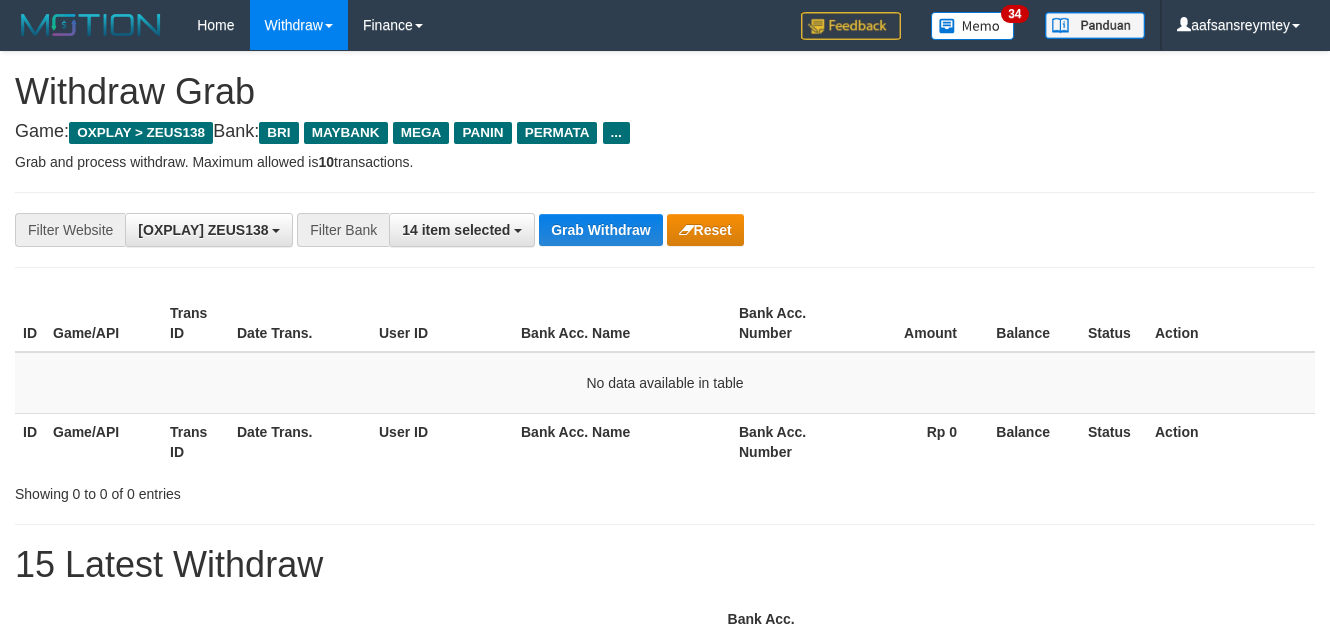 scroll, scrollTop: 0, scrollLeft: 0, axis: both 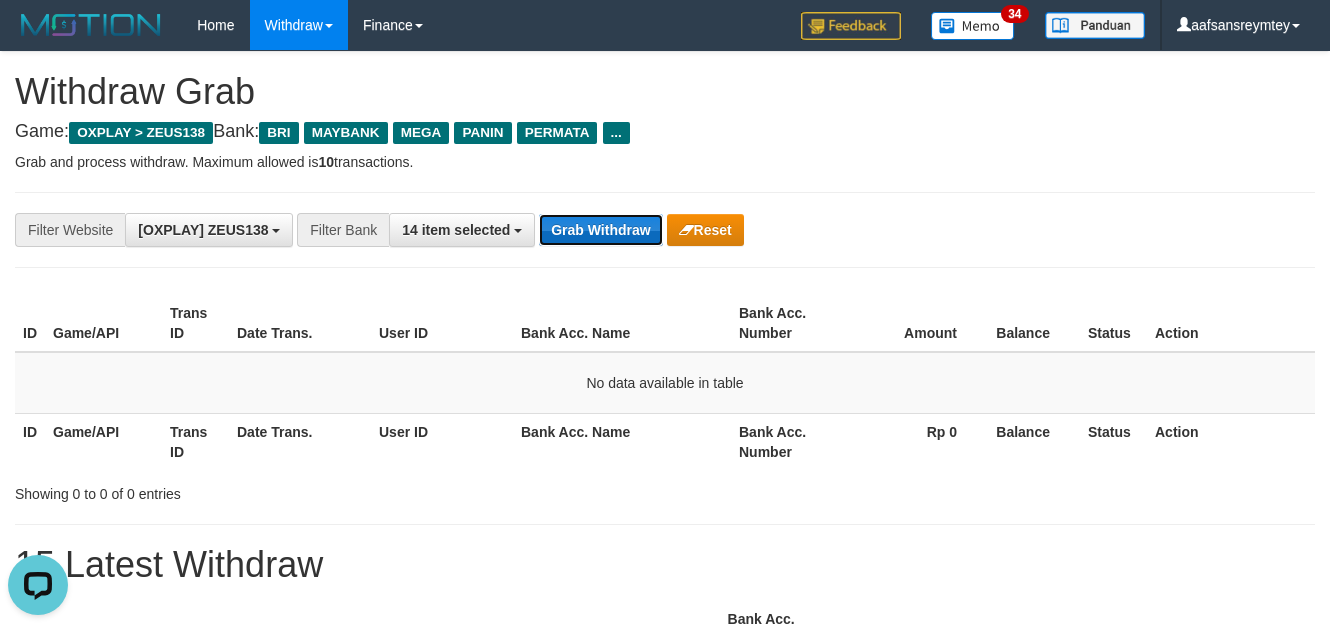 click on "Grab Withdraw" at bounding box center (600, 230) 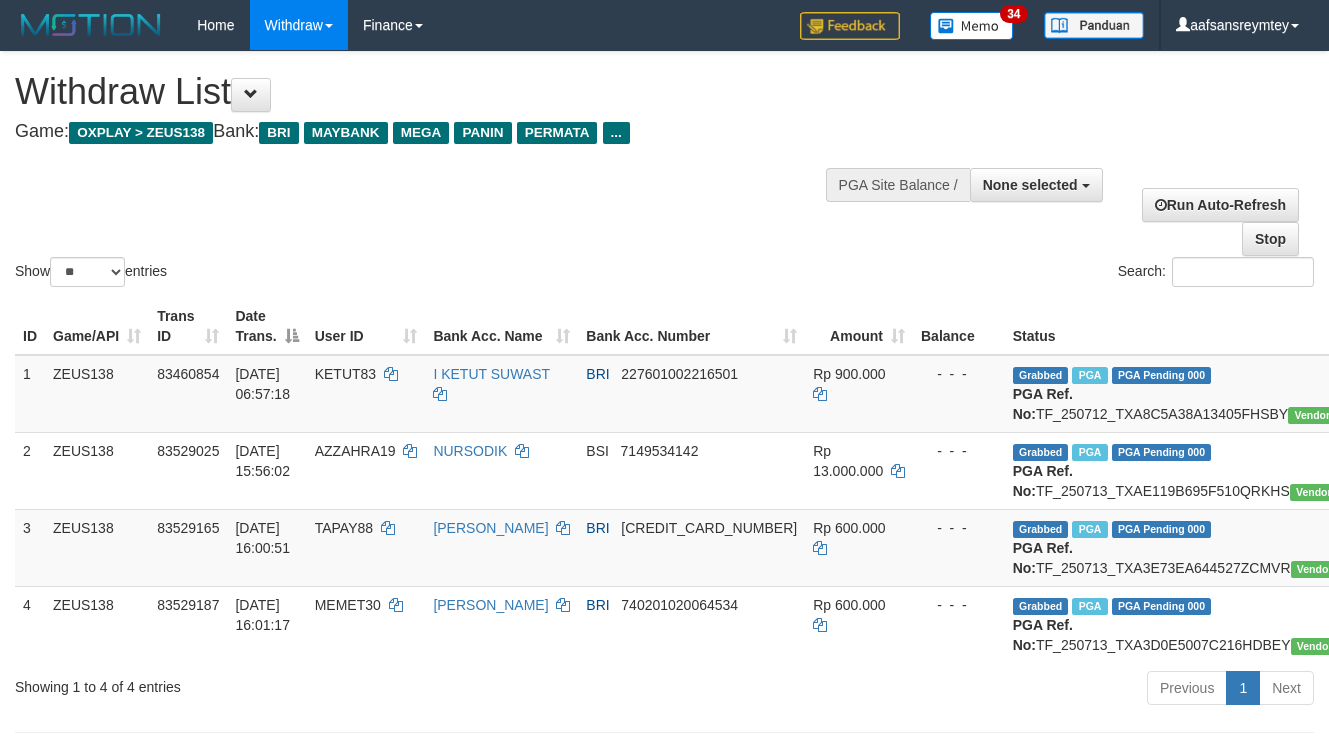 select 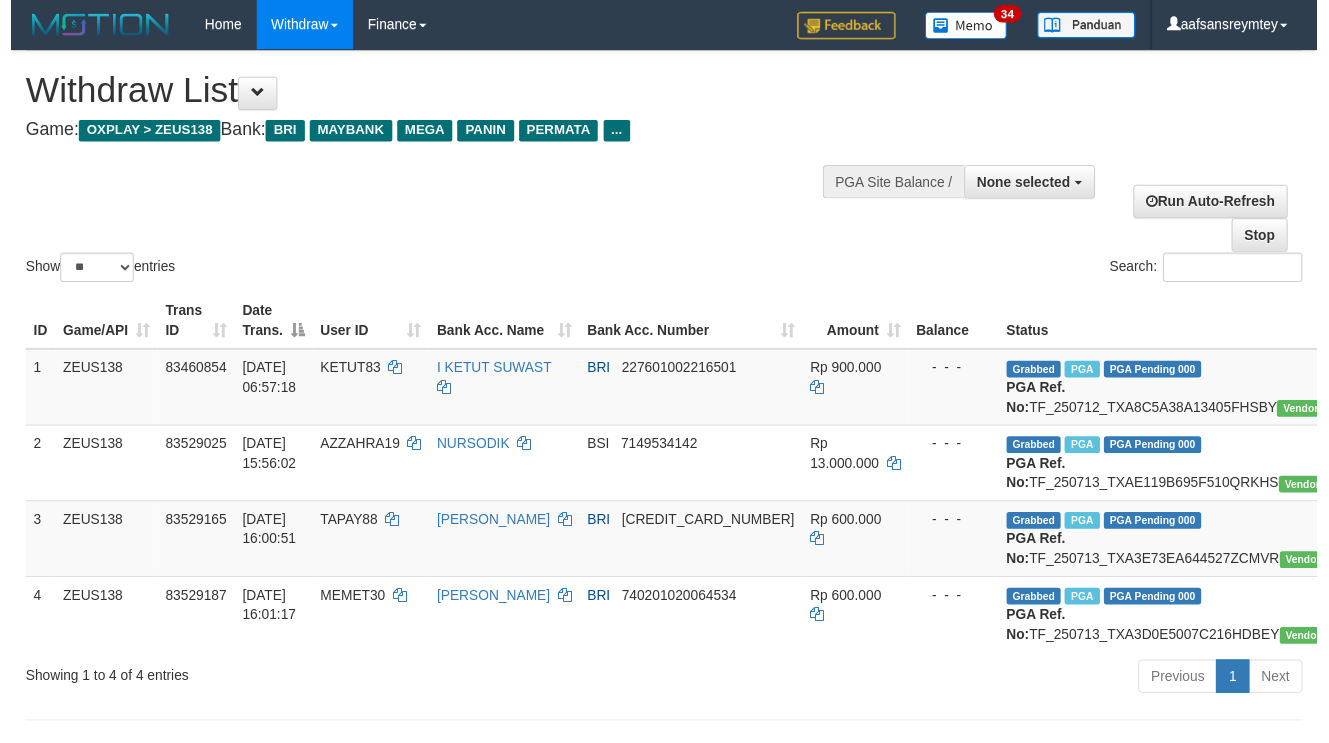 scroll, scrollTop: 181, scrollLeft: 0, axis: vertical 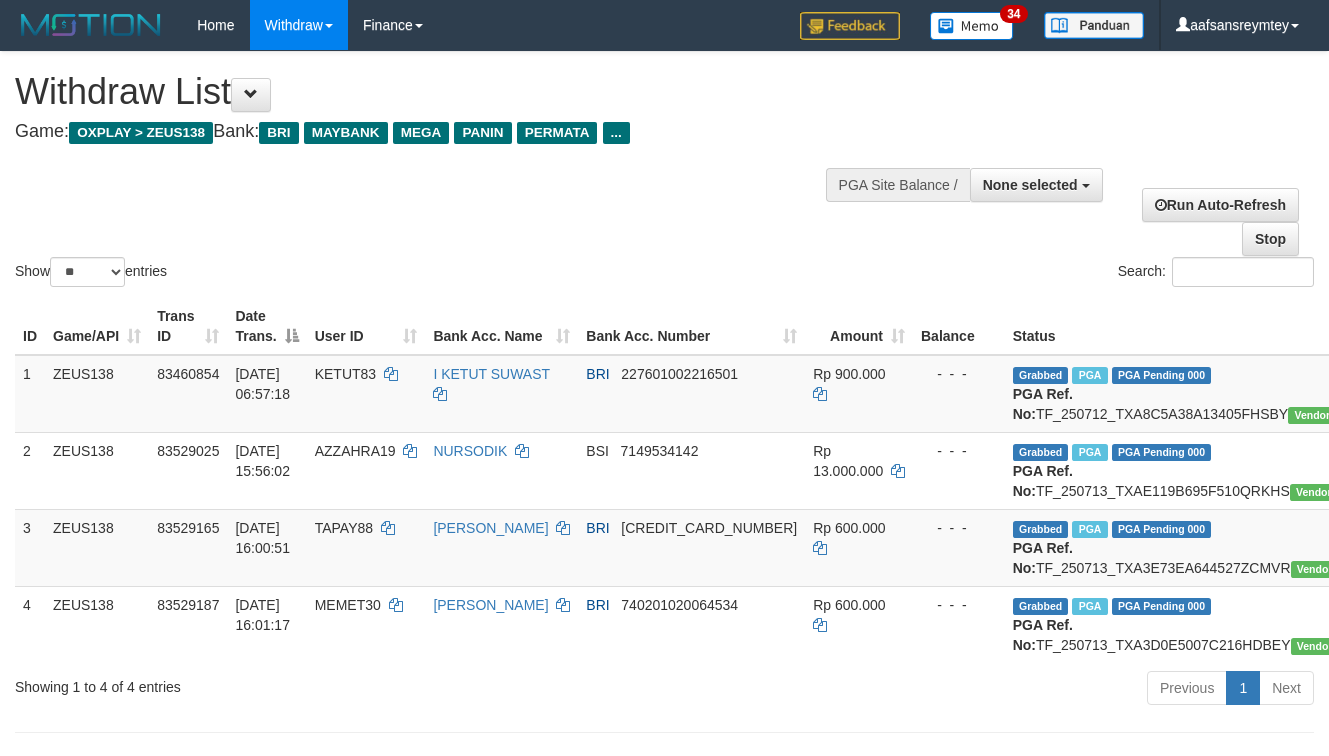 select 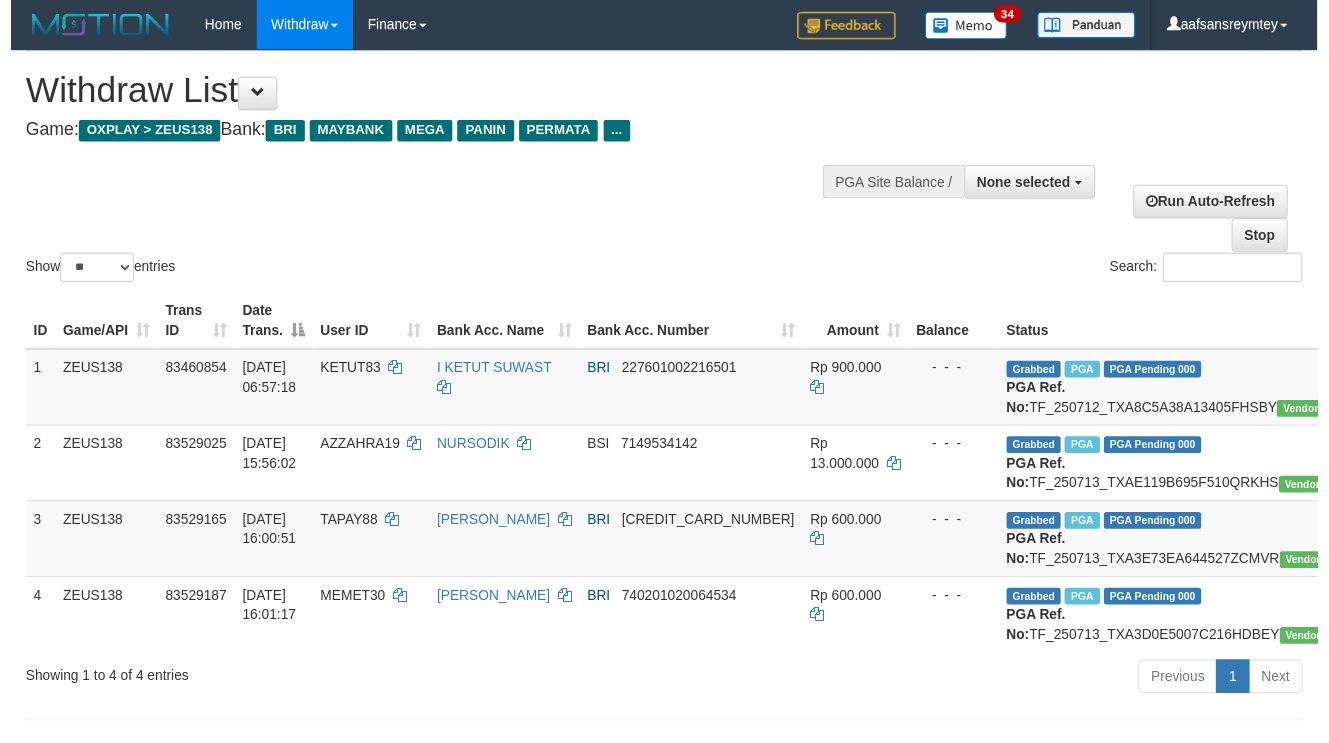 scroll, scrollTop: 181, scrollLeft: 0, axis: vertical 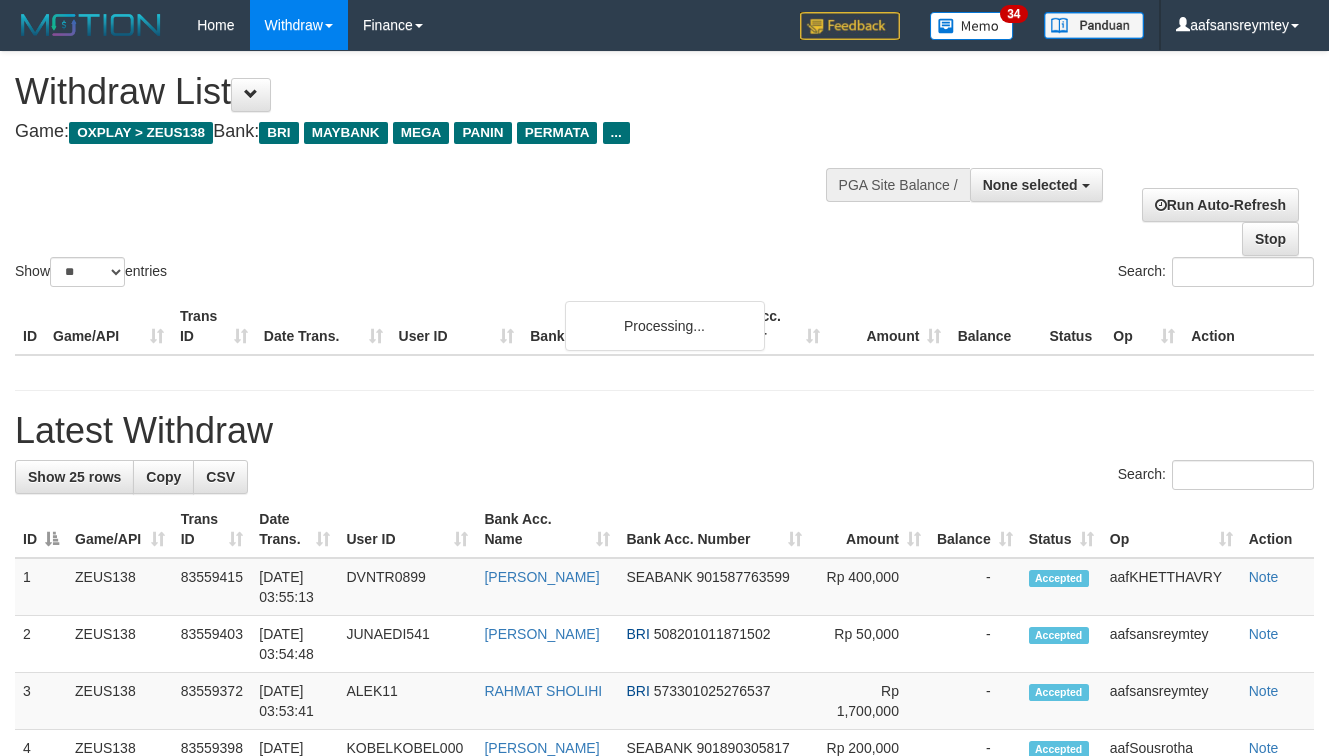 select 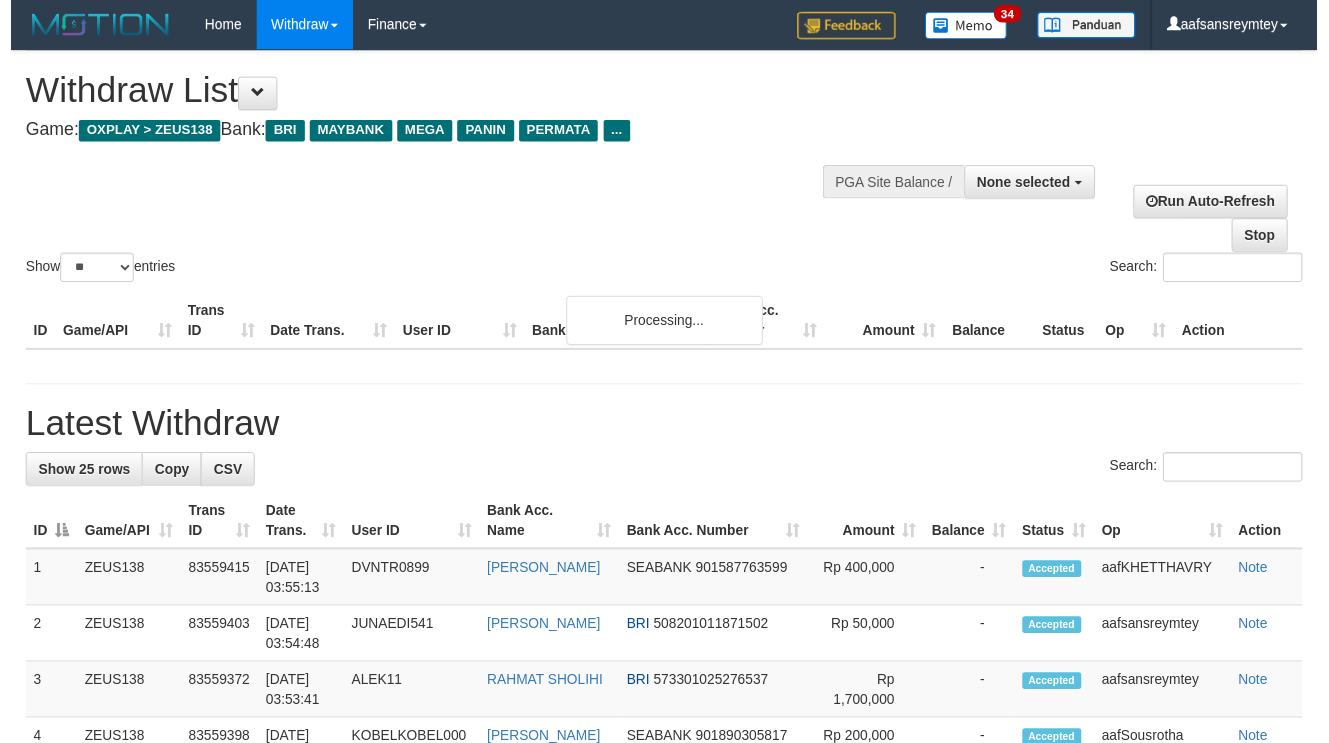 scroll, scrollTop: 181, scrollLeft: 0, axis: vertical 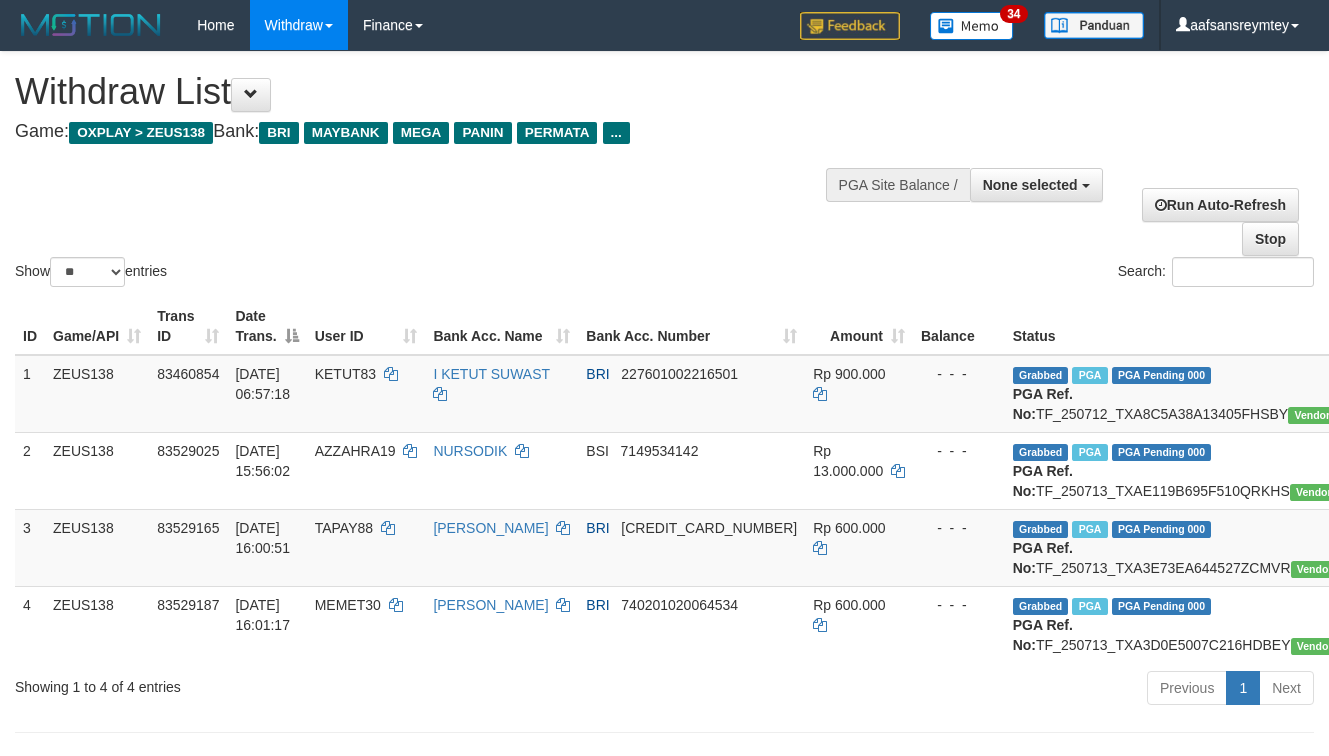 select 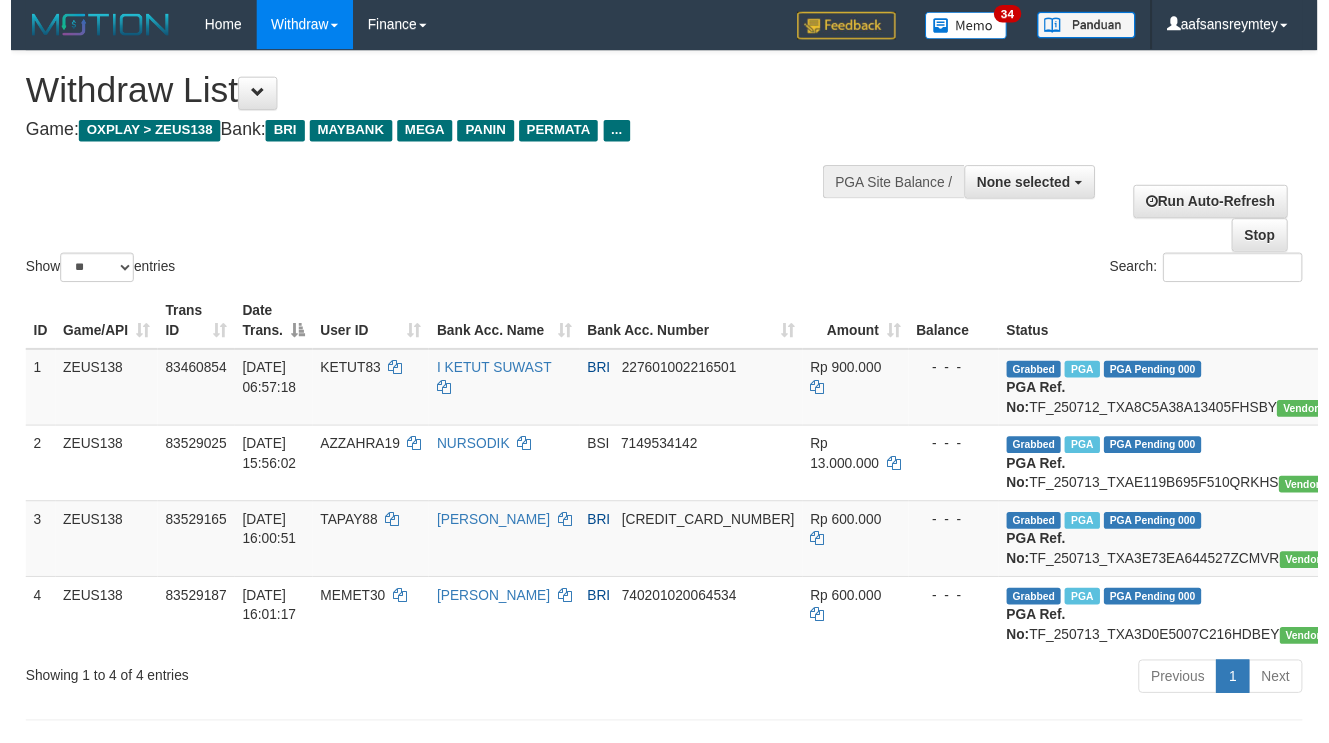 scroll, scrollTop: 181, scrollLeft: 0, axis: vertical 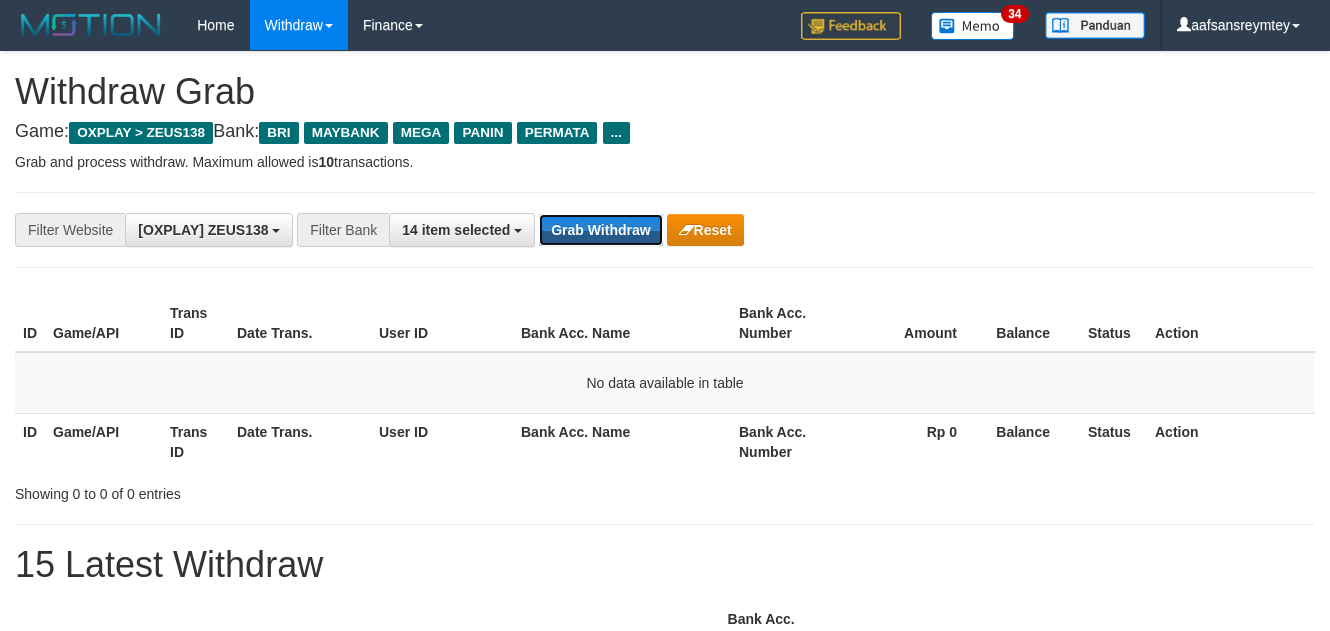 click on "Grab Withdraw" at bounding box center (600, 230) 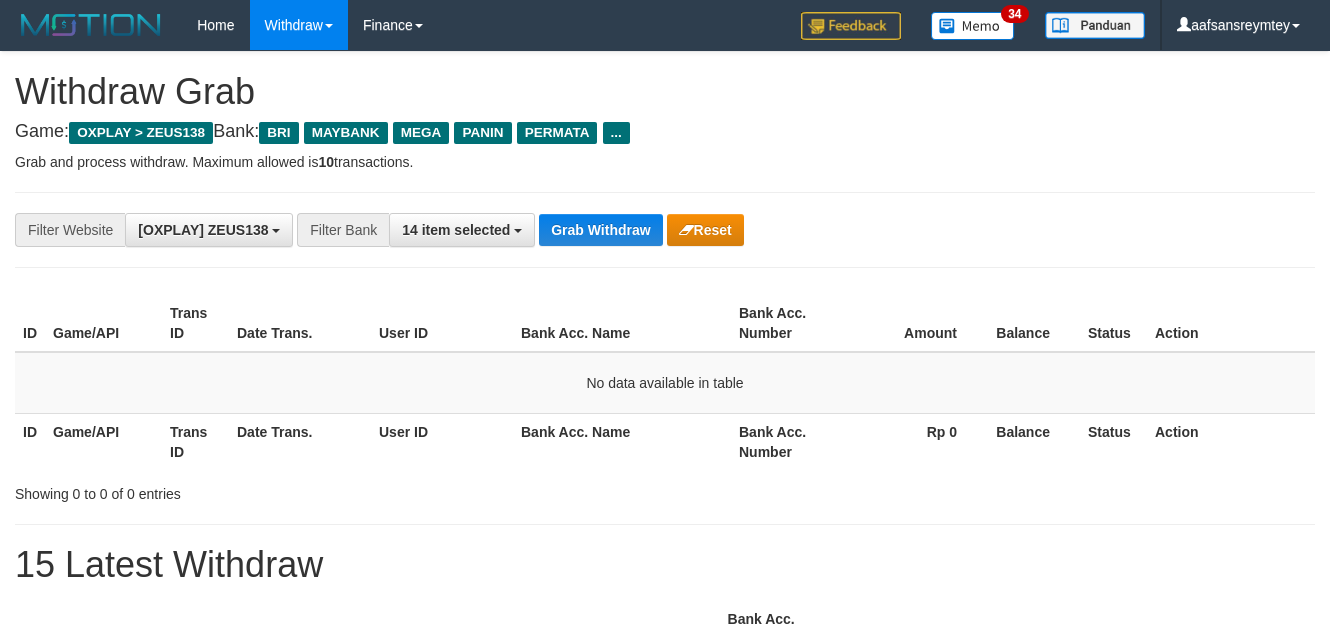 scroll, scrollTop: 0, scrollLeft: 0, axis: both 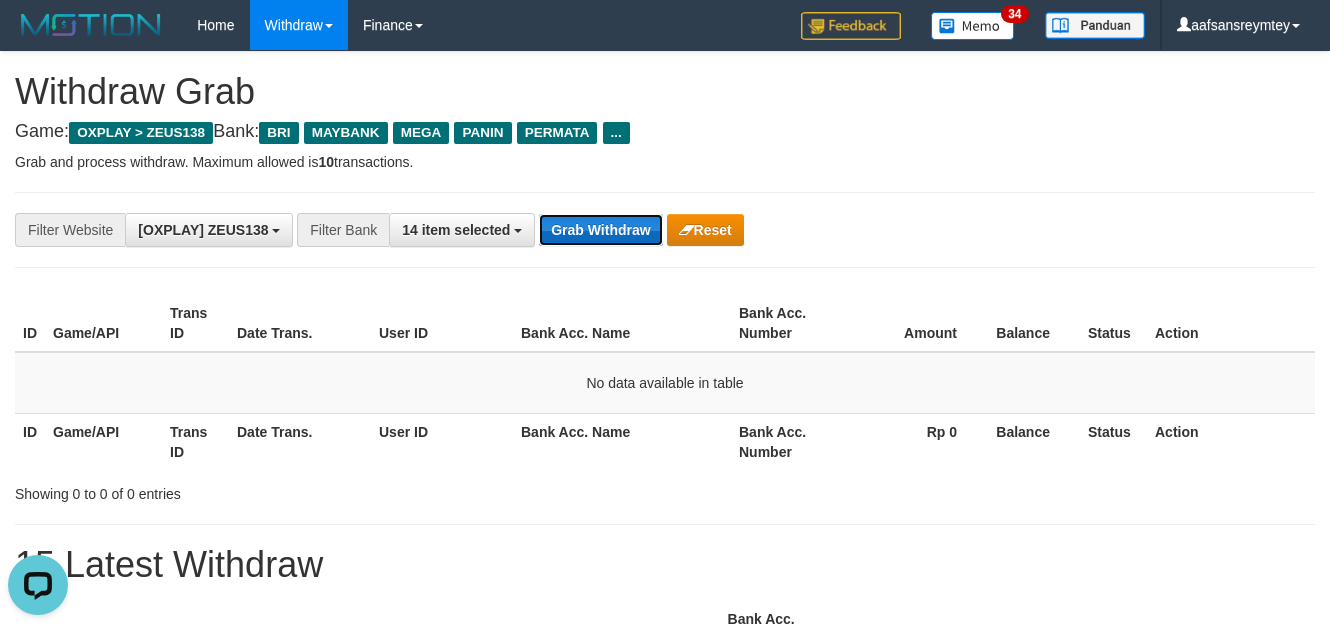 click on "Grab Withdraw" at bounding box center (600, 230) 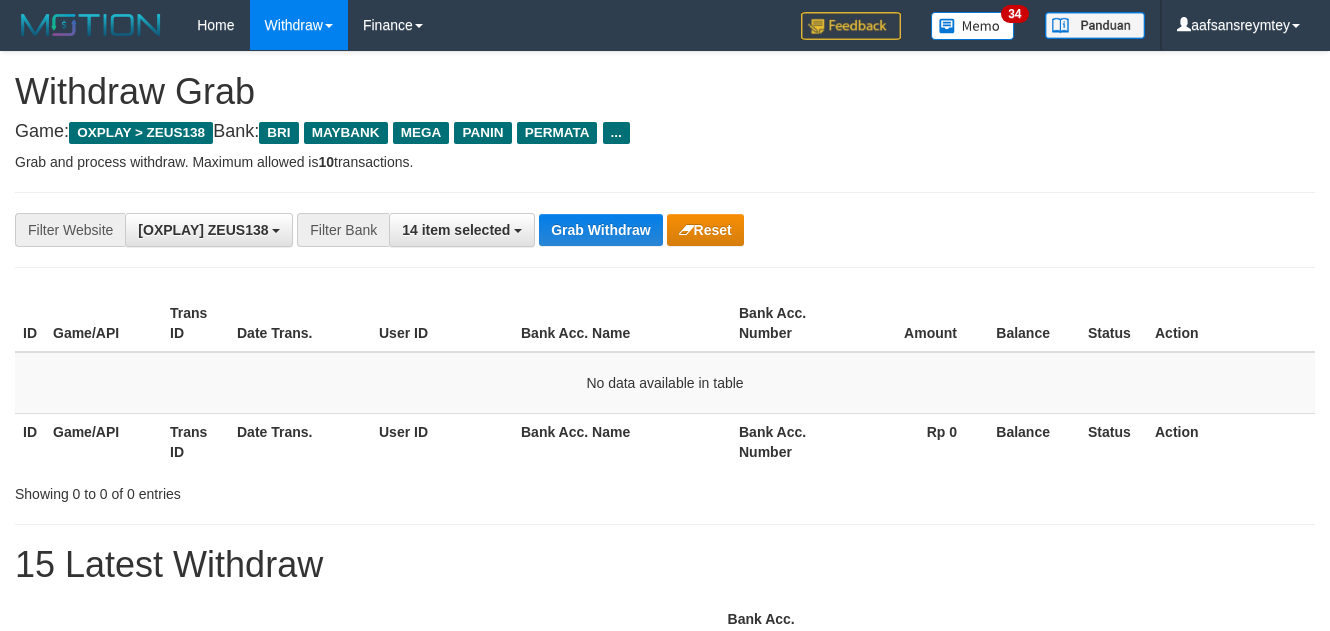 scroll, scrollTop: 0, scrollLeft: 0, axis: both 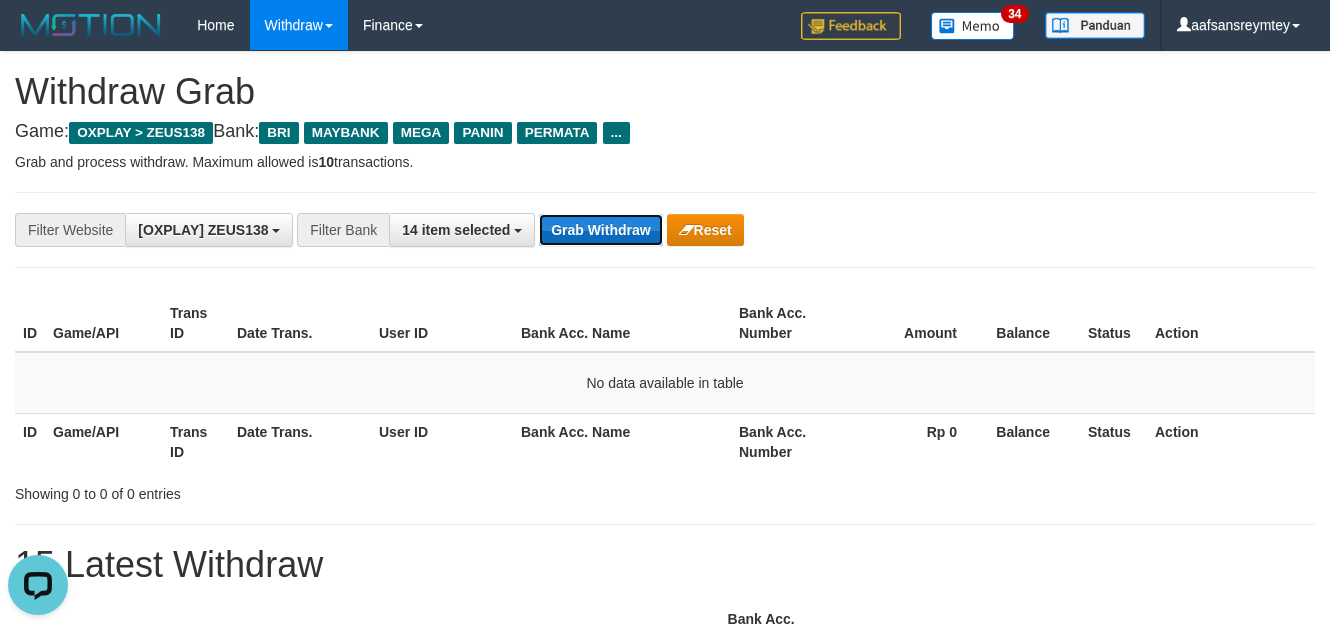 click on "Grab Withdraw" at bounding box center (600, 230) 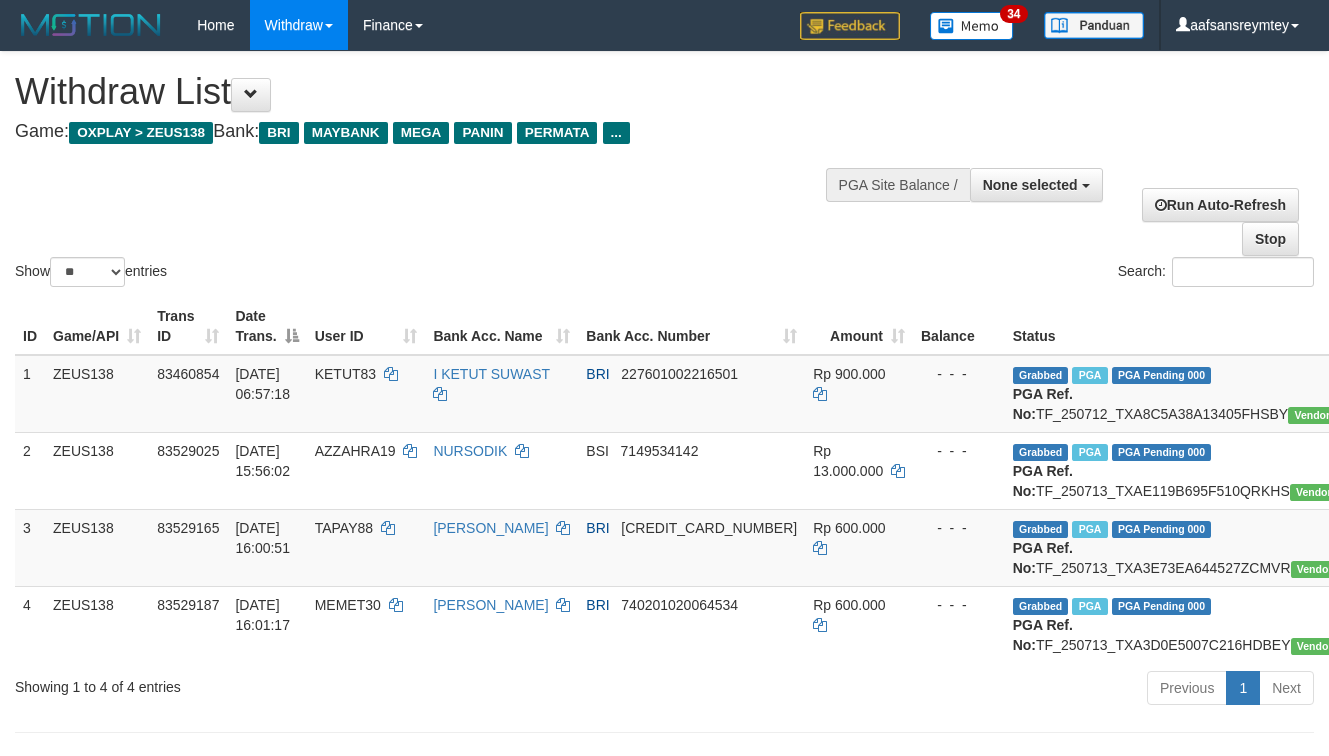 select 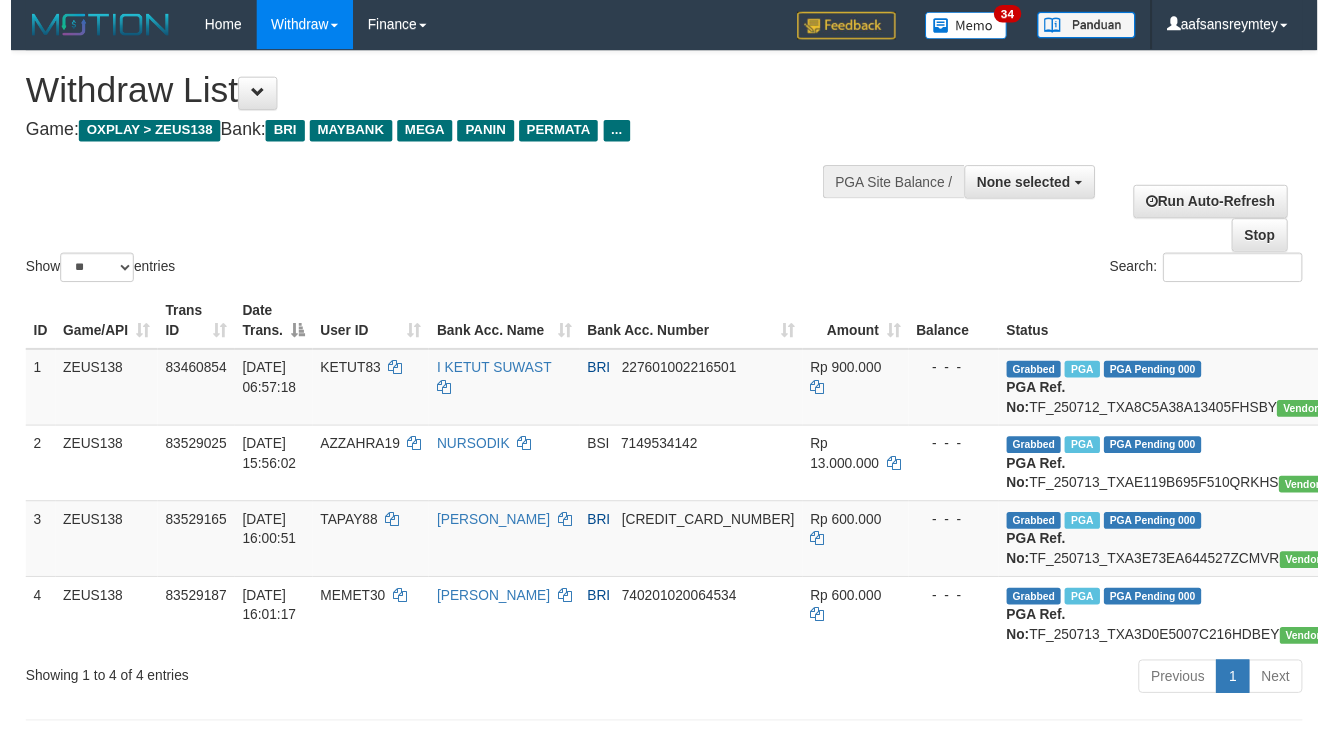 scroll, scrollTop: 181, scrollLeft: 0, axis: vertical 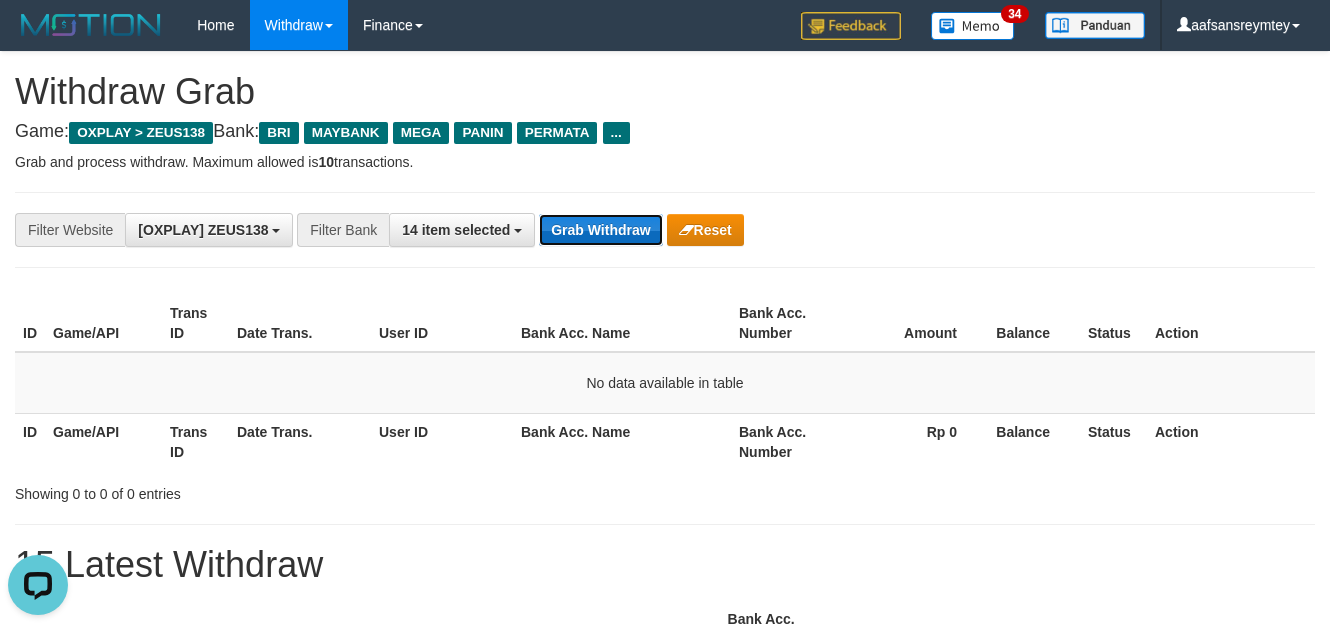 click on "Grab Withdraw" at bounding box center [600, 230] 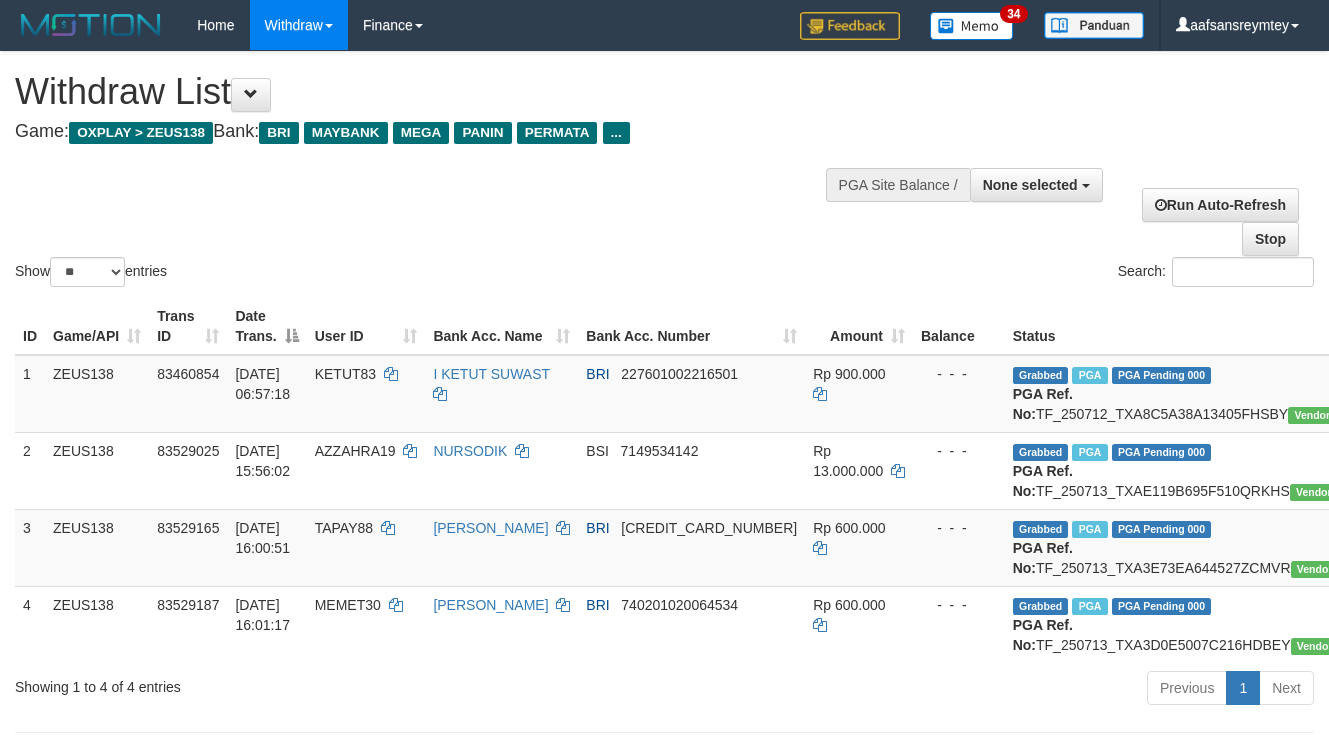 select 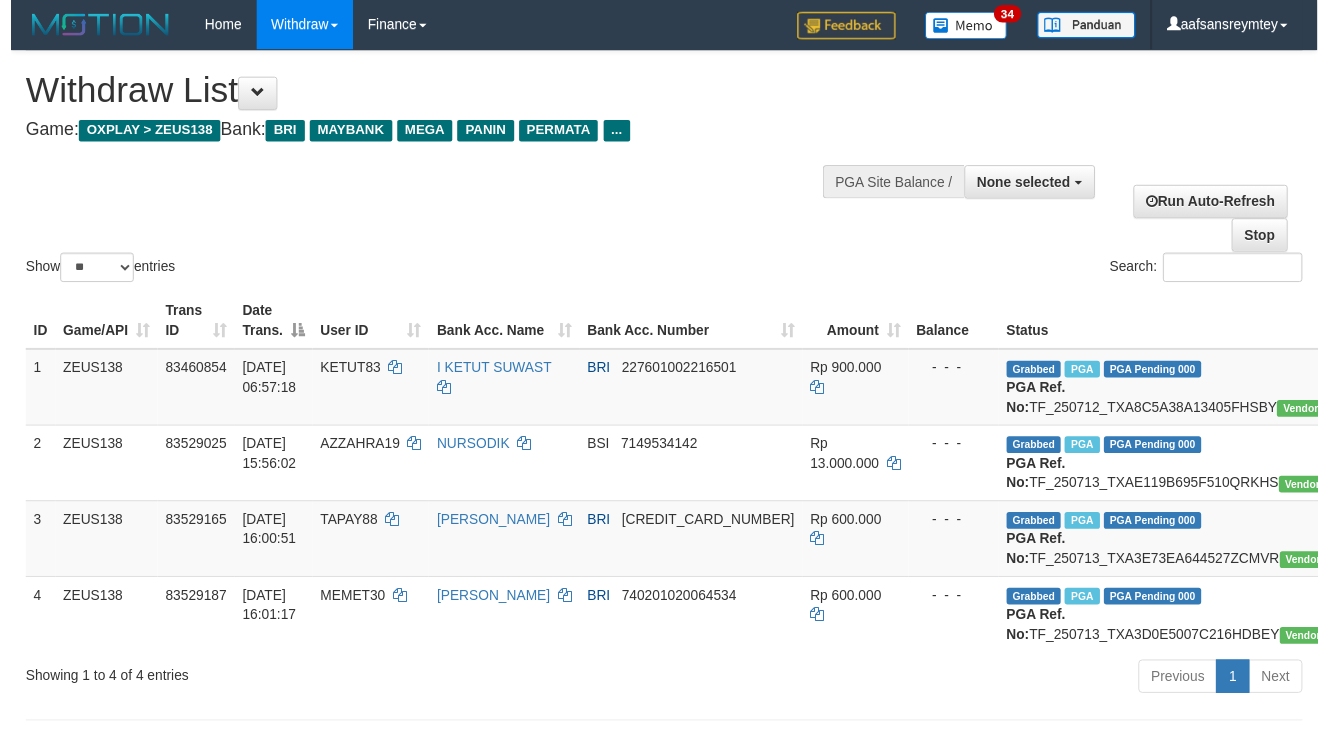 scroll, scrollTop: 181, scrollLeft: 0, axis: vertical 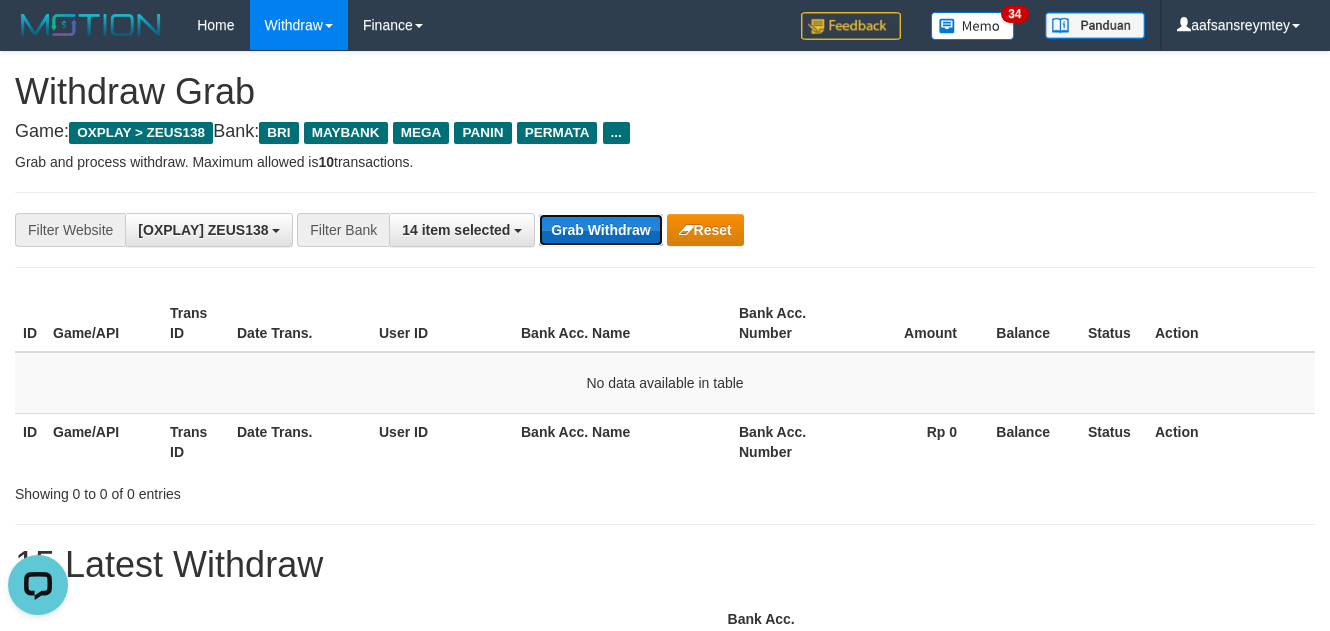 click on "Grab Withdraw" at bounding box center (600, 230) 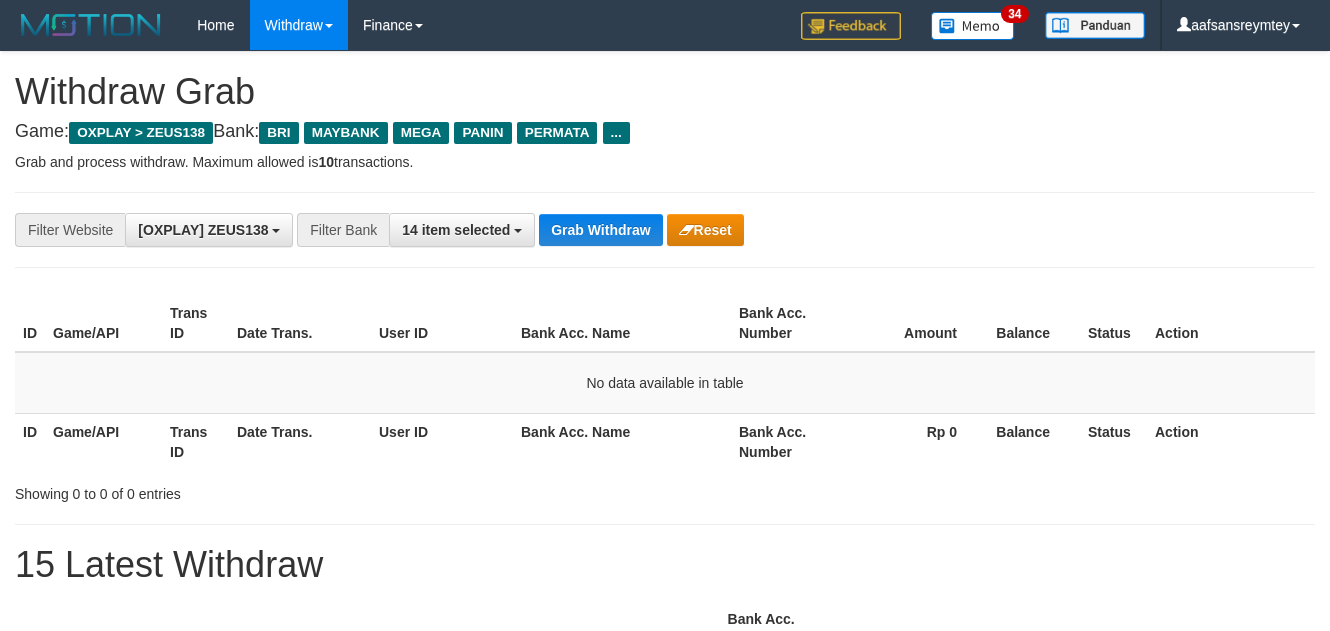 scroll, scrollTop: 0, scrollLeft: 0, axis: both 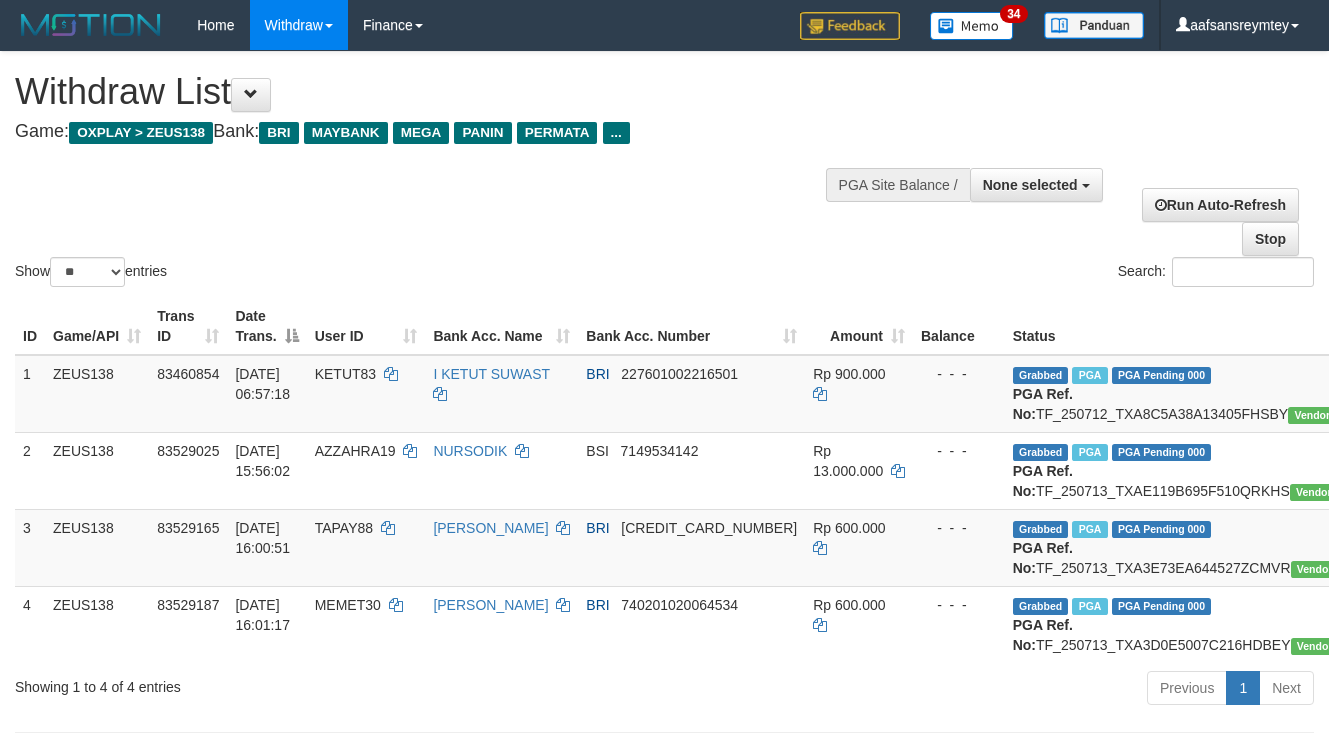 select 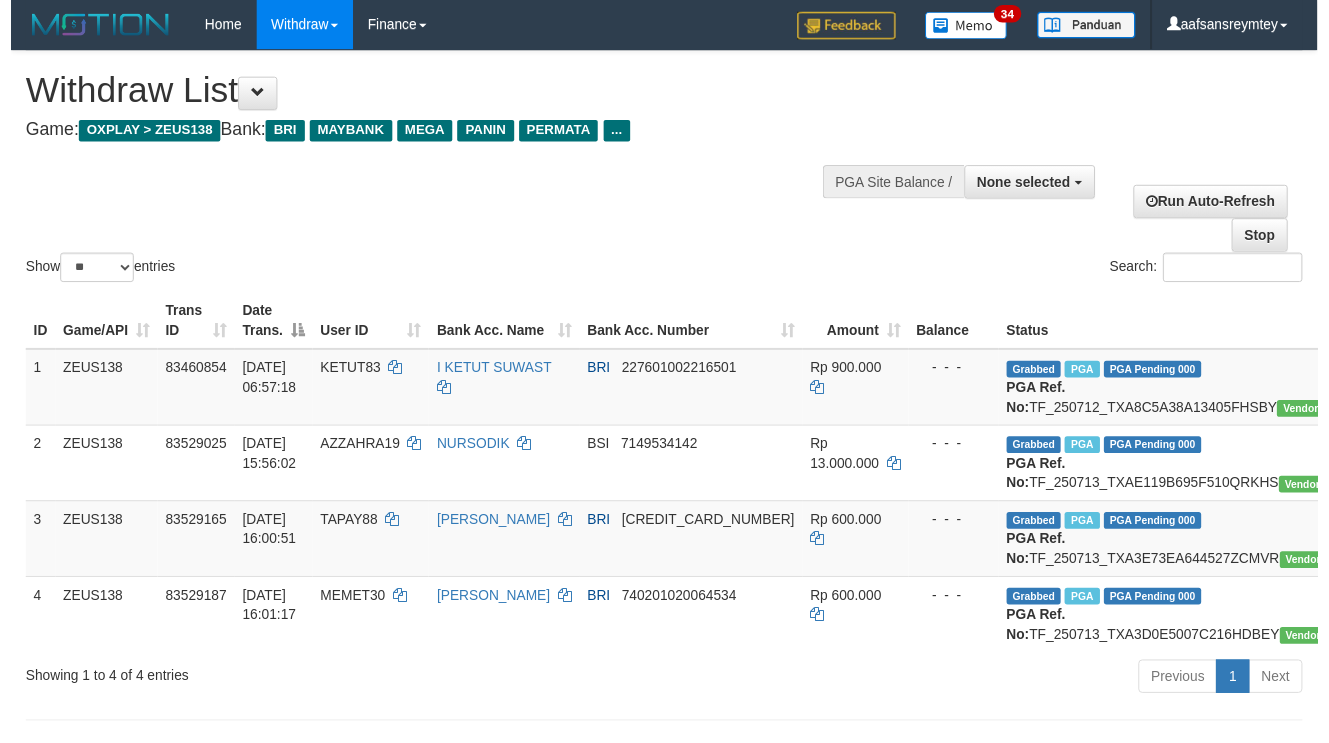 scroll, scrollTop: 181, scrollLeft: 0, axis: vertical 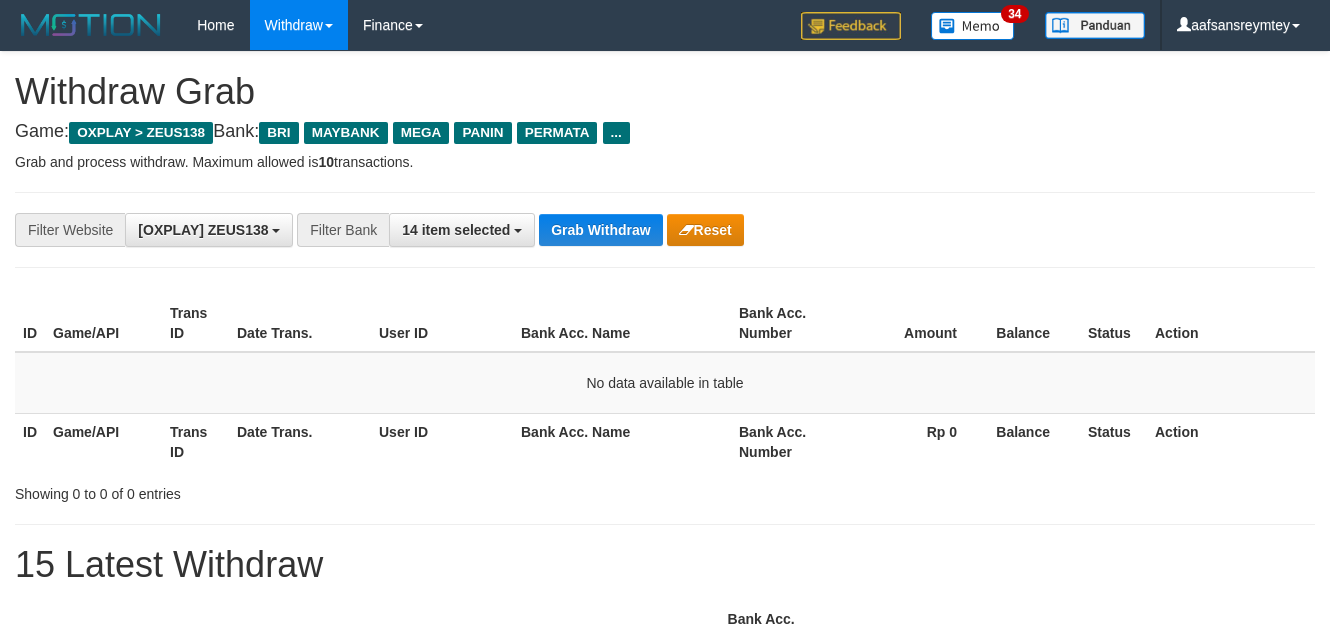 click on "Grab Withdraw" at bounding box center [600, 230] 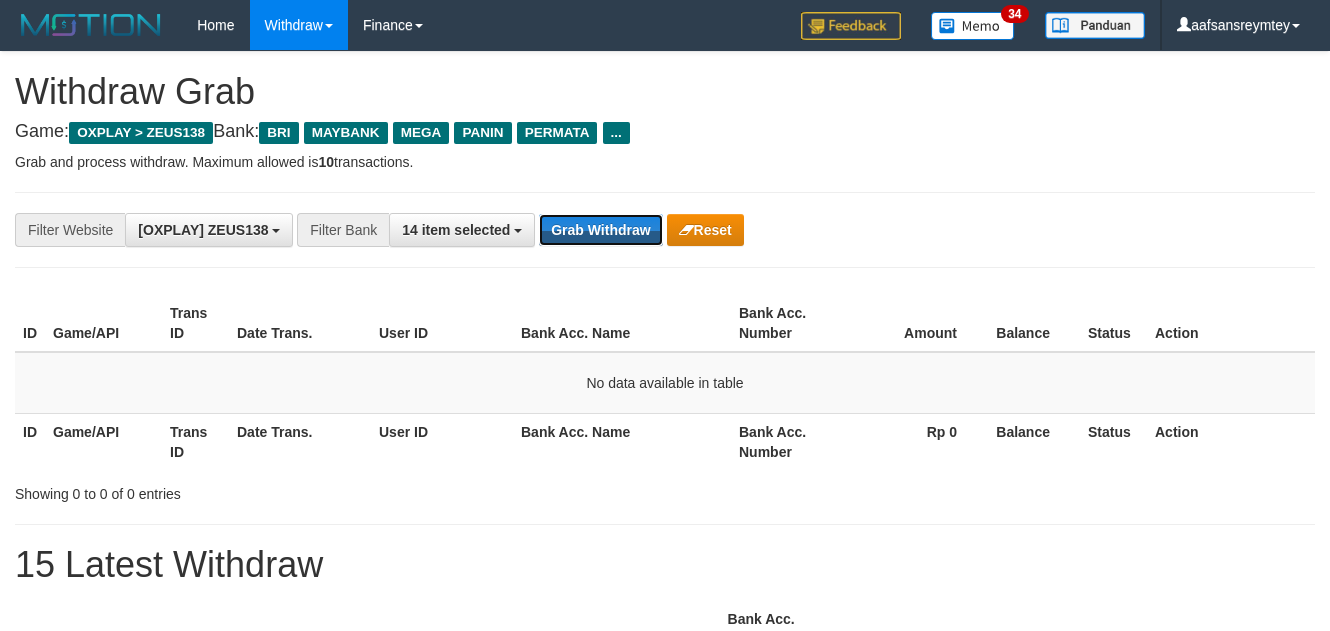 click on "Grab Withdraw" at bounding box center [600, 230] 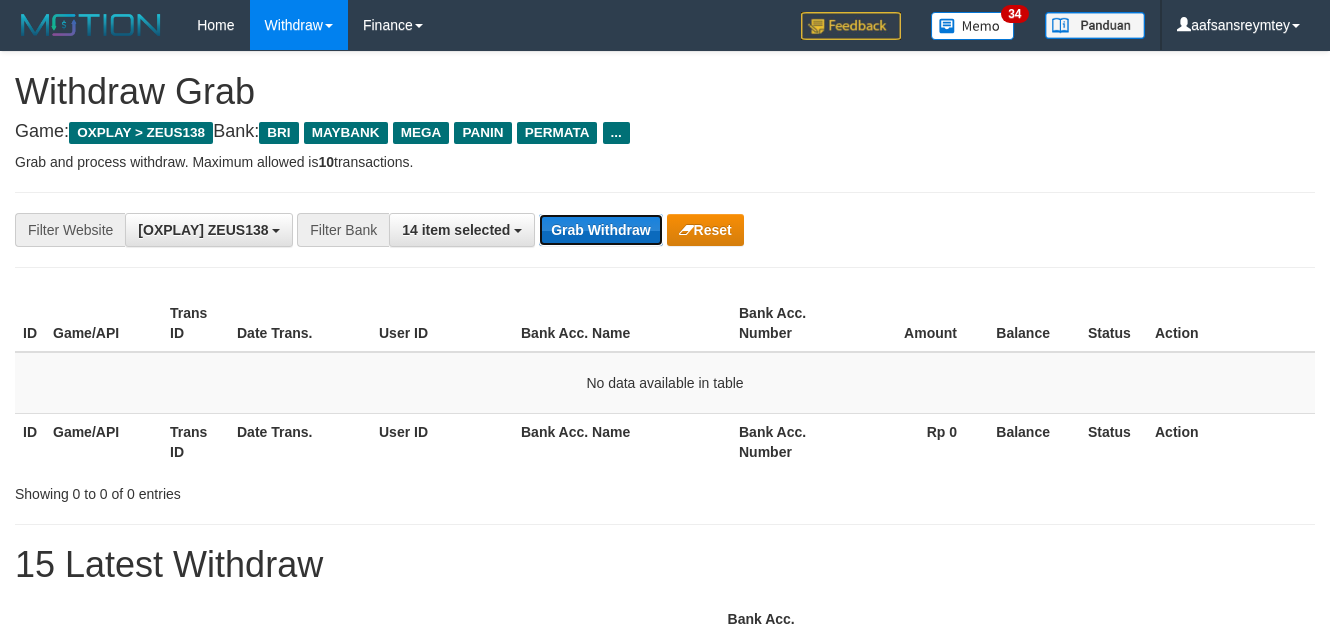 drag, startPoint x: 0, startPoint y: 0, endPoint x: 617, endPoint y: 234, distance: 659.88257 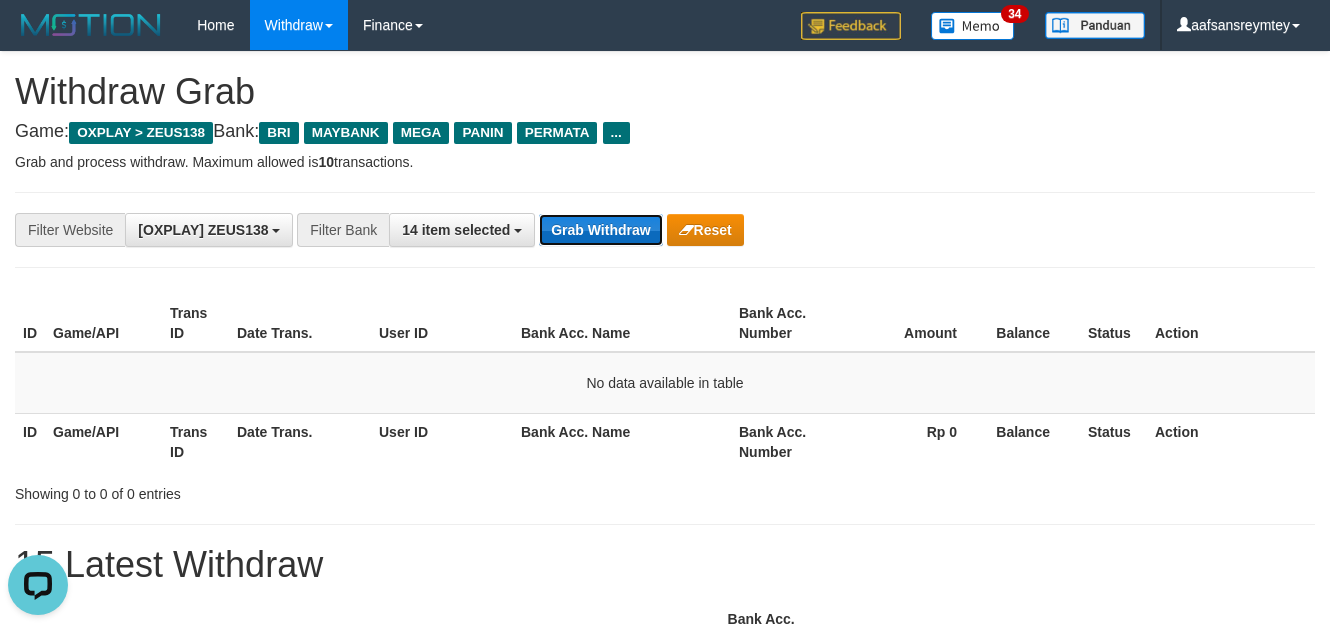 scroll, scrollTop: 0, scrollLeft: 0, axis: both 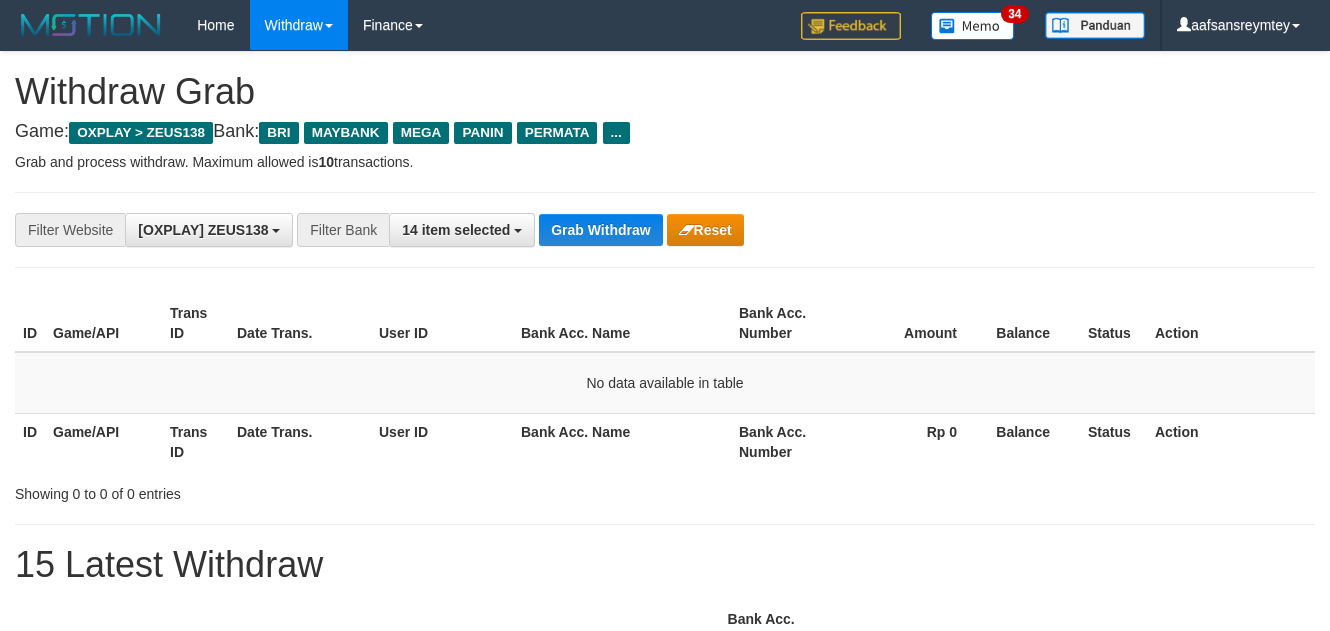 click on "Grab Withdraw" at bounding box center (600, 230) 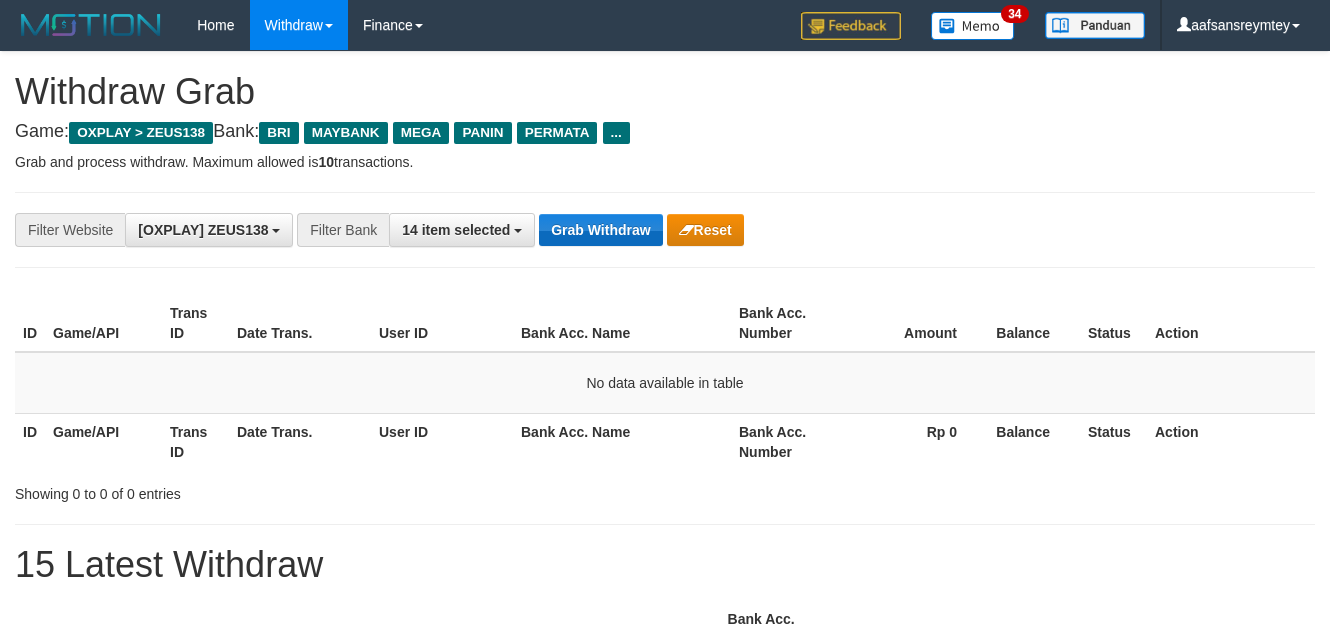 drag, startPoint x: 0, startPoint y: 0, endPoint x: 617, endPoint y: 220, distance: 655.0488 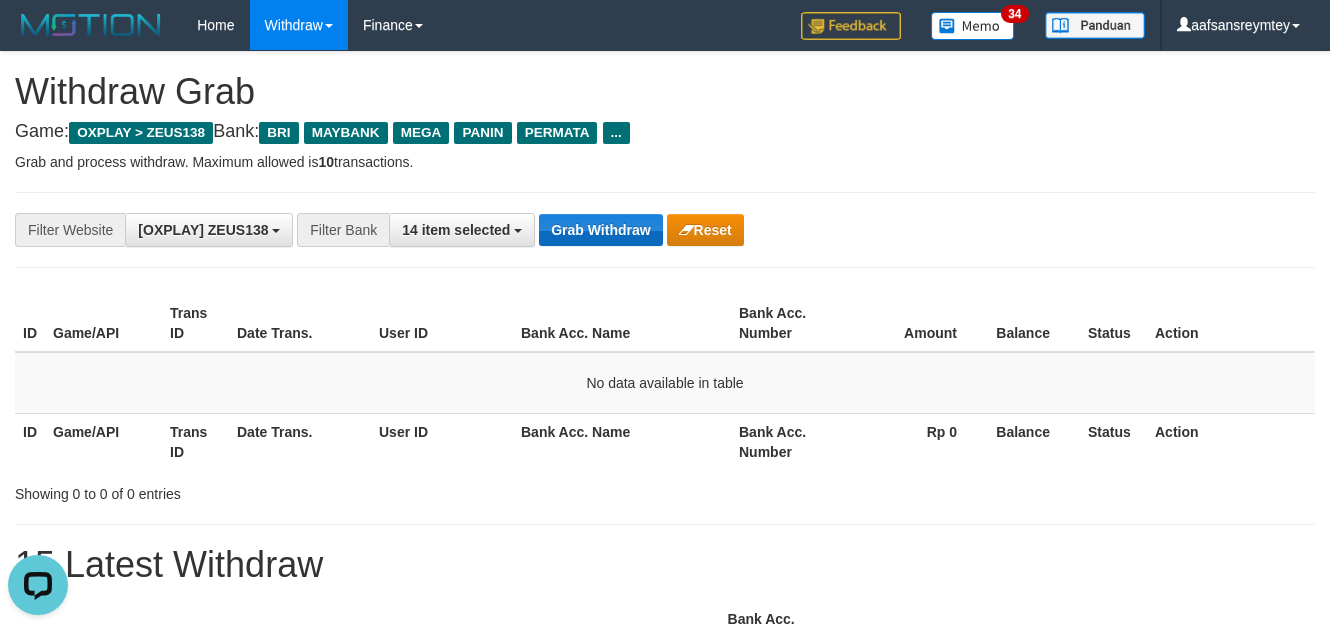 scroll, scrollTop: 0, scrollLeft: 0, axis: both 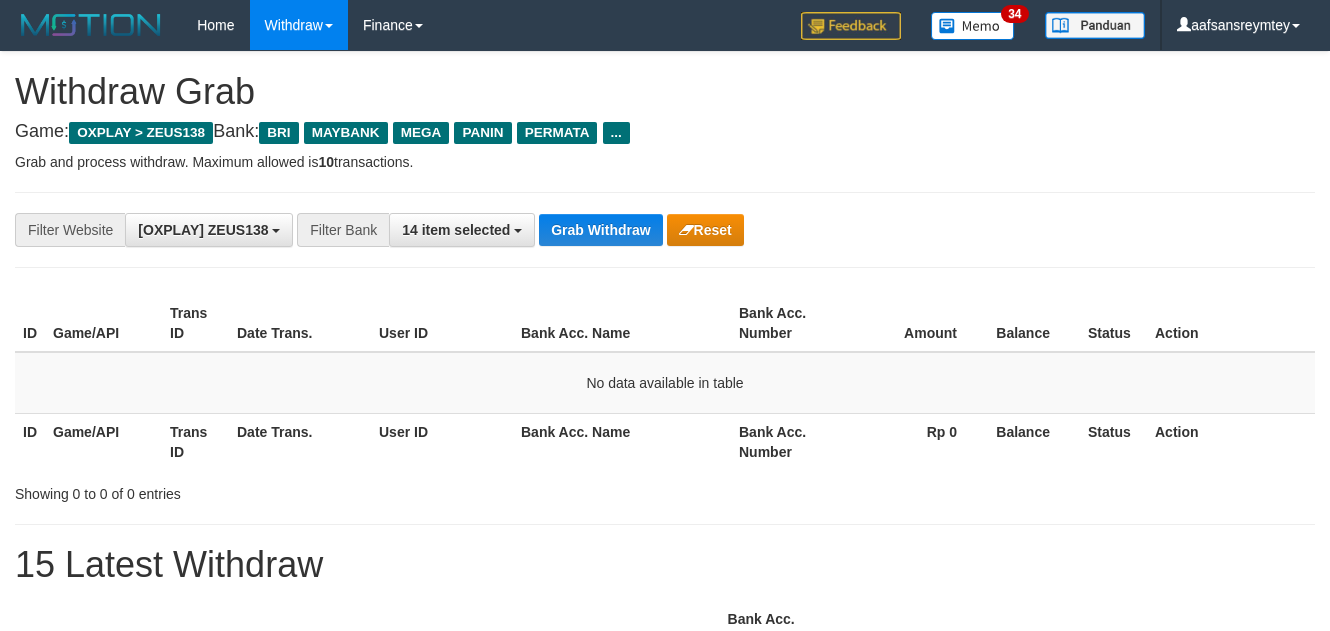 click on "Grab Withdraw" at bounding box center (600, 230) 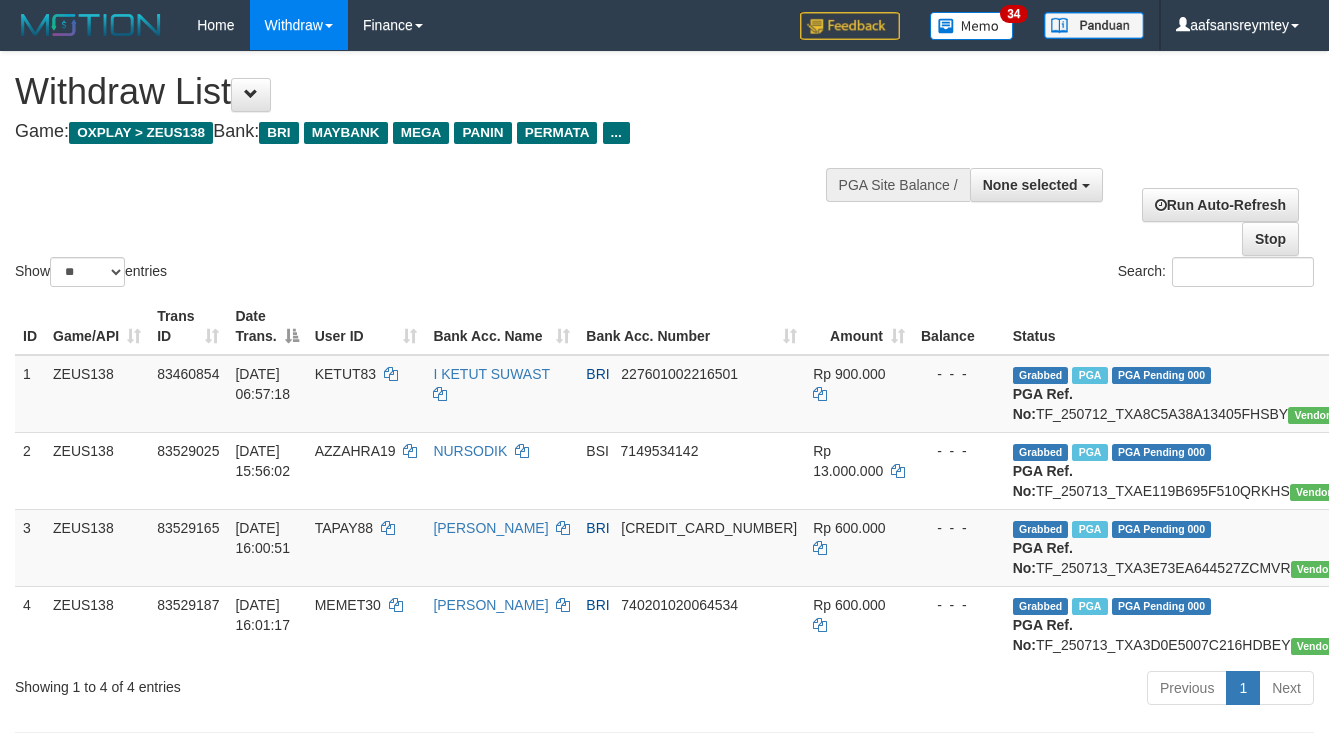 select 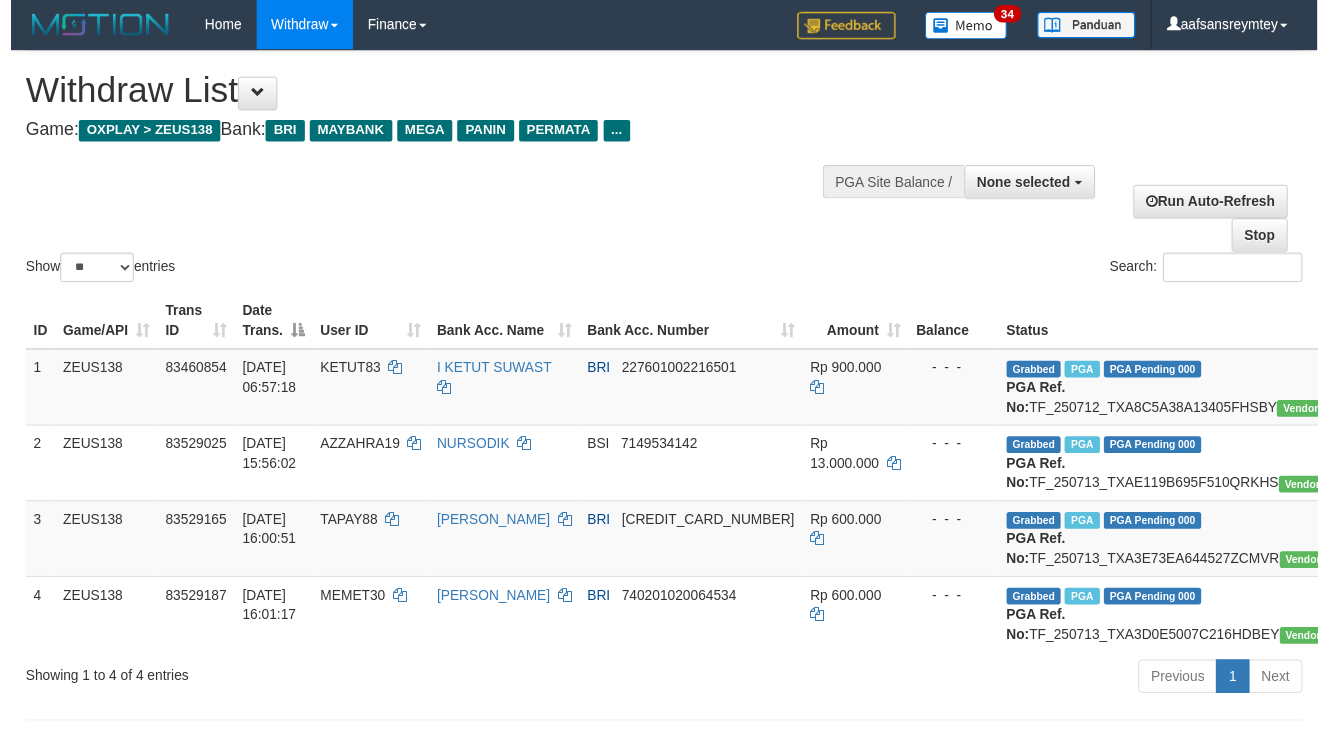 scroll, scrollTop: 181, scrollLeft: 0, axis: vertical 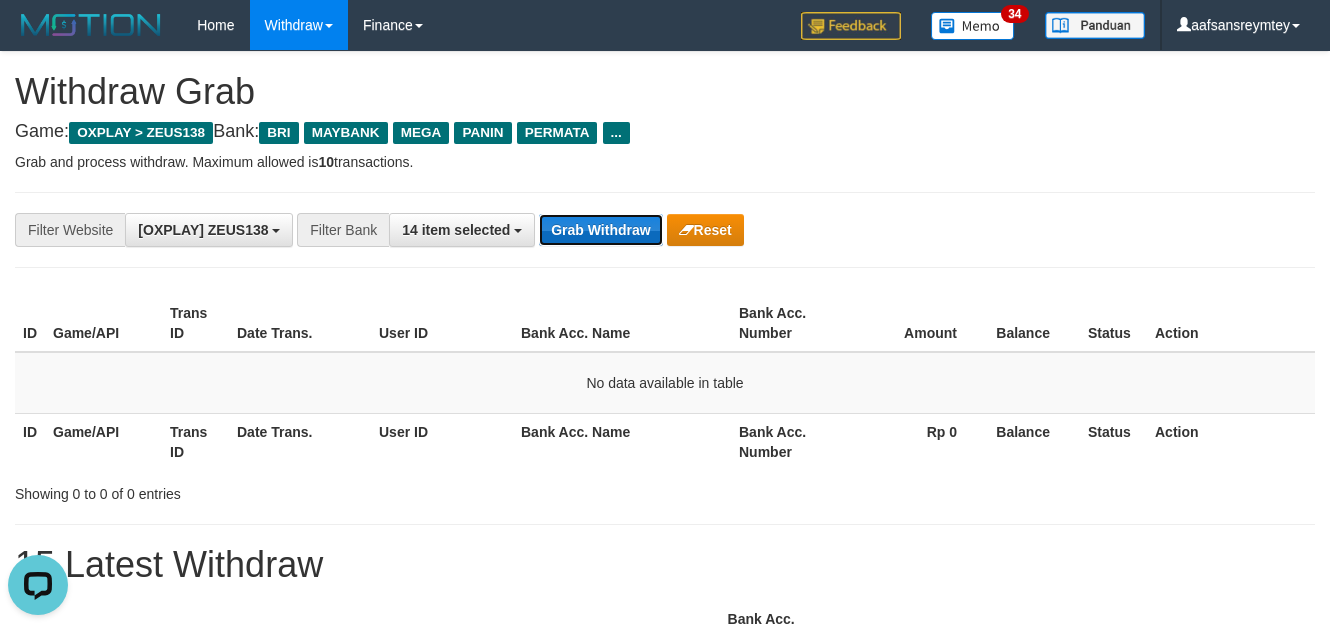 click on "Grab Withdraw" at bounding box center [600, 230] 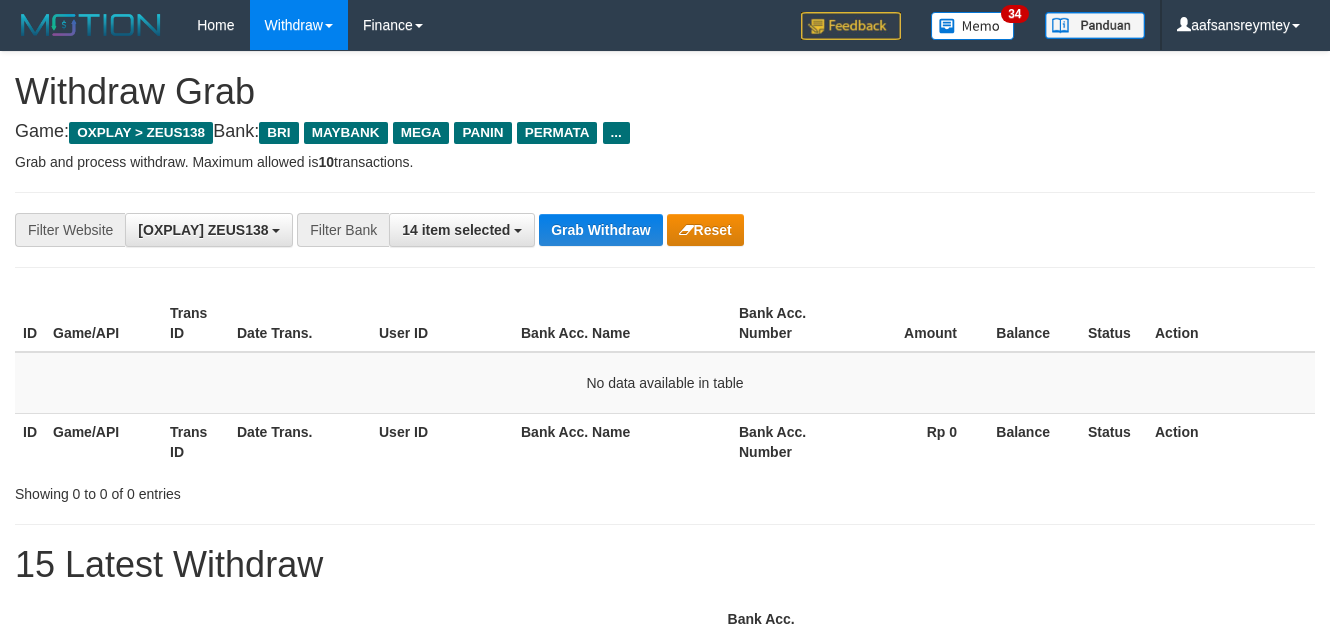 scroll, scrollTop: 0, scrollLeft: 0, axis: both 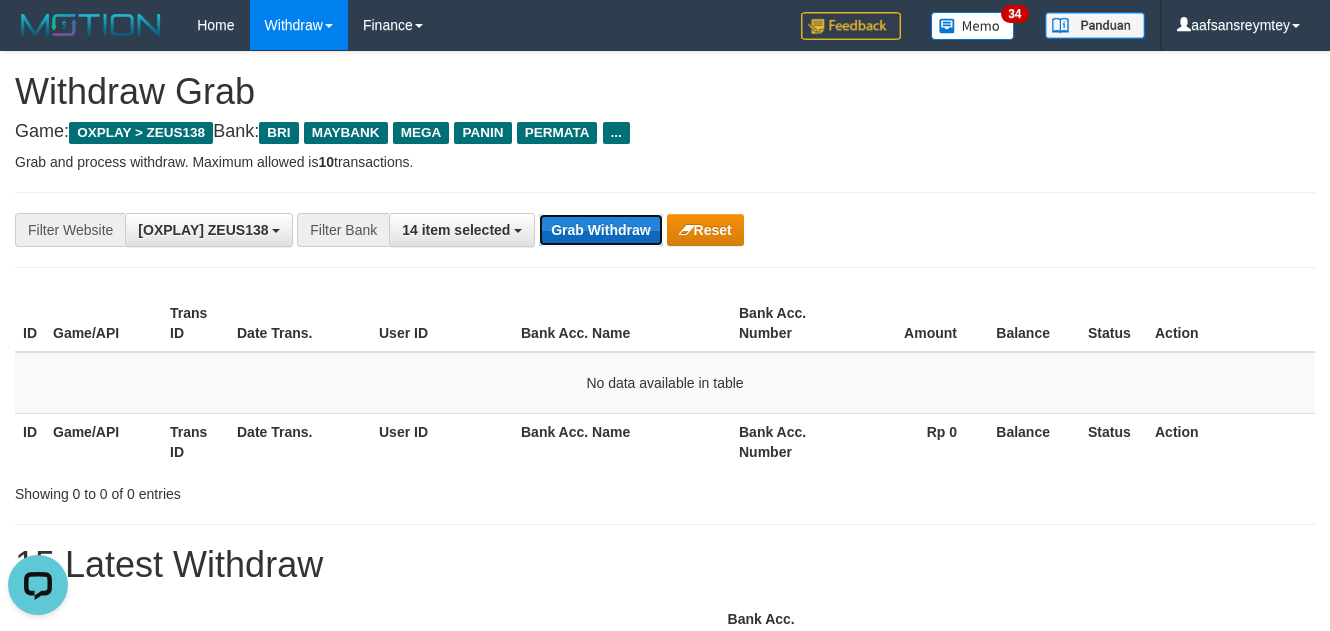 click on "Grab Withdraw" at bounding box center (600, 230) 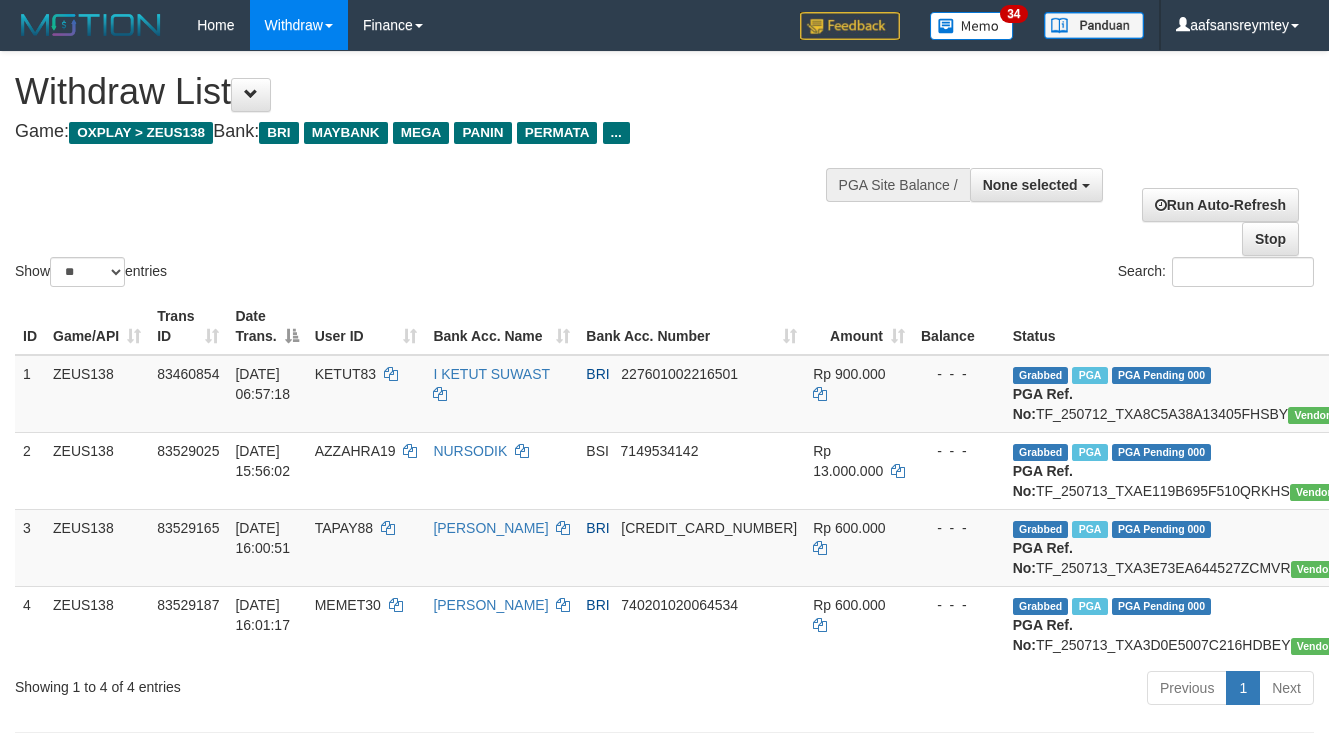 select 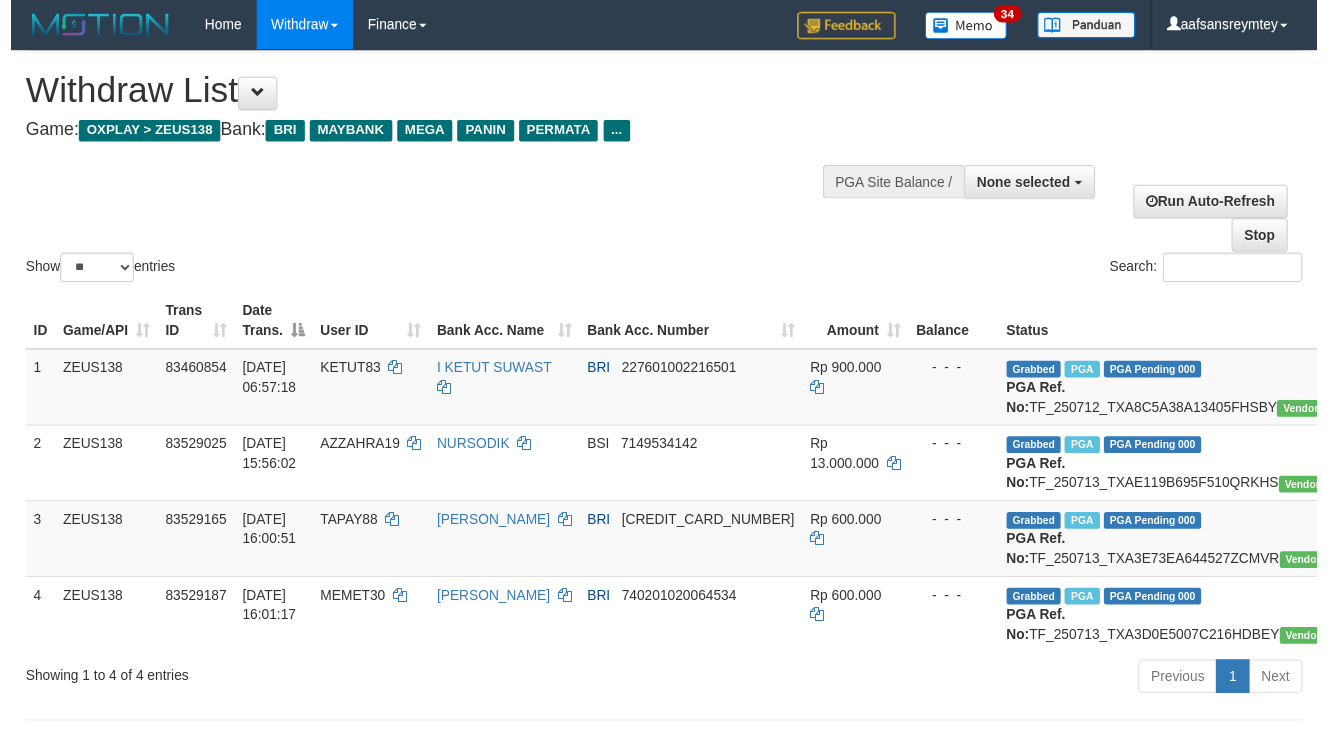 scroll, scrollTop: 181, scrollLeft: 0, axis: vertical 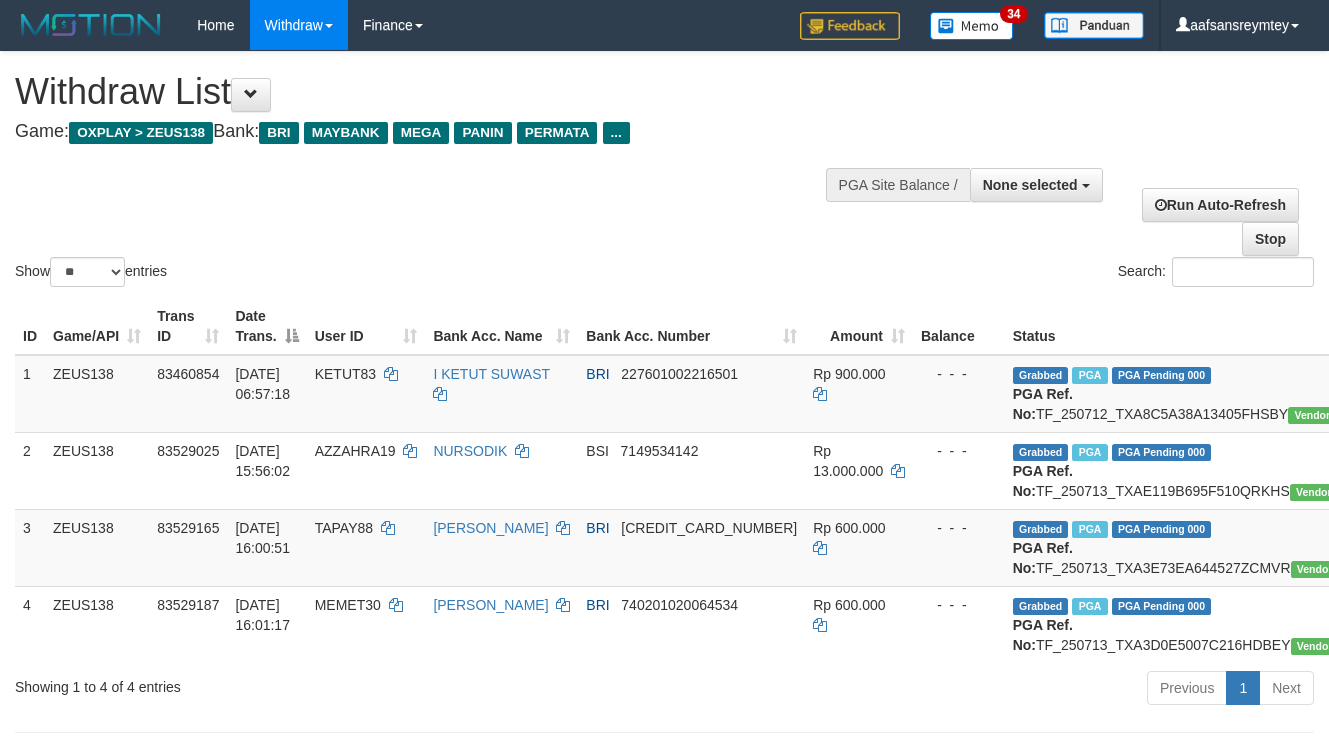 select 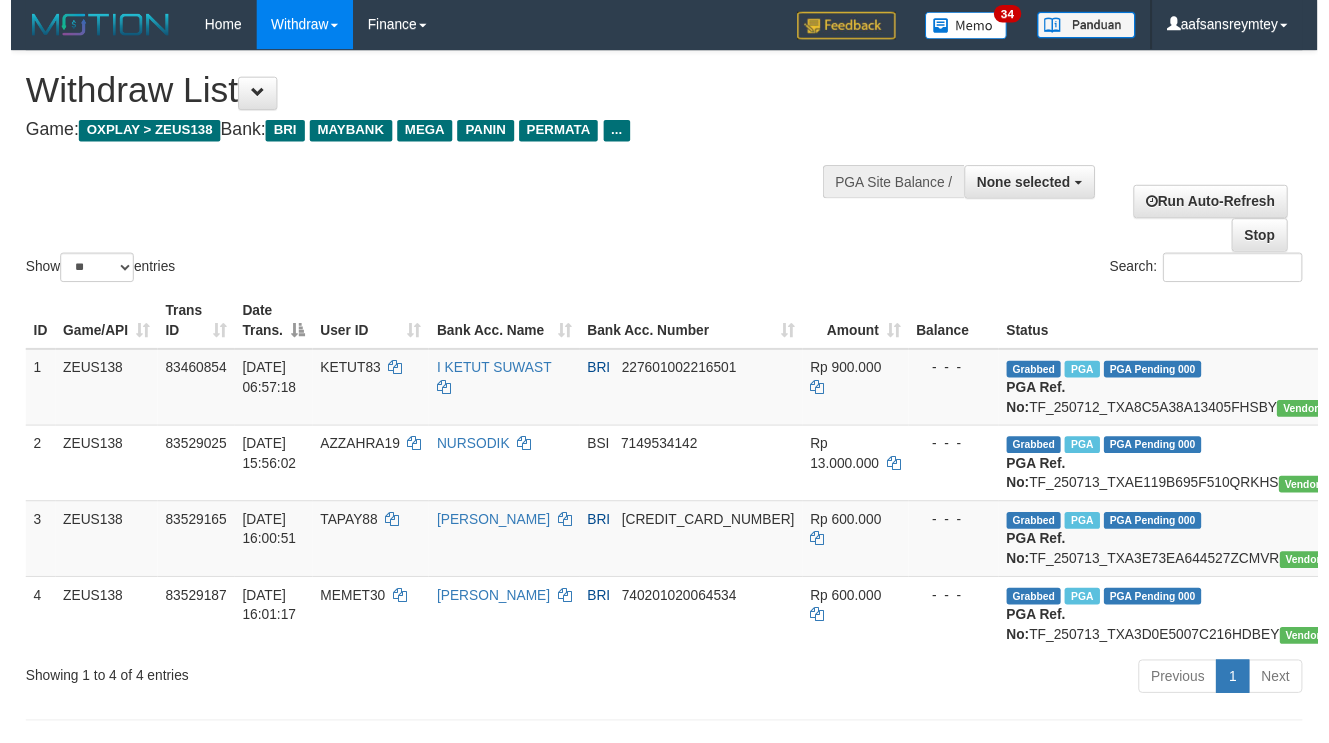 scroll, scrollTop: 181, scrollLeft: 0, axis: vertical 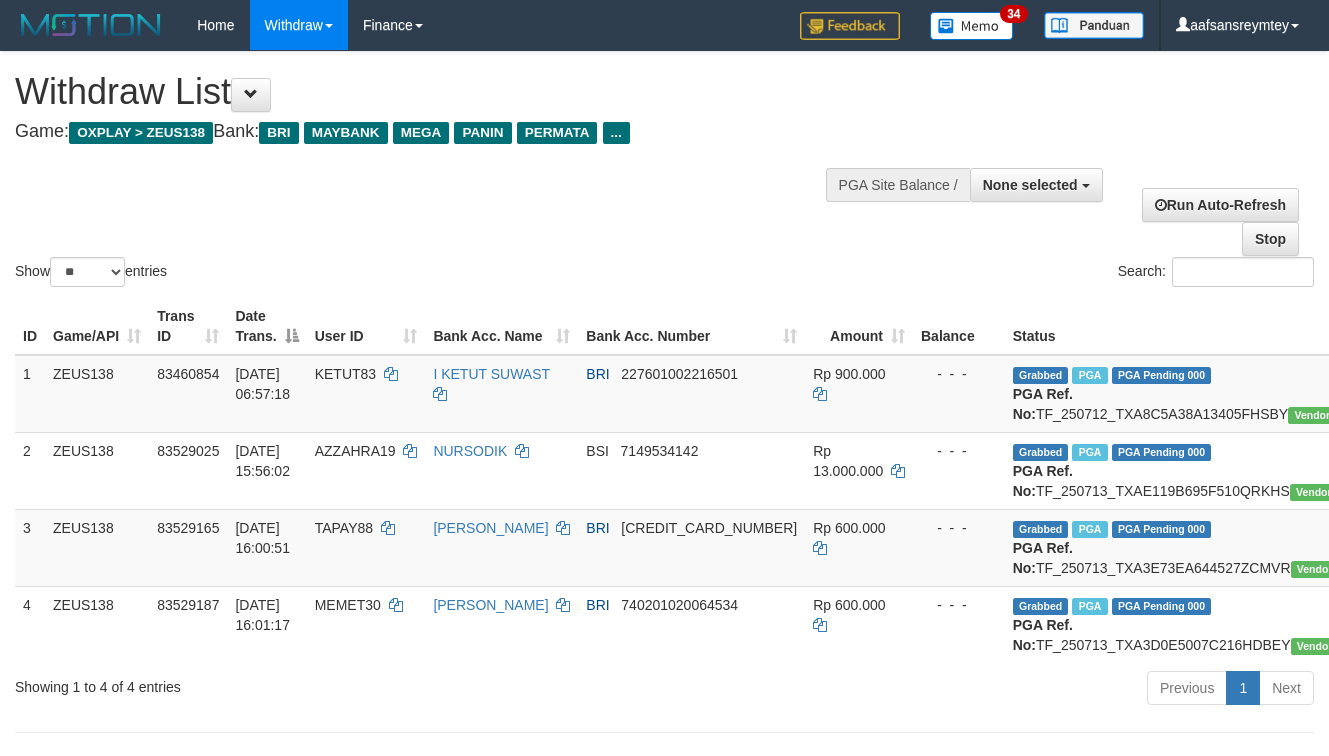 select 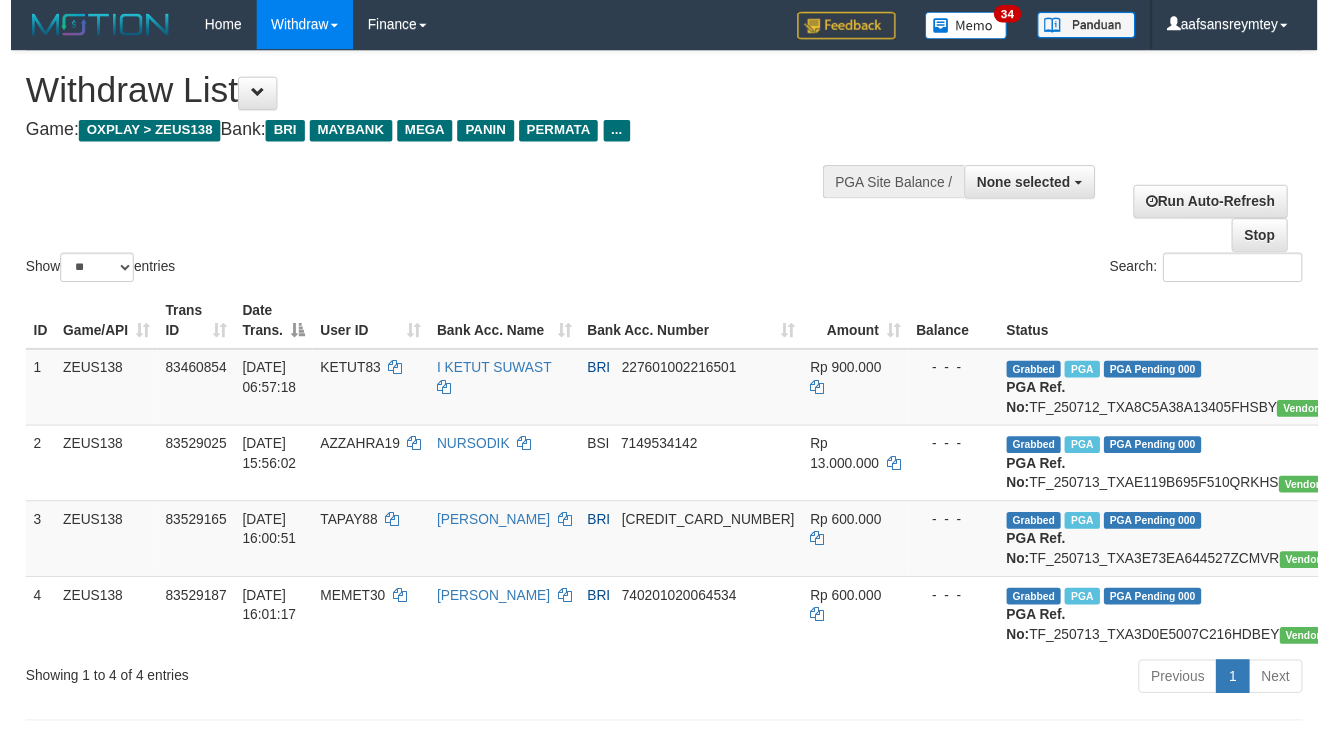scroll, scrollTop: 181, scrollLeft: 0, axis: vertical 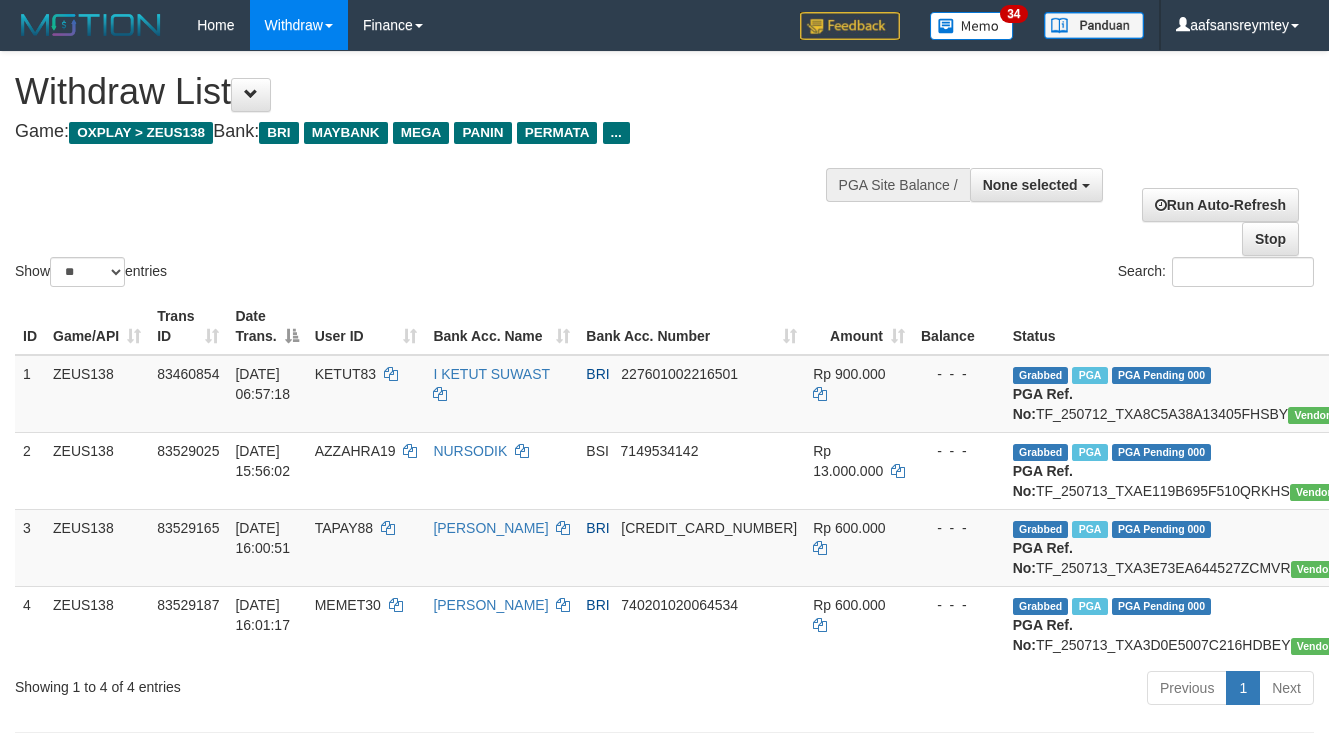 select 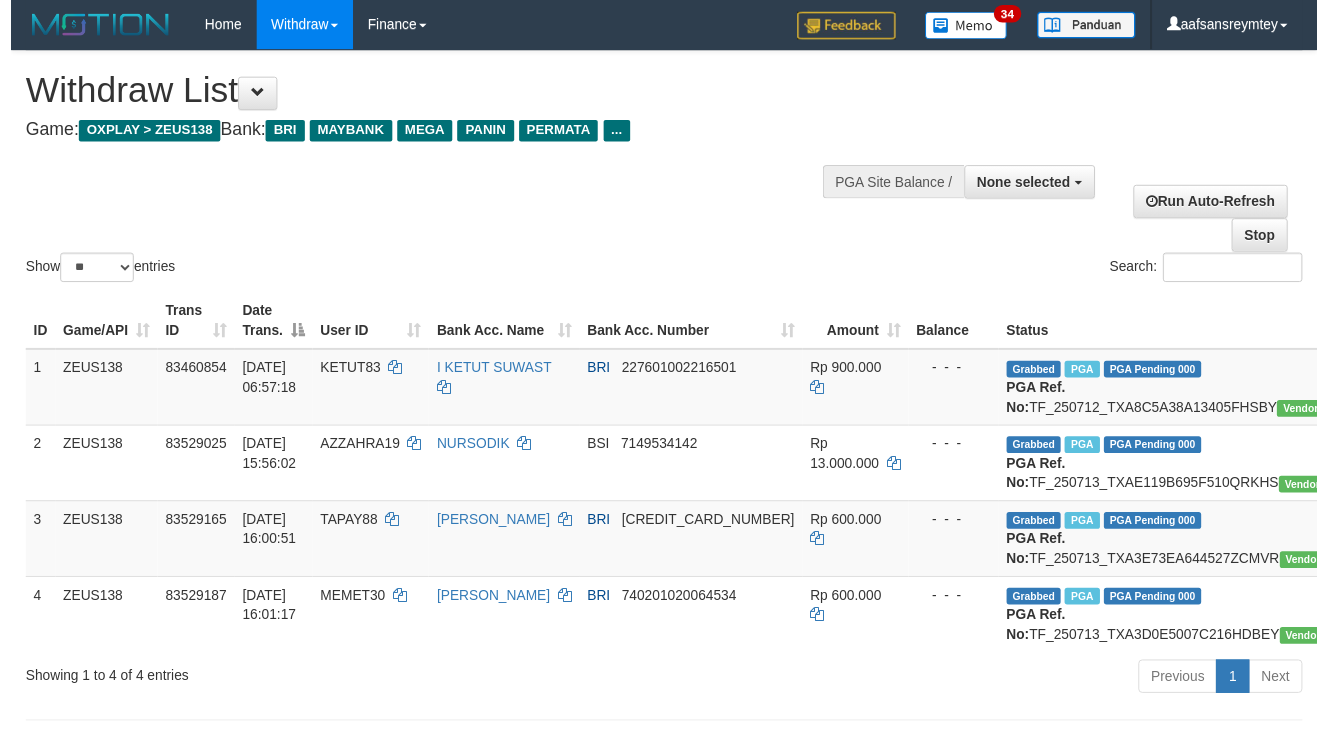 scroll, scrollTop: 181, scrollLeft: 0, axis: vertical 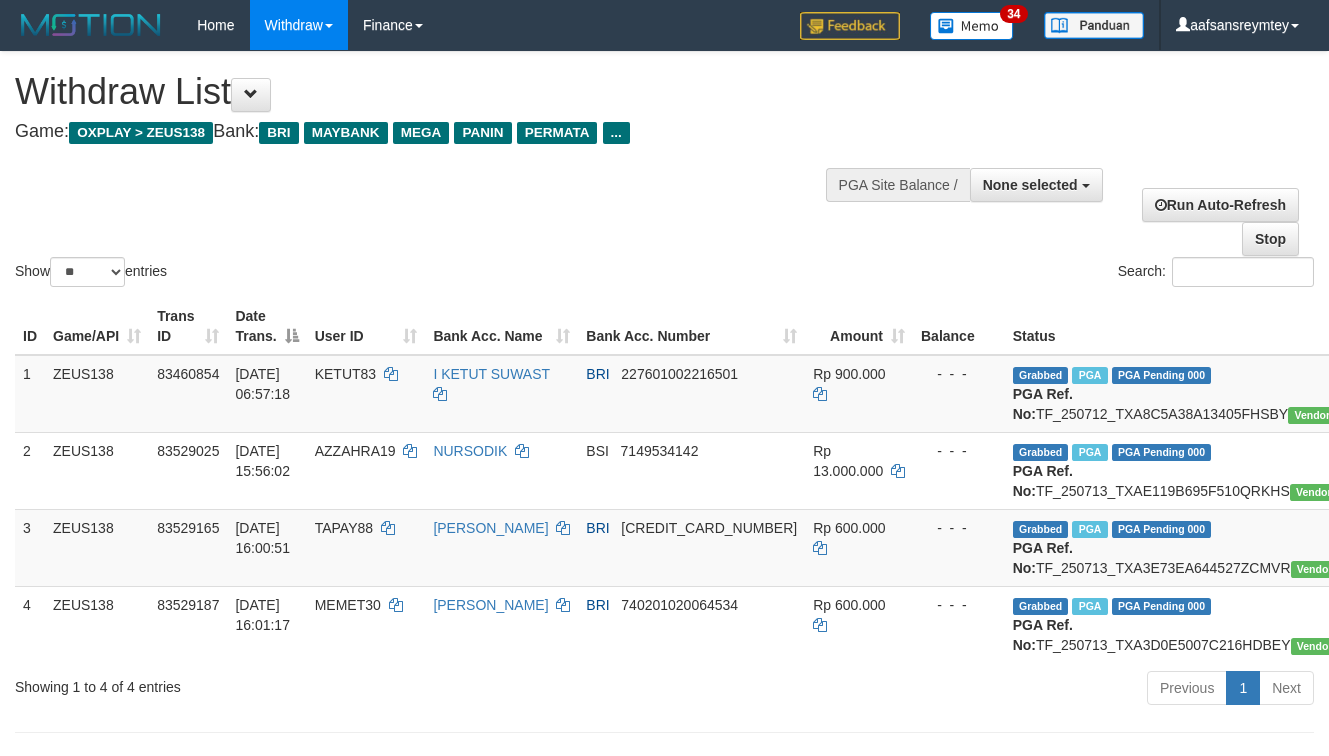 select 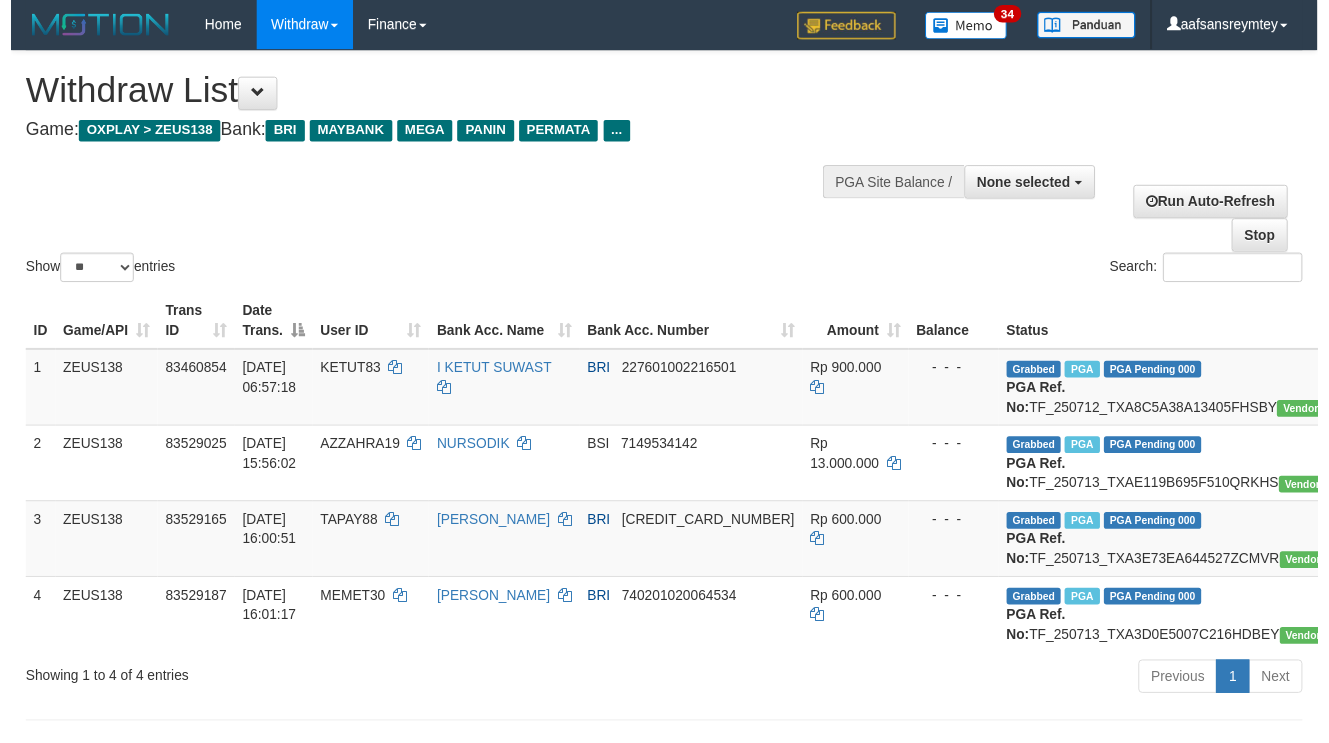 scroll, scrollTop: 91, scrollLeft: 0, axis: vertical 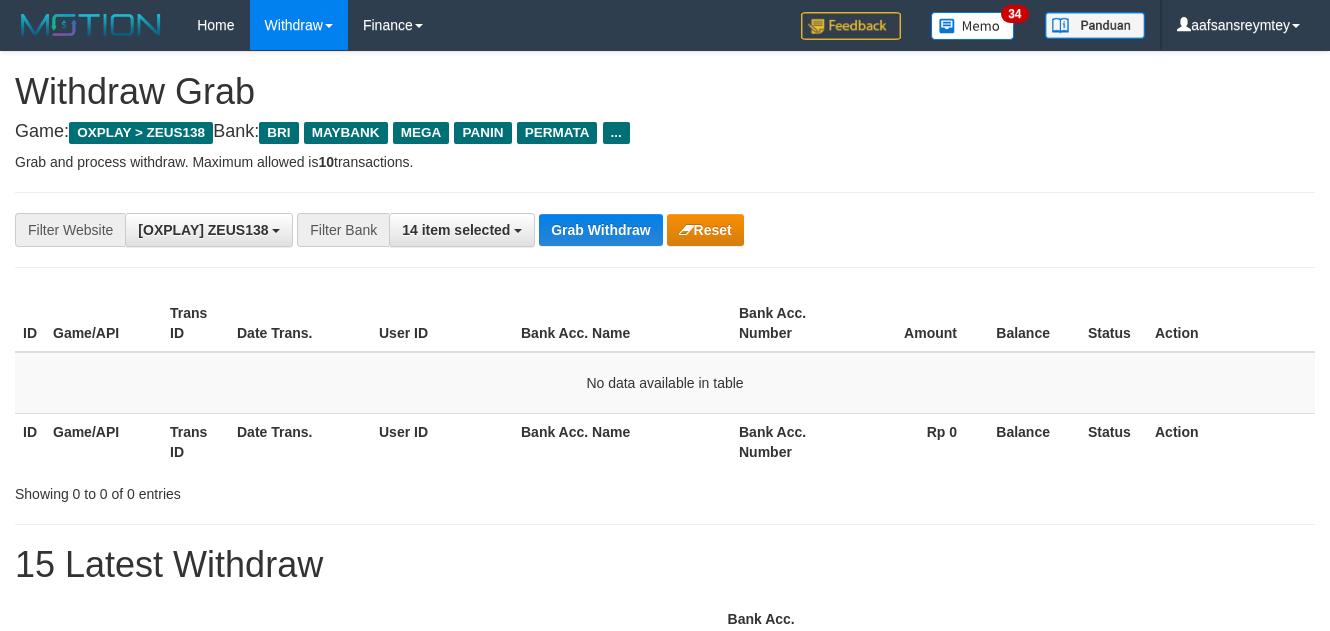 click on "Grab Withdraw" at bounding box center (600, 230) 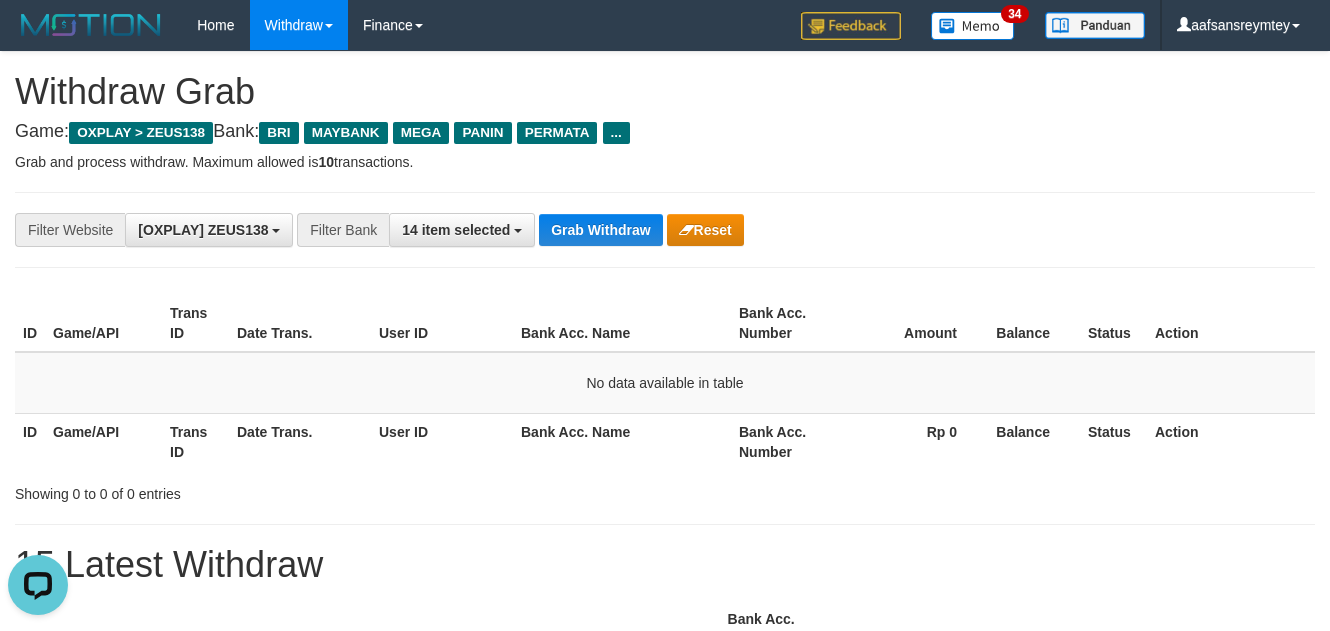 scroll, scrollTop: 0, scrollLeft: 0, axis: both 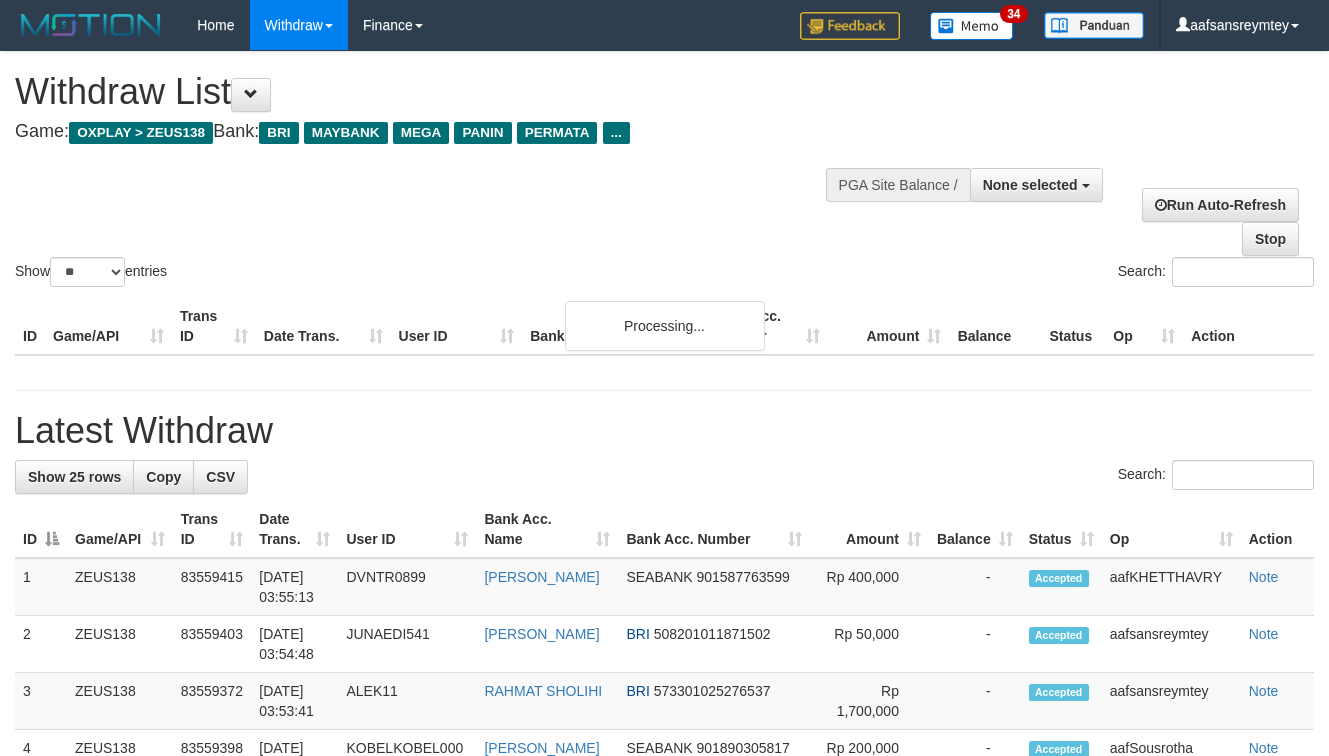 select 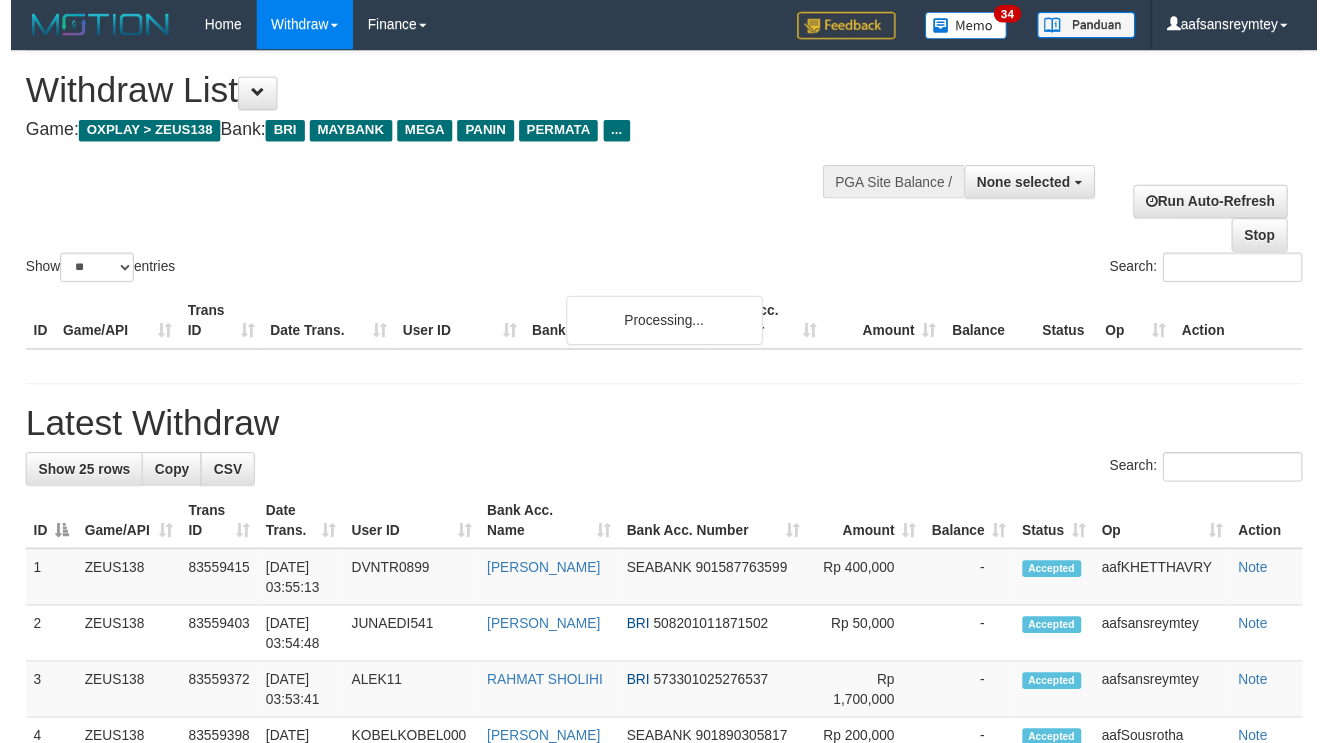 scroll, scrollTop: 92, scrollLeft: 0, axis: vertical 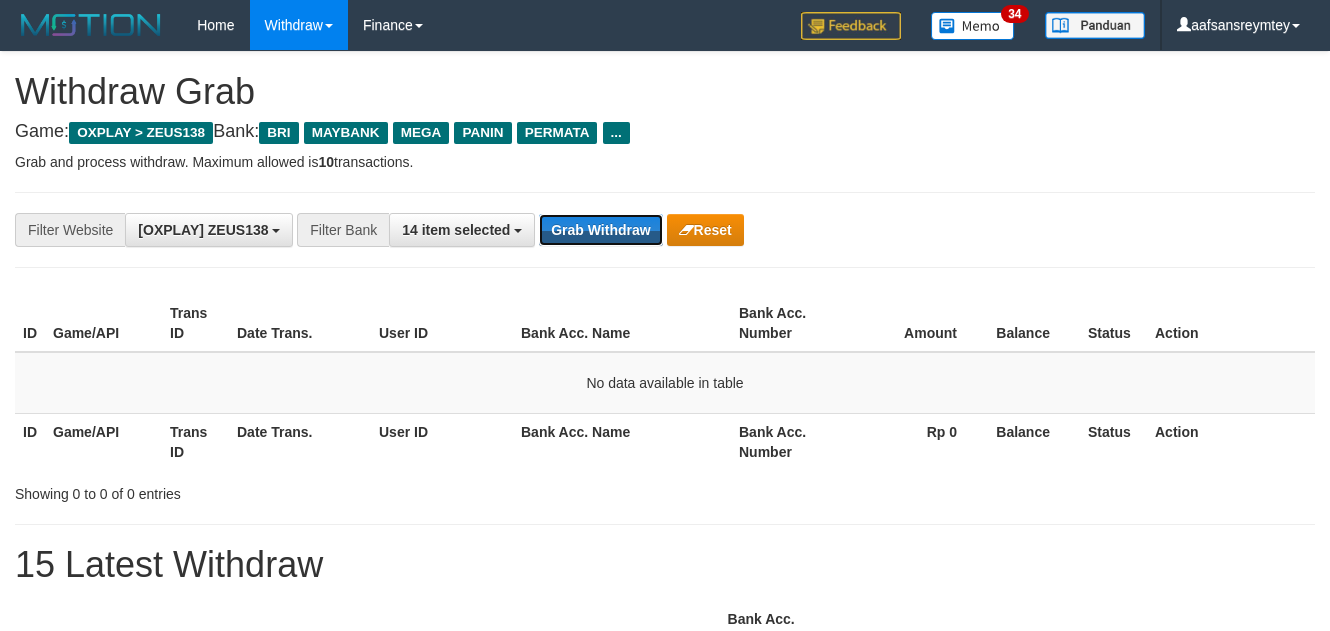 click on "Grab Withdraw" at bounding box center (600, 230) 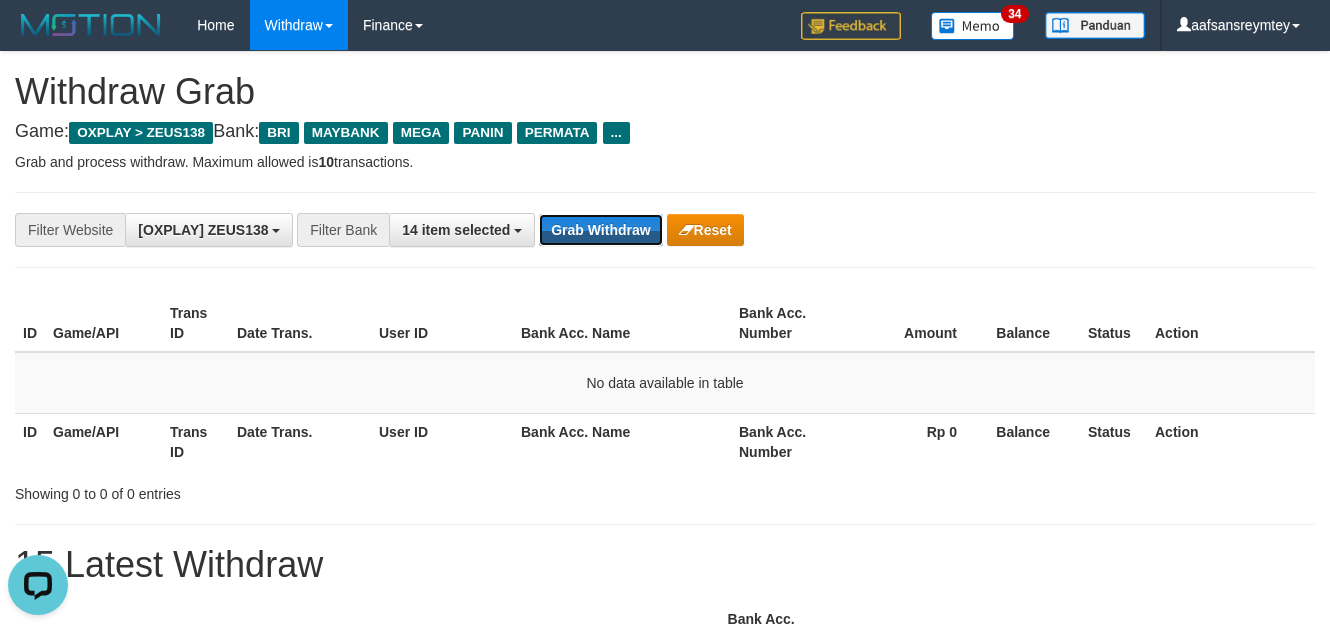 scroll, scrollTop: 0, scrollLeft: 0, axis: both 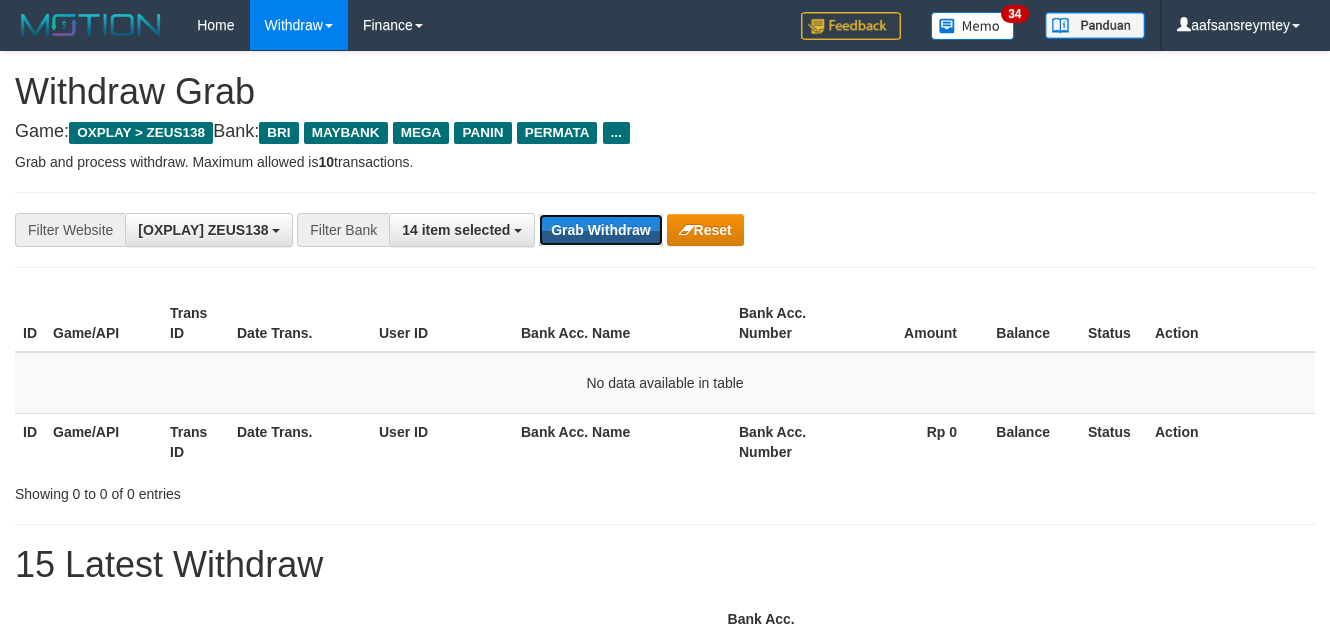 click on "Grab Withdraw" at bounding box center (600, 230) 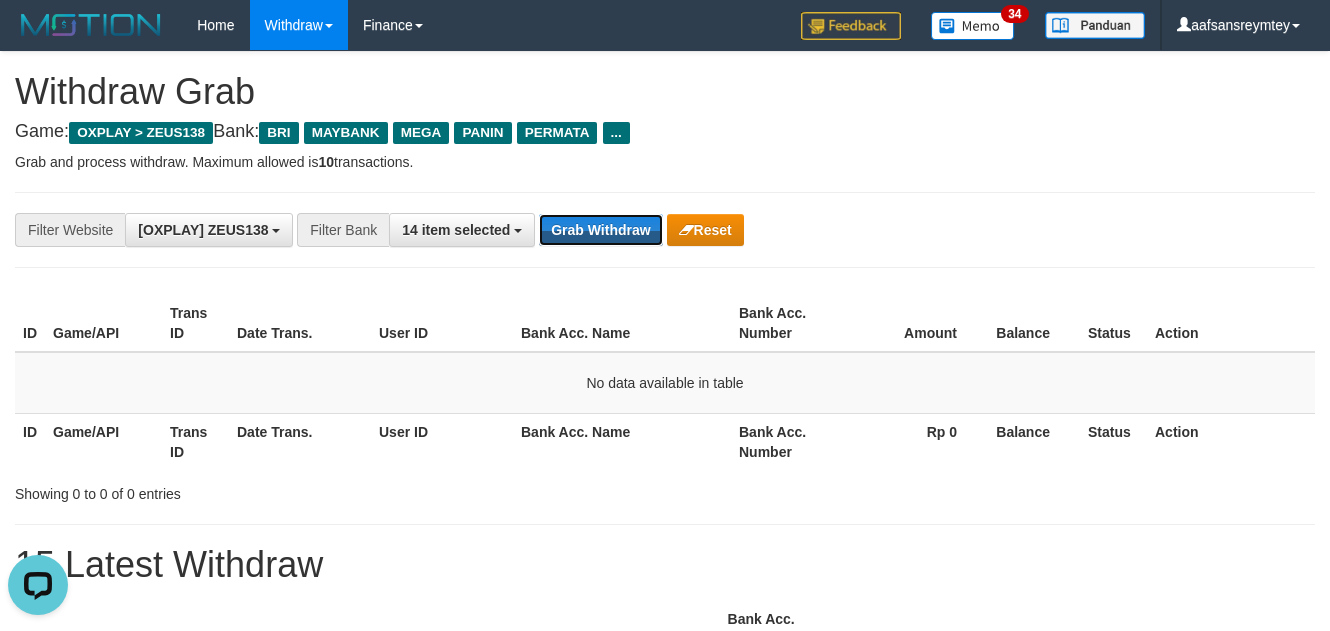 scroll, scrollTop: 0, scrollLeft: 0, axis: both 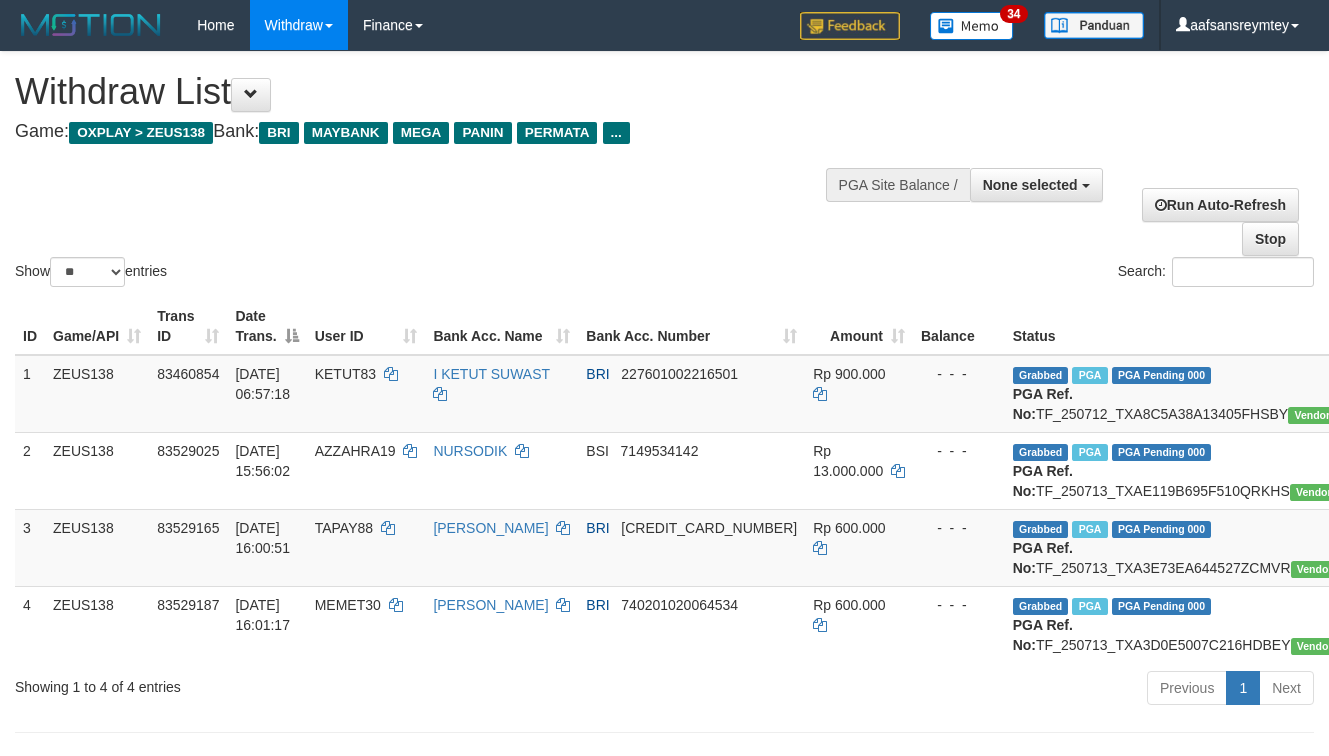 select 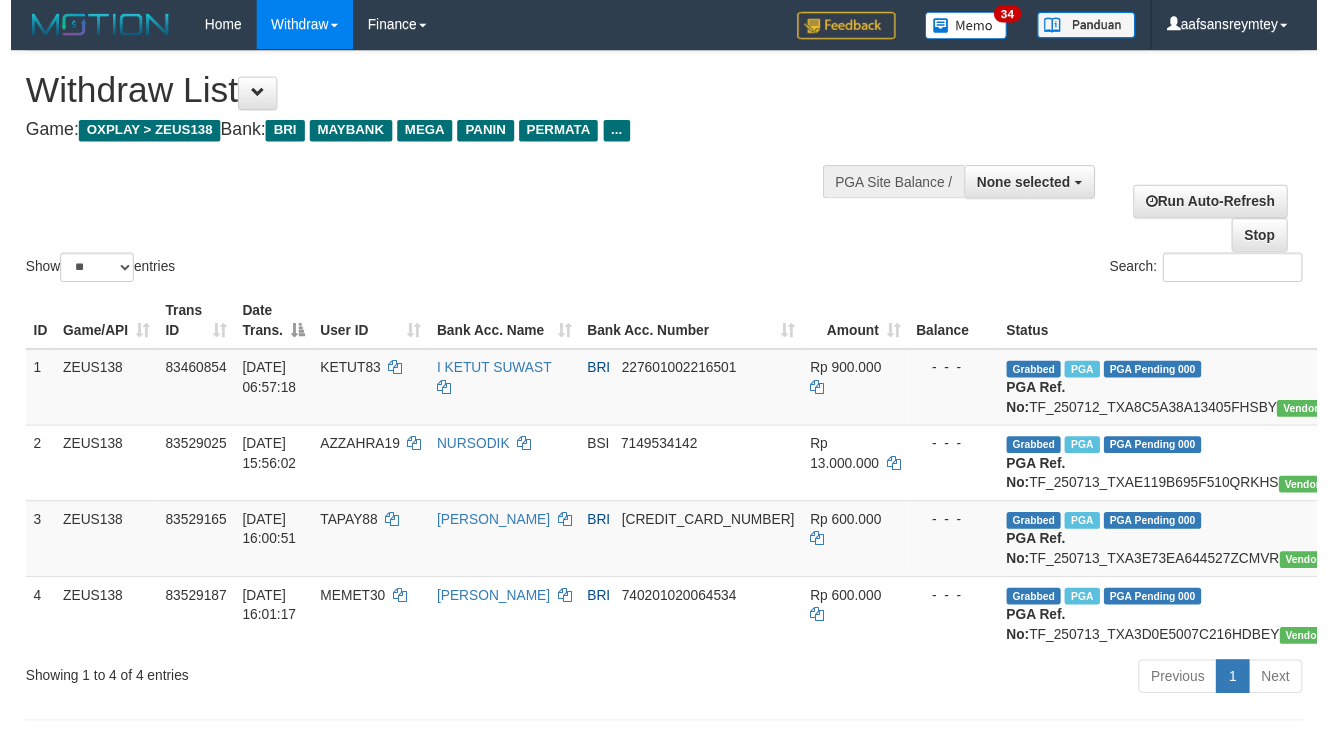 scroll, scrollTop: 93, scrollLeft: 0, axis: vertical 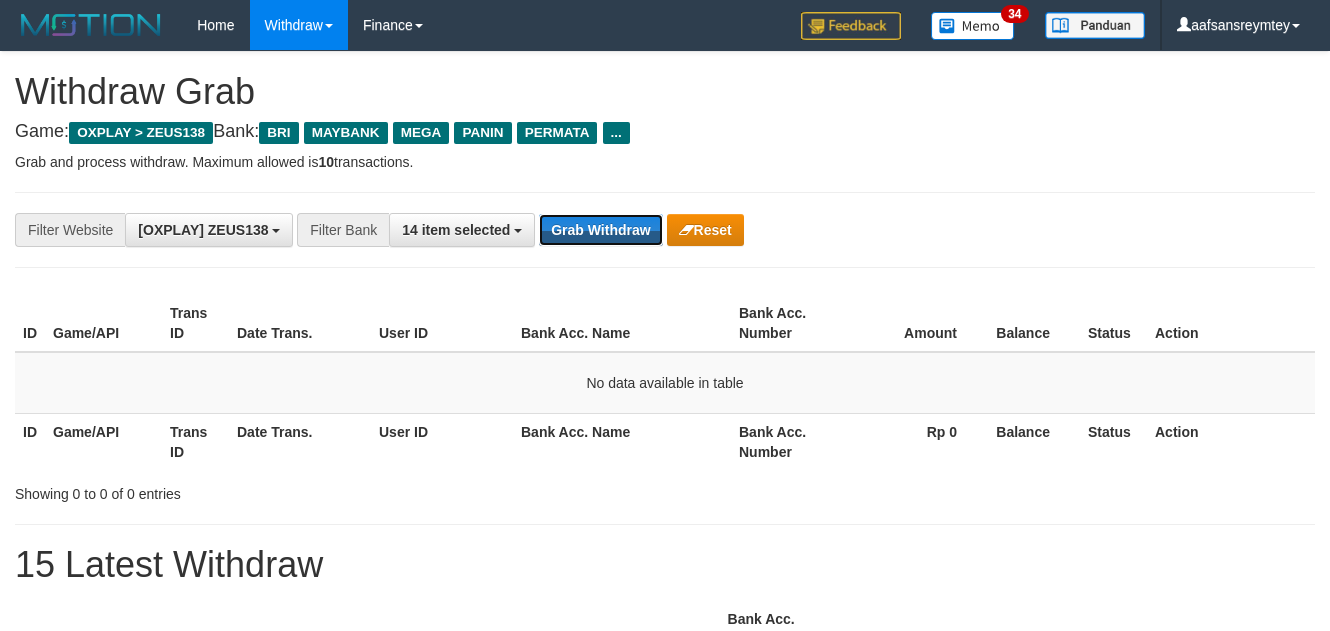 click on "Grab Withdraw" at bounding box center [600, 230] 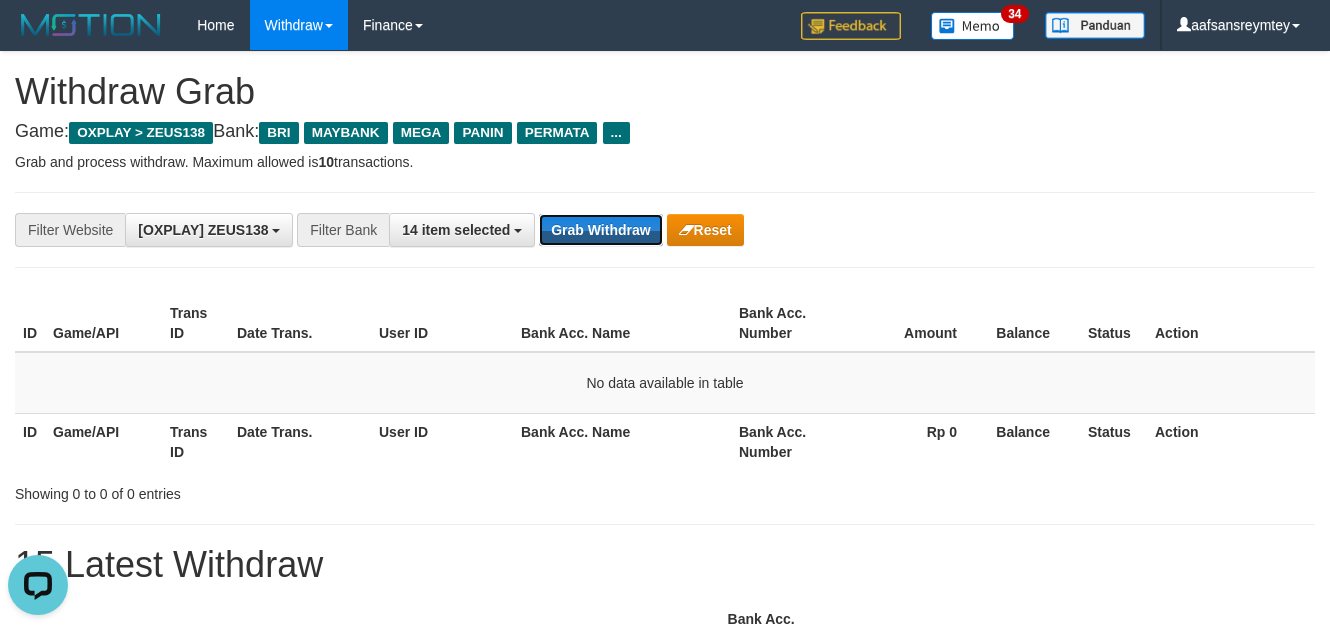 scroll, scrollTop: 0, scrollLeft: 0, axis: both 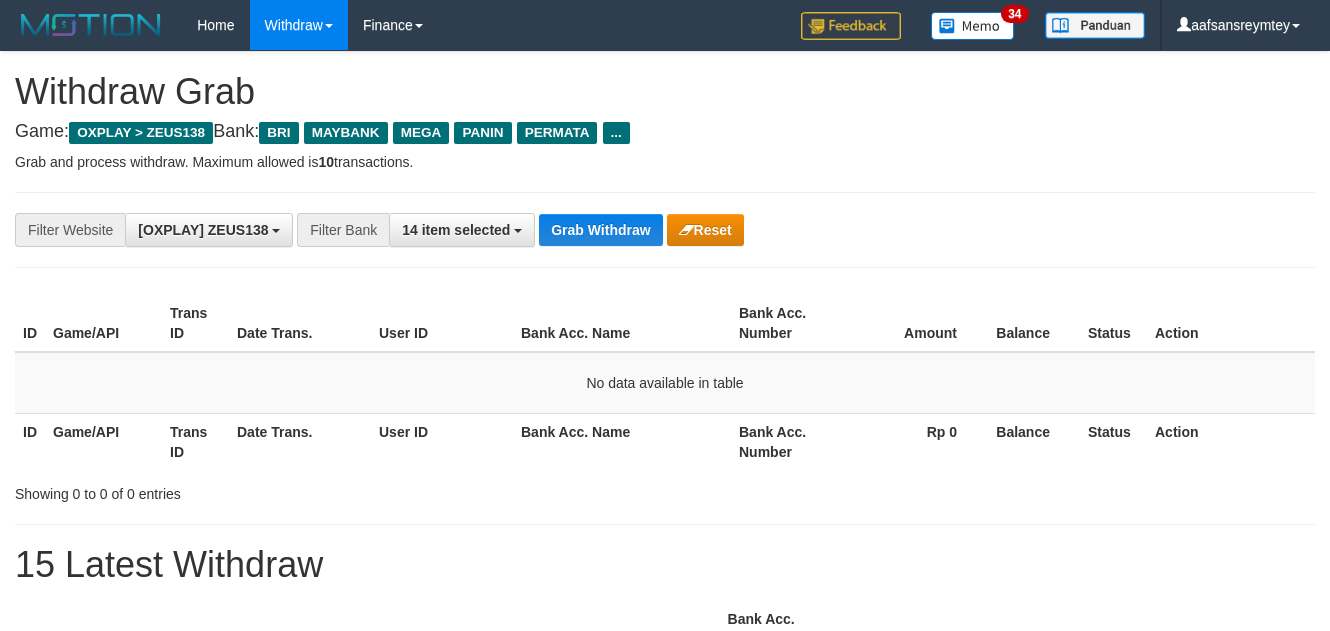 click on "Grab Withdraw" at bounding box center (600, 230) 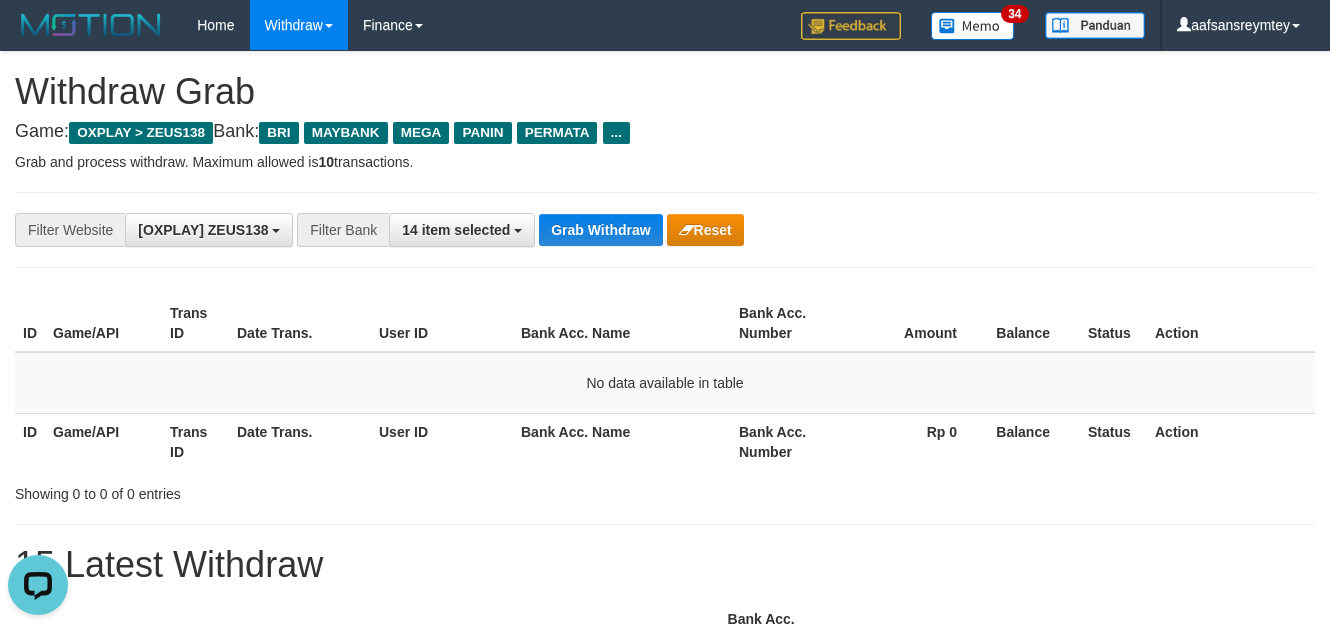 scroll, scrollTop: 0, scrollLeft: 0, axis: both 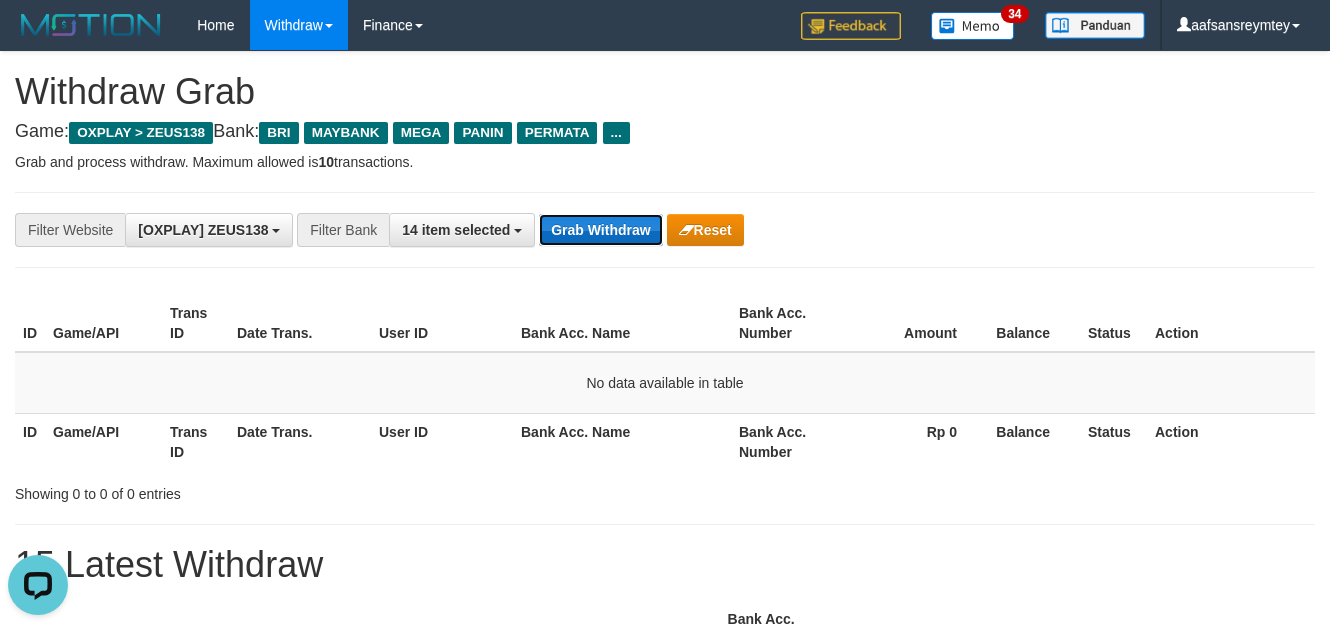 click on "Grab Withdraw" at bounding box center [600, 230] 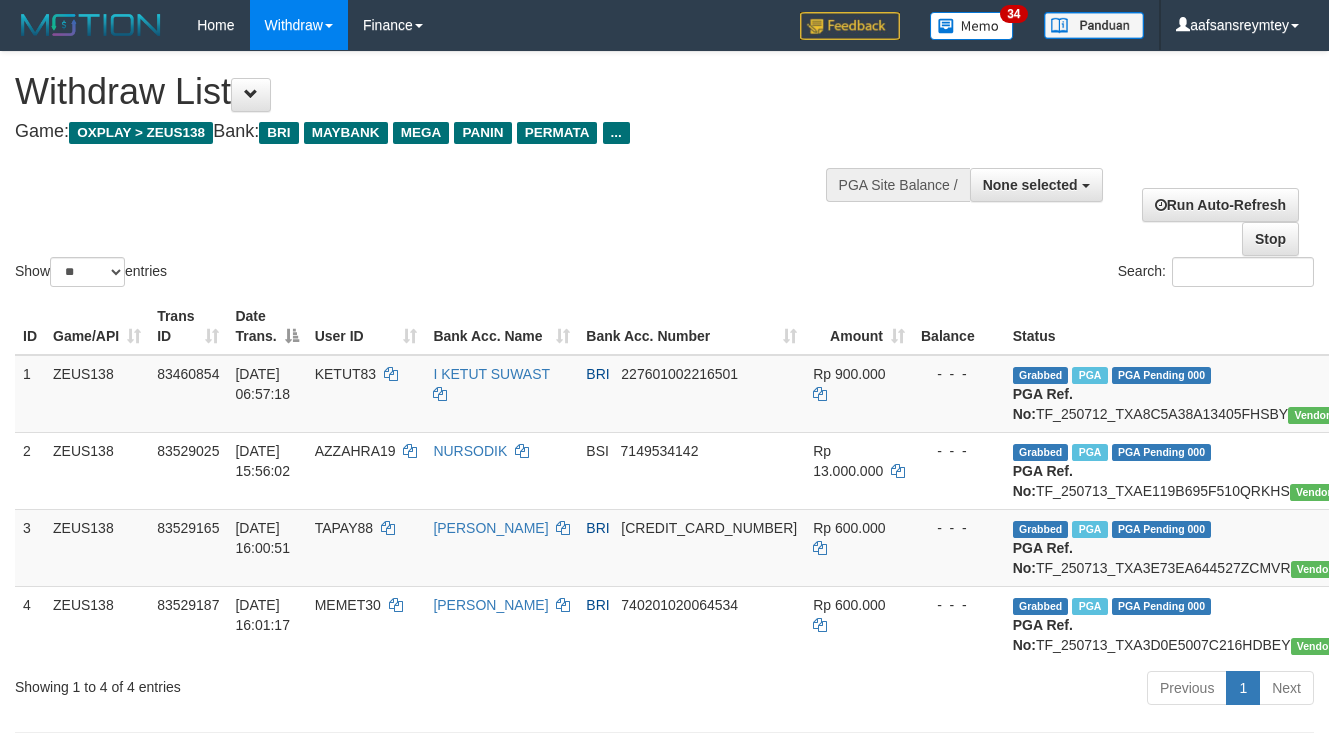 select 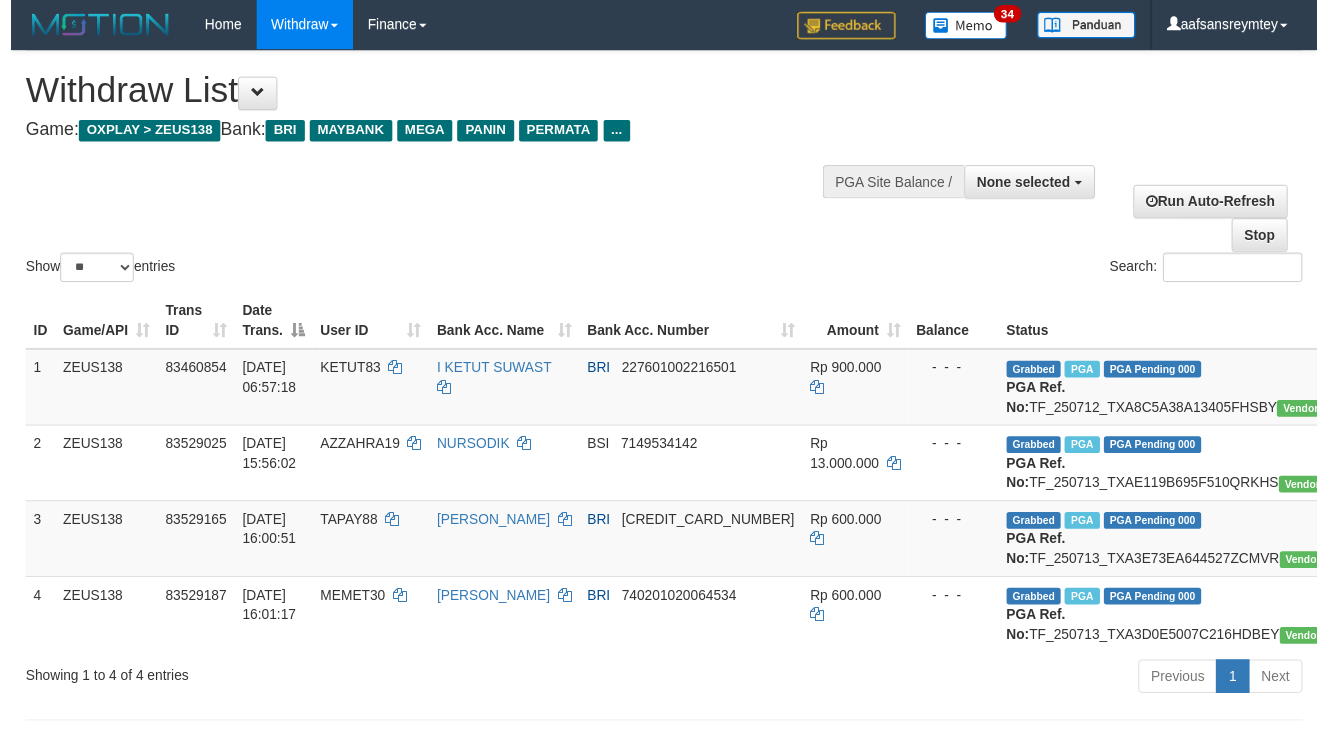 scroll, scrollTop: 94, scrollLeft: 0, axis: vertical 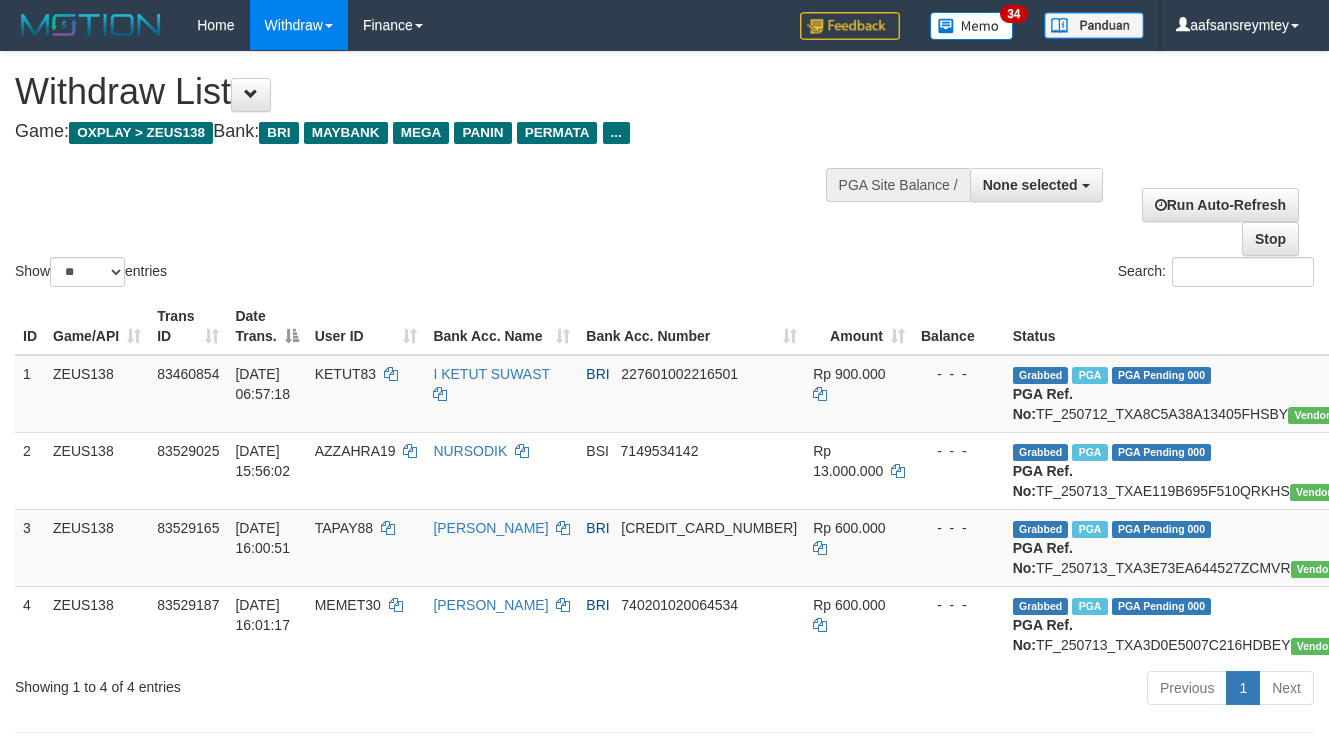 select 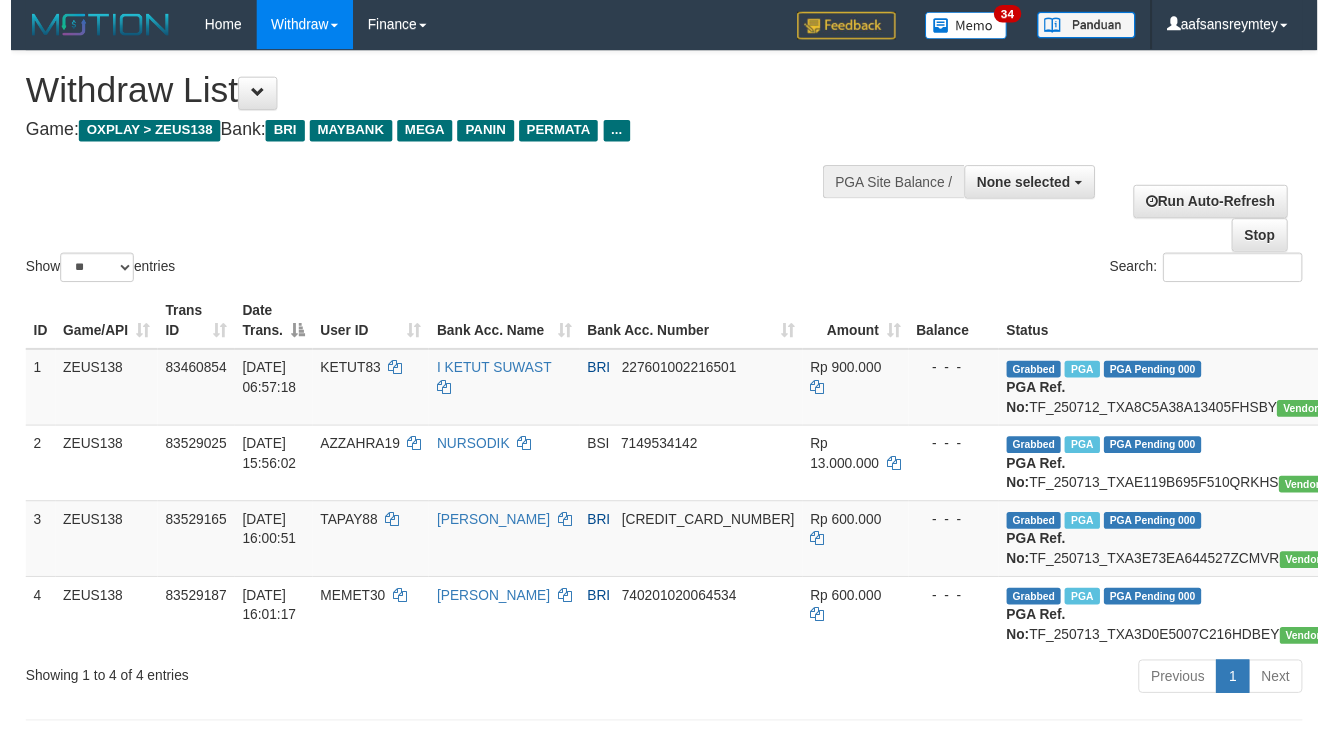 scroll, scrollTop: 95, scrollLeft: 0, axis: vertical 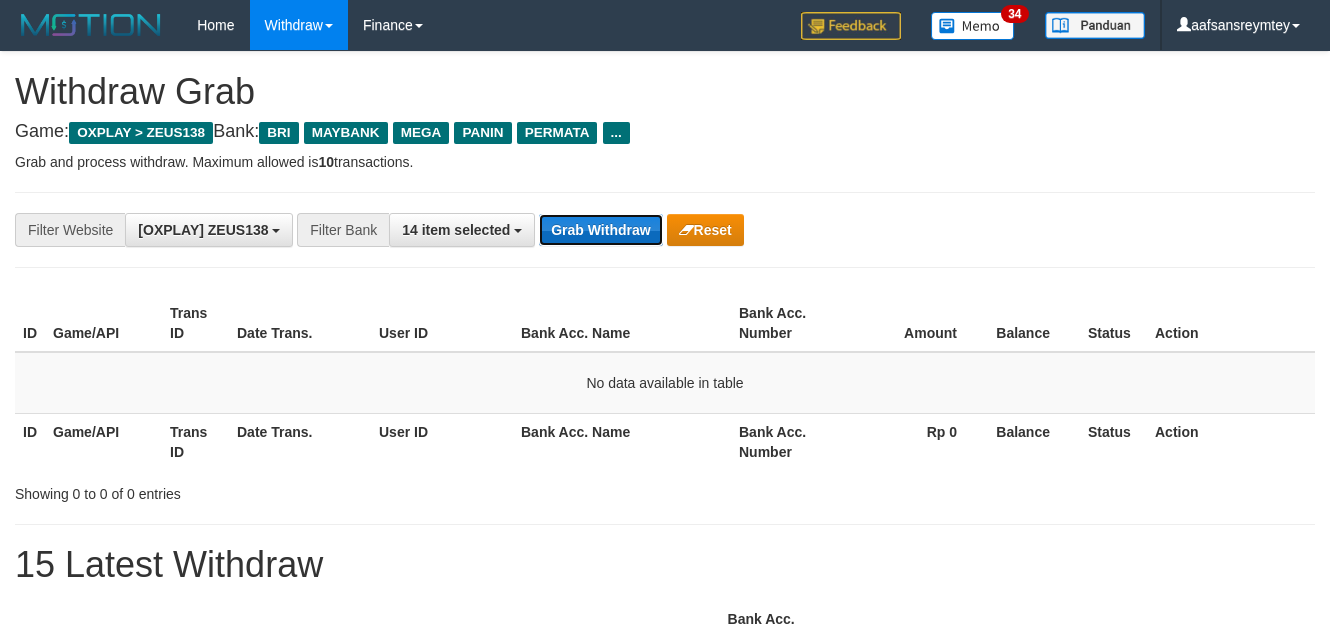 click on "Grab Withdraw" at bounding box center (600, 230) 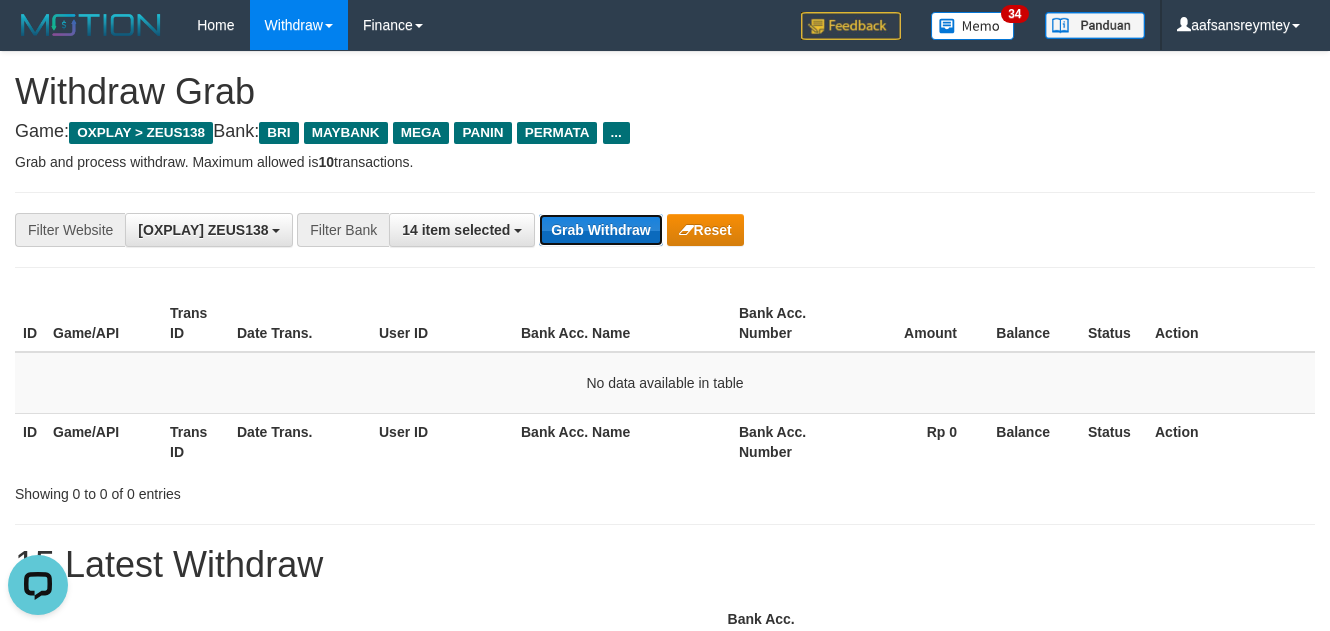 scroll, scrollTop: 0, scrollLeft: 0, axis: both 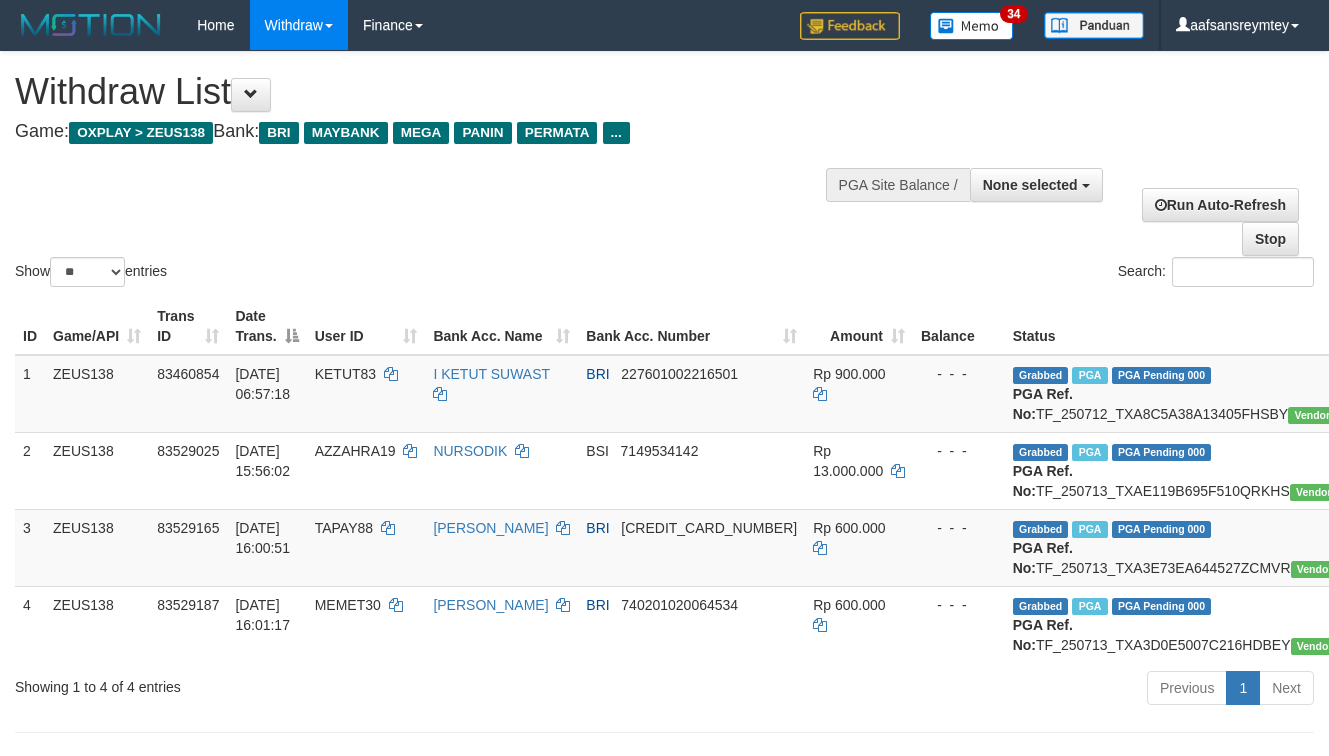 select 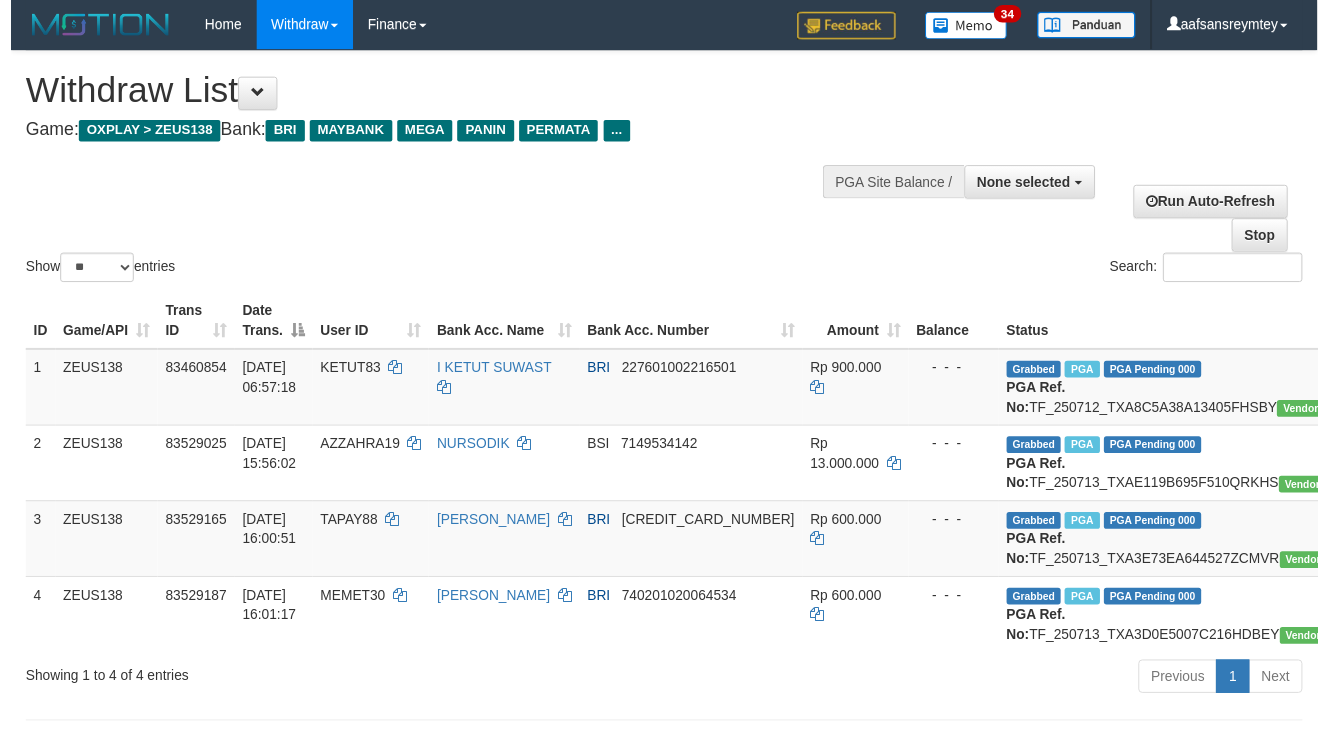 scroll, scrollTop: 96, scrollLeft: 0, axis: vertical 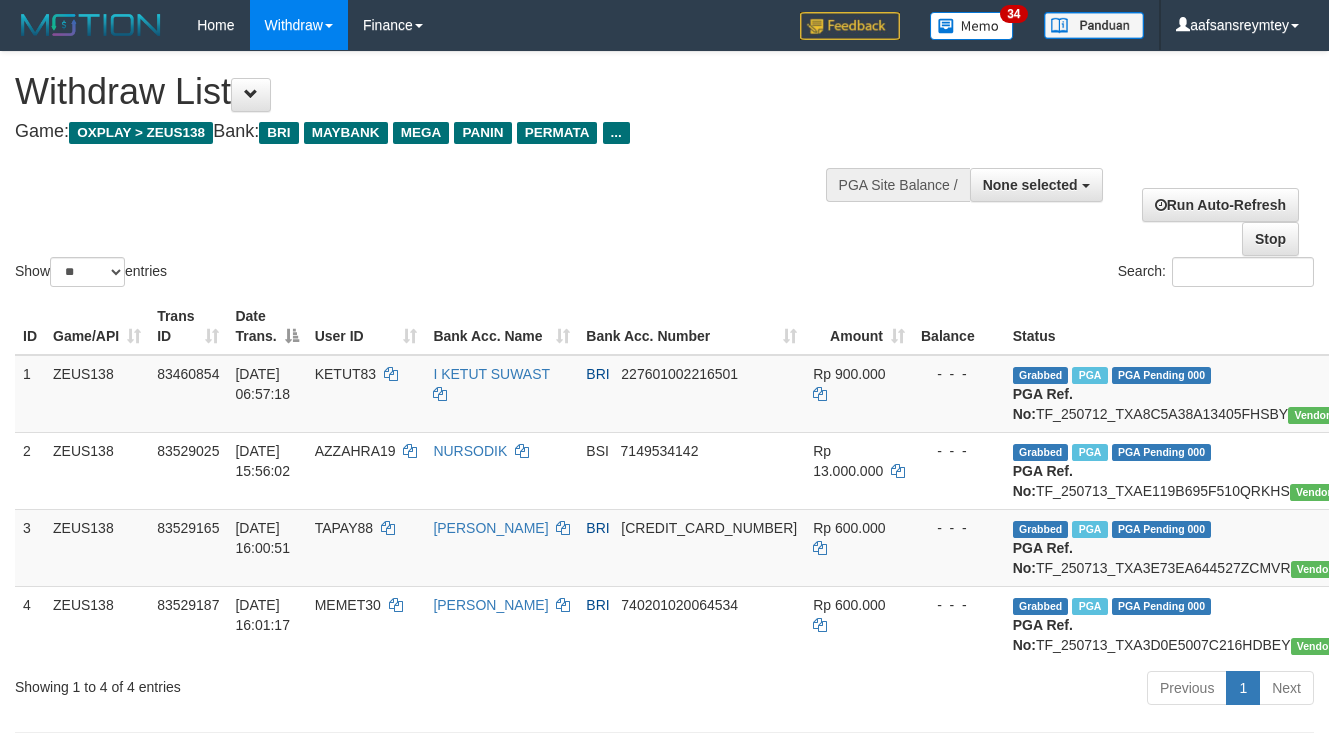 select 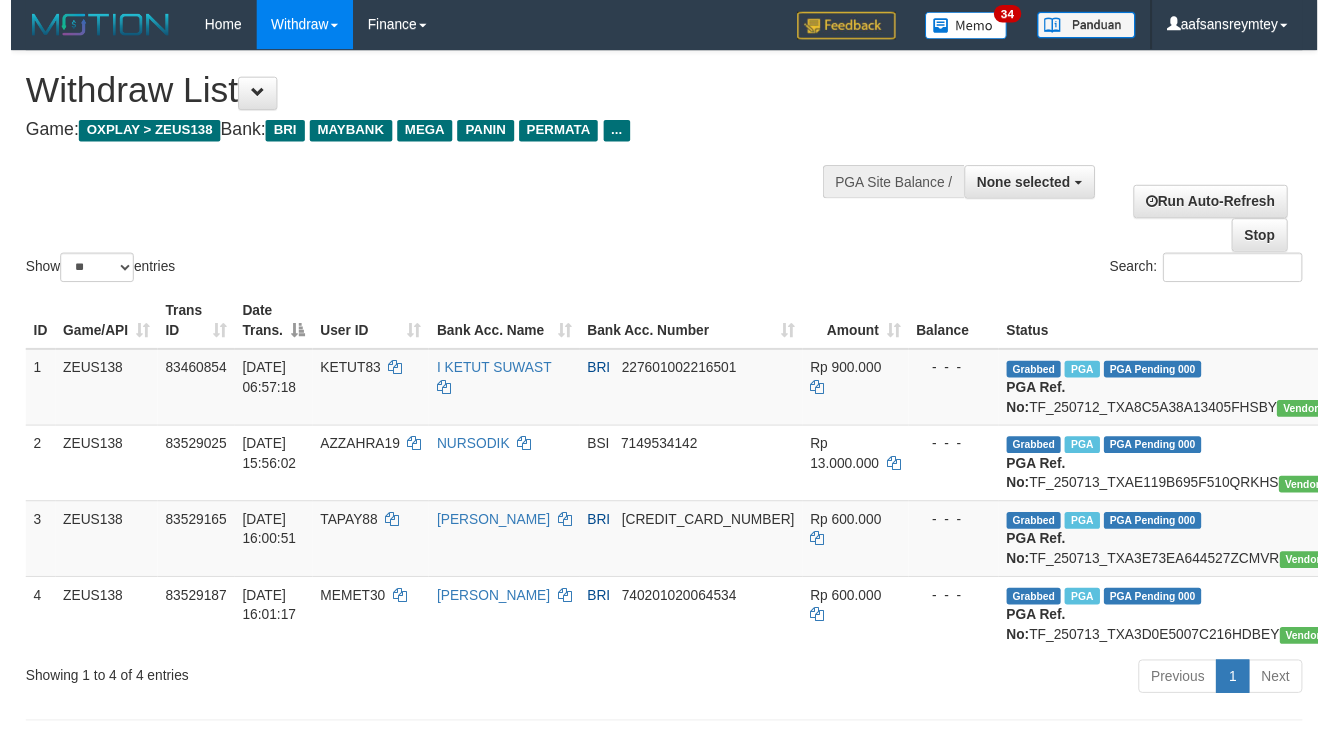 scroll, scrollTop: 97, scrollLeft: 0, axis: vertical 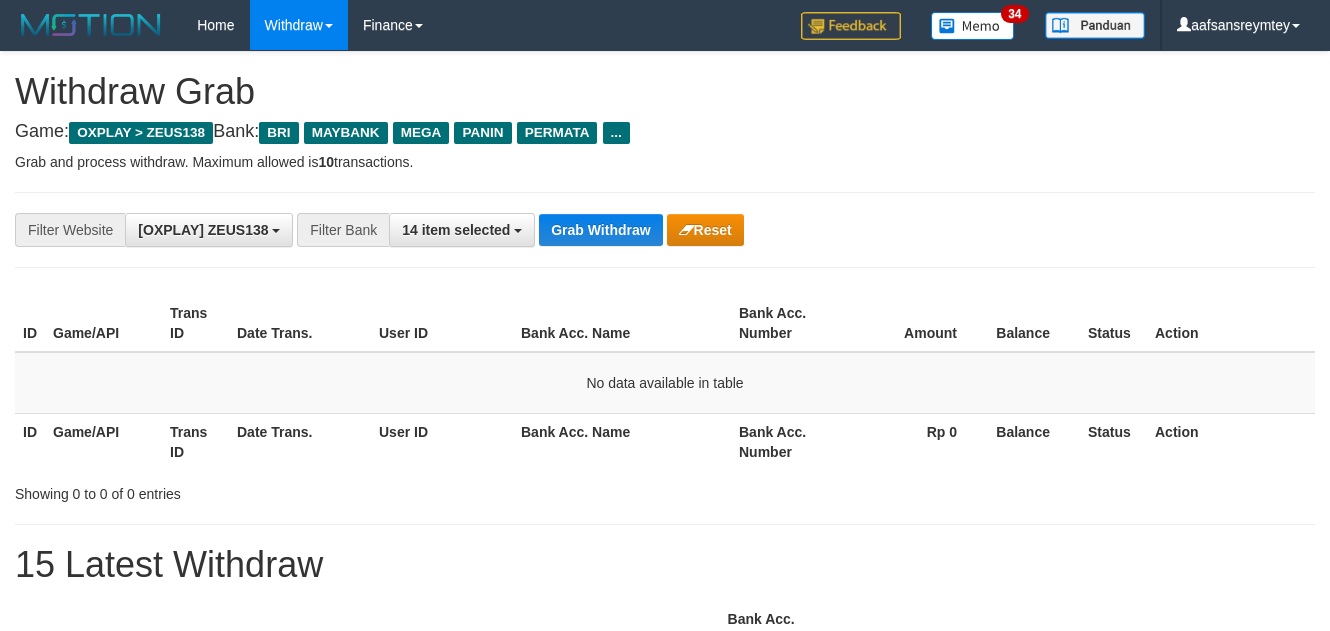click on "Grab Withdraw" at bounding box center [600, 230] 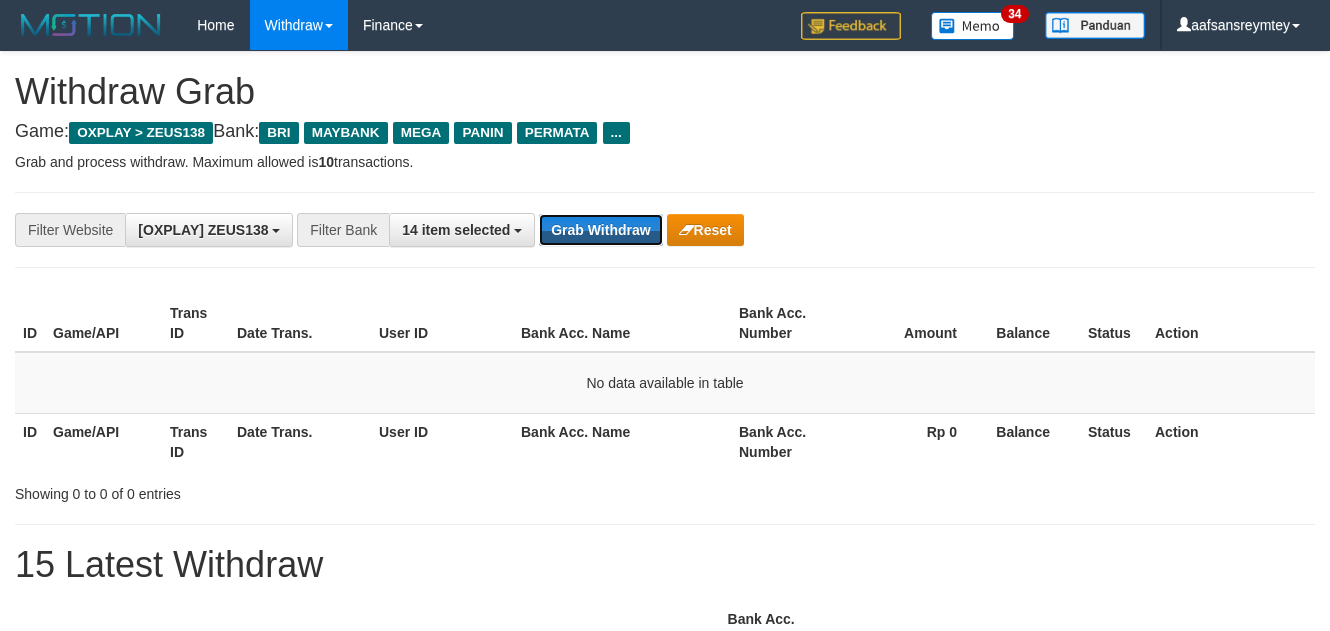 click on "Grab Withdraw" at bounding box center [600, 230] 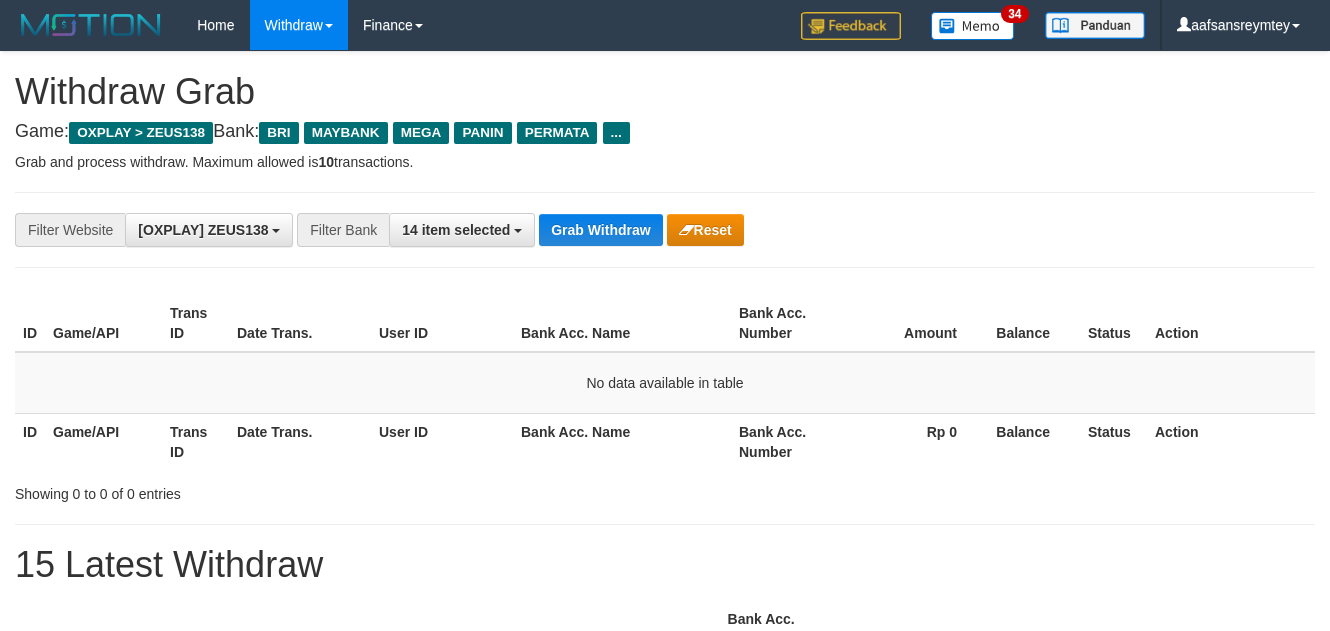 scroll, scrollTop: 0, scrollLeft: 0, axis: both 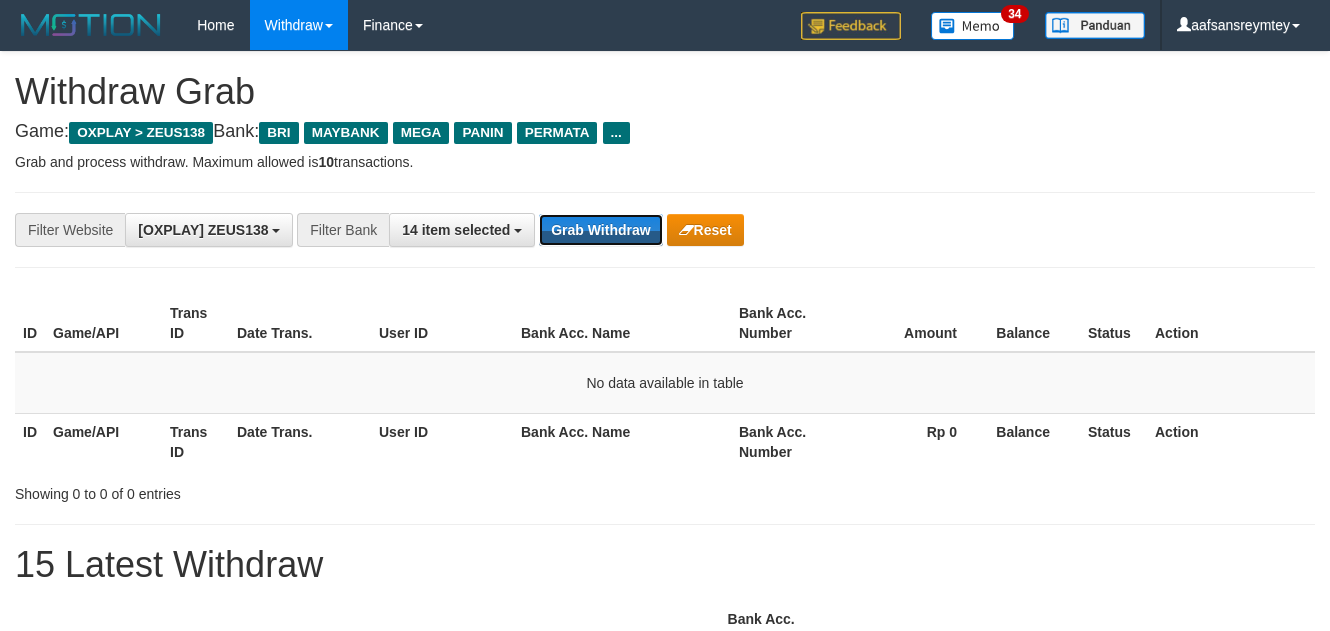 click on "Grab Withdraw" at bounding box center (600, 230) 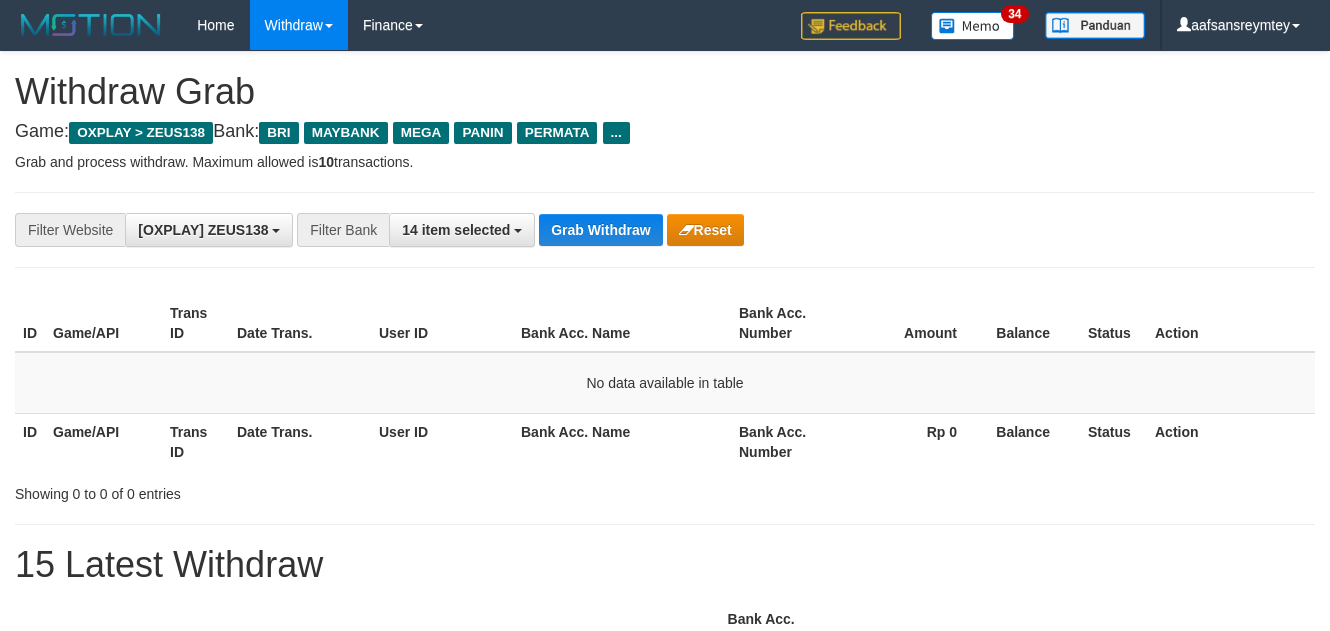 scroll, scrollTop: 0, scrollLeft: 0, axis: both 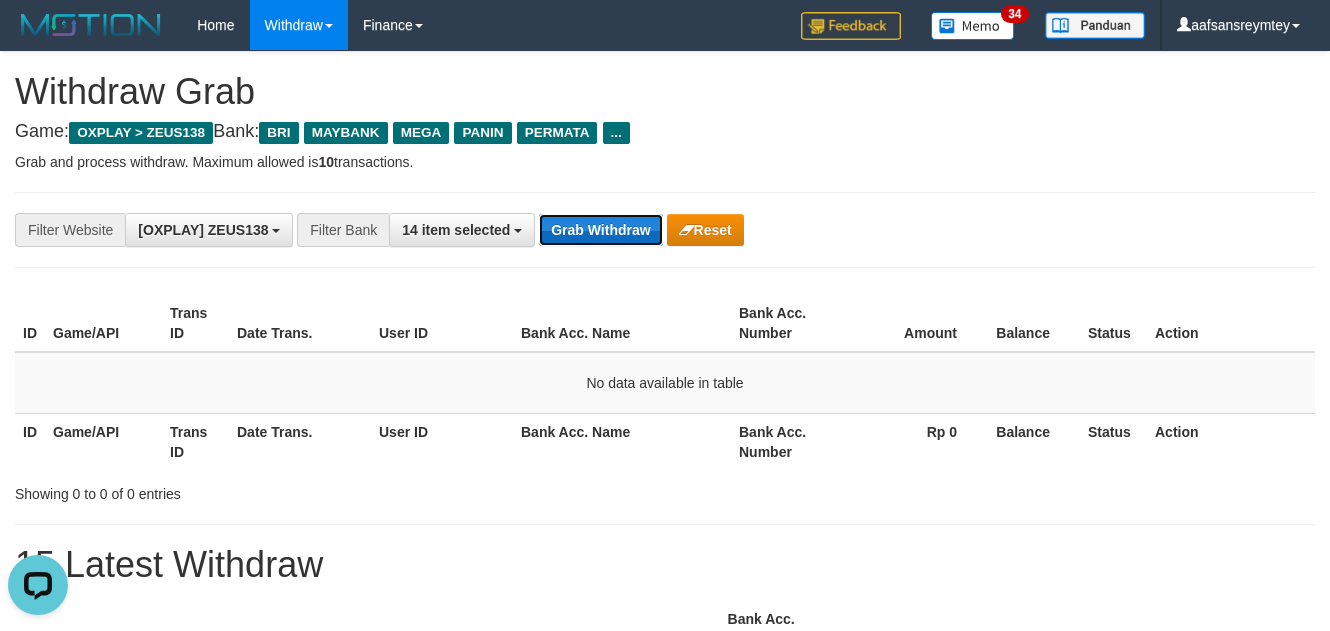click on "Grab Withdraw" at bounding box center [600, 230] 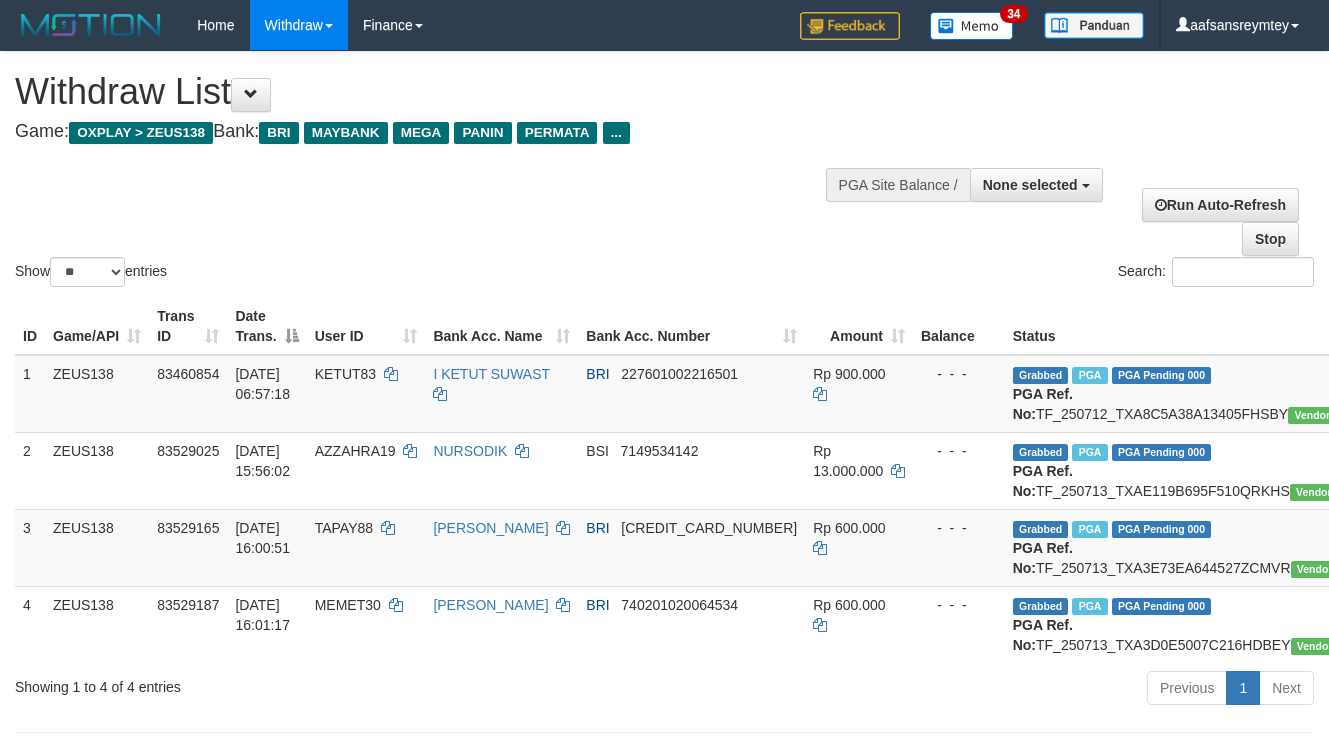 select 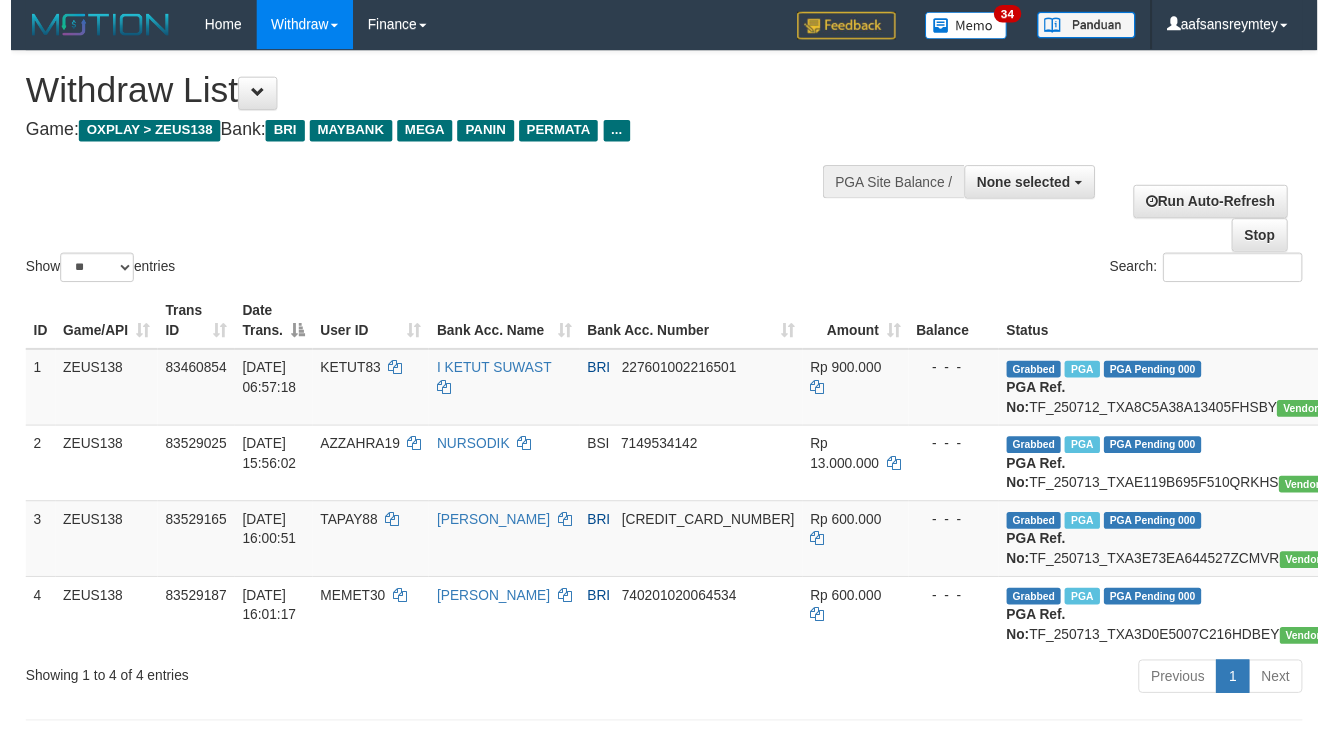 scroll, scrollTop: 98, scrollLeft: 0, axis: vertical 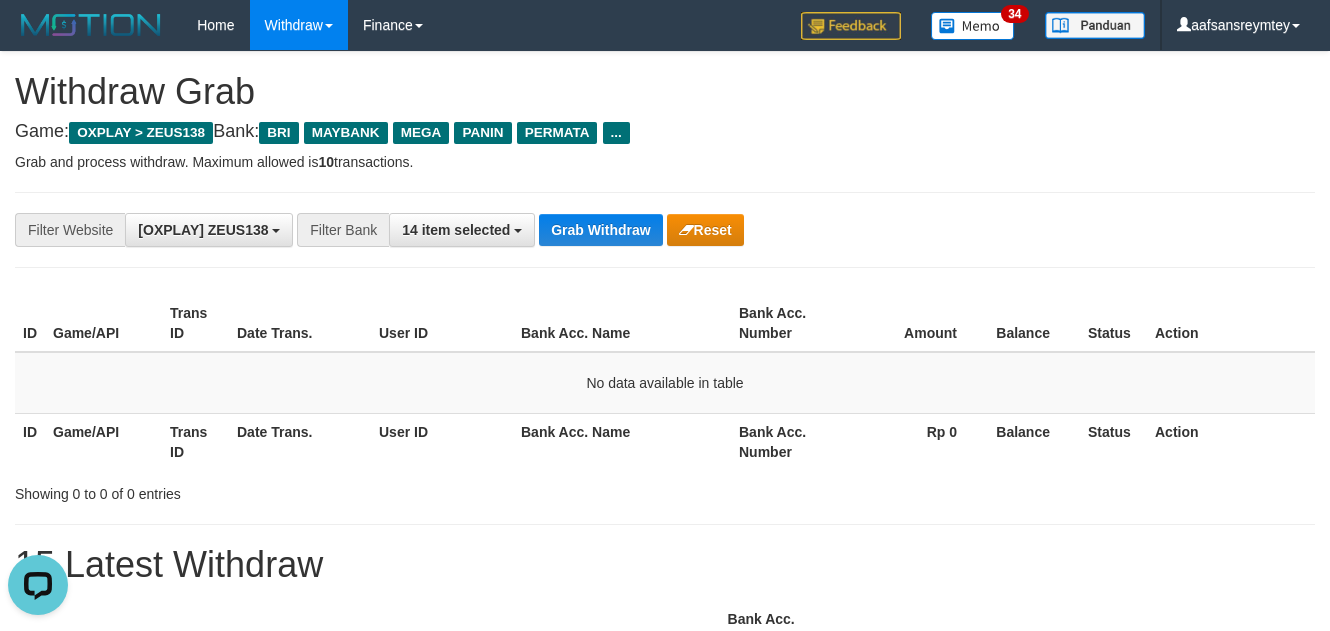 click on "**********" at bounding box center (554, 230) 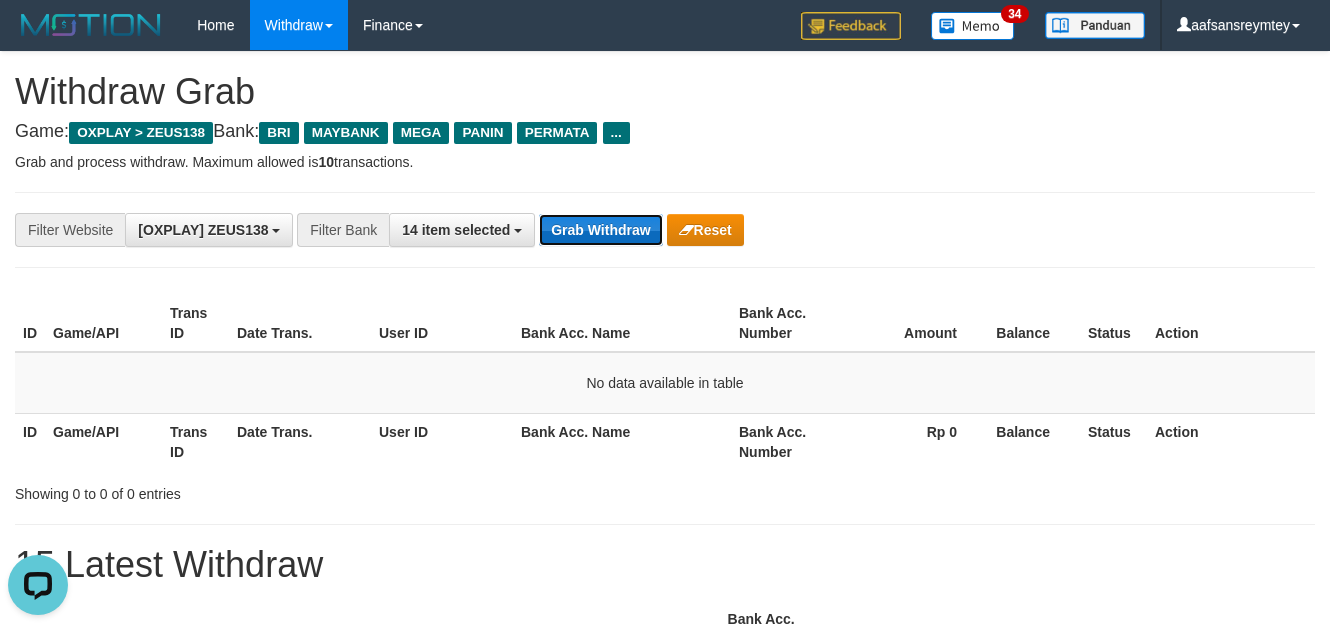 click on "Grab Withdraw" at bounding box center (600, 230) 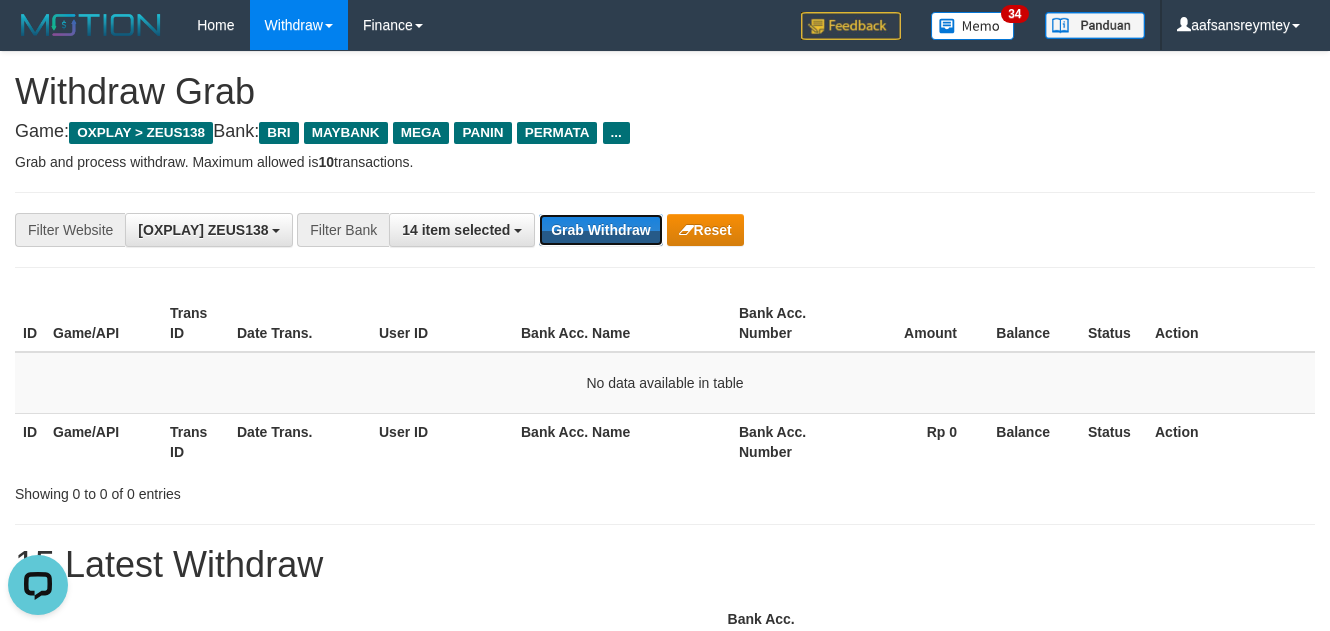 drag, startPoint x: 560, startPoint y: 239, endPoint x: 775, endPoint y: 305, distance: 224.9022 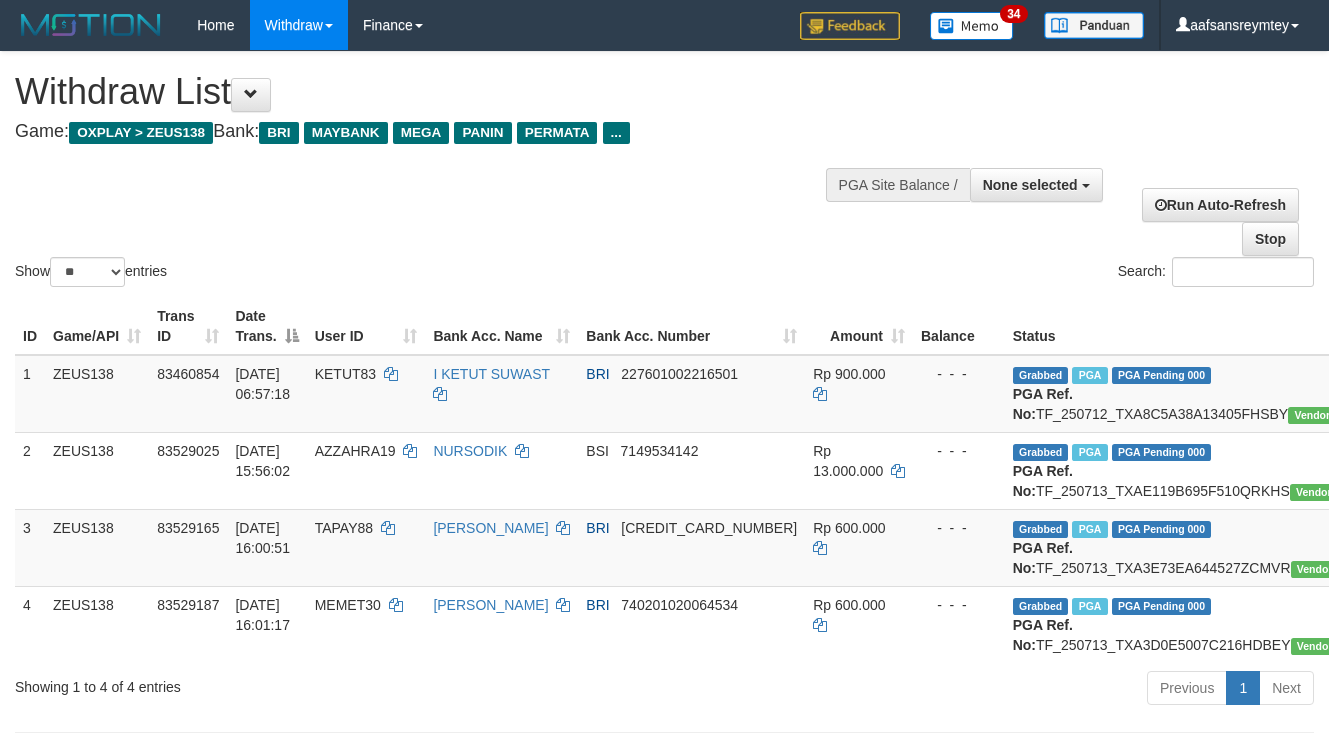 select 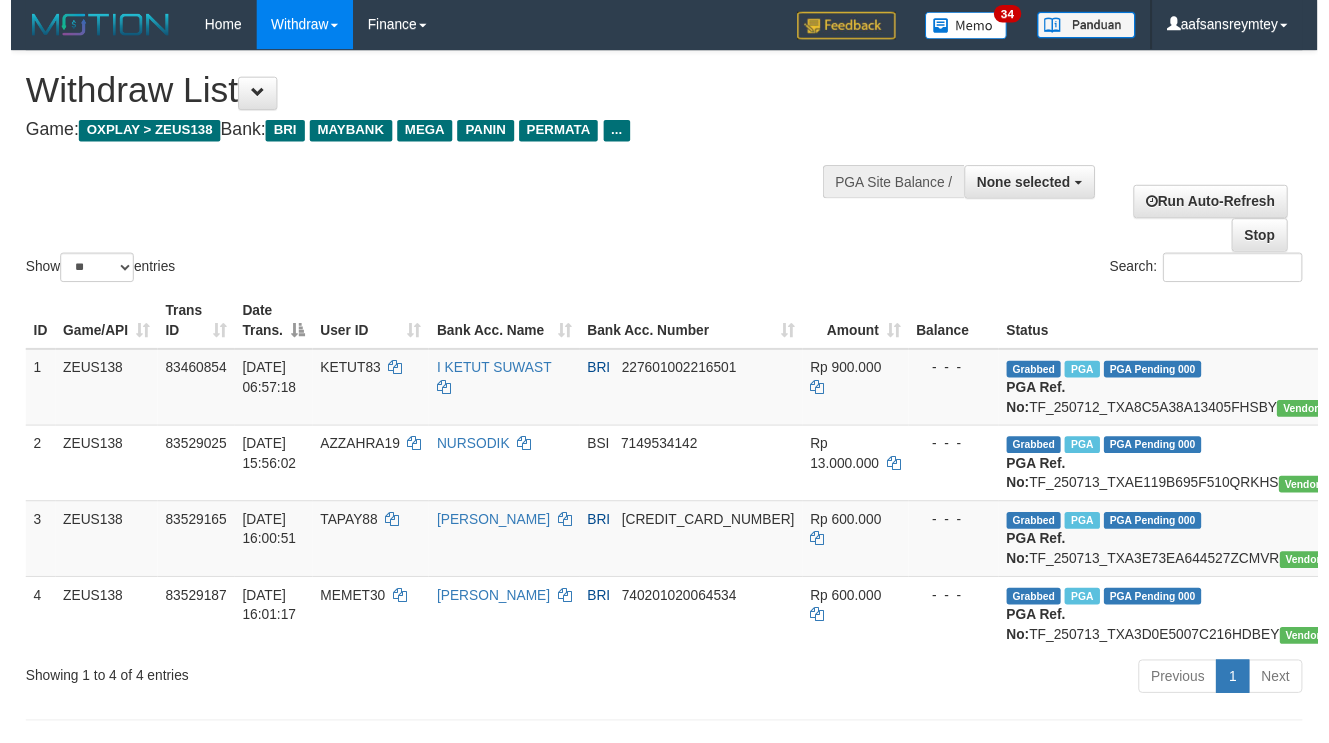 scroll, scrollTop: 99, scrollLeft: 0, axis: vertical 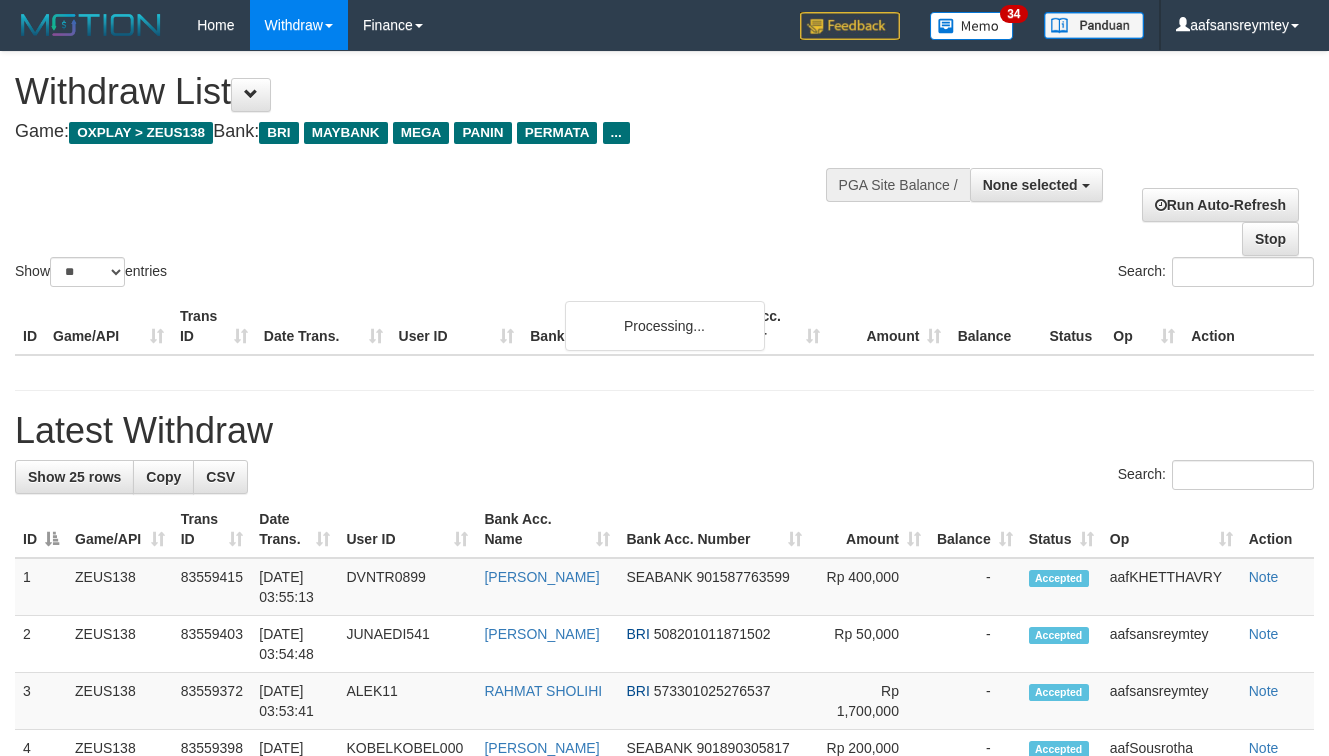 select 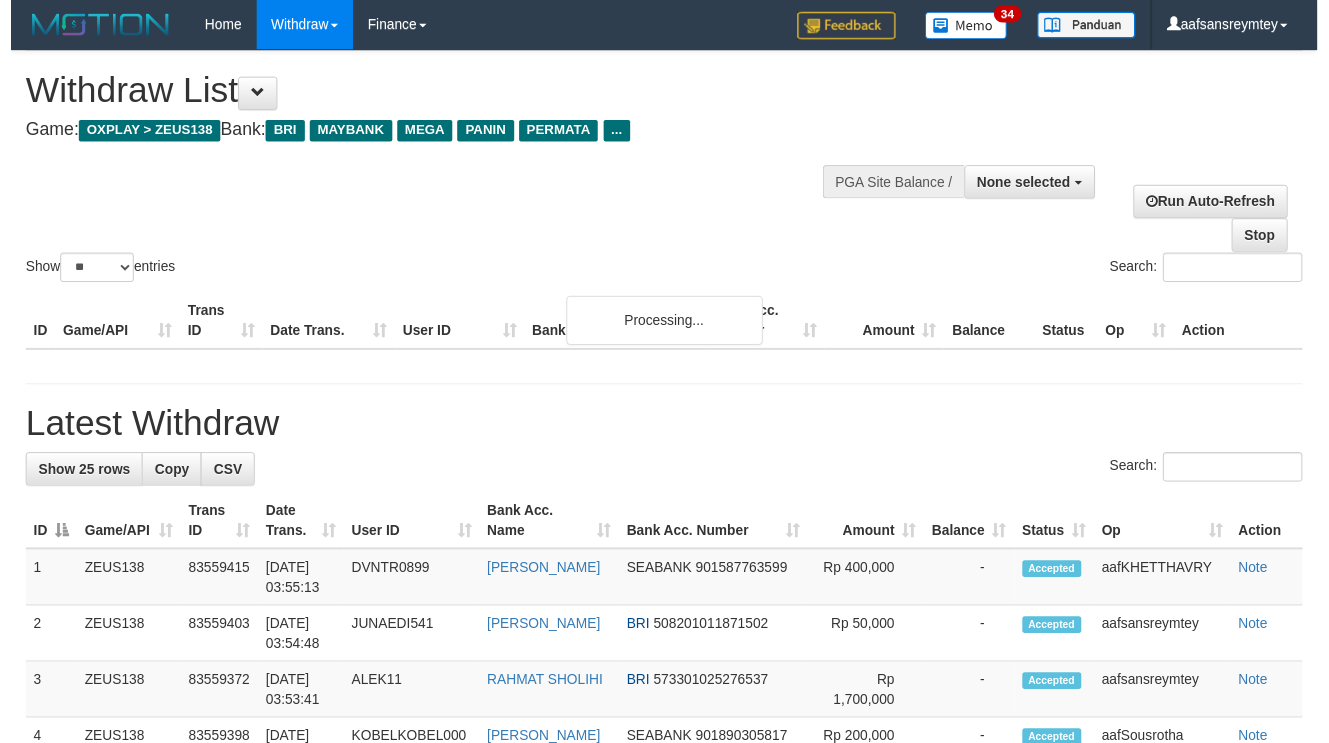 scroll, scrollTop: 100, scrollLeft: 0, axis: vertical 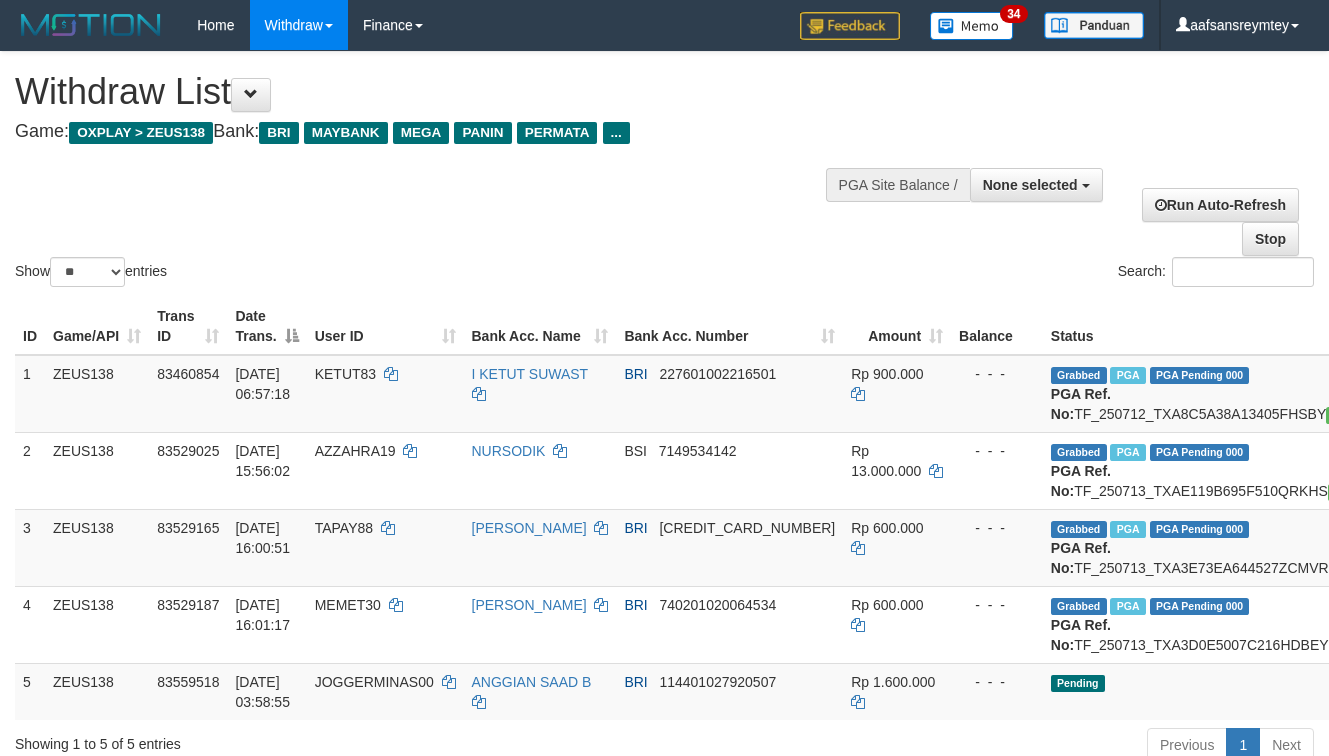 select 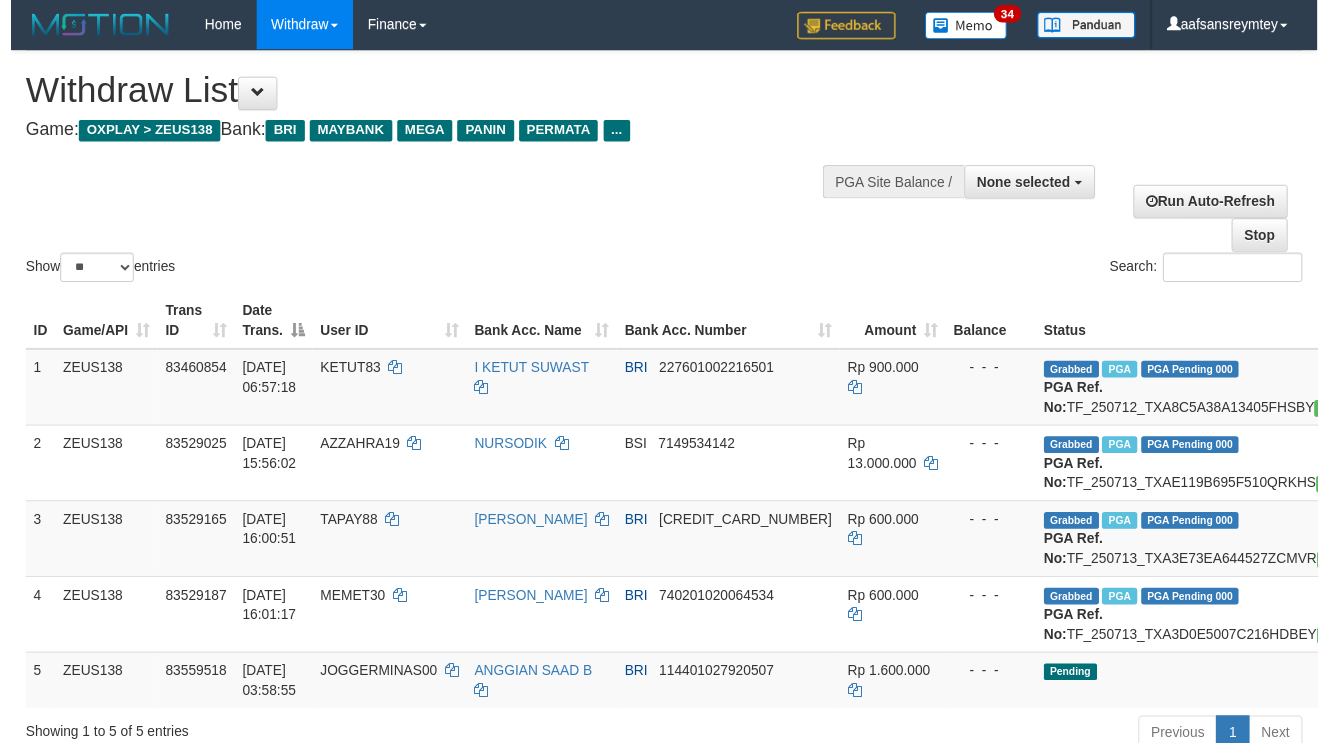 scroll, scrollTop: 100, scrollLeft: 0, axis: vertical 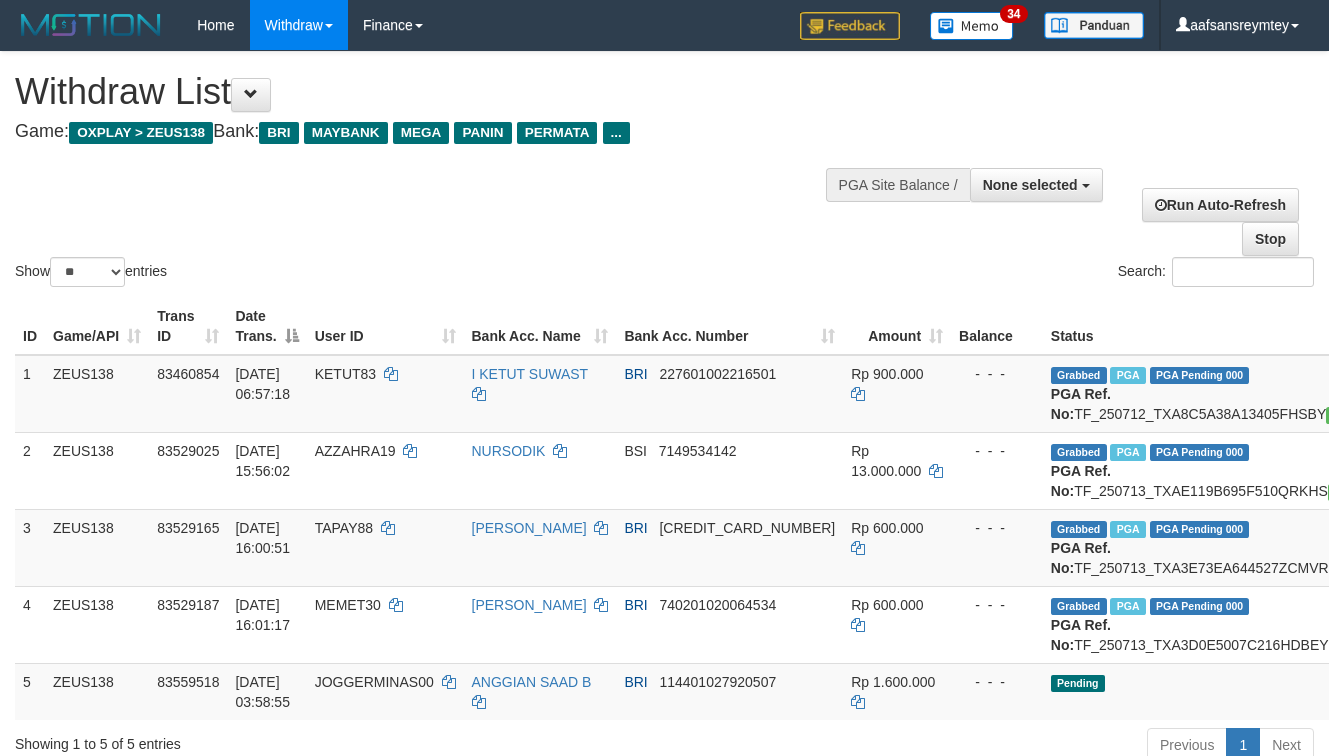 select 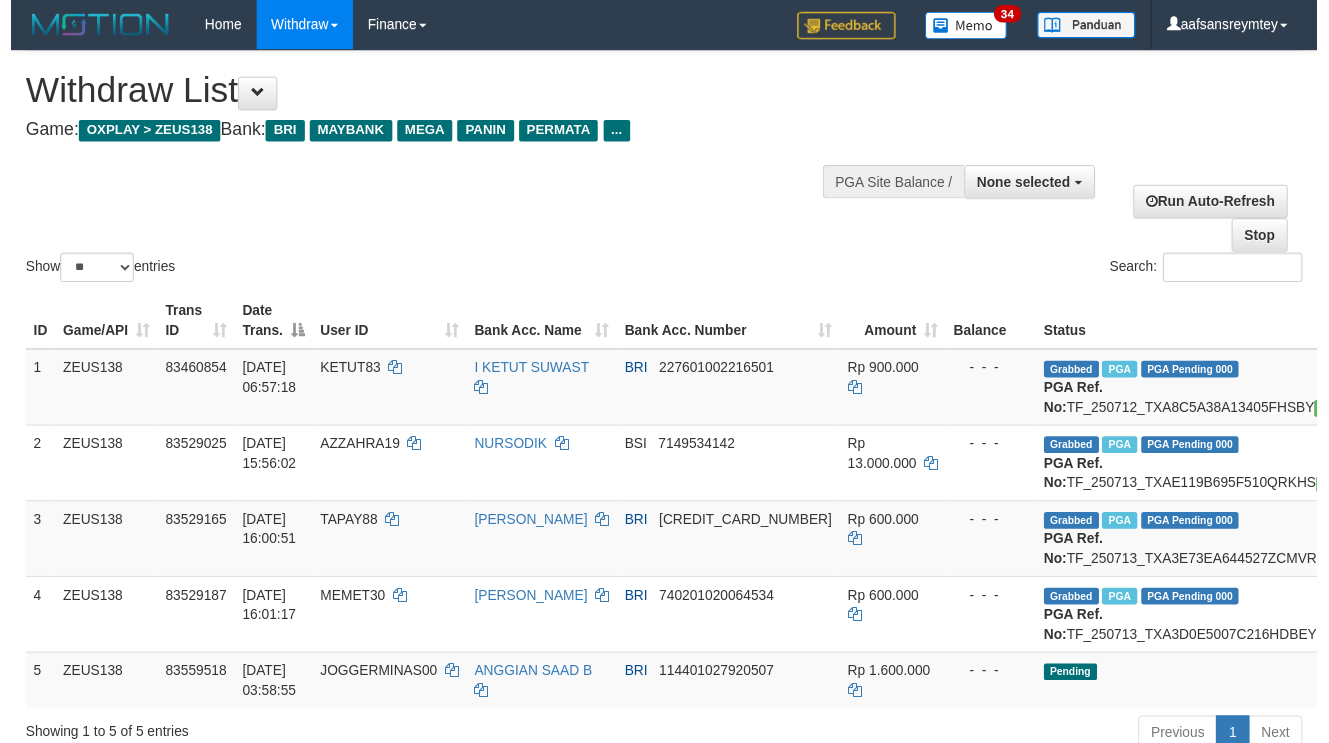 scroll, scrollTop: 101, scrollLeft: 0, axis: vertical 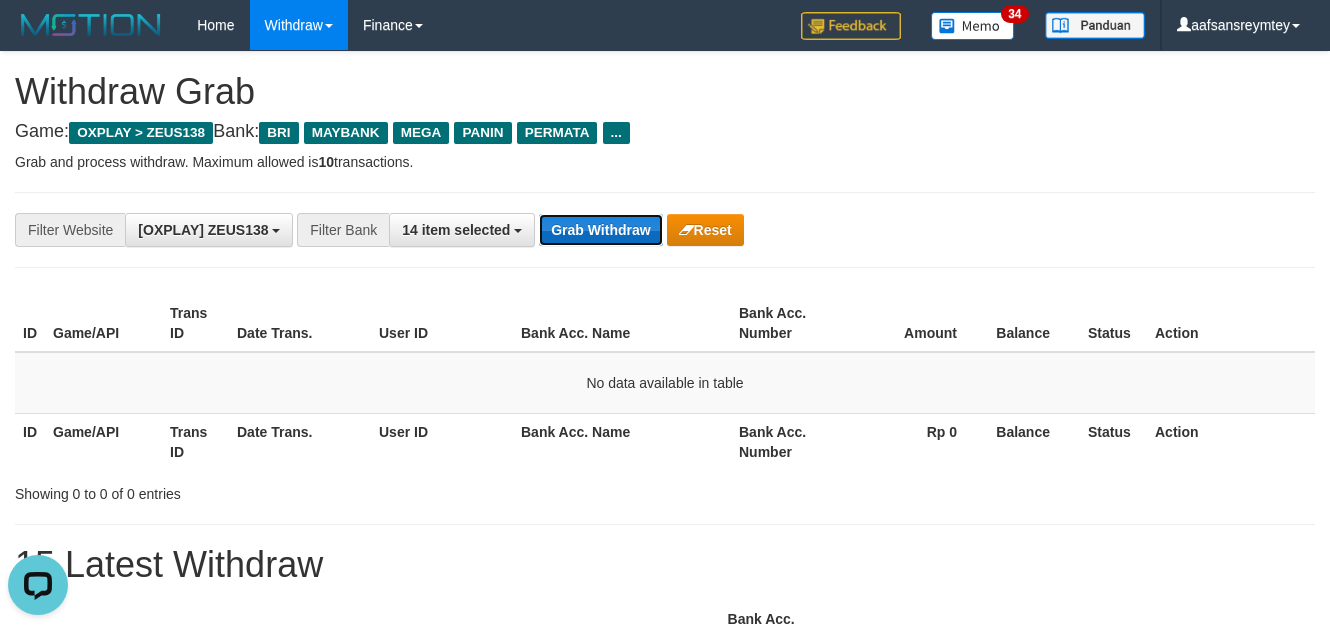 click on "Grab Withdraw" at bounding box center (600, 230) 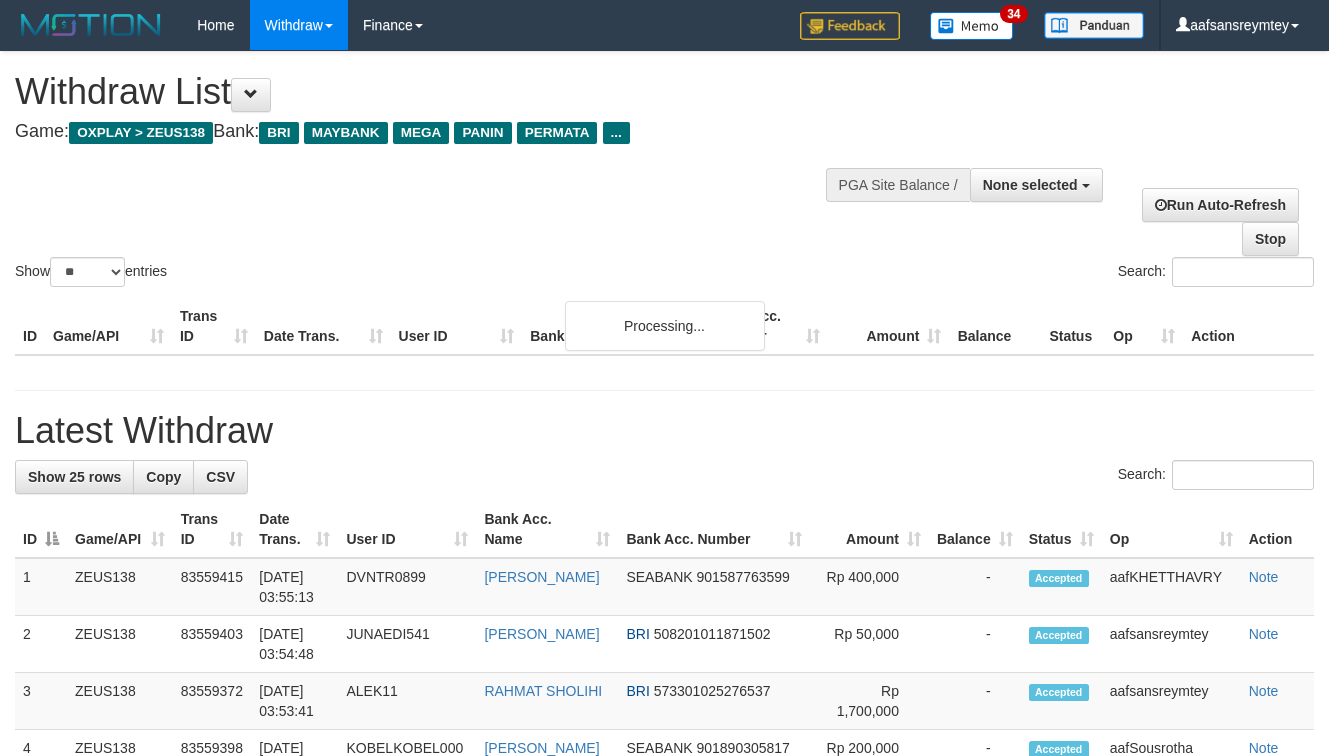 select 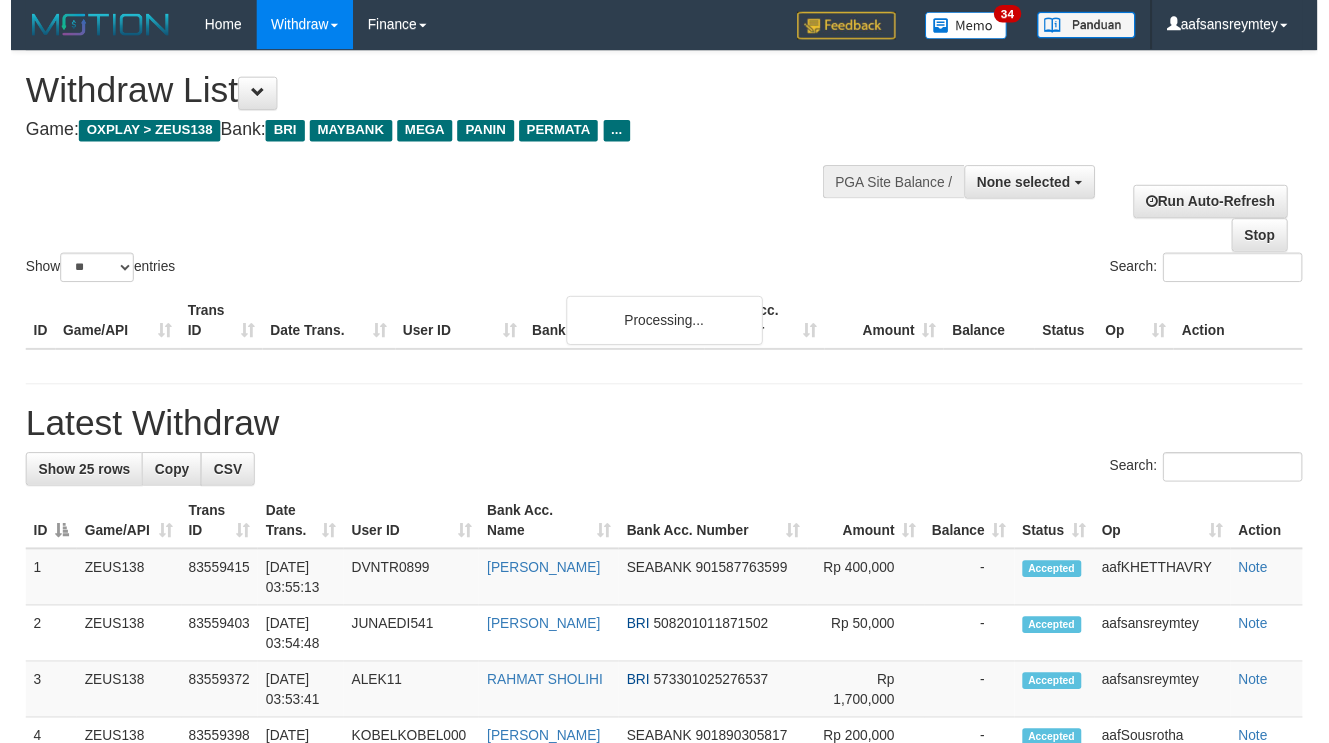 scroll, scrollTop: 102, scrollLeft: 0, axis: vertical 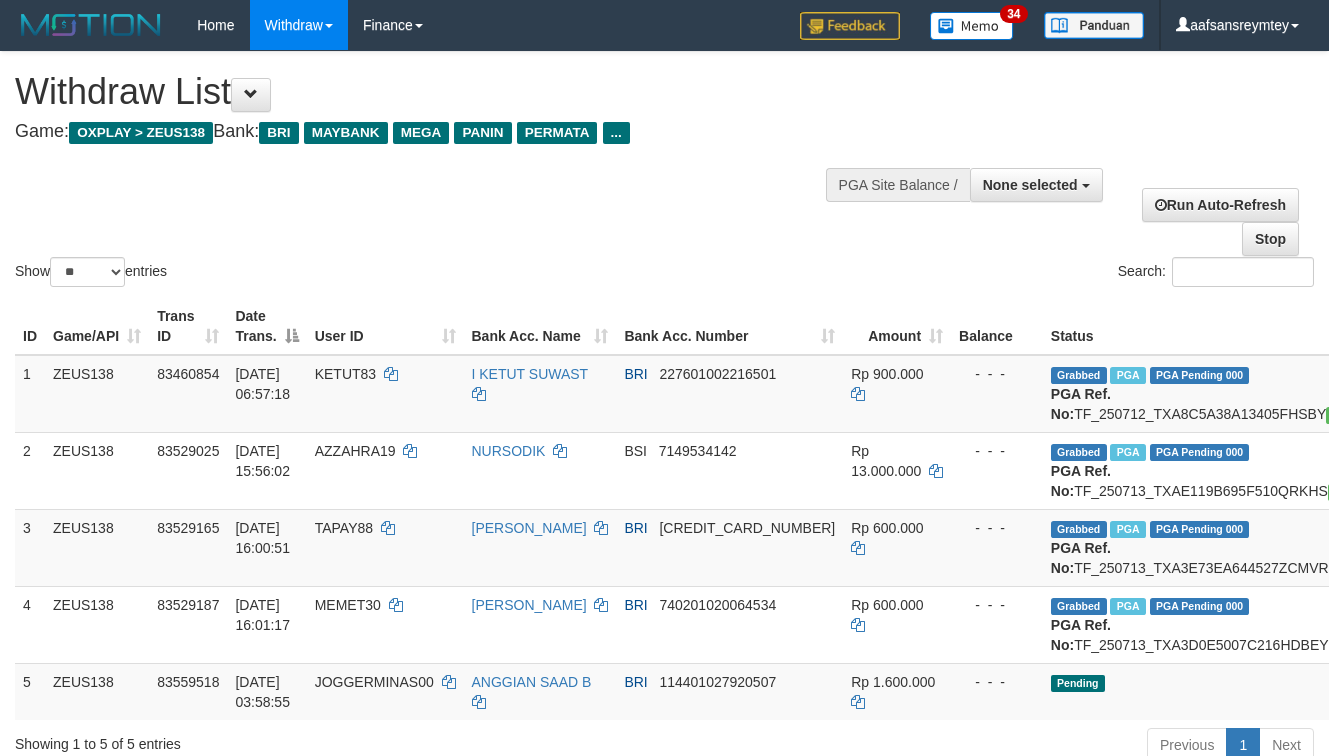 select 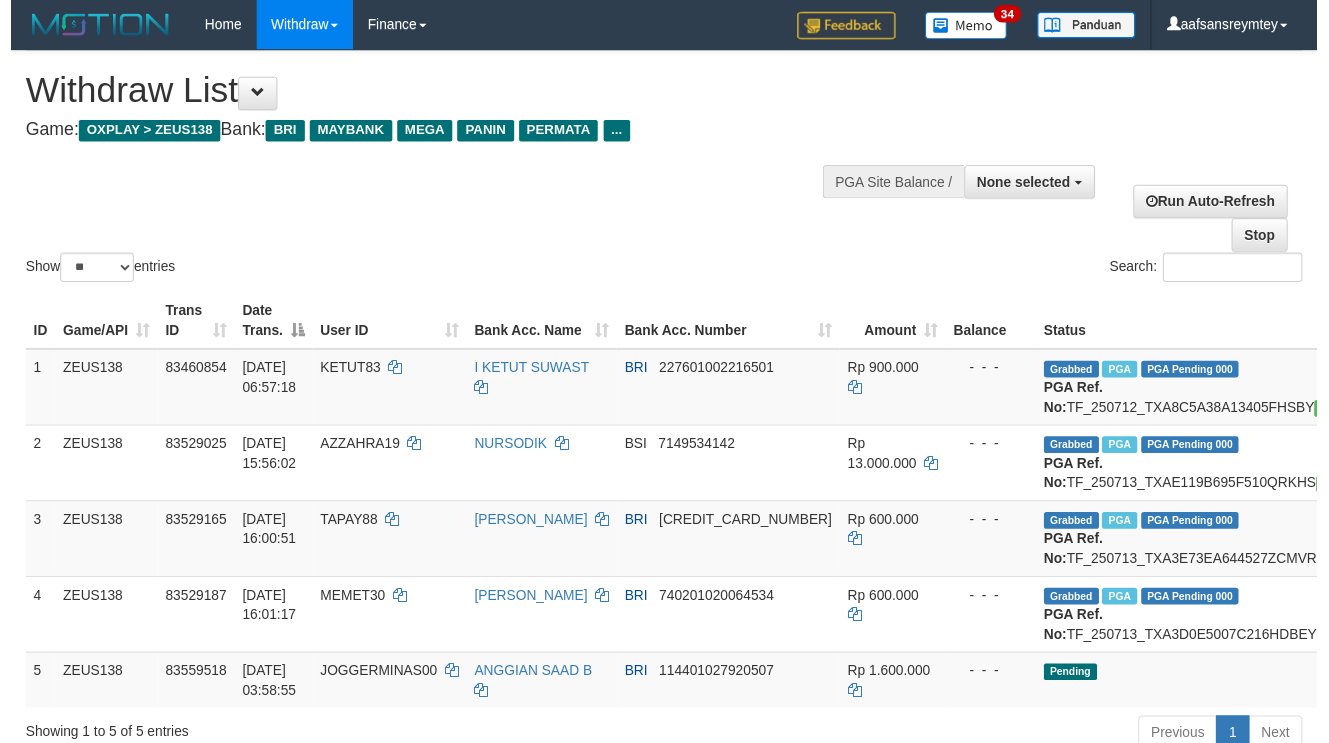 scroll, scrollTop: 103, scrollLeft: 0, axis: vertical 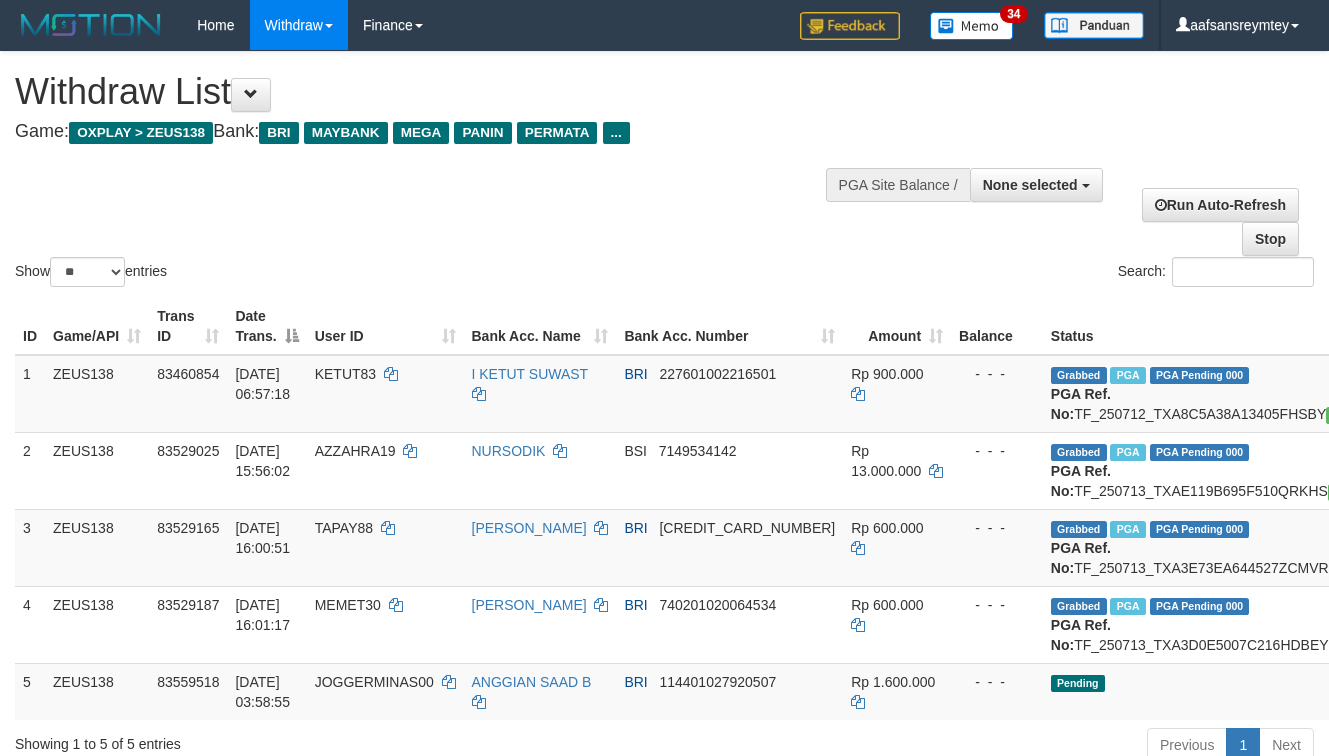 select 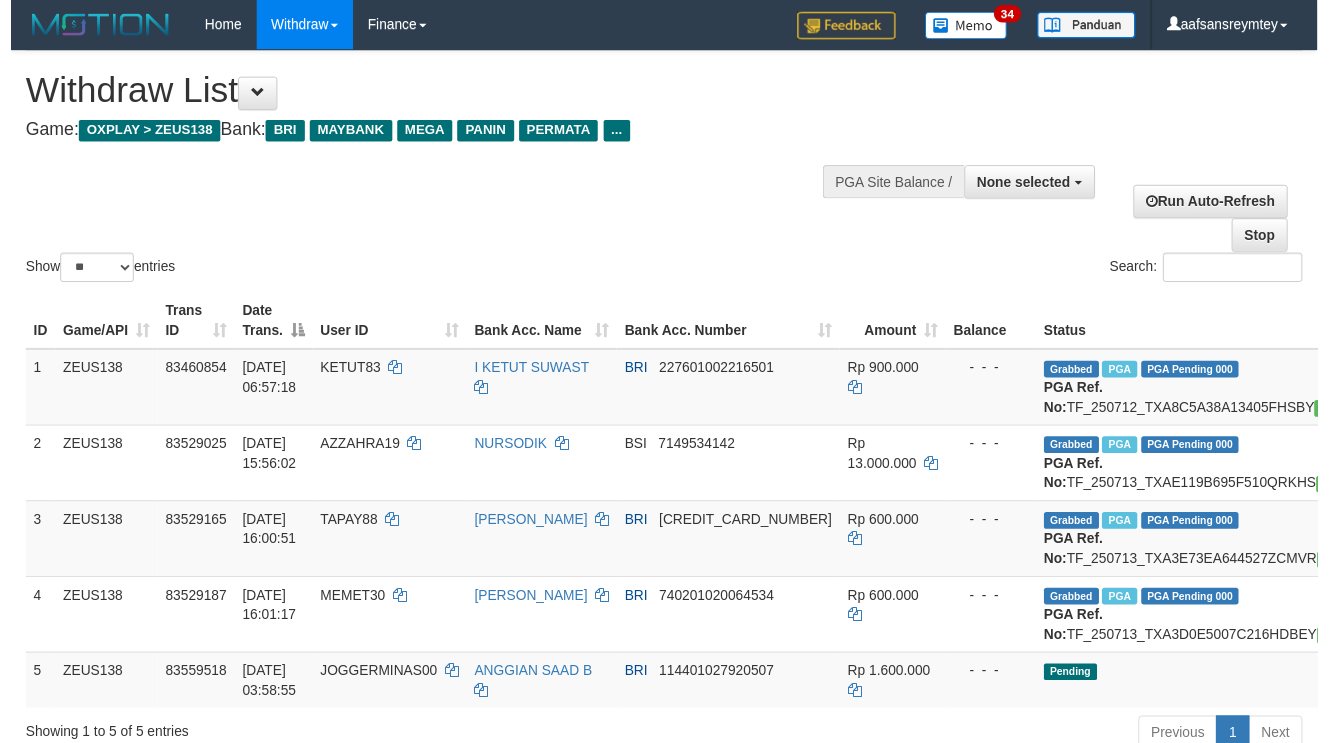 scroll, scrollTop: 104, scrollLeft: 0, axis: vertical 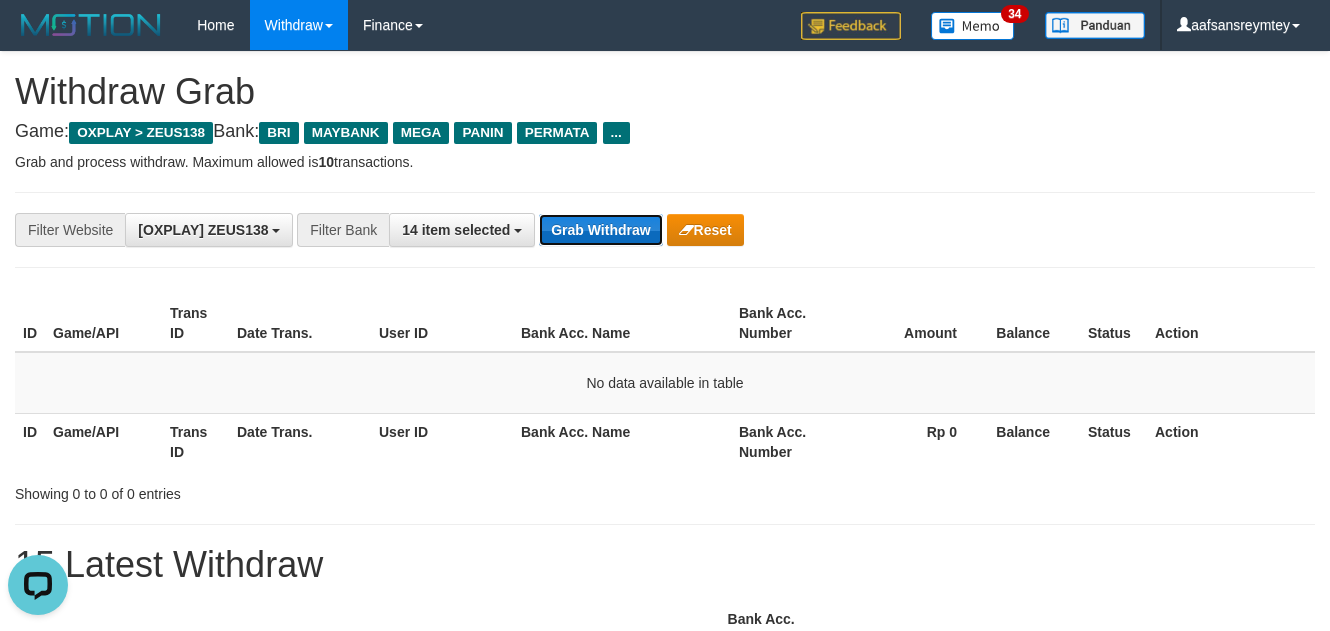 click on "Grab Withdraw" at bounding box center [600, 230] 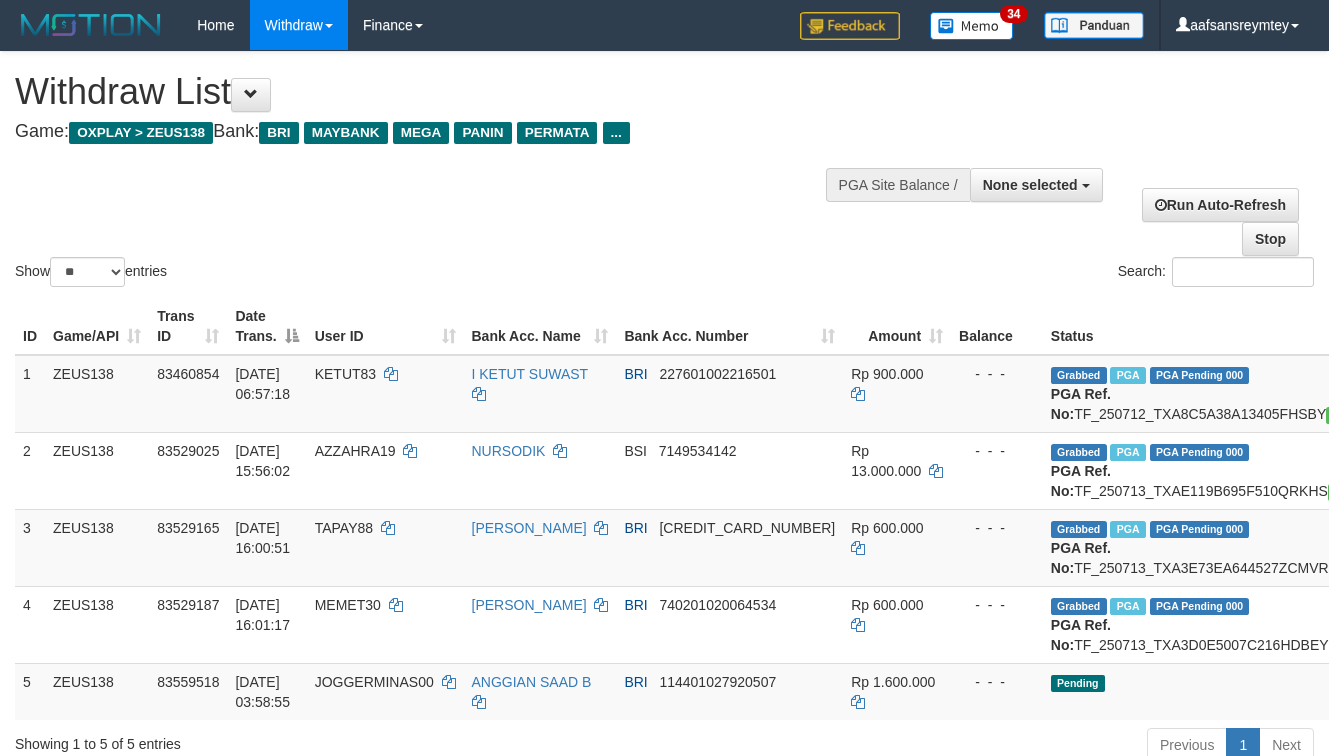 select 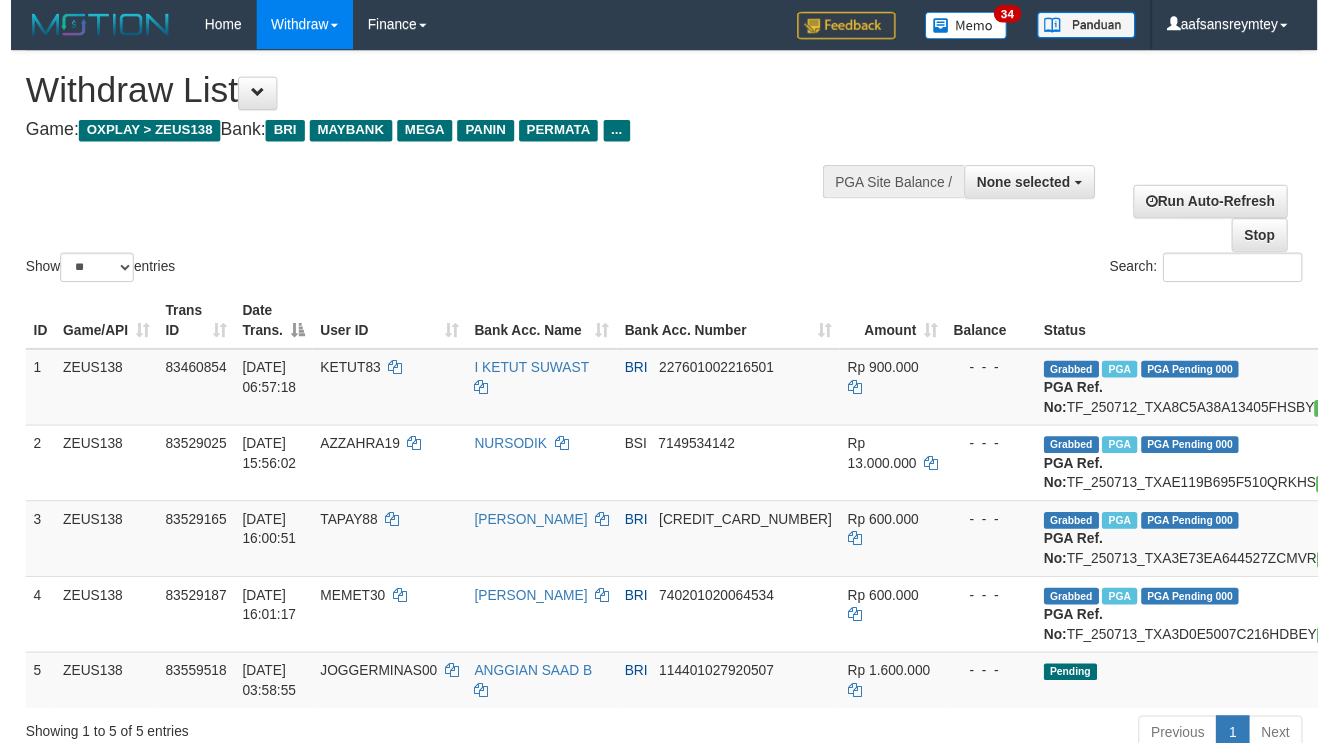 scroll, scrollTop: 105, scrollLeft: 0, axis: vertical 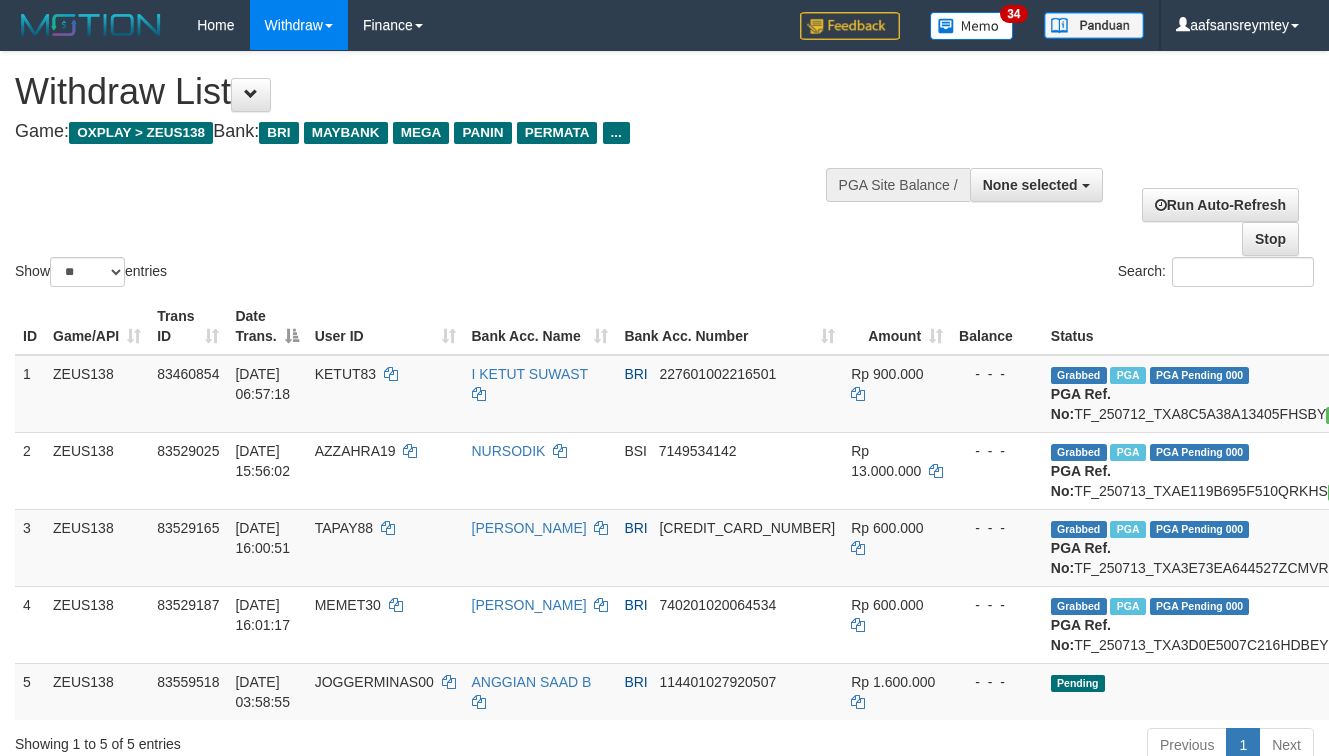 select 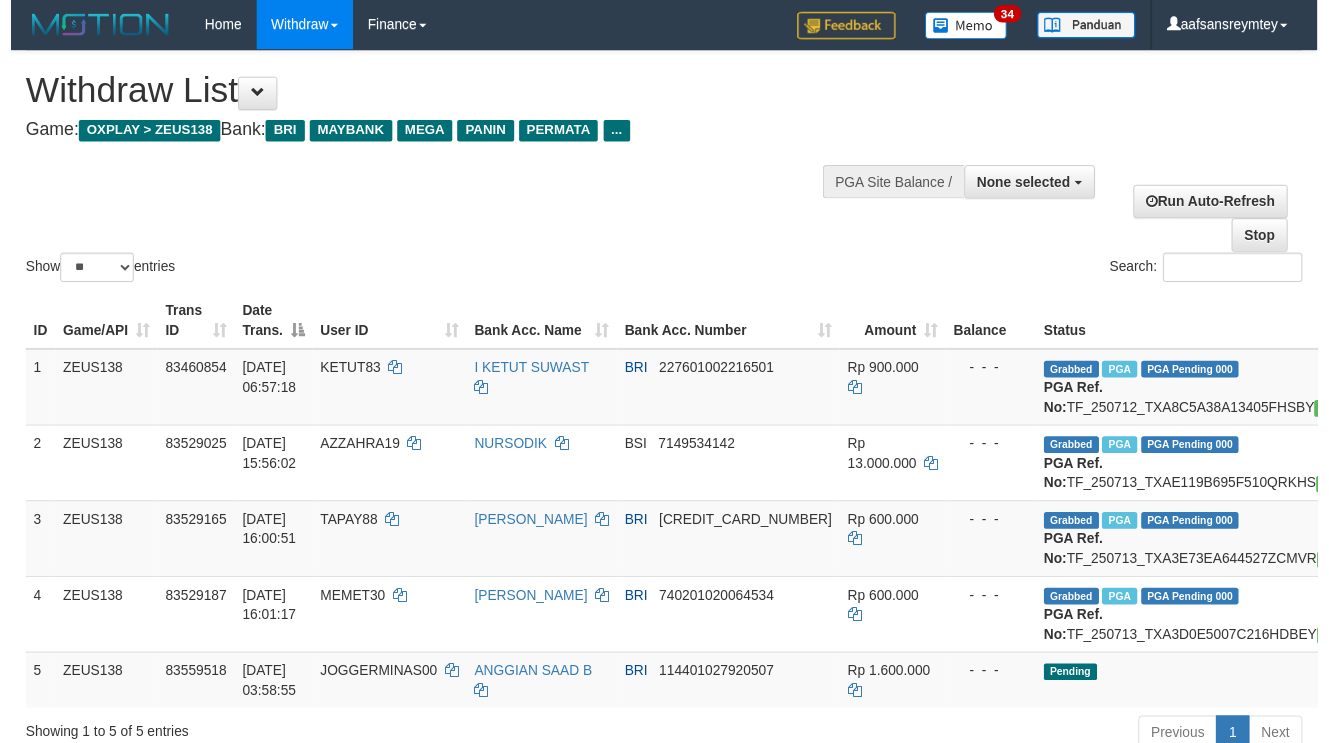 scroll, scrollTop: 106, scrollLeft: 0, axis: vertical 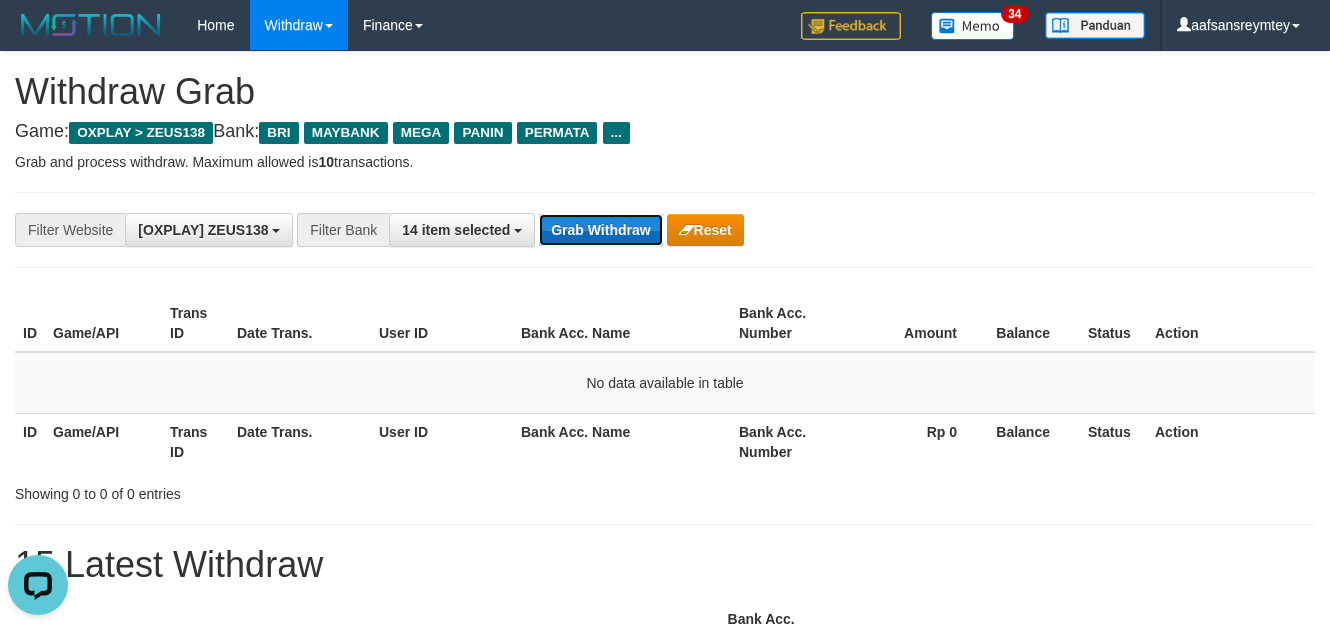 click on "Grab Withdraw" at bounding box center [600, 230] 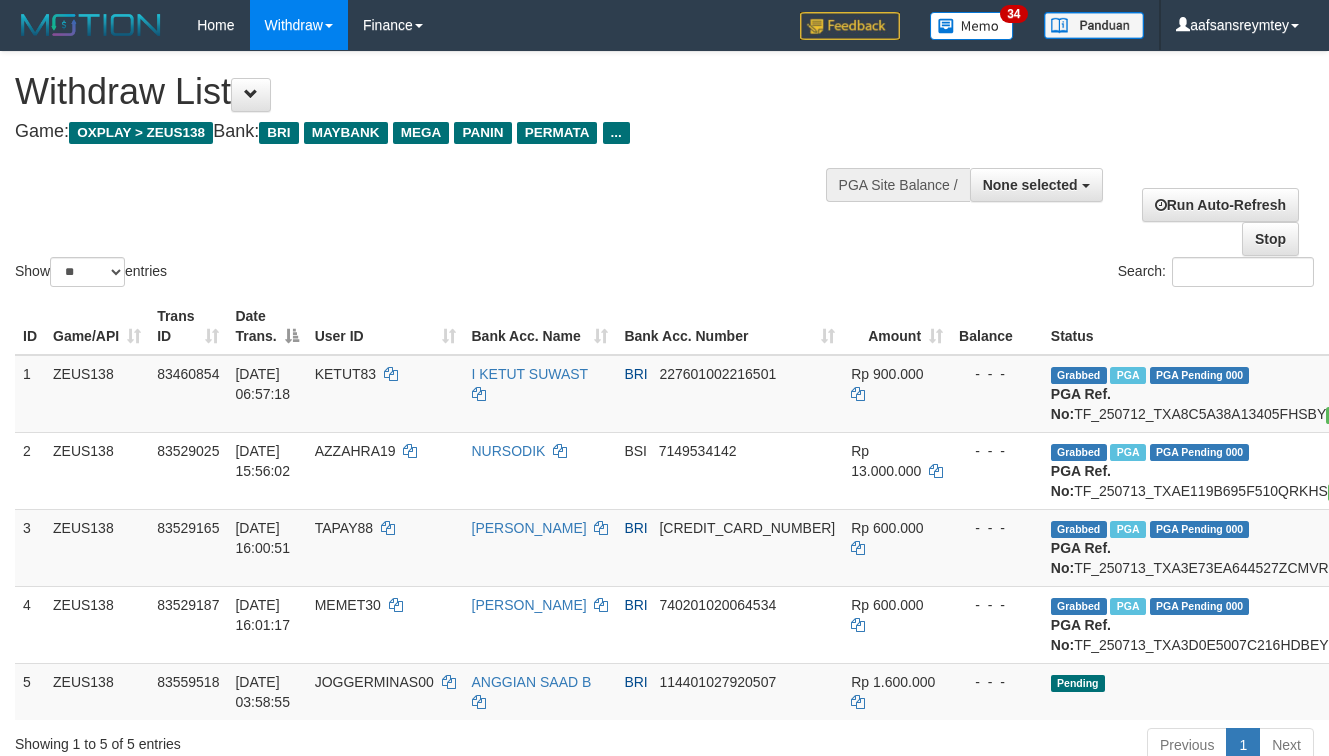 select 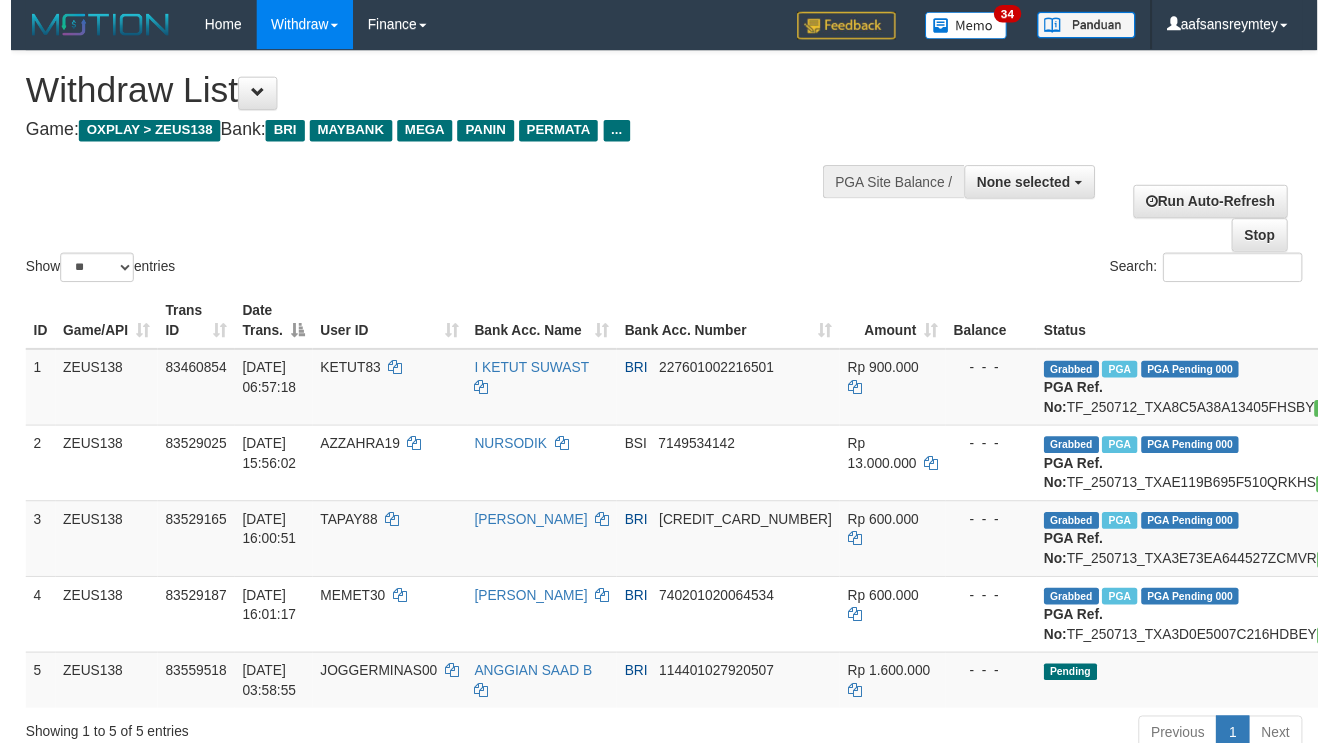 scroll, scrollTop: 107, scrollLeft: 0, axis: vertical 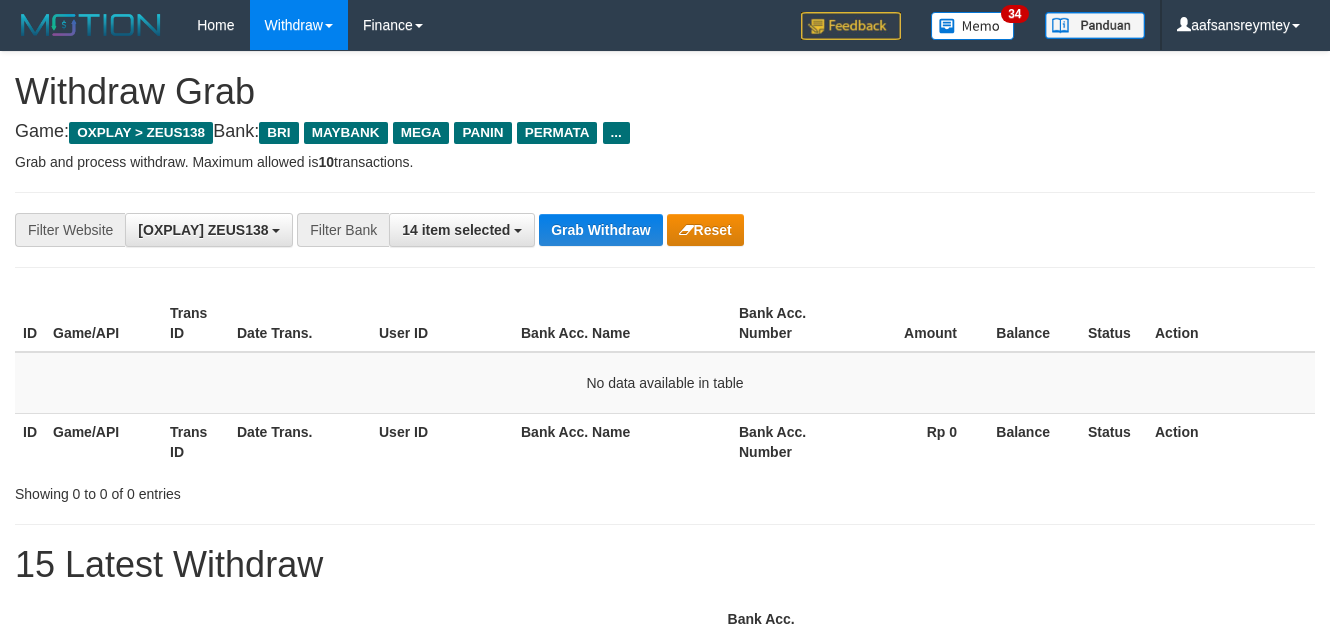 click on "Grab Withdraw" at bounding box center [600, 230] 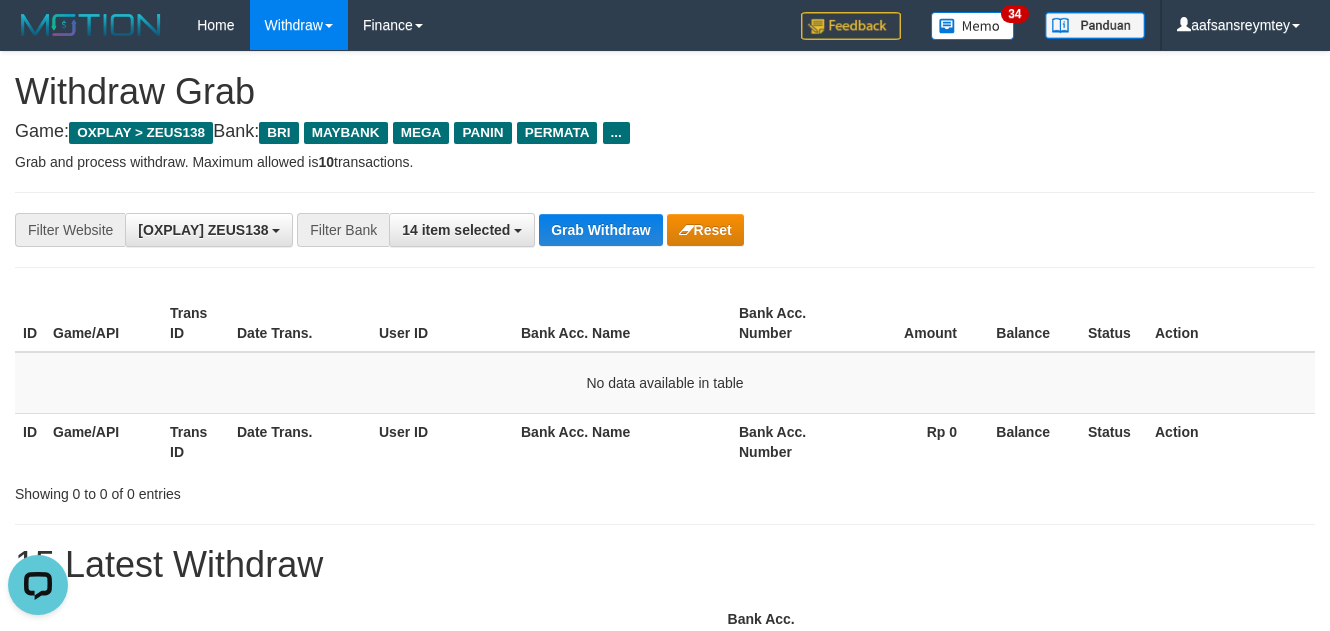 scroll, scrollTop: 0, scrollLeft: 0, axis: both 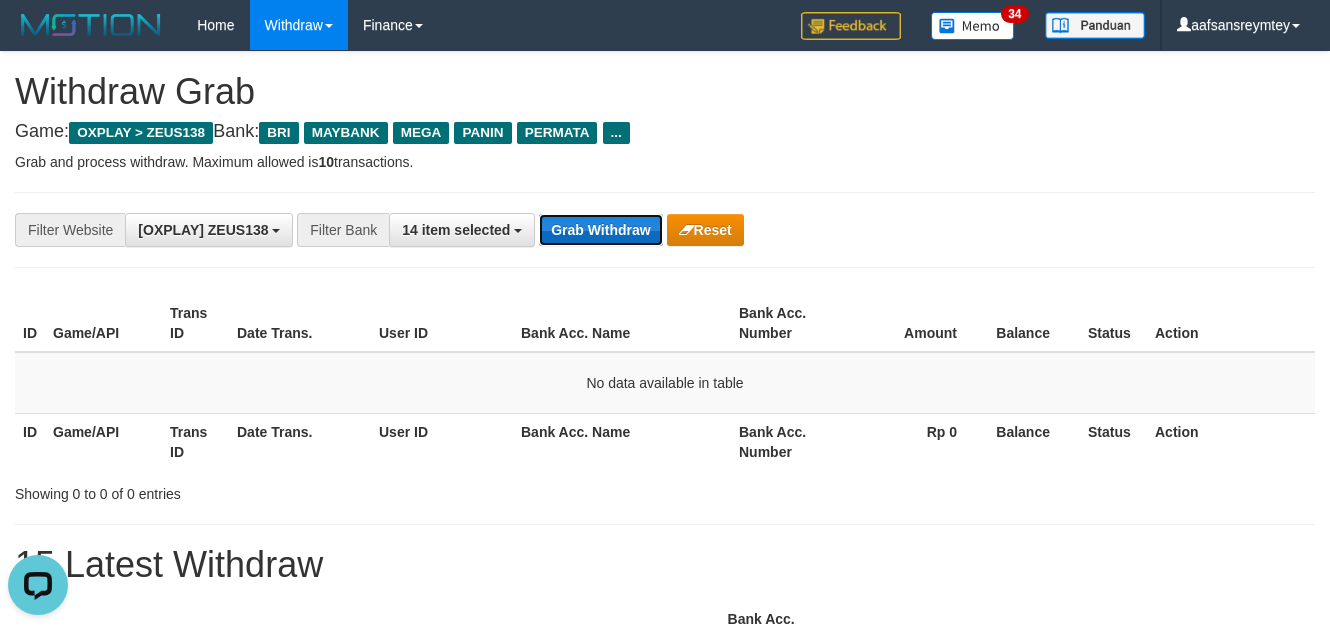 click on "Grab Withdraw" at bounding box center (600, 230) 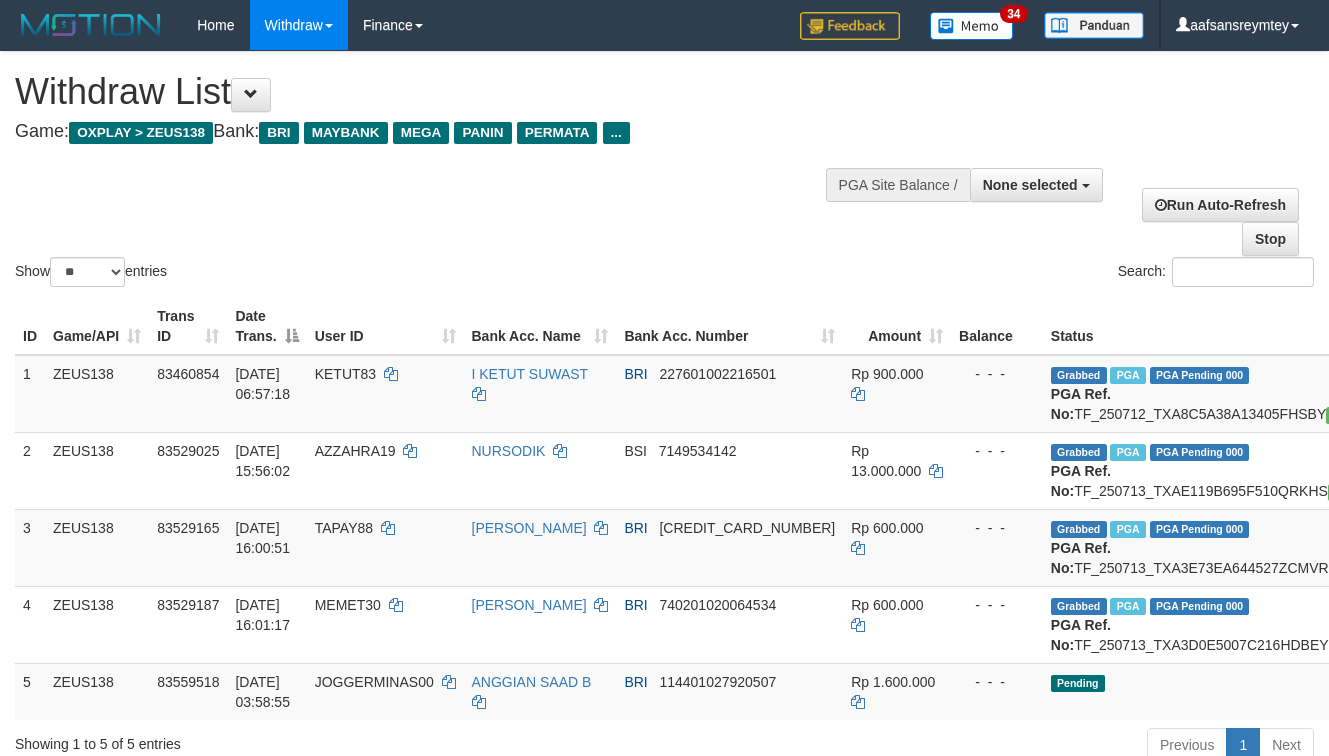 select 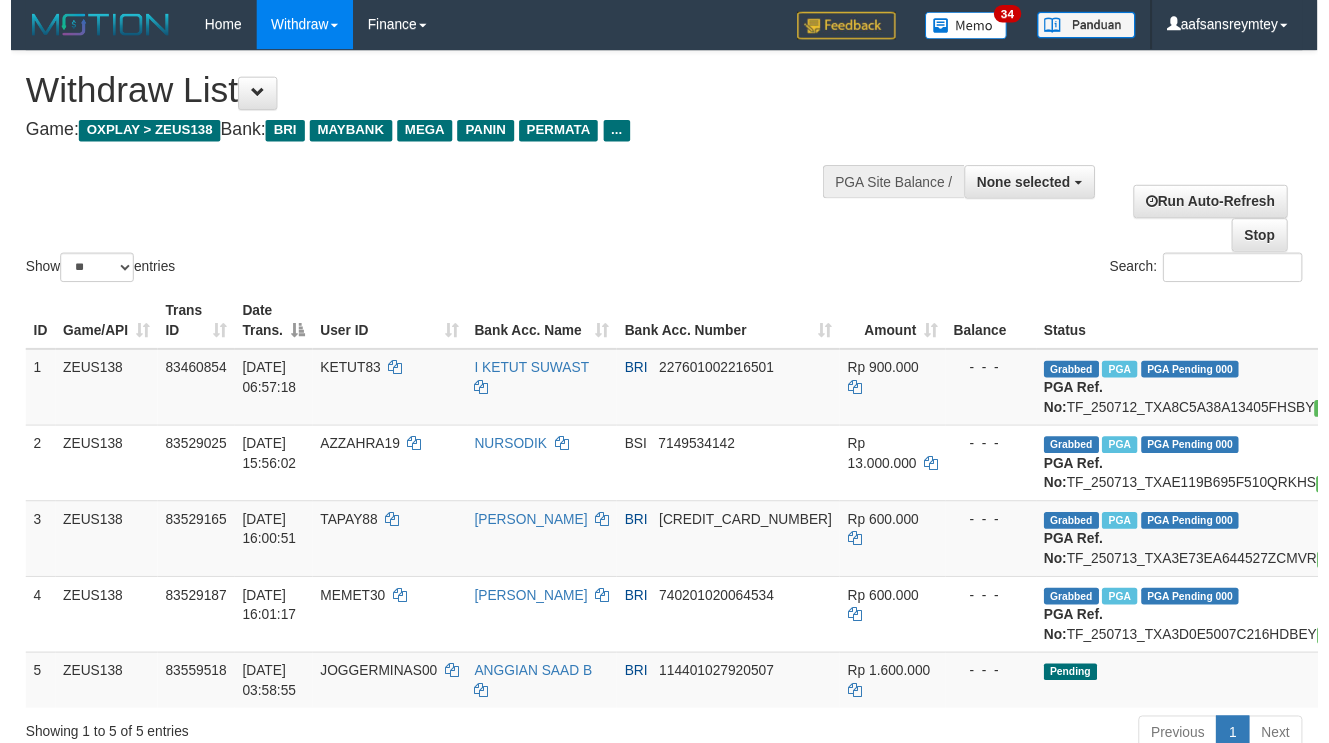 scroll, scrollTop: 108, scrollLeft: 0, axis: vertical 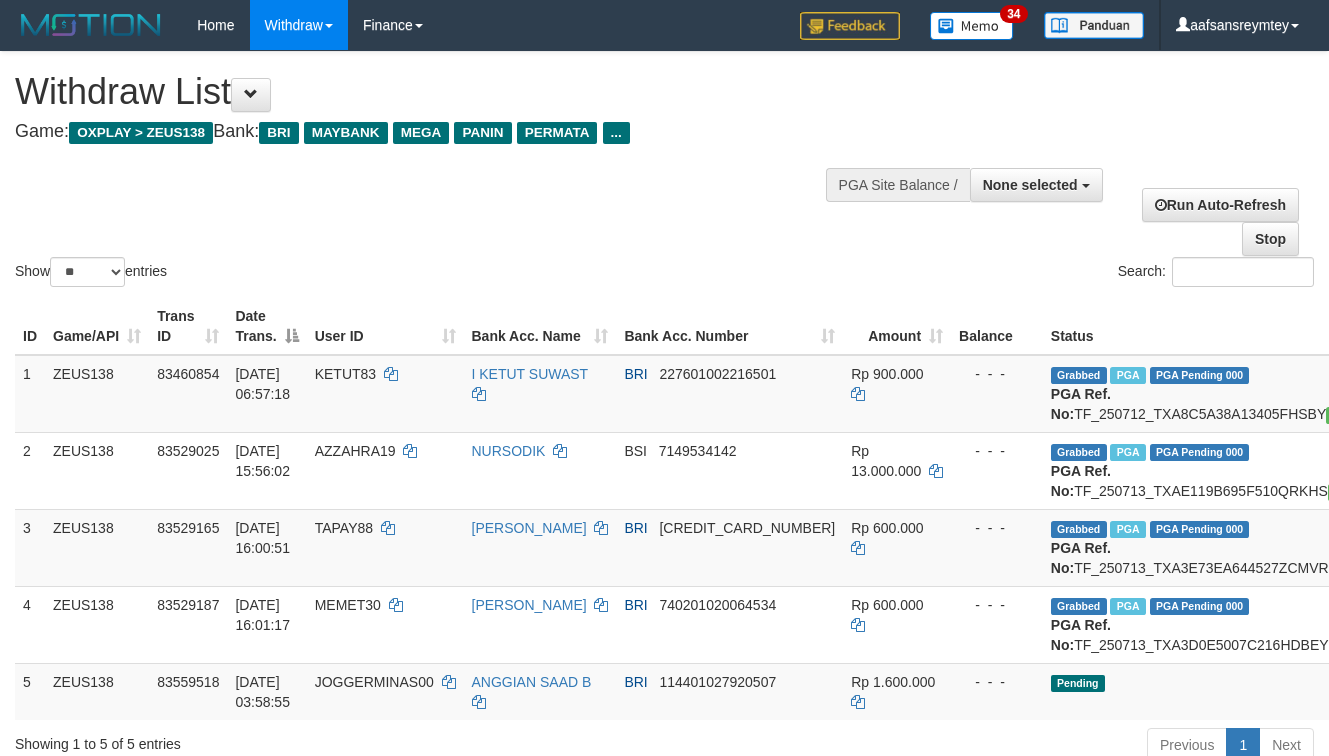select 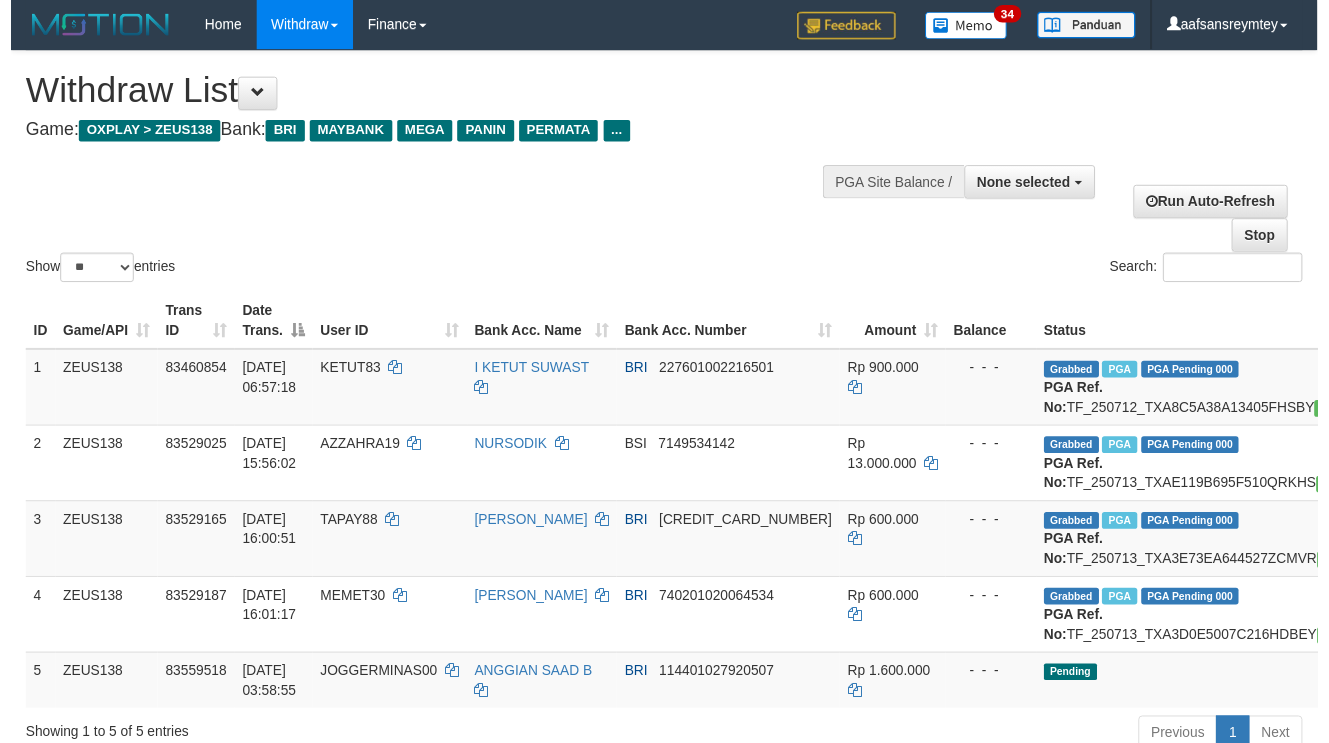 scroll, scrollTop: 109, scrollLeft: 0, axis: vertical 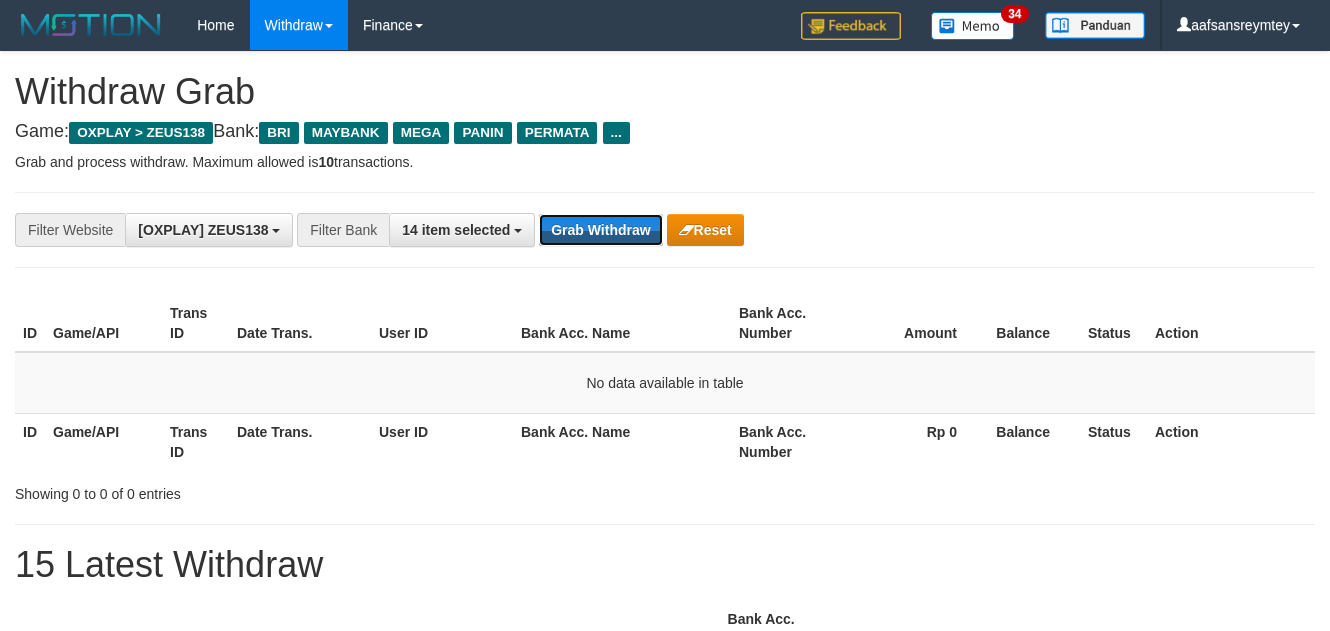 click on "Grab Withdraw" at bounding box center [600, 230] 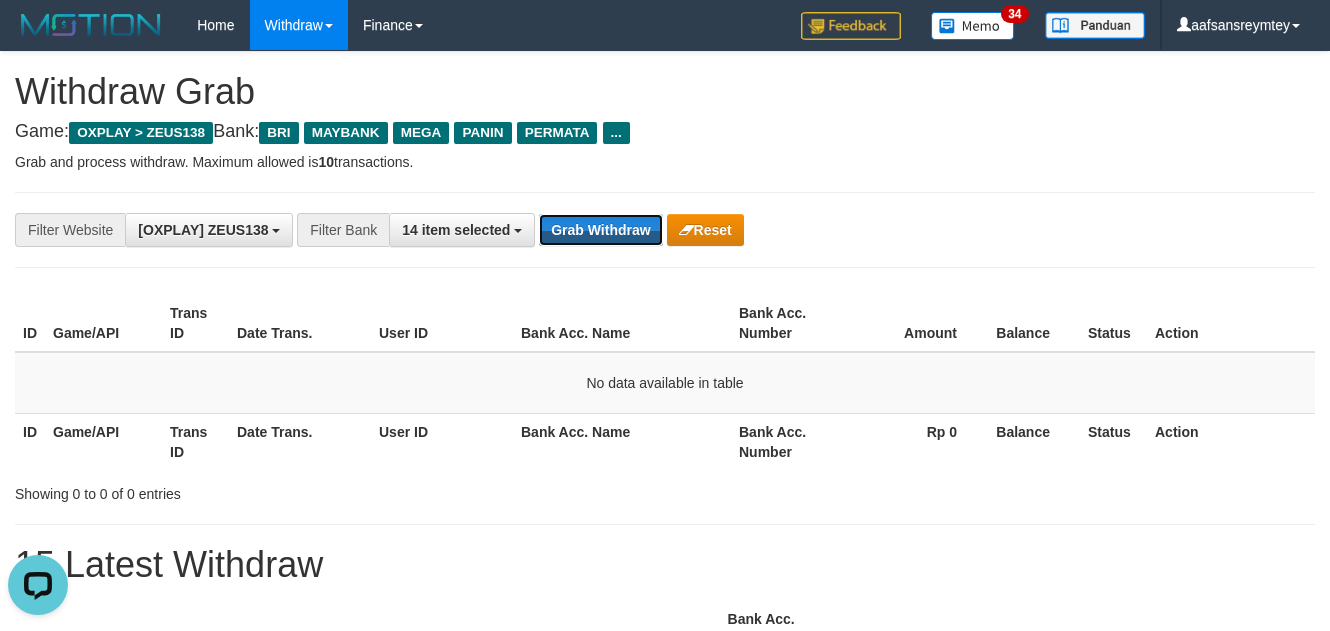 scroll, scrollTop: 0, scrollLeft: 0, axis: both 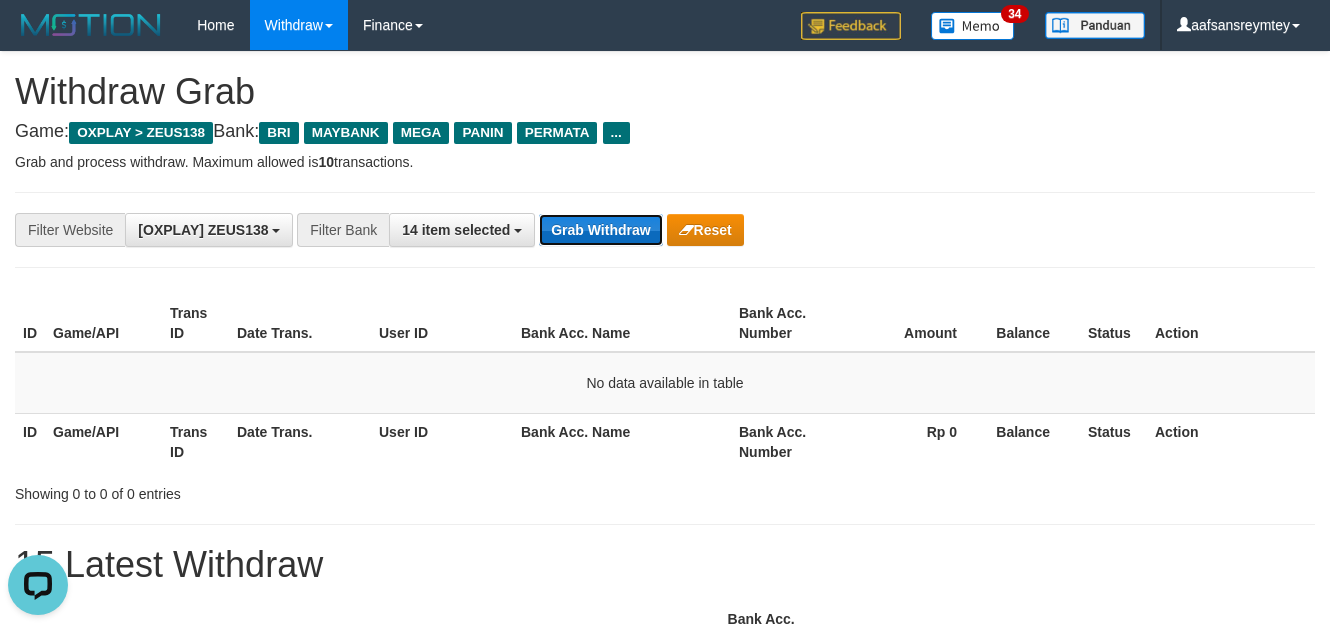 click on "Grab Withdraw" at bounding box center [600, 230] 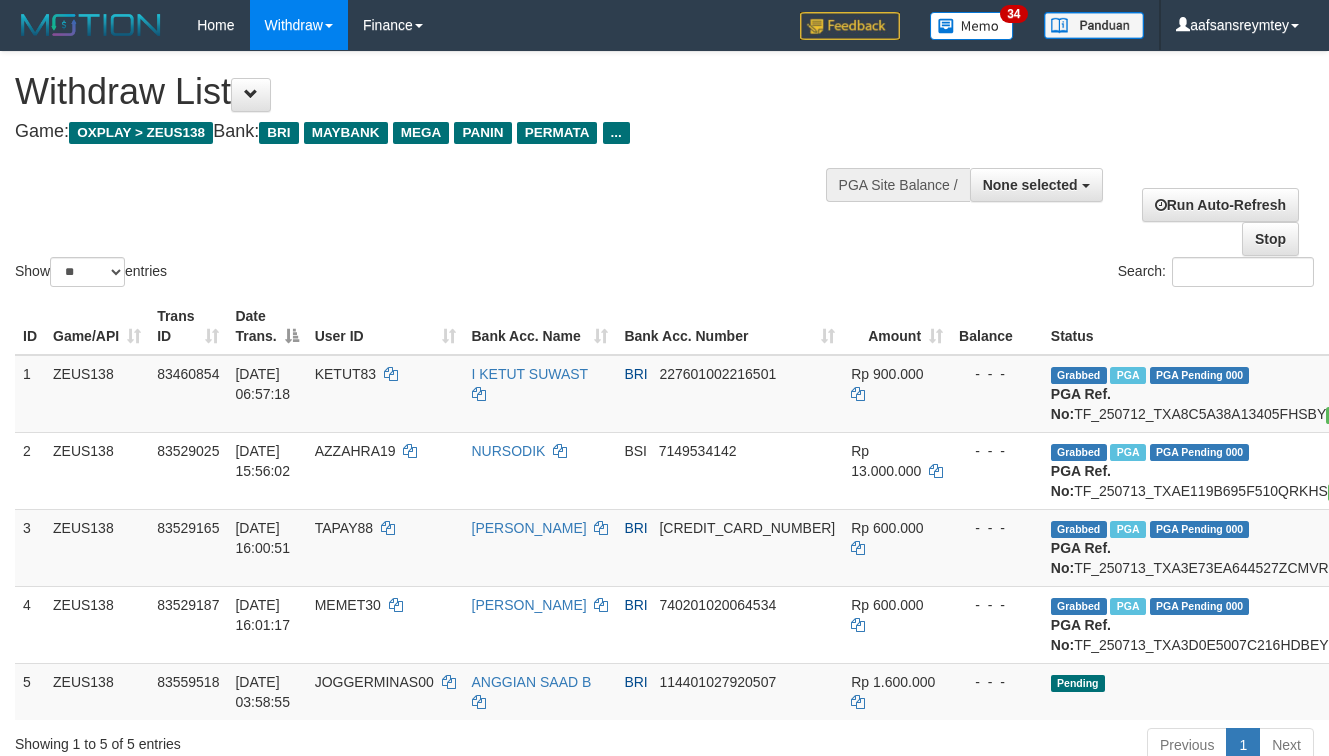 select 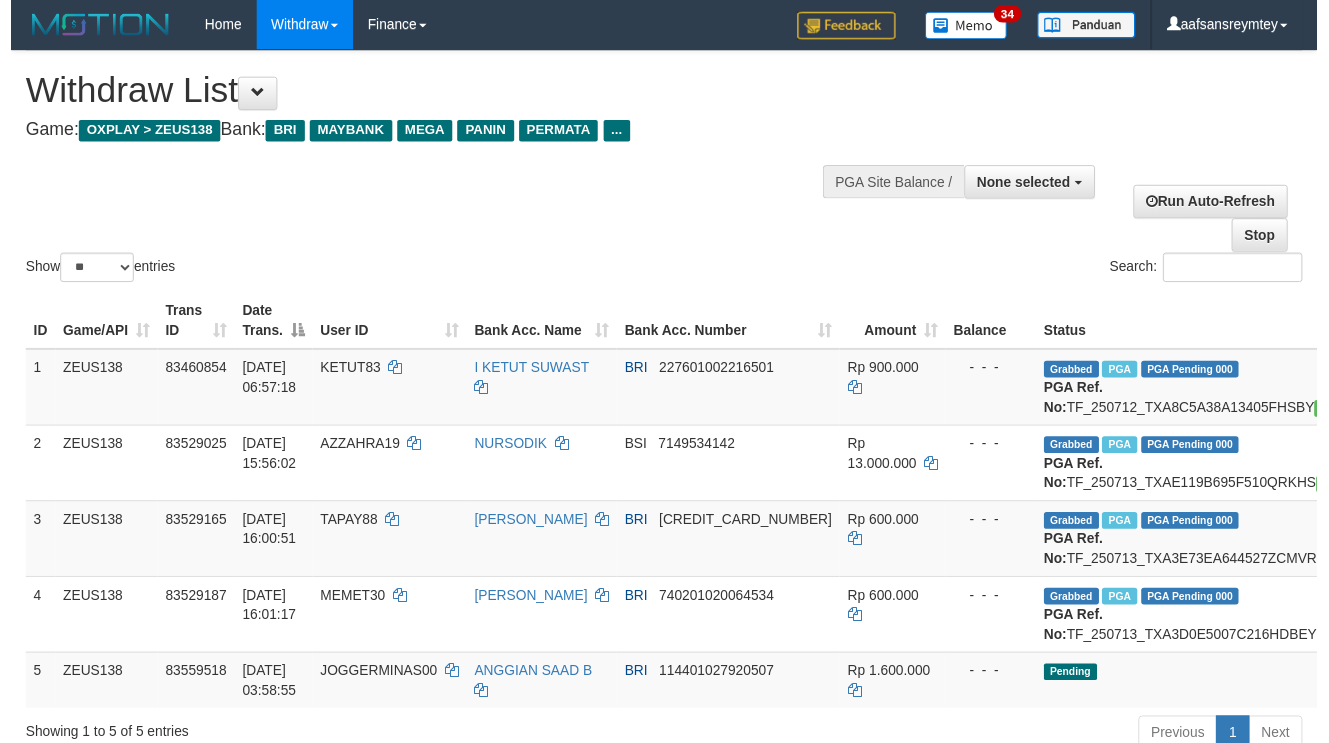 scroll, scrollTop: 110, scrollLeft: 0, axis: vertical 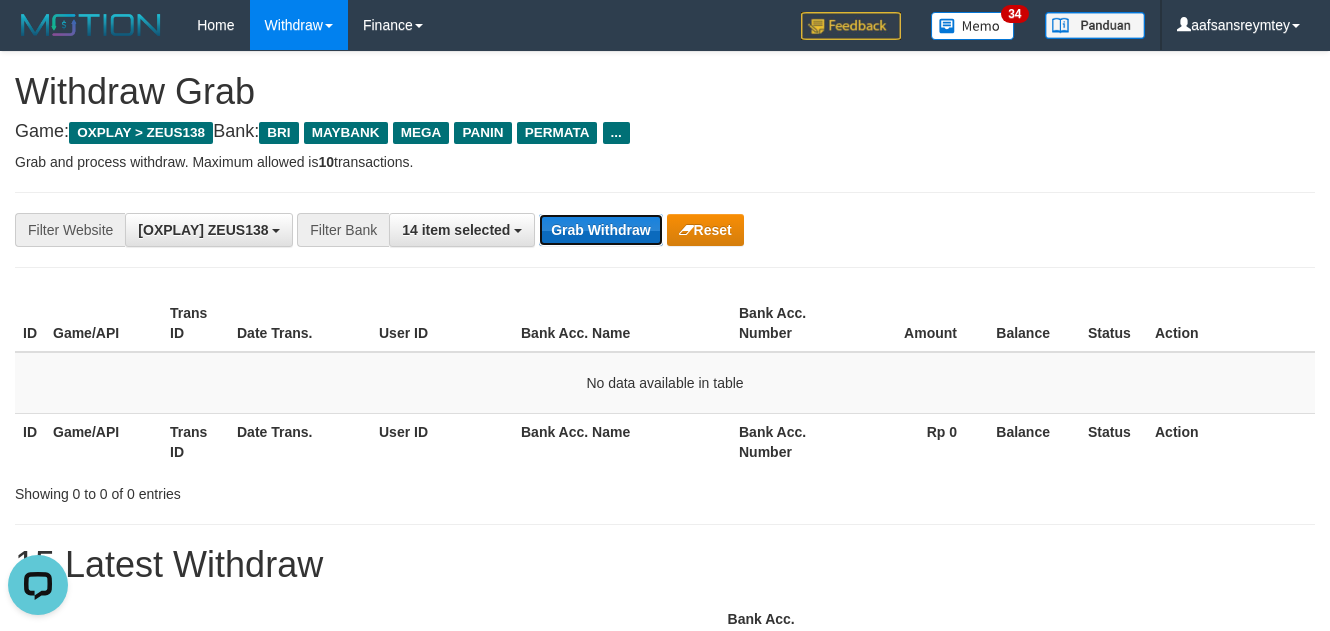 click on "Grab Withdraw" at bounding box center [600, 230] 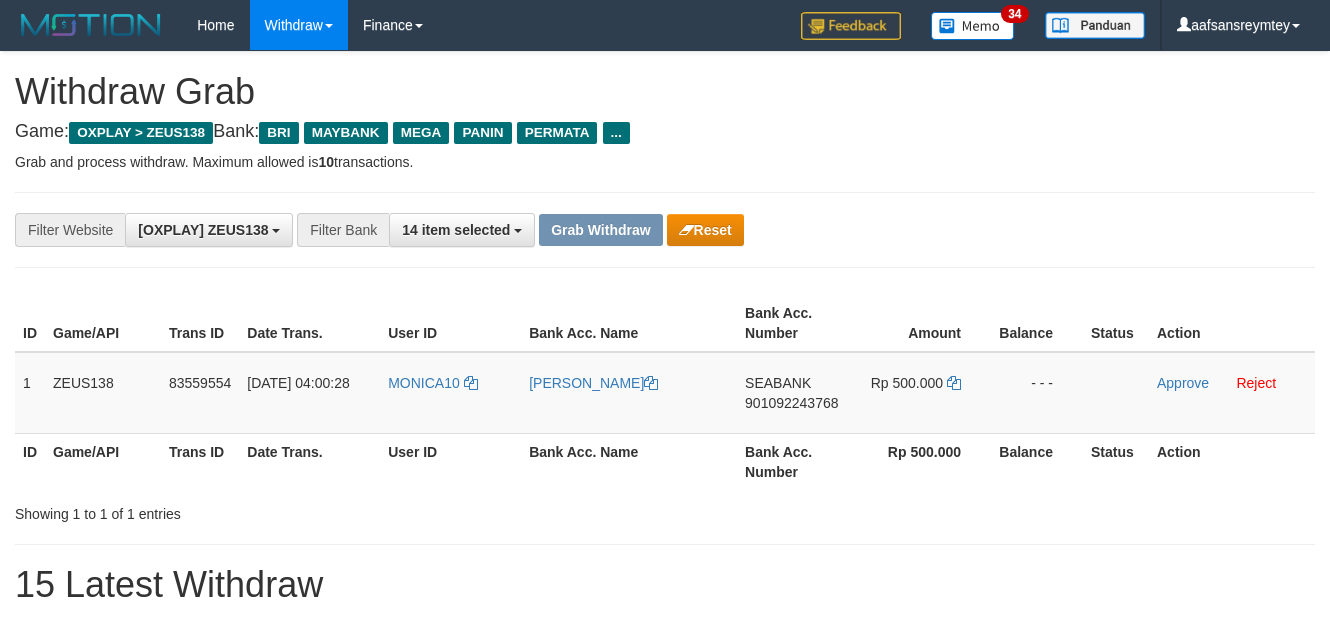 scroll, scrollTop: 0, scrollLeft: 0, axis: both 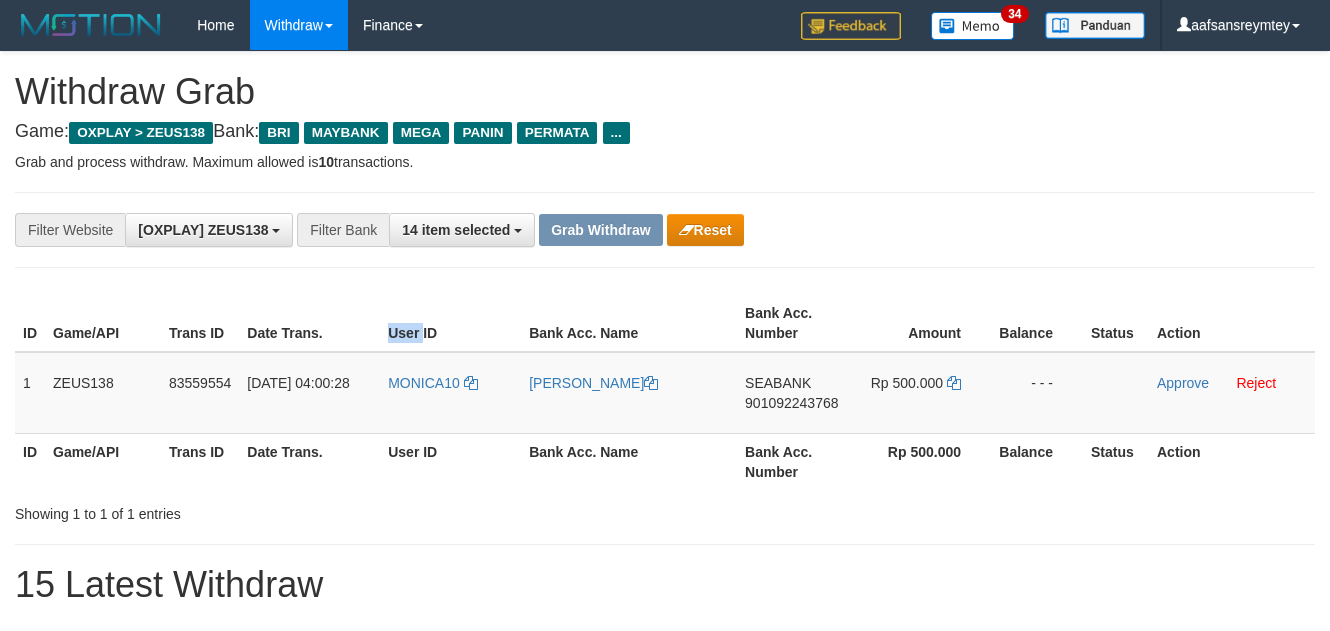click on "User ID" at bounding box center (450, 323) 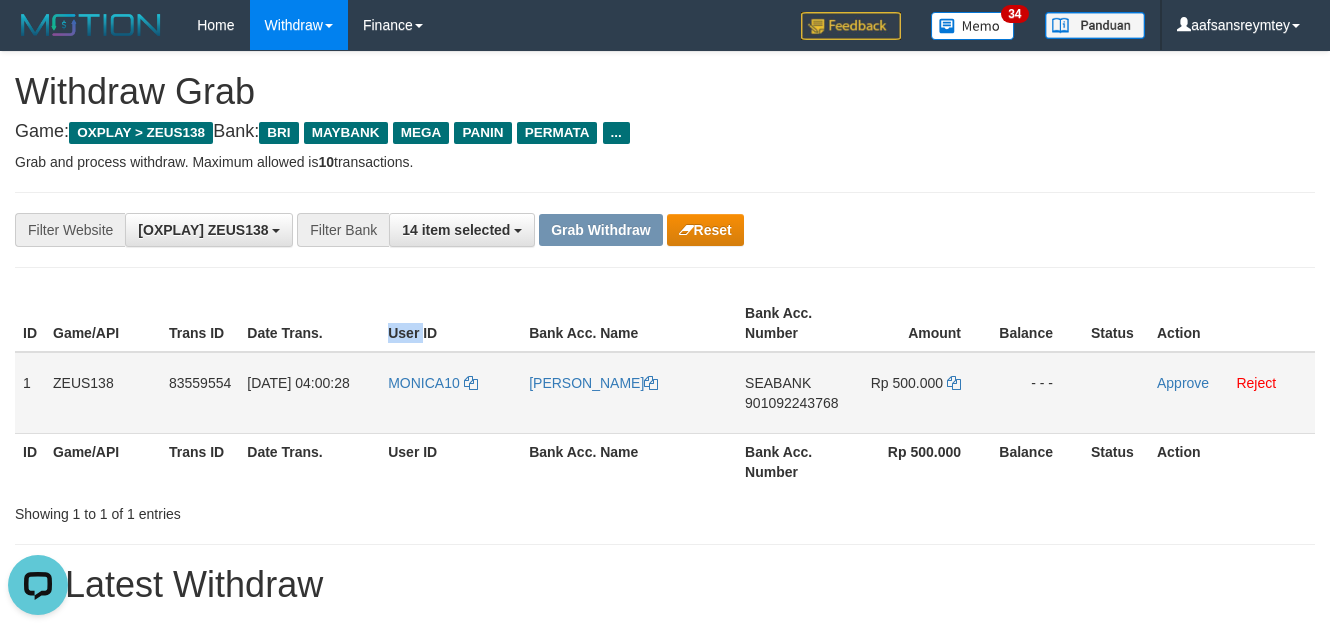 scroll, scrollTop: 0, scrollLeft: 0, axis: both 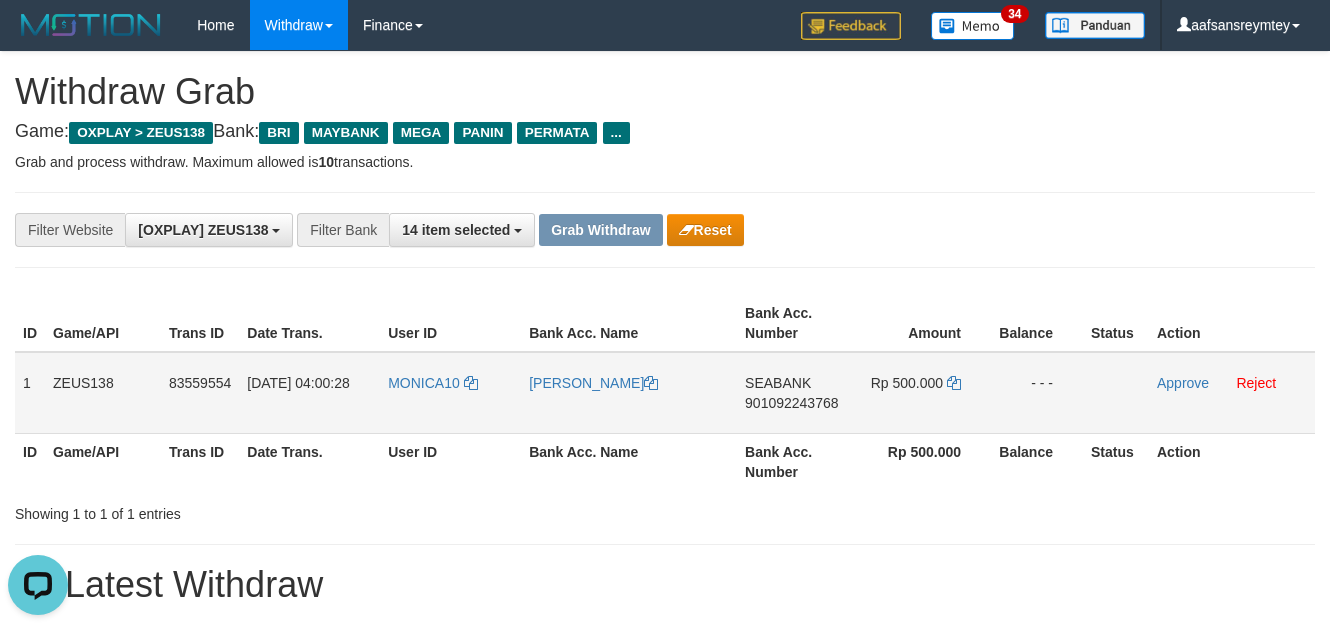 click on "MONICA10" at bounding box center (450, 393) 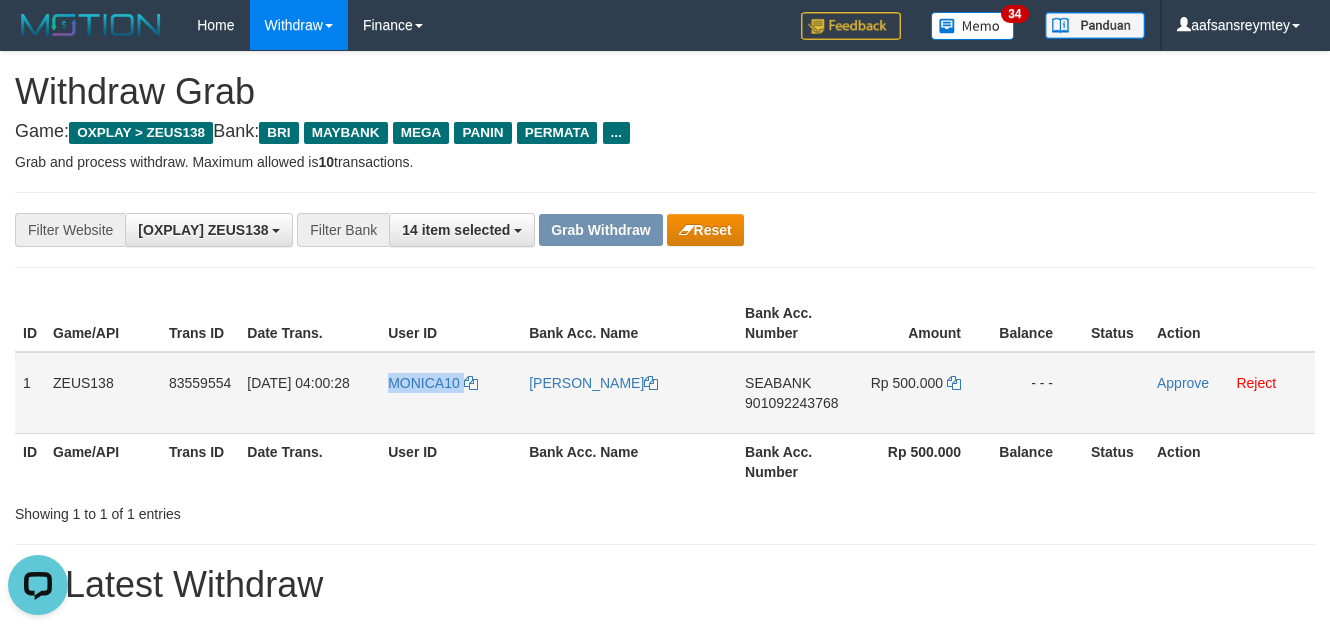 click on "MONICA10" at bounding box center [450, 393] 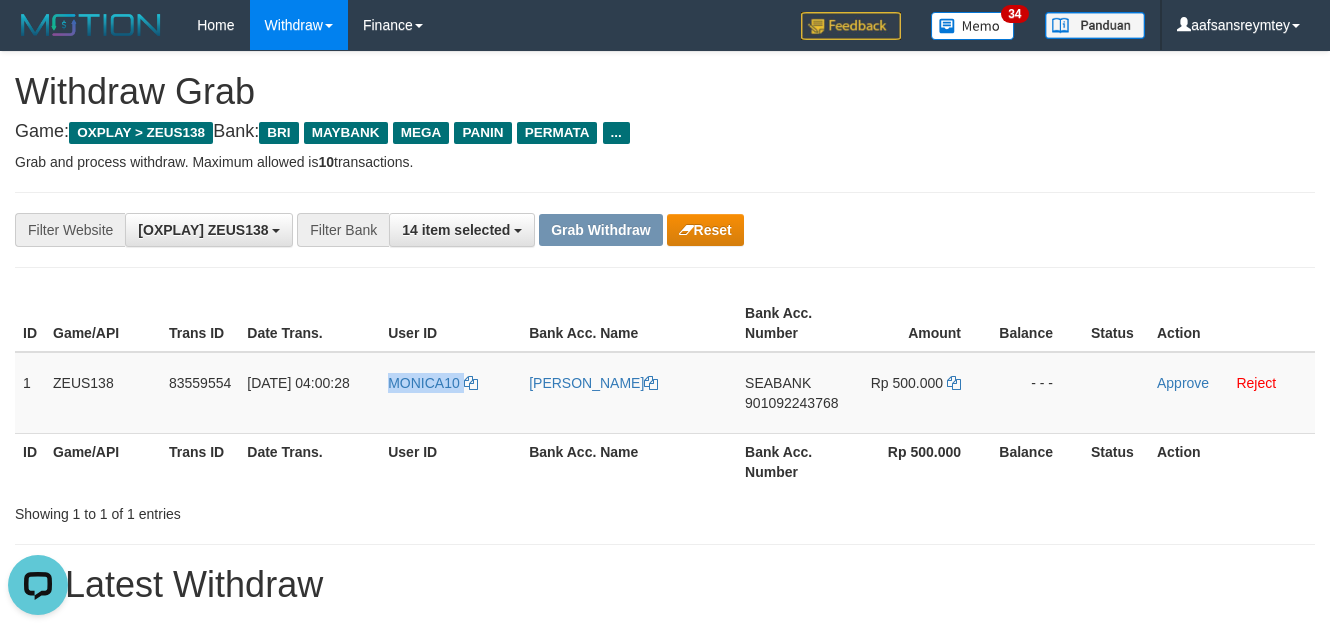 copy on "MONICA10" 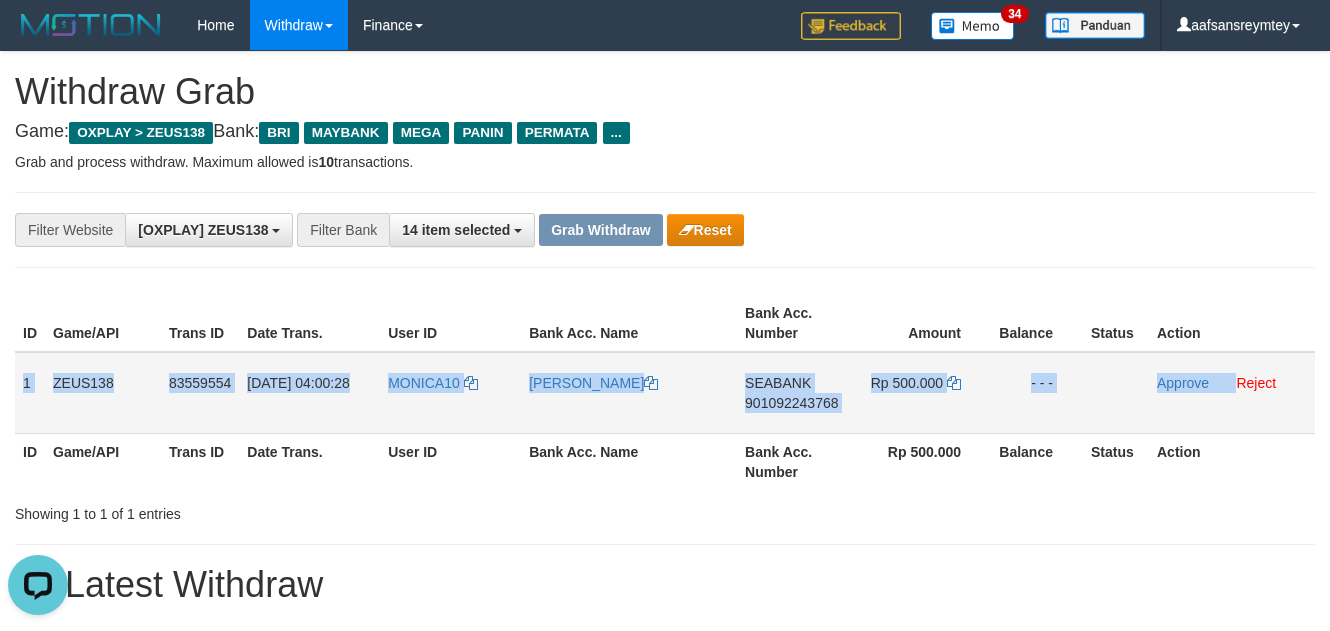 drag, startPoint x: 18, startPoint y: 370, endPoint x: 1239, endPoint y: 417, distance: 1221.9043 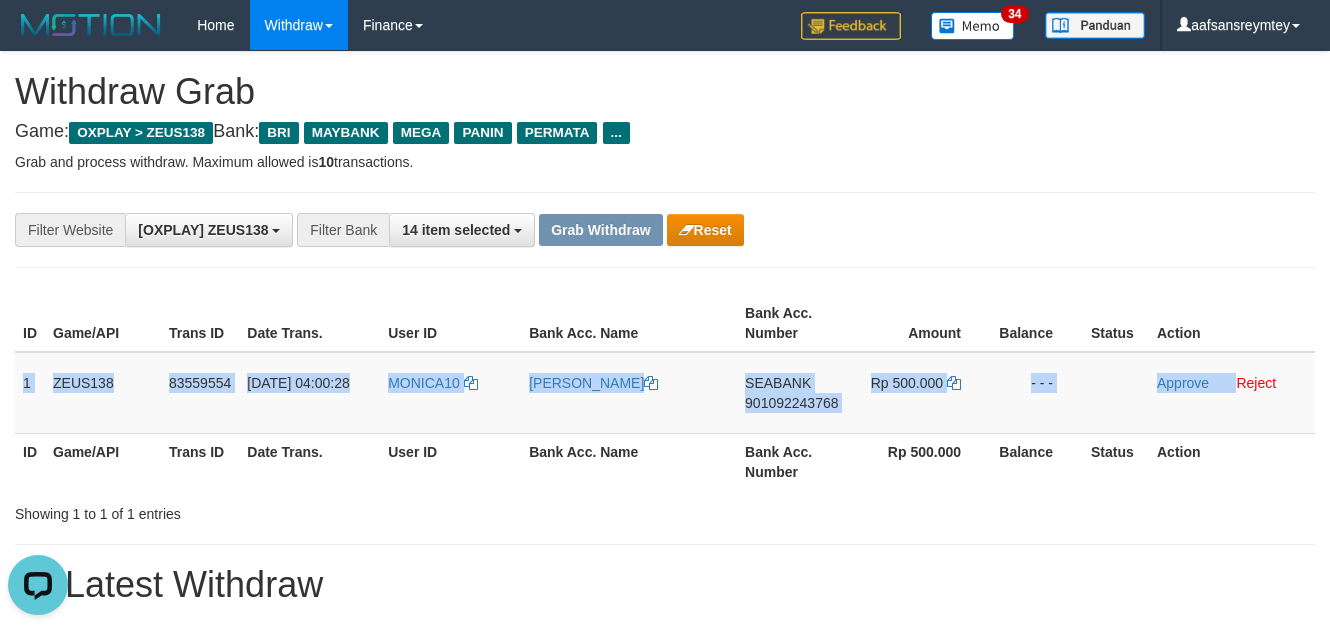 copy on "1
ZEUS138
83559554
14/07/2025 04:00:28
MONICA10
MONICA
SEABANK
901092243768
Rp 500.000
- - -
Approve" 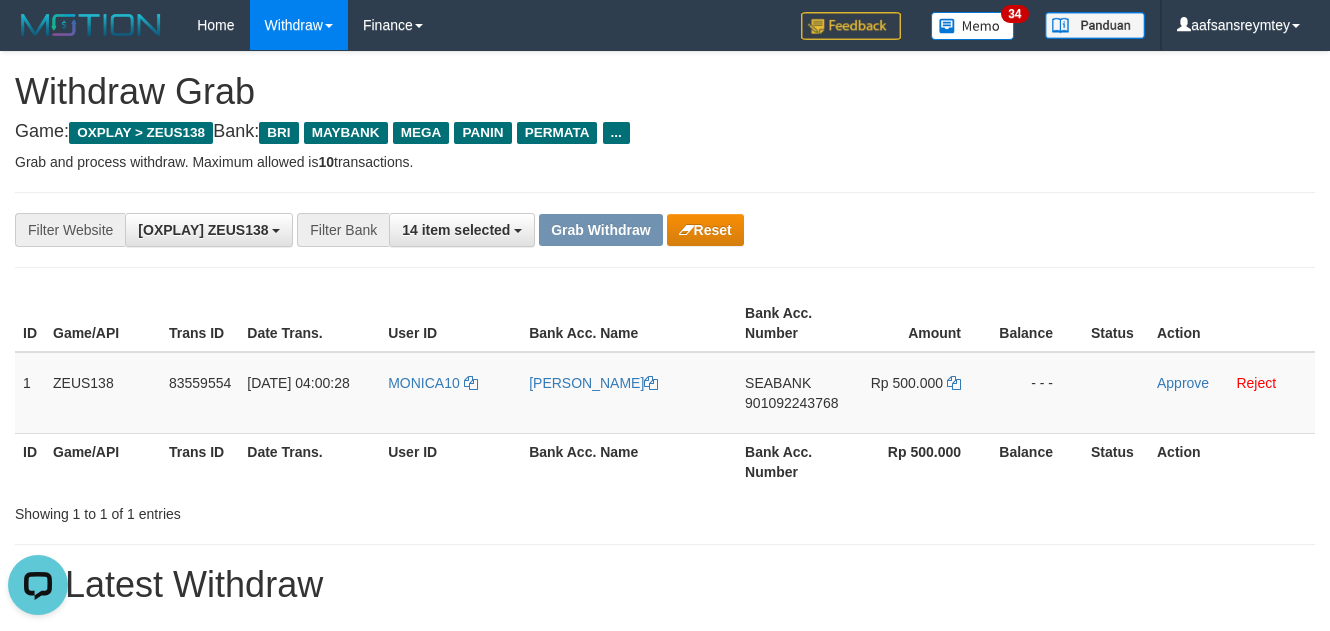 click on "**********" at bounding box center [665, 230] 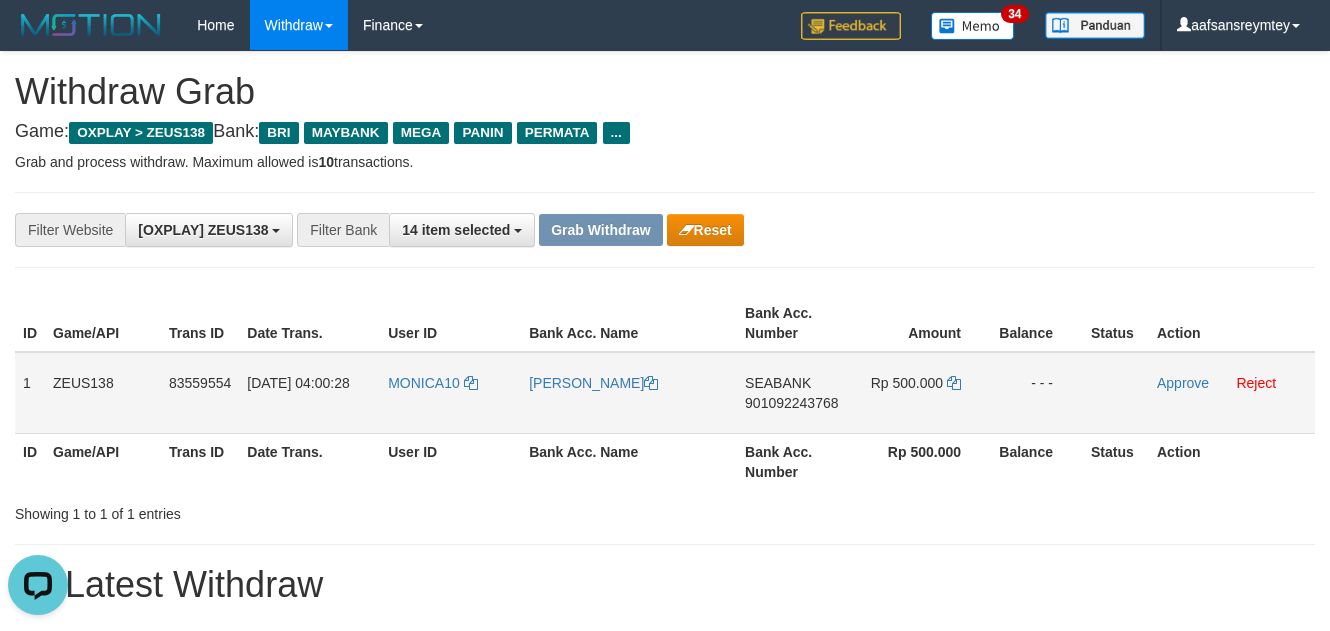 click on "SEABANK" at bounding box center [778, 383] 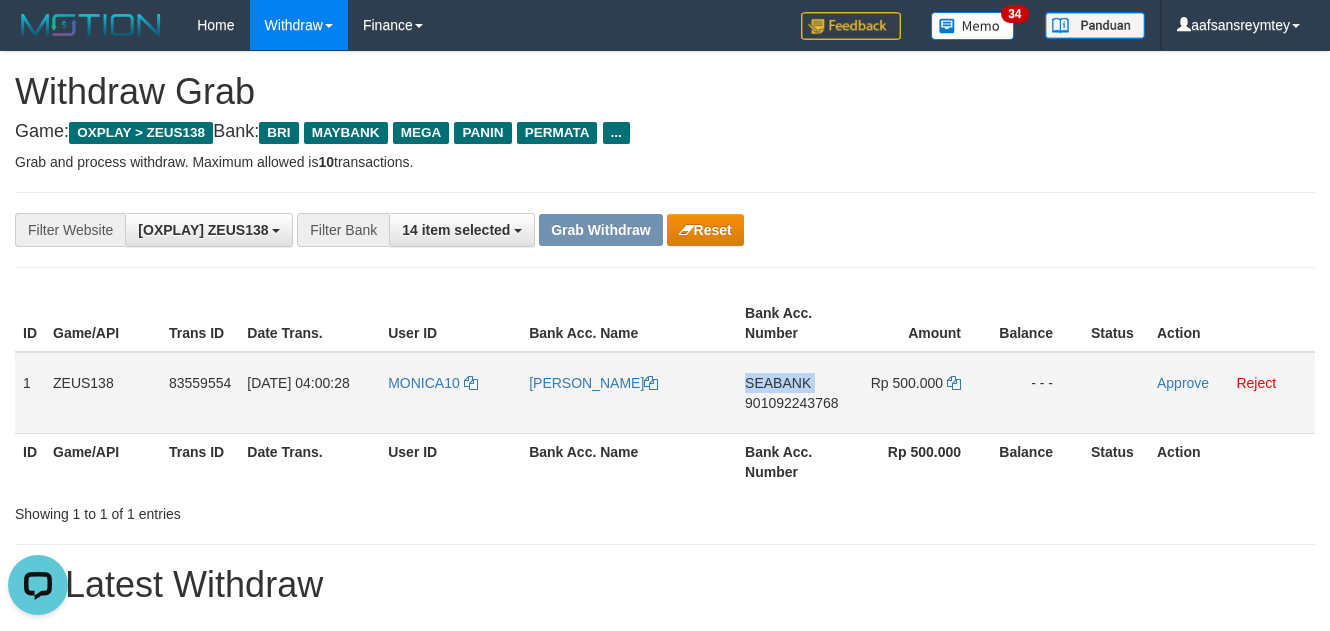 click on "SEABANK" at bounding box center [778, 383] 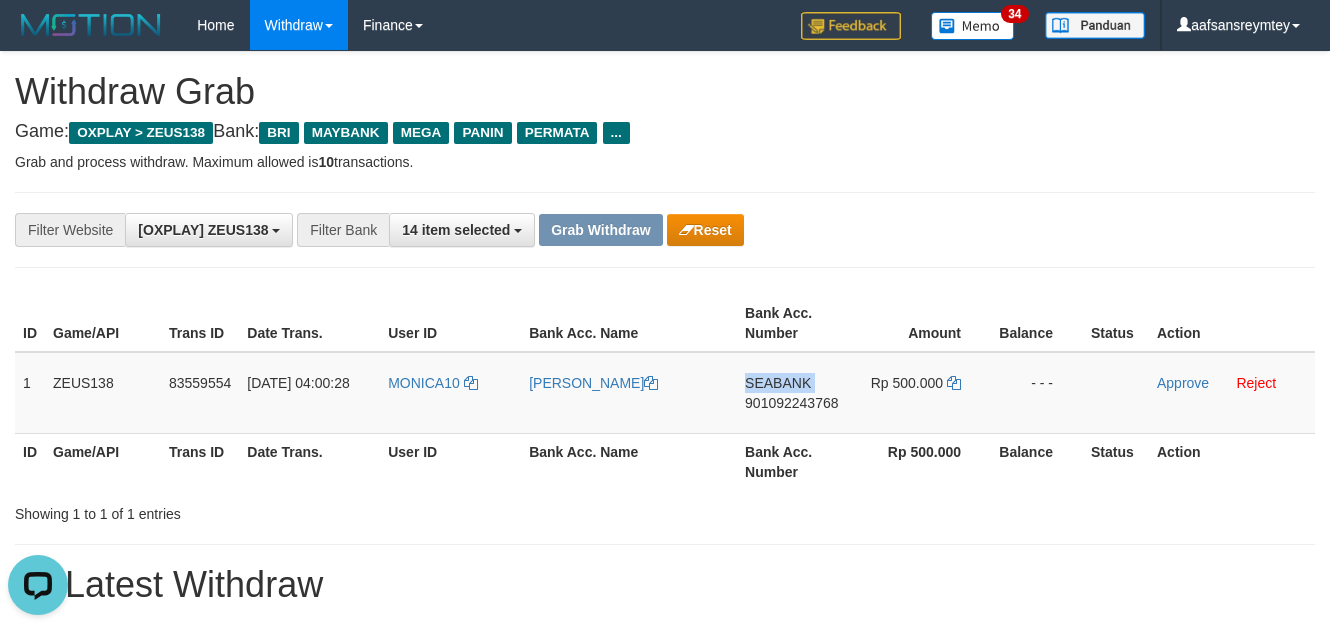 copy on "SEABANK" 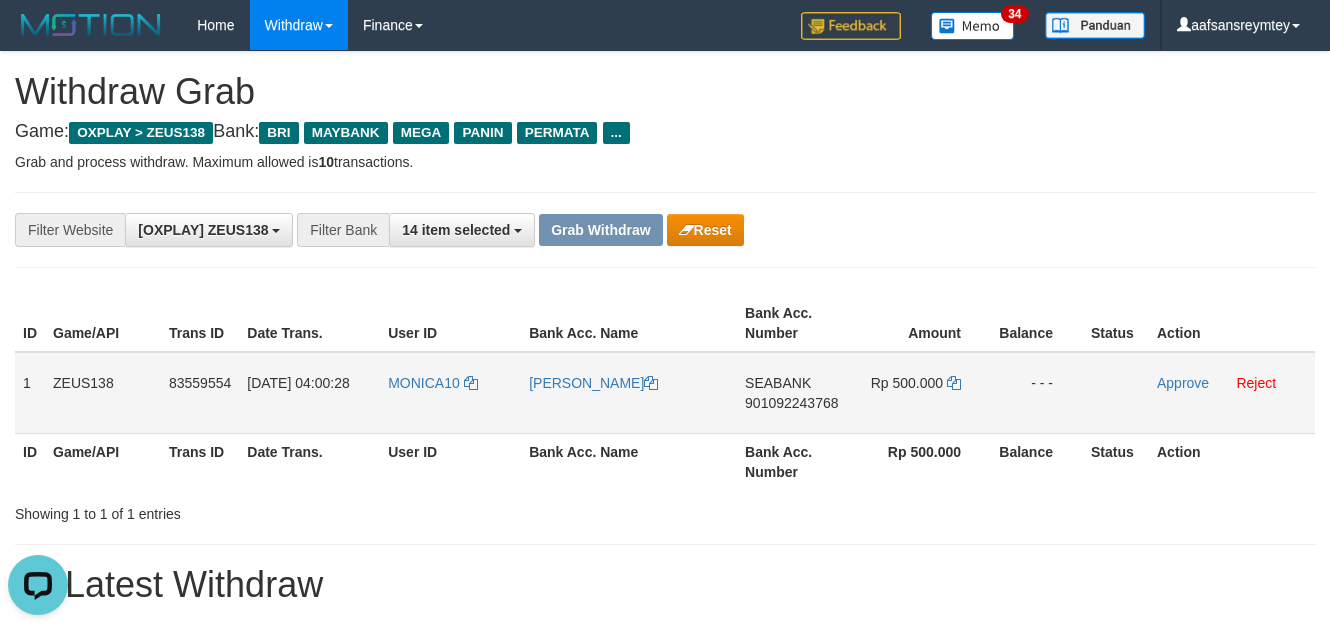 click on "901092243768" at bounding box center (791, 403) 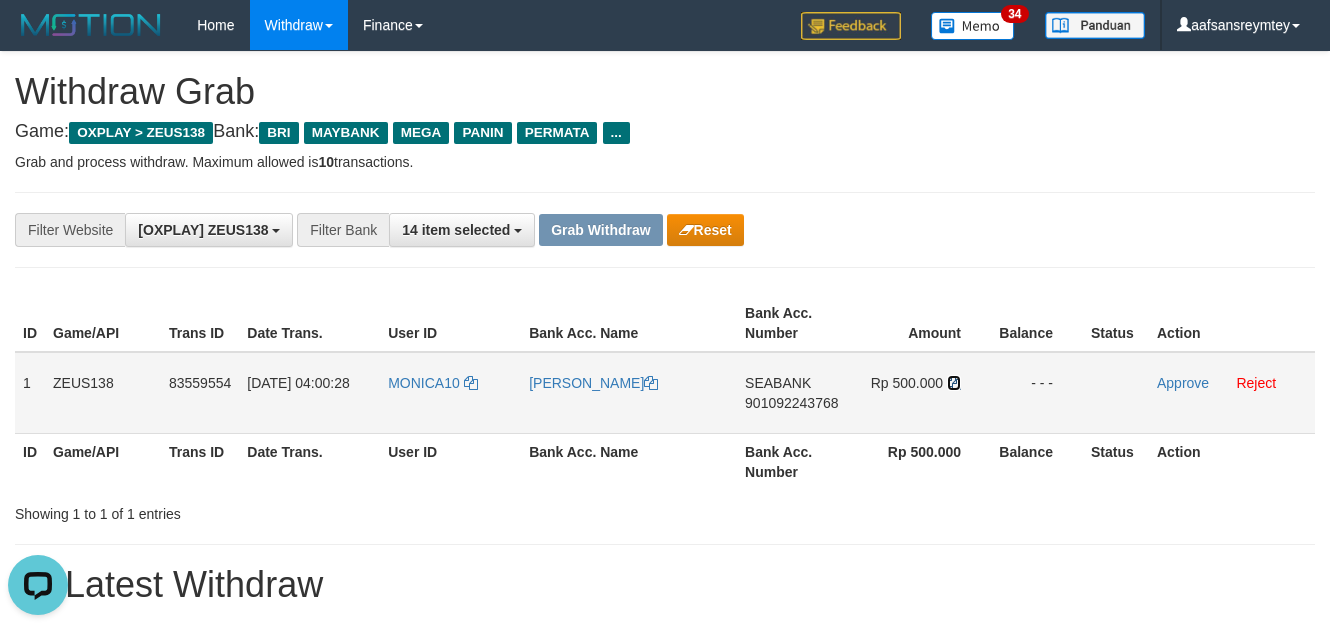 click at bounding box center [954, 383] 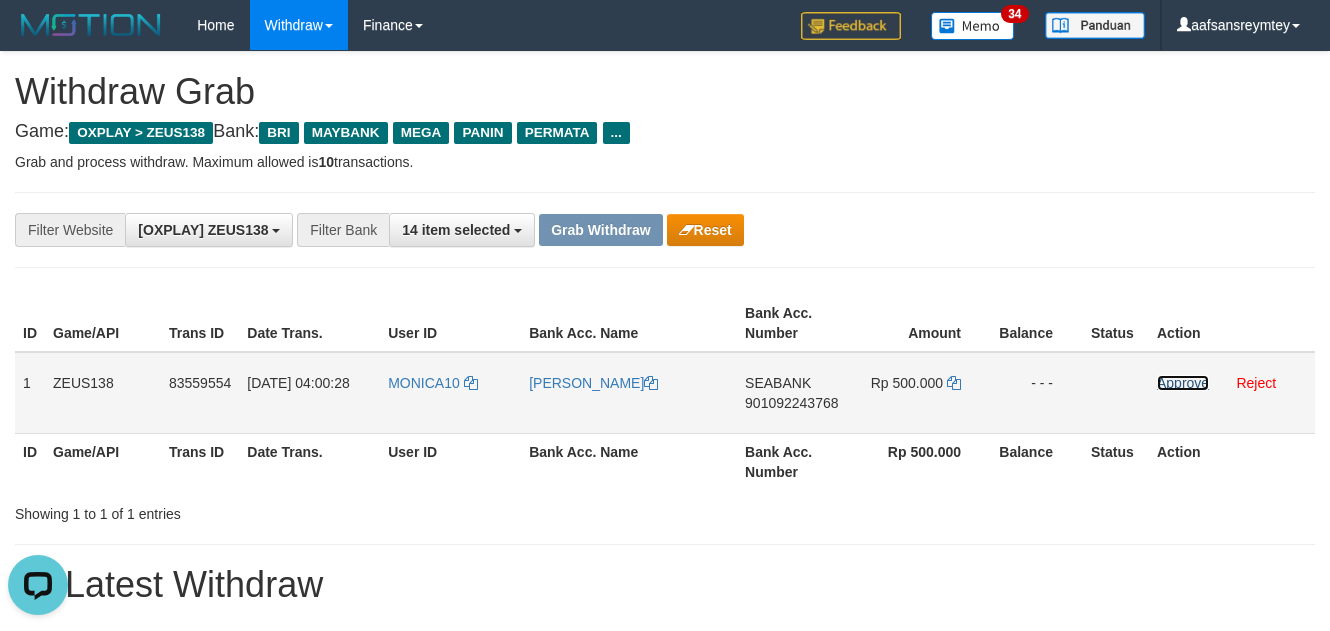 click on "Approve" at bounding box center [1183, 383] 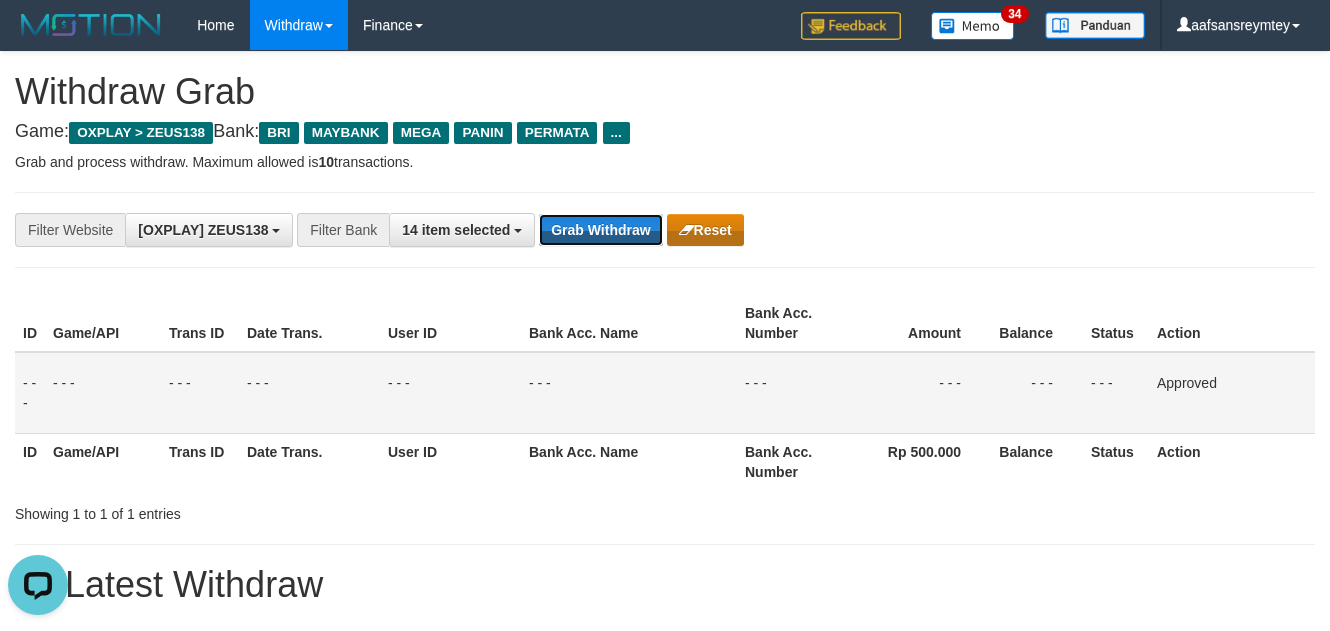 drag, startPoint x: 637, startPoint y: 235, endPoint x: 688, endPoint y: 231, distance: 51.156624 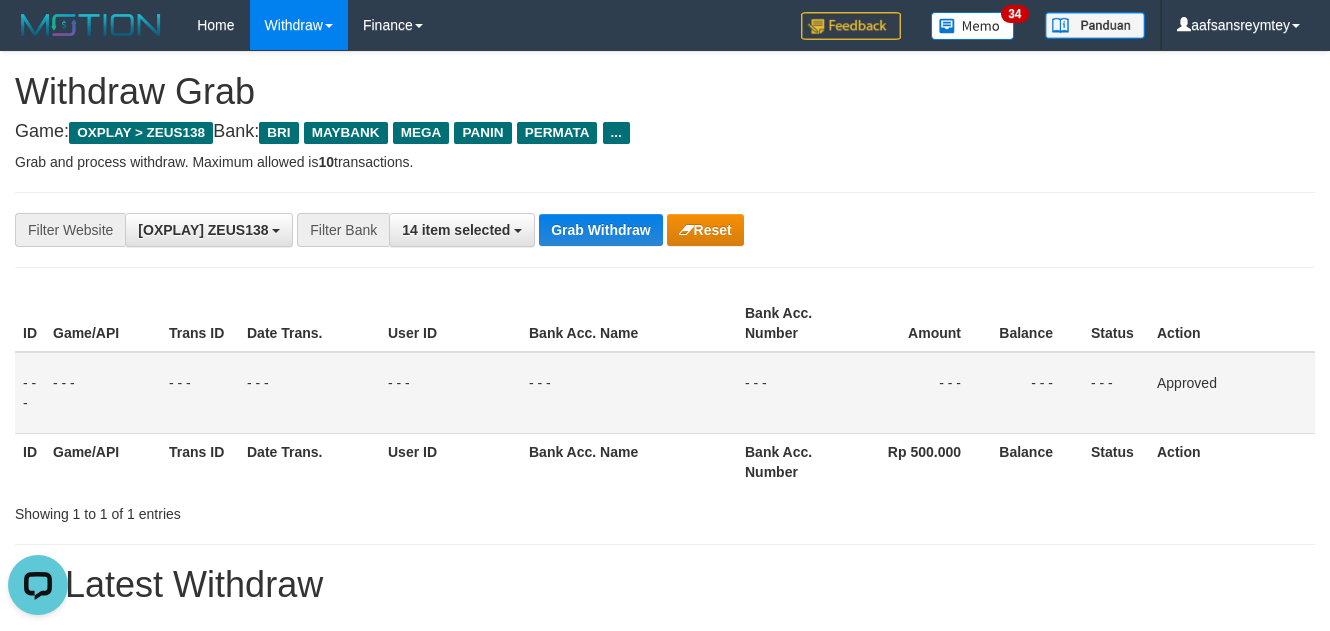 click on "**********" at bounding box center [554, 230] 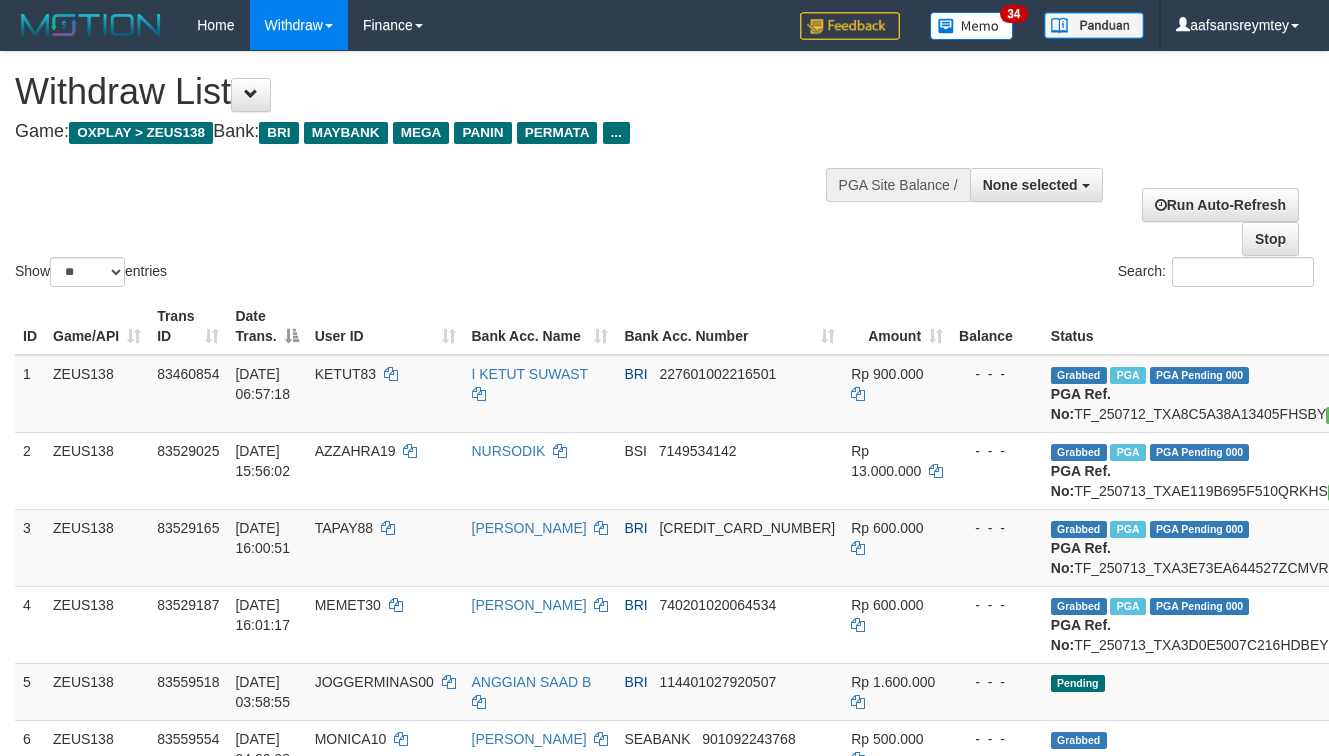 select 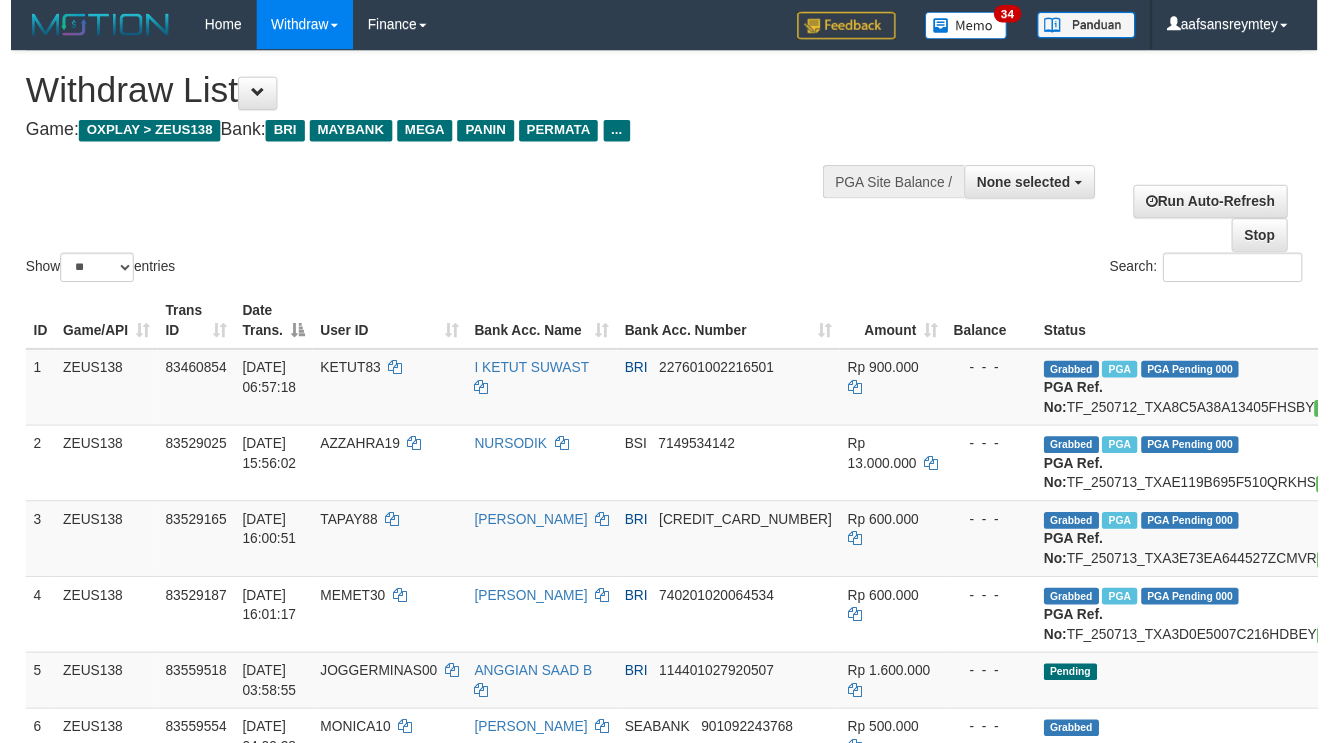 scroll, scrollTop: 110, scrollLeft: 0, axis: vertical 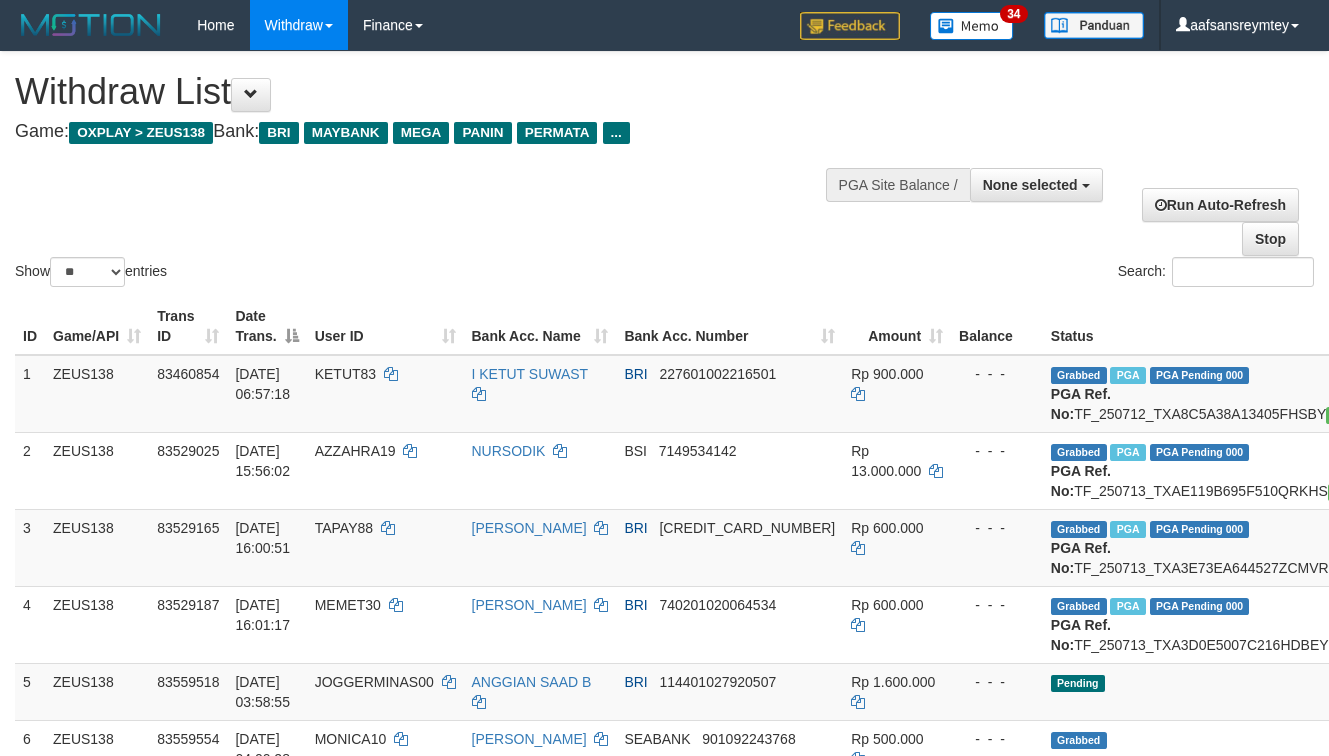 select 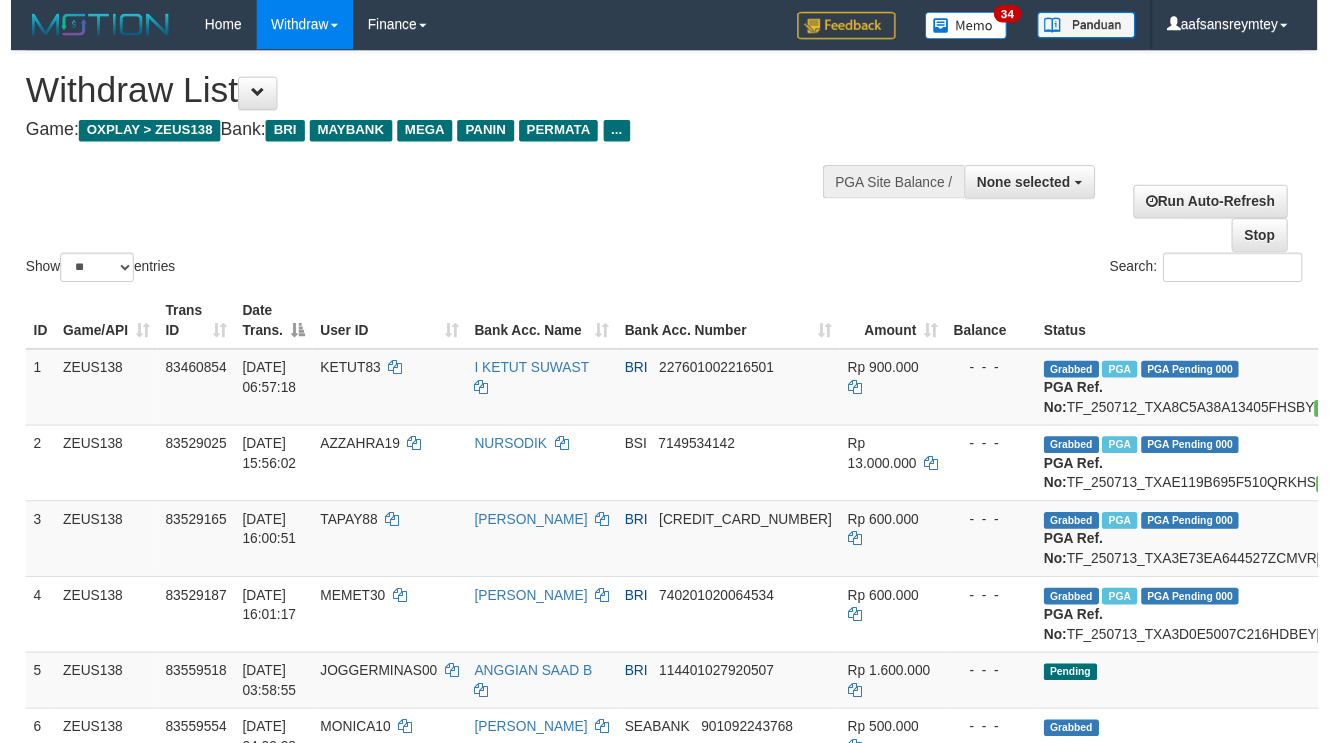 scroll, scrollTop: 111, scrollLeft: 0, axis: vertical 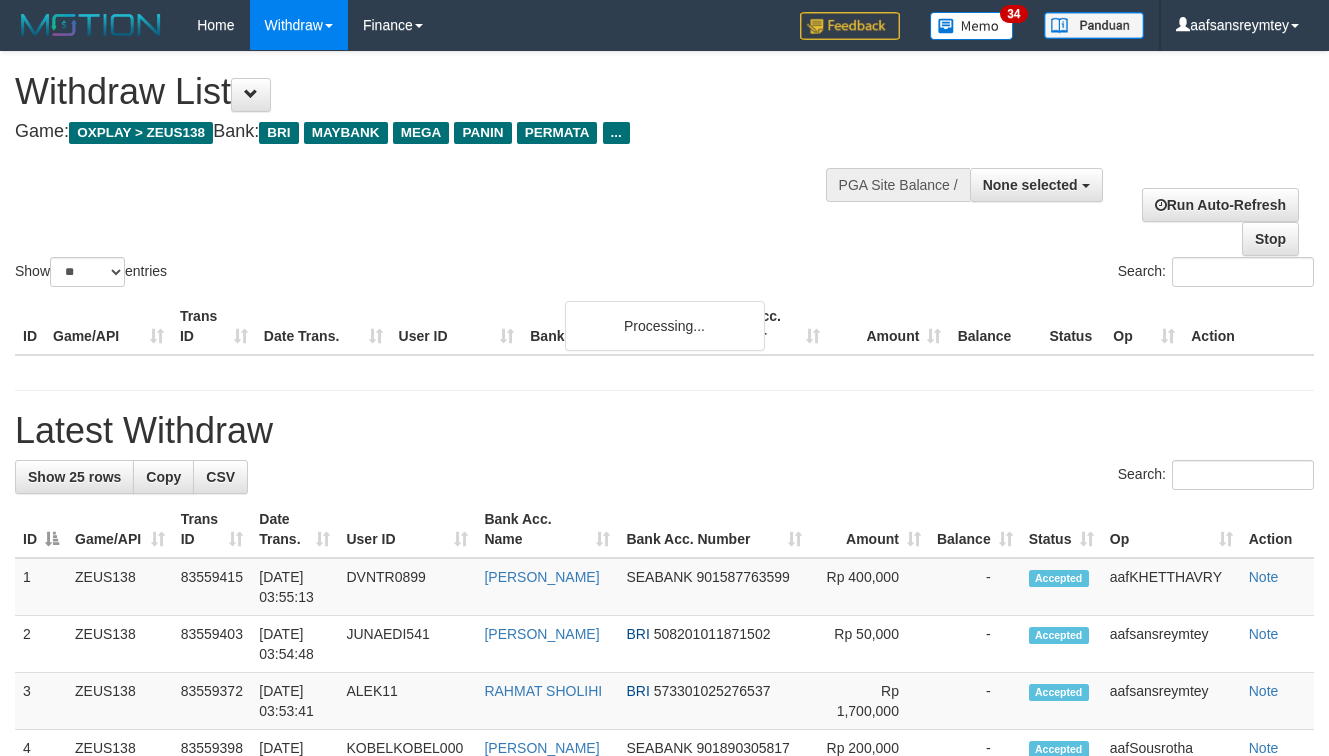 select 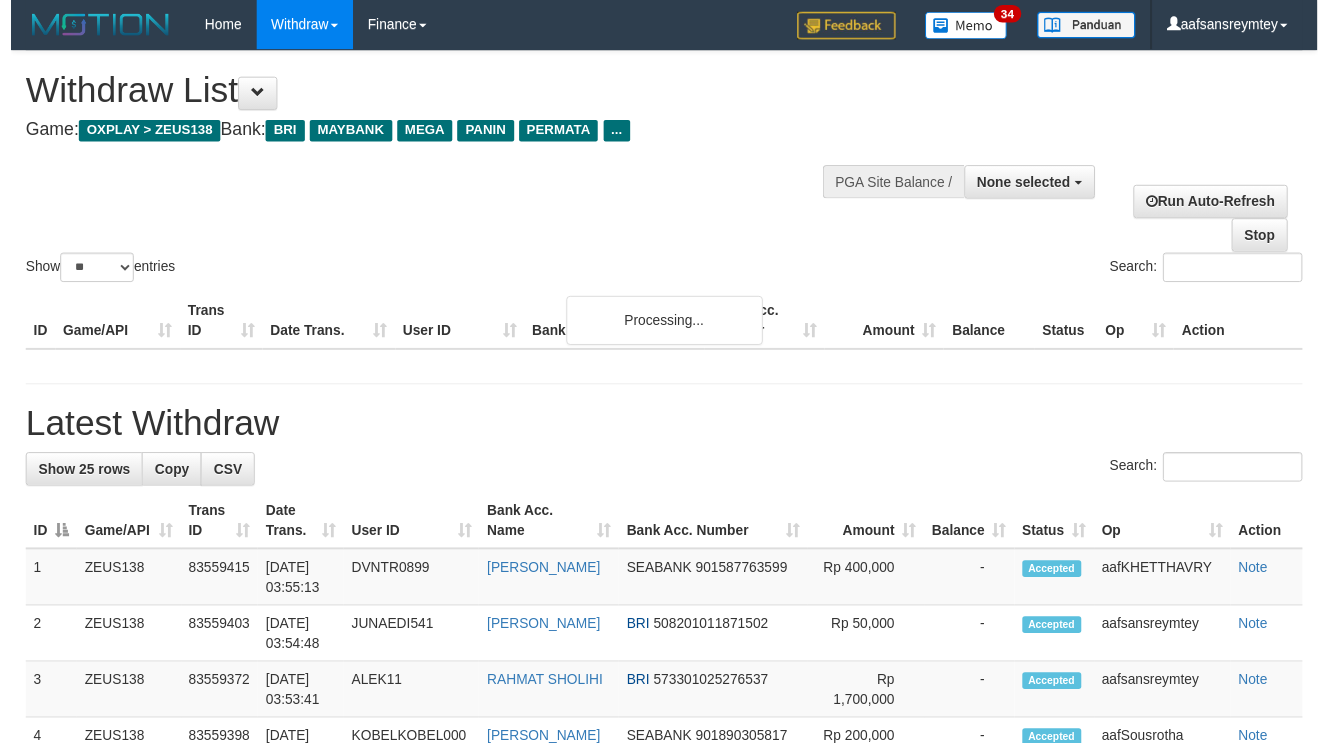 scroll, scrollTop: 61, scrollLeft: 0, axis: vertical 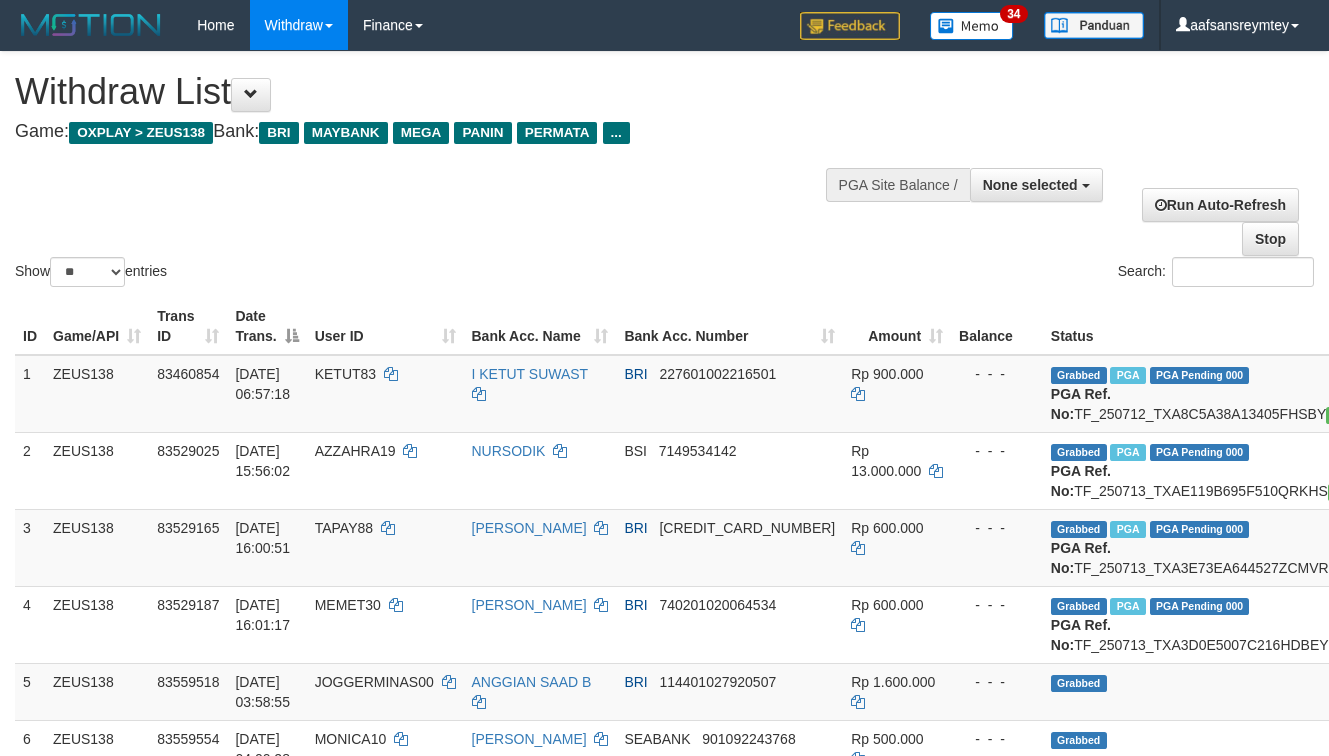 select 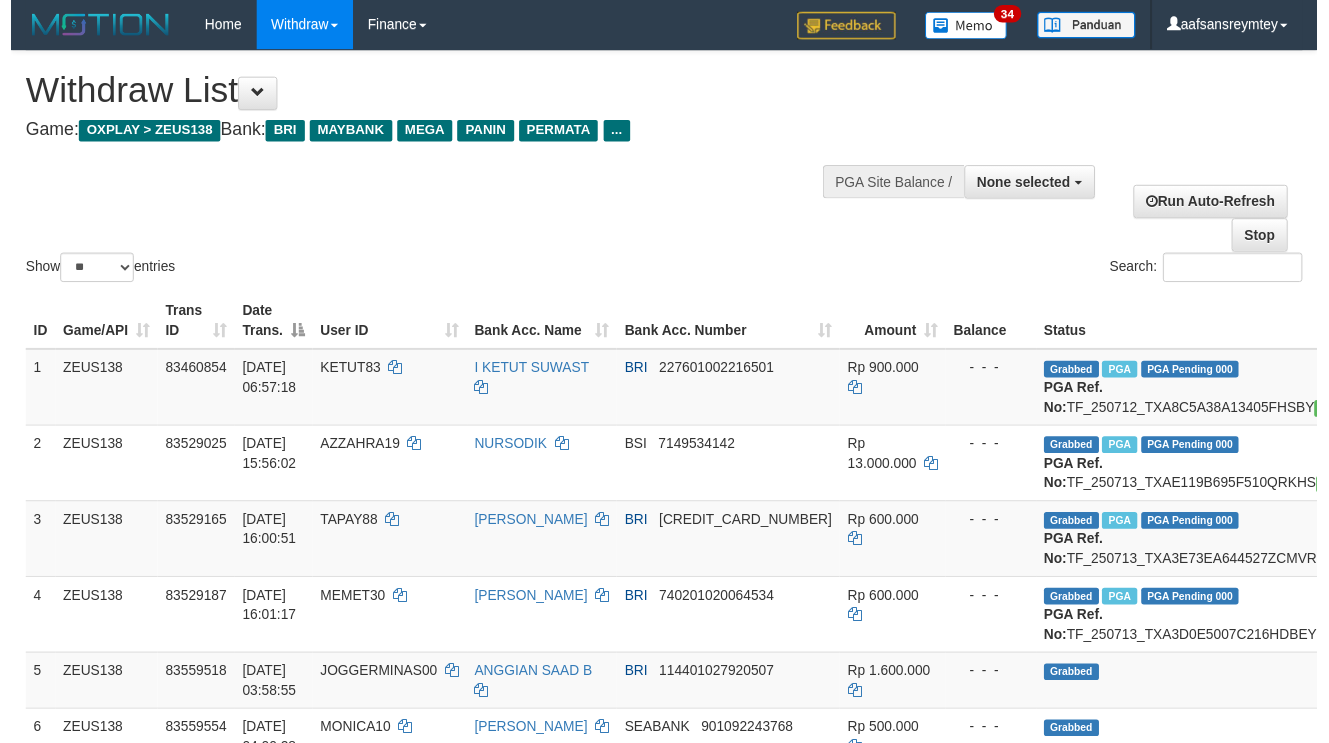 scroll, scrollTop: 61, scrollLeft: 0, axis: vertical 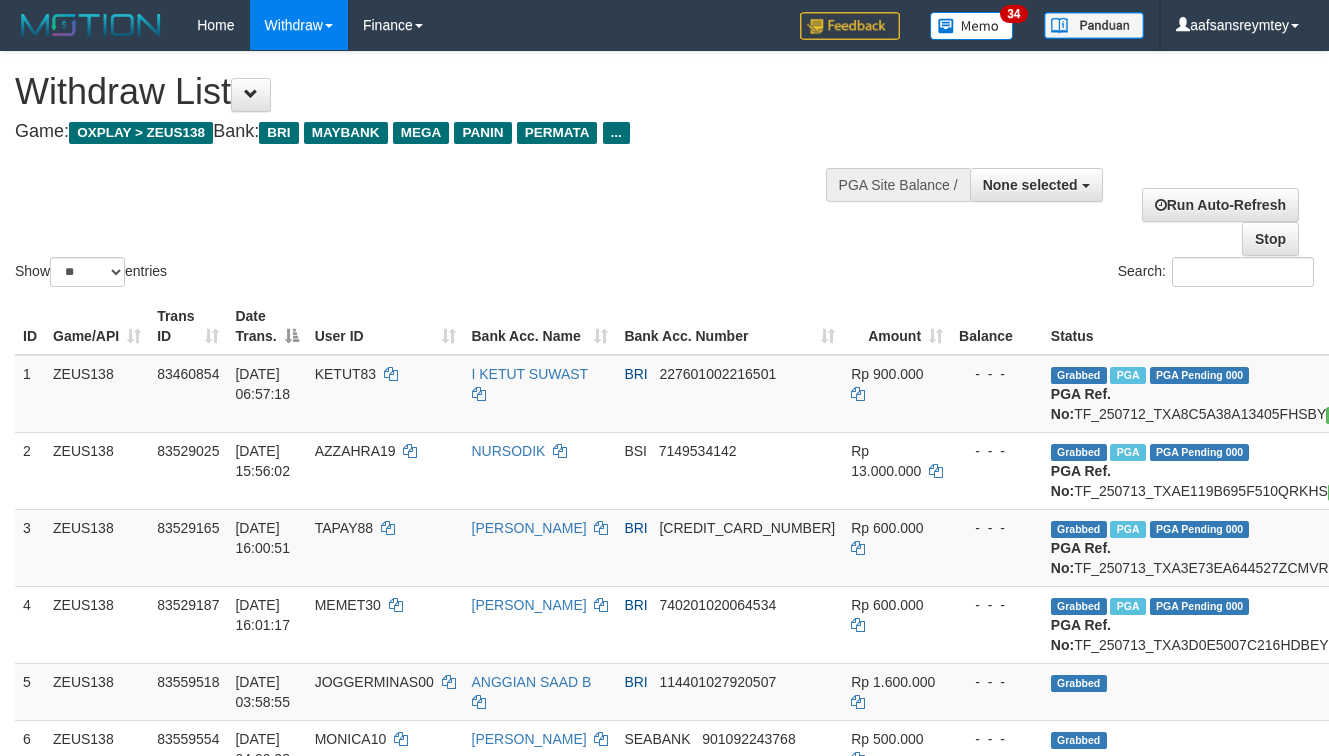 select 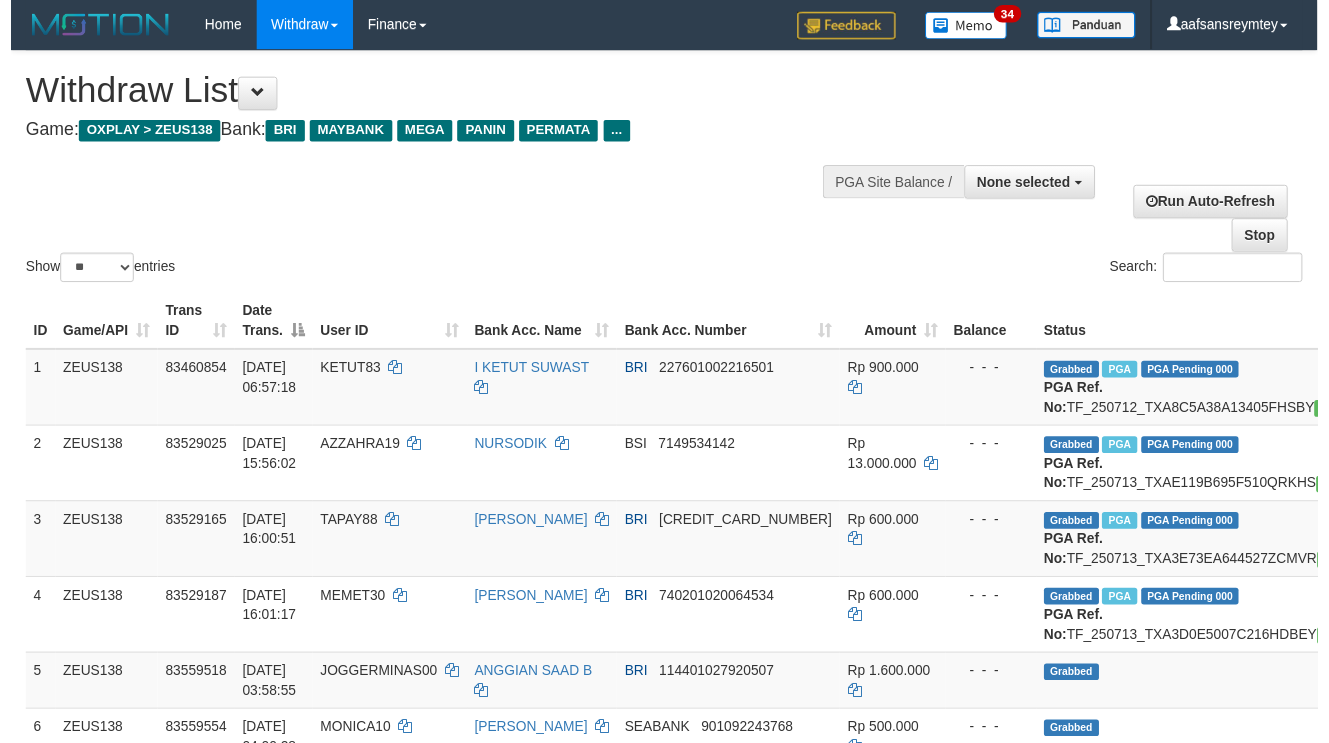 scroll, scrollTop: 61, scrollLeft: 0, axis: vertical 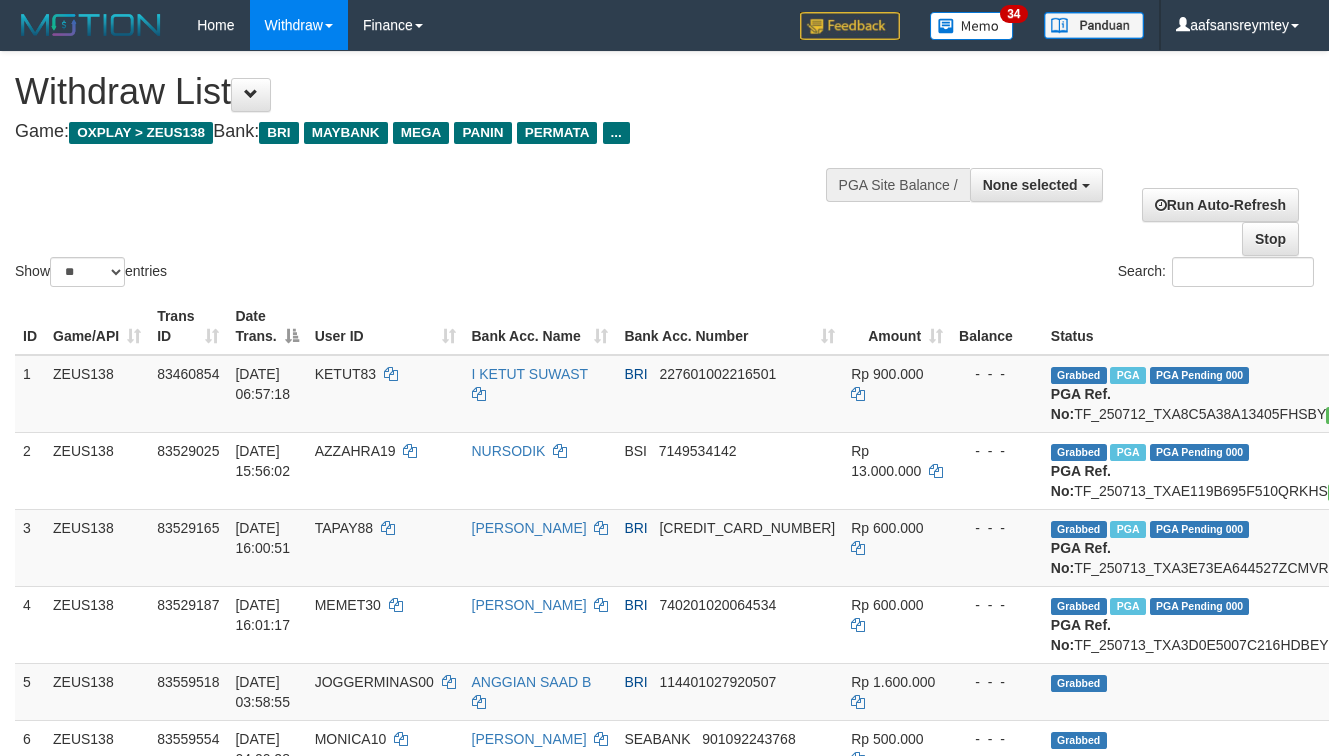 select 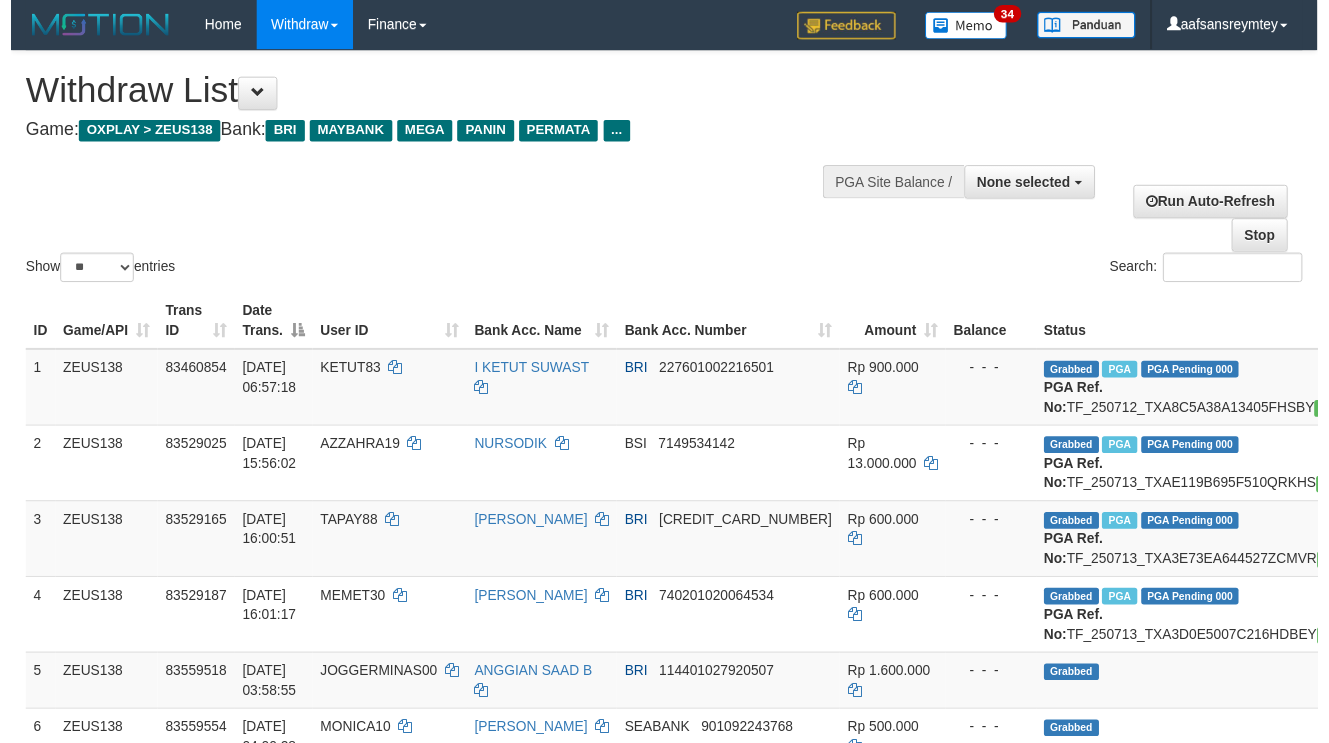 scroll, scrollTop: 61, scrollLeft: 0, axis: vertical 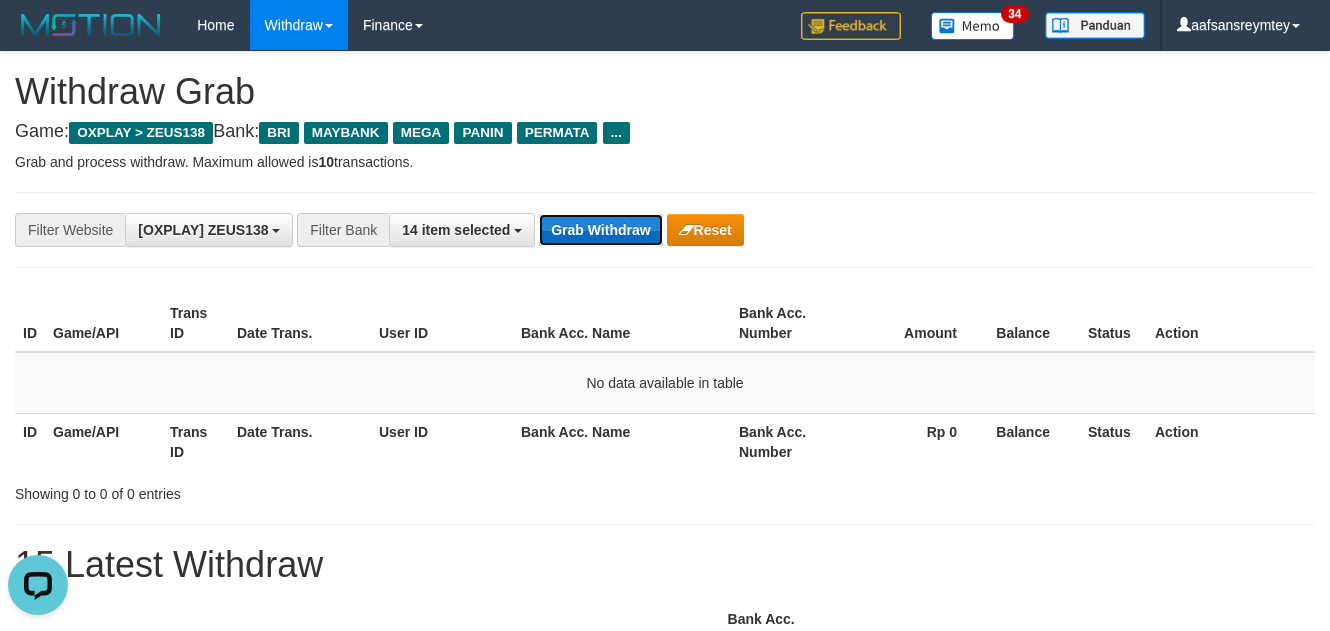 click on "Grab Withdraw" at bounding box center [600, 230] 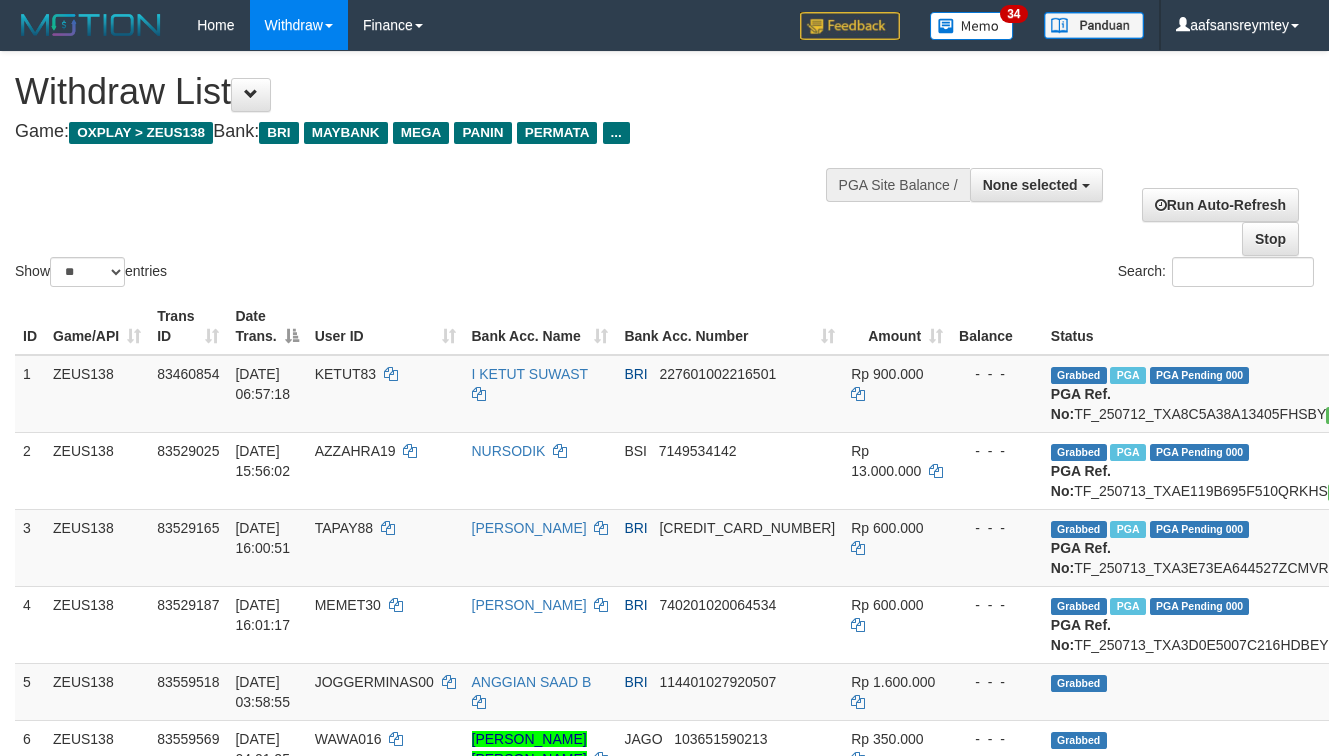 select 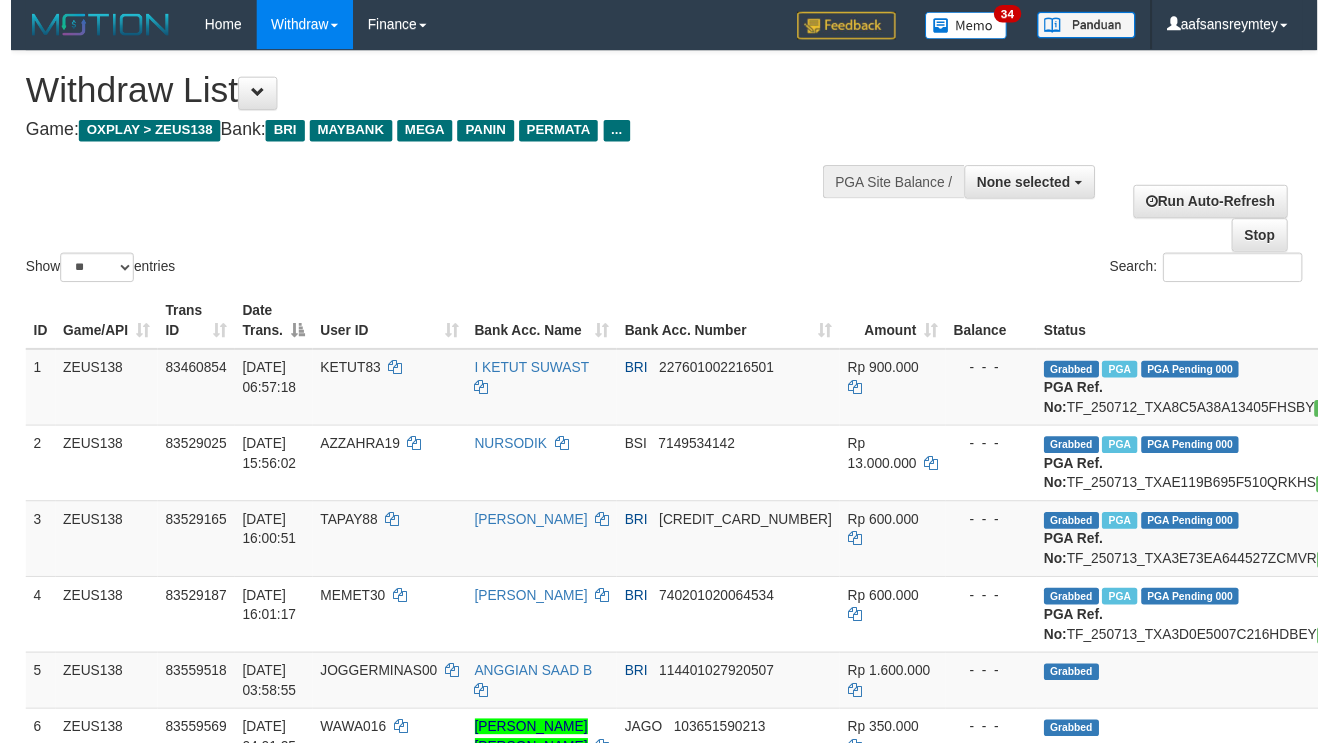 scroll, scrollTop: 61, scrollLeft: 0, axis: vertical 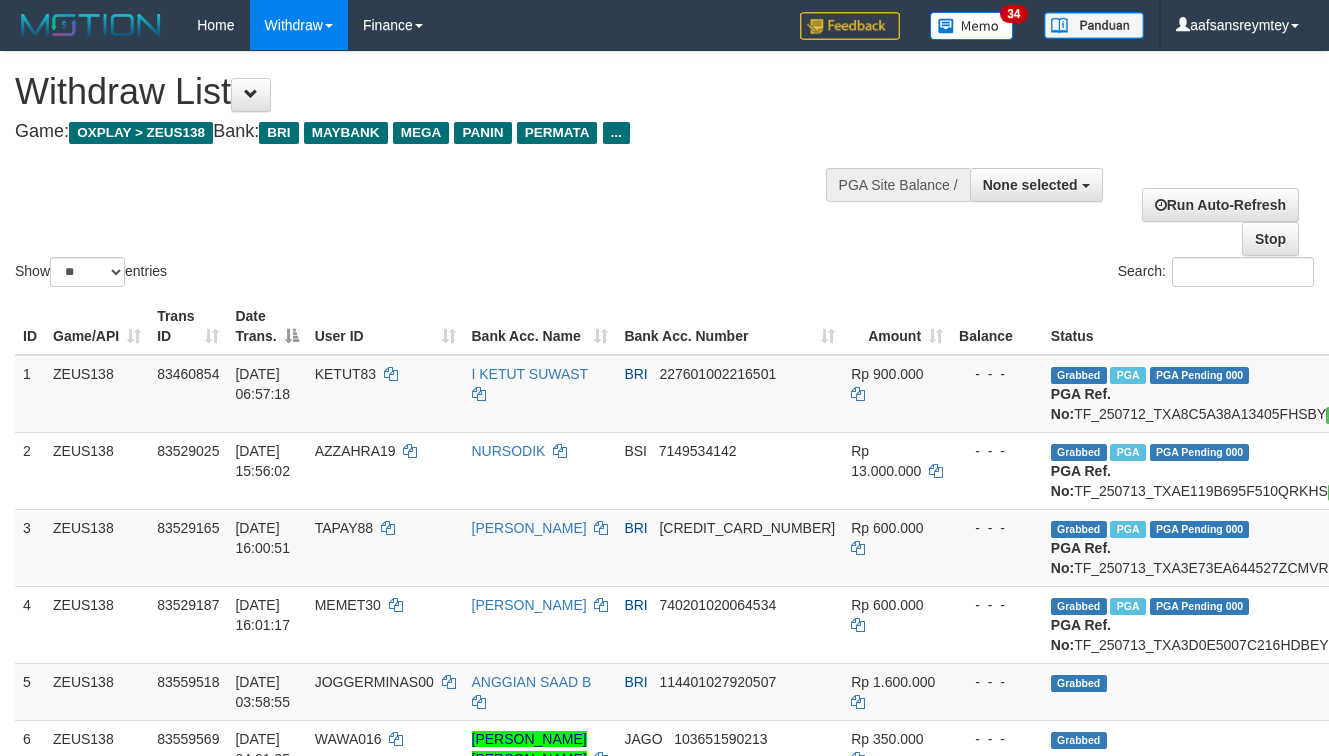 select 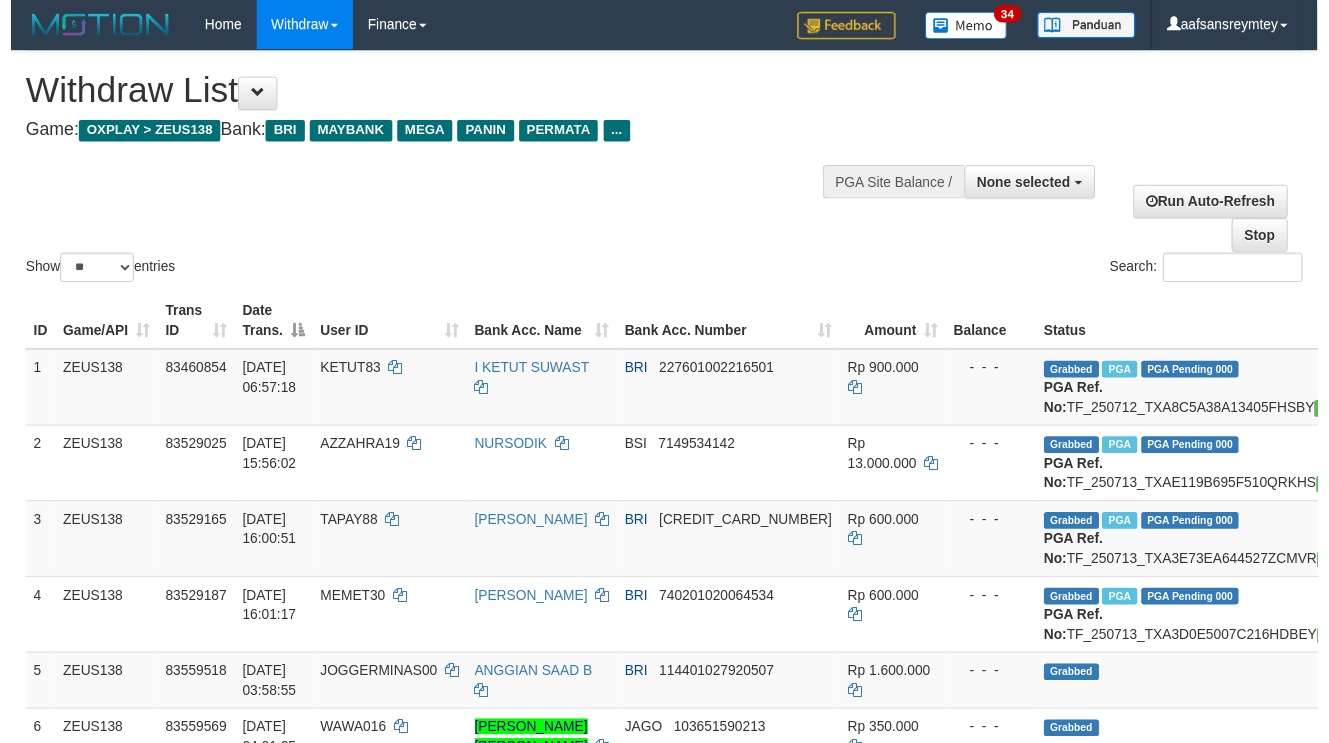 scroll, scrollTop: 61, scrollLeft: 0, axis: vertical 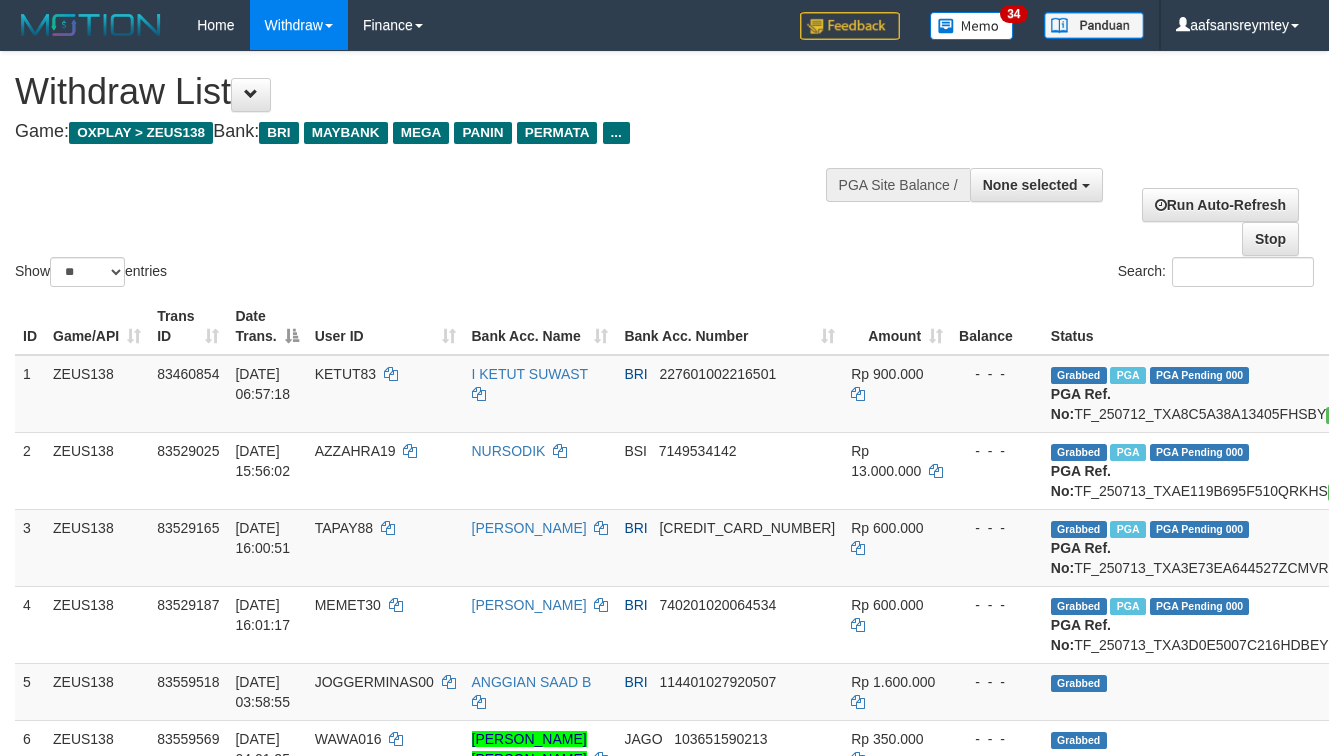 select 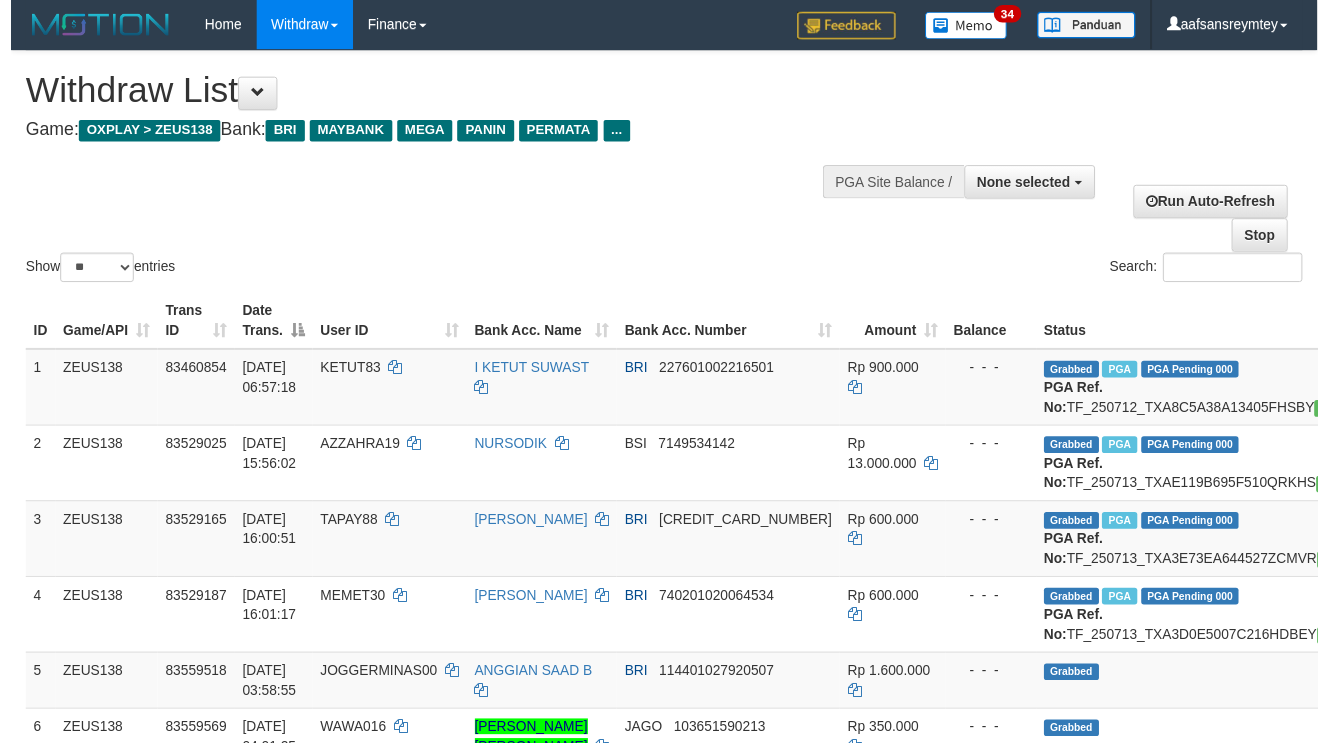 scroll, scrollTop: 61, scrollLeft: 0, axis: vertical 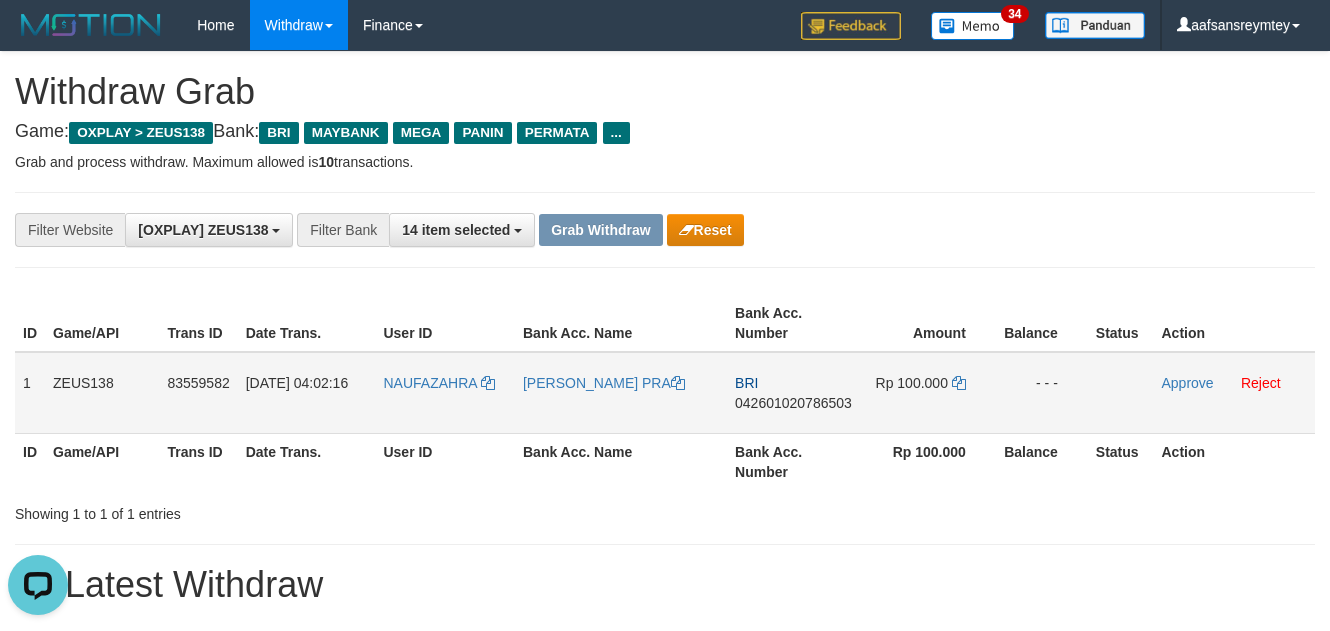 click on "NAUFAZAHRA" at bounding box center [445, 393] 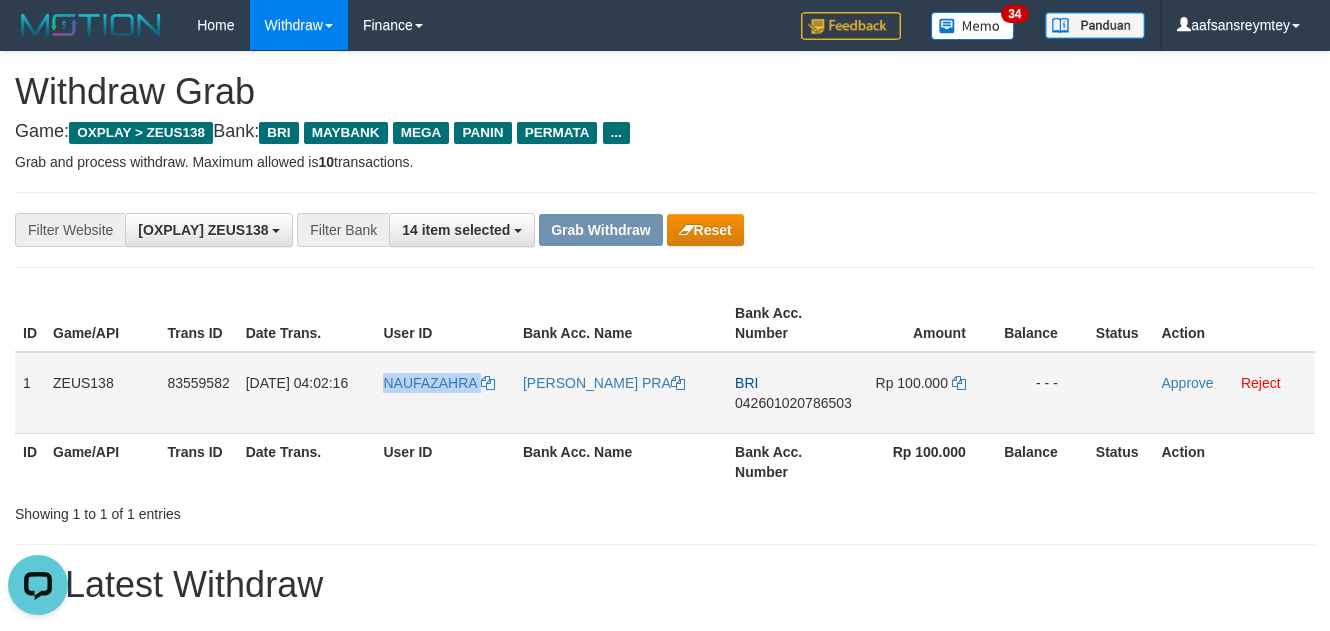 click on "NAUFAZAHRA" at bounding box center [445, 393] 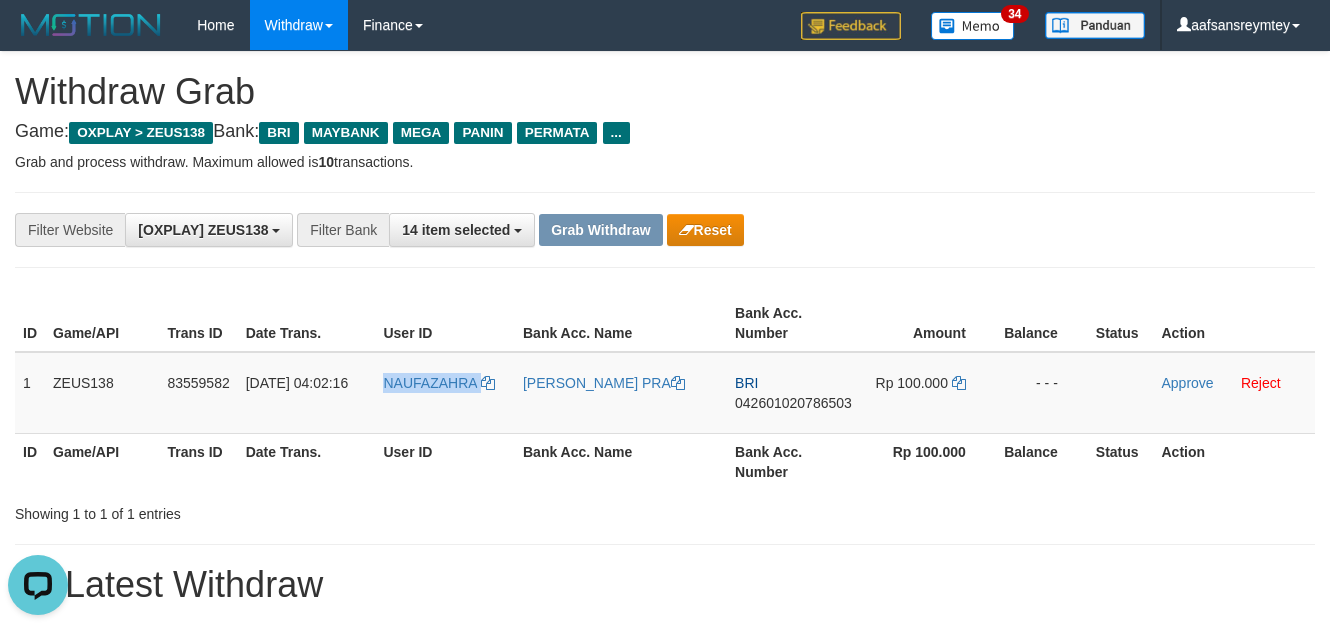 copy on "NAUFAZAHRA" 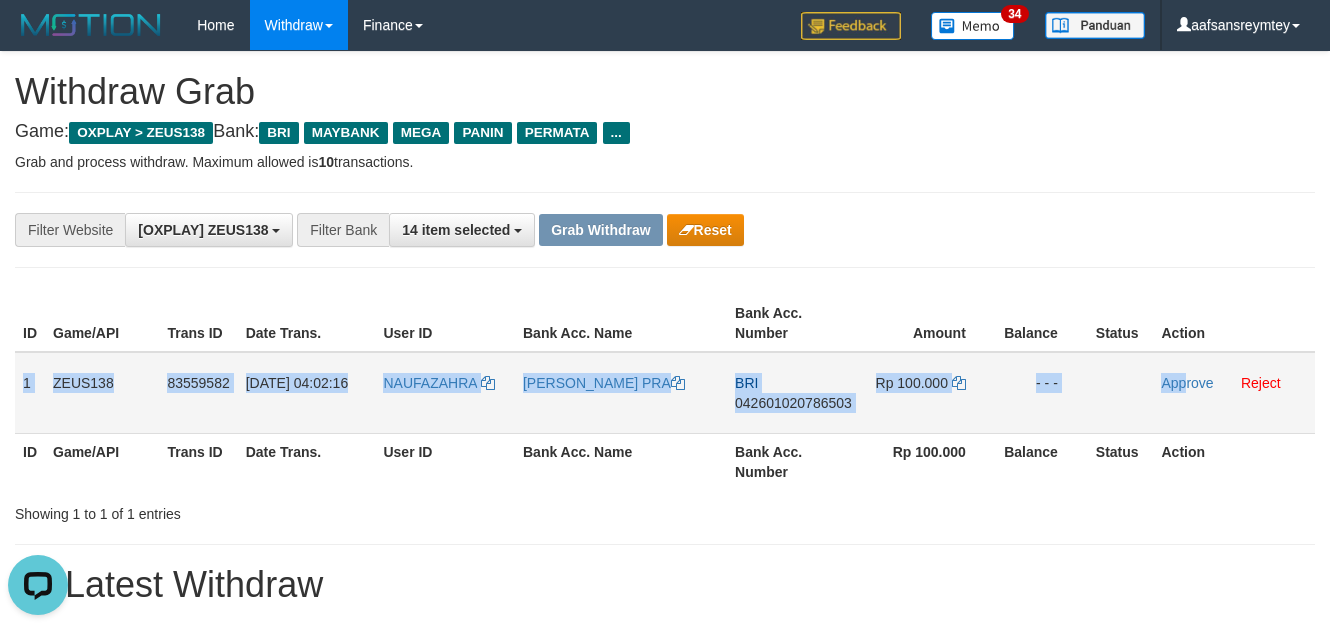 drag, startPoint x: 21, startPoint y: 385, endPoint x: 1185, endPoint y: 405, distance: 1164.1718 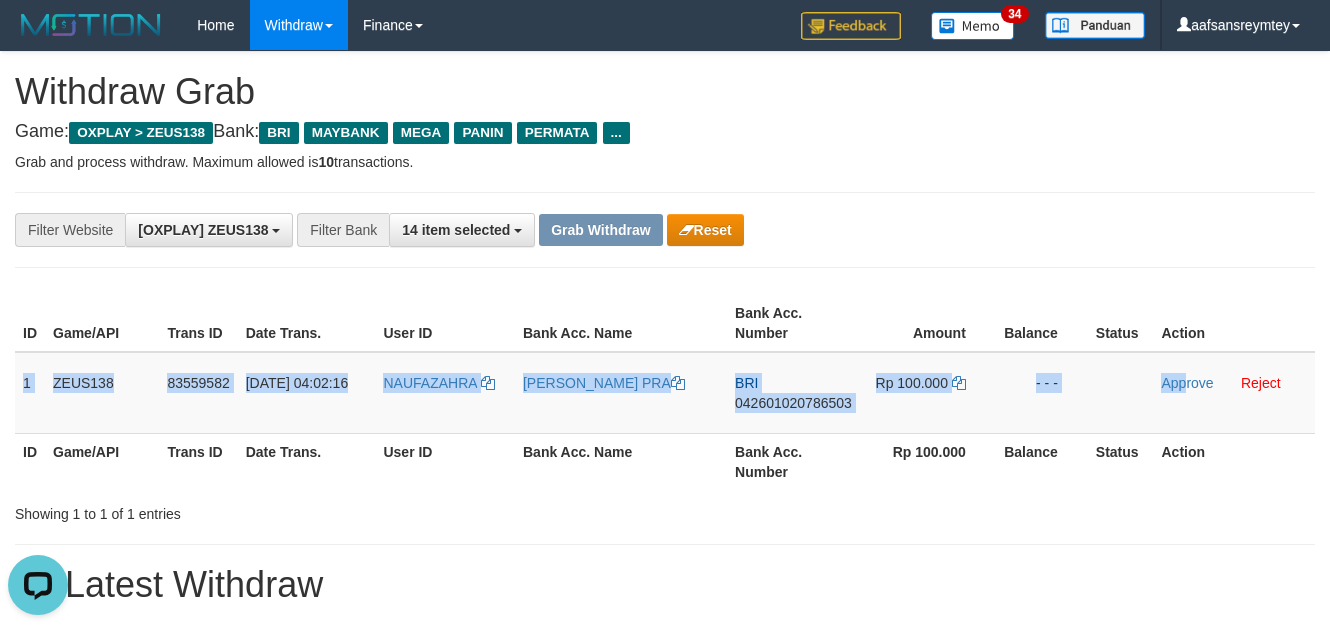 copy on "1
ZEUS138
83559582
14/07/2025 04:02:16
NAUFAZAHRA
TEGAR BUDI PRA
BRI
042601020786503
Rp 100.000
- - -
App" 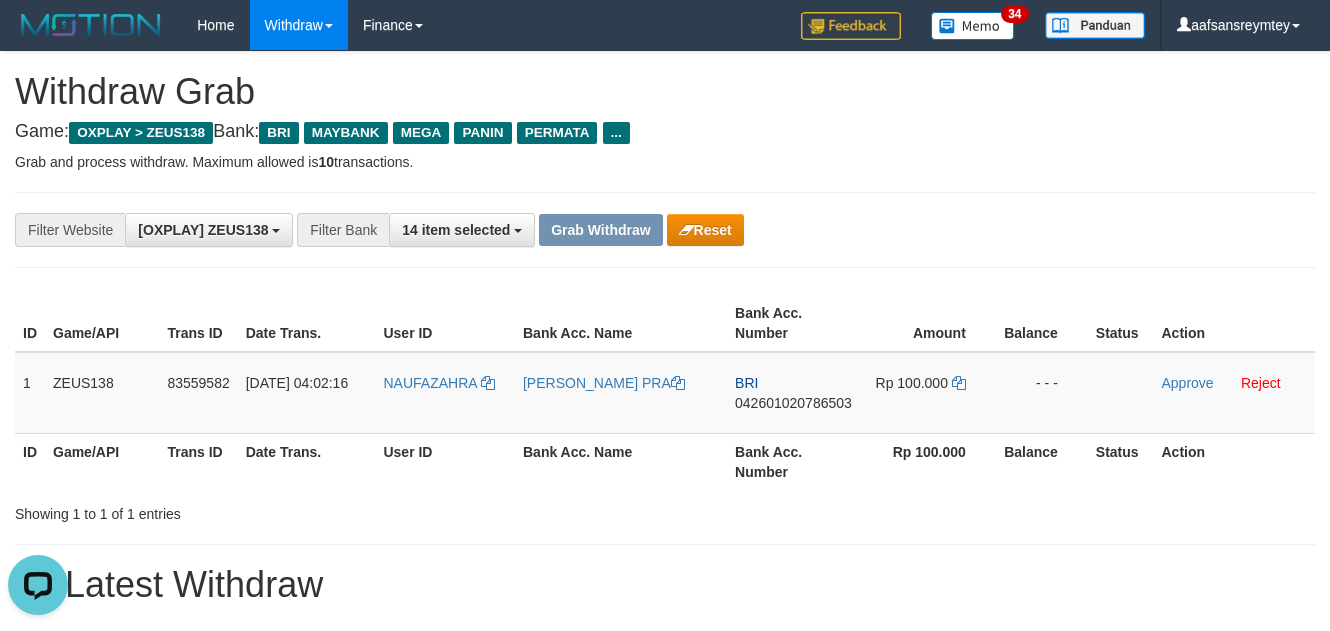 click on "**********" at bounding box center (665, 230) 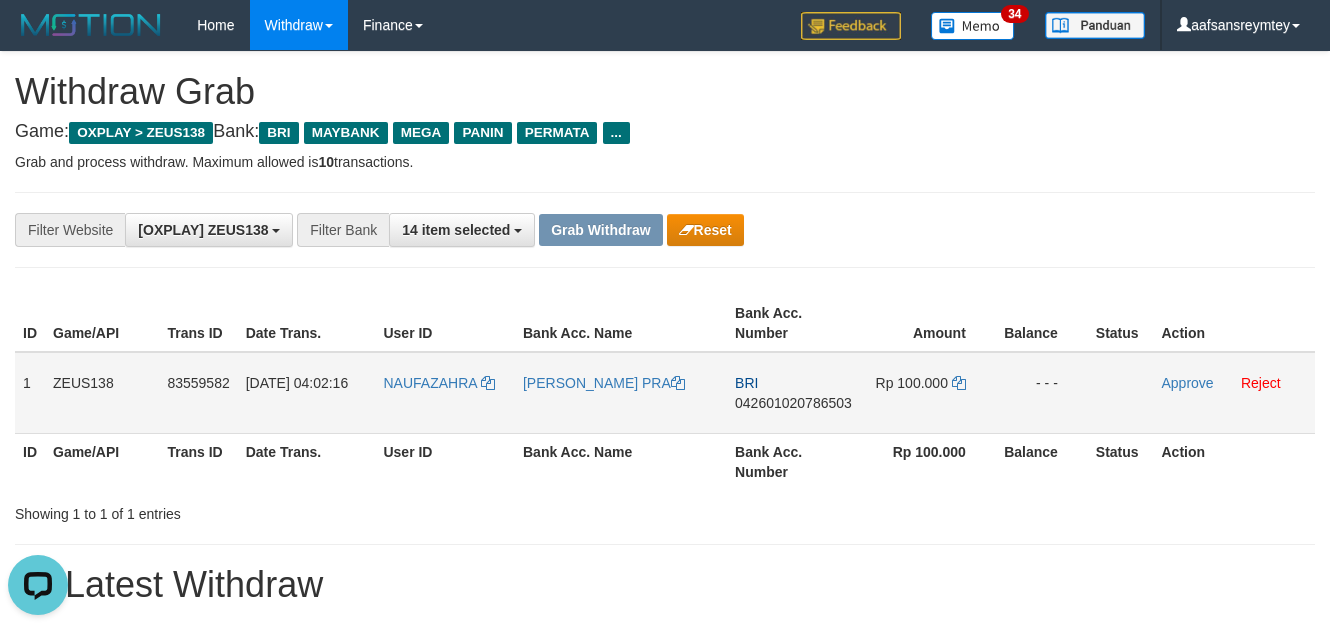click on "042601020786503" at bounding box center (793, 403) 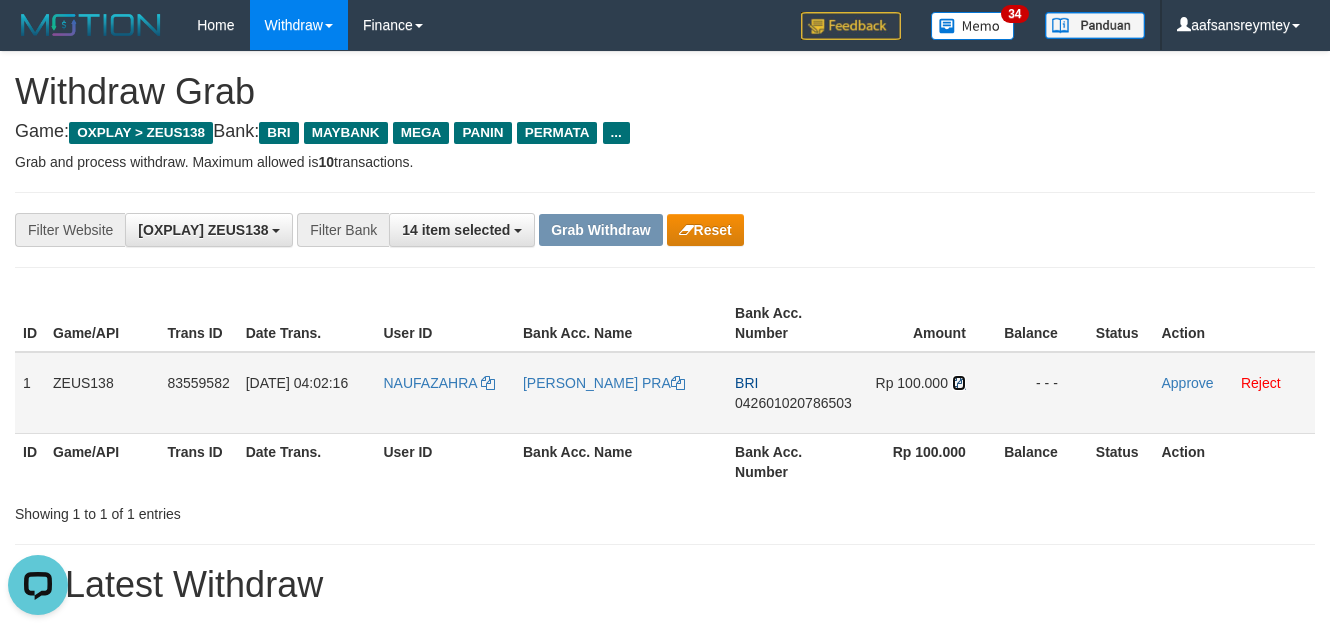 click at bounding box center (959, 383) 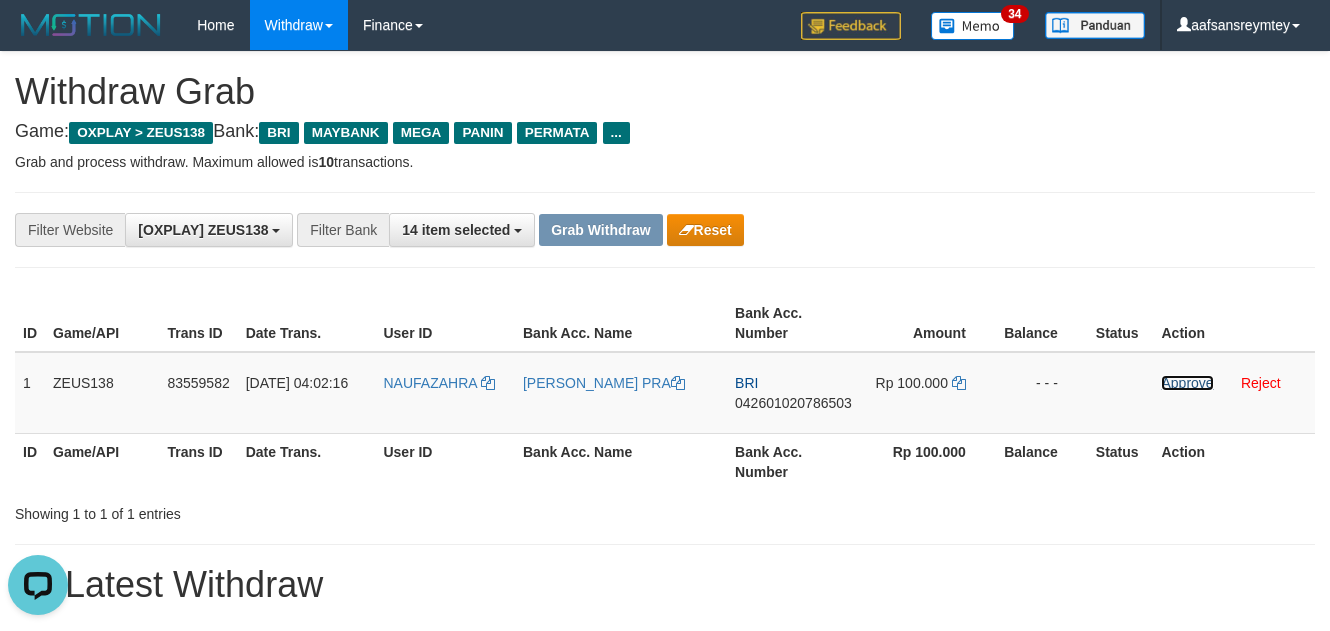 drag, startPoint x: 1185, startPoint y: 382, endPoint x: 766, endPoint y: 193, distance: 459.6542 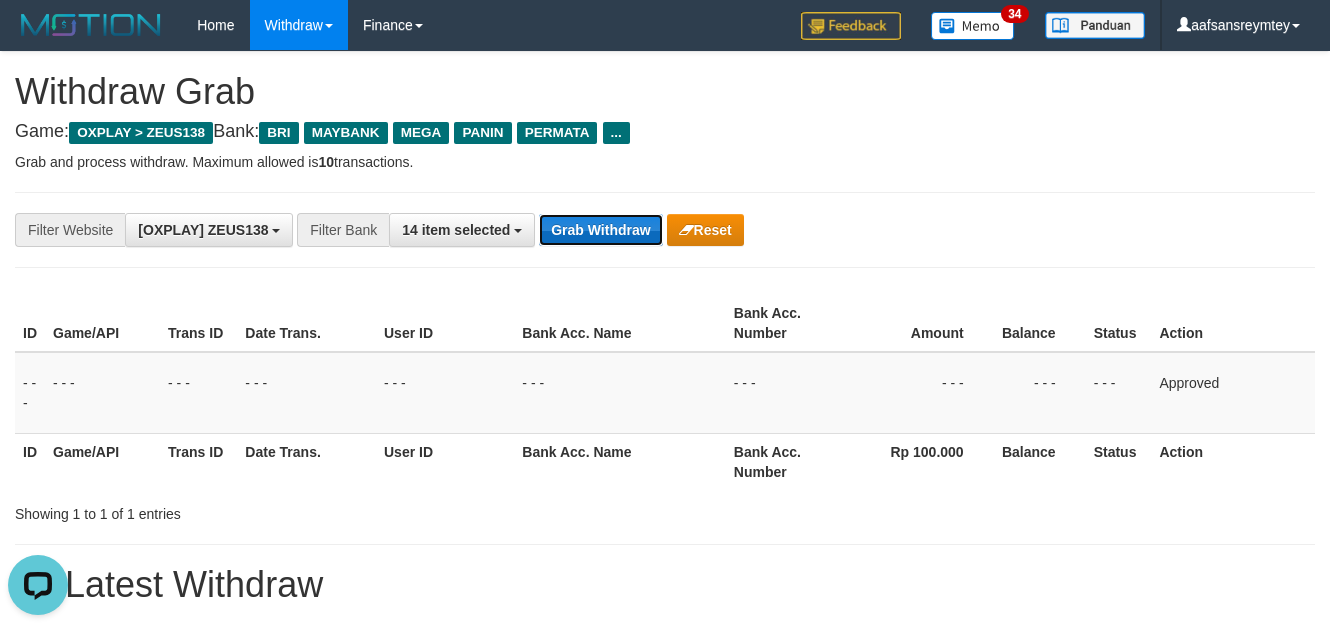 click on "Grab Withdraw" at bounding box center (600, 230) 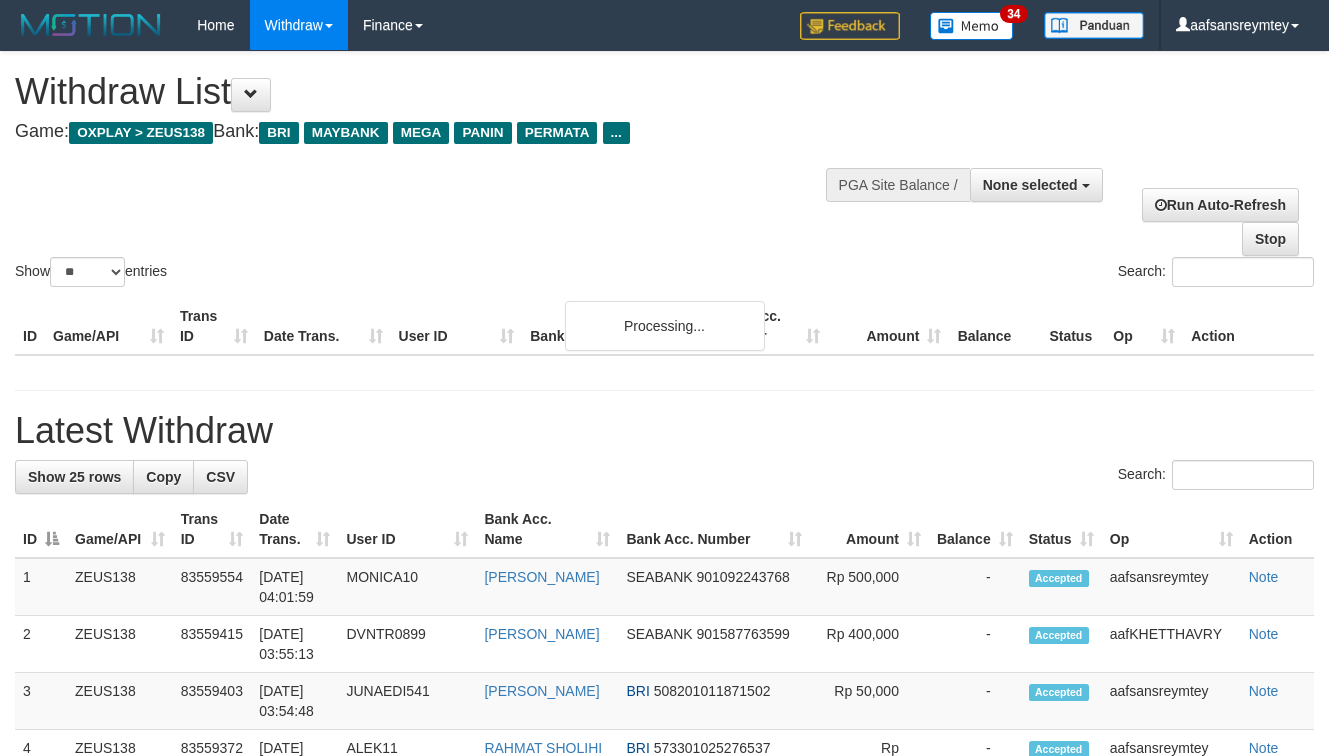 select 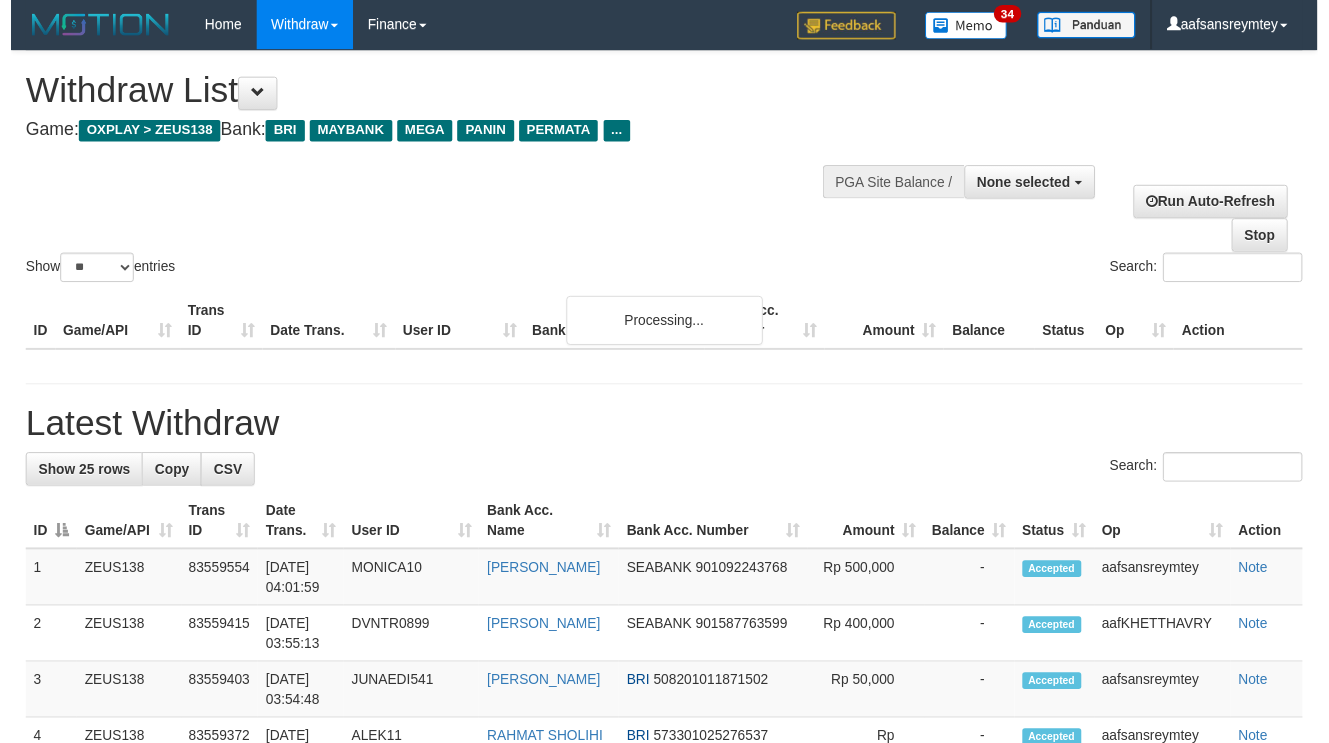 scroll, scrollTop: 61, scrollLeft: 0, axis: vertical 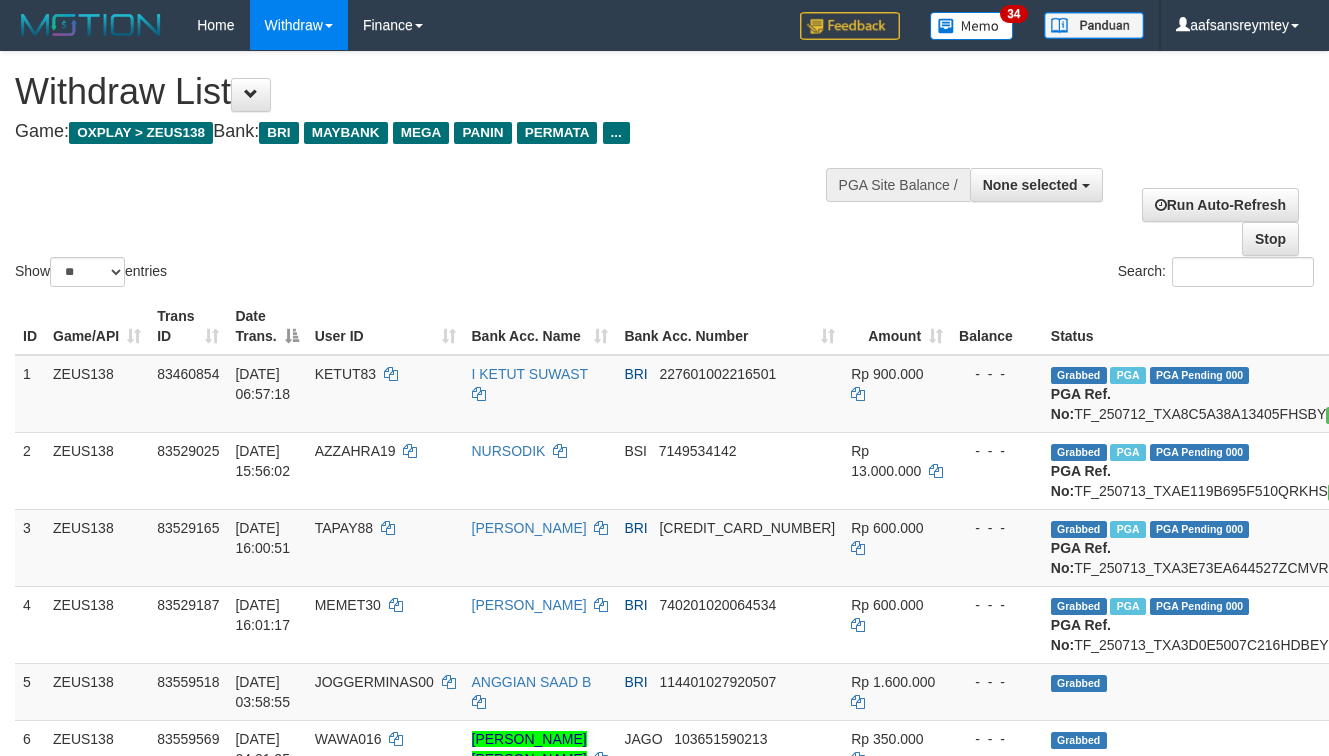 select 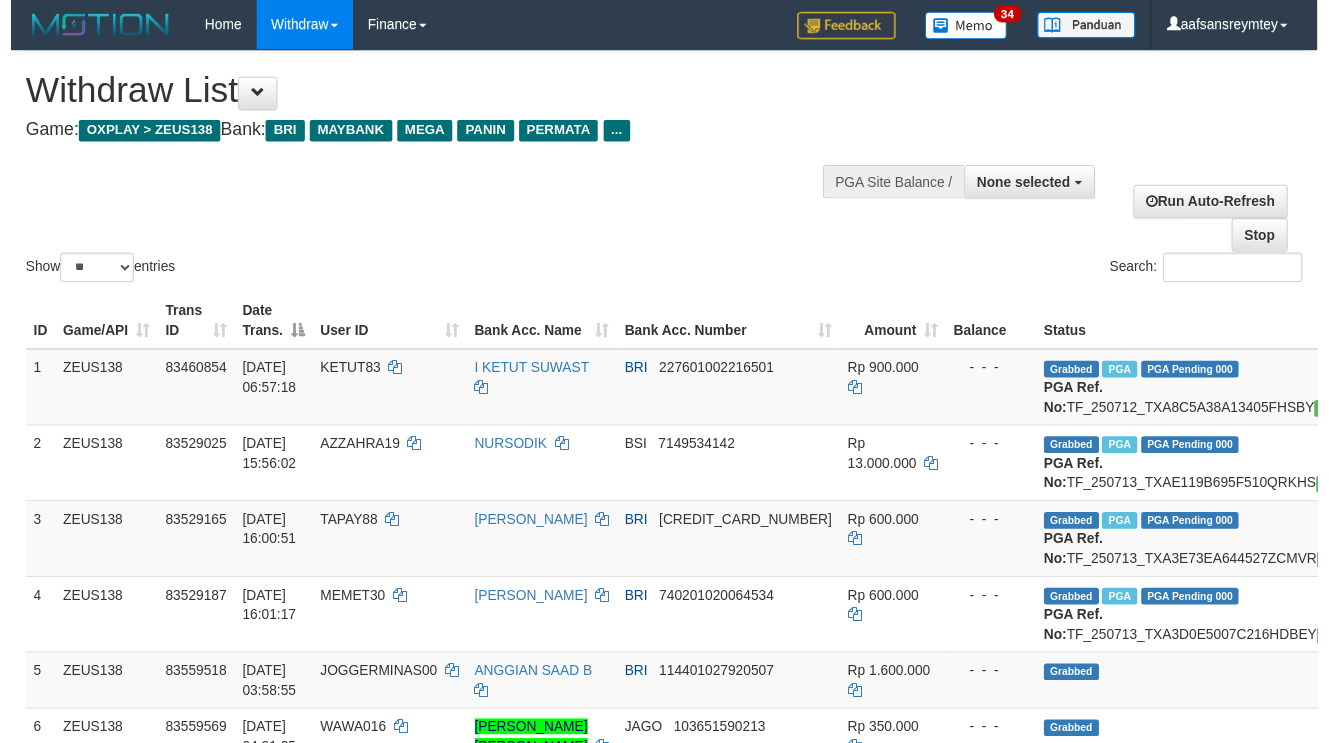 scroll, scrollTop: 61, scrollLeft: 0, axis: vertical 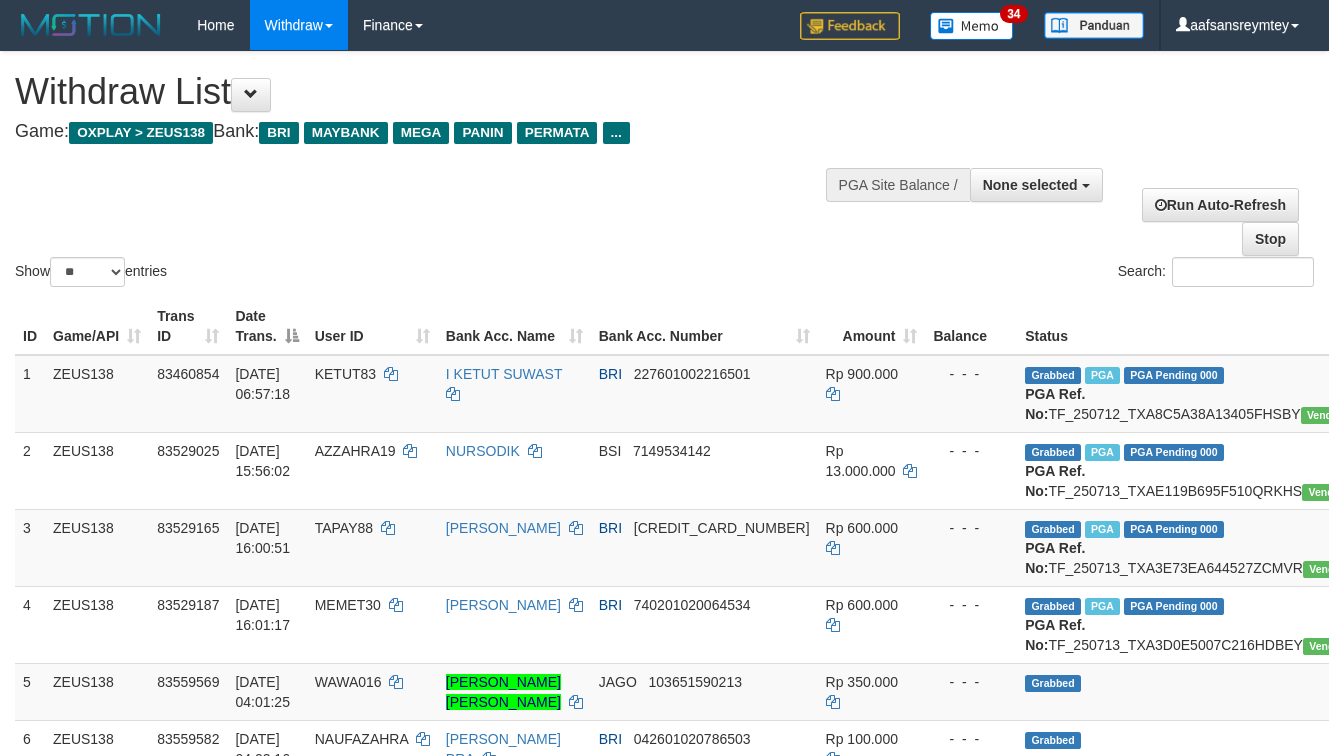 select 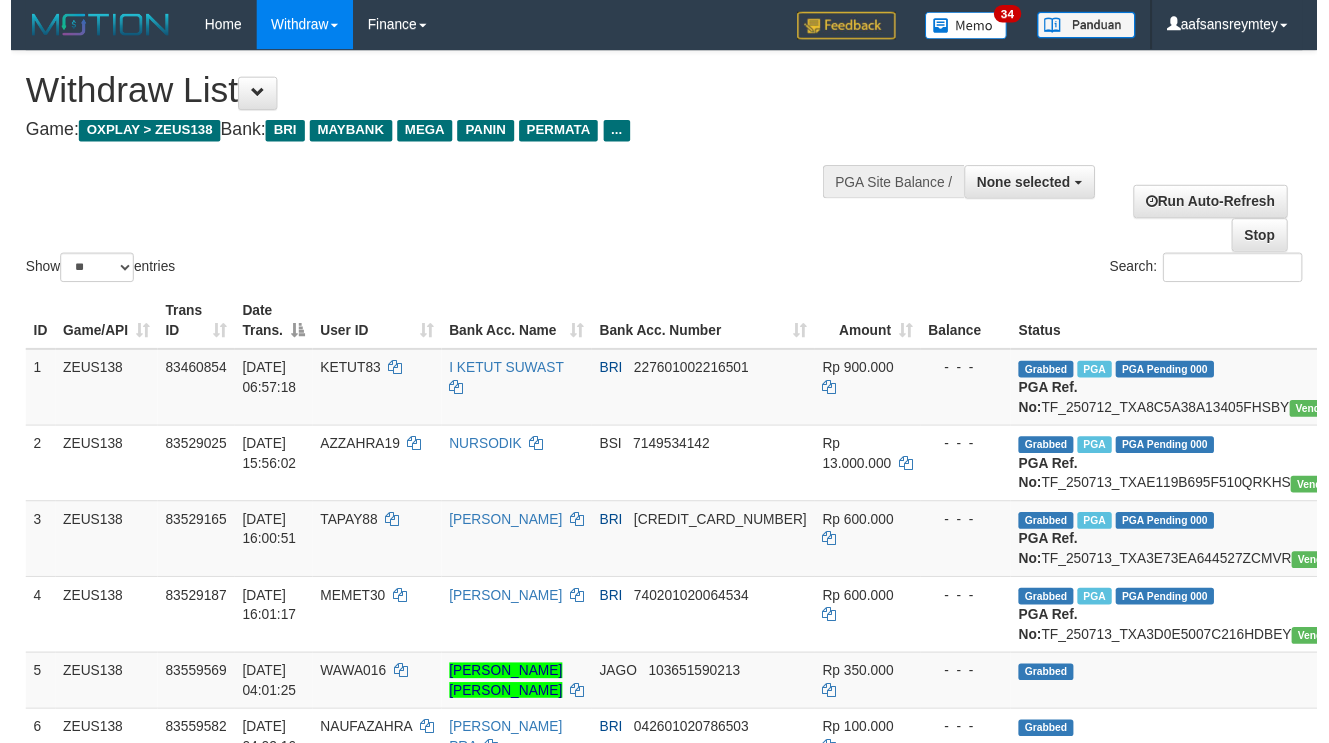 scroll, scrollTop: 61, scrollLeft: 0, axis: vertical 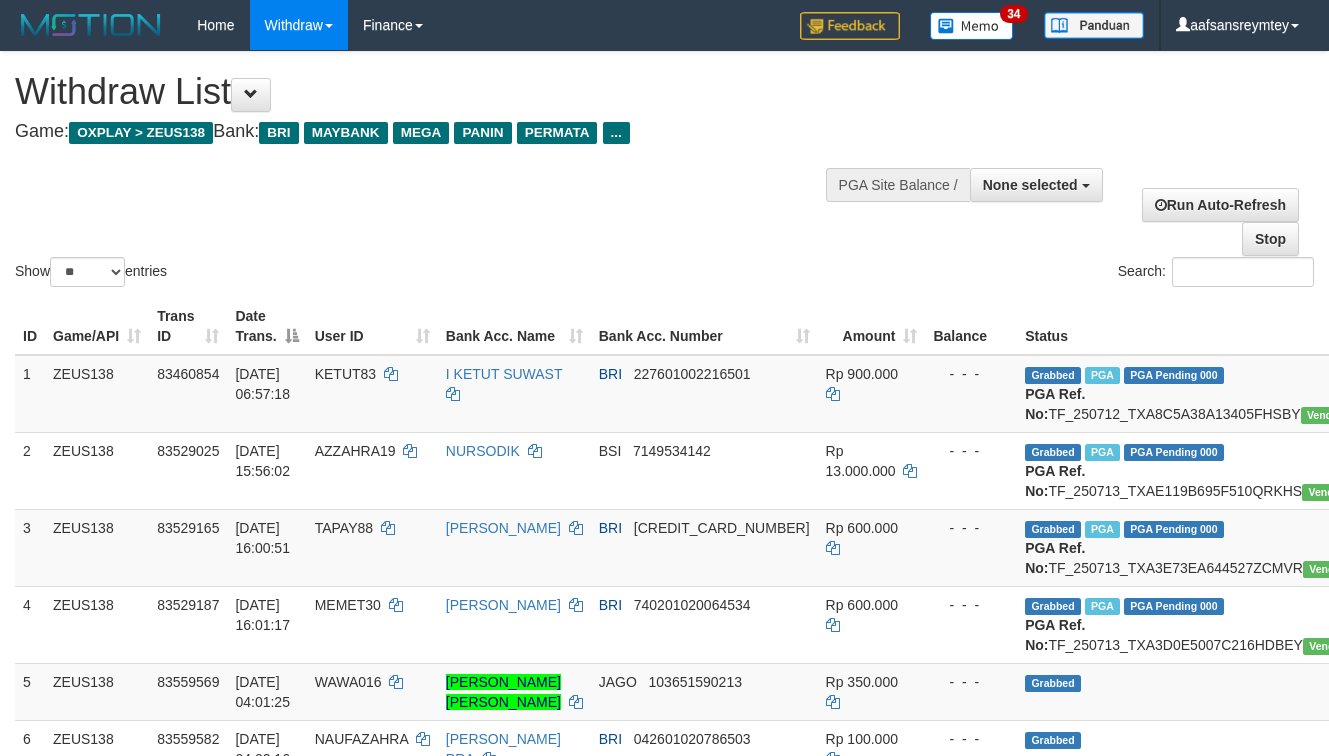 select 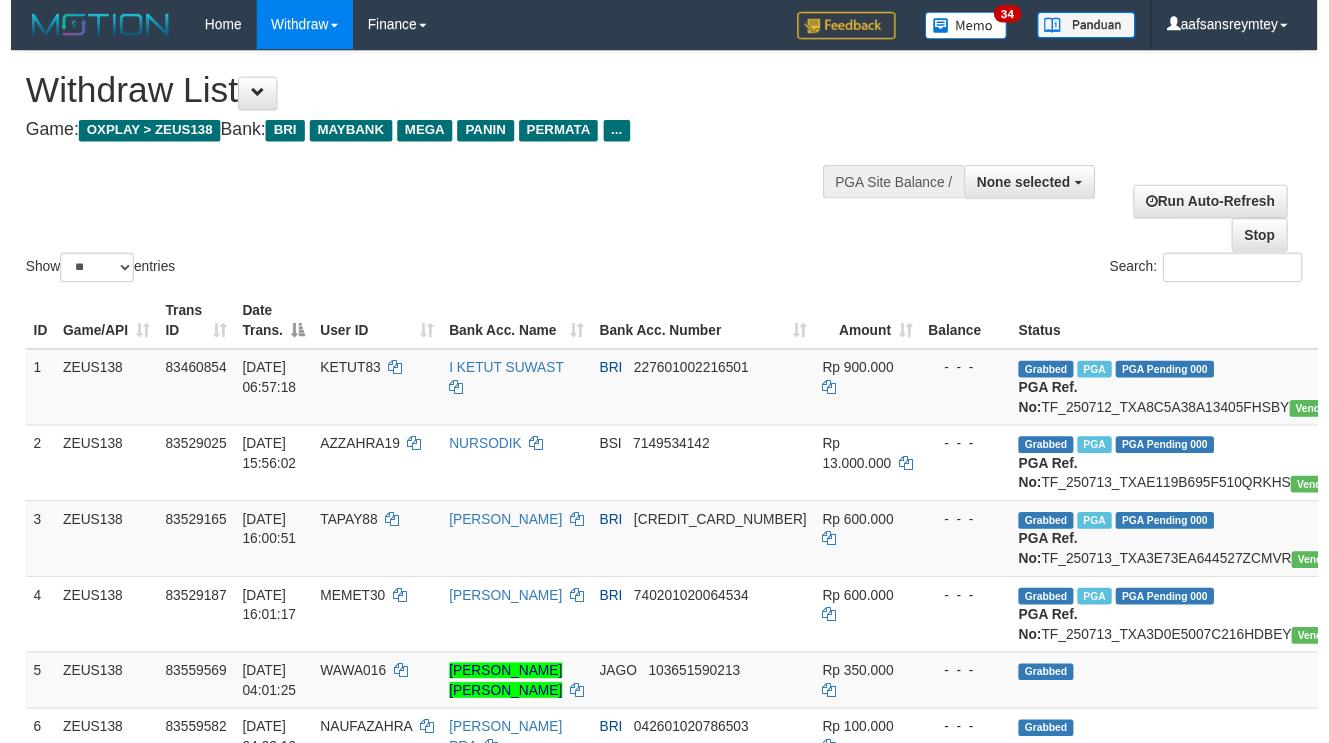 scroll, scrollTop: 61, scrollLeft: 0, axis: vertical 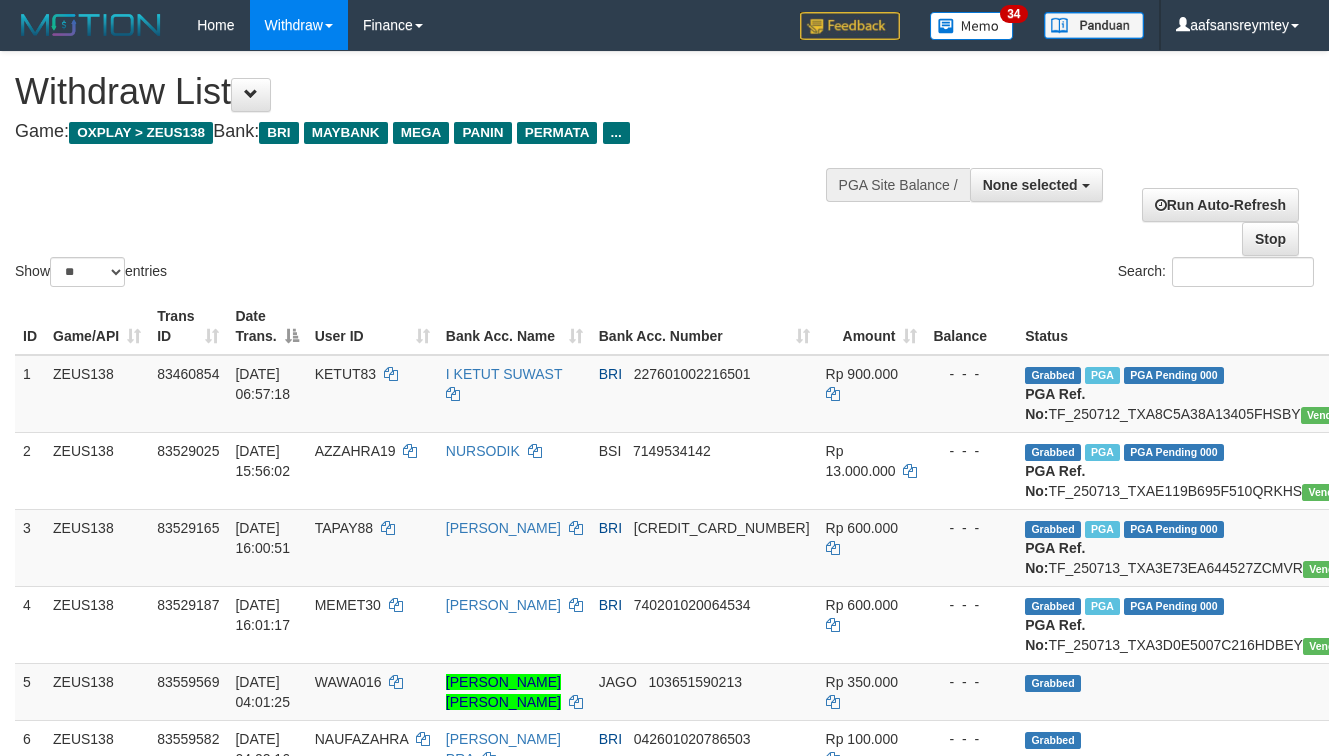 select 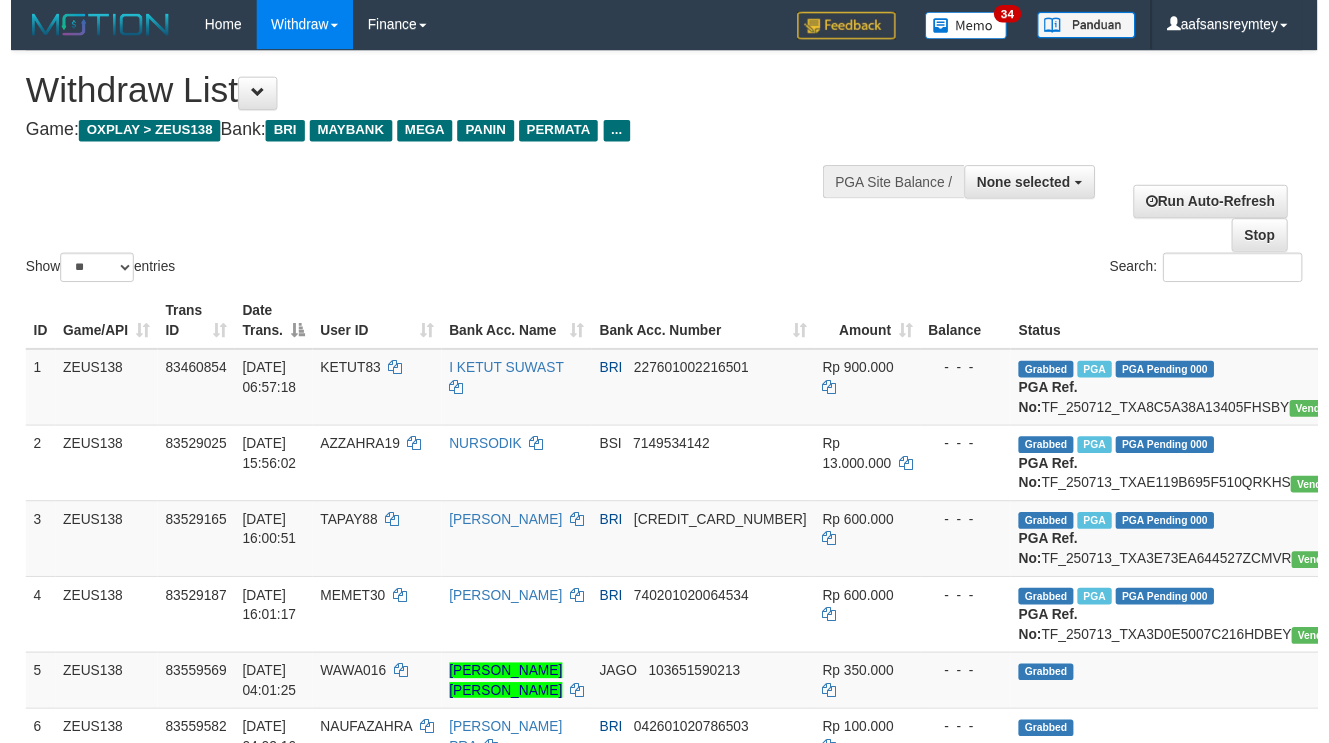 scroll, scrollTop: 61, scrollLeft: 0, axis: vertical 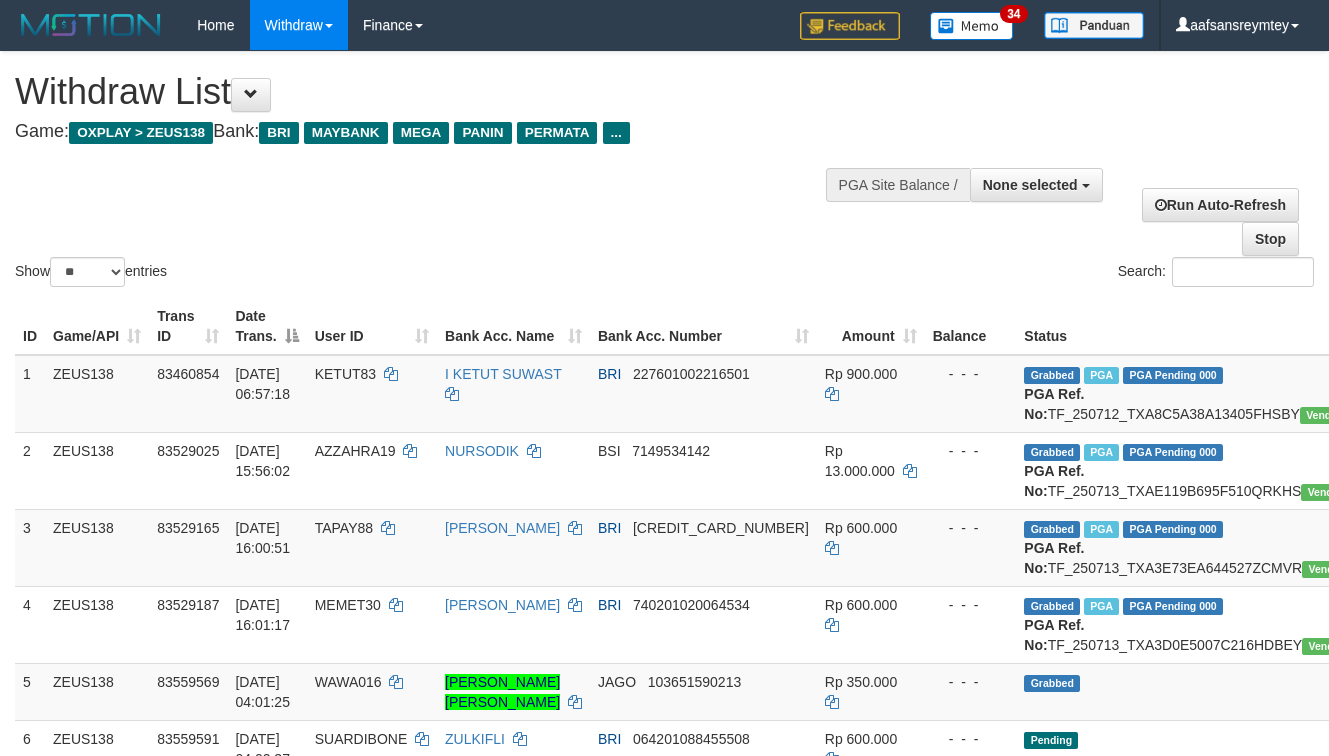 select 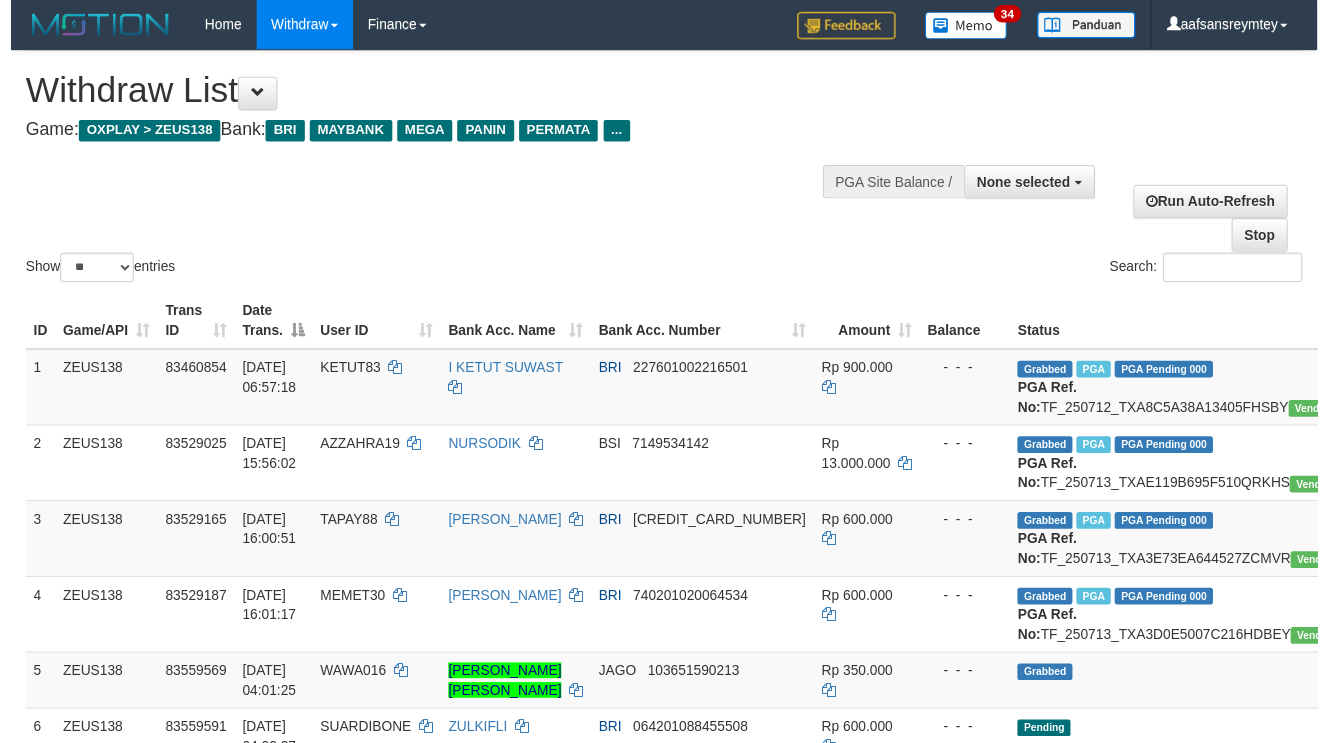 scroll, scrollTop: 61, scrollLeft: 0, axis: vertical 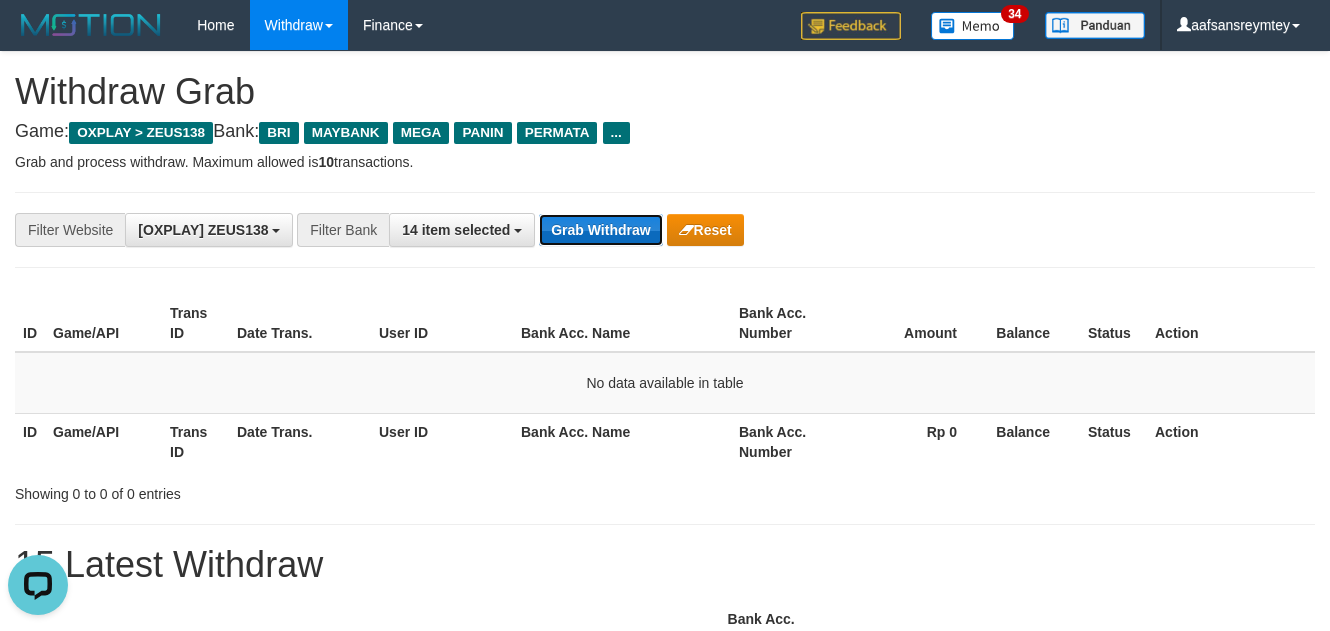 click on "Grab Withdraw" at bounding box center (600, 230) 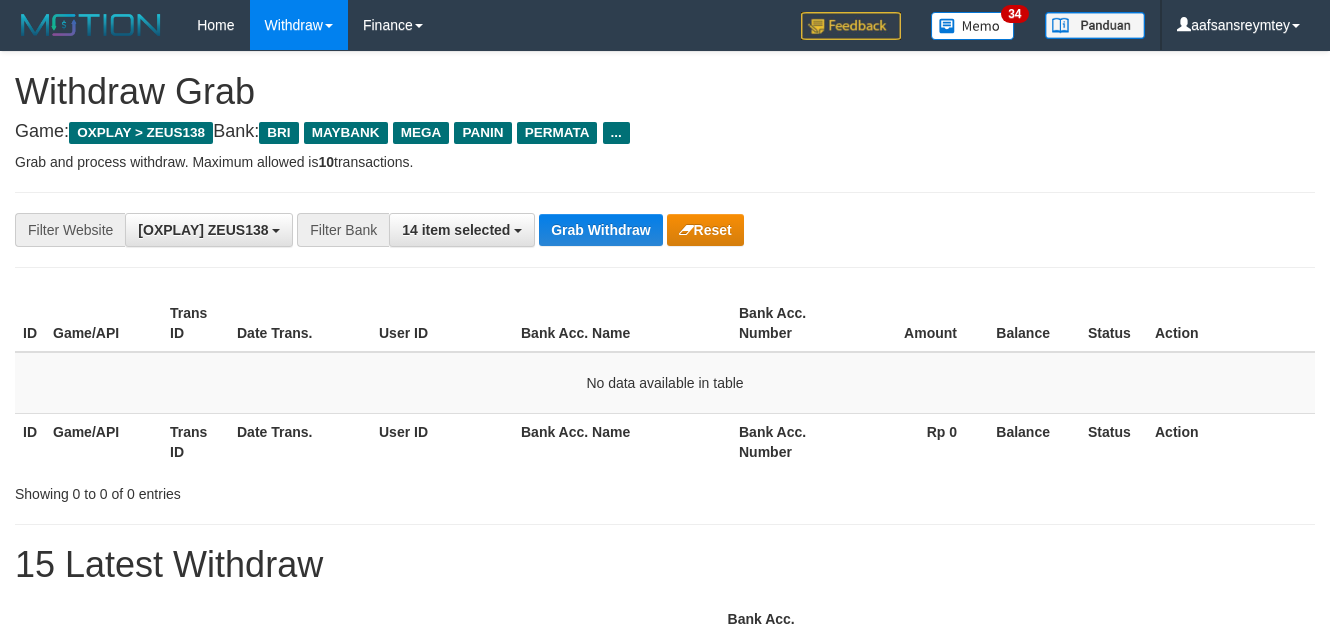 scroll, scrollTop: 0, scrollLeft: 0, axis: both 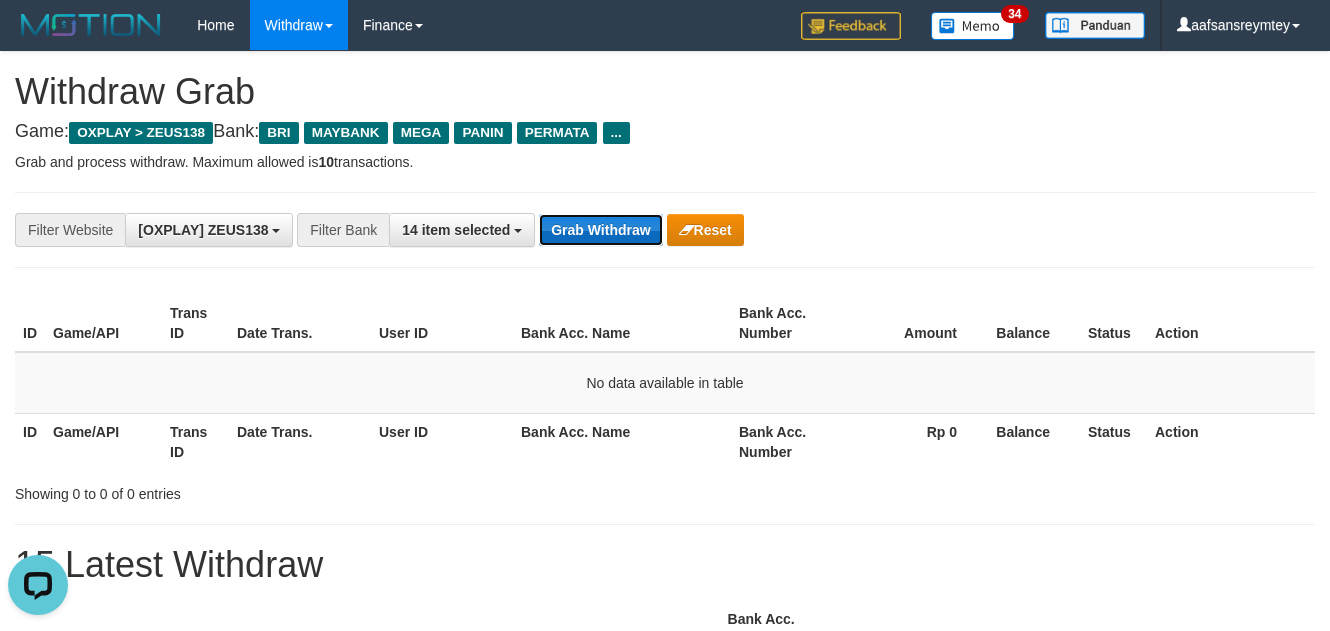 click on "Grab Withdraw" at bounding box center [600, 230] 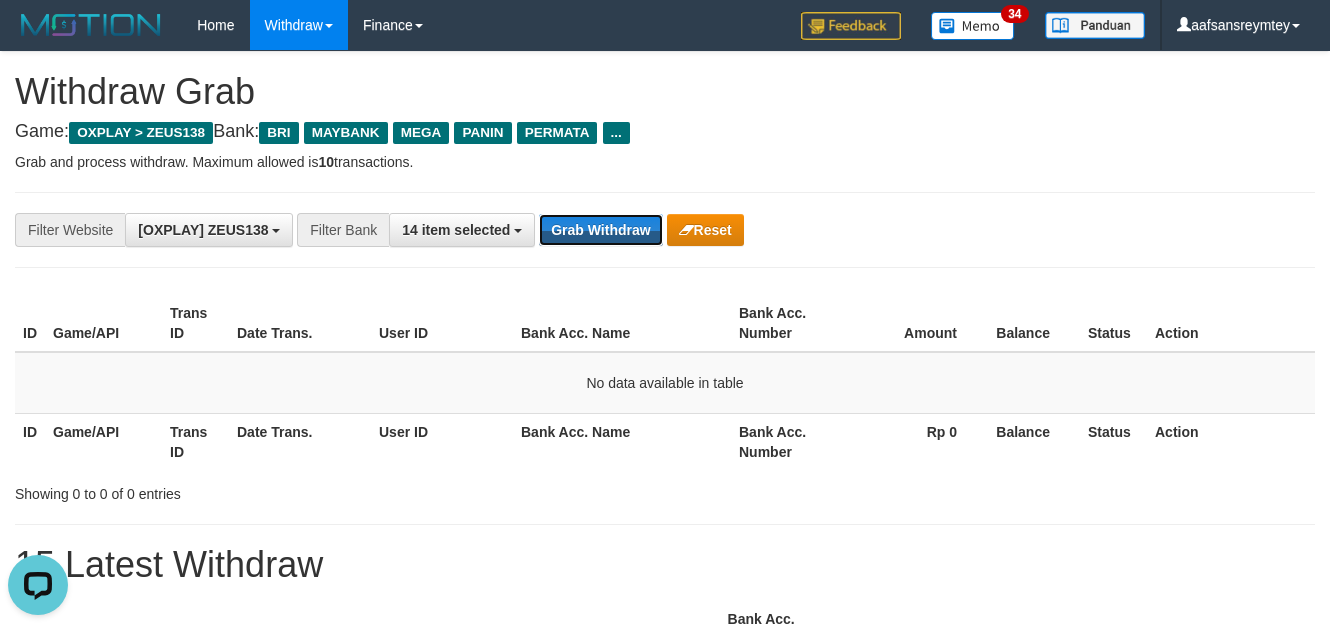 click on "Grab Withdraw" at bounding box center [600, 230] 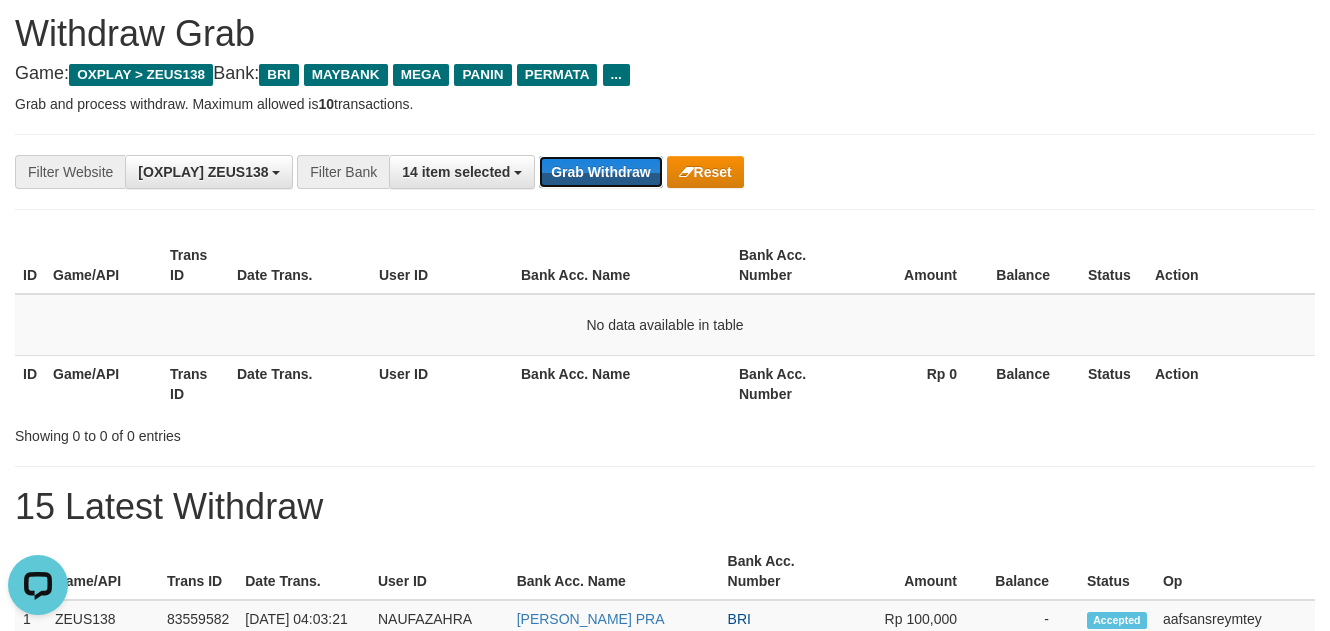 scroll, scrollTop: 90, scrollLeft: 0, axis: vertical 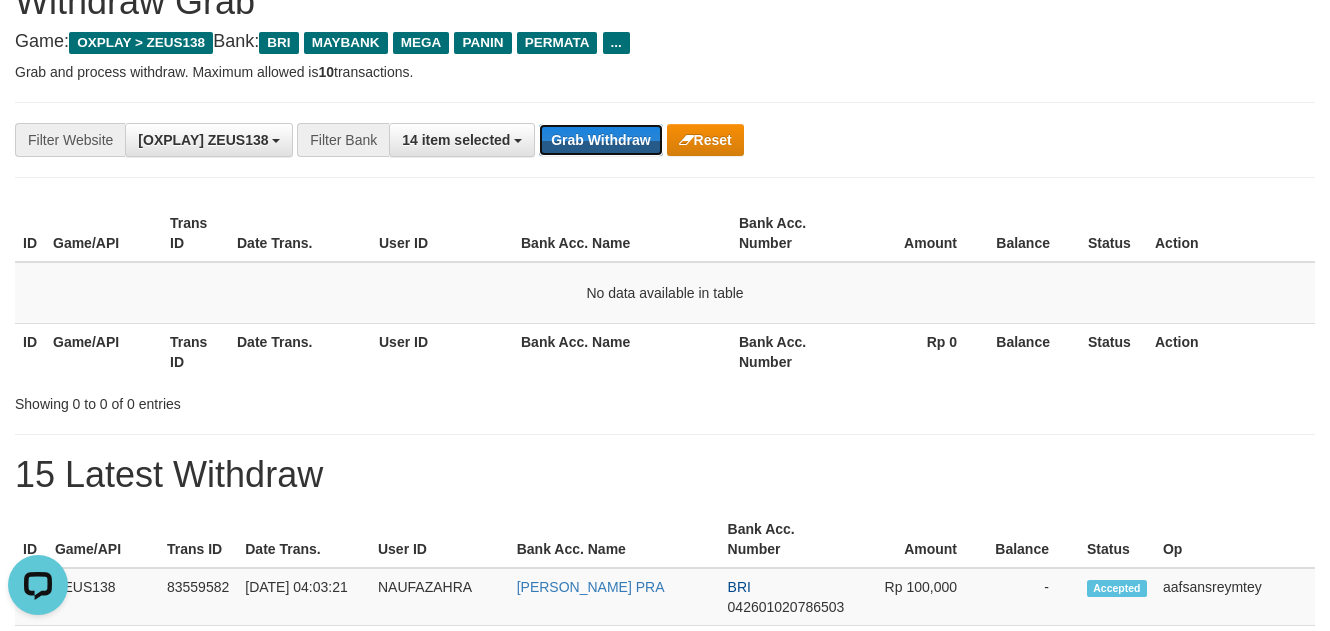 click on "Grab Withdraw" at bounding box center (600, 140) 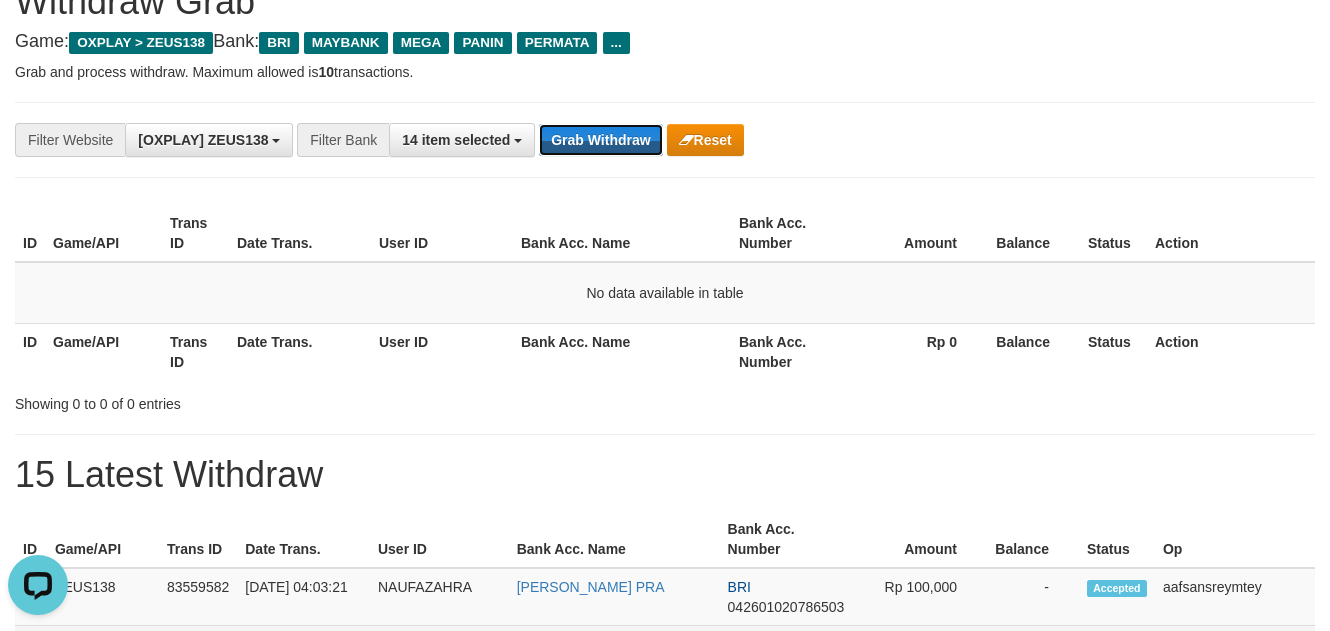 click on "Grab Withdraw" at bounding box center (600, 140) 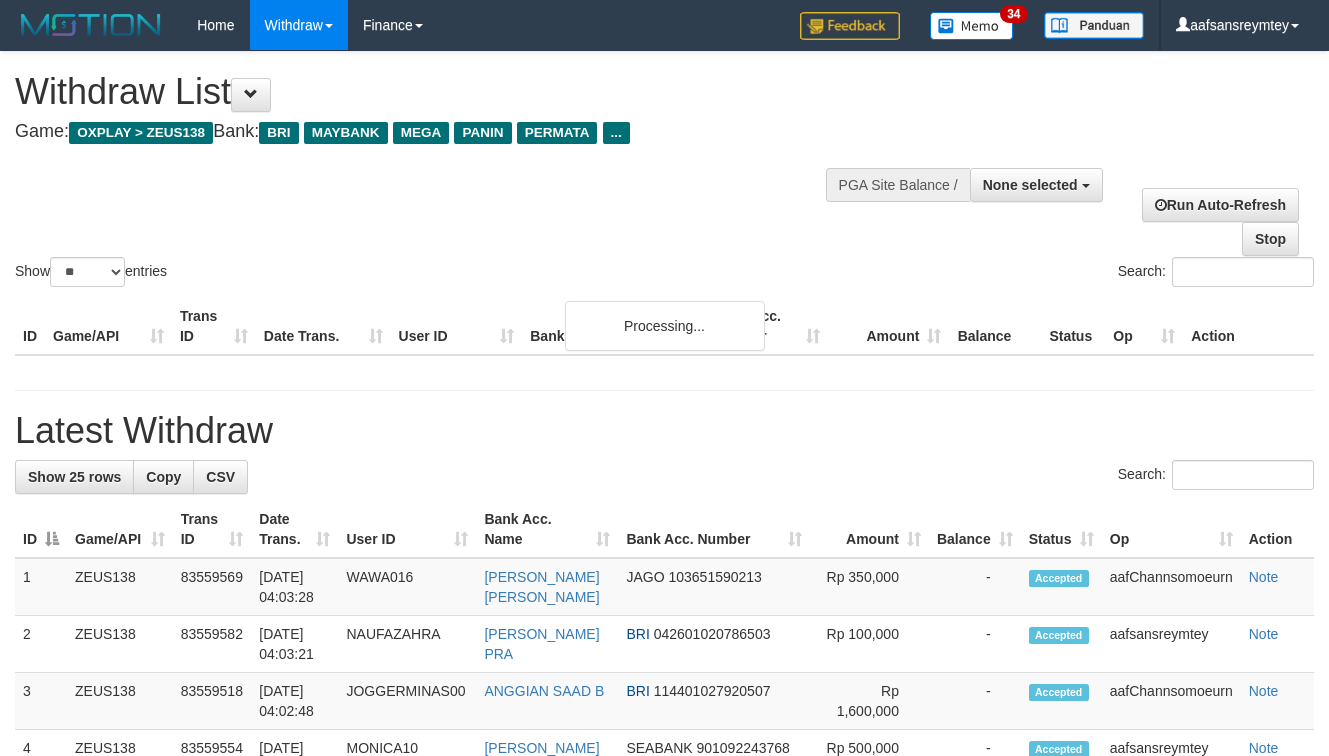 select 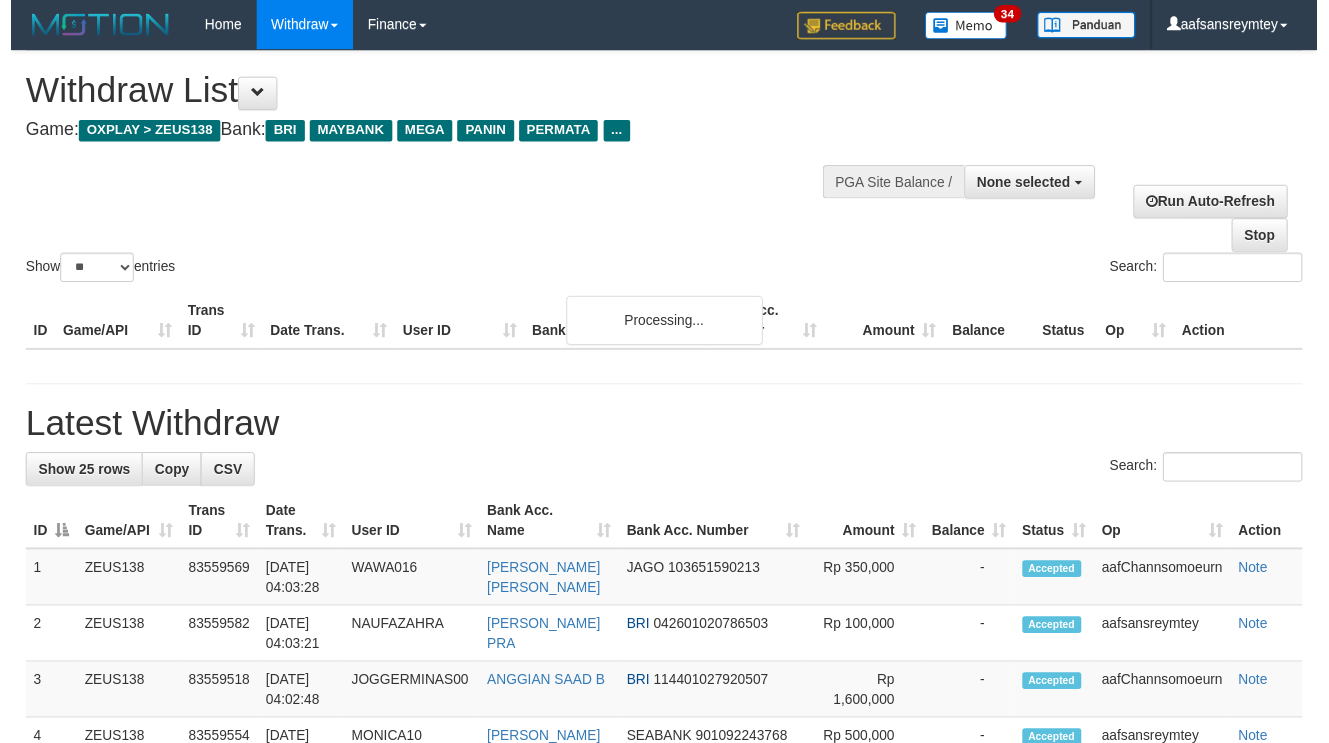scroll, scrollTop: 61, scrollLeft: 0, axis: vertical 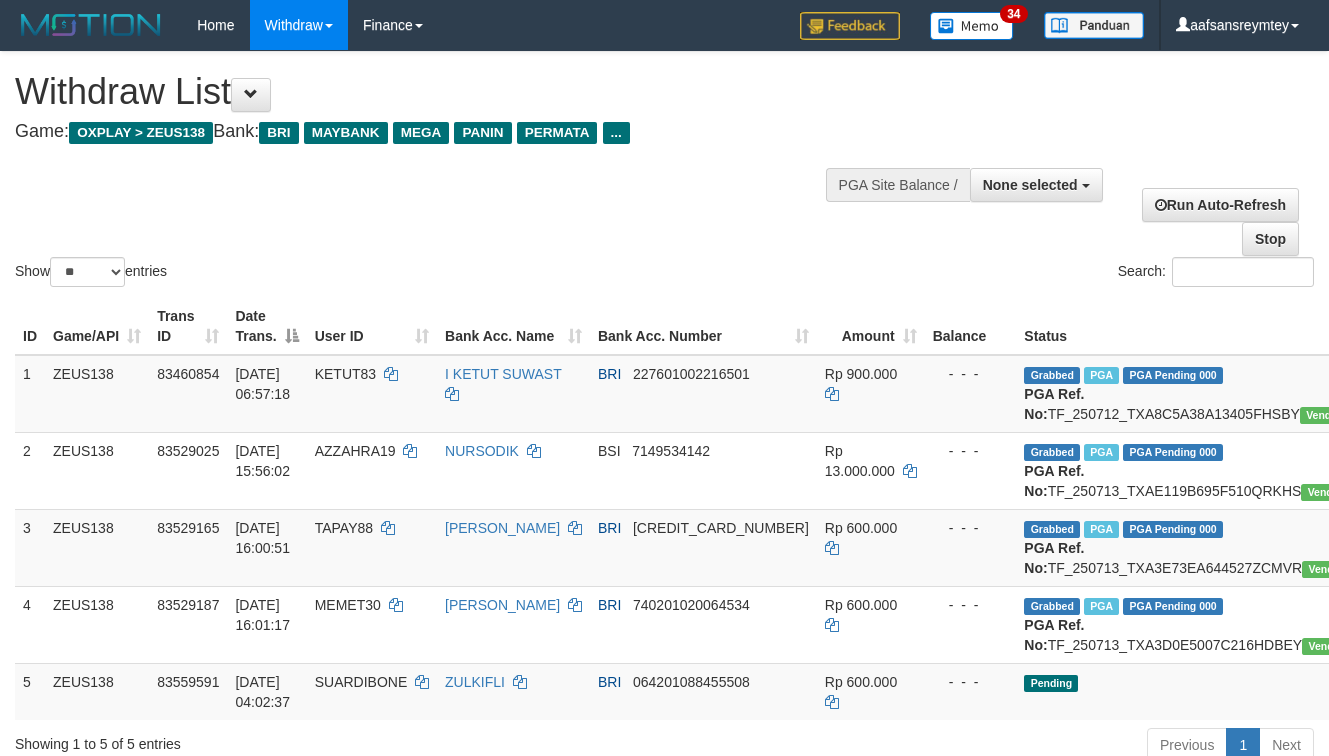 select 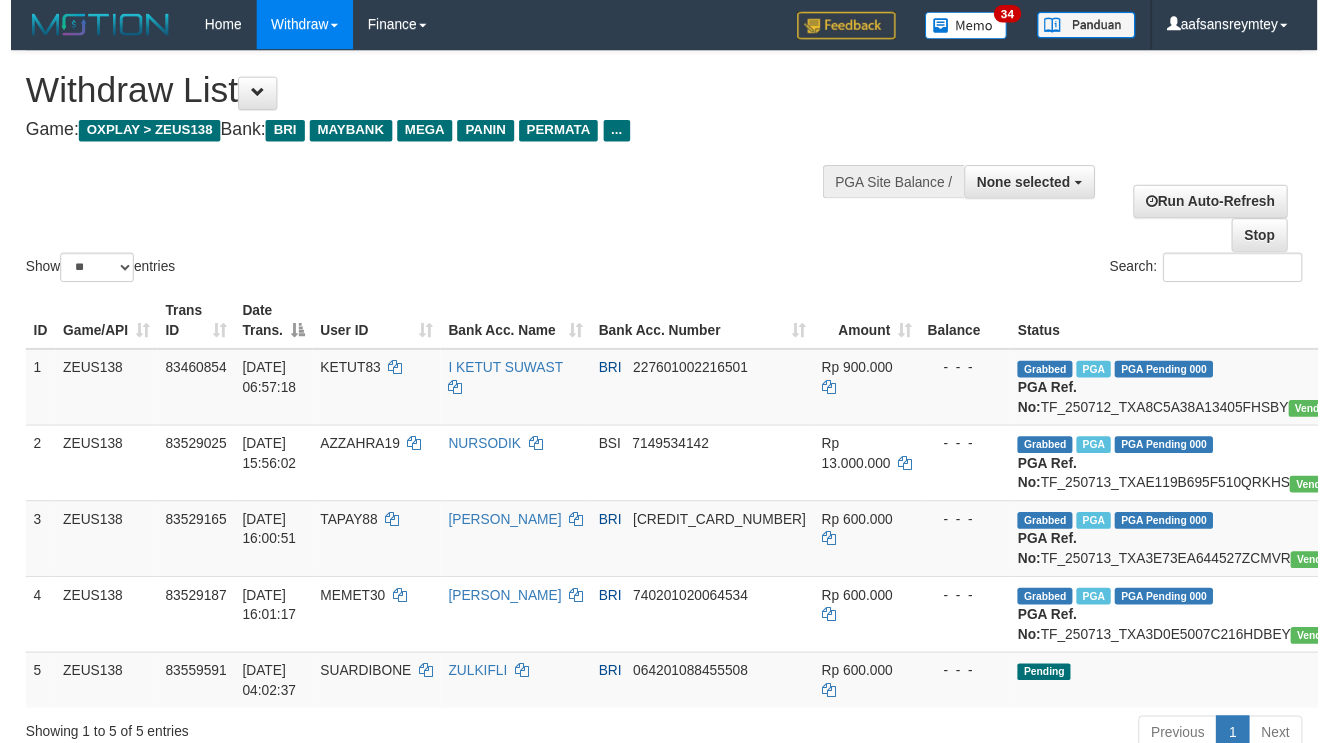 scroll, scrollTop: 61, scrollLeft: 0, axis: vertical 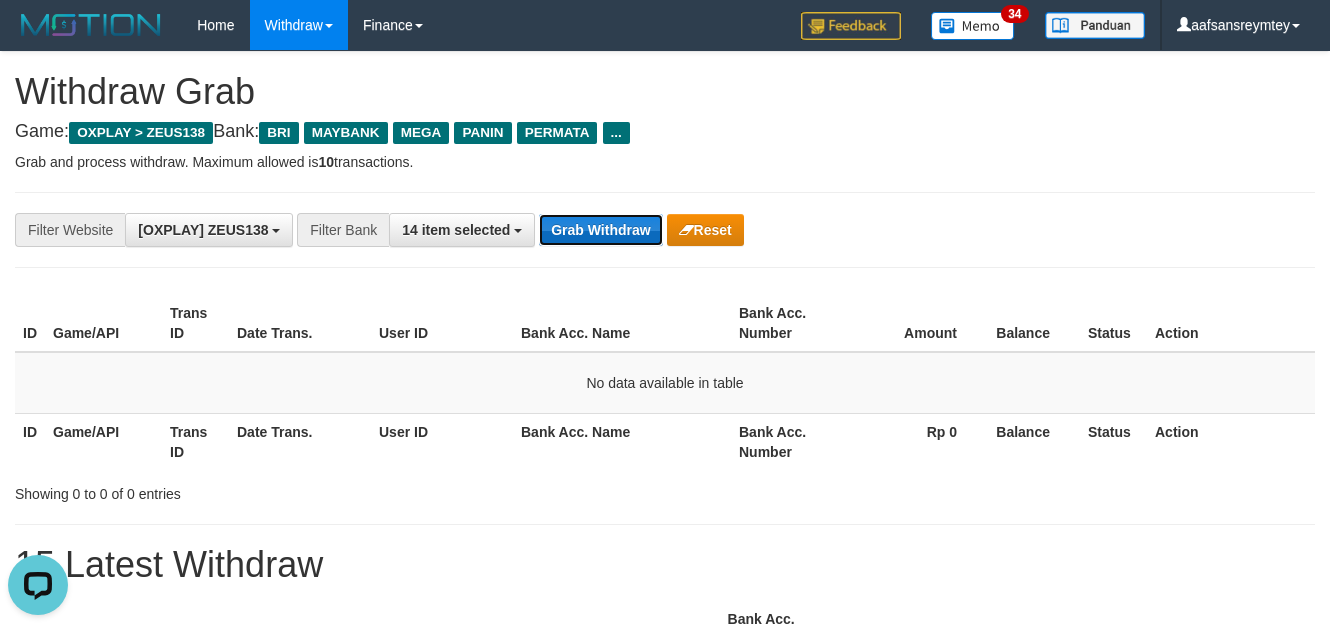 click on "Grab Withdraw" at bounding box center (600, 230) 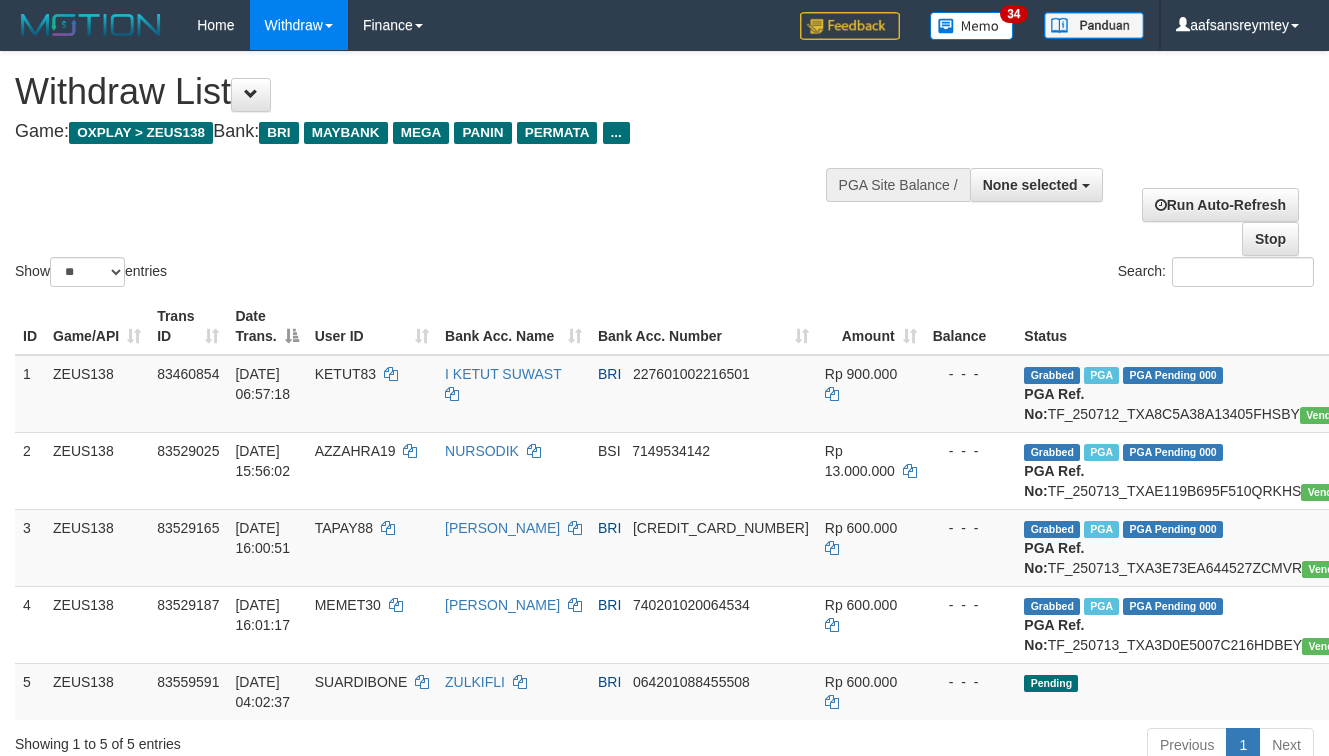 select 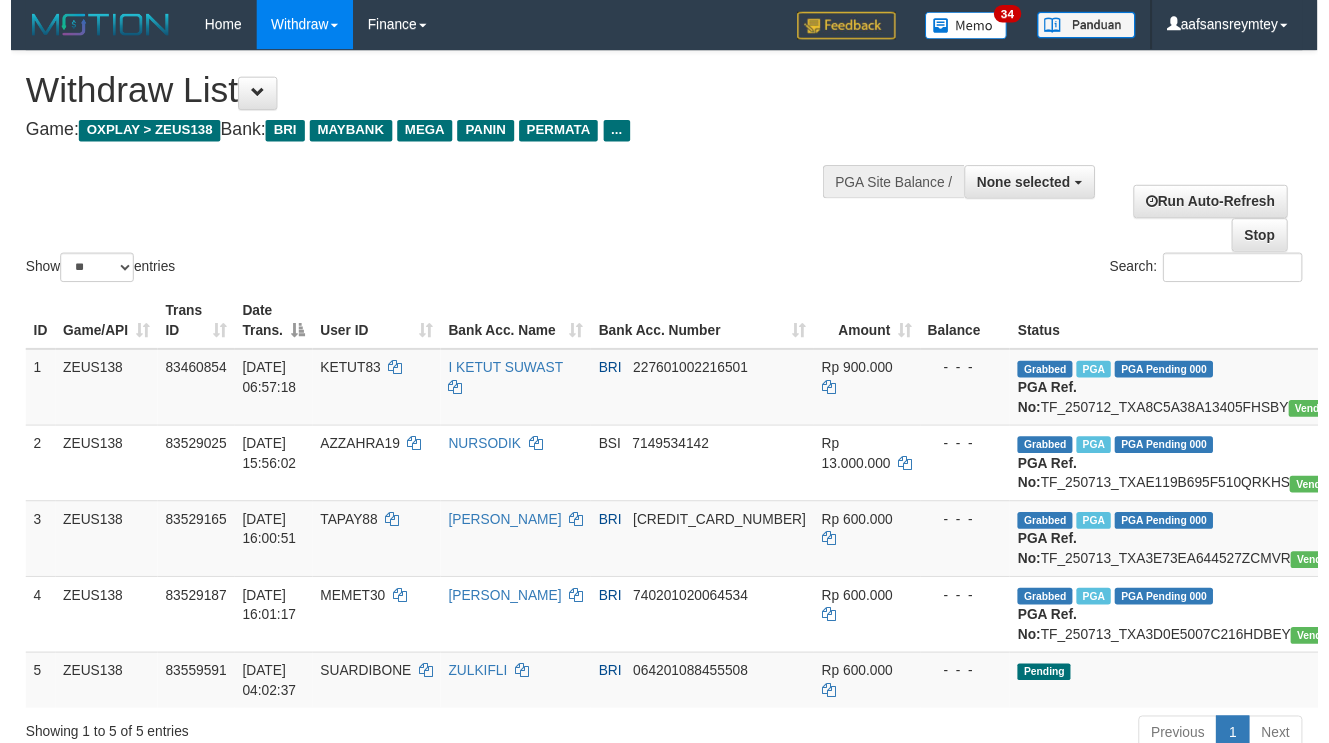 scroll, scrollTop: 152, scrollLeft: 0, axis: vertical 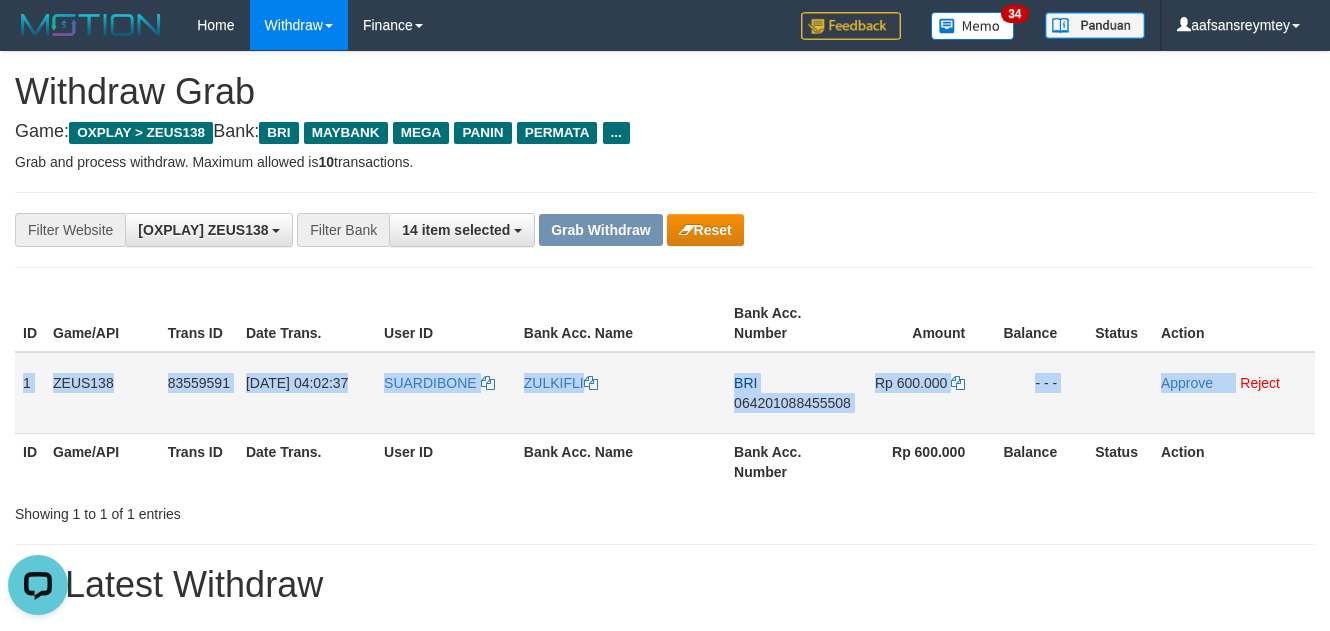 drag, startPoint x: 23, startPoint y: 388, endPoint x: 1238, endPoint y: 390, distance: 1215.0016 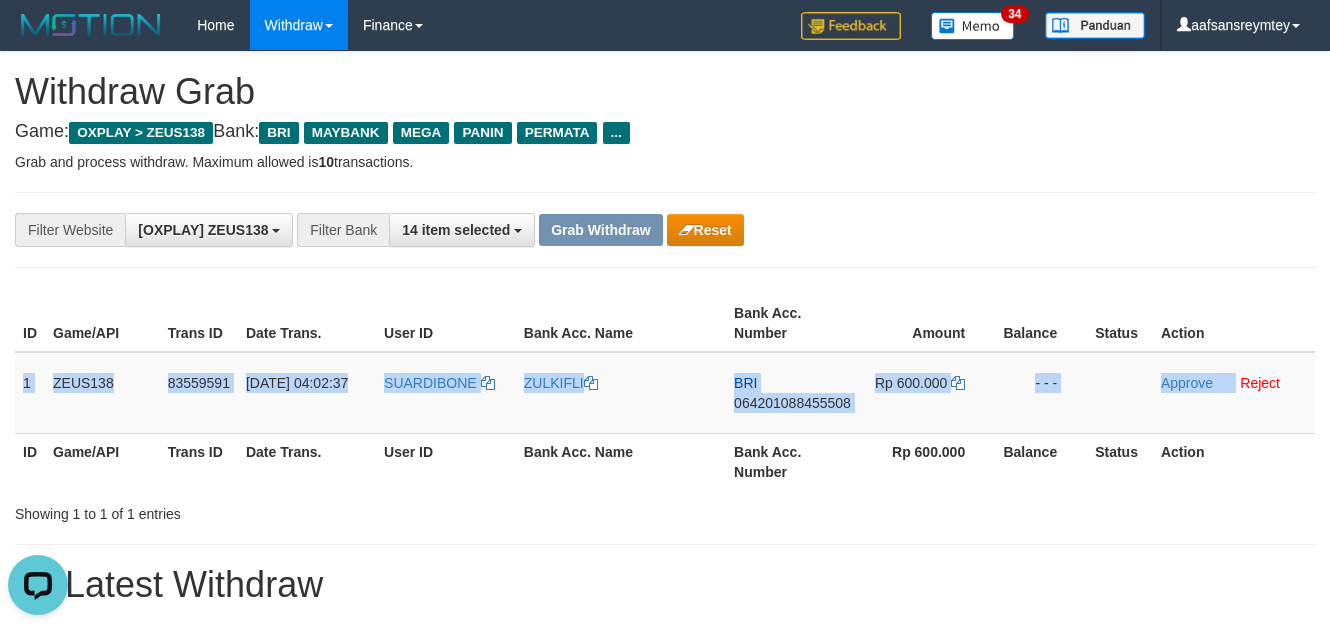 copy on "1
ZEUS138
83559591
[DATE] 04:02:37
SUARDIBONE
ZULKIFLI
BRI
064201088455508
Rp 600.000
- - -
Approve" 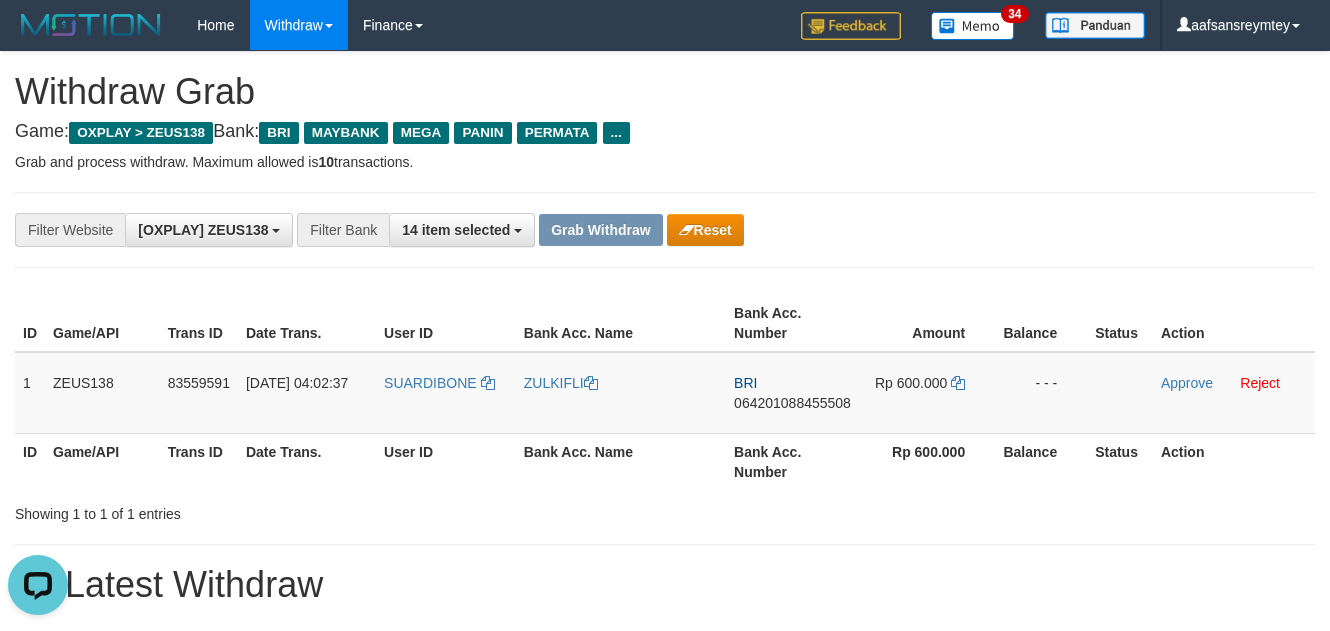click on "**********" at bounding box center [554, 230] 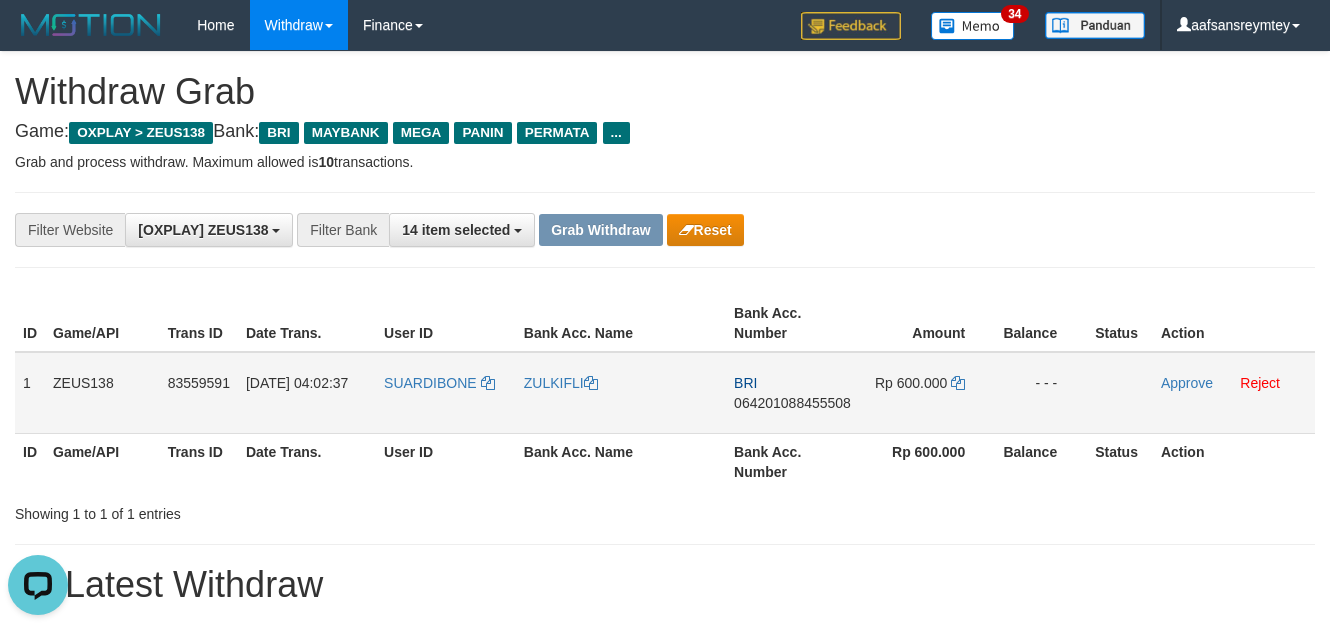 click on "064201088455508" at bounding box center (792, 403) 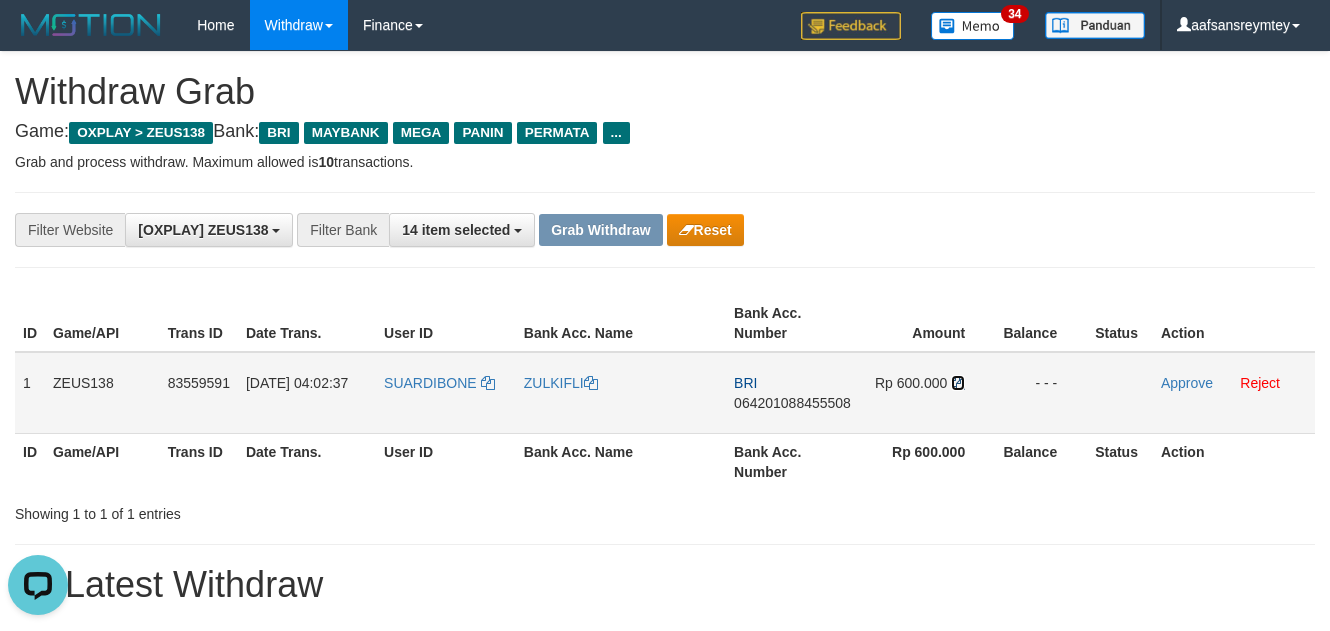 click at bounding box center (958, 383) 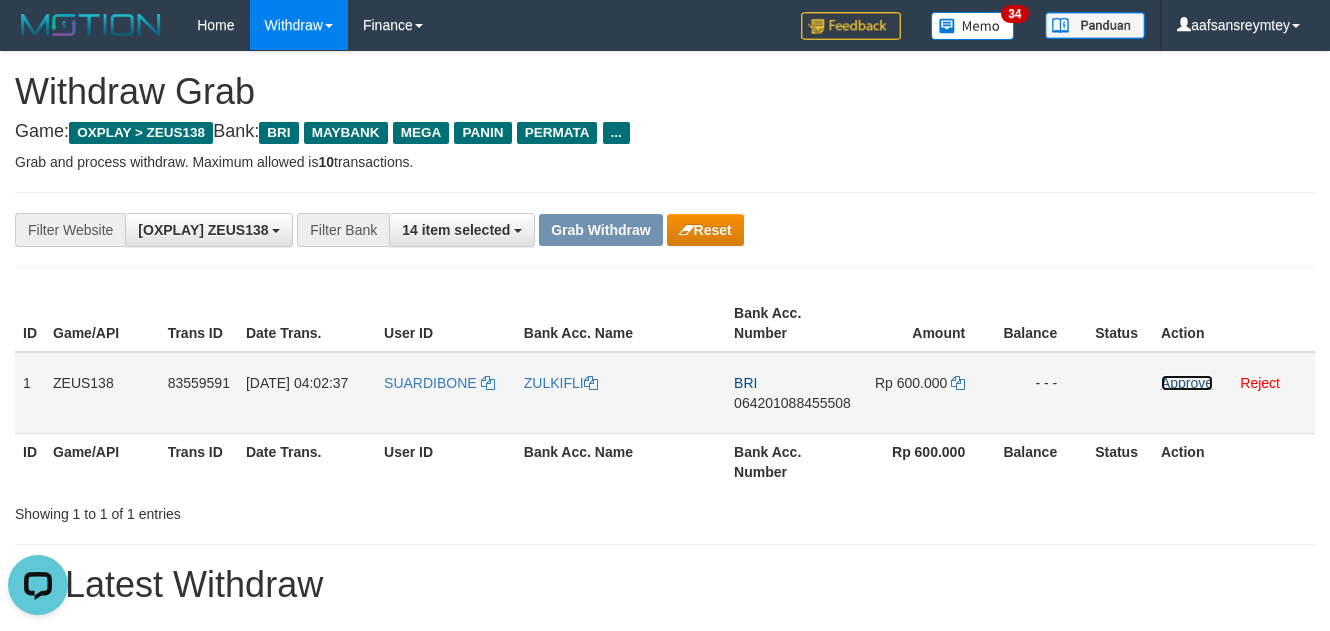click on "Approve" at bounding box center (1187, 383) 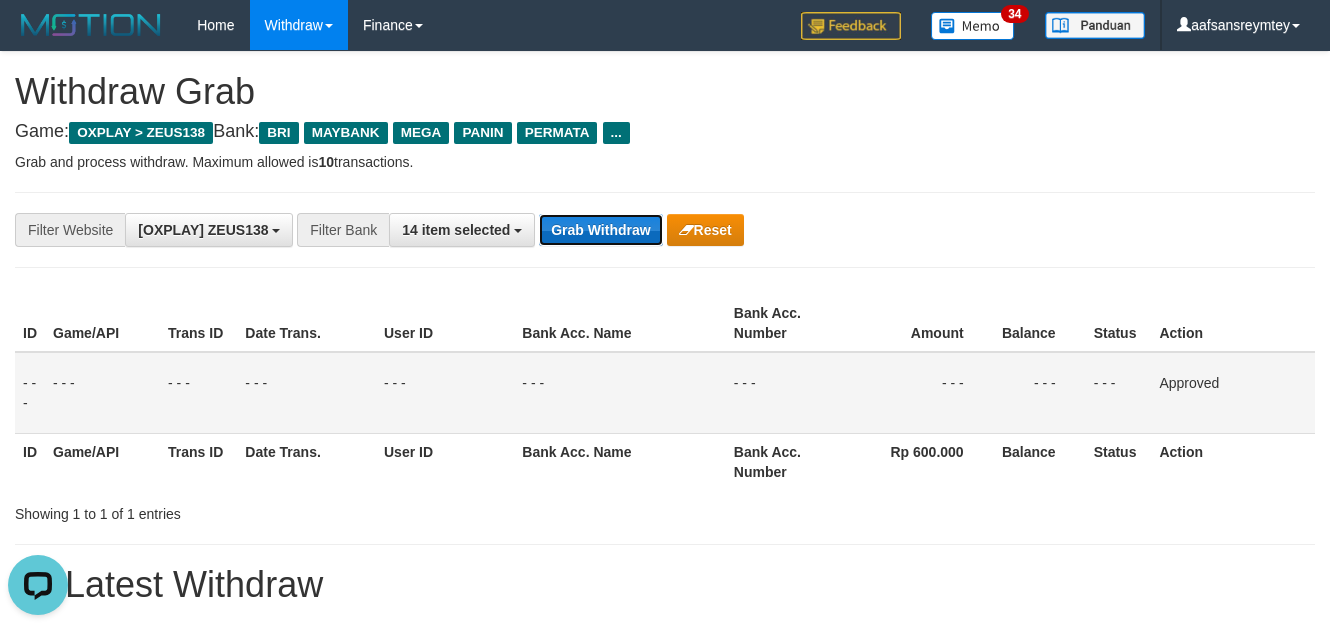 click on "Grab Withdraw" at bounding box center [600, 230] 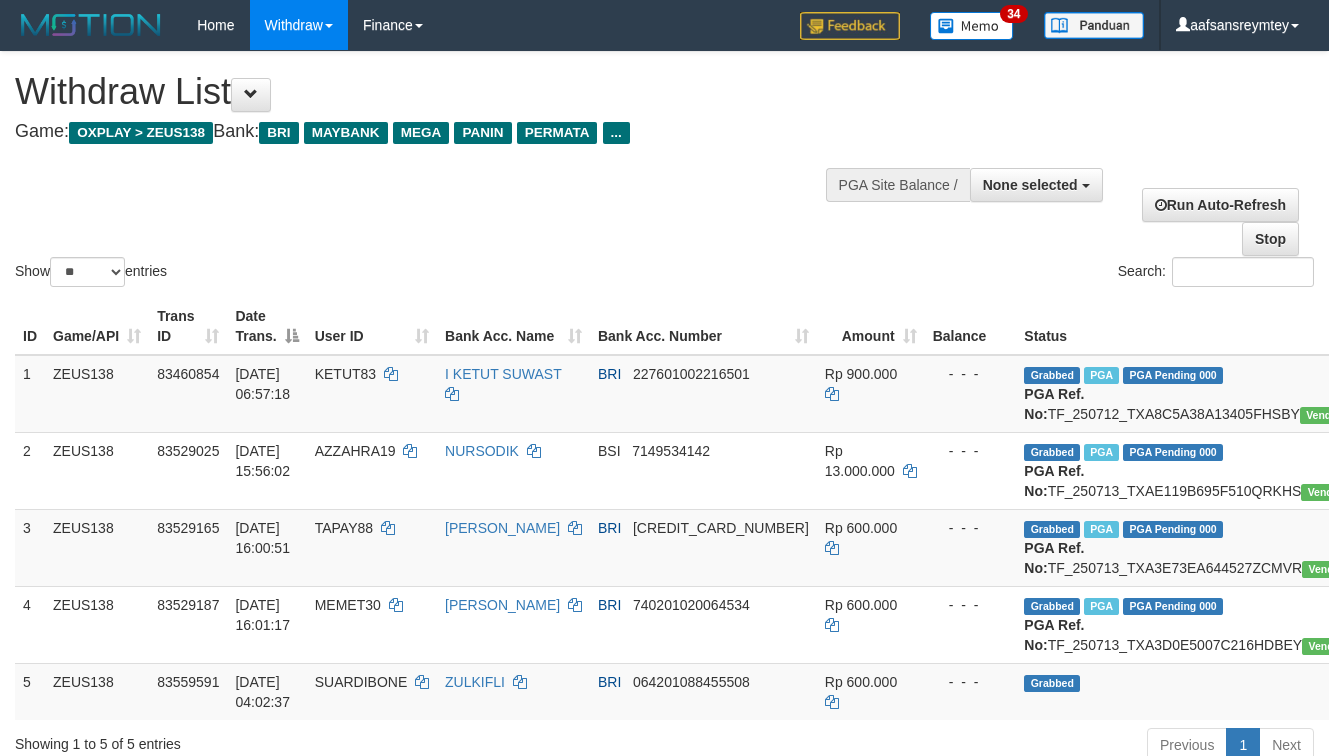 select 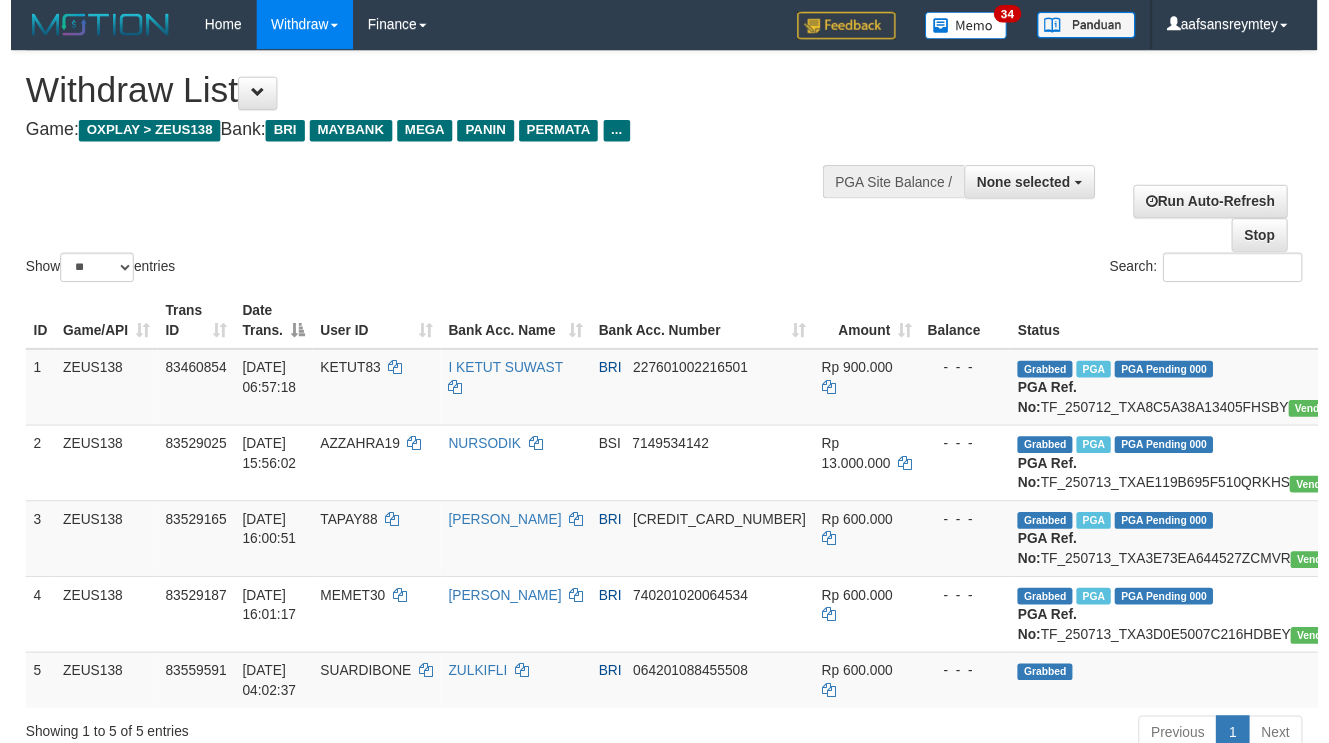 scroll, scrollTop: 152, scrollLeft: 0, axis: vertical 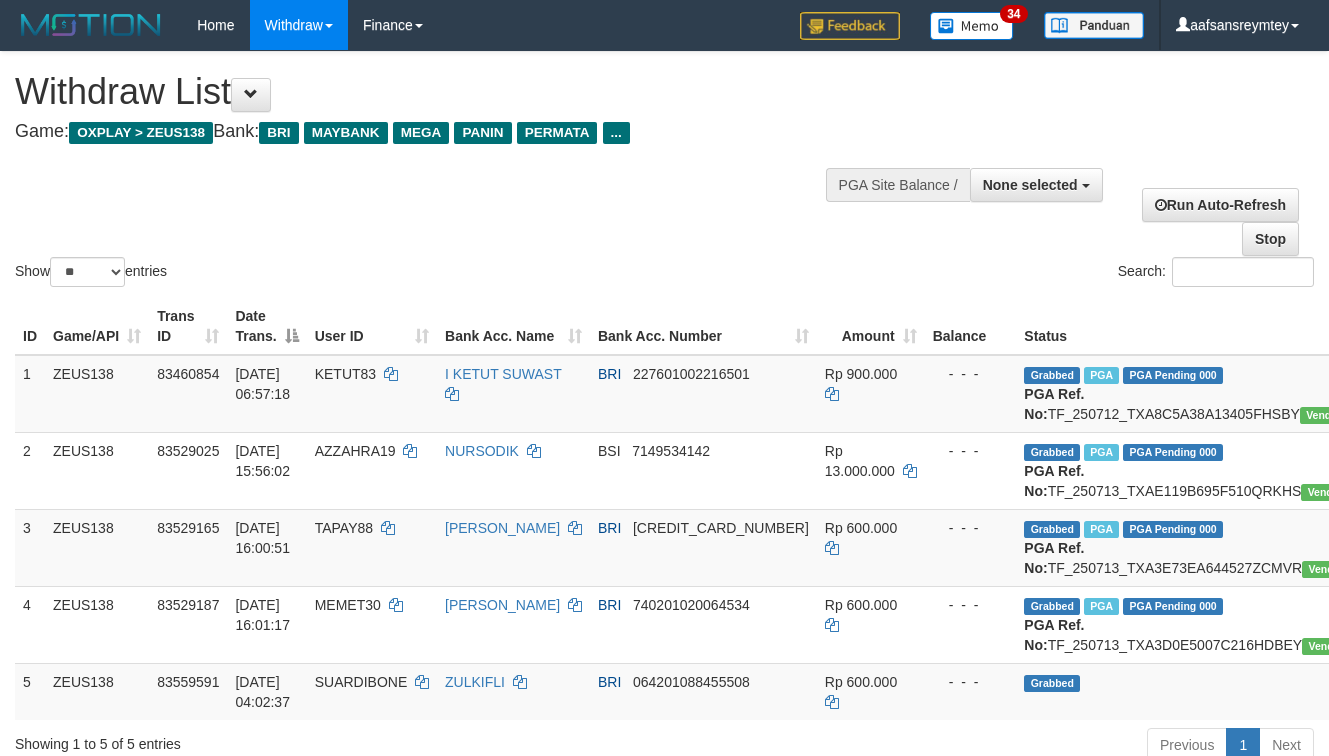 select 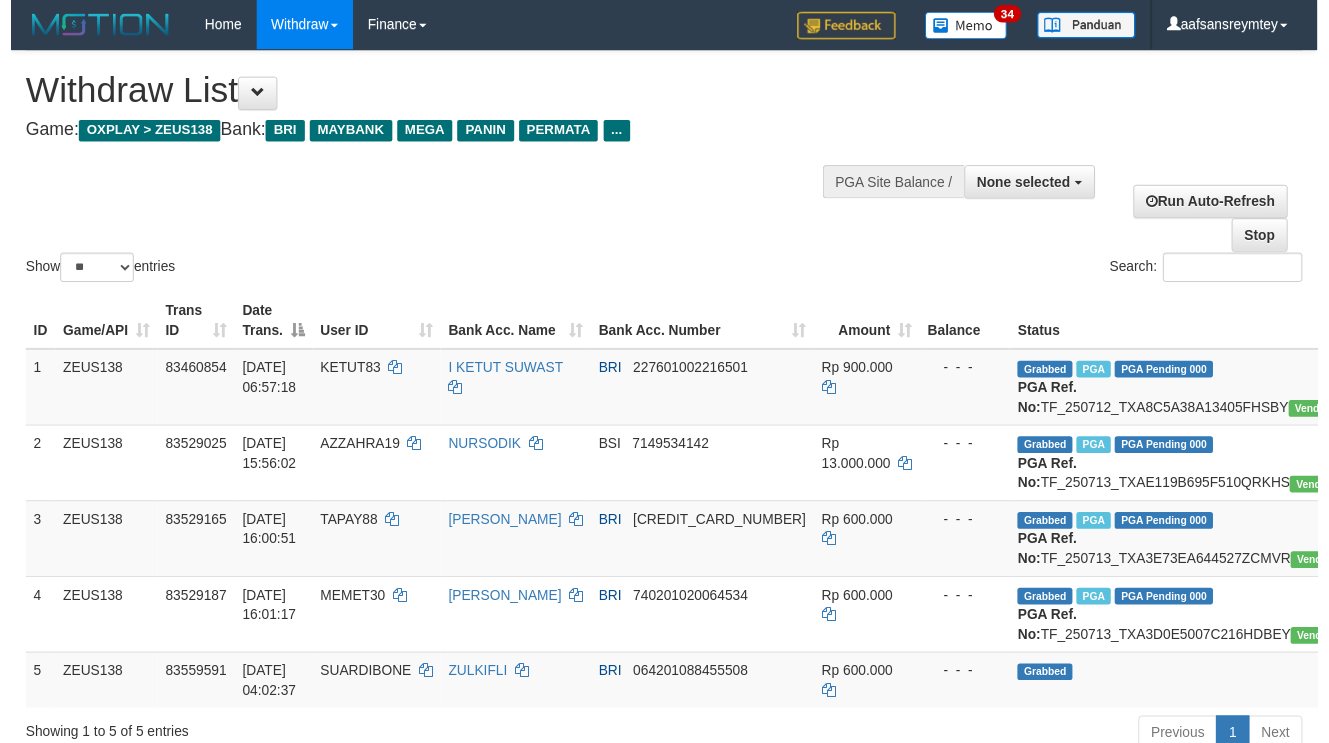 scroll, scrollTop: 152, scrollLeft: 0, axis: vertical 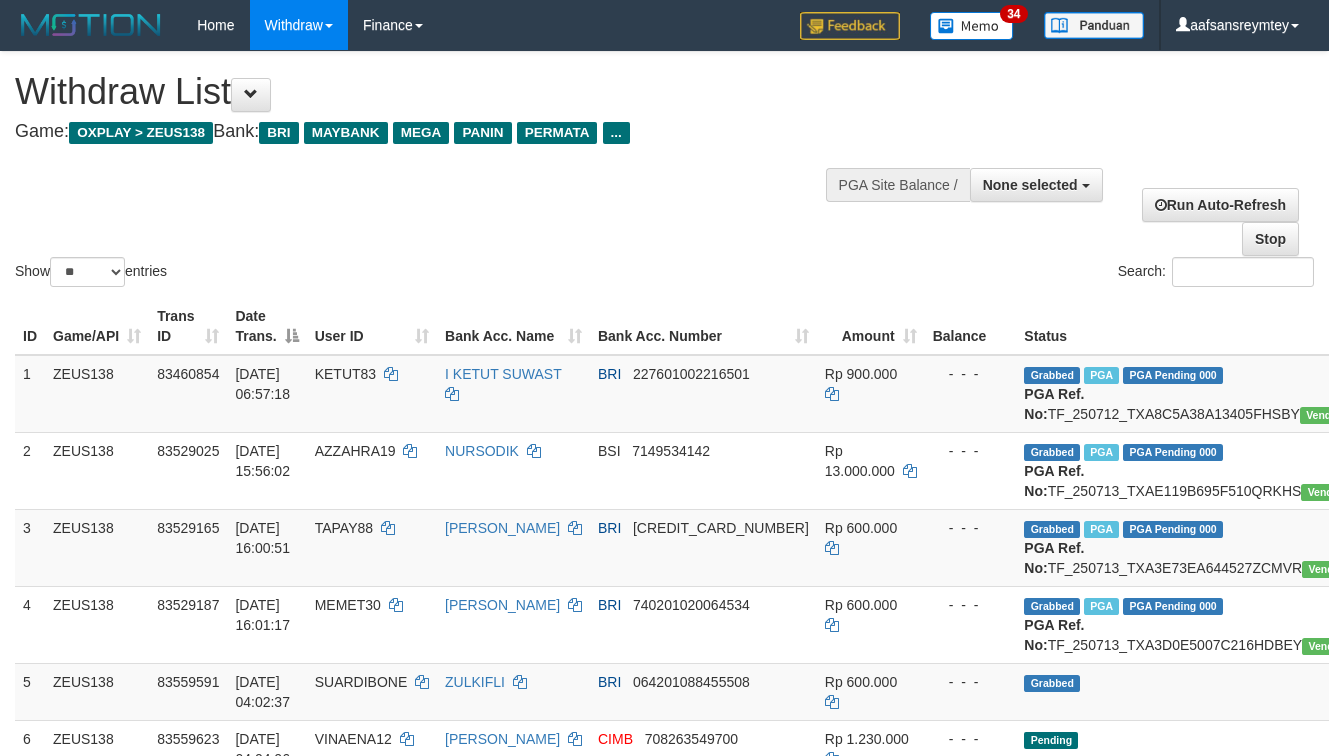 select 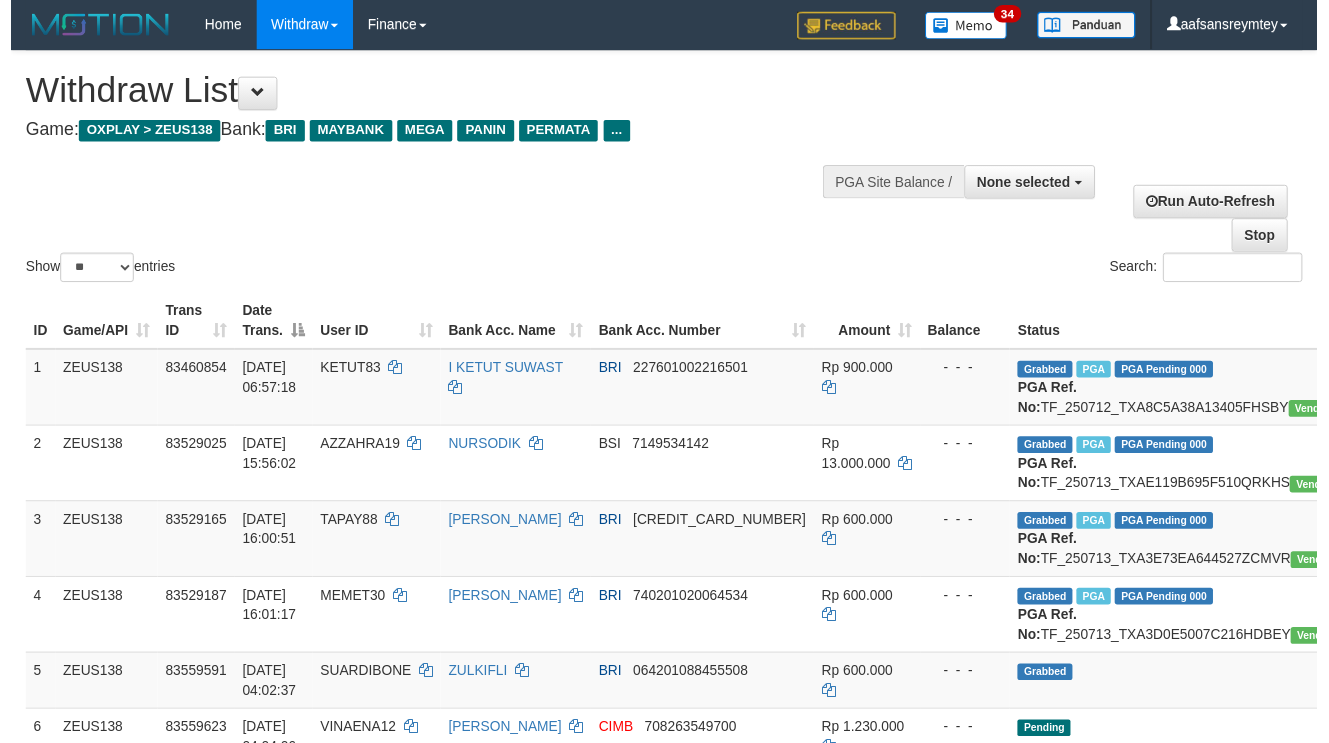 scroll, scrollTop: 152, scrollLeft: 0, axis: vertical 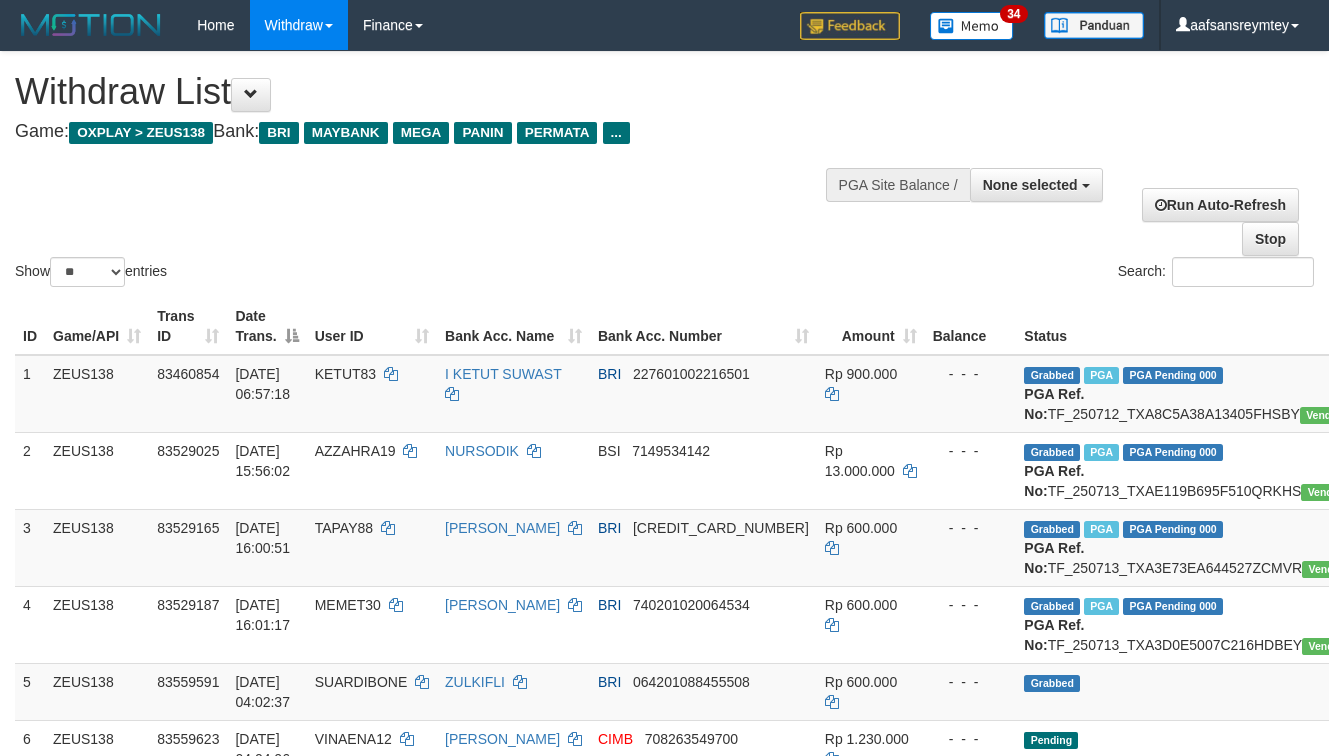 select 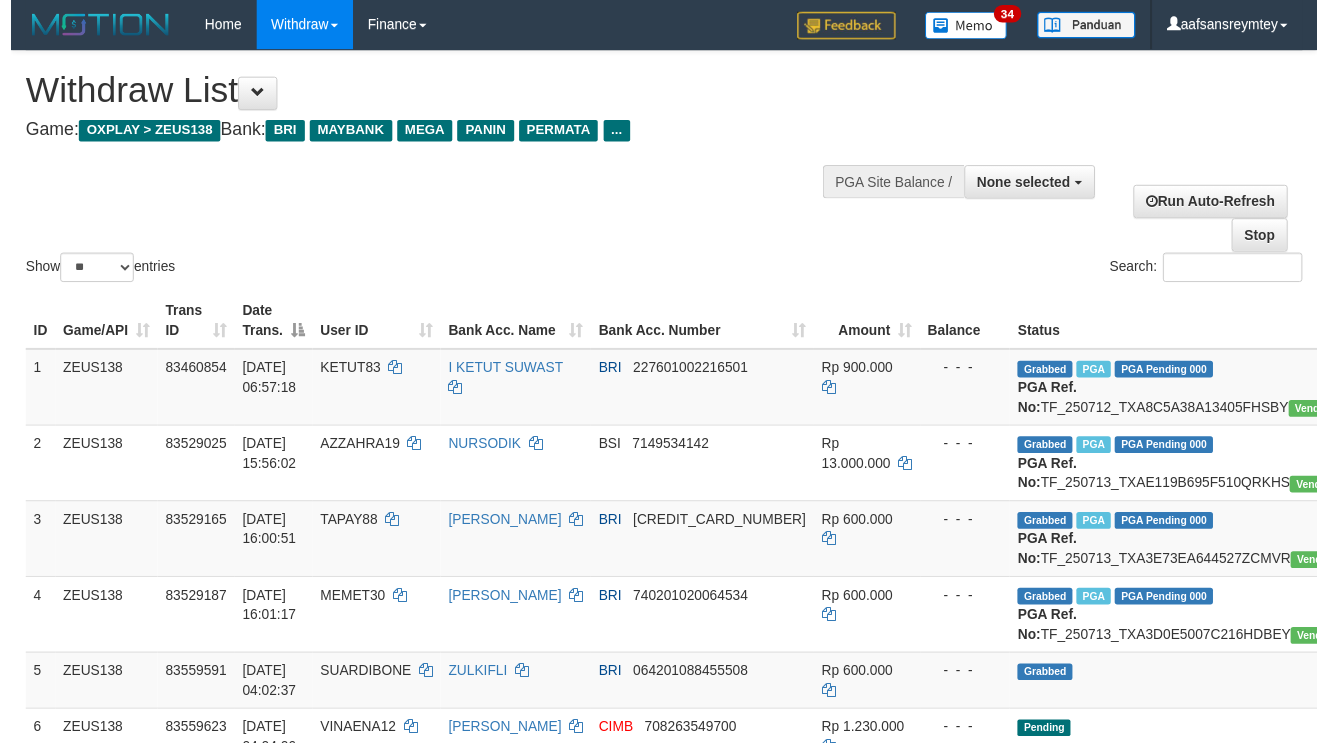 scroll, scrollTop: 152, scrollLeft: 0, axis: vertical 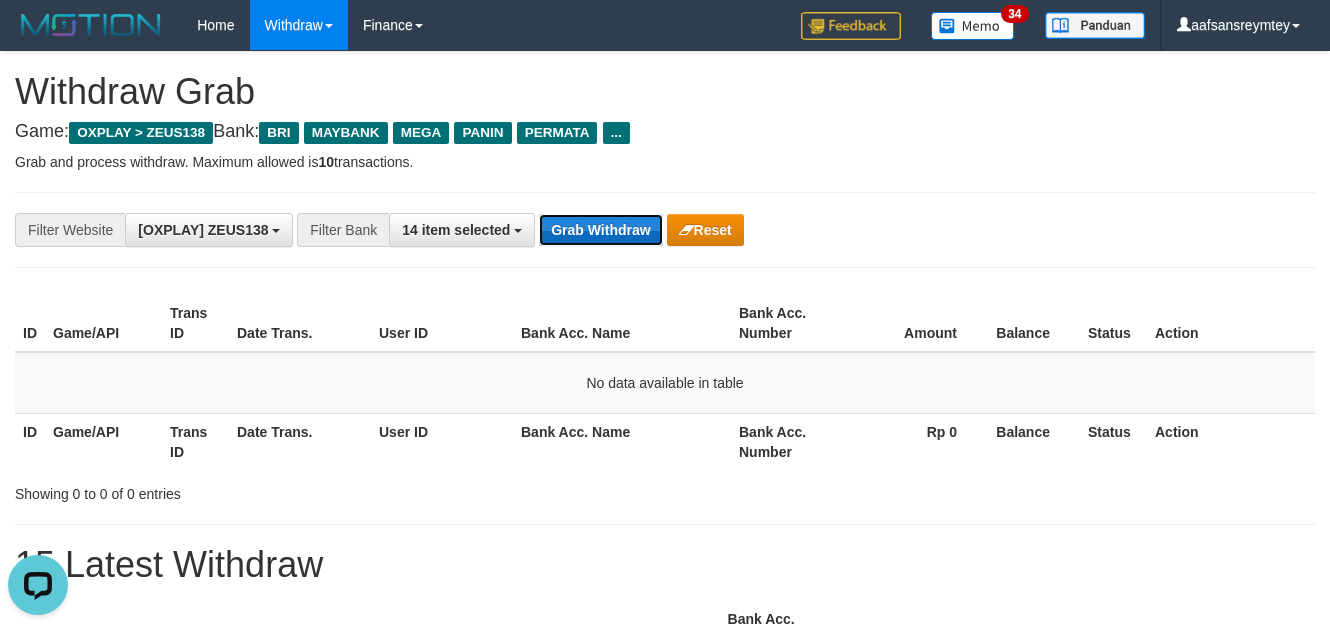 click on "Grab Withdraw" at bounding box center (600, 230) 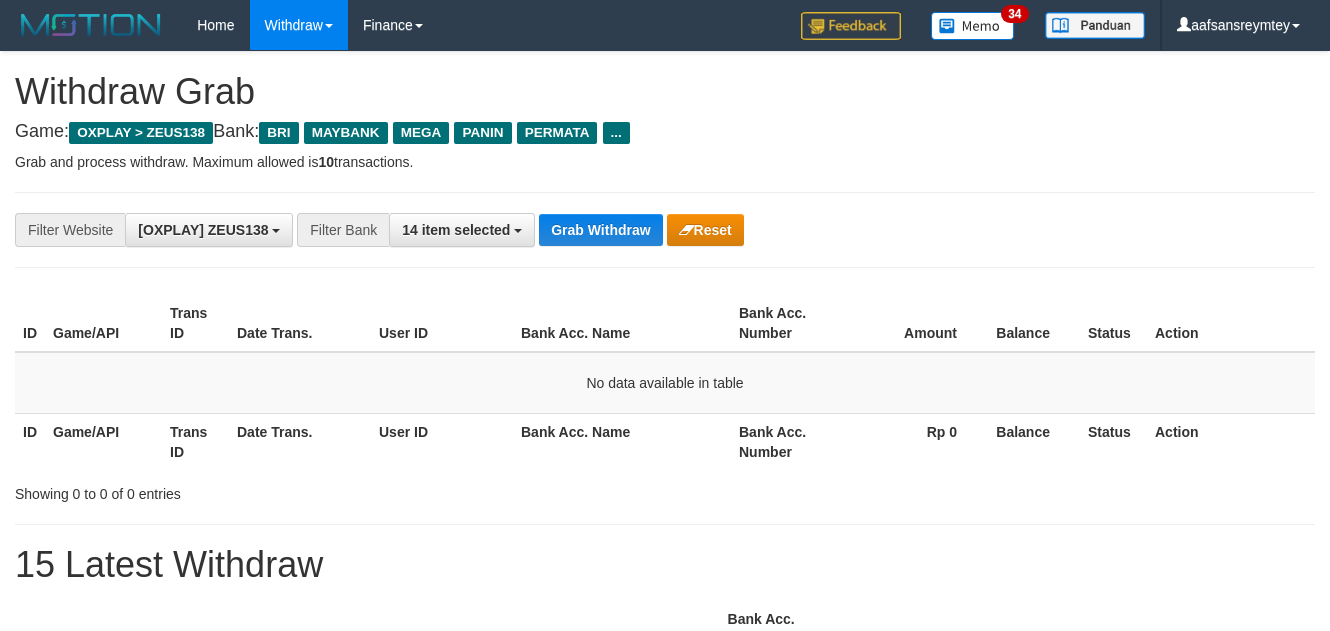 scroll, scrollTop: 0, scrollLeft: 0, axis: both 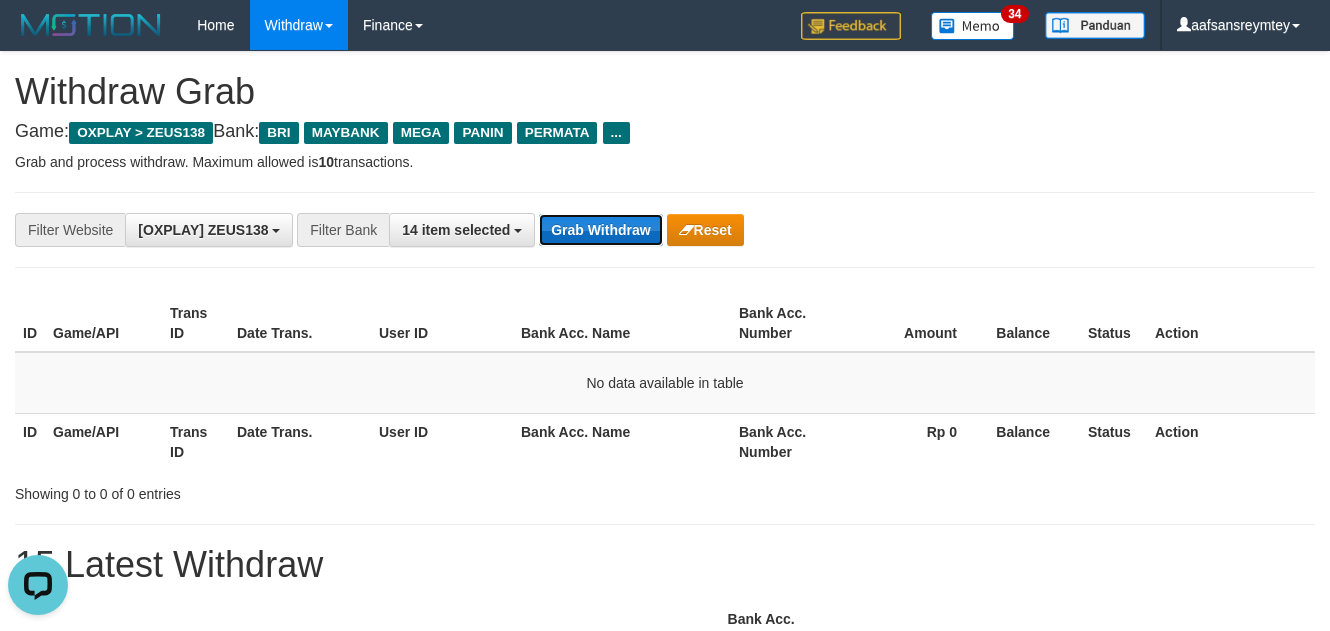 click on "Grab Withdraw" at bounding box center (600, 230) 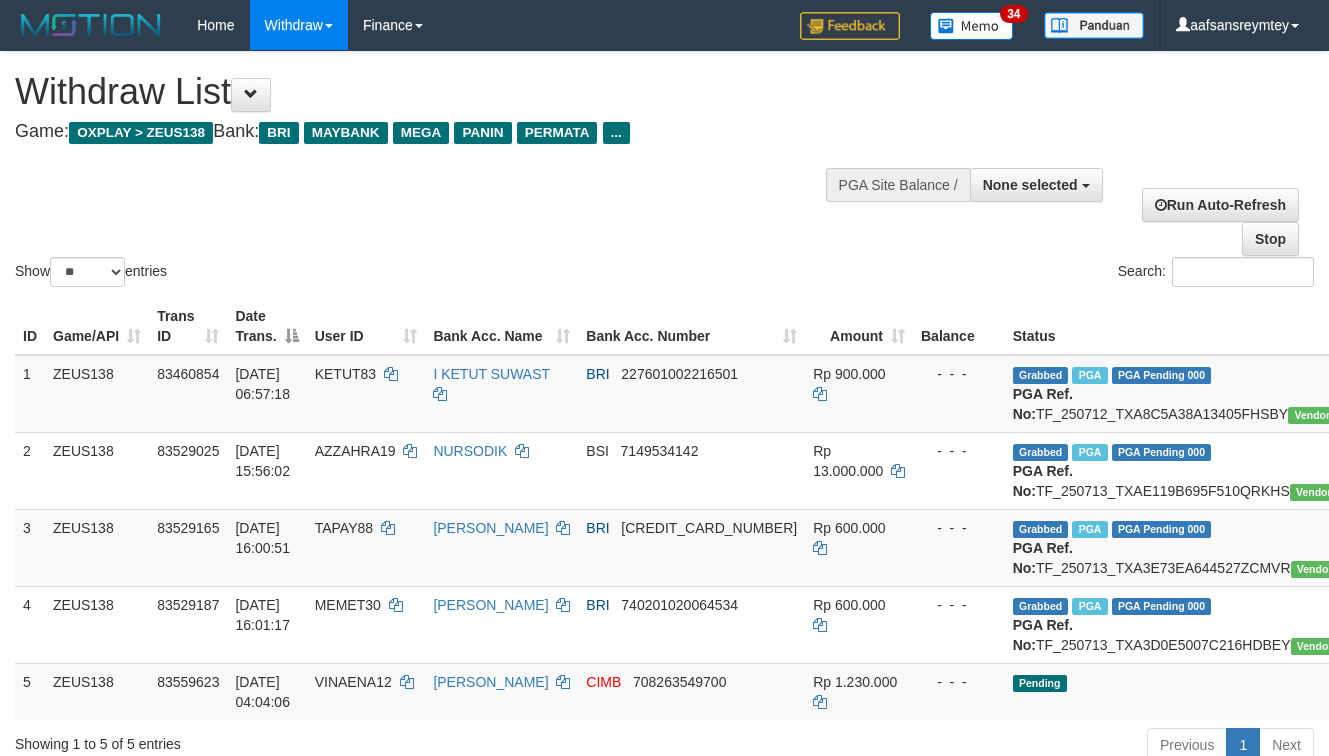 select 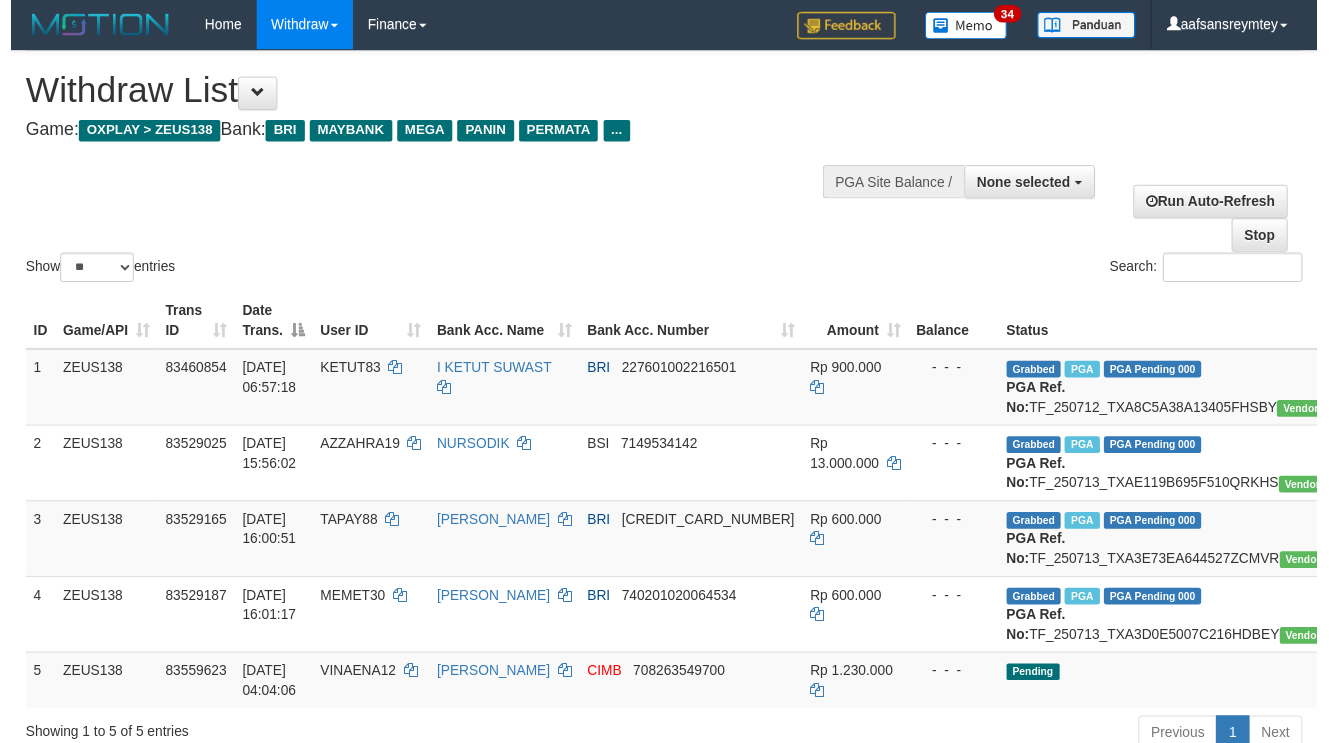 scroll, scrollTop: 152, scrollLeft: 0, axis: vertical 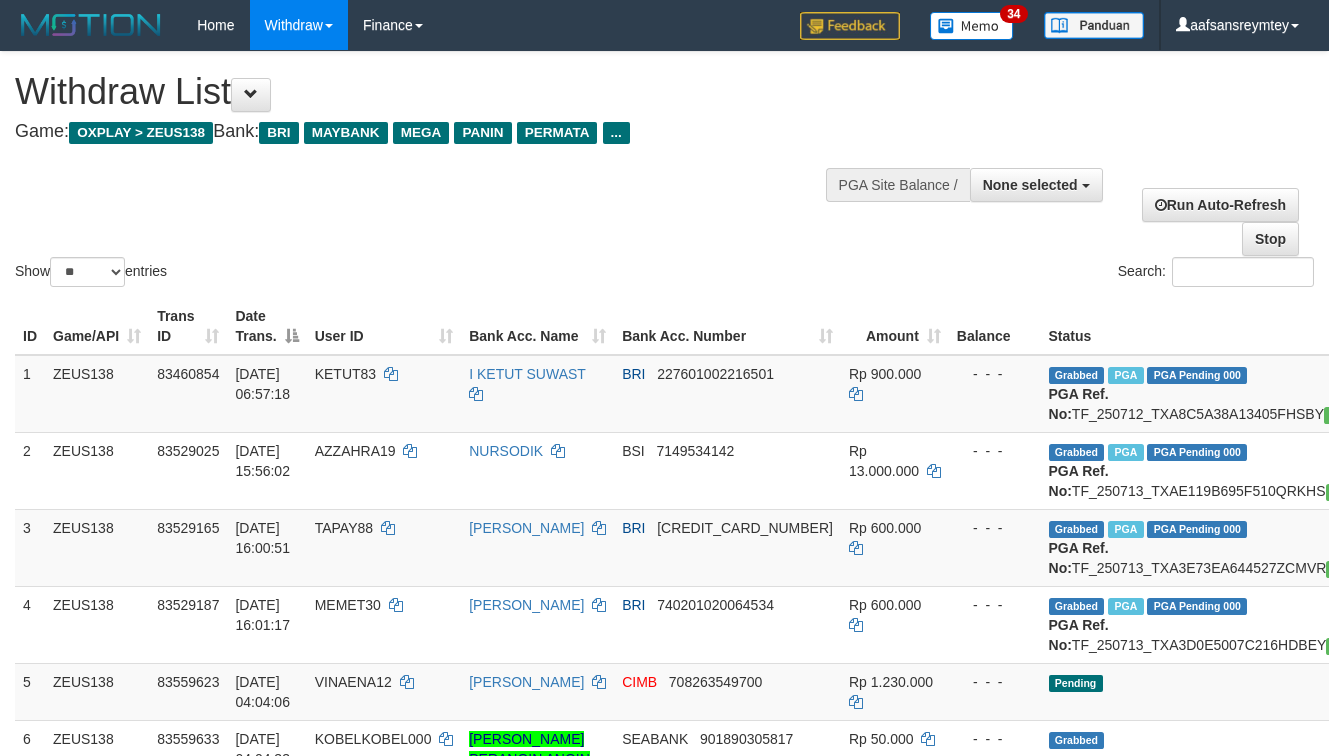 select 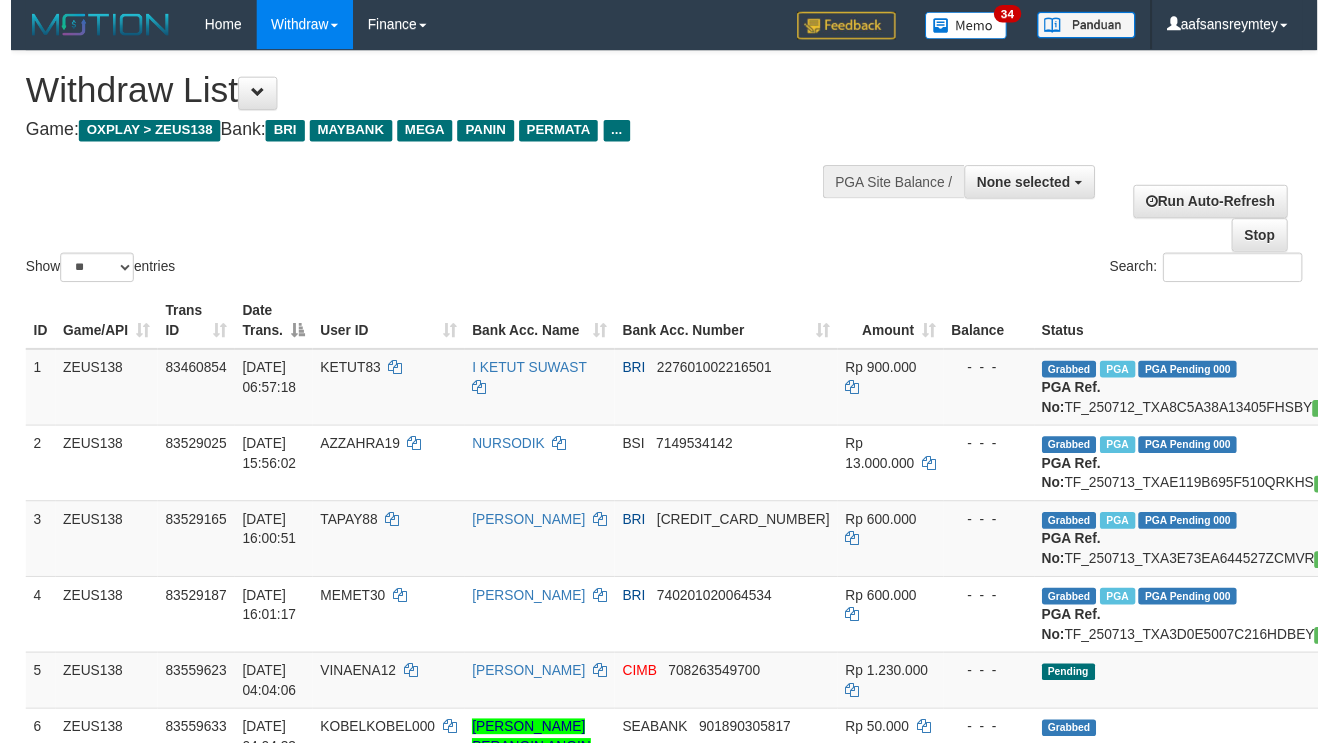 scroll, scrollTop: 152, scrollLeft: 0, axis: vertical 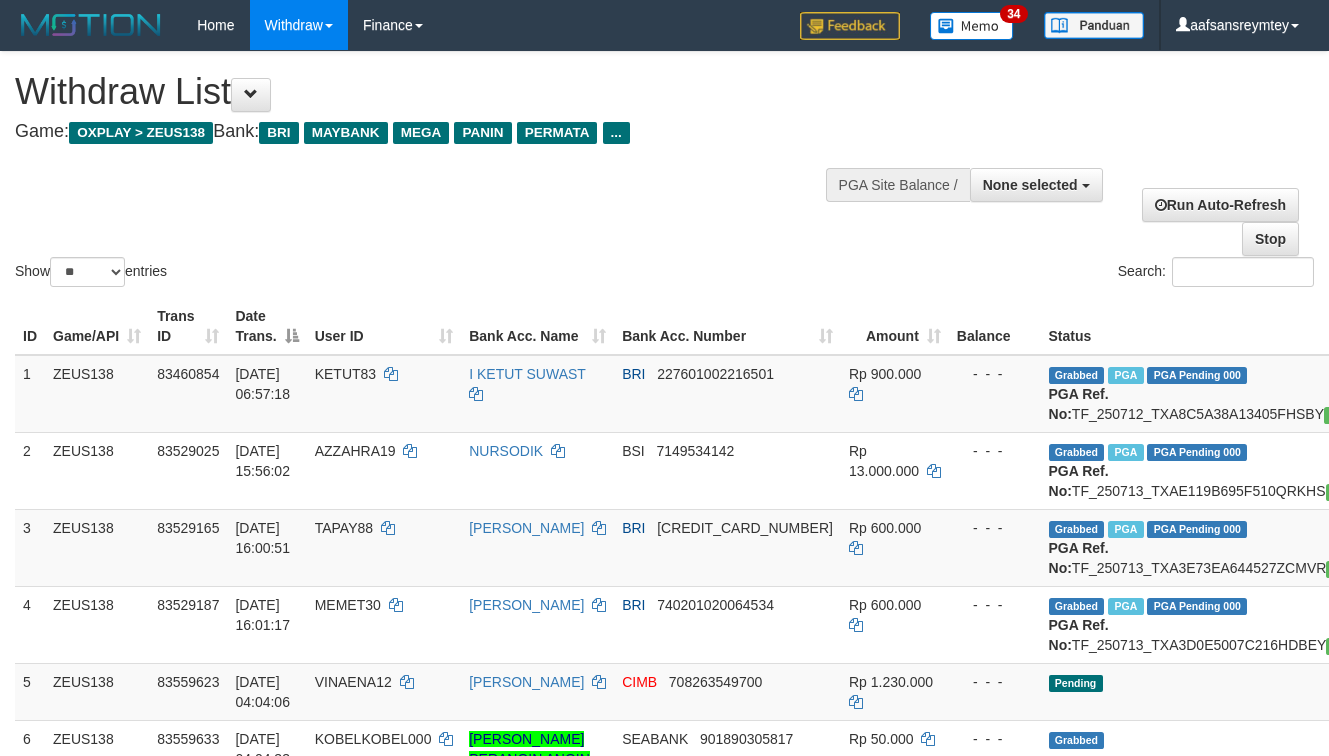 select 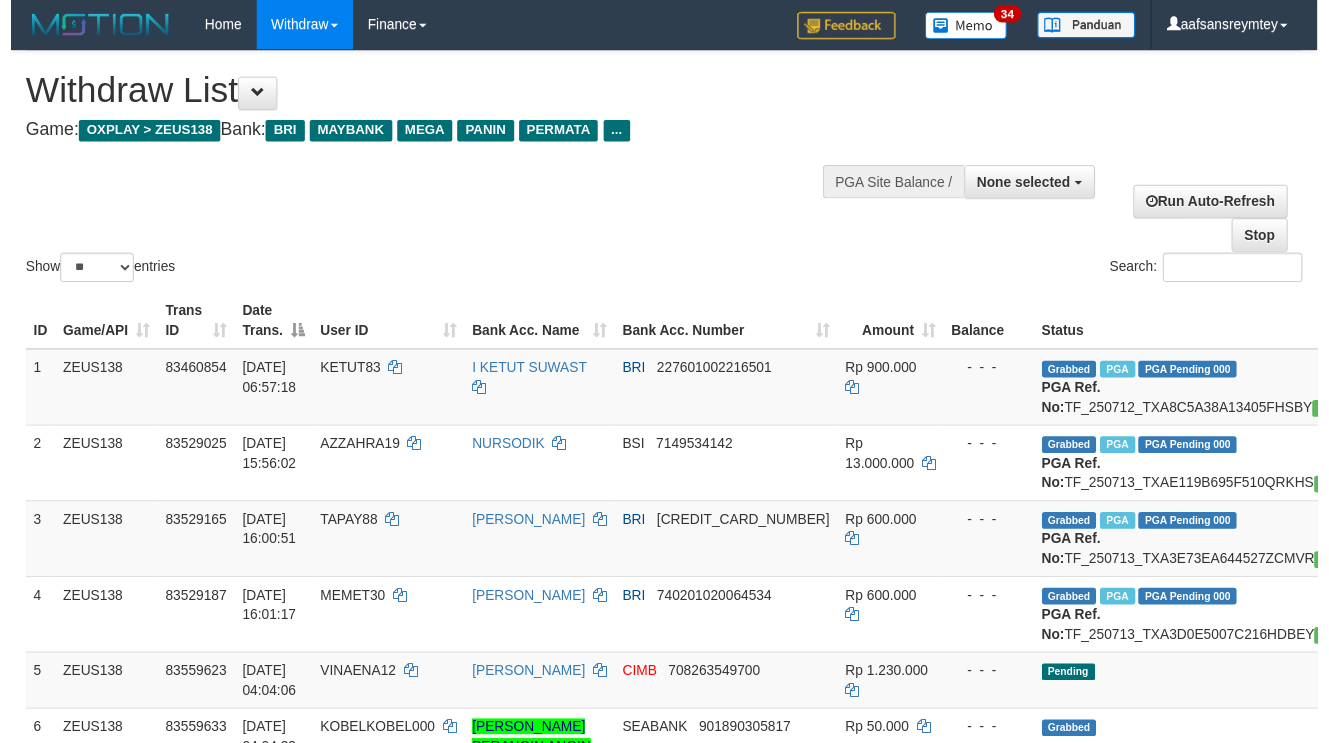 scroll, scrollTop: 152, scrollLeft: 0, axis: vertical 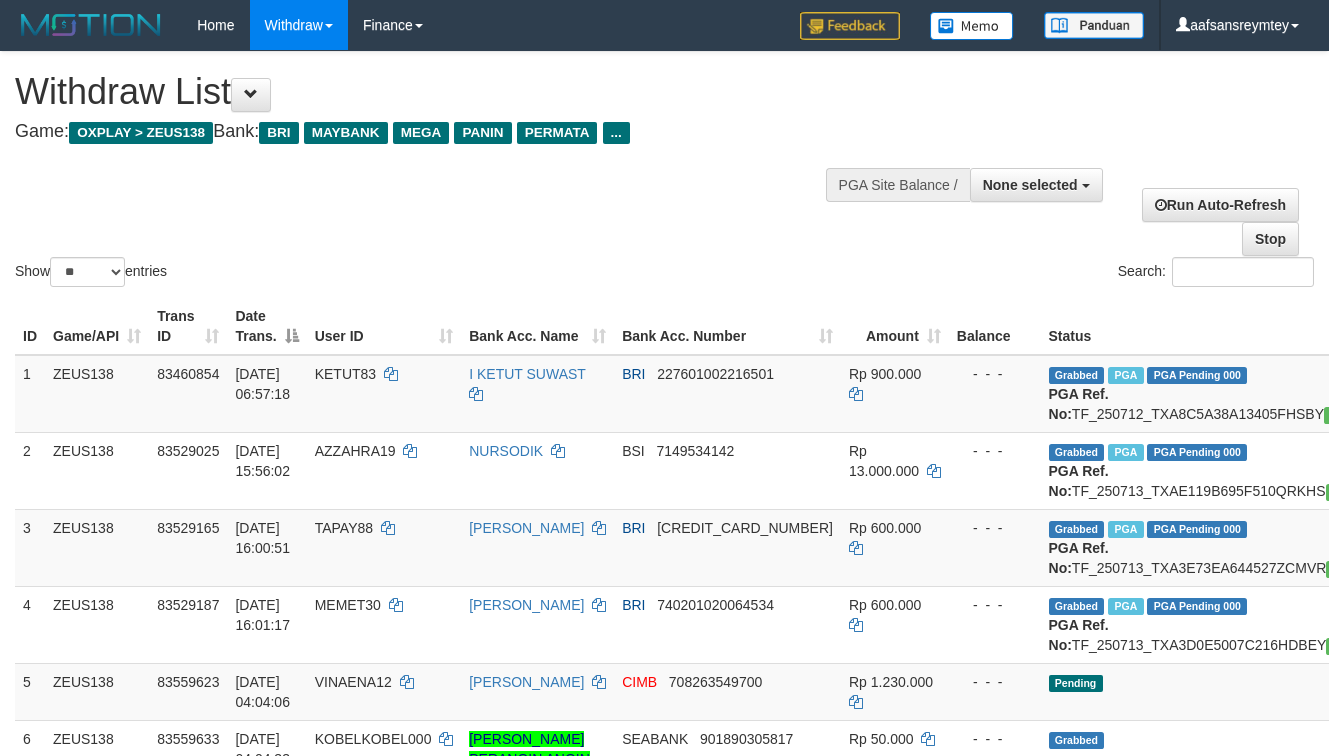 select 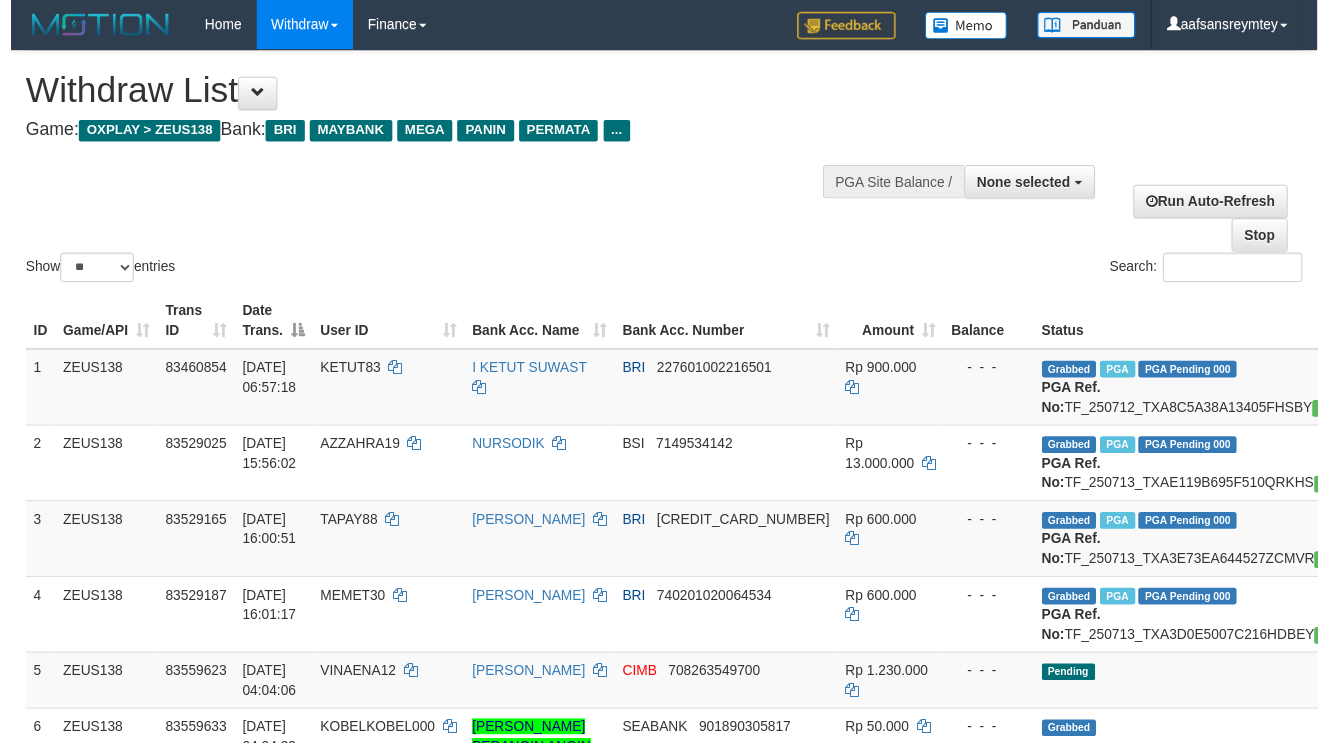 scroll, scrollTop: 152, scrollLeft: 0, axis: vertical 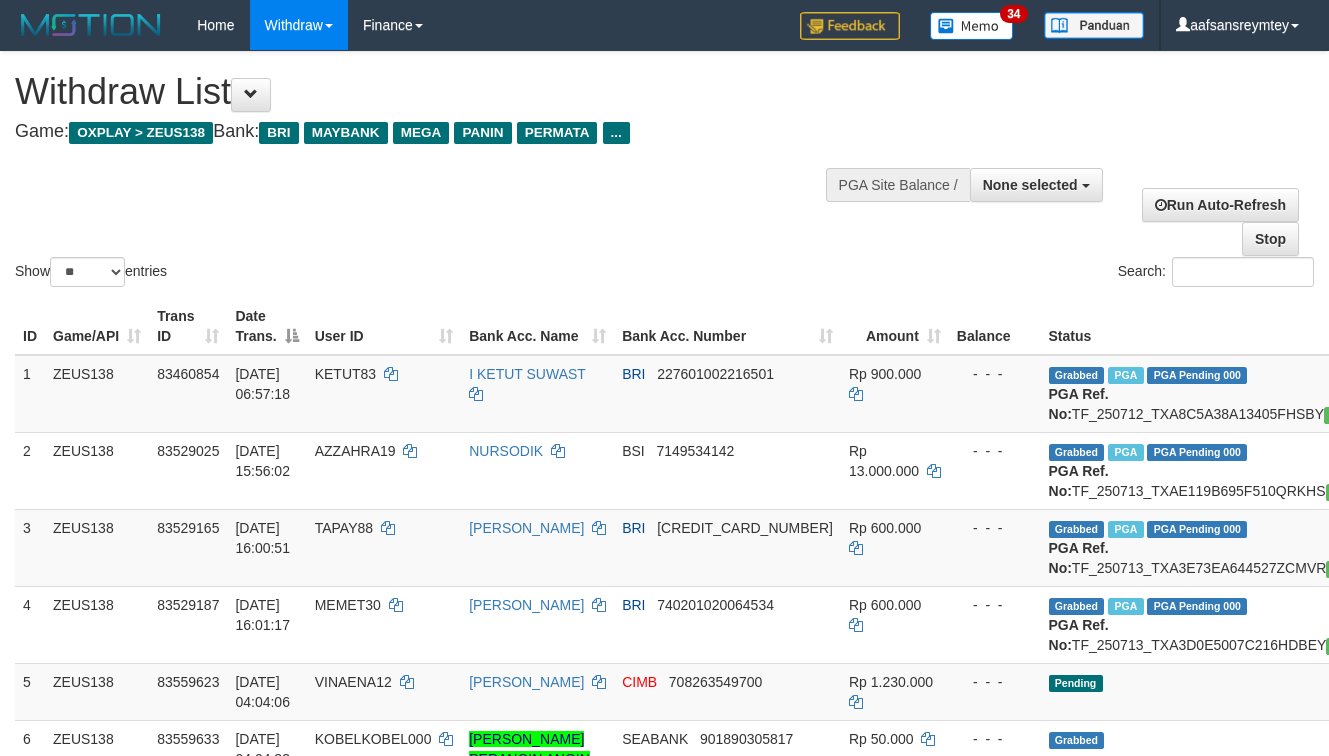 select 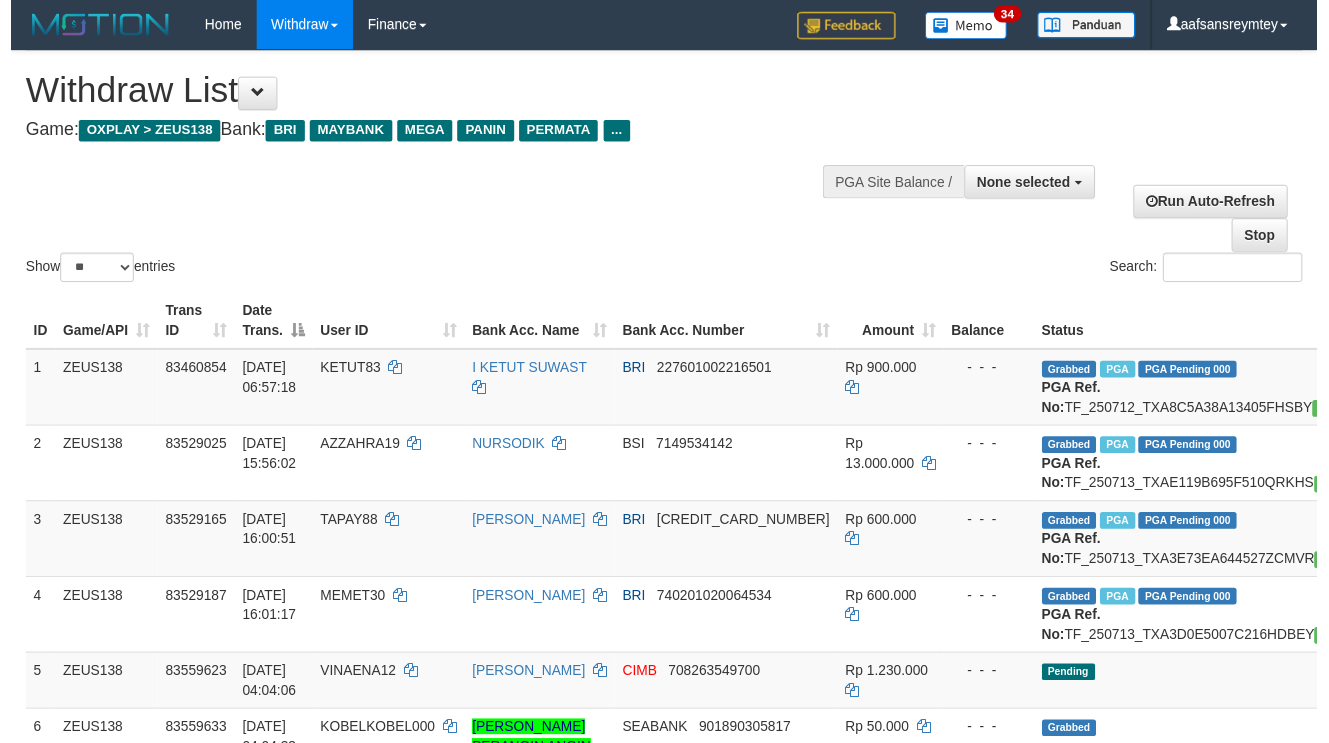 scroll, scrollTop: 152, scrollLeft: 0, axis: vertical 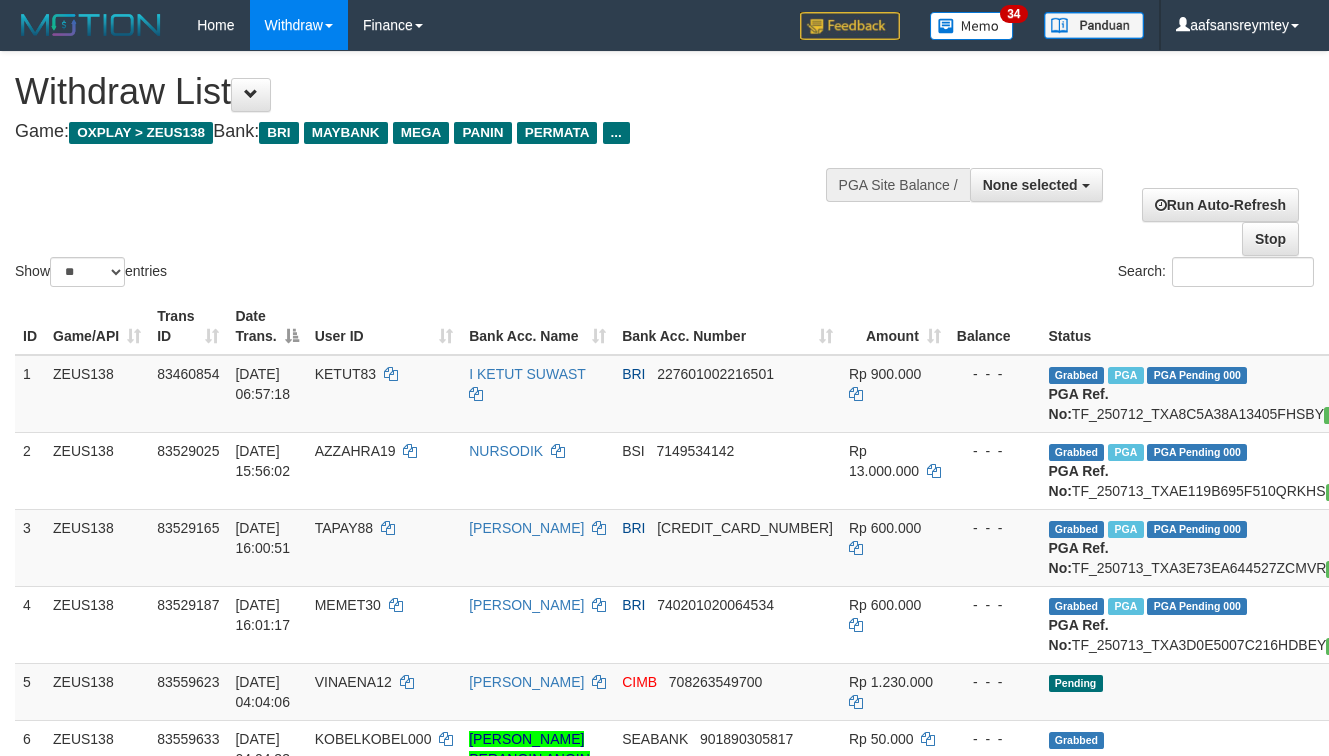 select 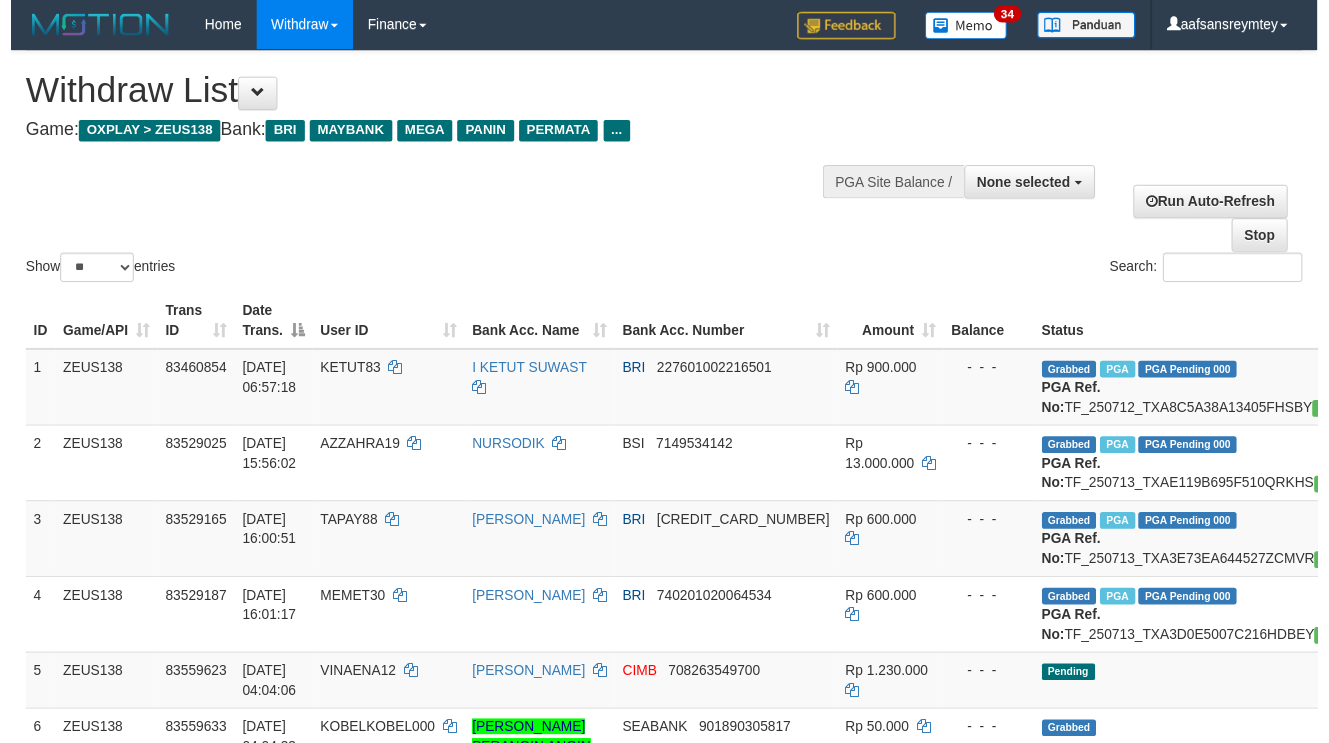 scroll, scrollTop: 152, scrollLeft: 0, axis: vertical 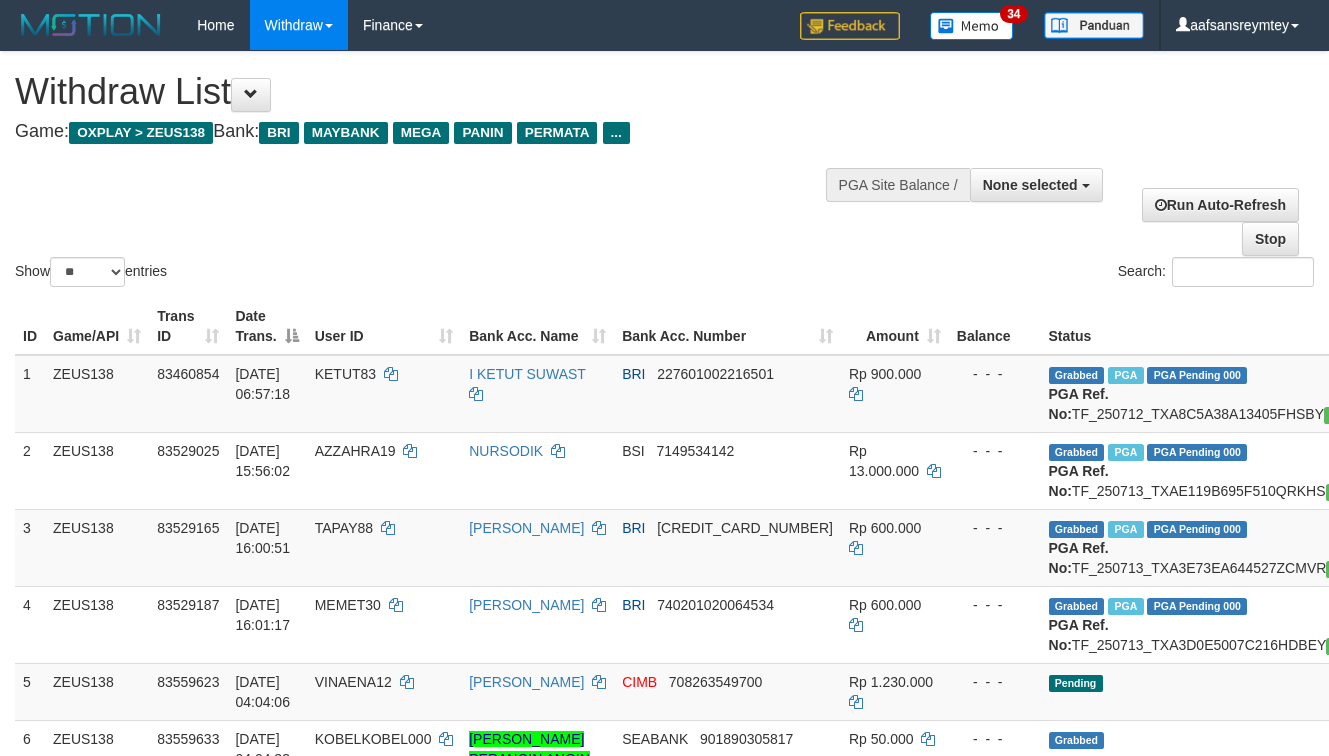 select 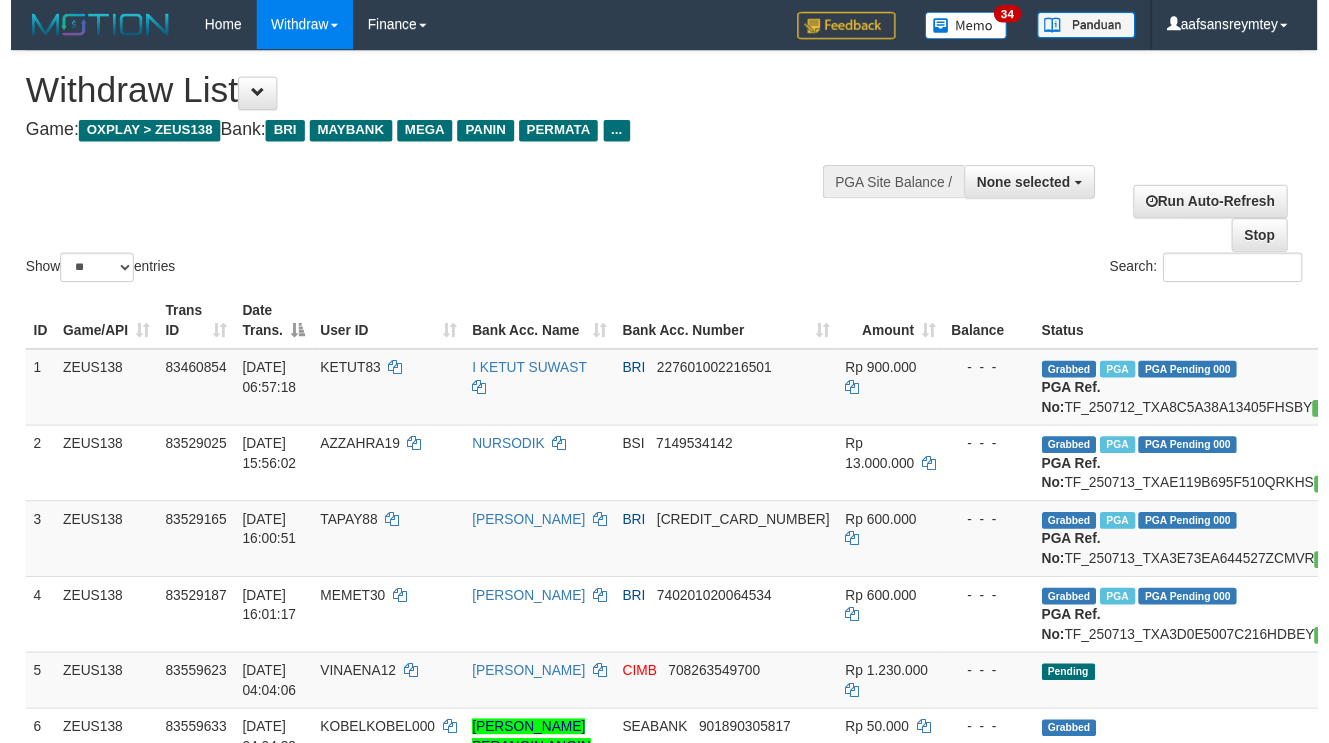 scroll, scrollTop: 235, scrollLeft: 0, axis: vertical 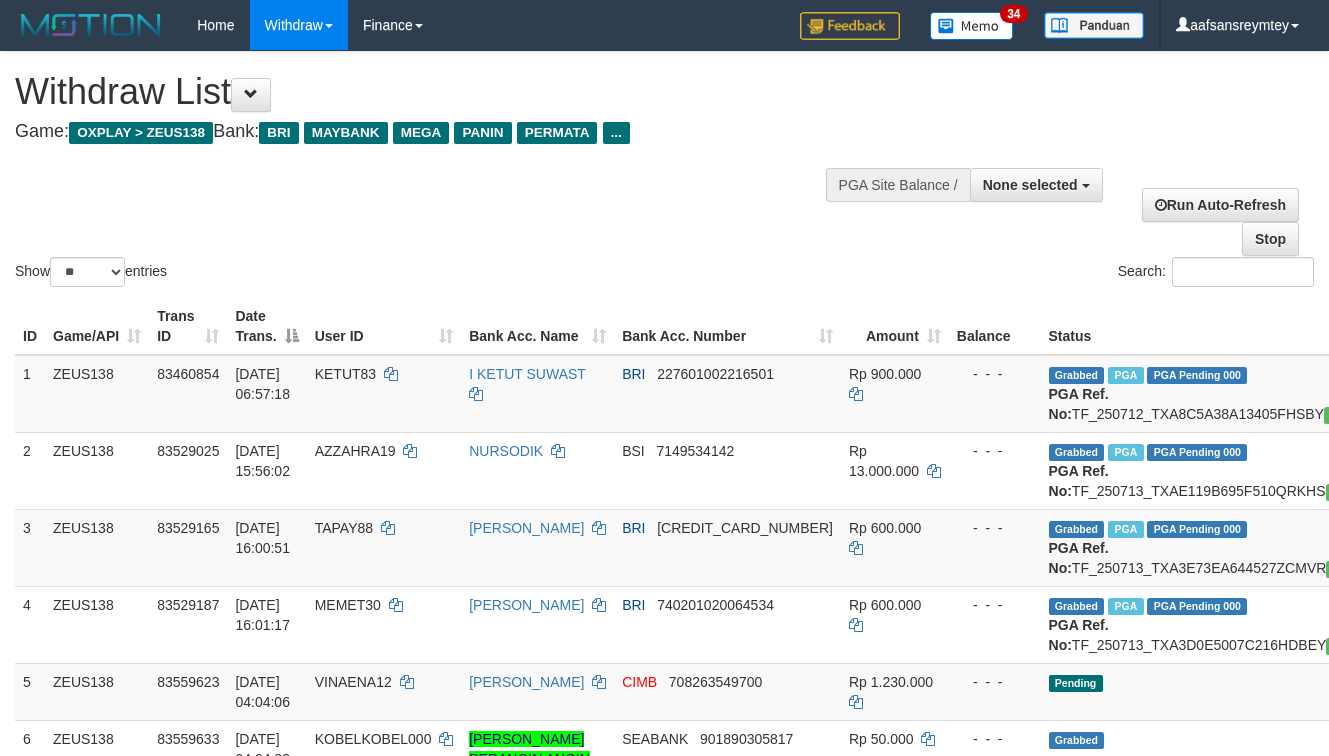 select 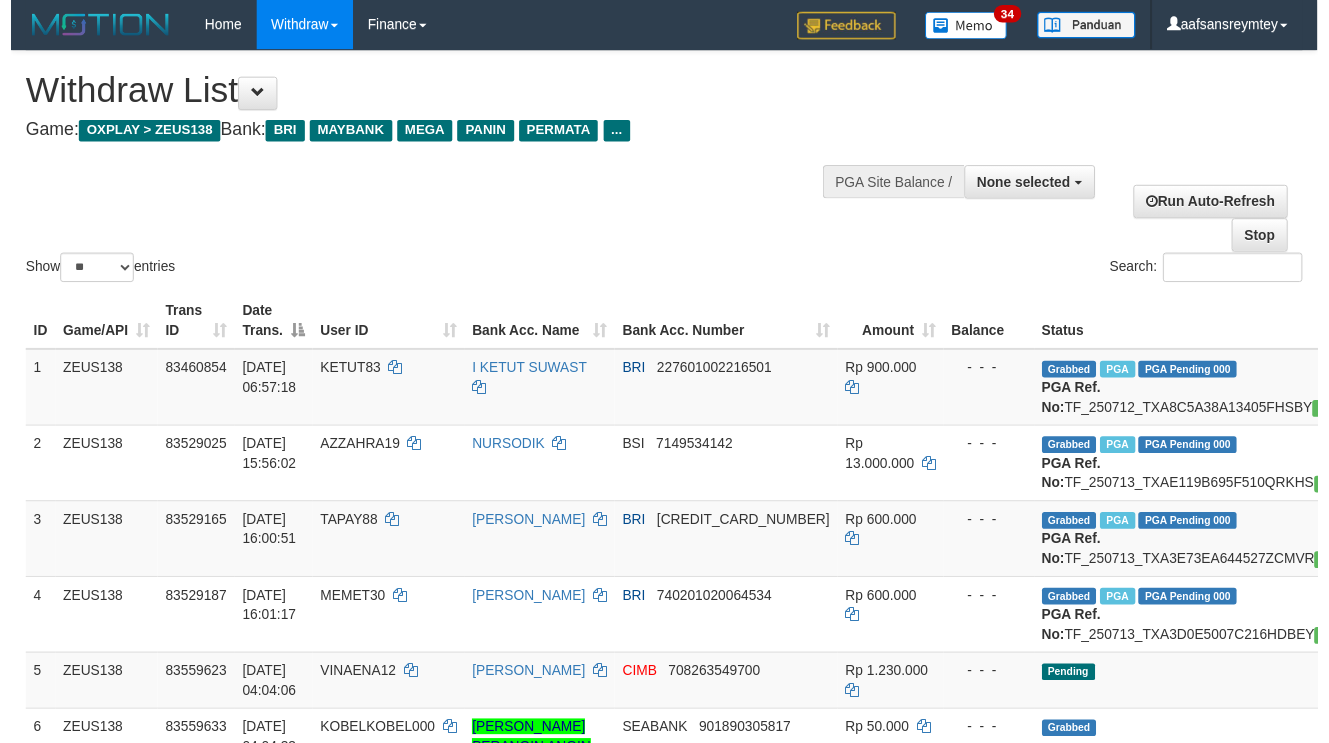 scroll, scrollTop: 304, scrollLeft: 0, axis: vertical 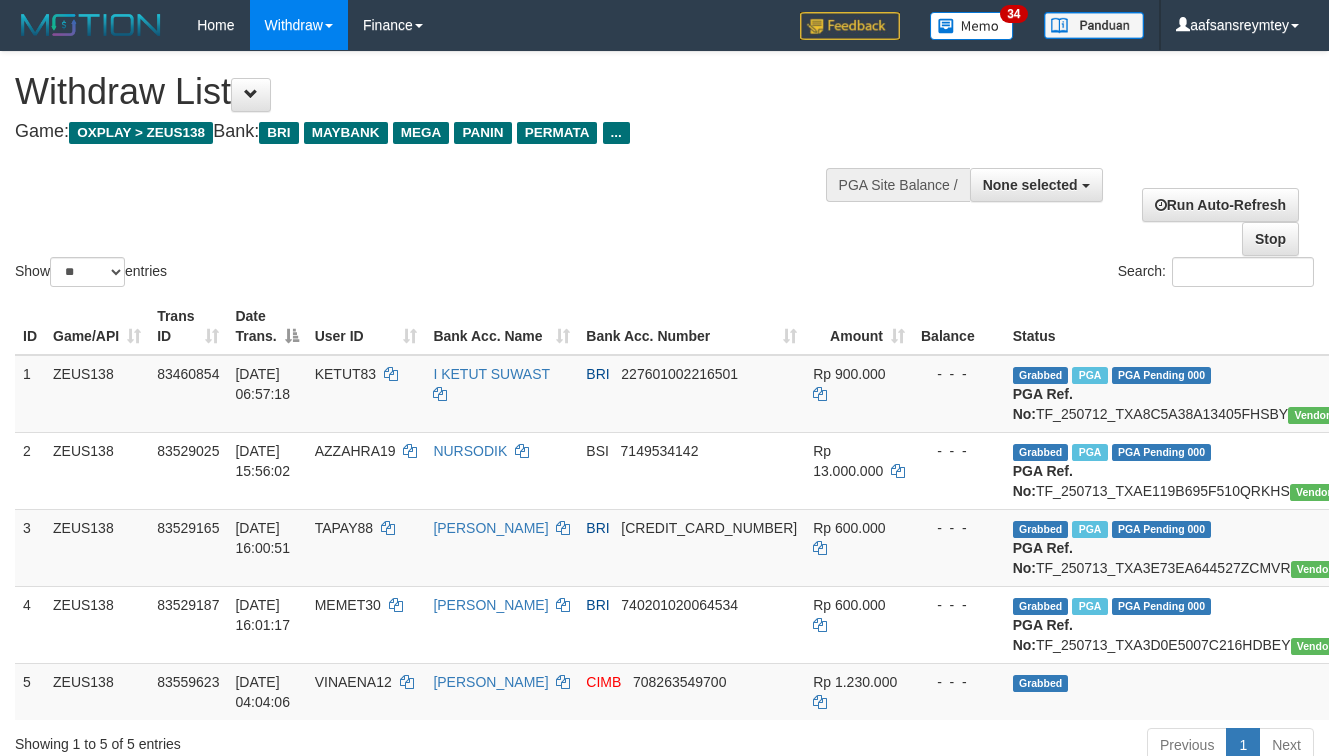 select 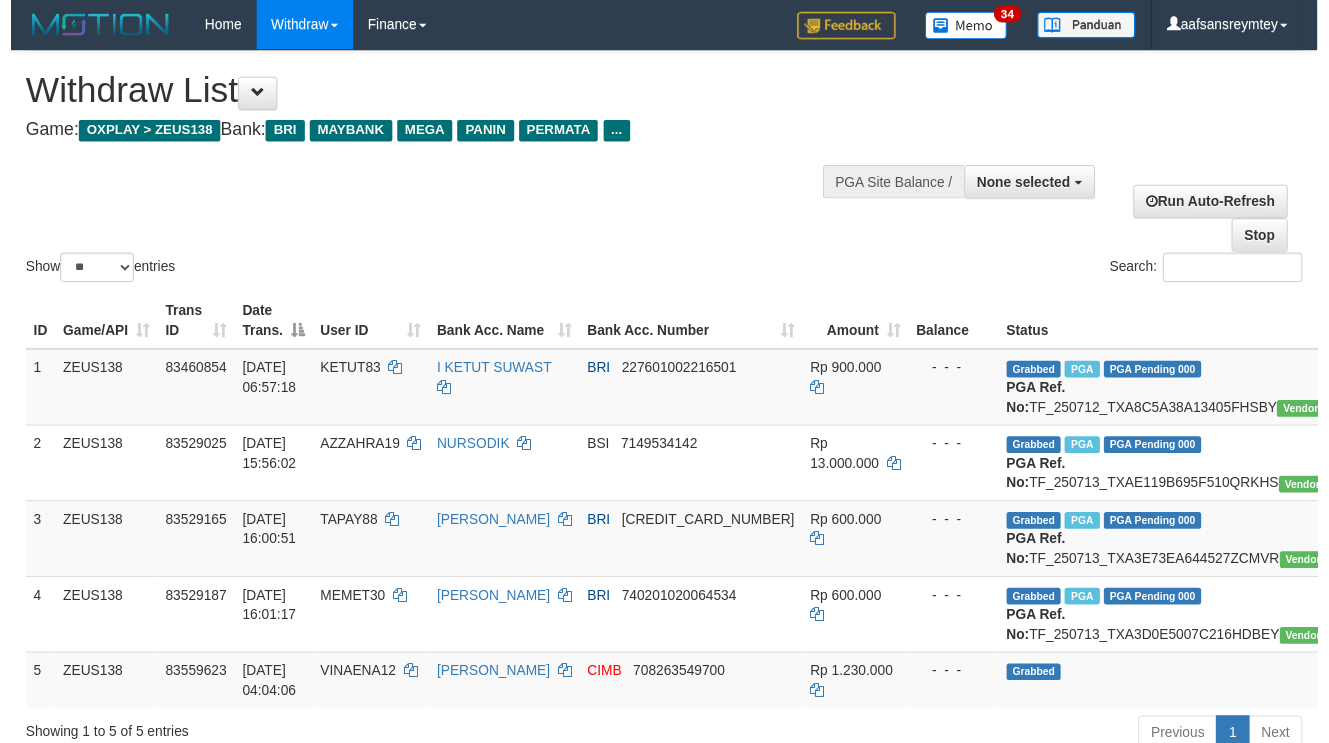 scroll, scrollTop: 908, scrollLeft: 0, axis: vertical 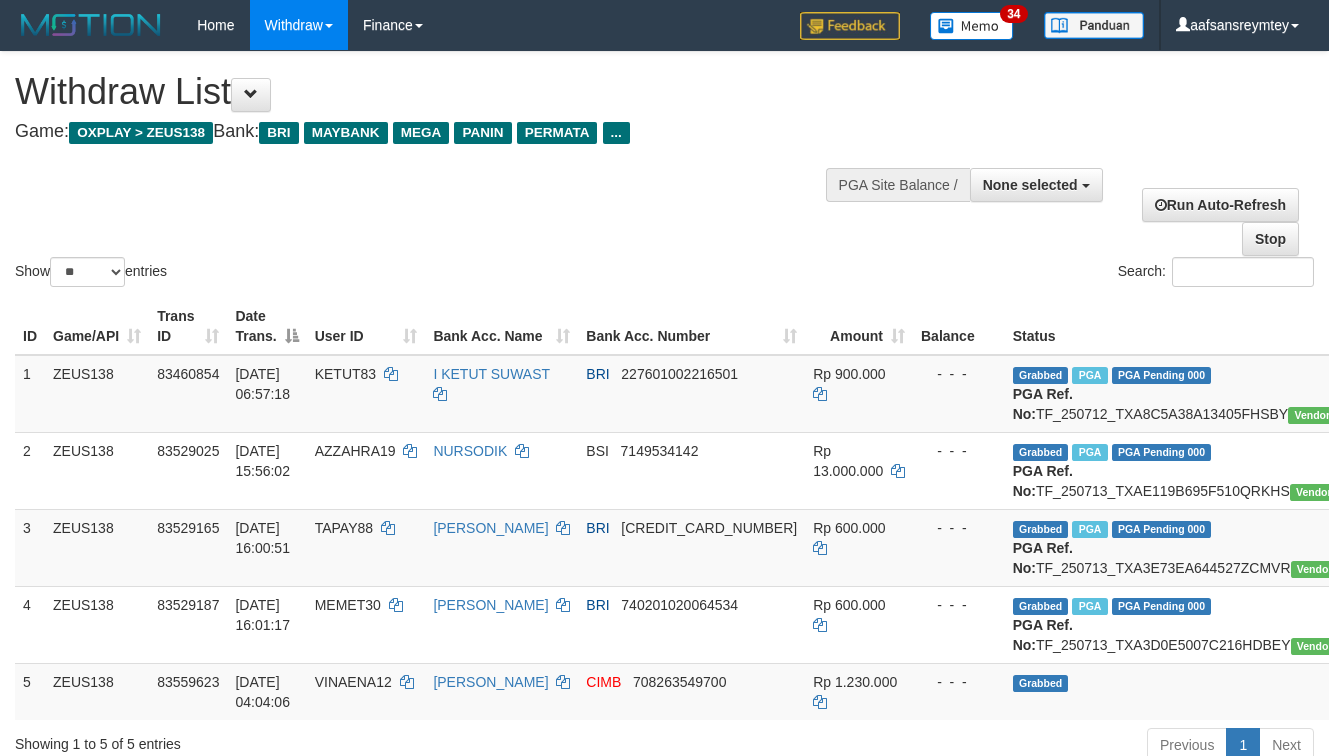 select 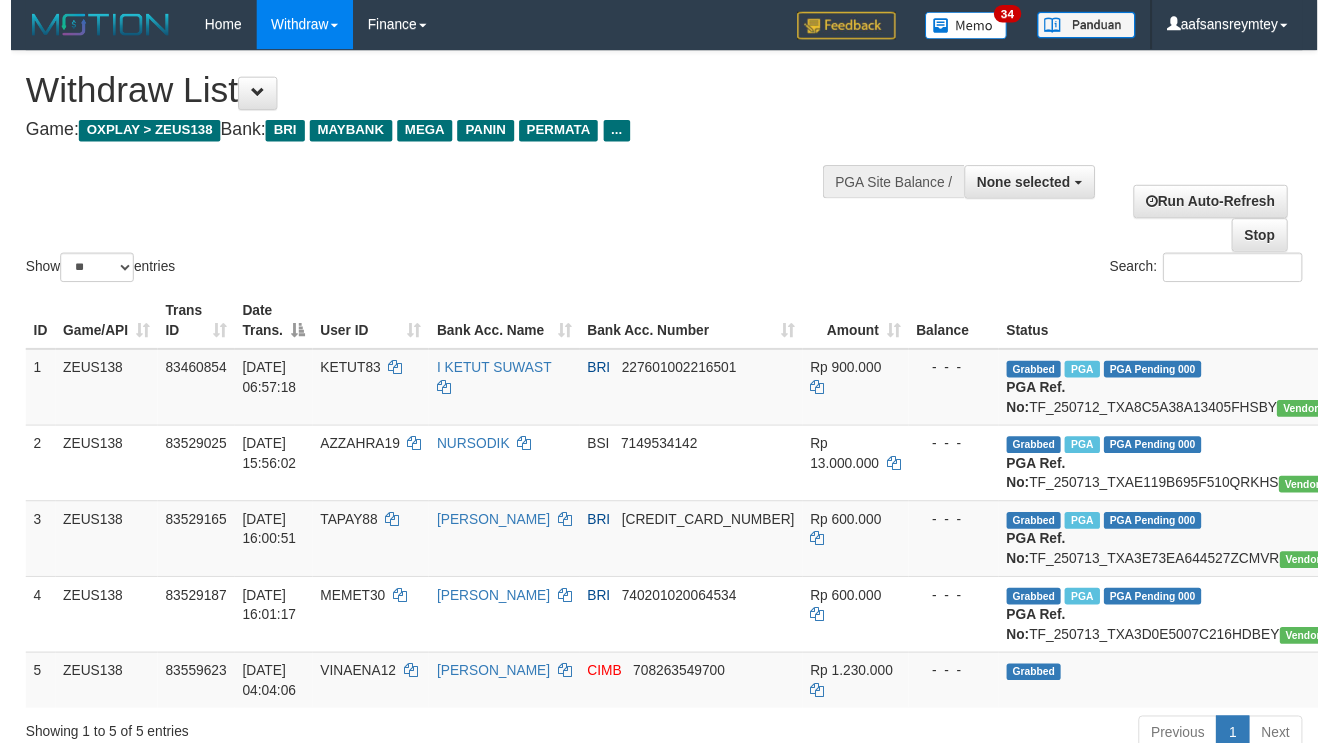 scroll, scrollTop: 241, scrollLeft: 0, axis: vertical 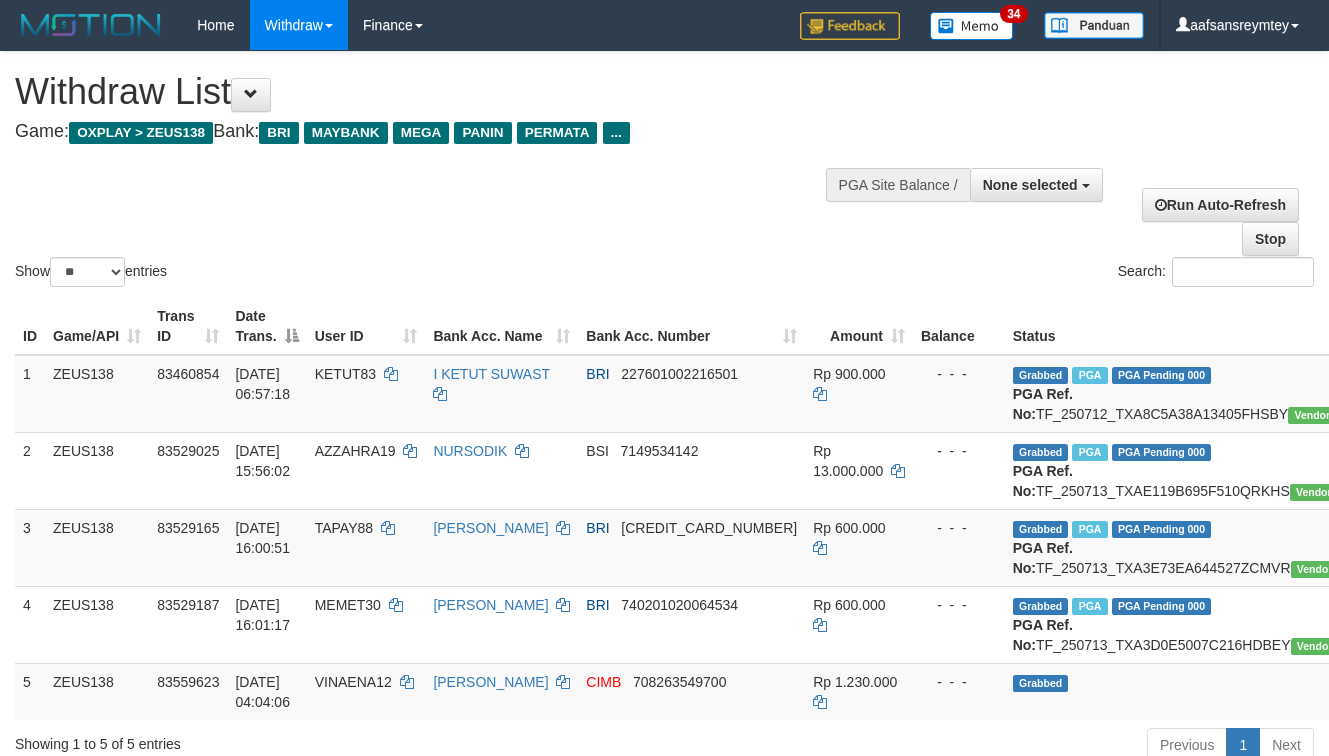 select 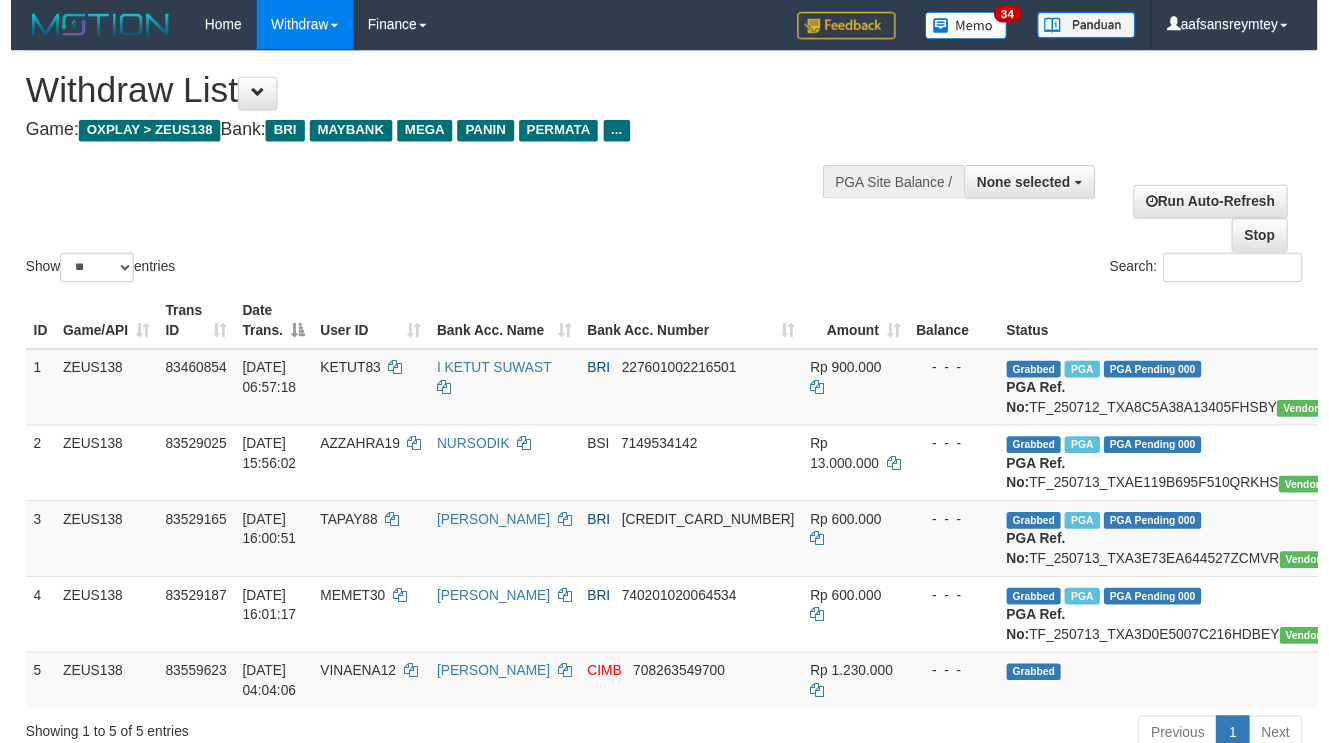 scroll, scrollTop: 310, scrollLeft: 0, axis: vertical 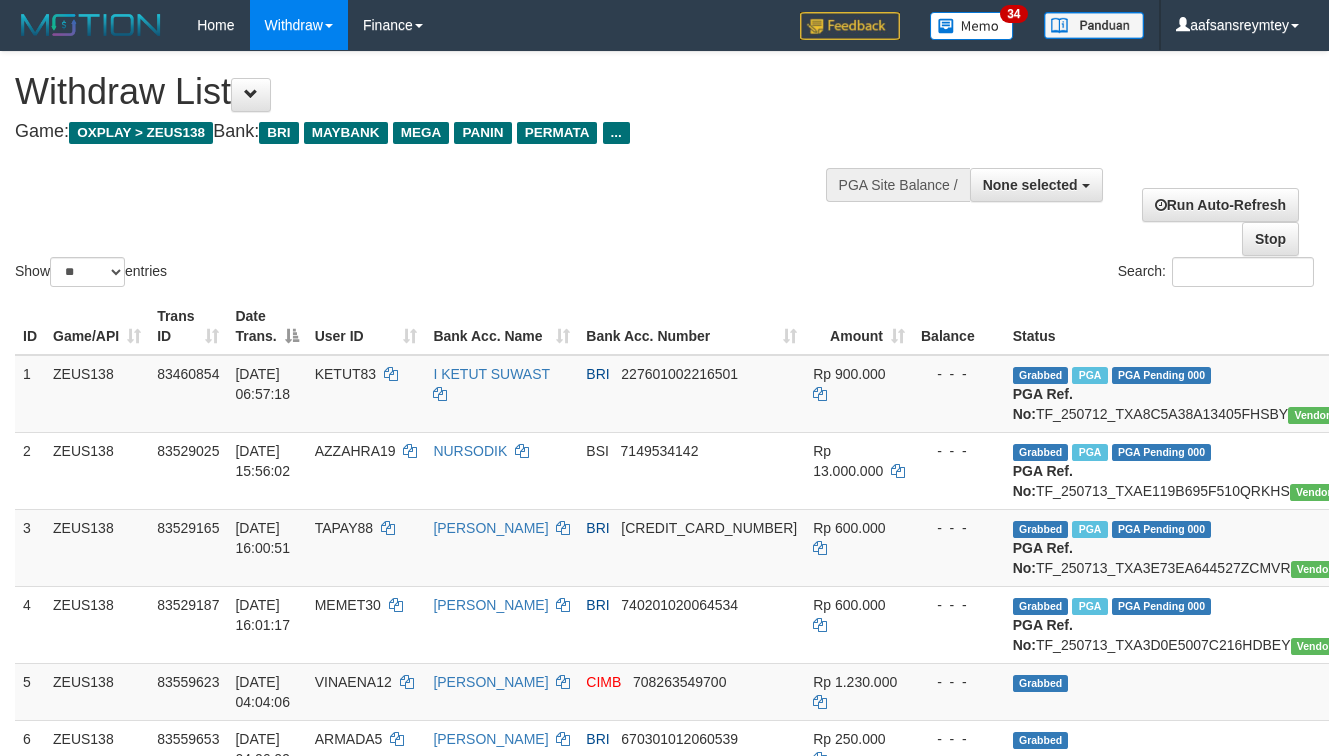 select 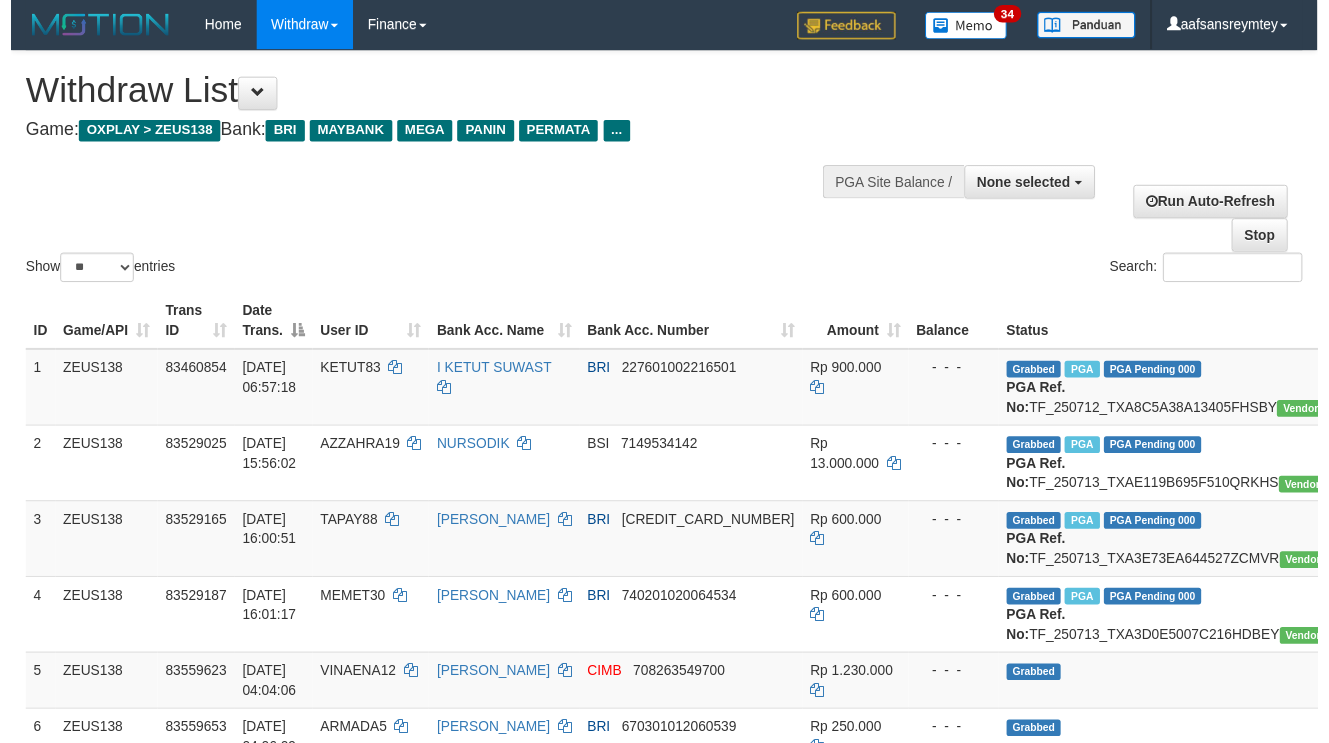 scroll, scrollTop: 970, scrollLeft: 0, axis: vertical 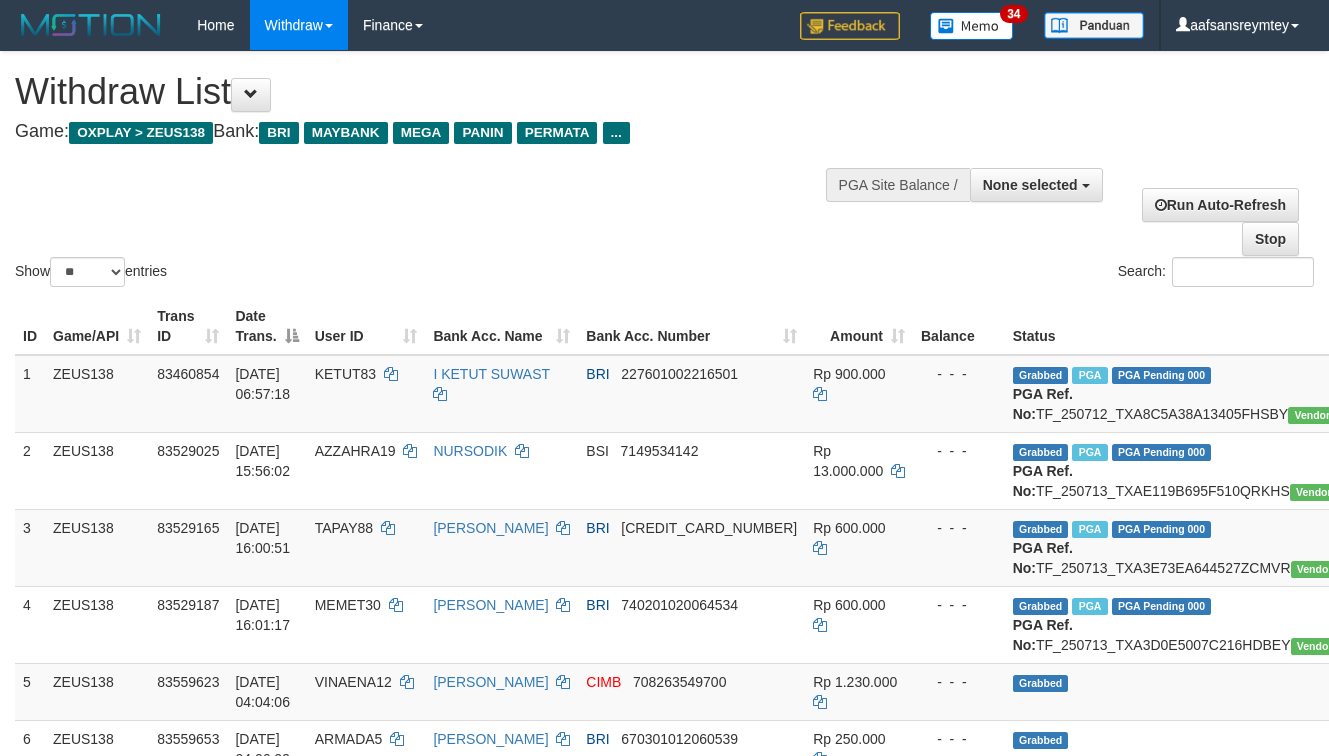 select 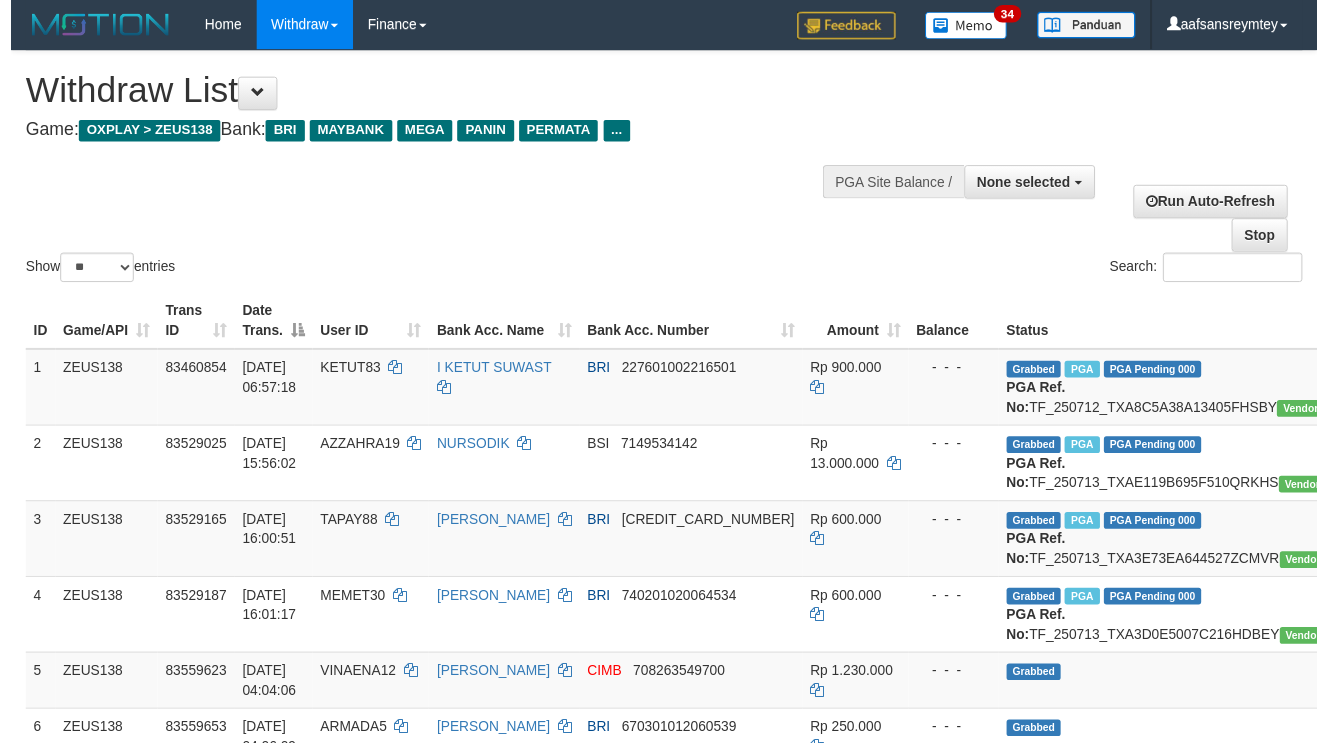 scroll, scrollTop: 248, scrollLeft: 0, axis: vertical 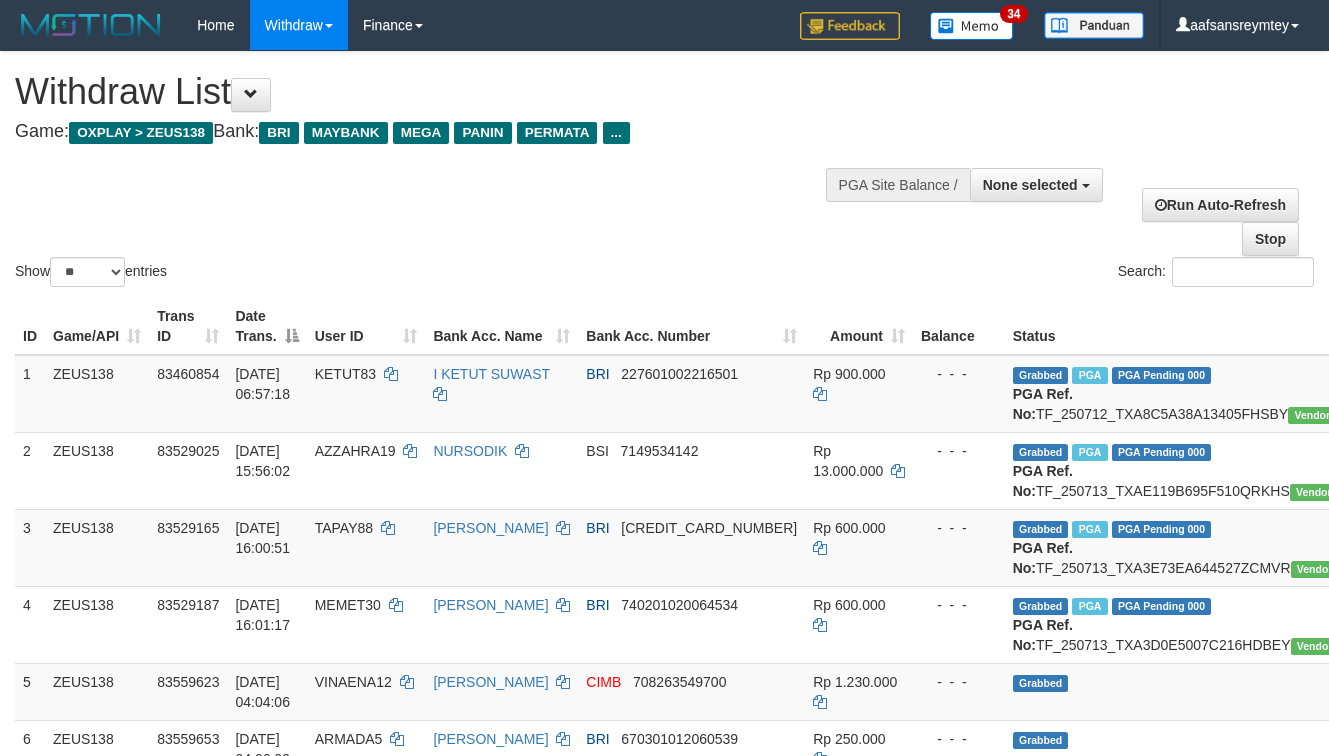 select 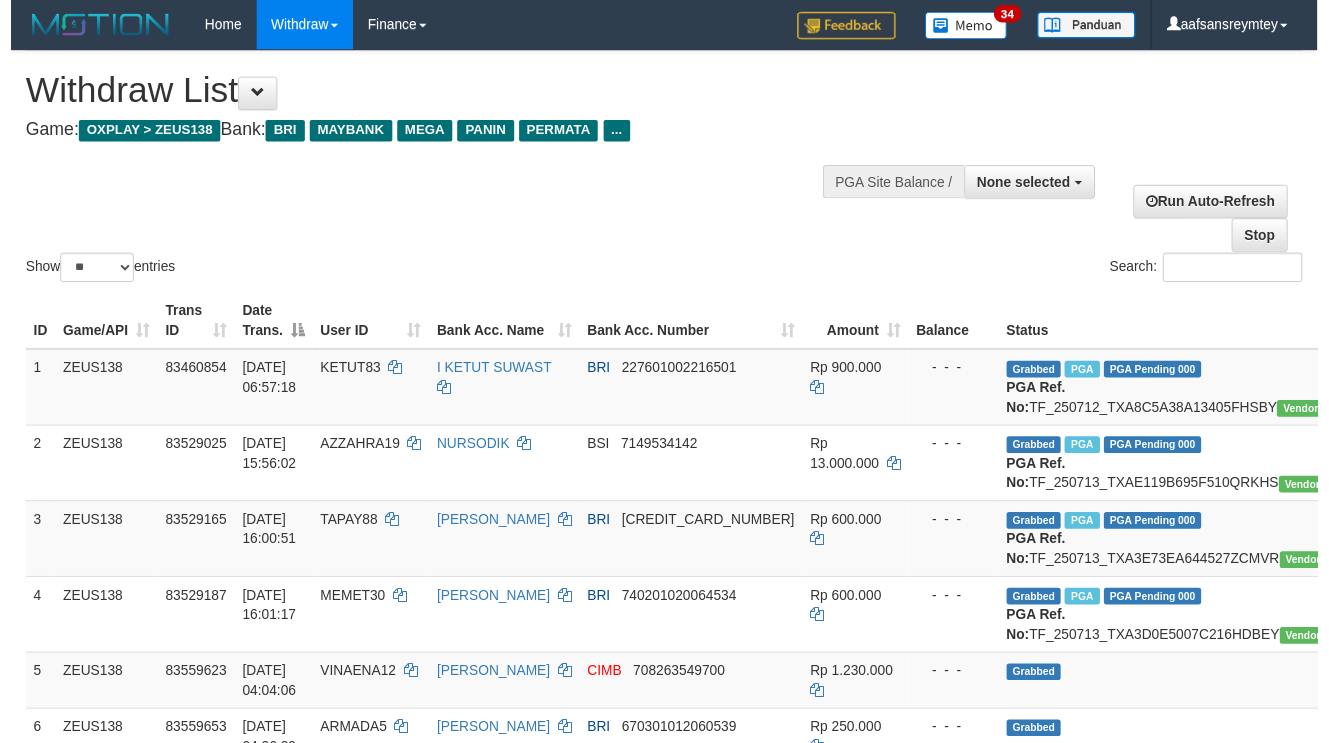 scroll, scrollTop: 317, scrollLeft: 0, axis: vertical 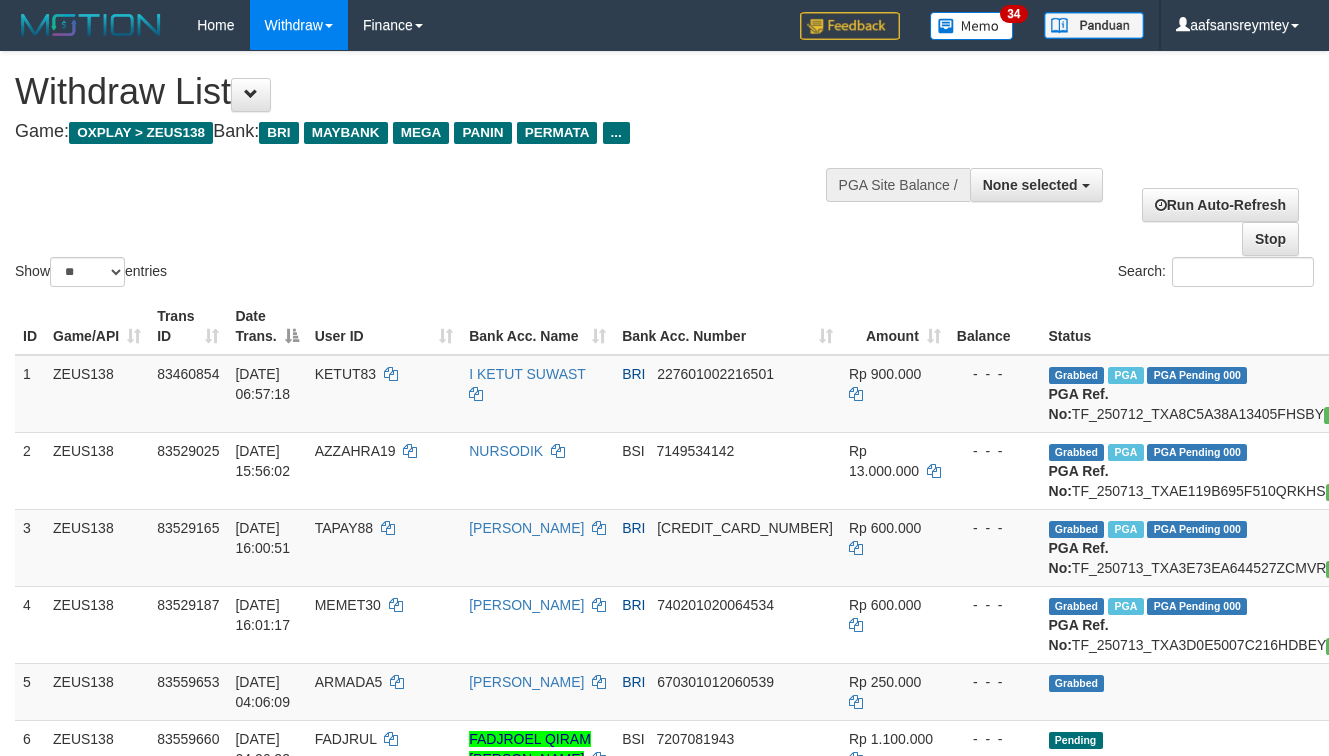 select 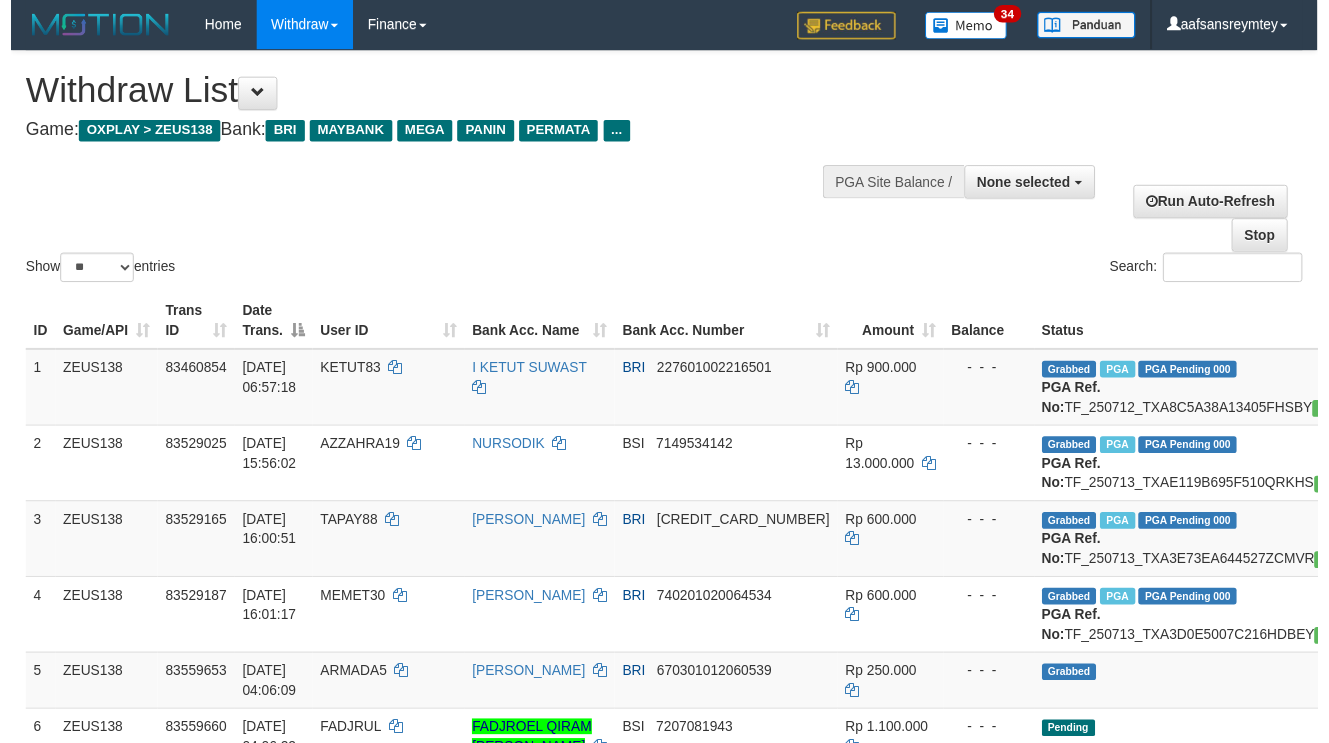 scroll, scrollTop: 1094, scrollLeft: 0, axis: vertical 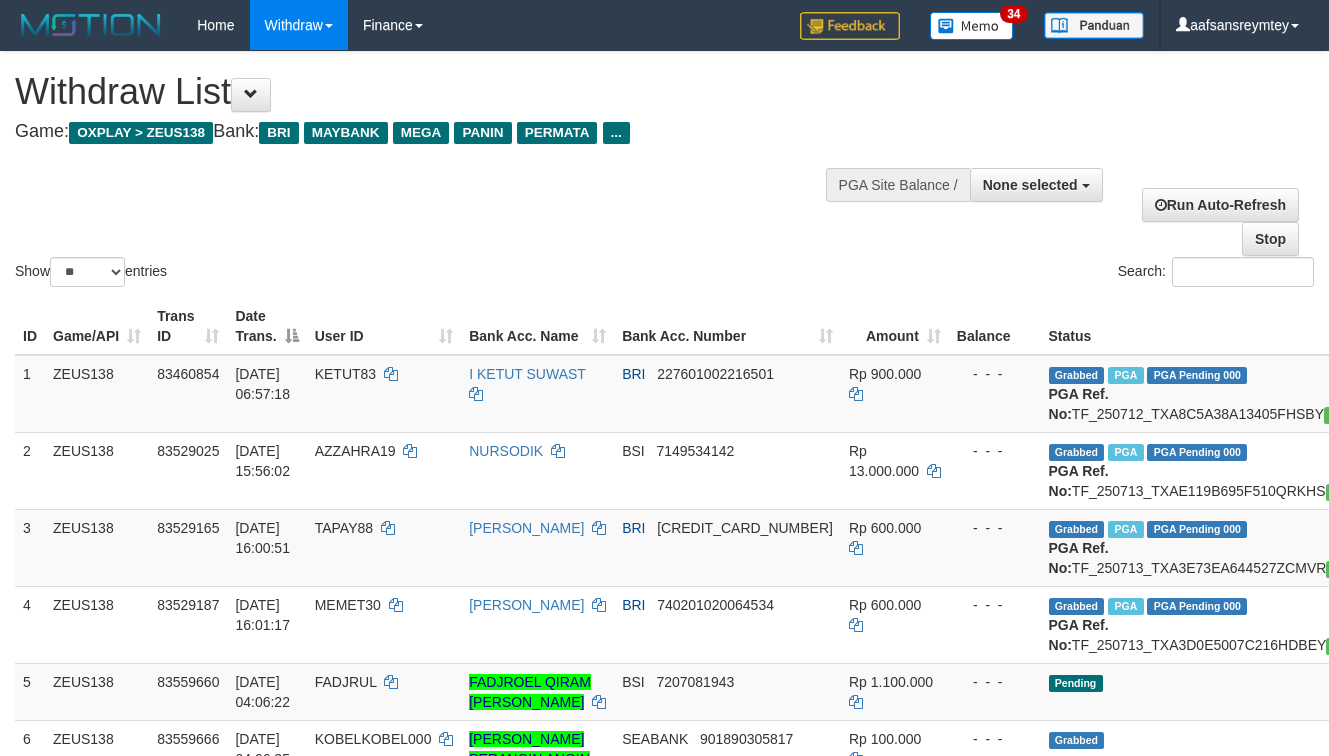 select 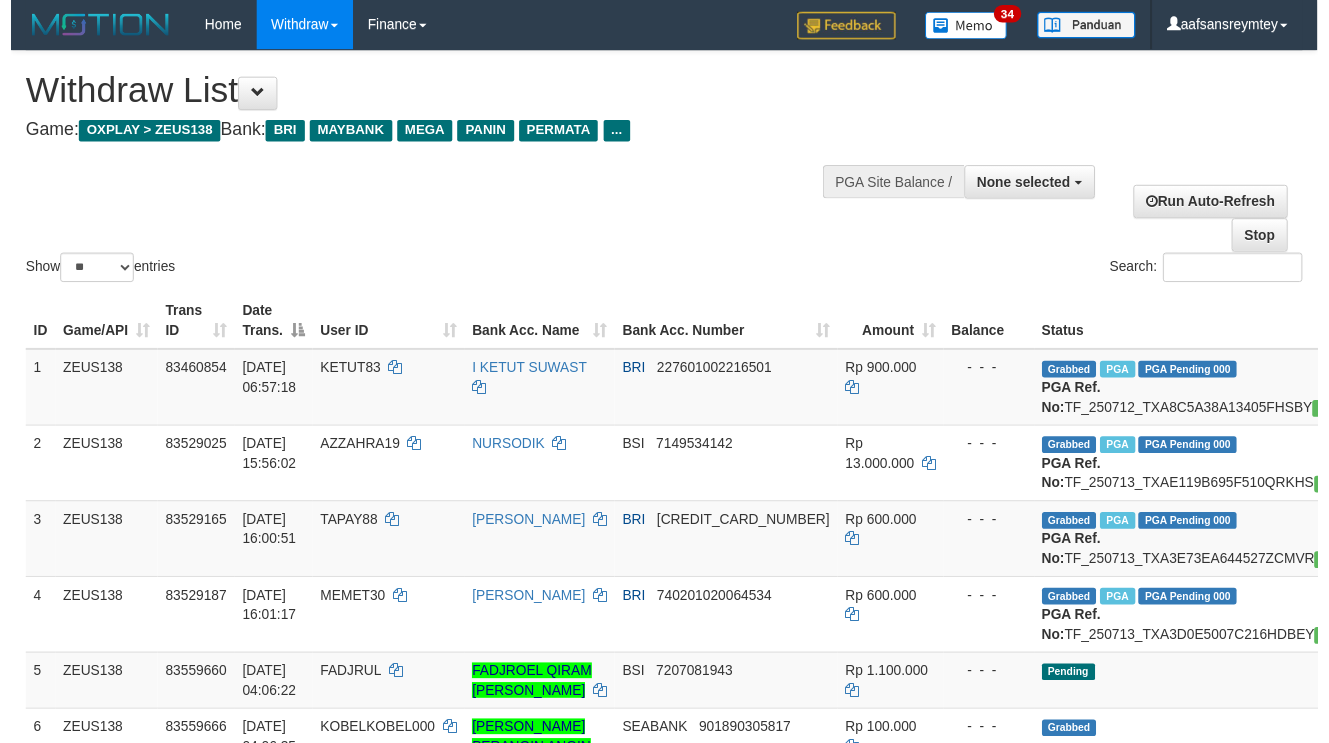scroll, scrollTop: 254, scrollLeft: 0, axis: vertical 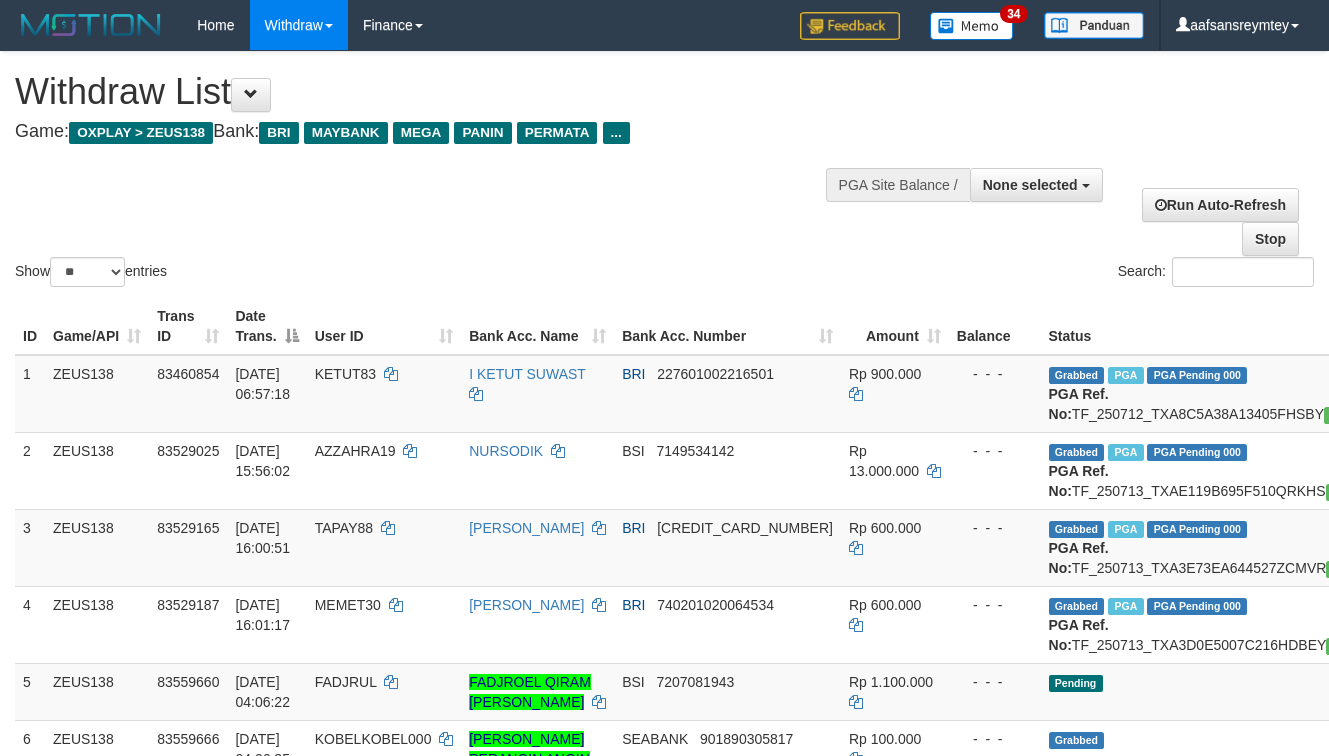 select 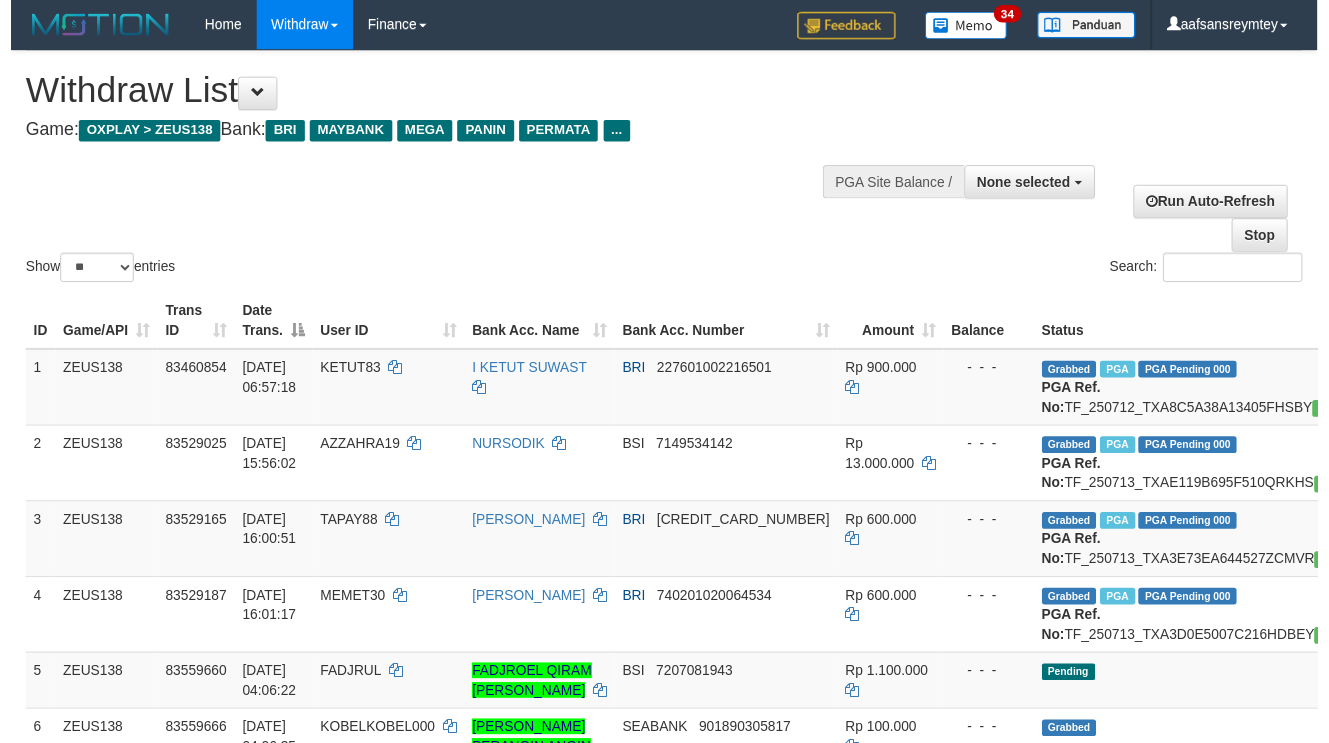 scroll, scrollTop: 323, scrollLeft: 0, axis: vertical 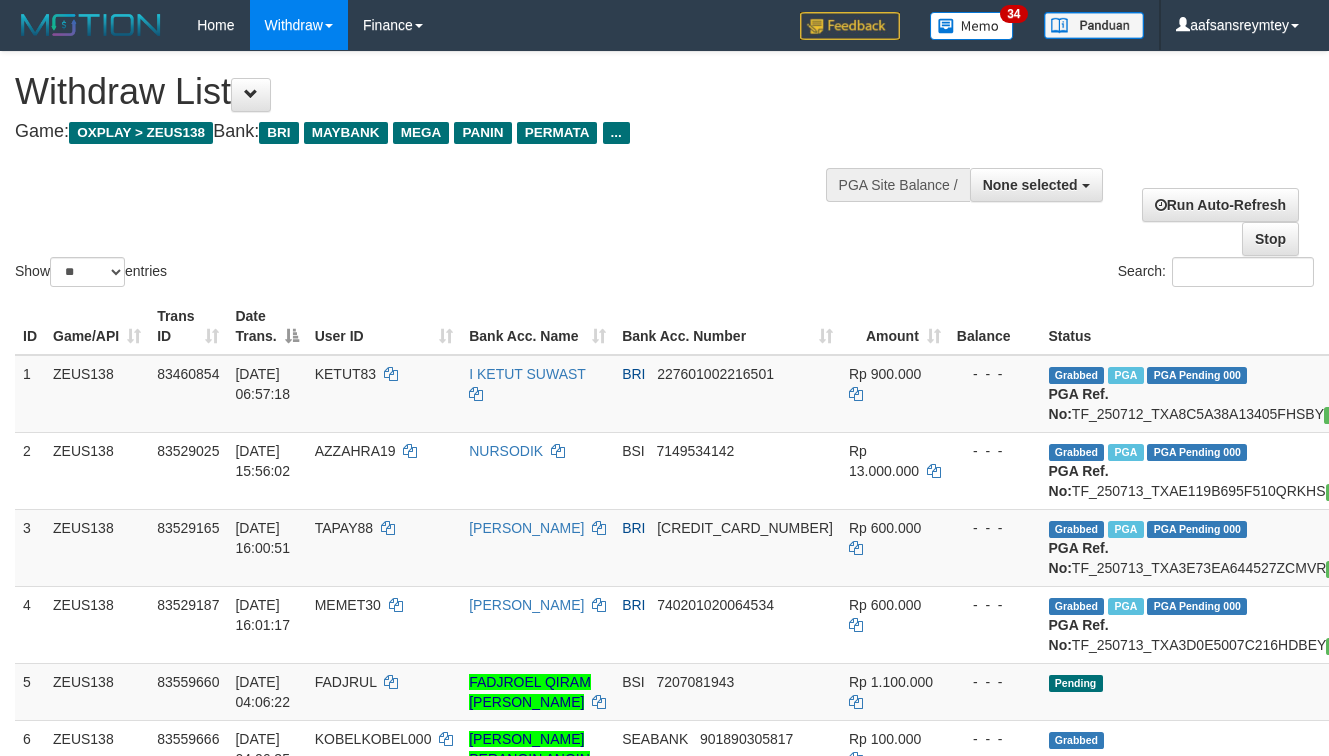 select 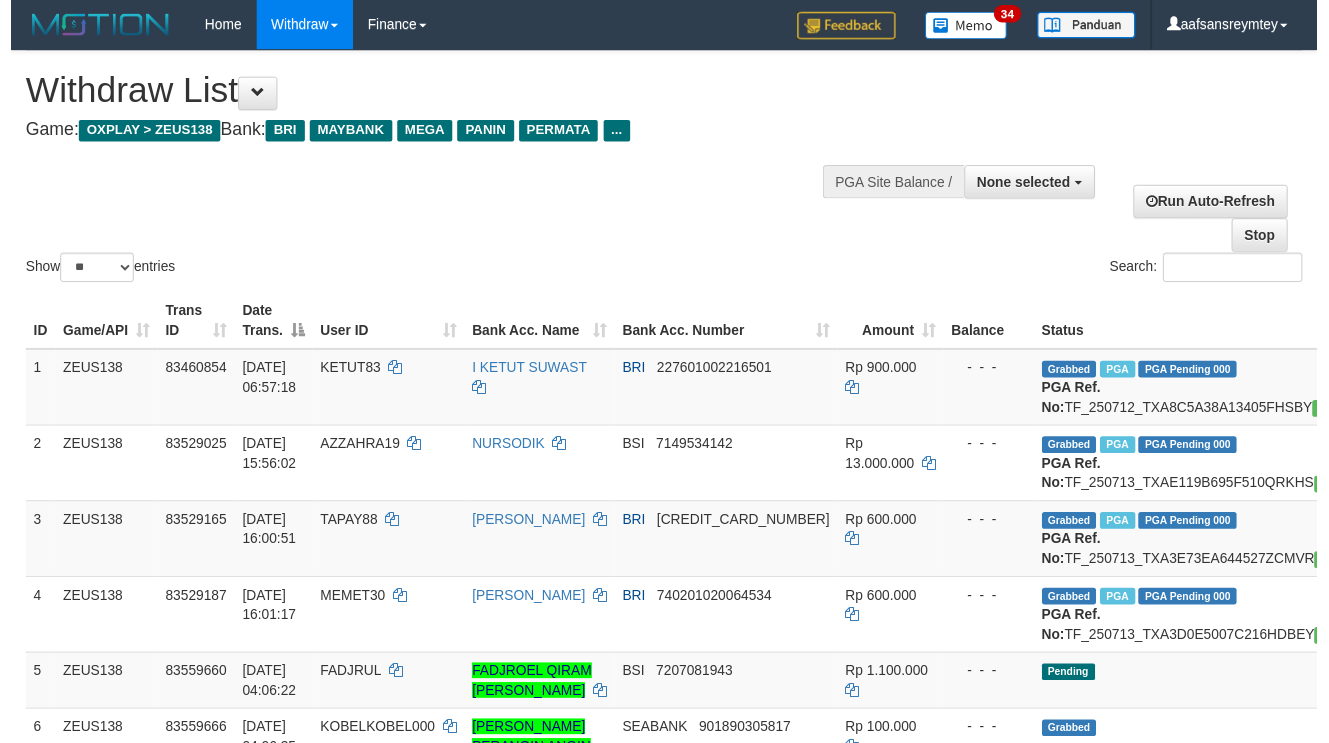 scroll, scrollTop: 1043, scrollLeft: 0, axis: vertical 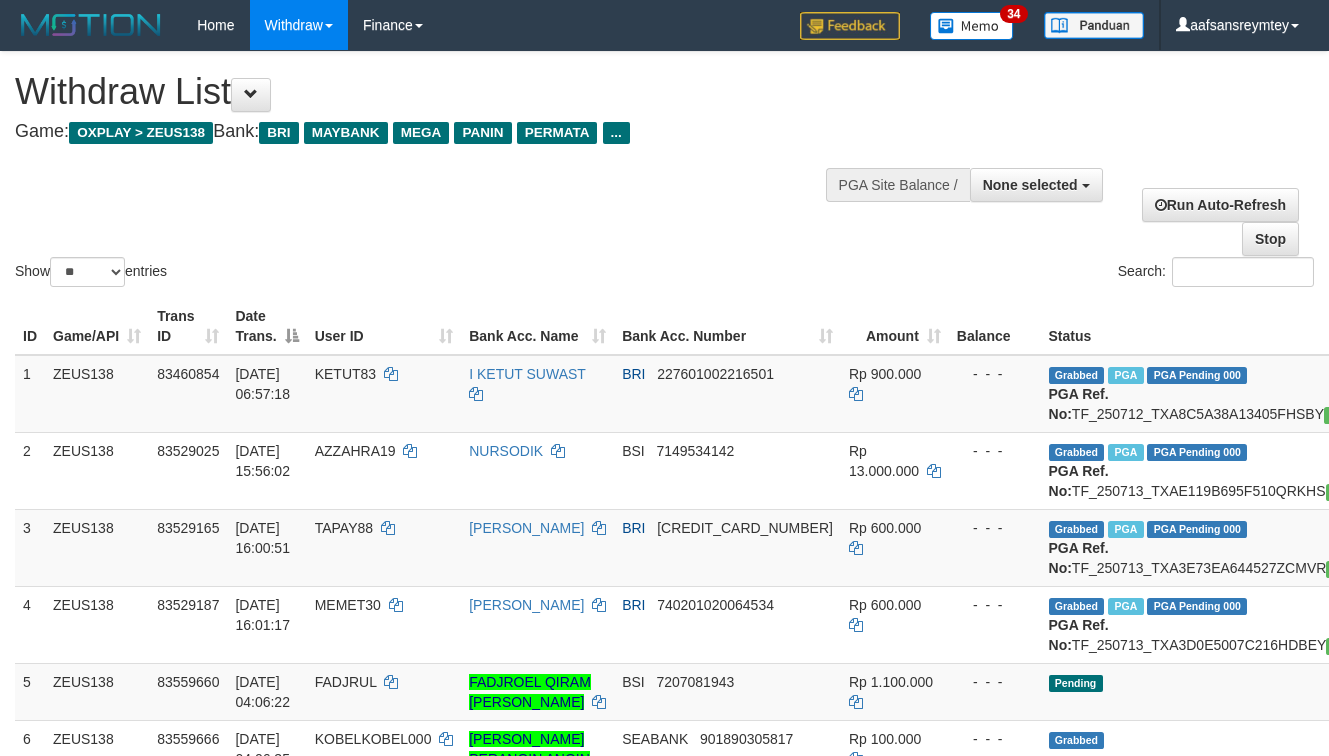 select 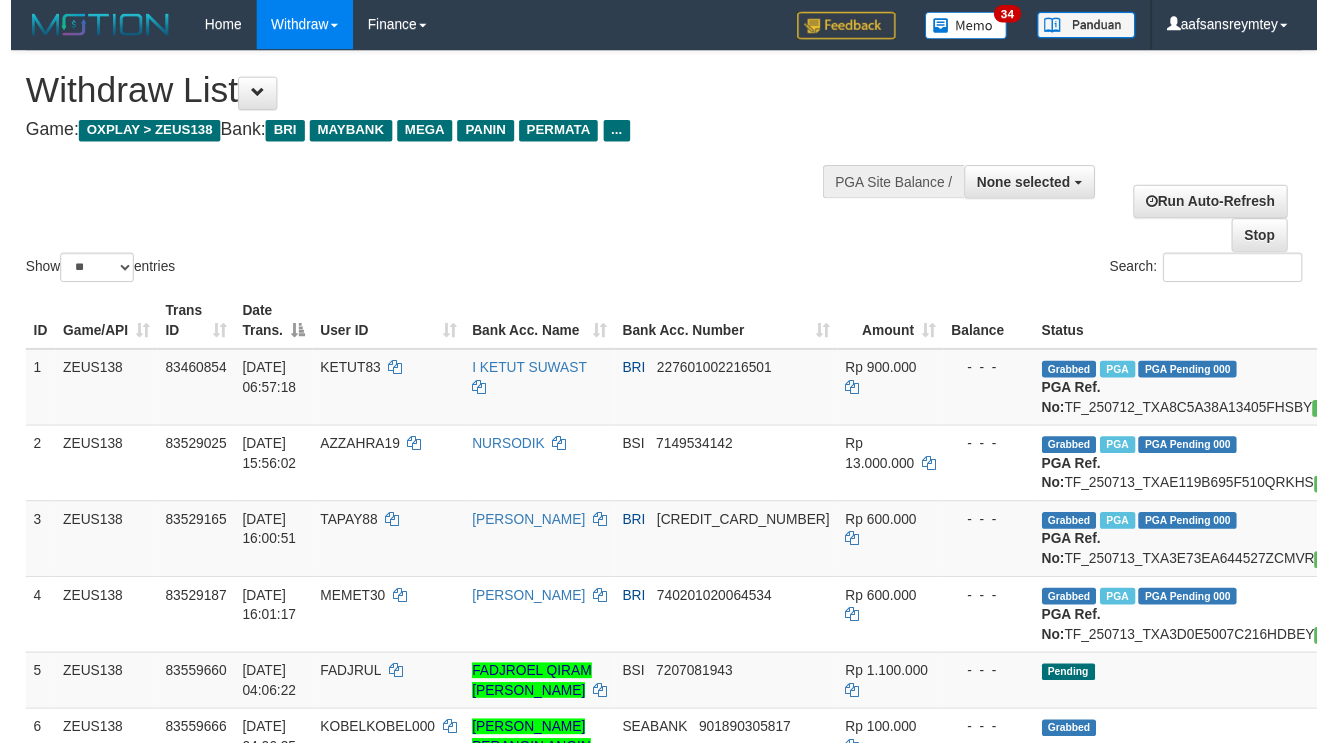 scroll, scrollTop: 260, scrollLeft: 0, axis: vertical 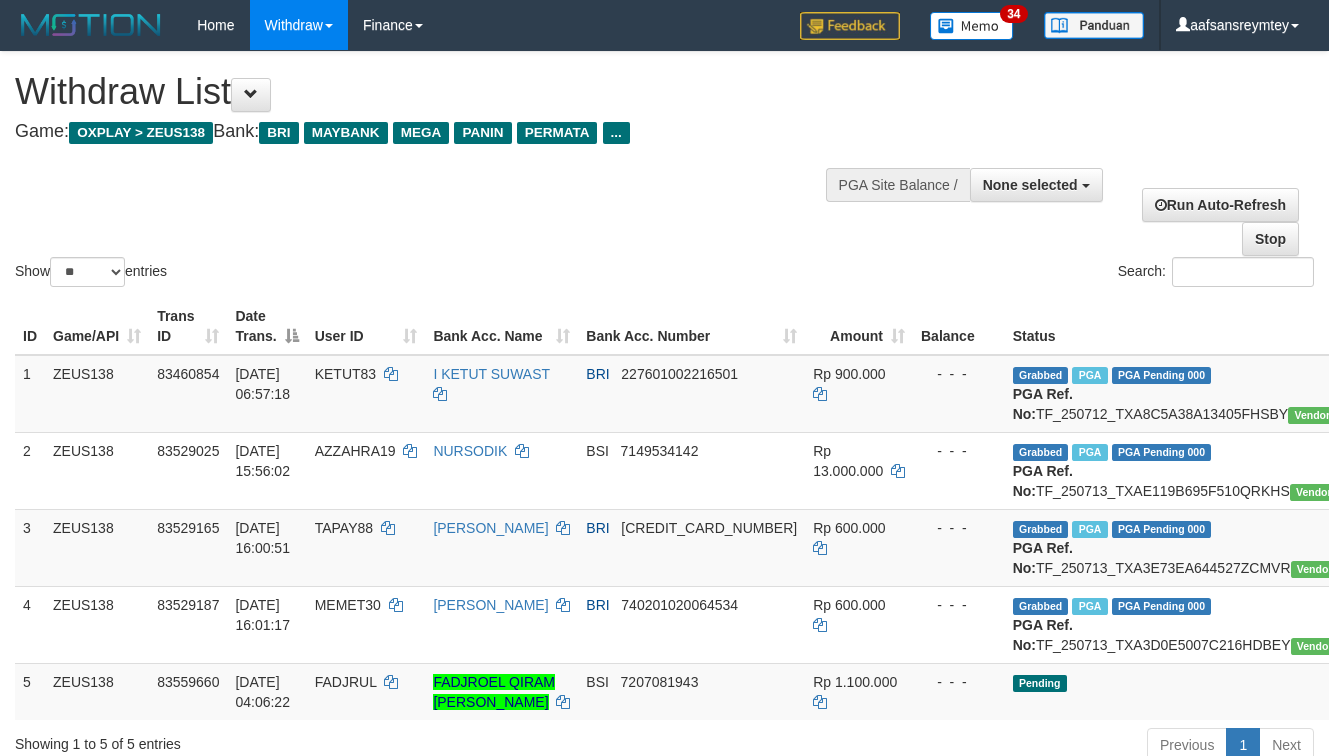 select 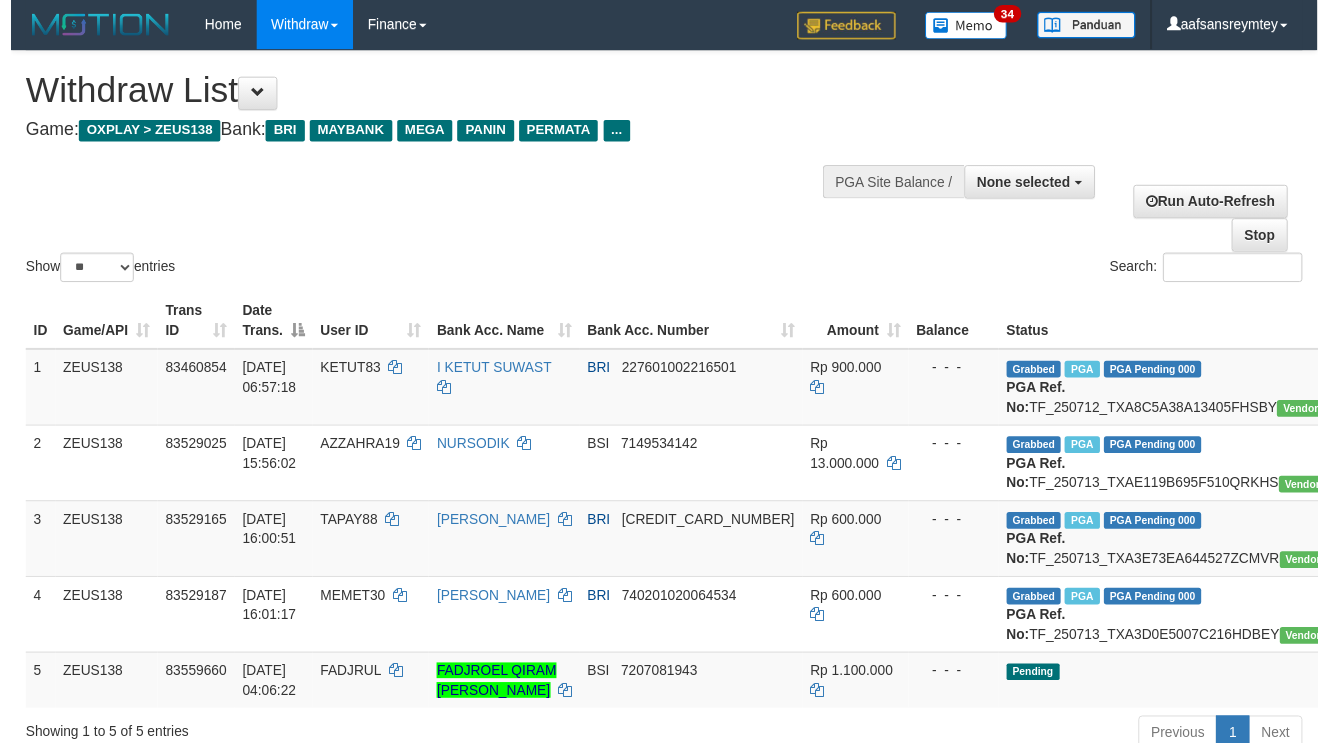 scroll, scrollTop: 330, scrollLeft: 0, axis: vertical 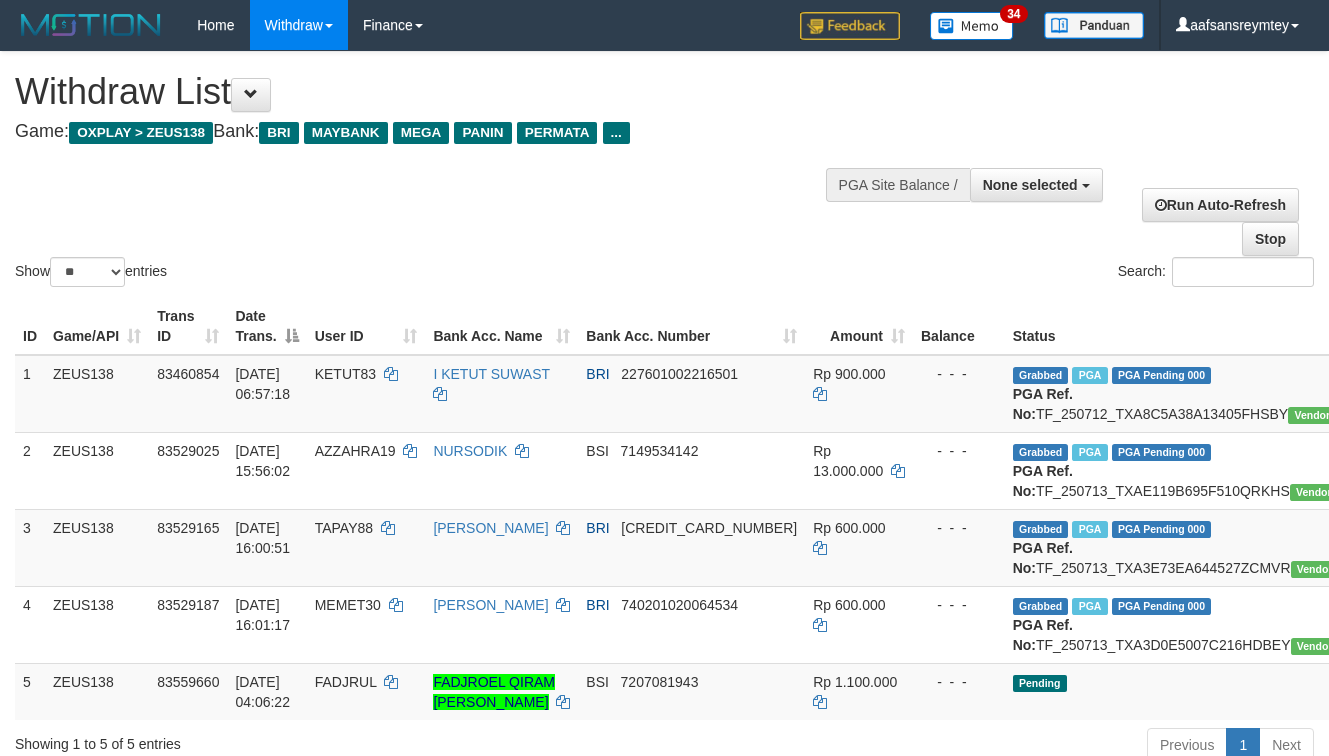 select 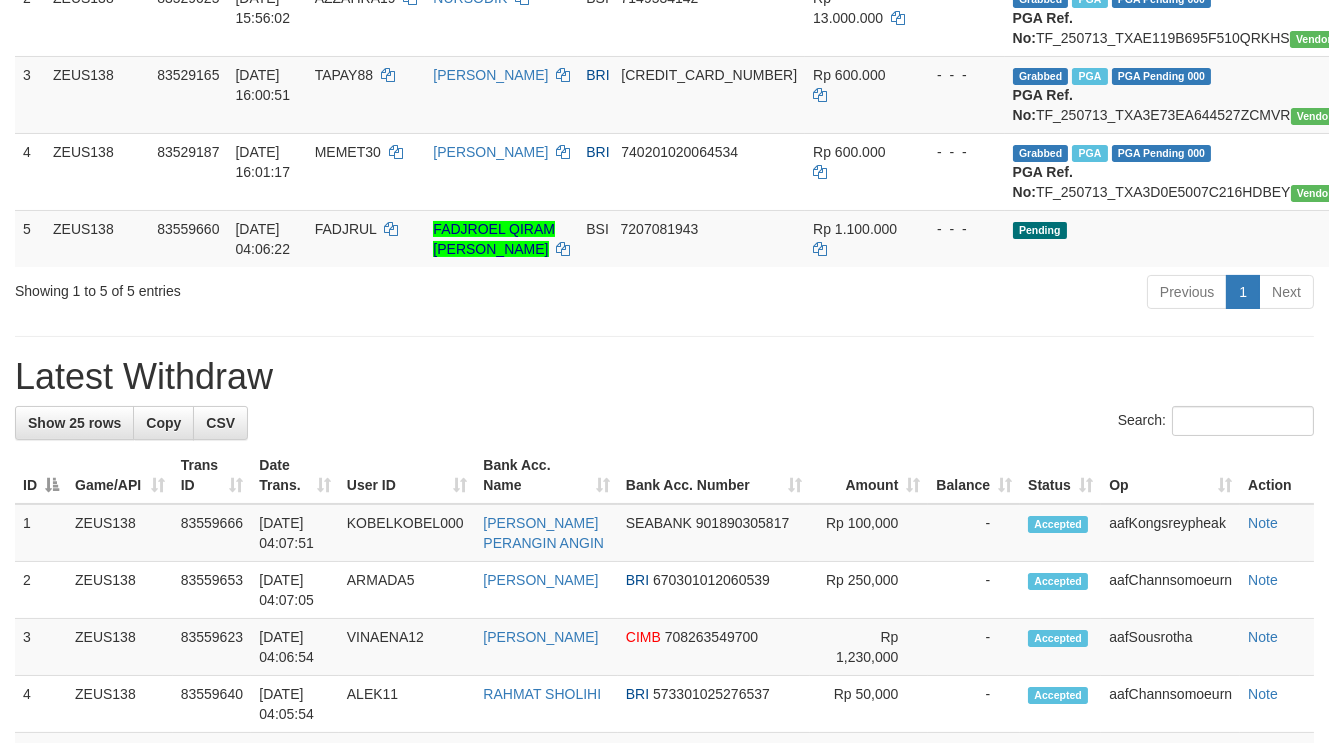 scroll, scrollTop: 330, scrollLeft: 0, axis: vertical 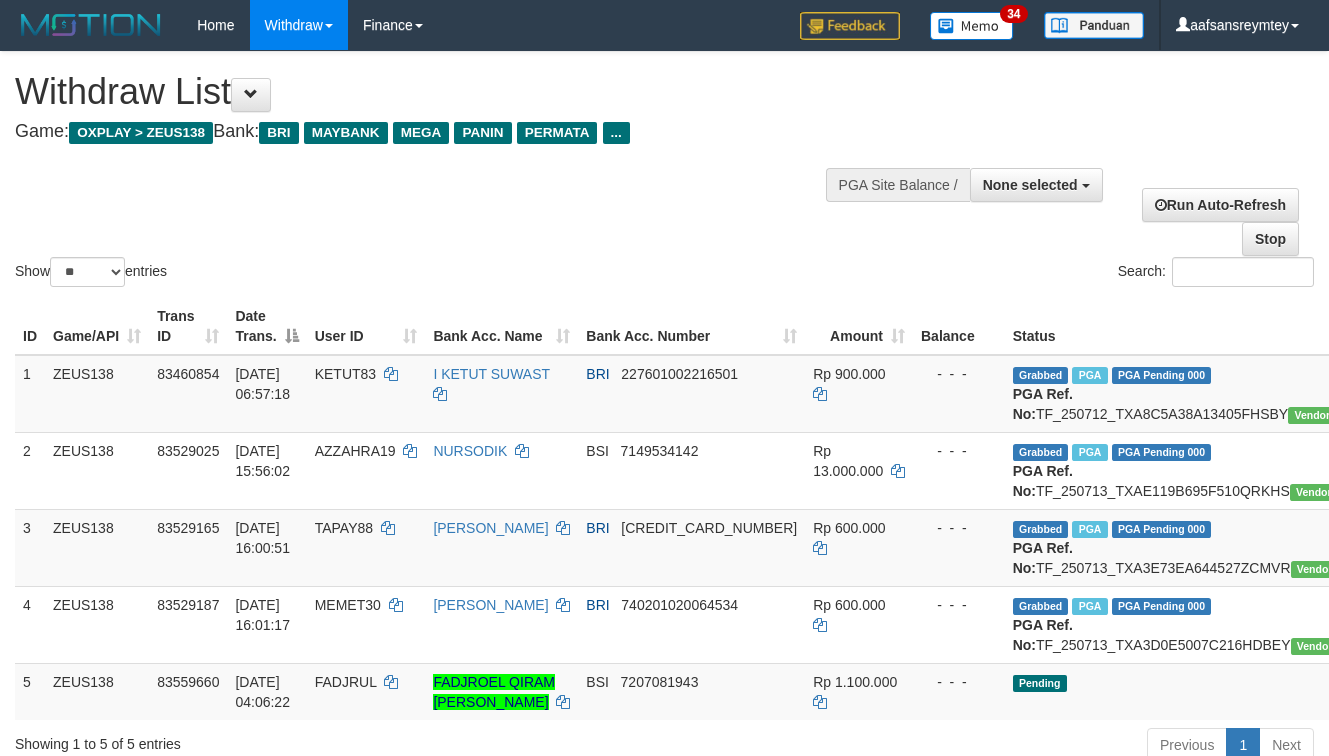 select 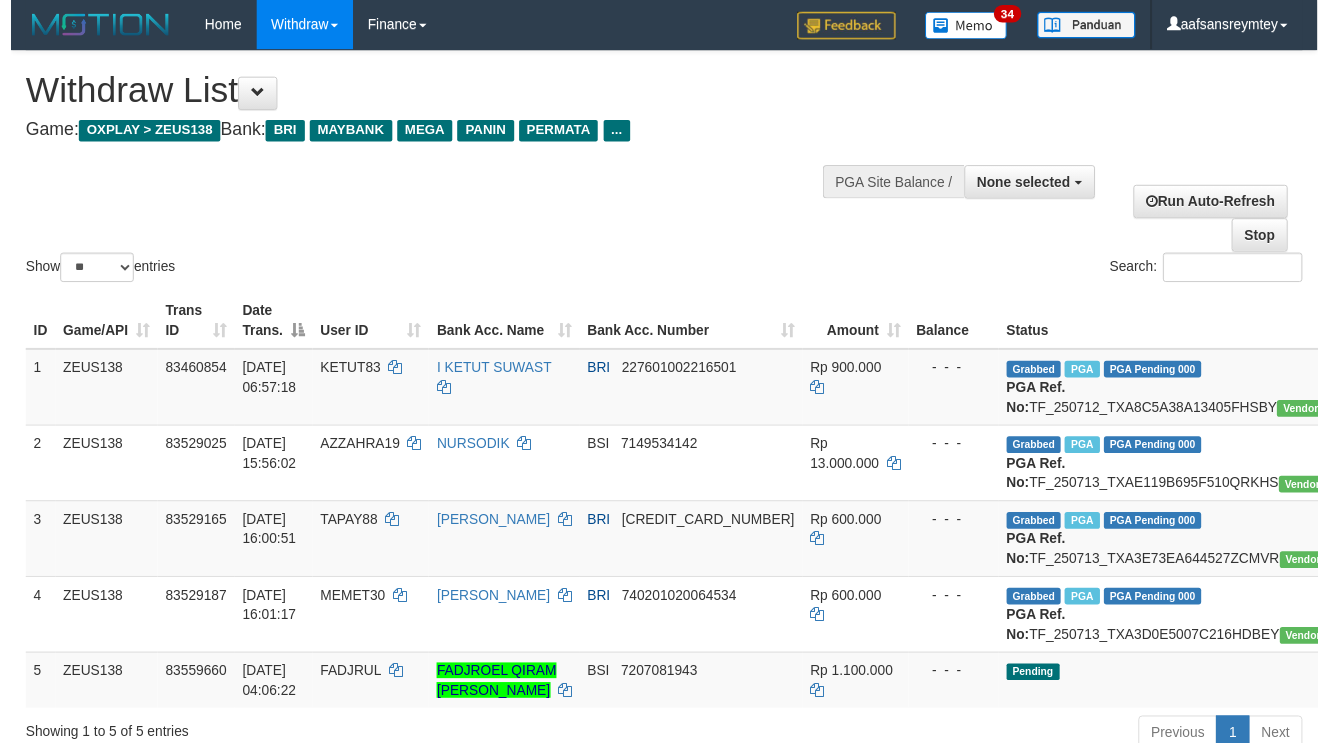 scroll, scrollTop: 259, scrollLeft: 0, axis: vertical 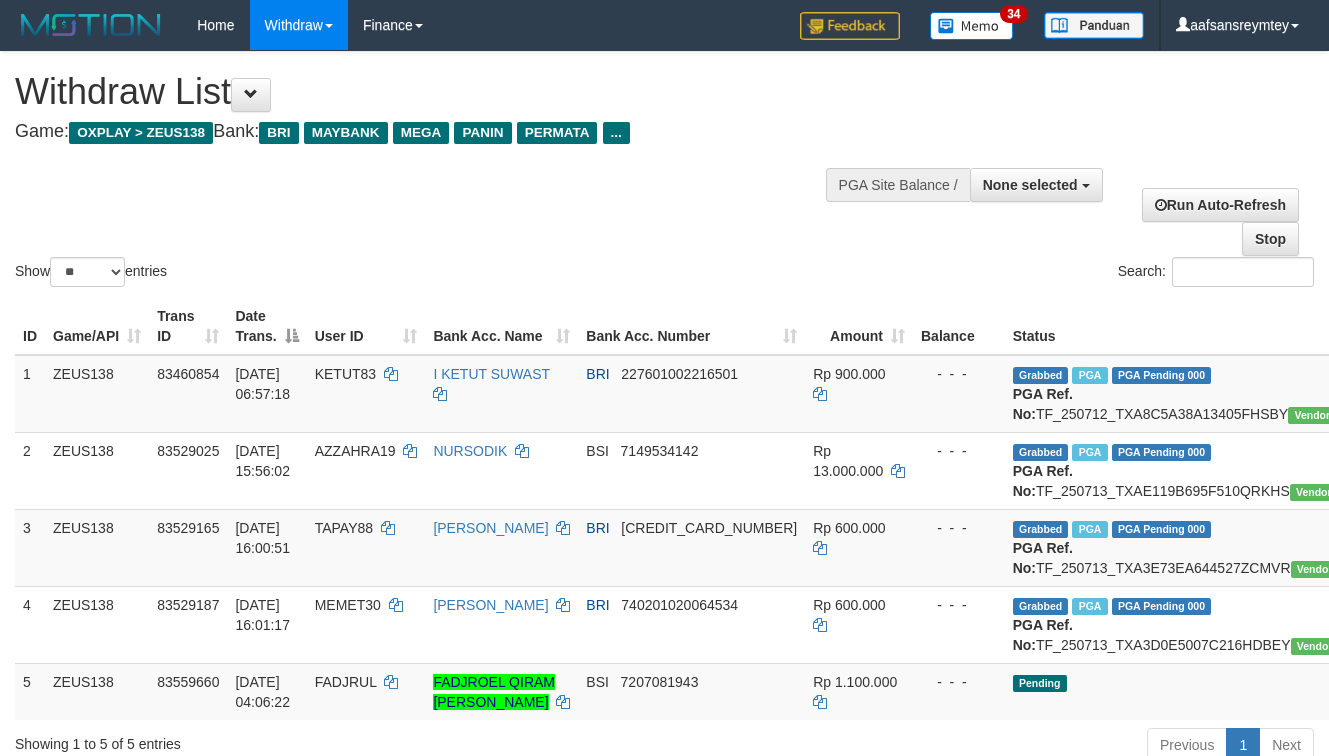 select 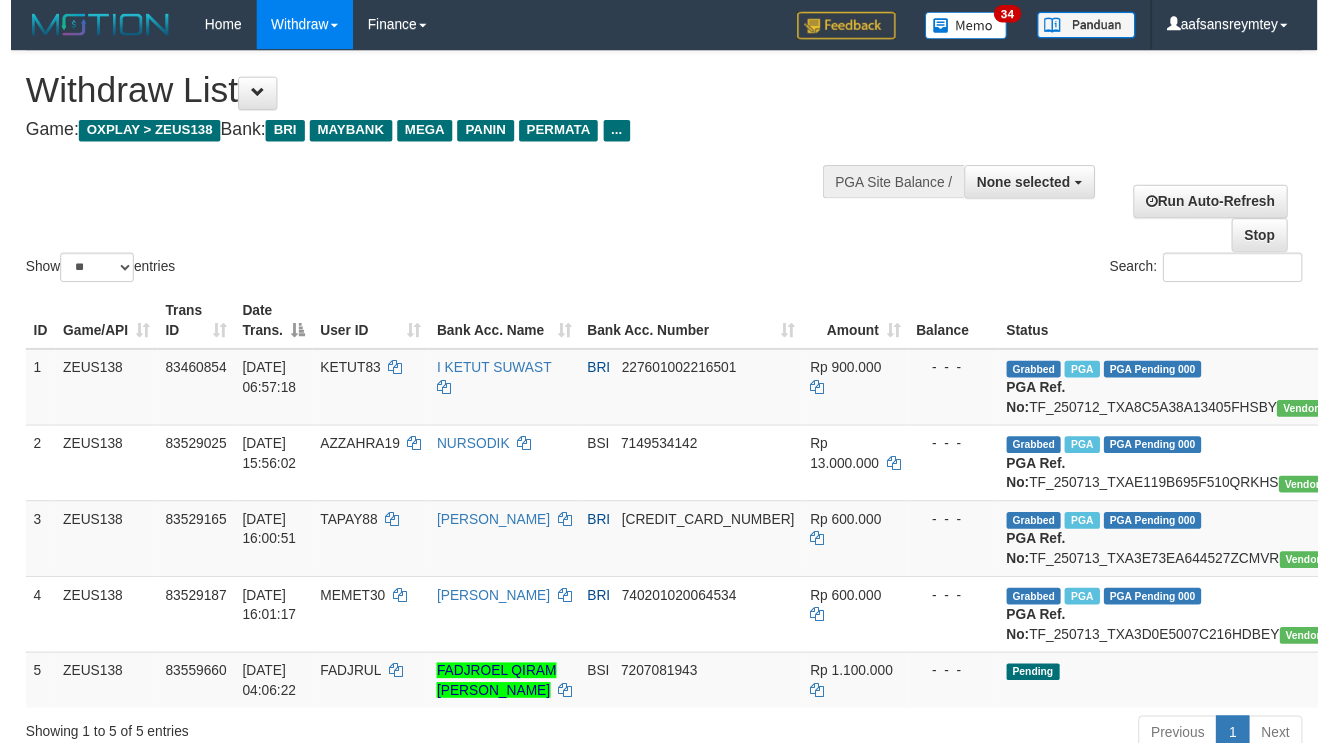 scroll, scrollTop: 917, scrollLeft: 0, axis: vertical 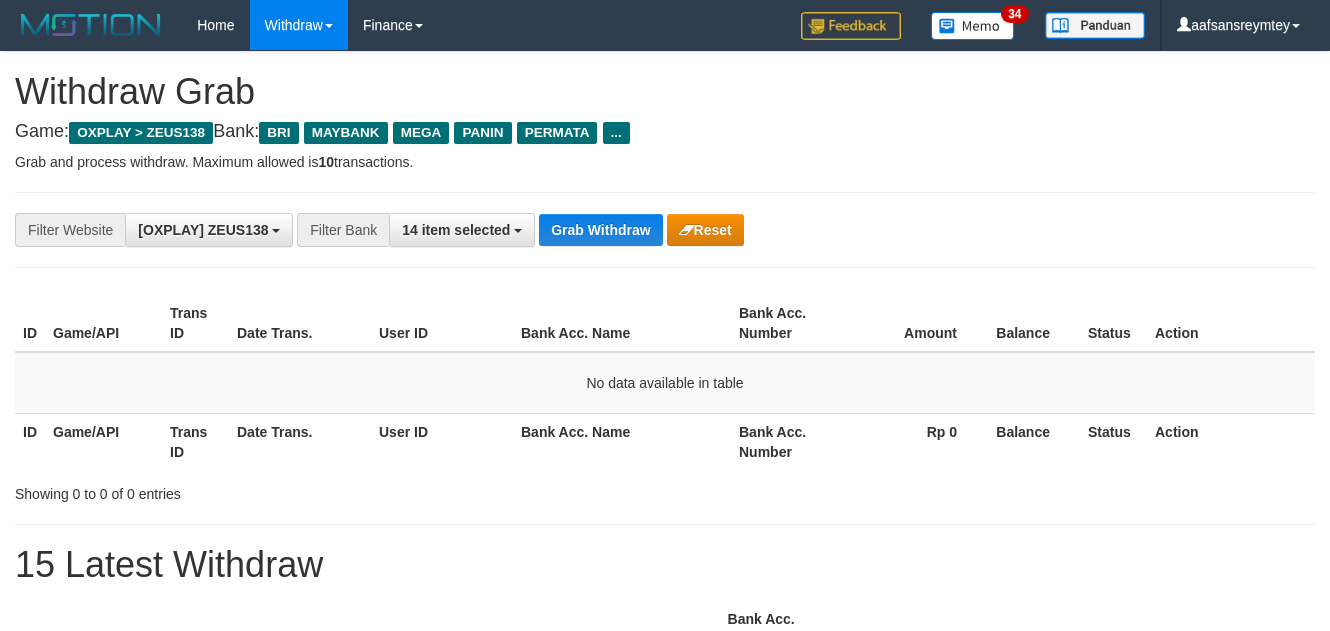 click on "Grab Withdraw" at bounding box center [600, 230] 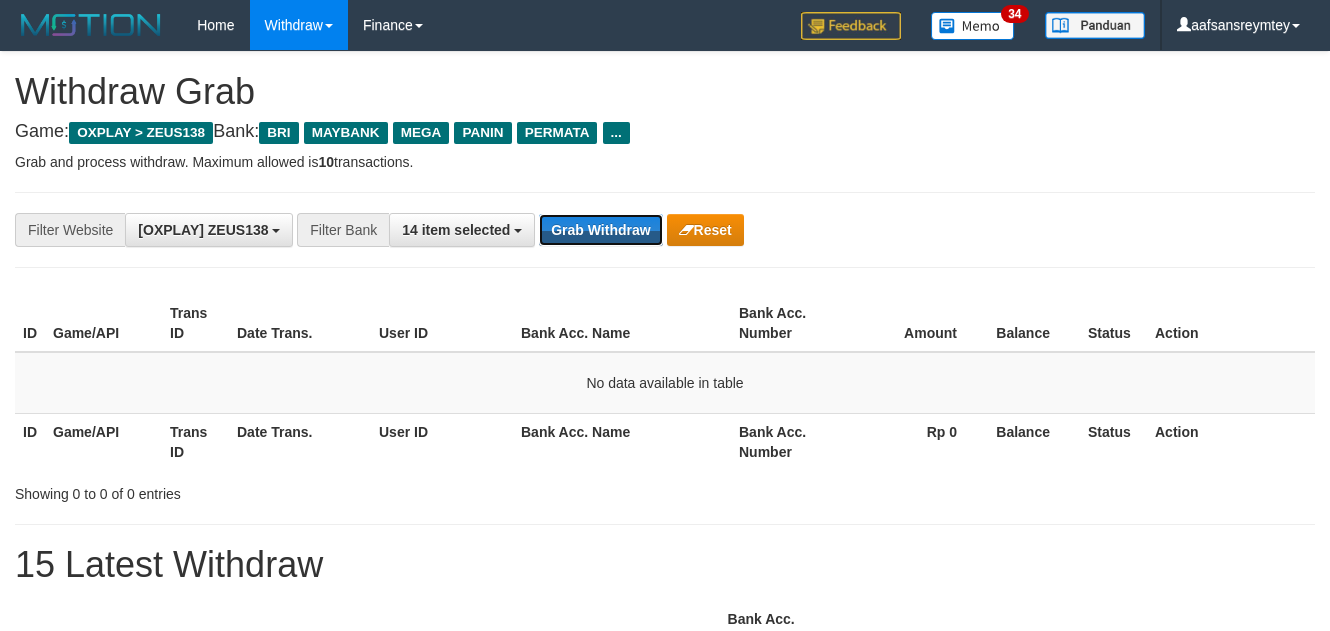 scroll, scrollTop: 0, scrollLeft: 0, axis: both 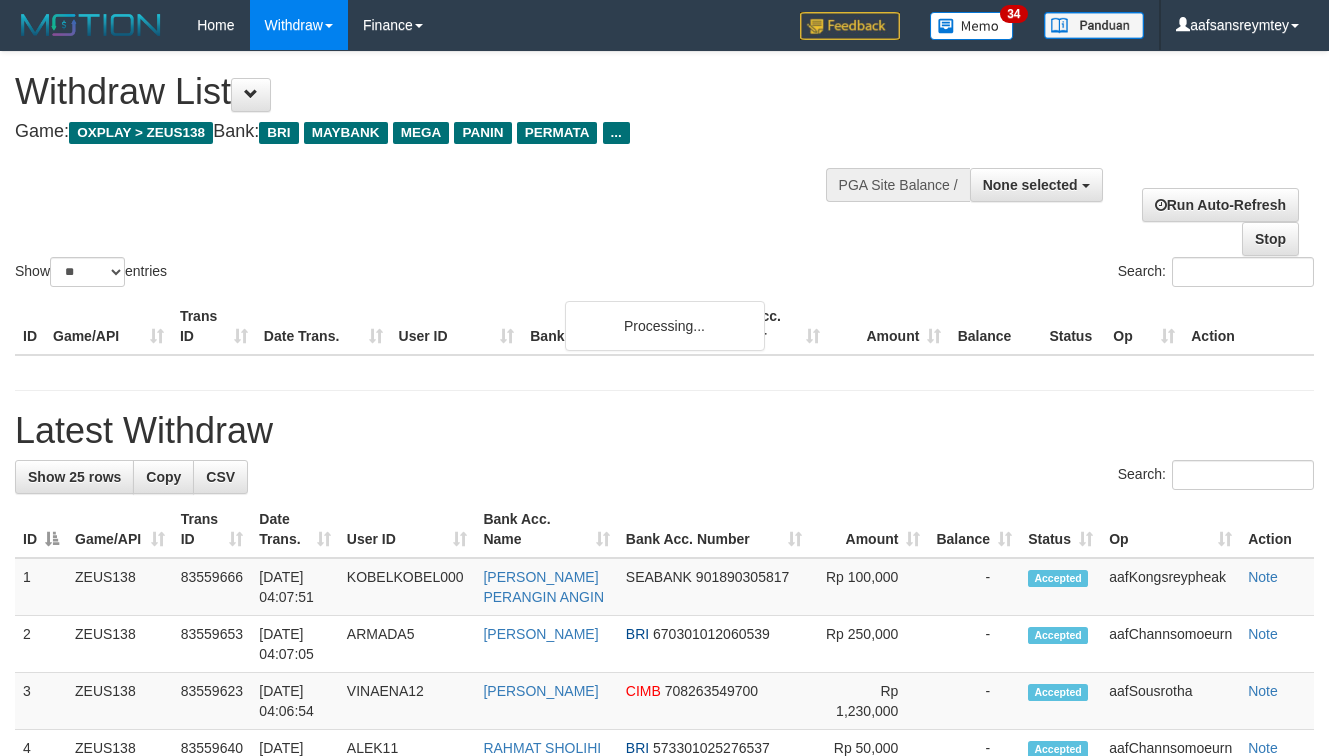 select 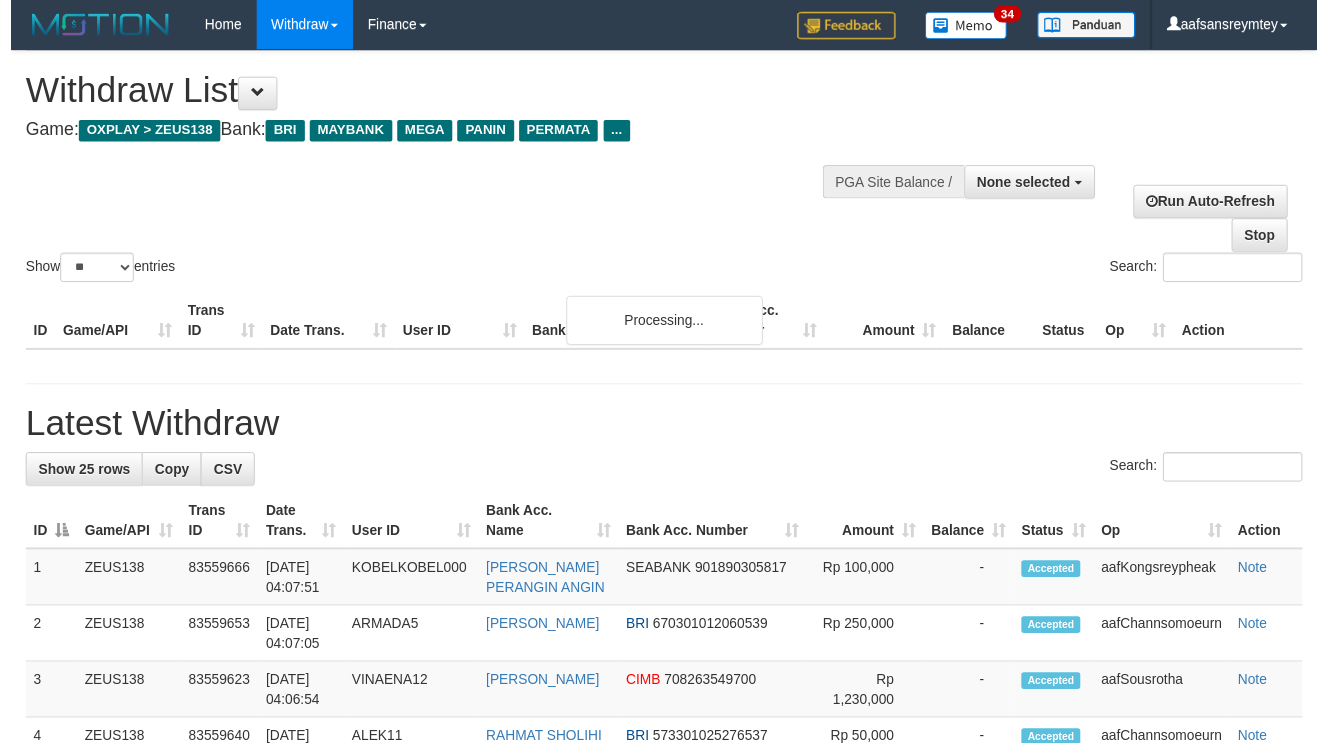 scroll, scrollTop: 265, scrollLeft: 0, axis: vertical 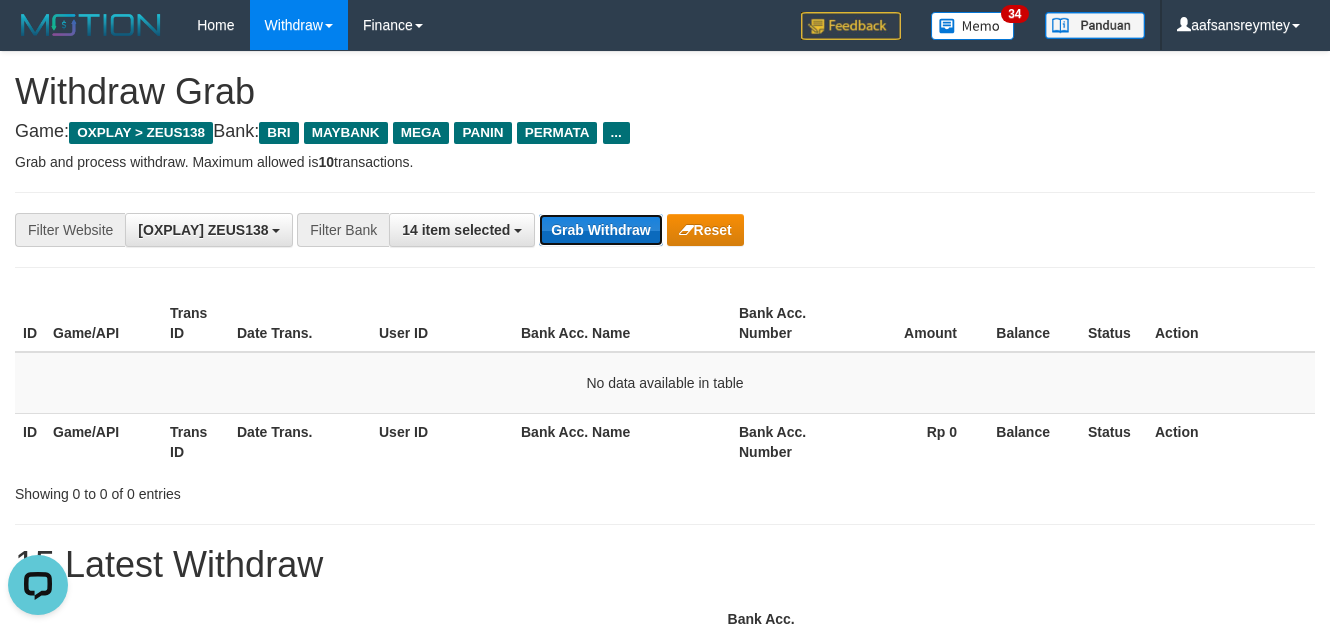 click on "Grab Withdraw" at bounding box center [600, 230] 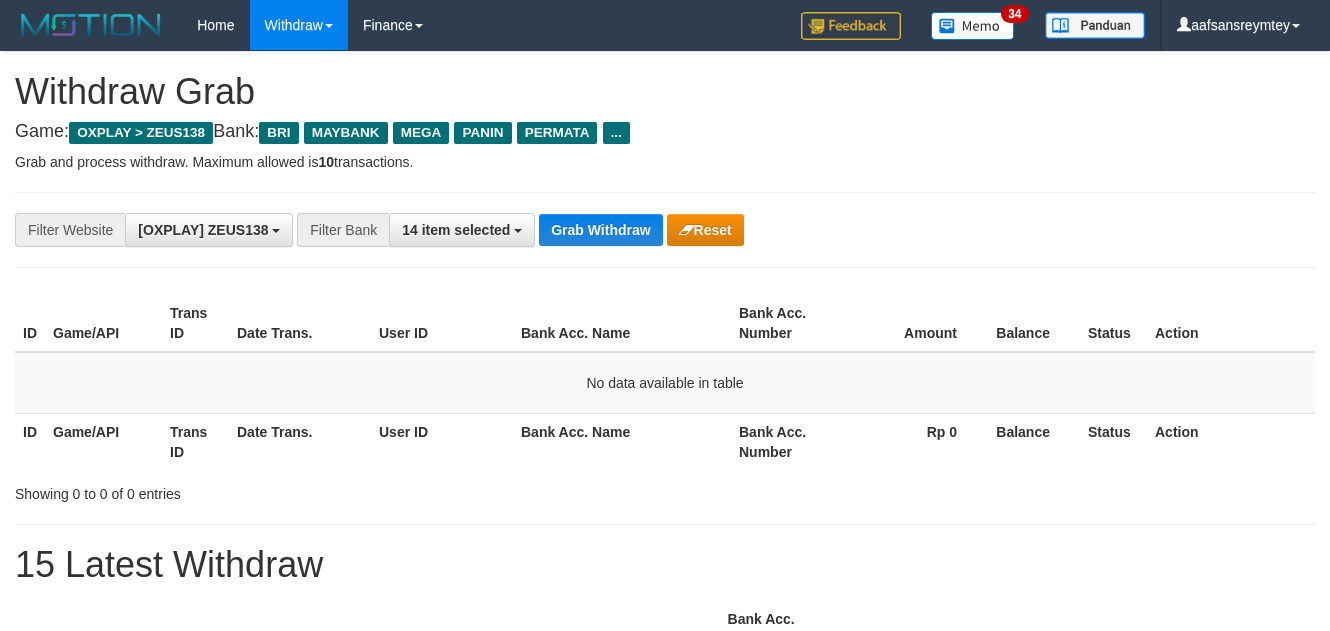 scroll, scrollTop: 0, scrollLeft: 0, axis: both 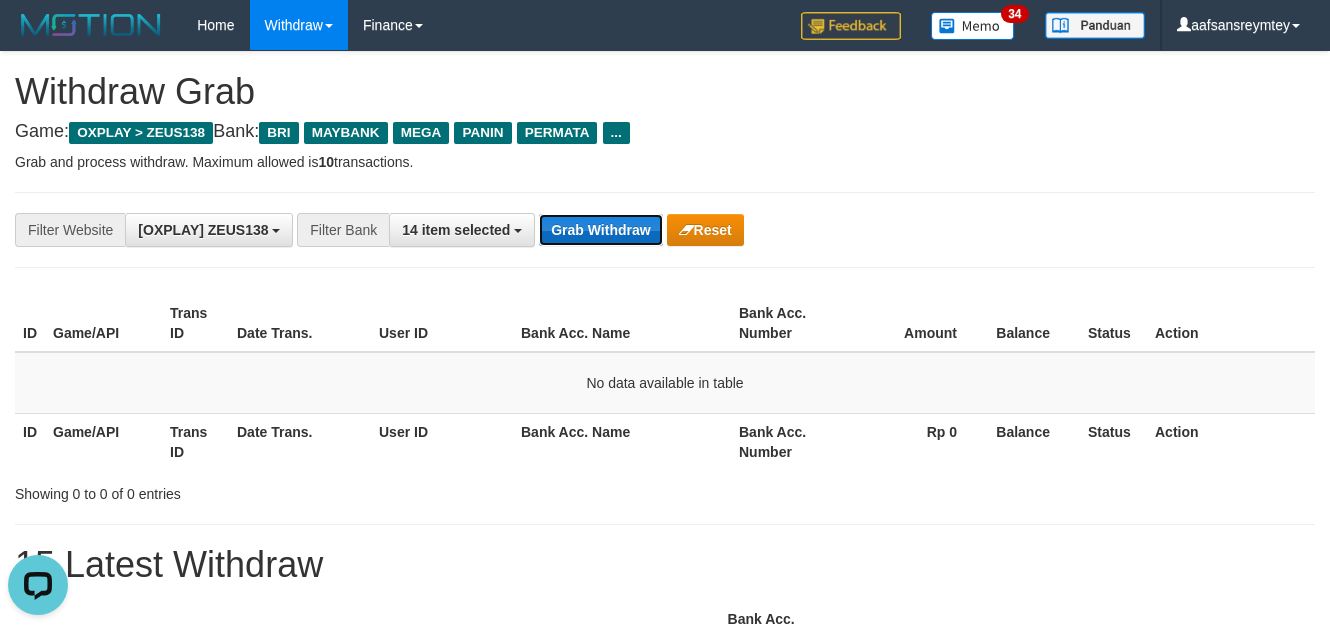 click on "Grab Withdraw" at bounding box center [600, 230] 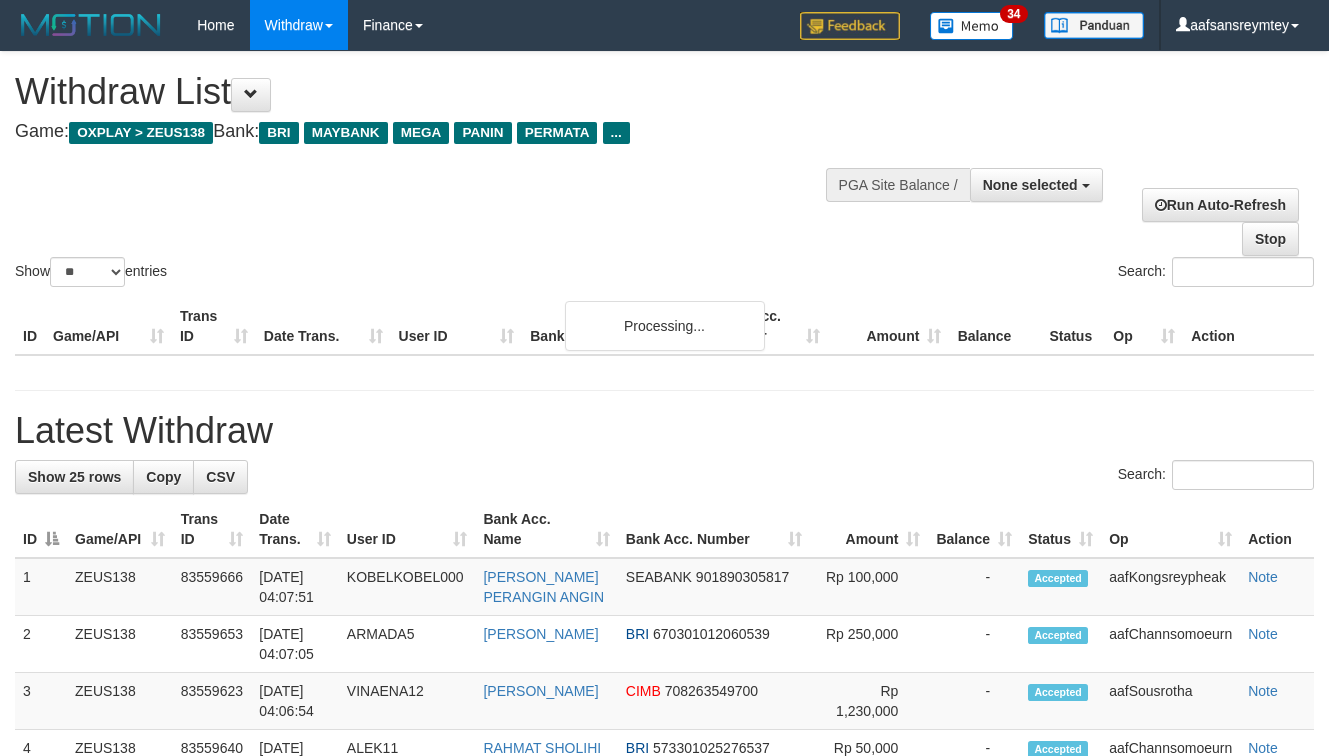 select 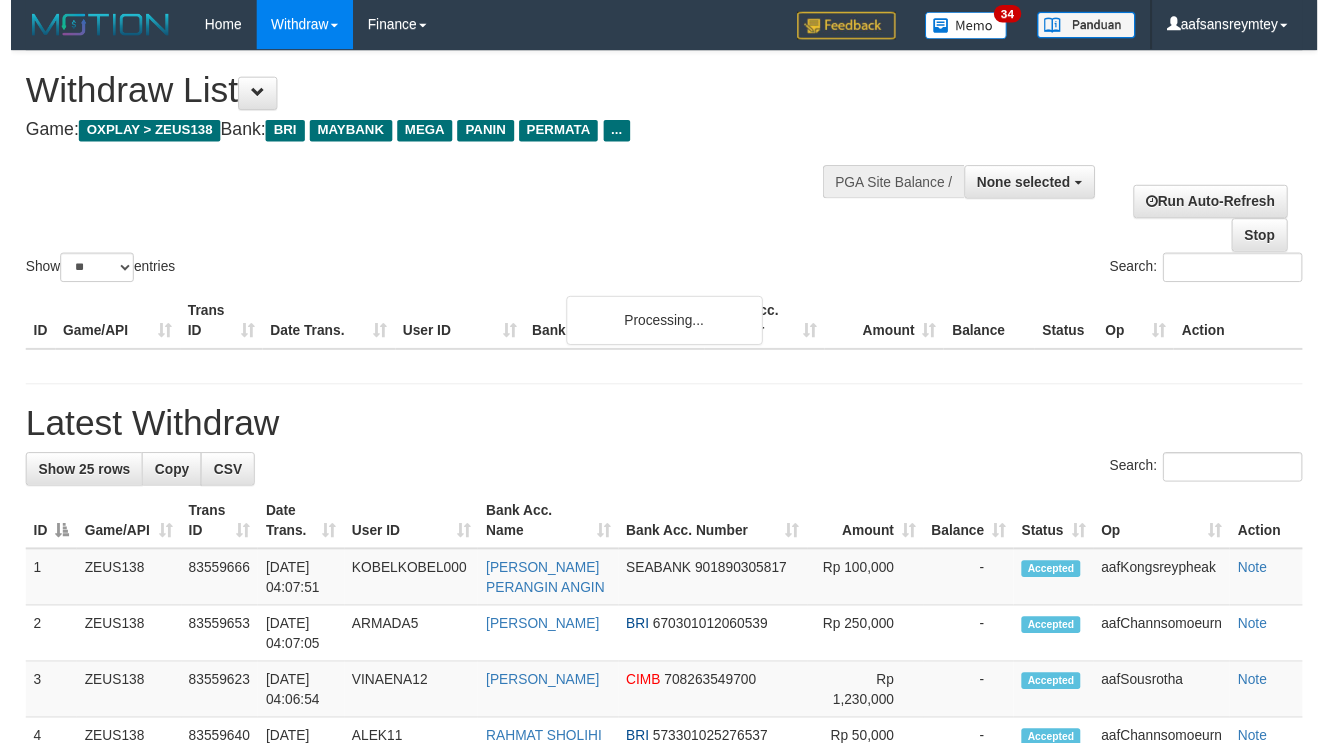 scroll, scrollTop: 923, scrollLeft: 0, axis: vertical 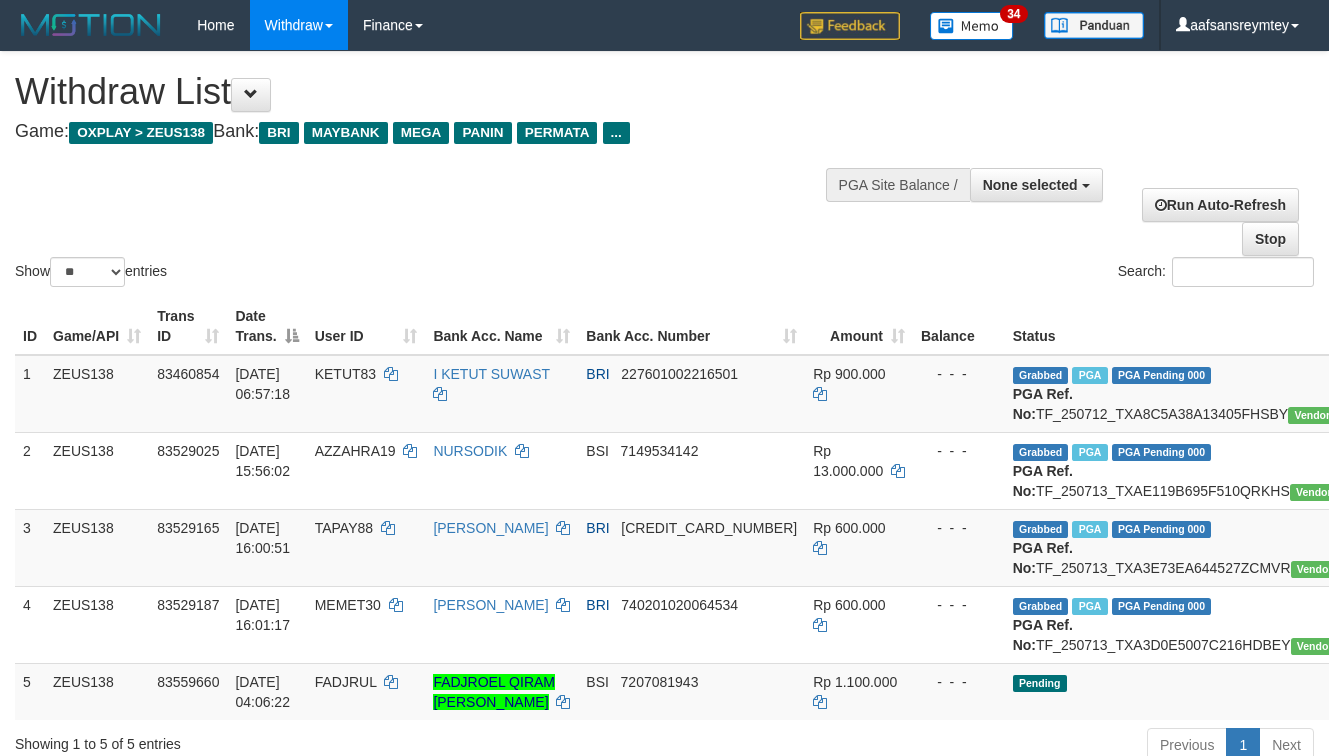 select 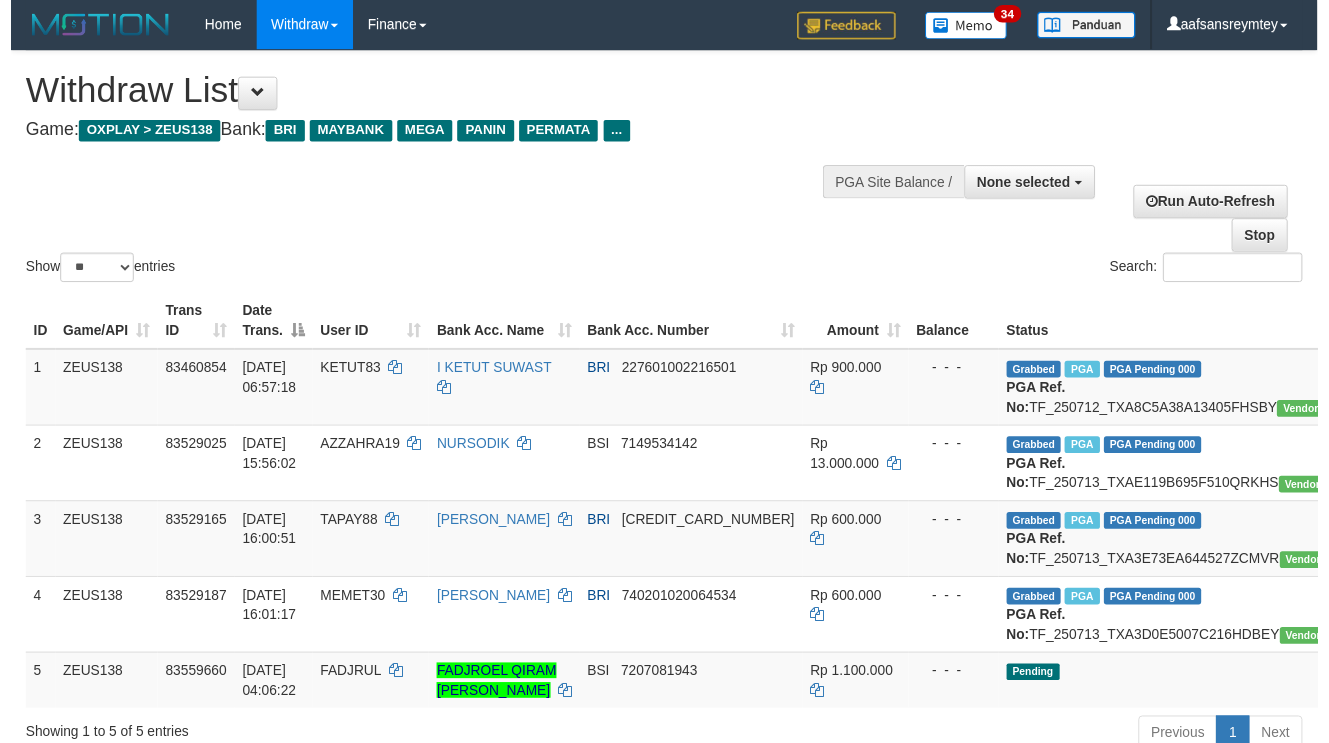 scroll, scrollTop: 271, scrollLeft: 0, axis: vertical 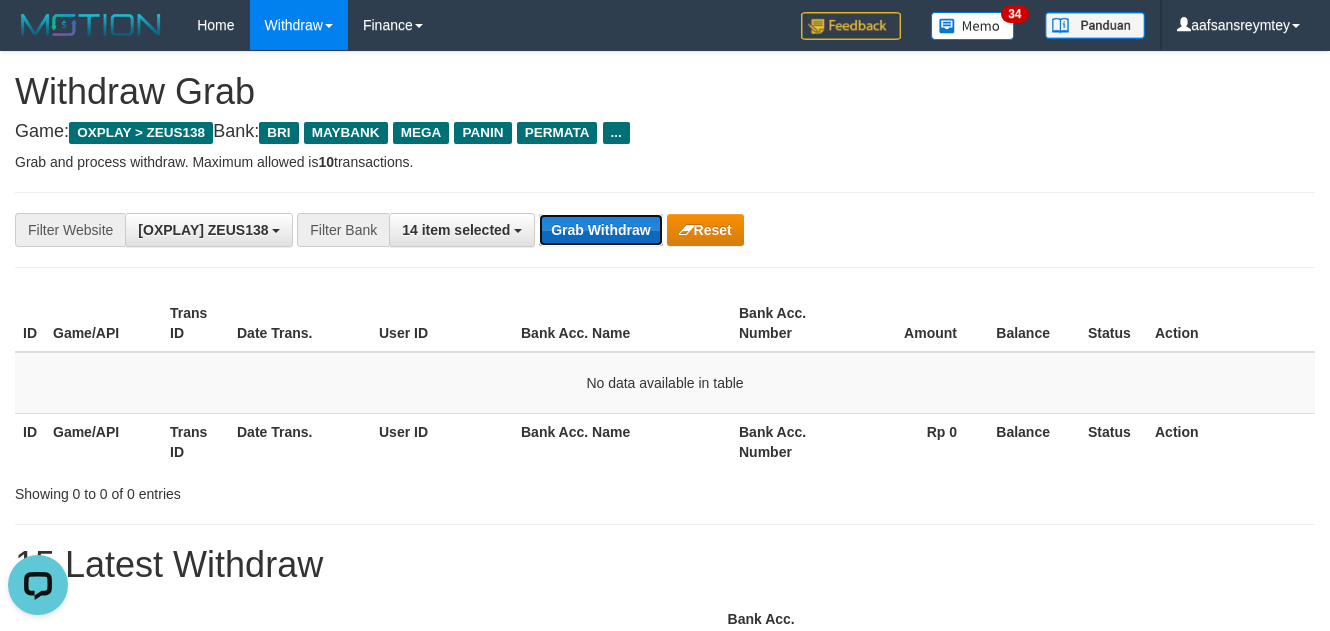 click on "Grab Withdraw" at bounding box center (600, 230) 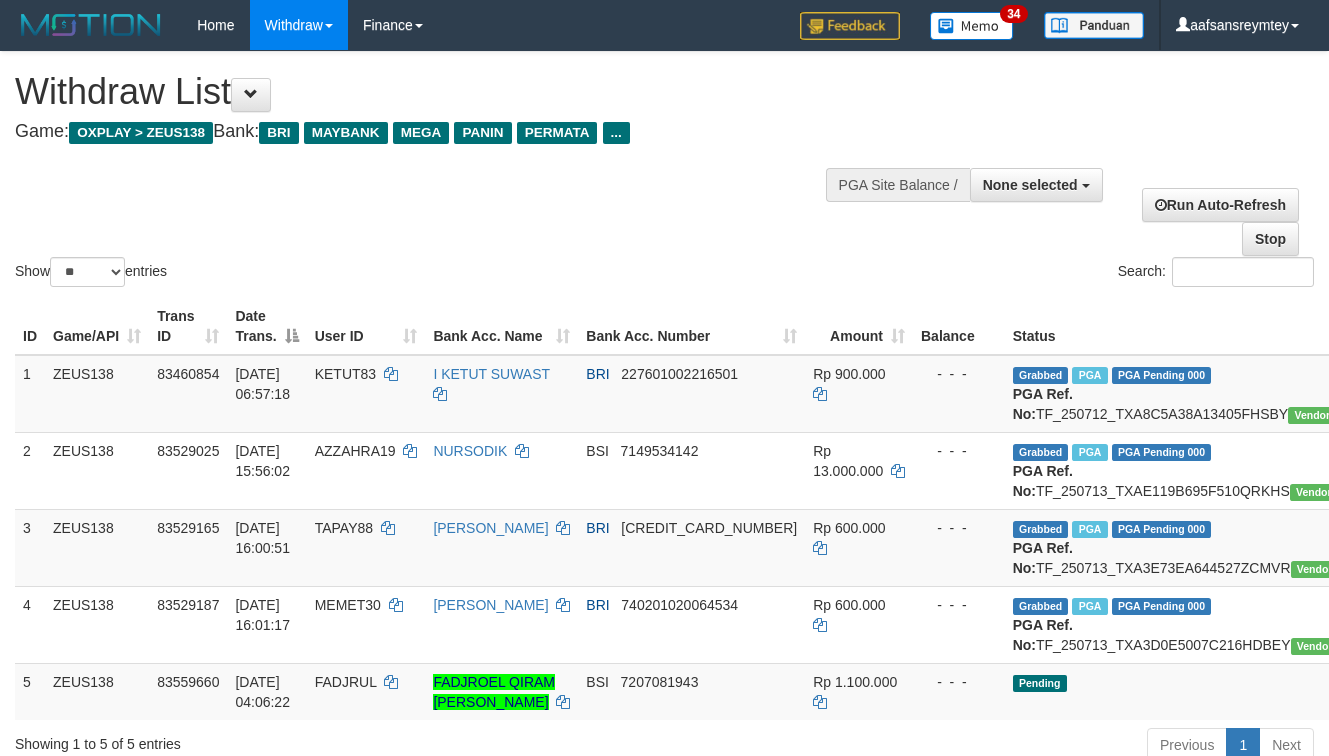 select 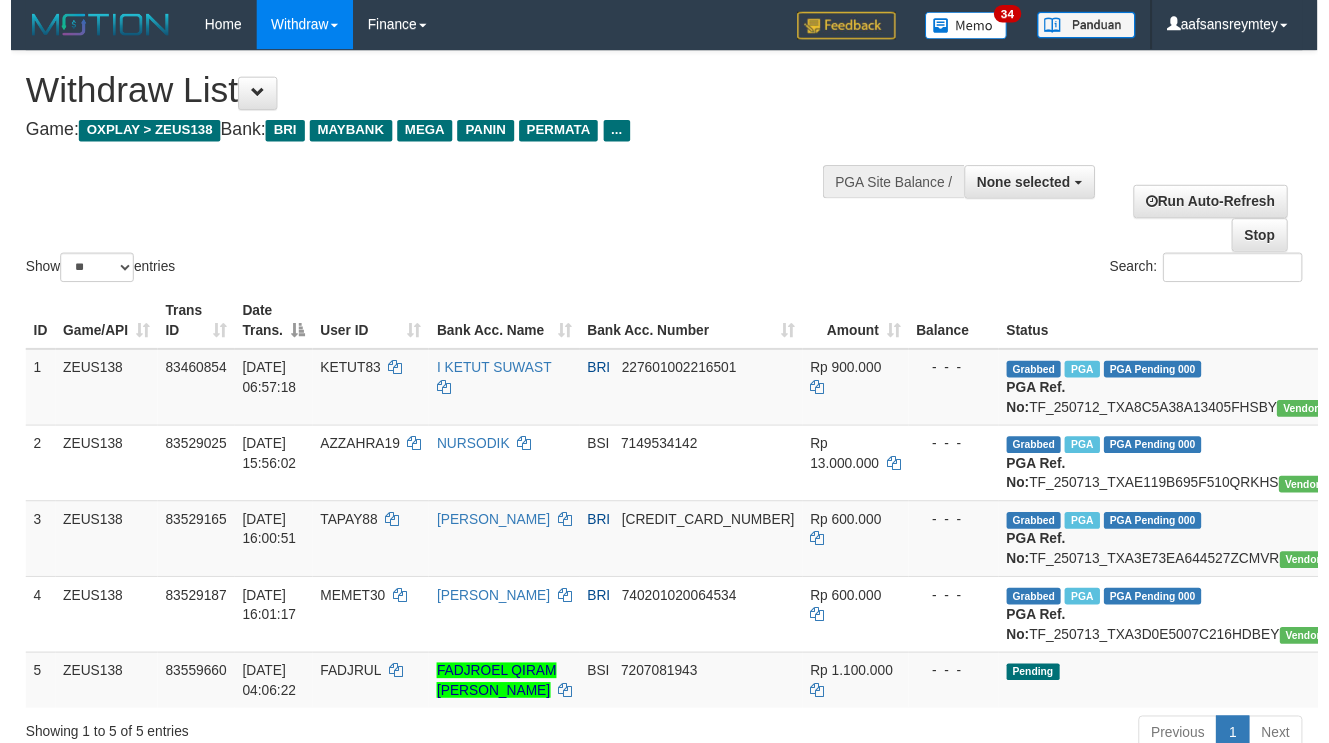 scroll, scrollTop: 930, scrollLeft: 0, axis: vertical 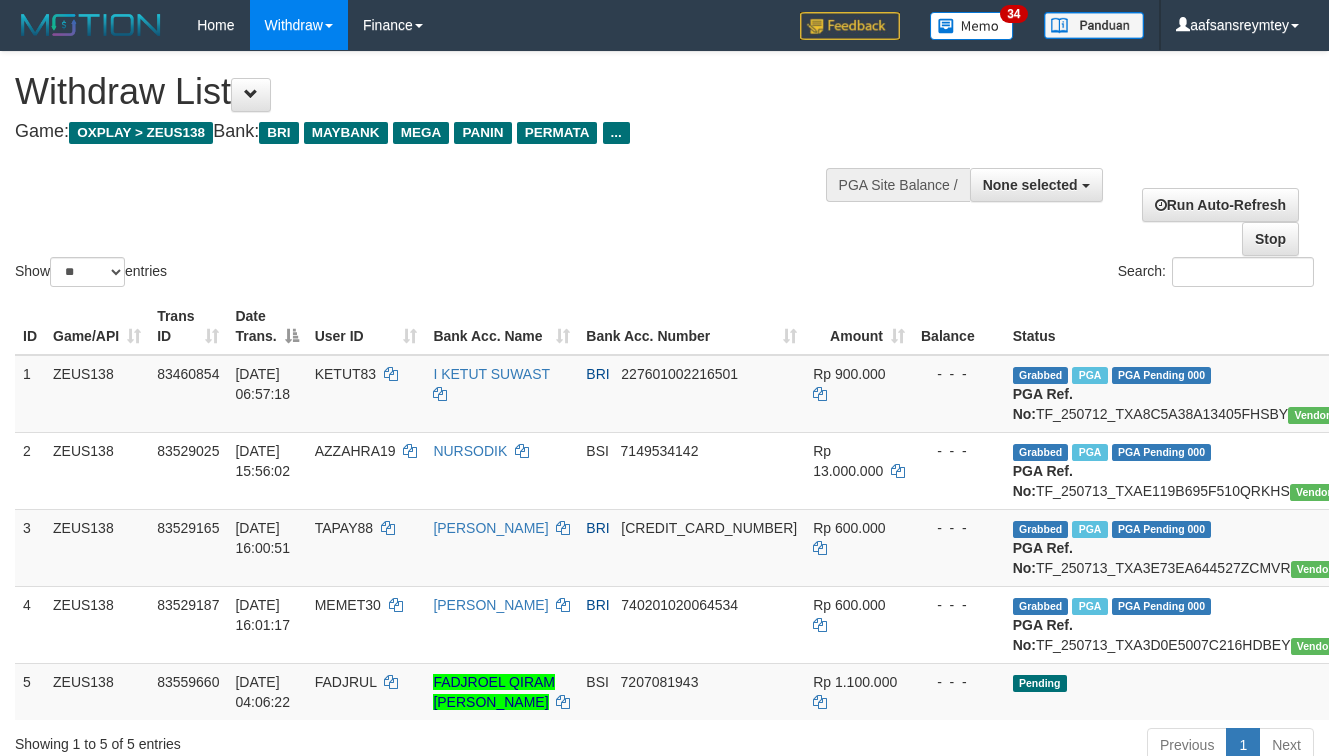 select 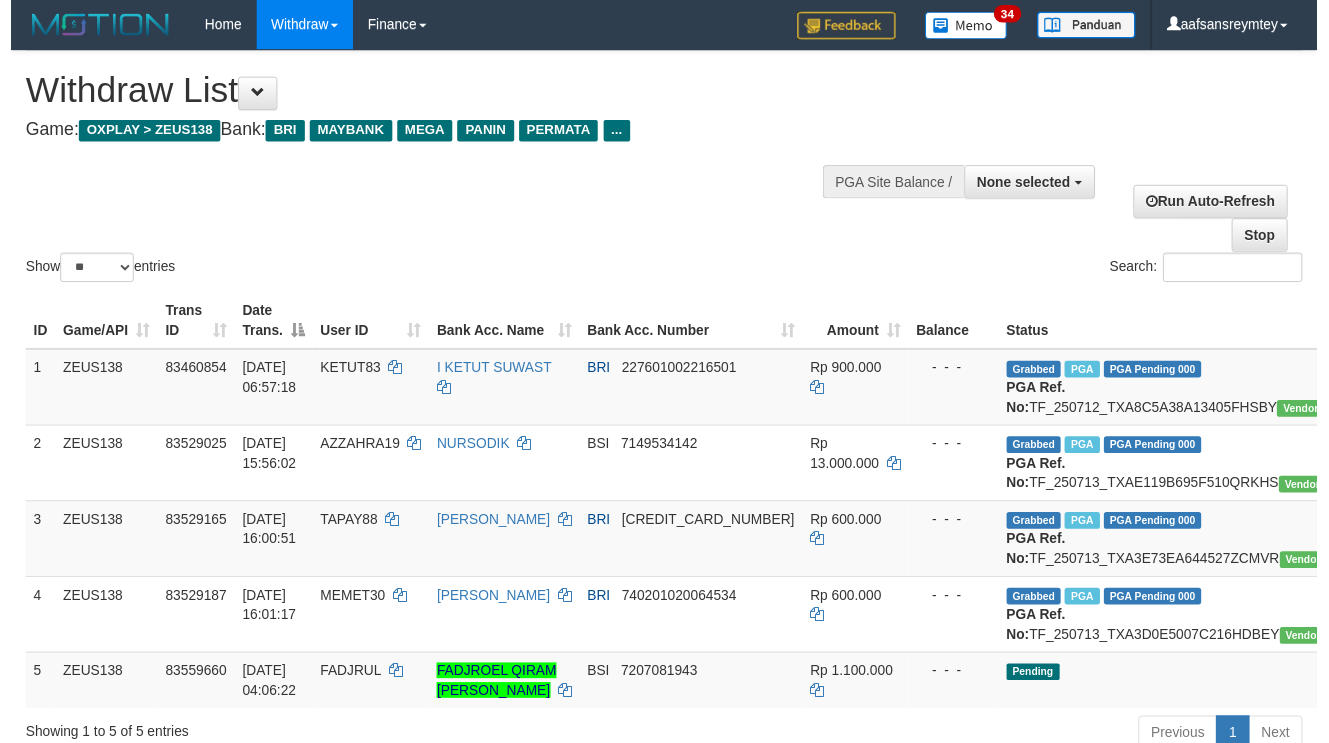 scroll, scrollTop: 278, scrollLeft: 0, axis: vertical 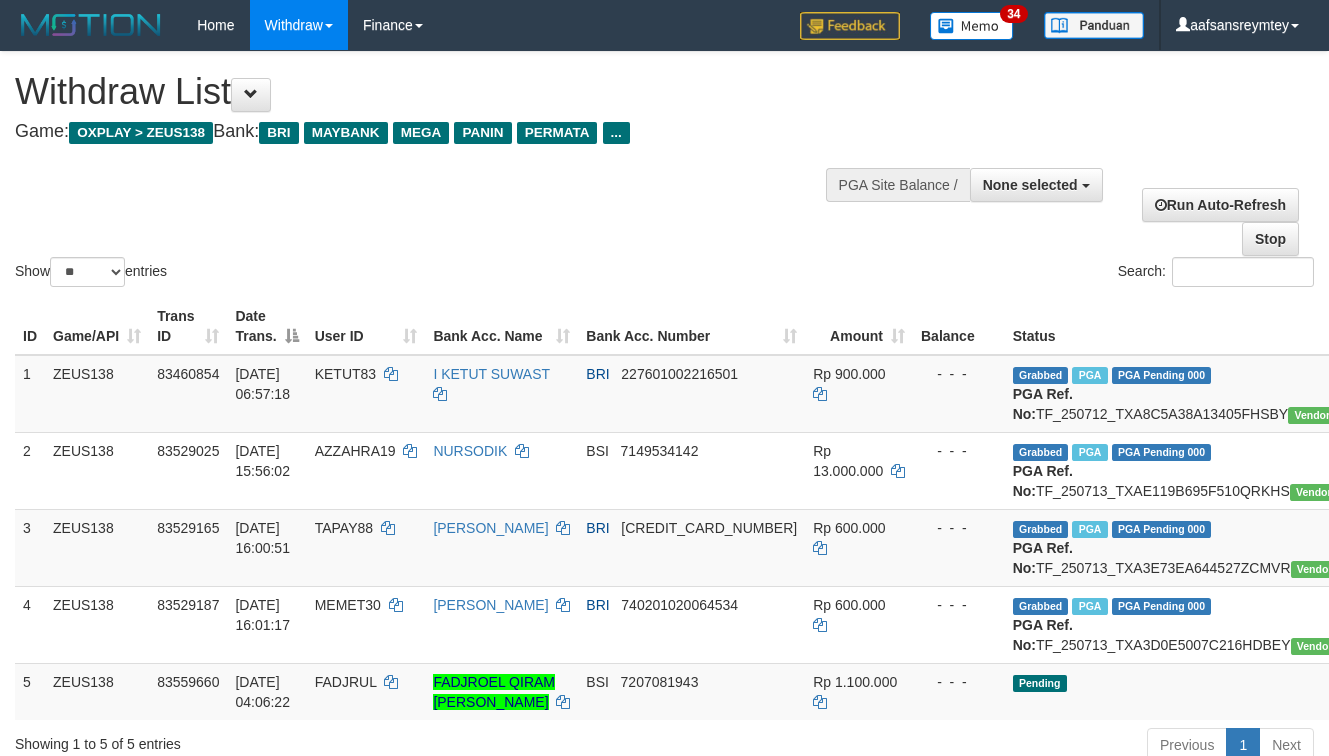 select 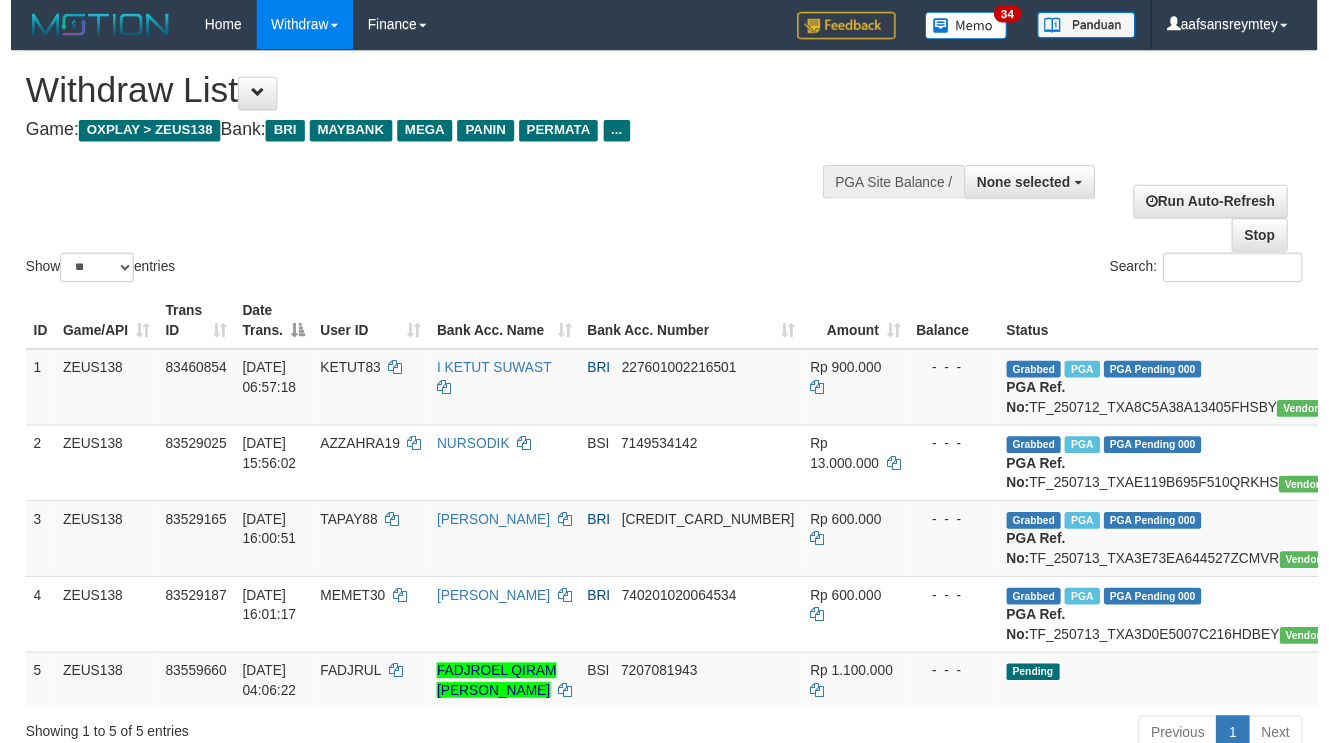 scroll, scrollTop: 936, scrollLeft: 0, axis: vertical 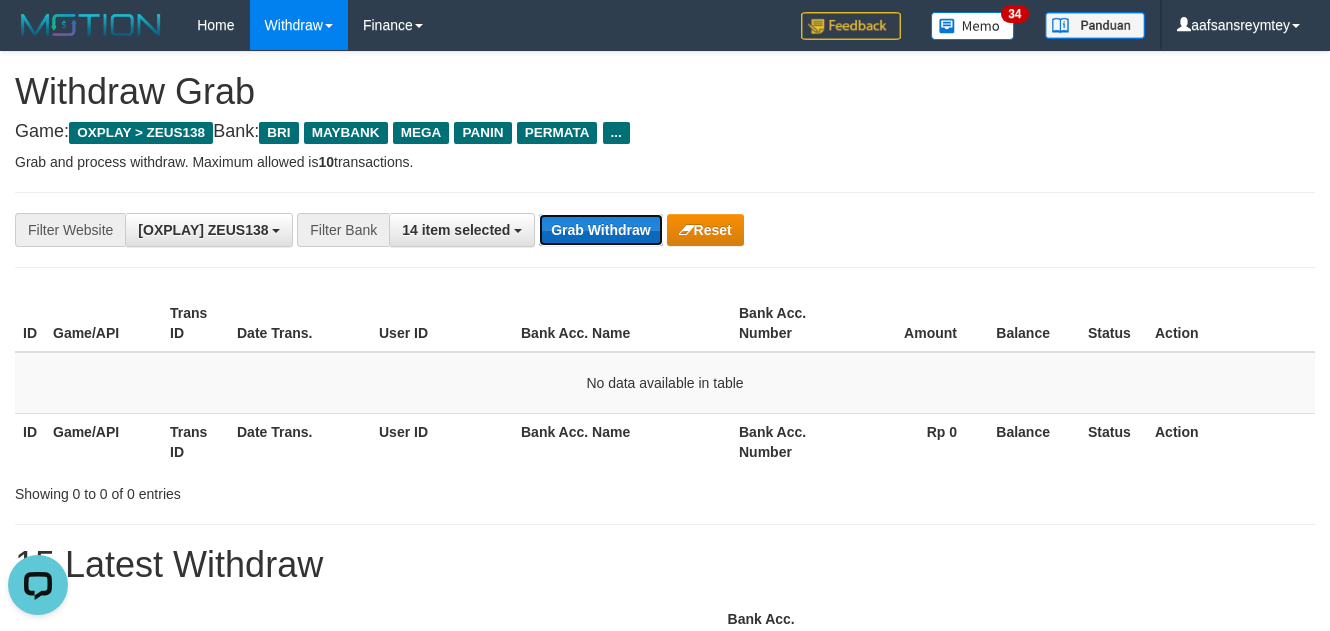 click on "Grab Withdraw" at bounding box center (600, 230) 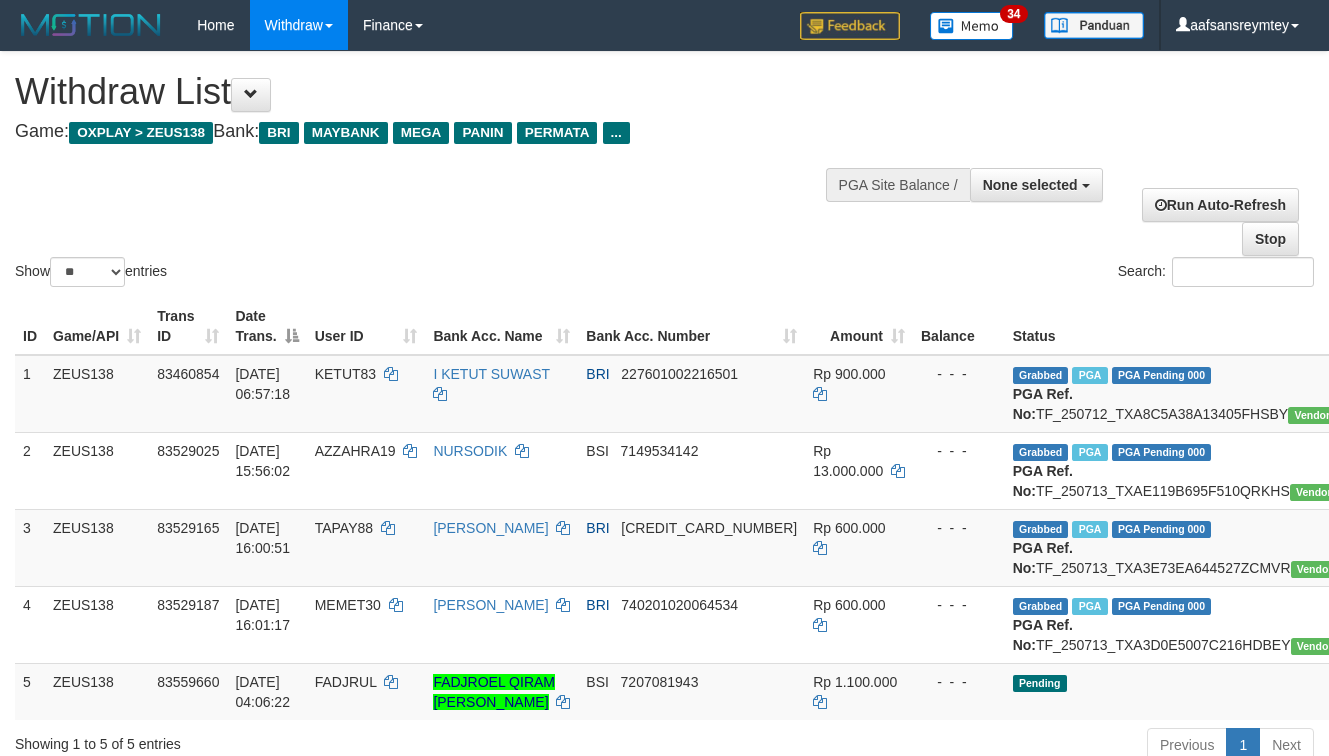 select 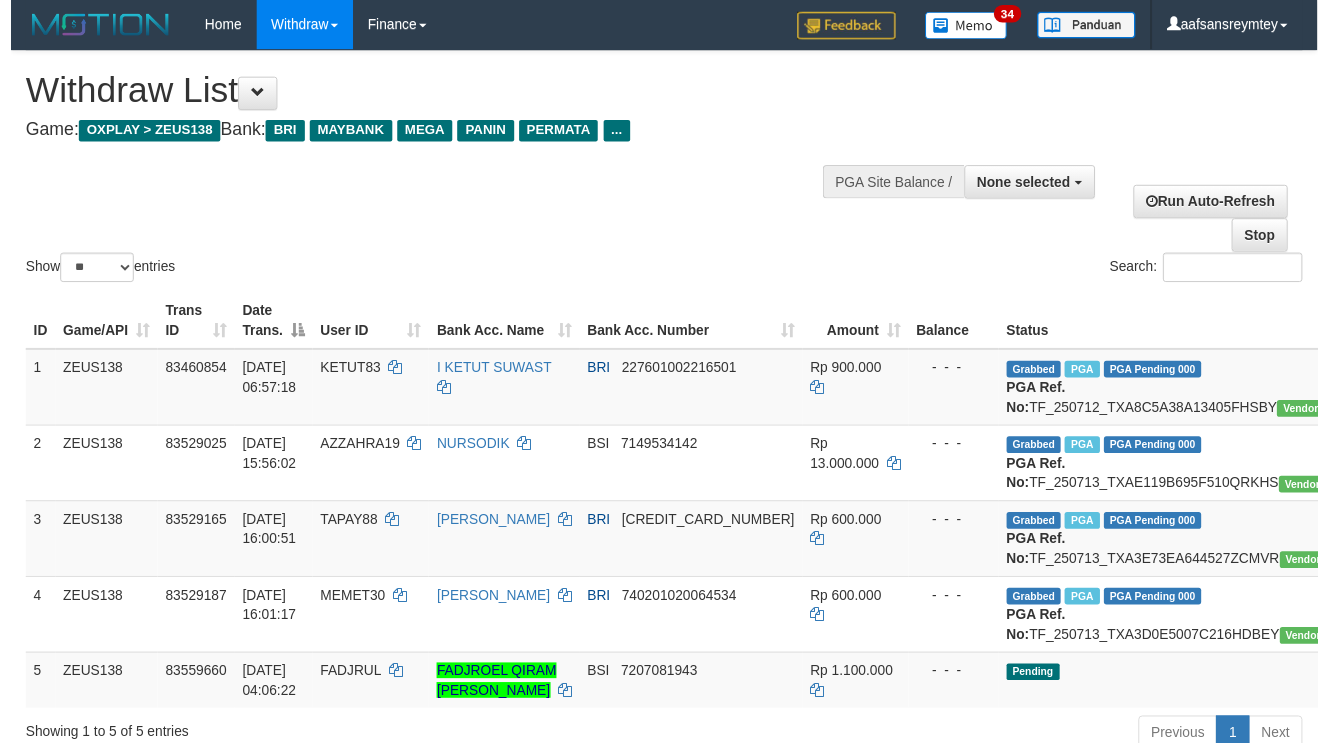 scroll, scrollTop: 284, scrollLeft: 0, axis: vertical 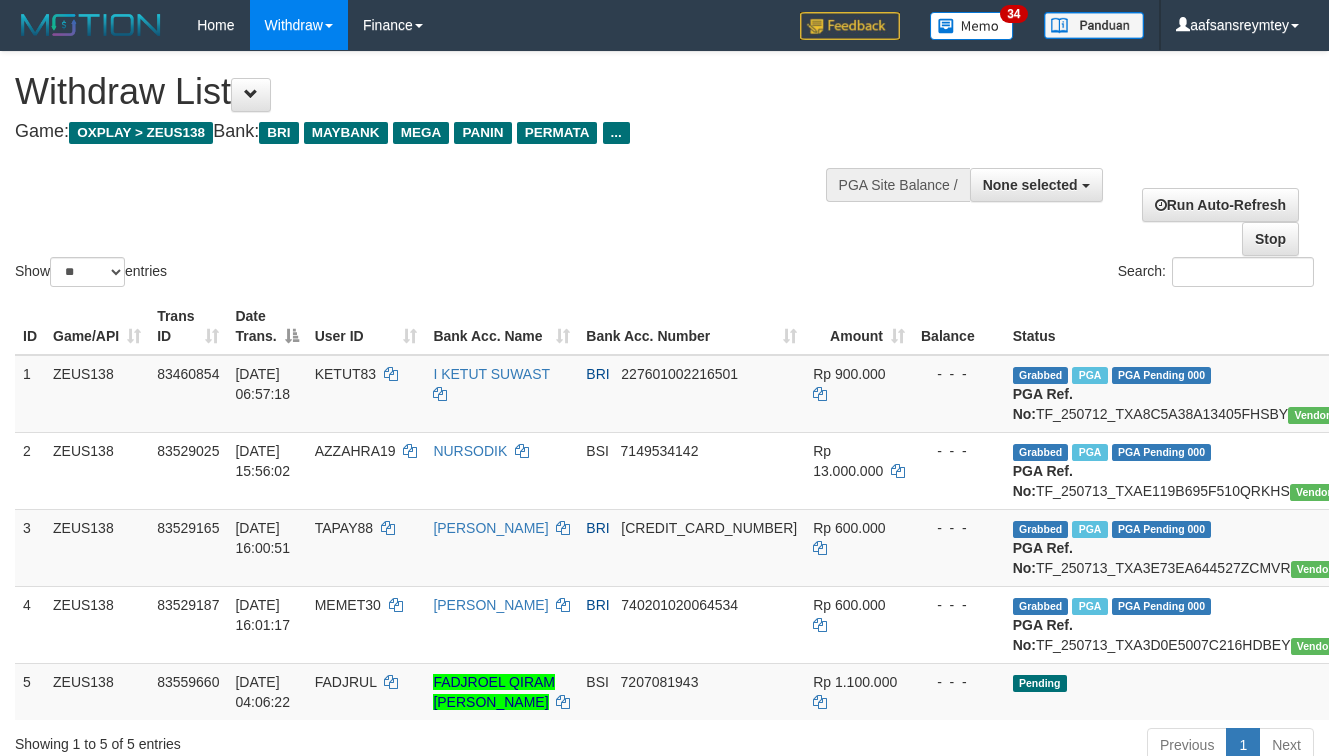 select 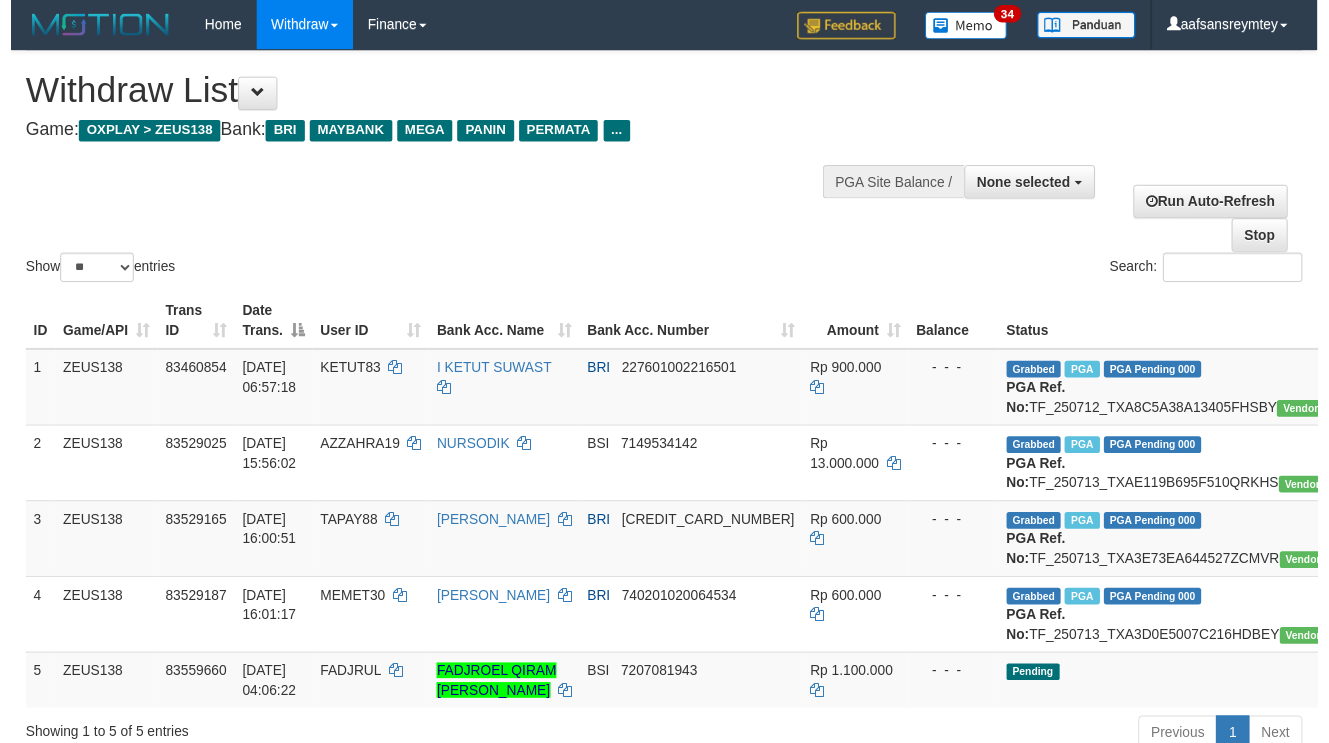 scroll, scrollTop: 942, scrollLeft: 0, axis: vertical 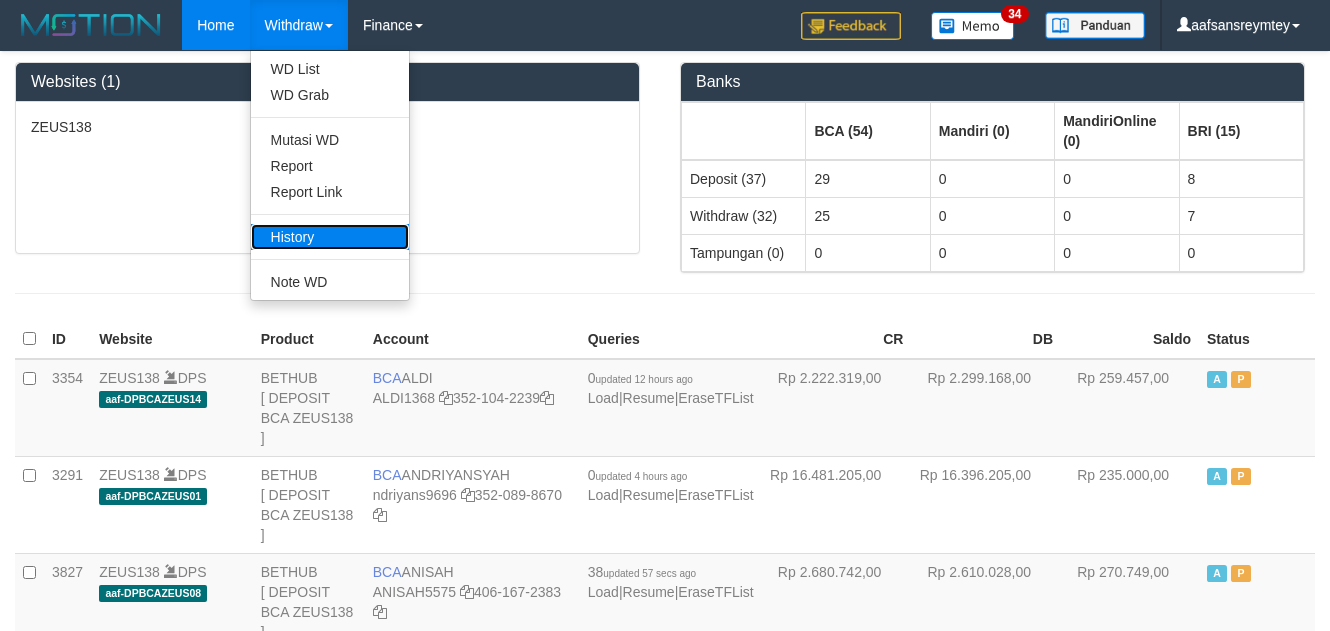 click on "History" at bounding box center (330, 237) 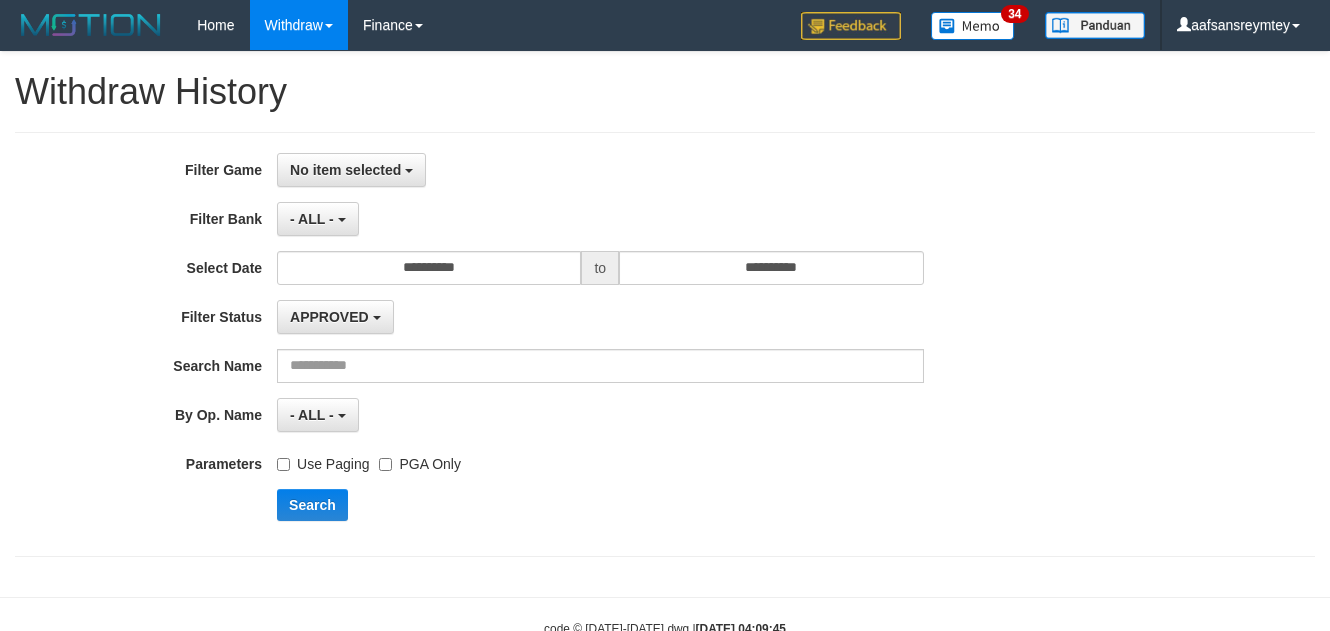 scroll, scrollTop: 0, scrollLeft: 0, axis: both 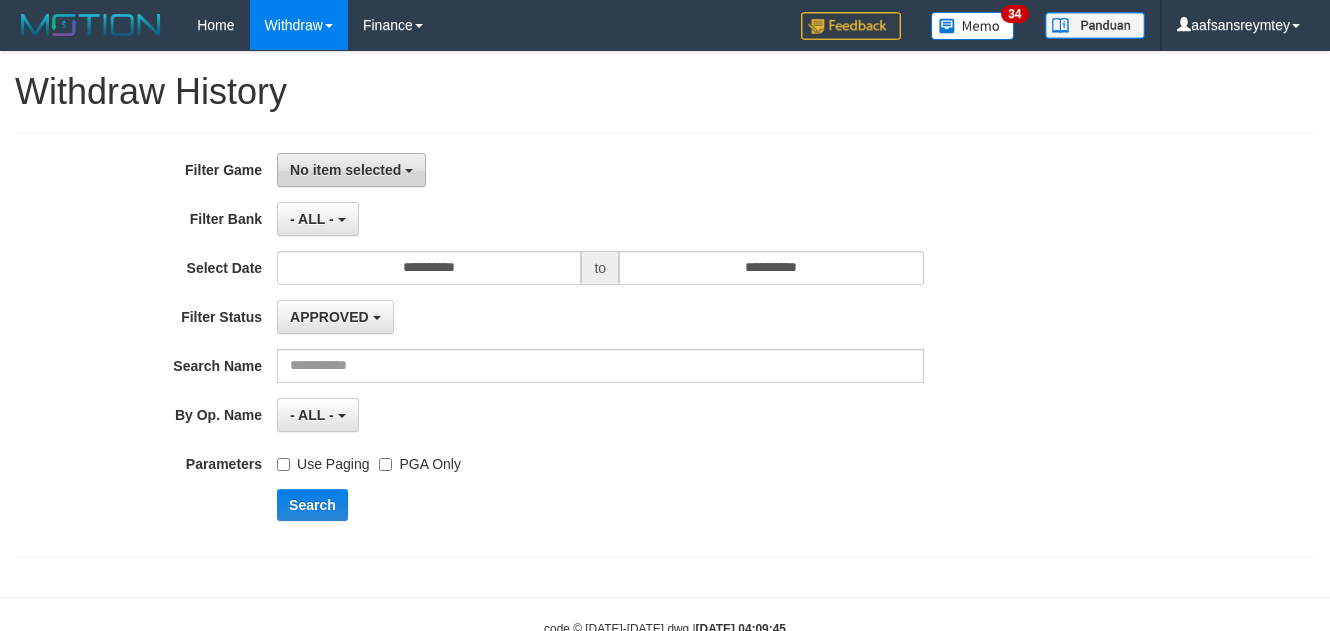 click on "No item selected" at bounding box center (345, 170) 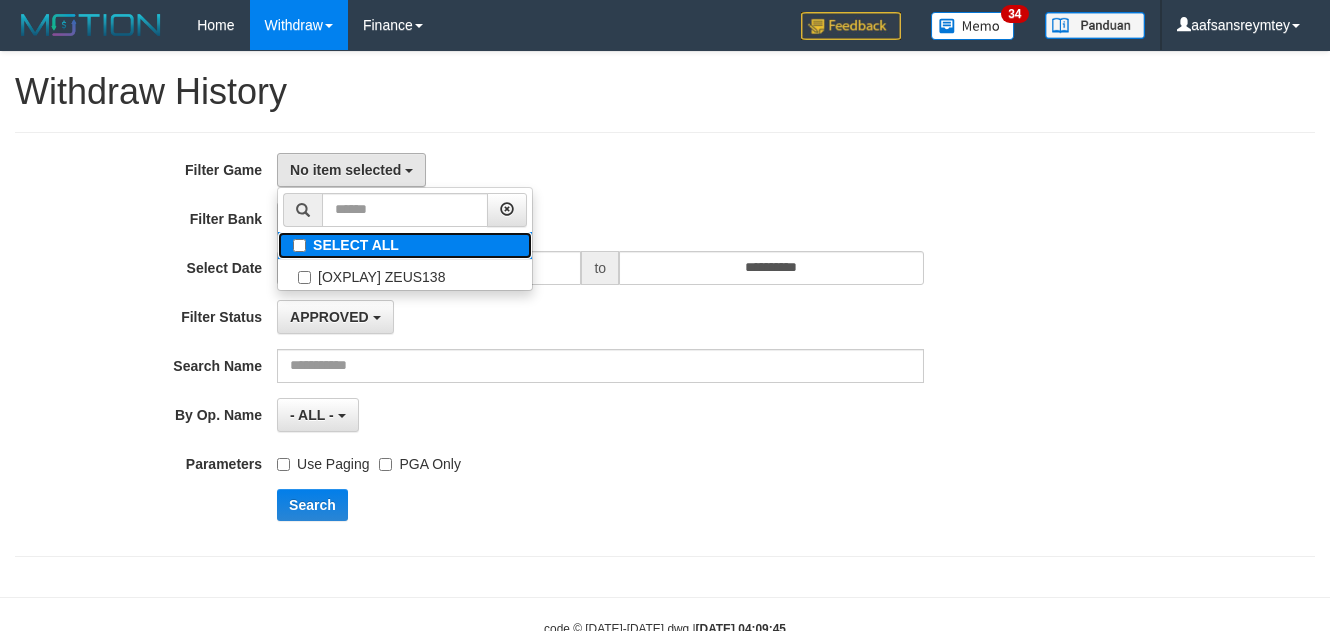 click on "SELECT ALL" at bounding box center [405, 245] 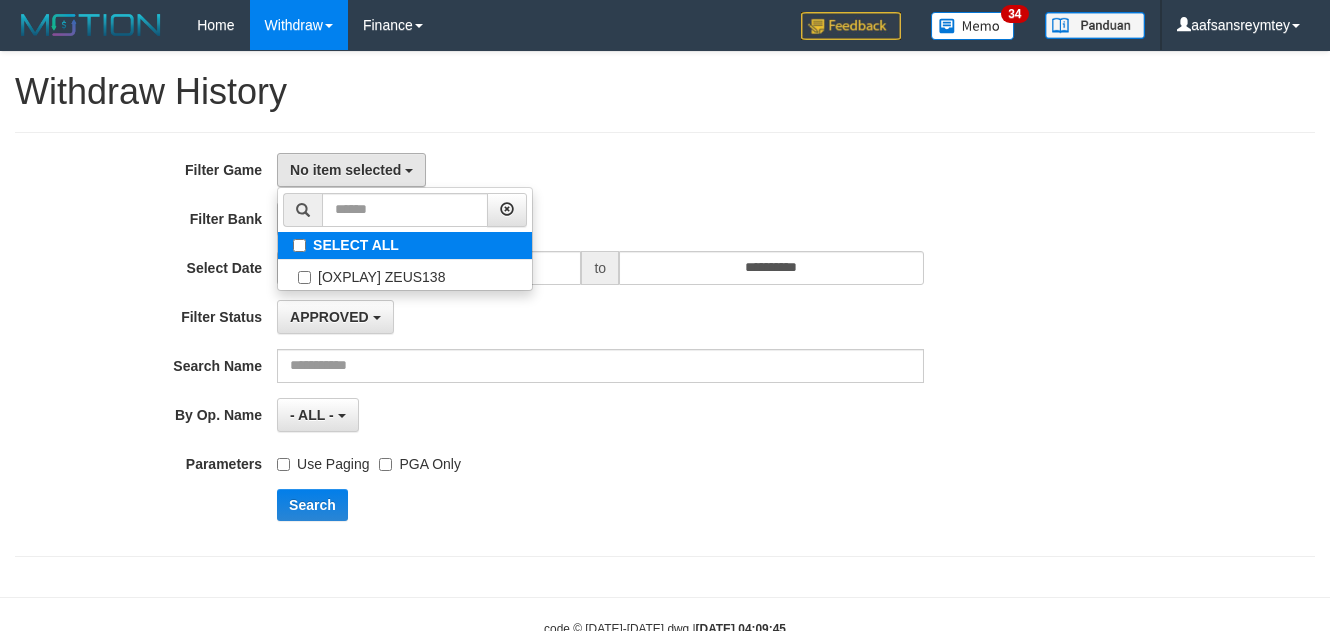 select on "***" 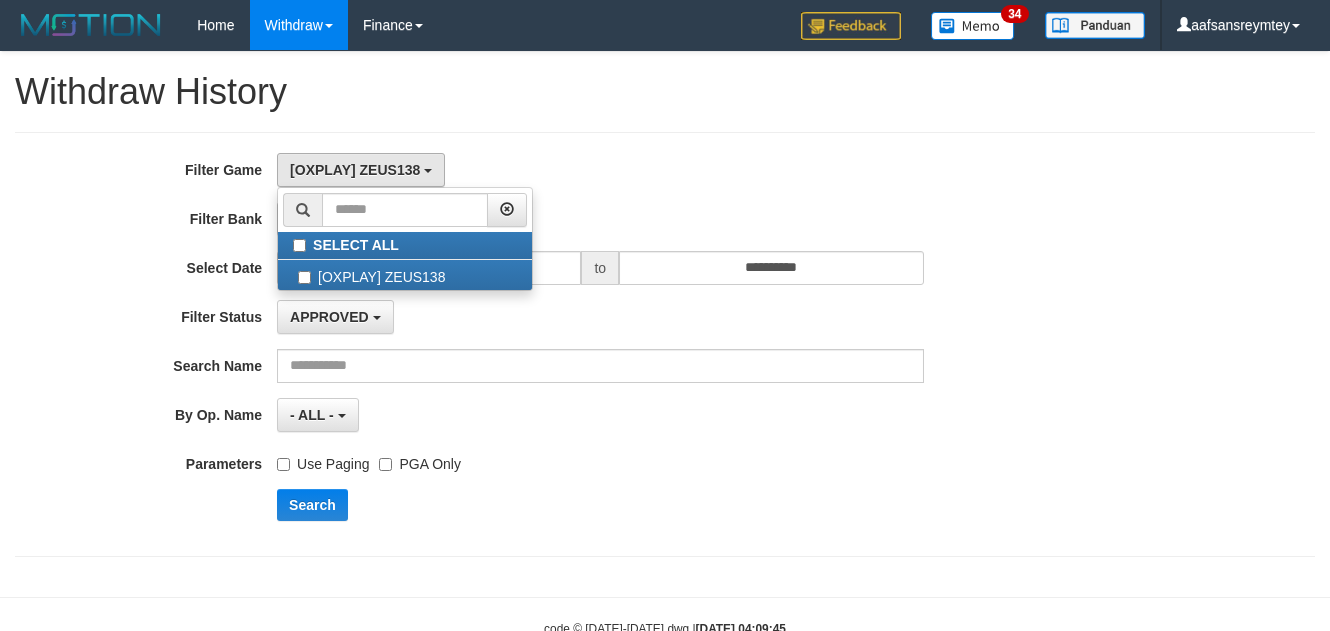 click on "**********" at bounding box center (665, 314) 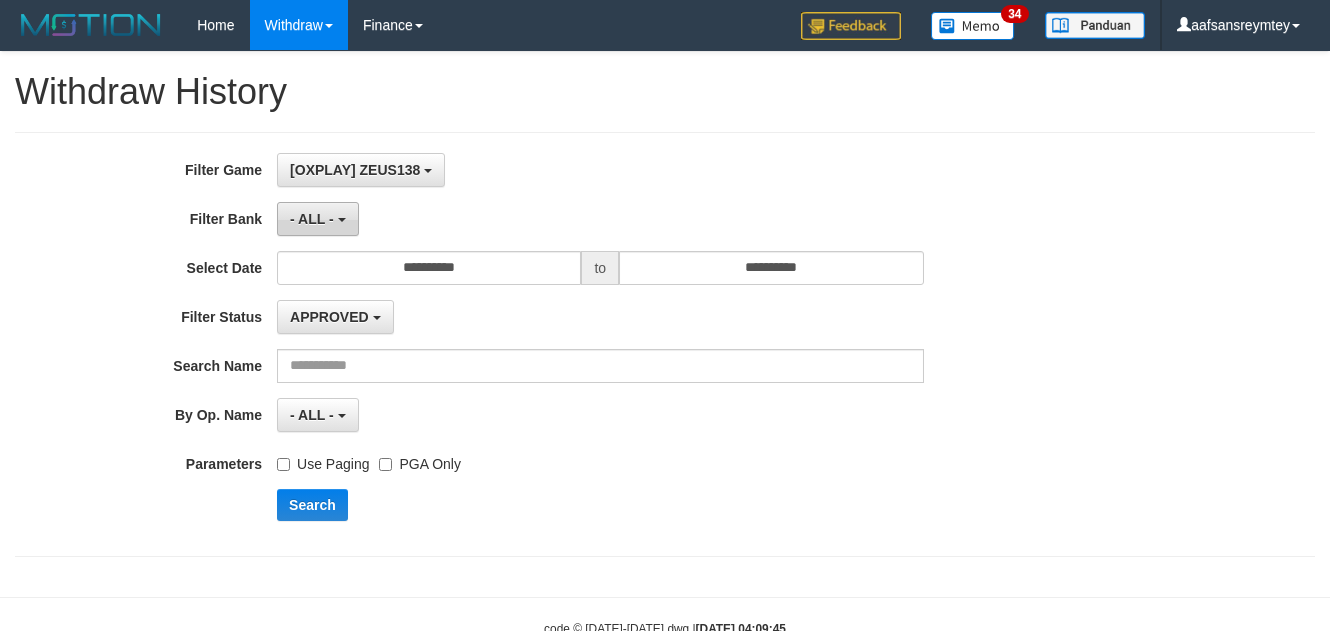 click on "- ALL -" at bounding box center (317, 219) 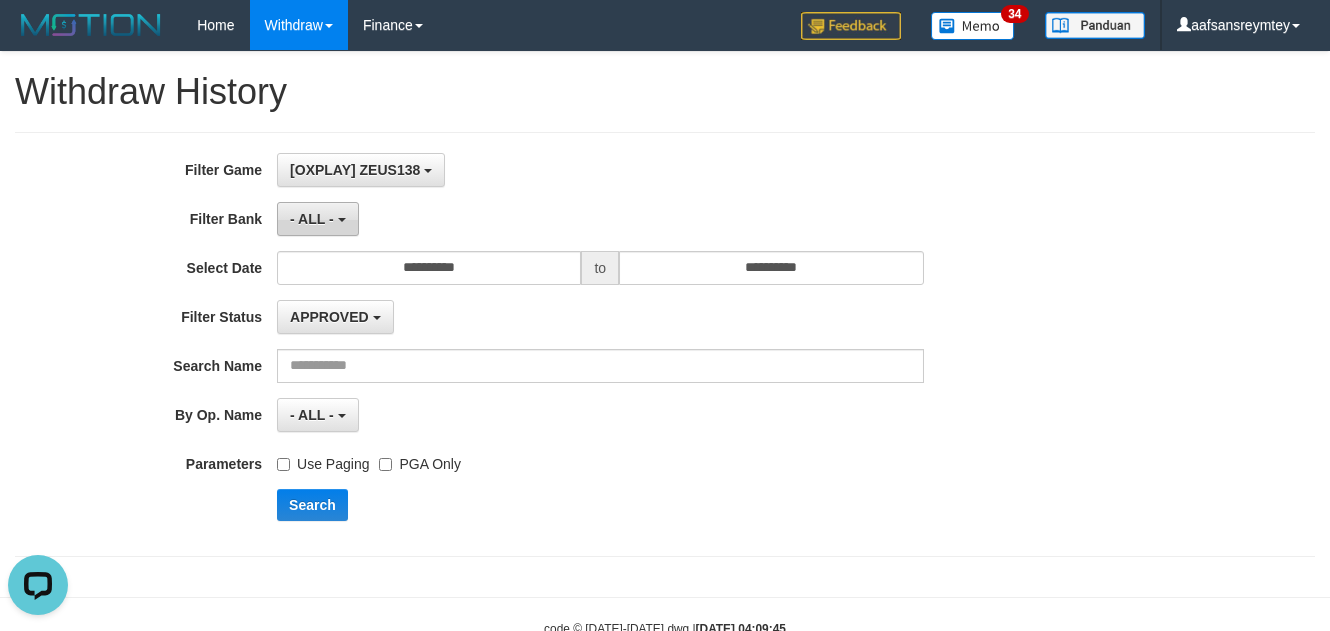 scroll, scrollTop: 0, scrollLeft: 0, axis: both 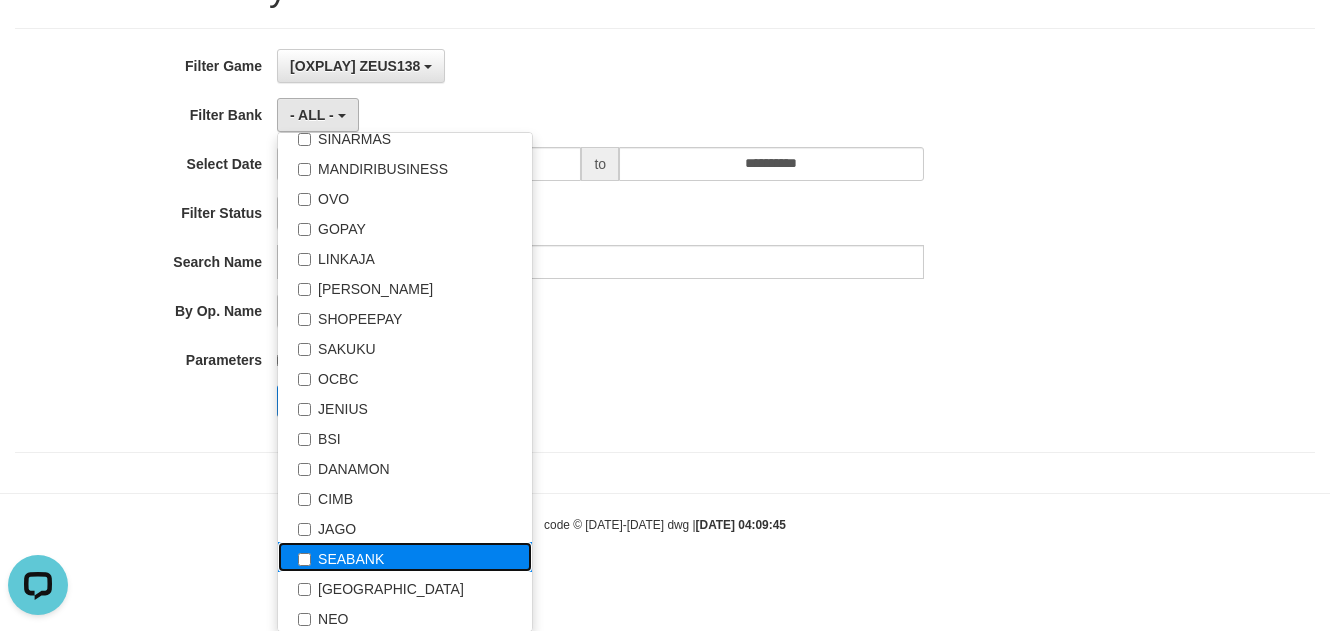 click on "SEABANK" at bounding box center [405, 557] 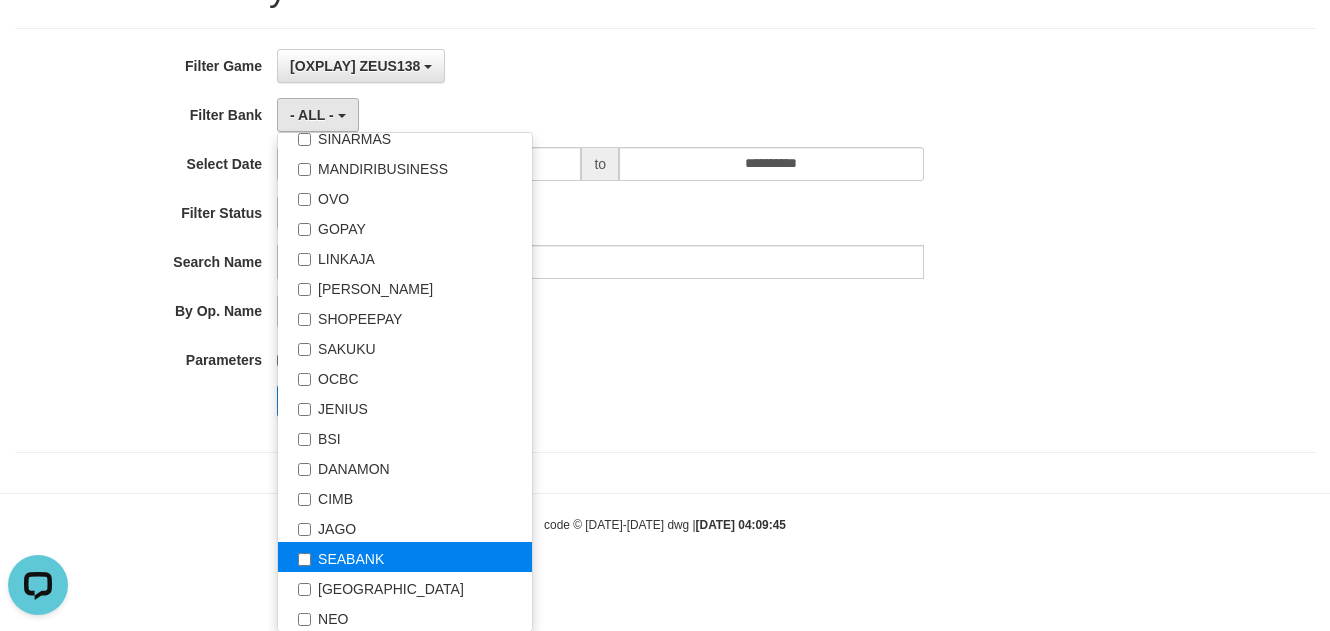 select on "*******" 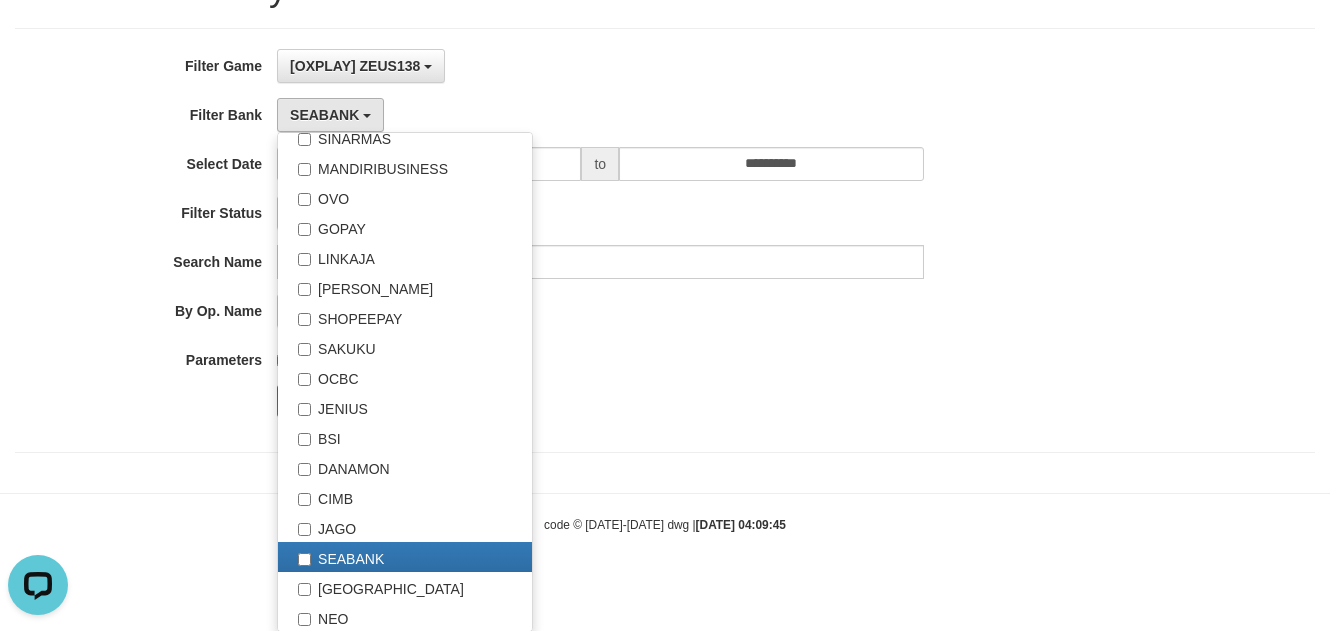 click on "**********" at bounding box center (665, 210) 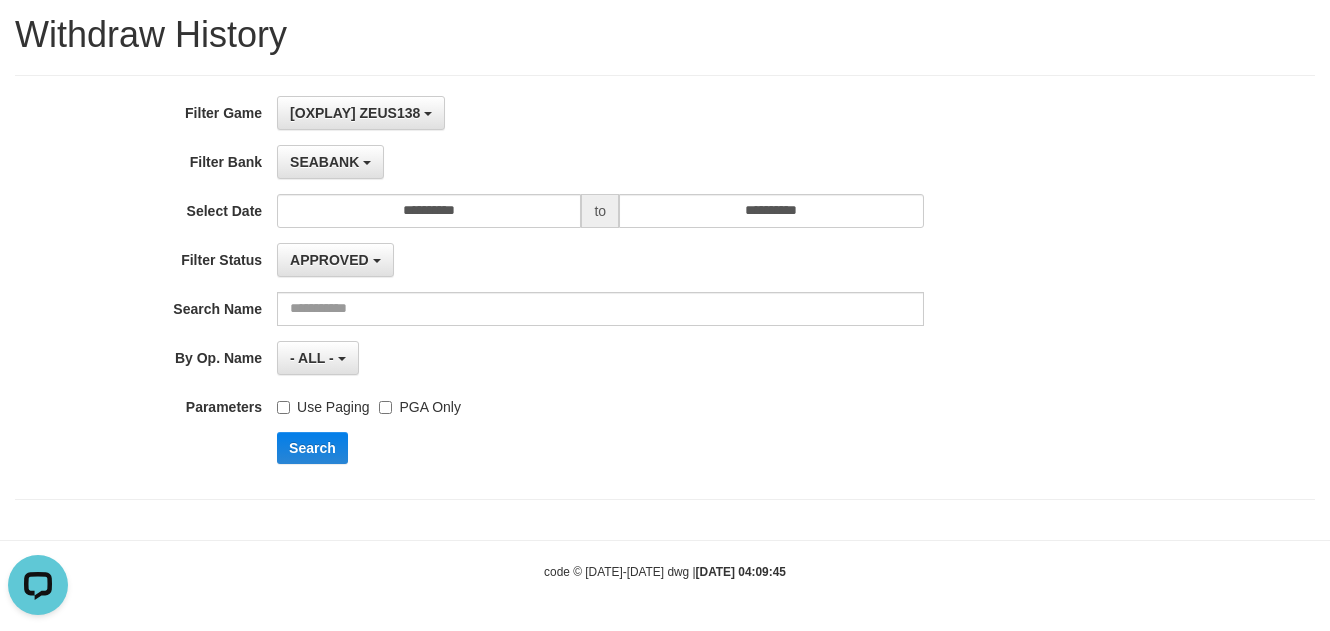 scroll, scrollTop: 55, scrollLeft: 0, axis: vertical 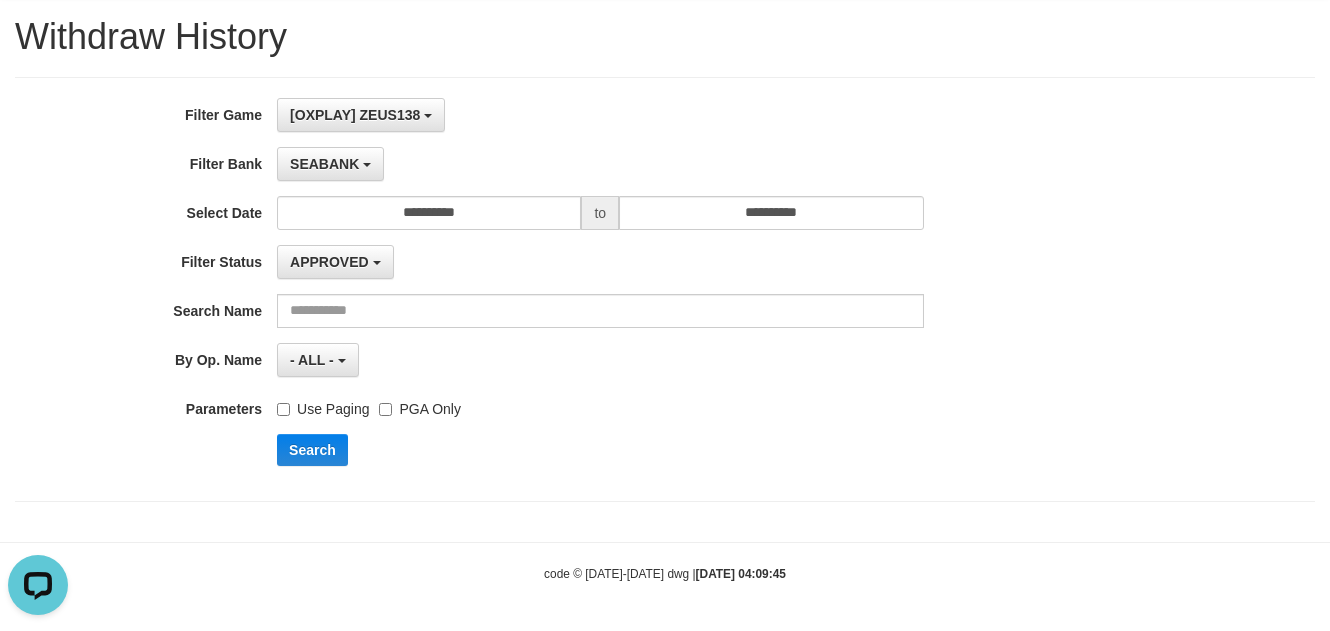 click on "PGA Only" at bounding box center (419, 405) 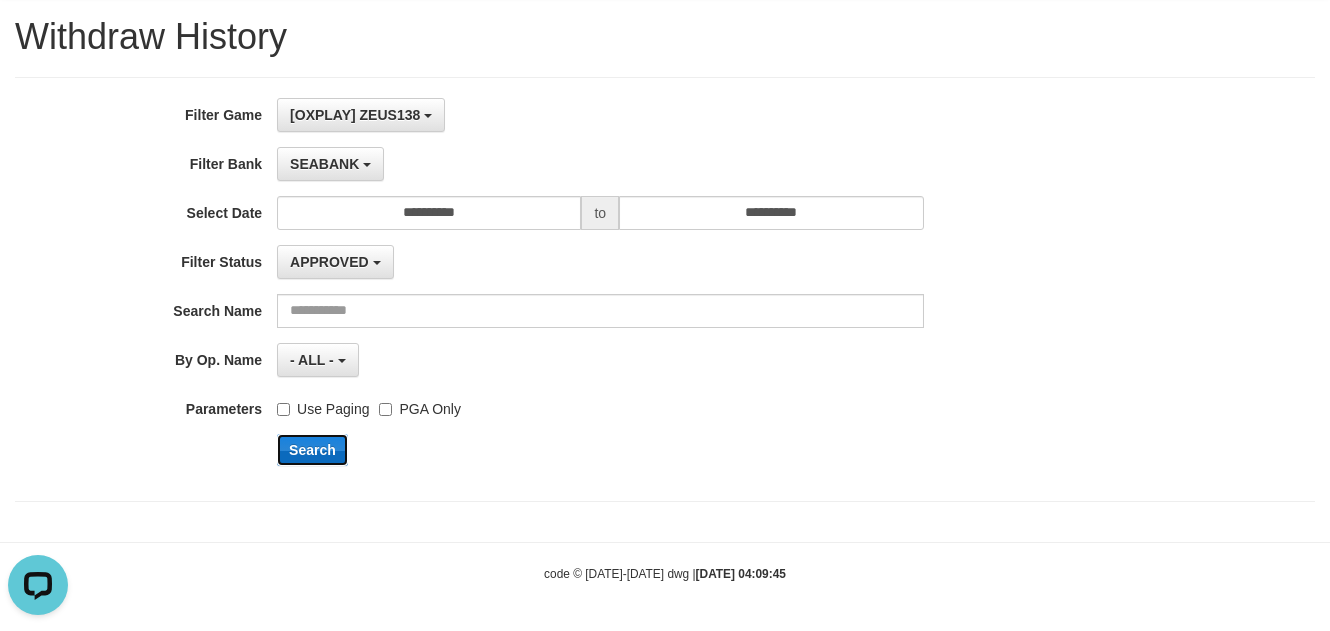click on "Search" at bounding box center (312, 450) 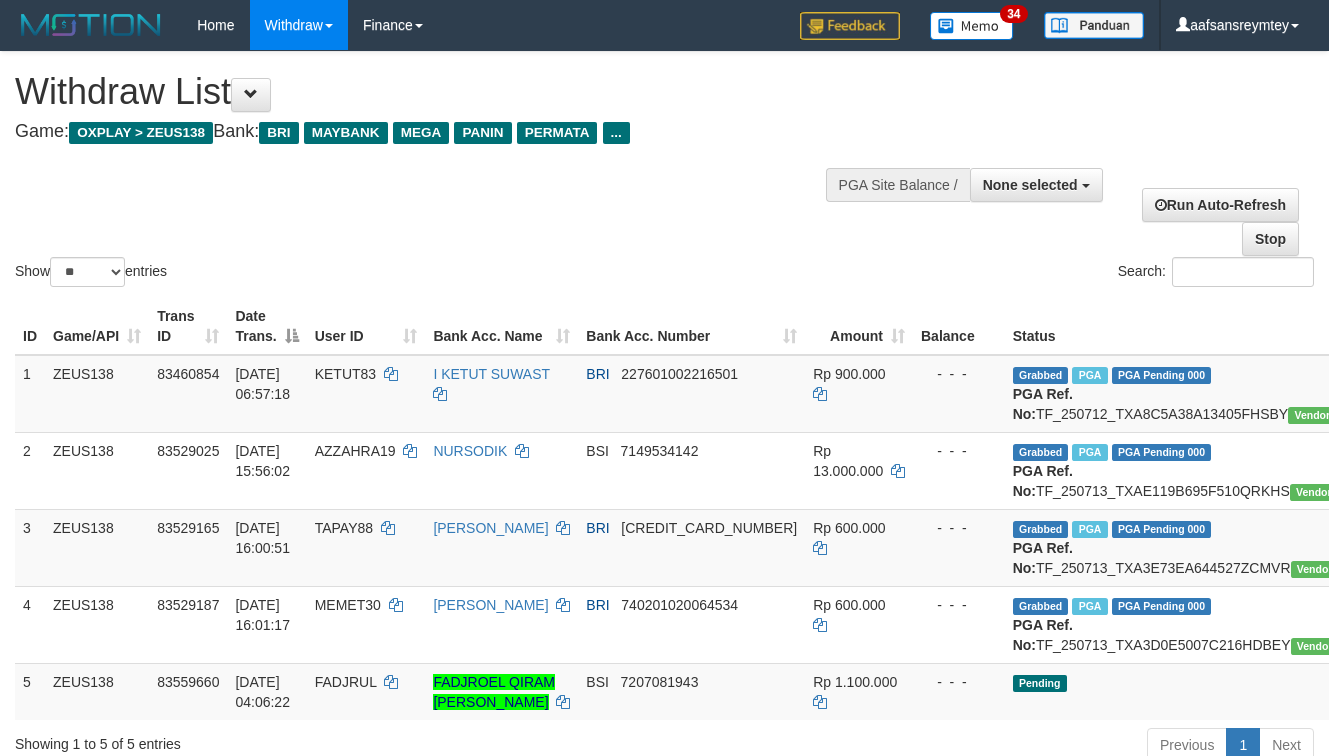 select 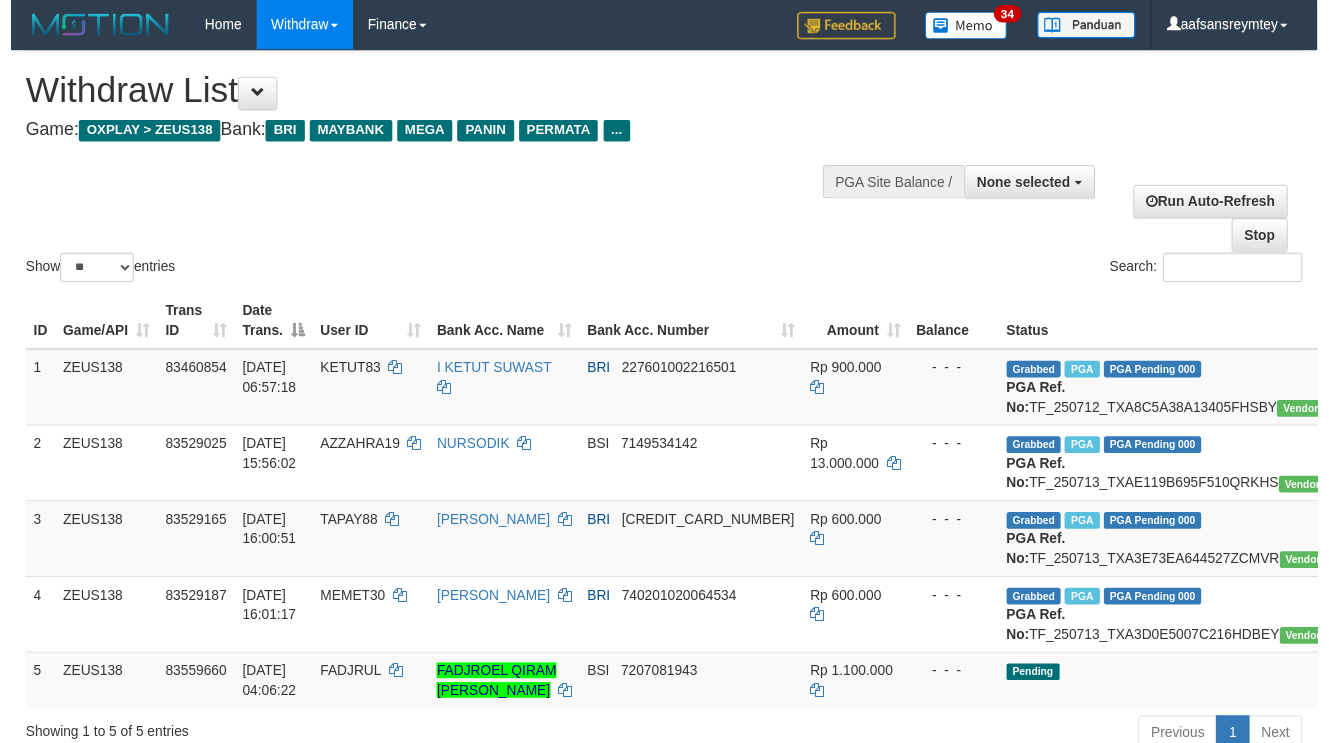 scroll, scrollTop: 290, scrollLeft: 0, axis: vertical 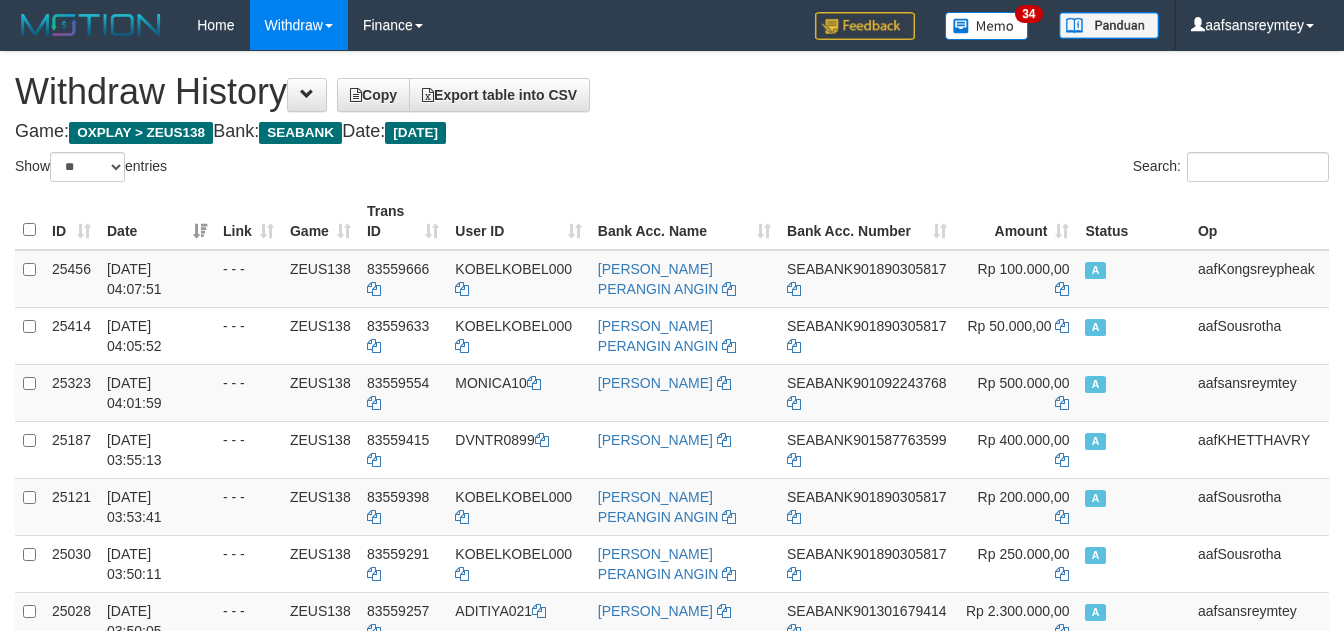 select on "**" 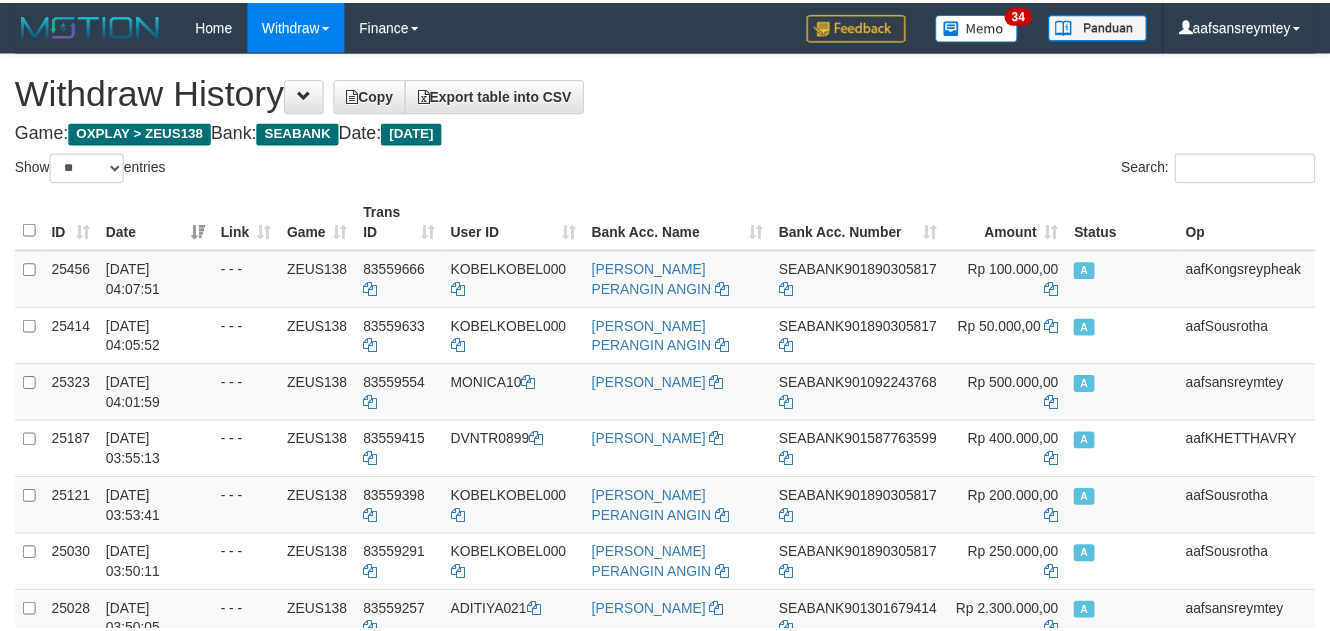 scroll, scrollTop: 0, scrollLeft: 0, axis: both 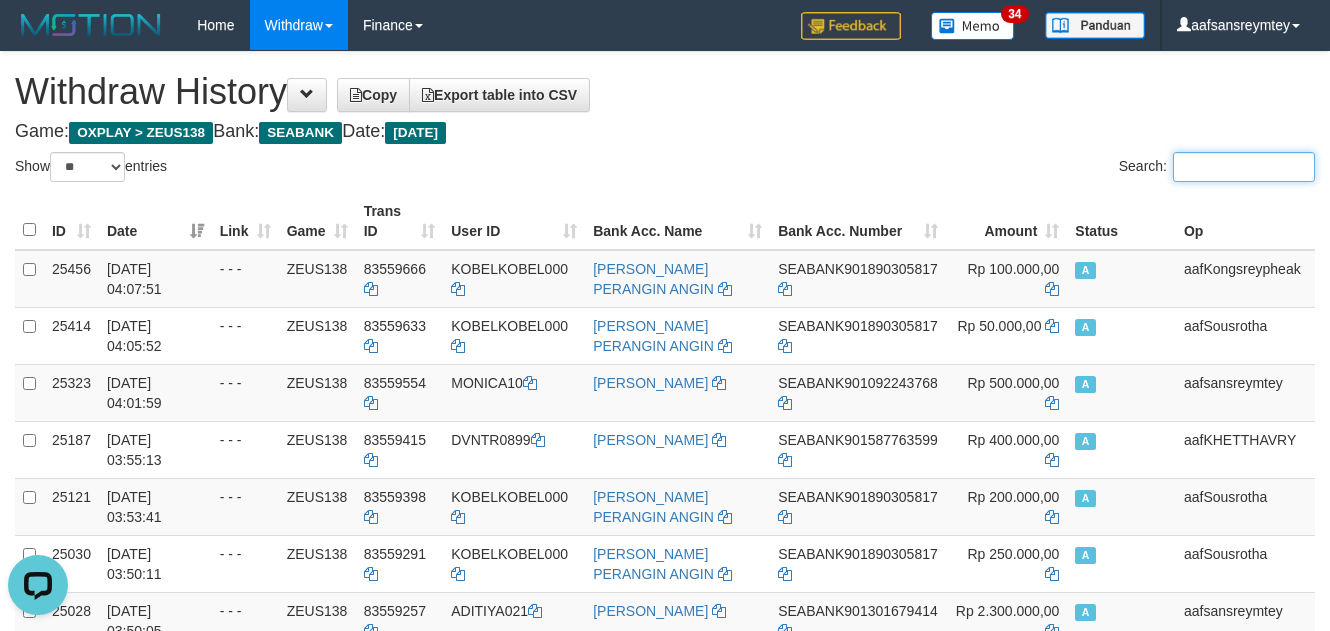 click on "Search:" at bounding box center (1244, 167) 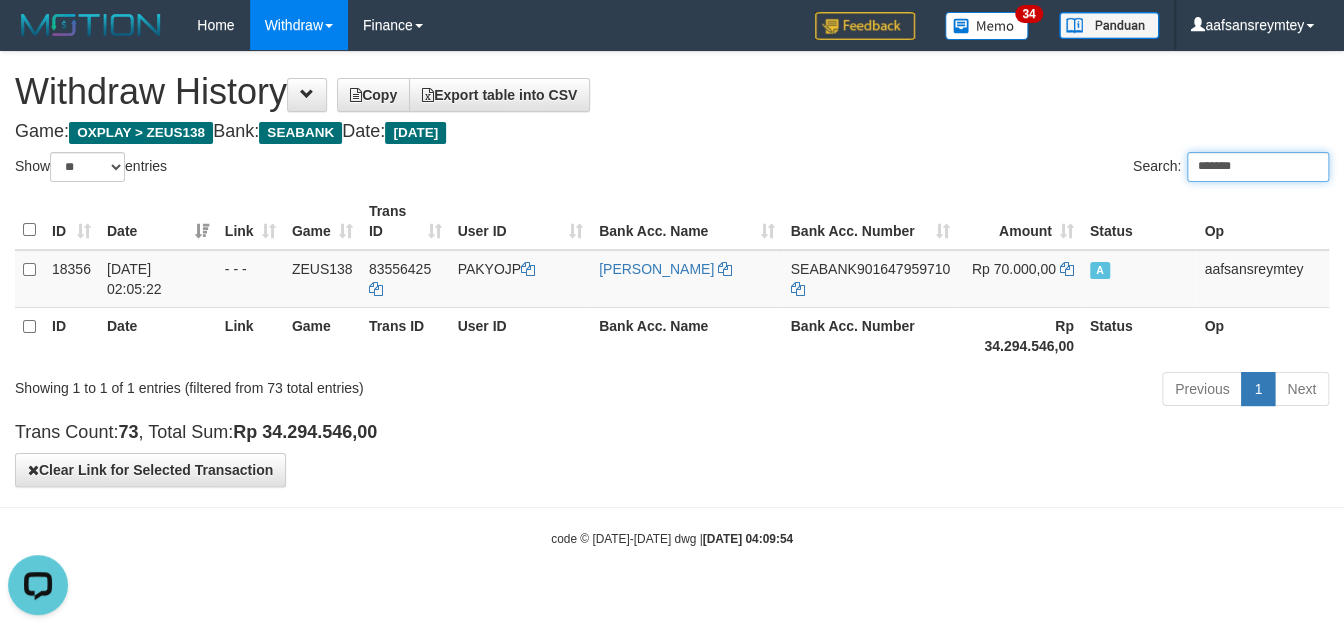type on "*******" 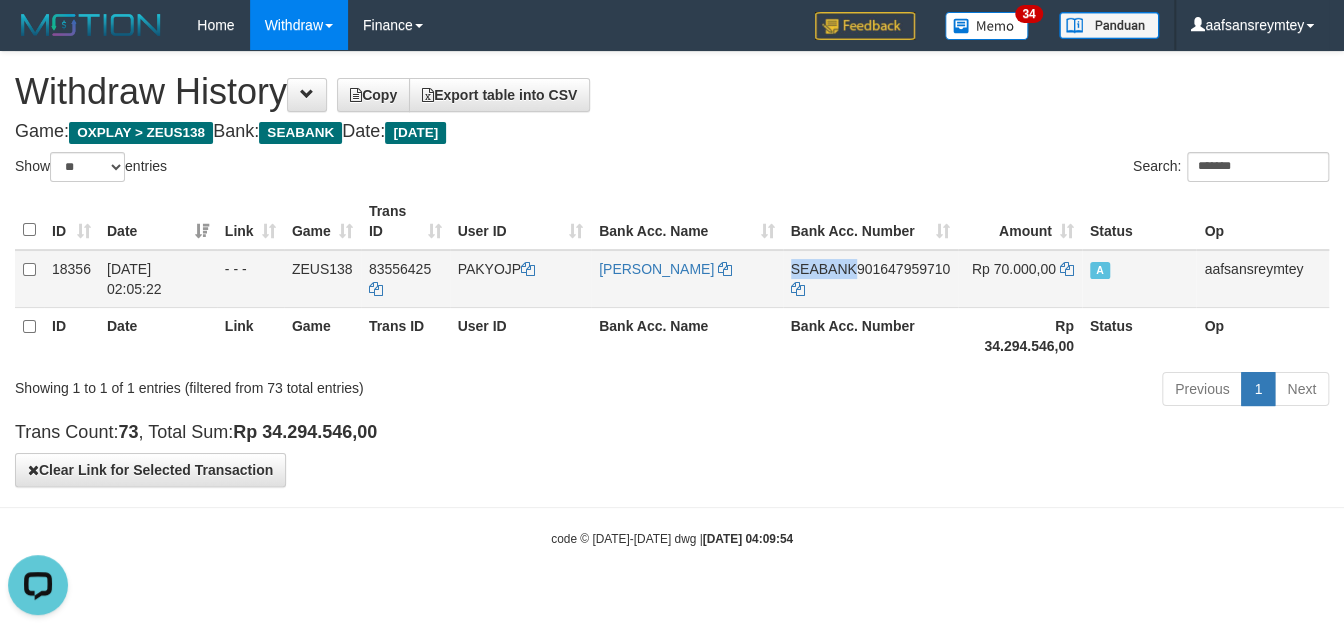 drag, startPoint x: 871, startPoint y: 270, endPoint x: 797, endPoint y: 273, distance: 74.06078 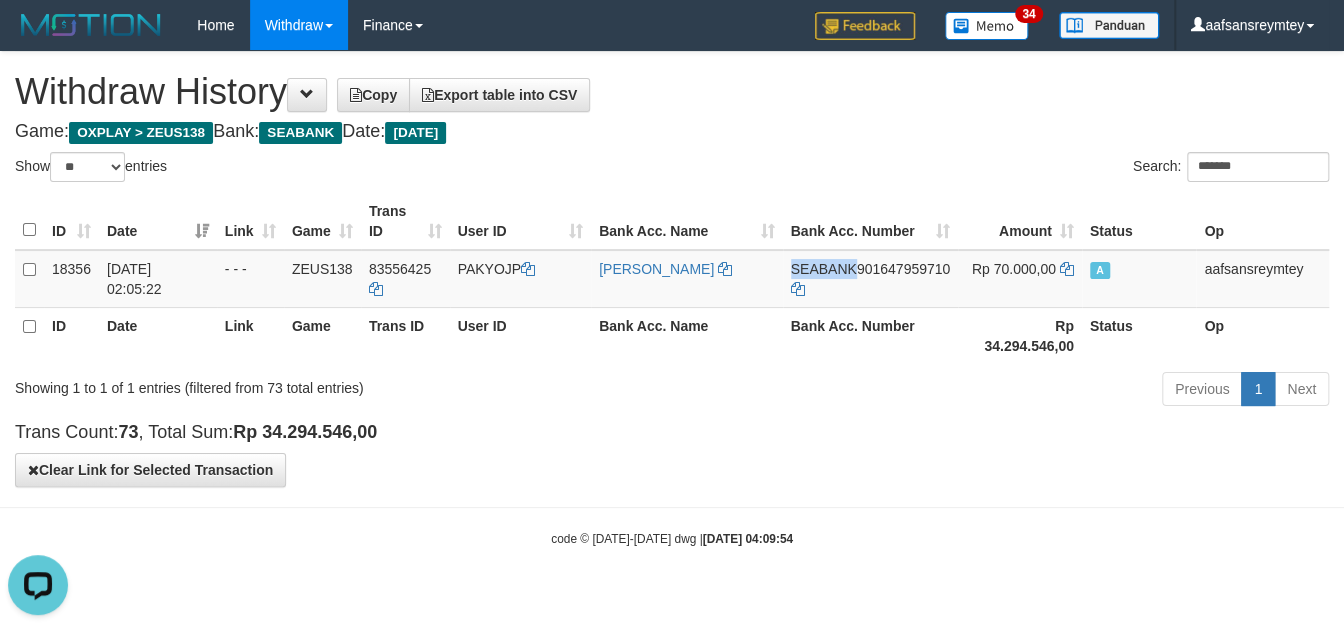 copy on "SEABANK" 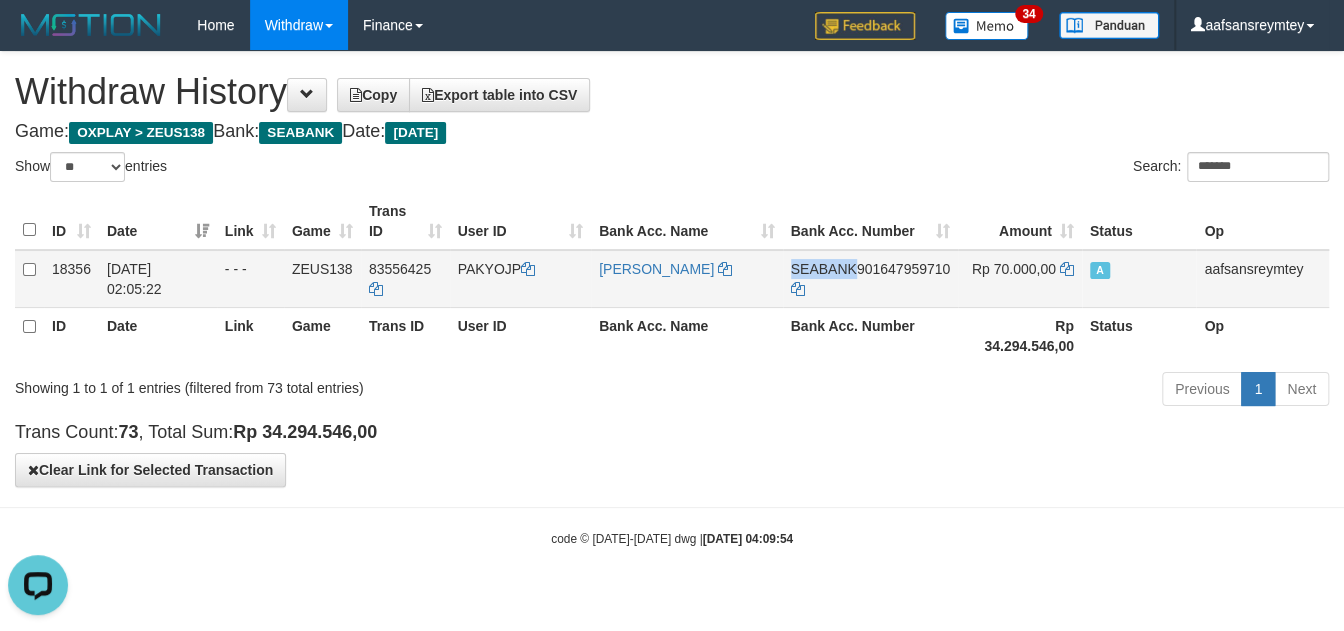 drag, startPoint x: 895, startPoint y: 290, endPoint x: 800, endPoint y: 299, distance: 95.42536 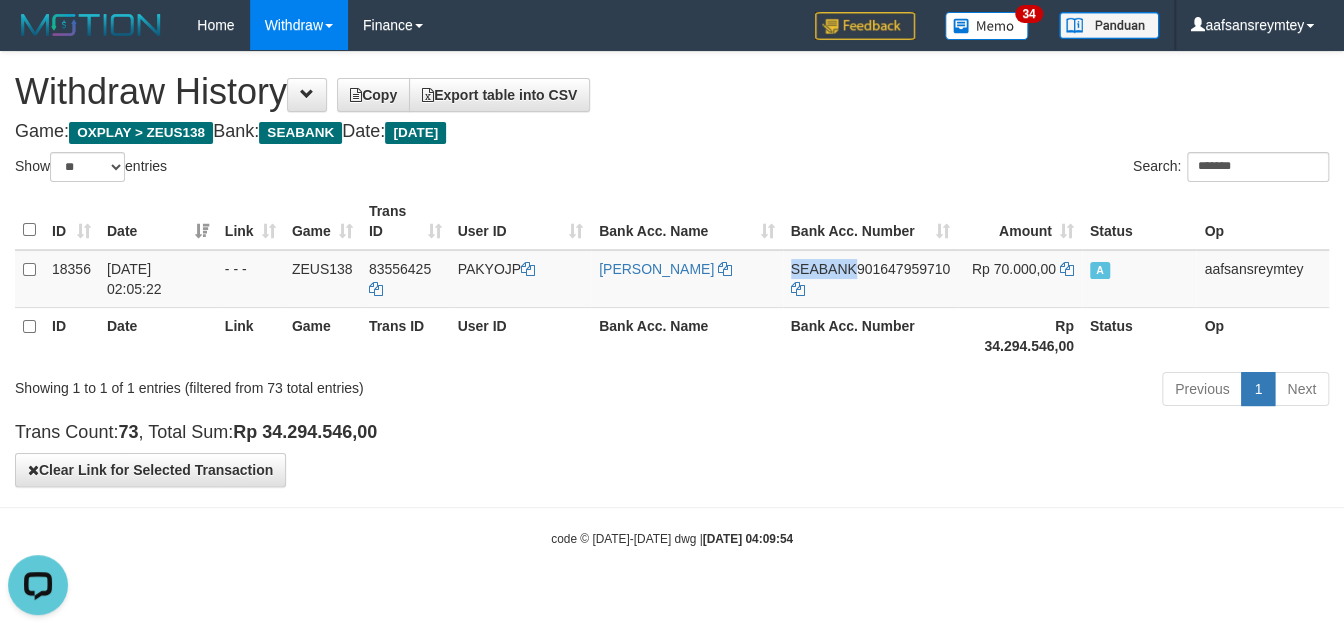 copy on "901647959710" 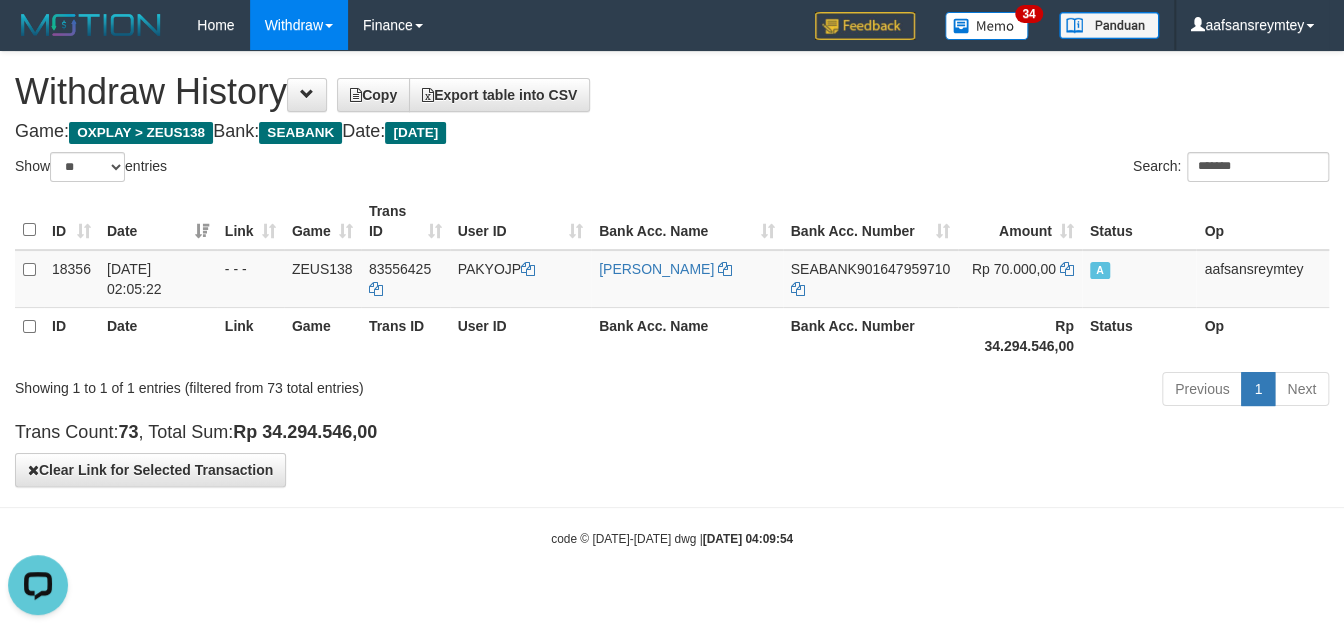 click on "ID Date Link Game Trans ID User ID Bank Acc. Name Bank Acc. Number Amount Status Op
ID Date Link Game Trans ID User ID Bank Acc. Name Bank Acc. Number Rp 34.294.546,00 Status Op
18356 14/07/2025 02:05:22 - - - ZEUS138 83556425  PAKYOJP  MOH ALI MARUF   SEABANK  901647959710  Rp 70.000,00   A   aafsansreymtey Processing..." at bounding box center [672, 278] 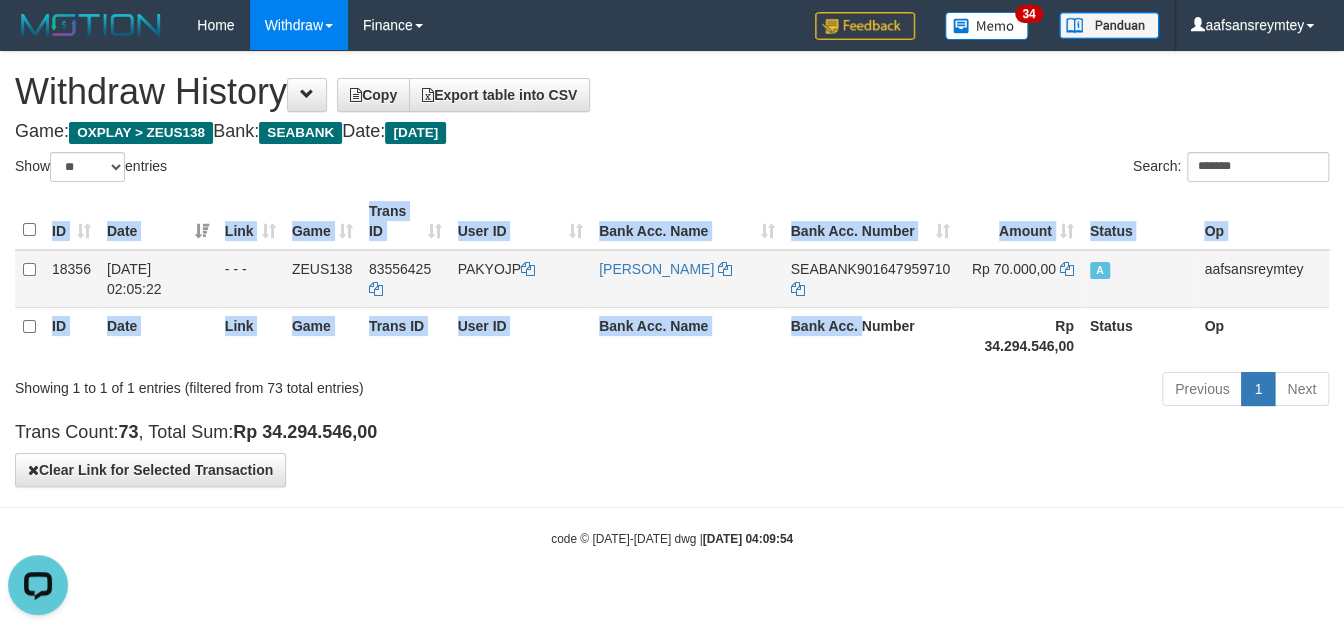 click on "SEABANK  901647959710" at bounding box center [871, 279] 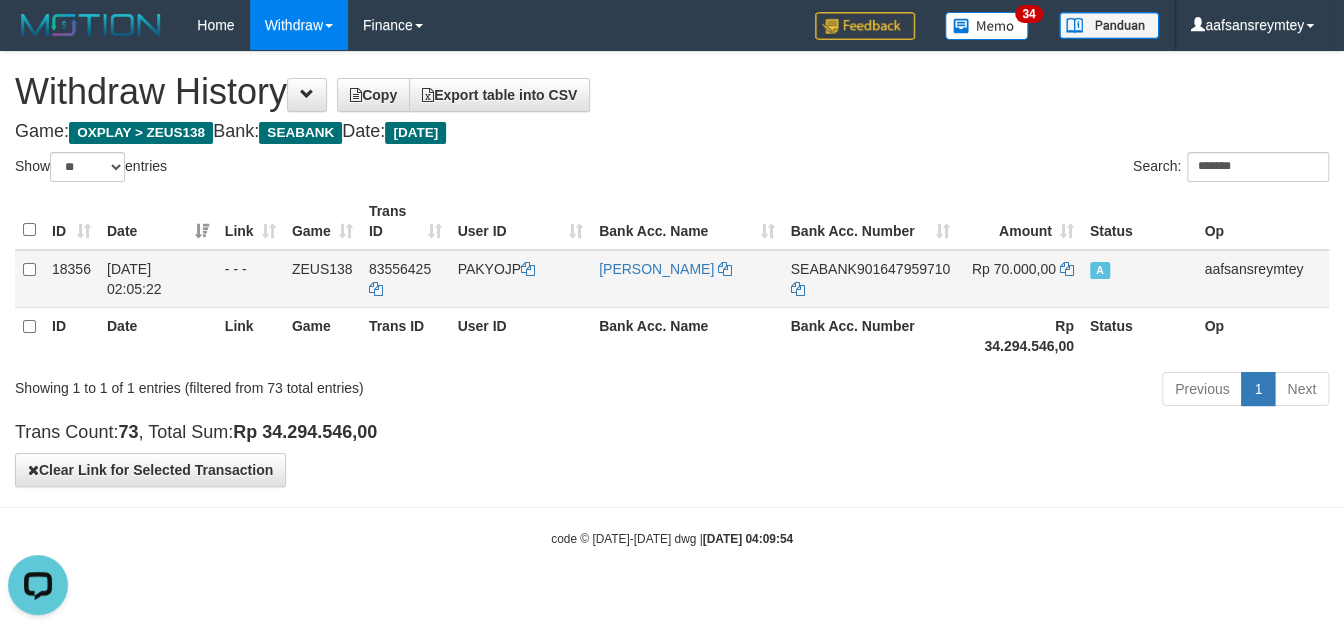 drag, startPoint x: 891, startPoint y: 286, endPoint x: 802, endPoint y: 290, distance: 89.08984 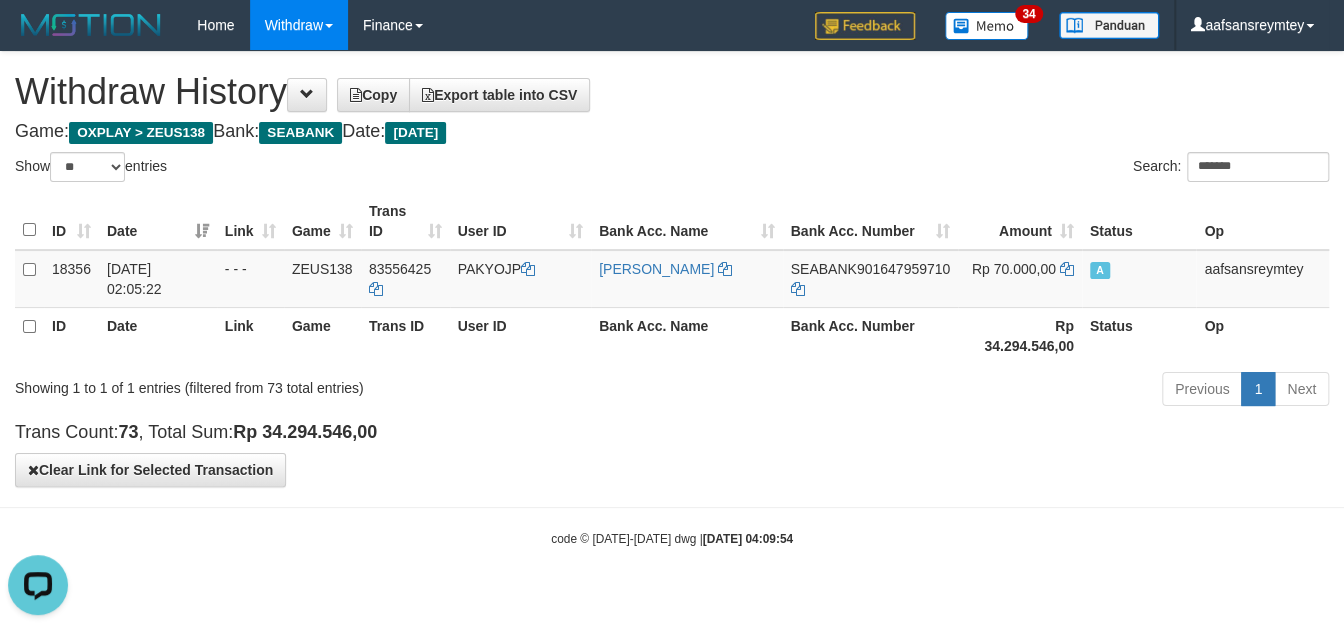 copy on "901647959710" 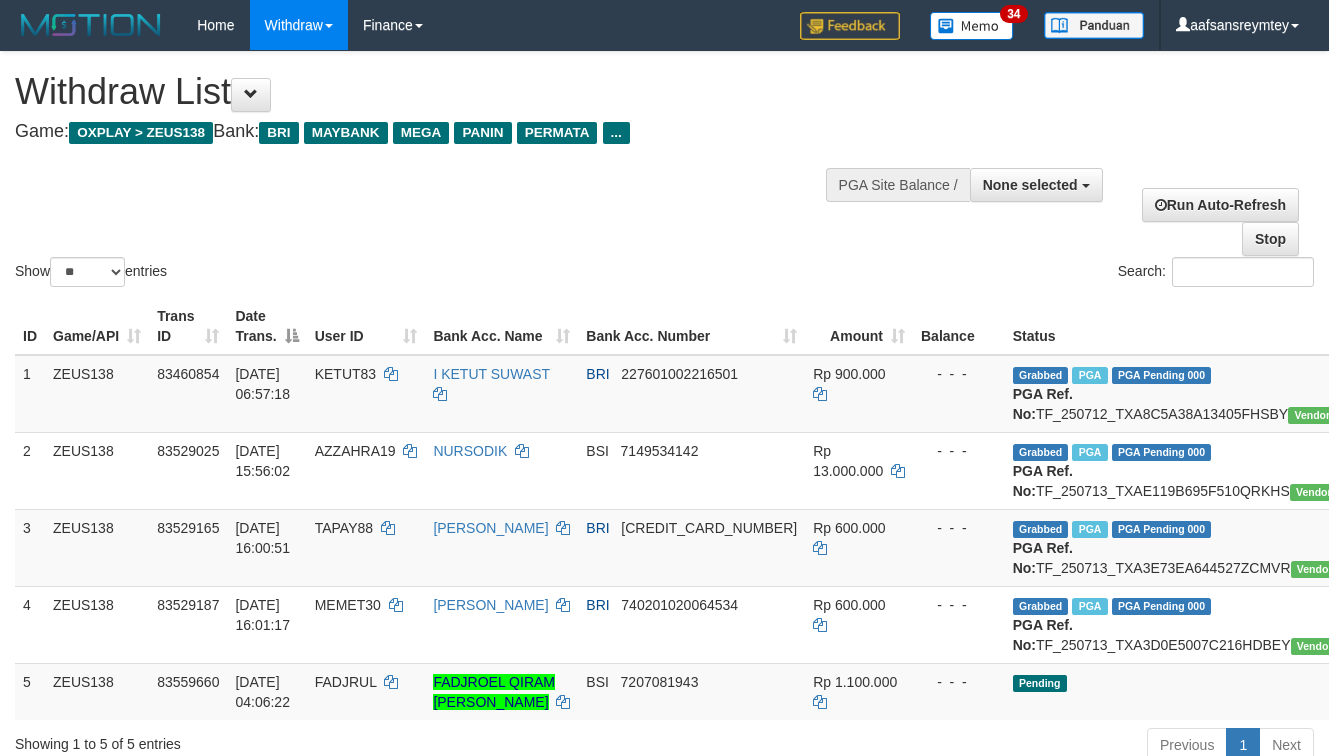 select 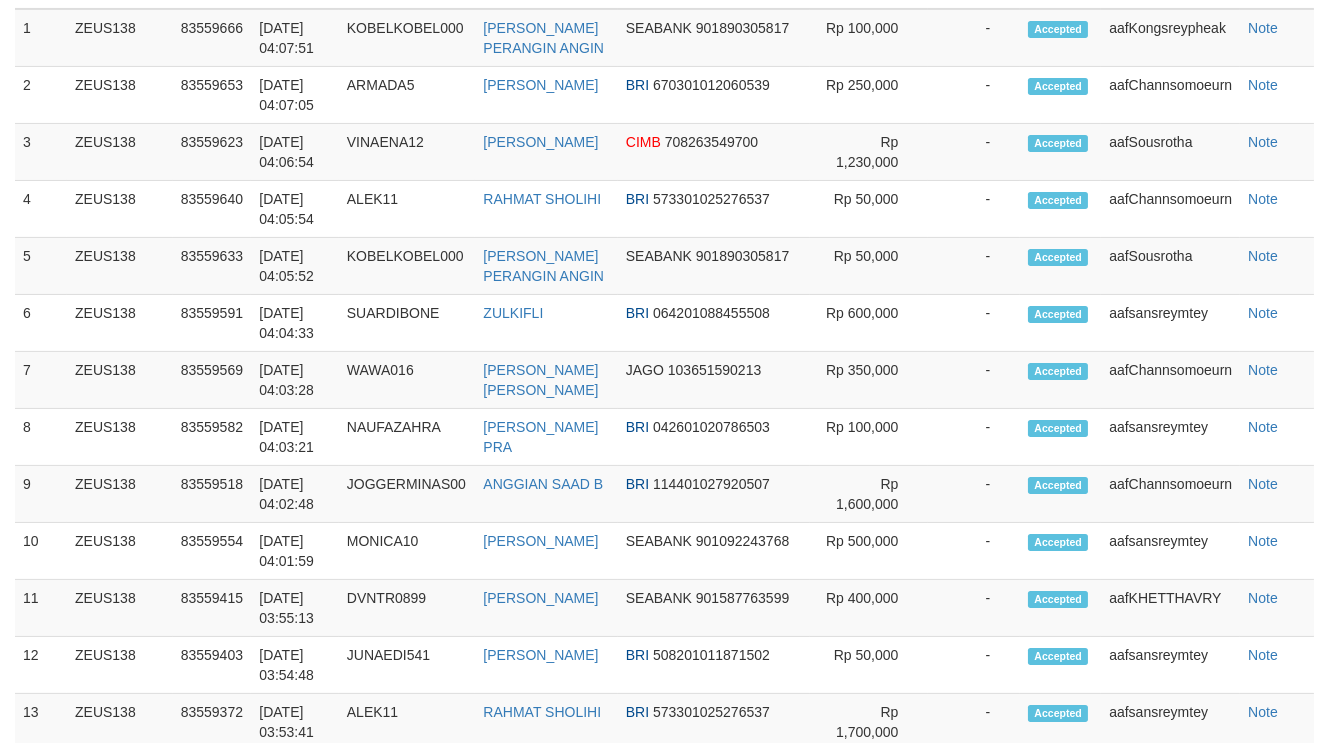scroll, scrollTop: 290, scrollLeft: 0, axis: vertical 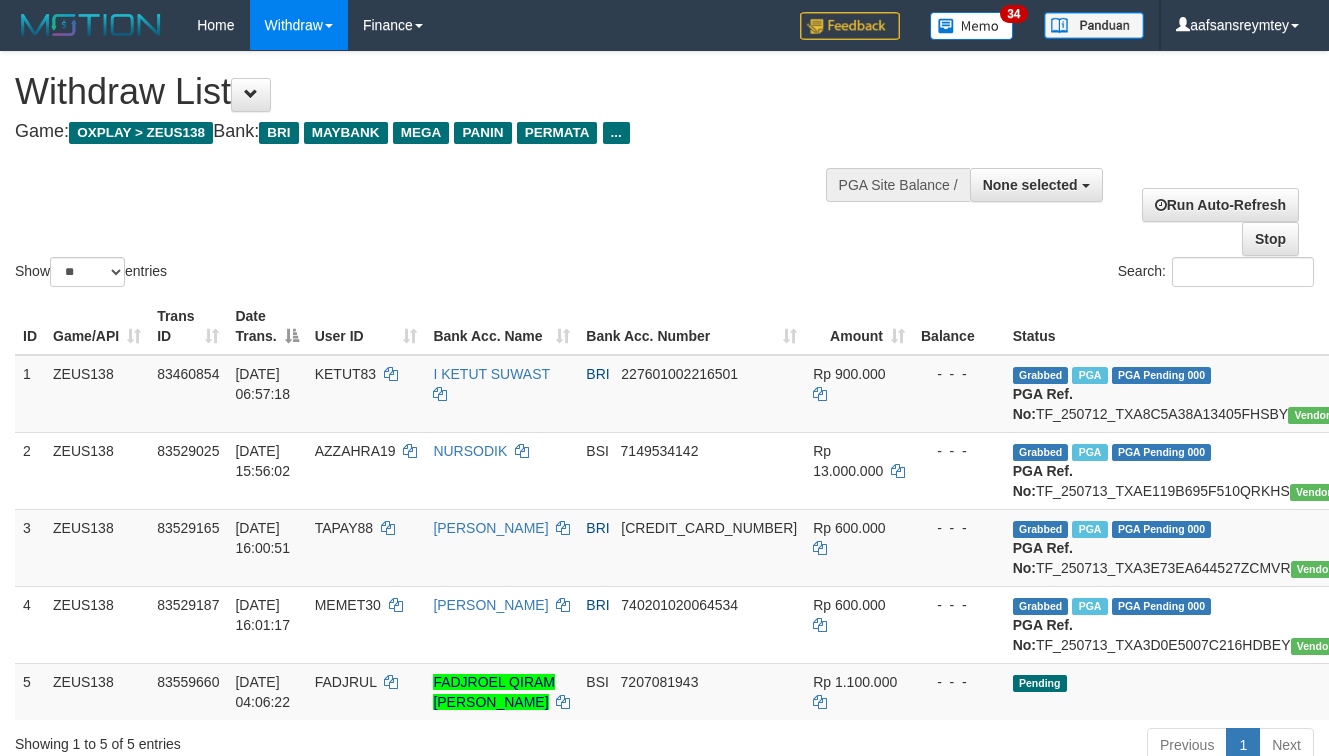 select 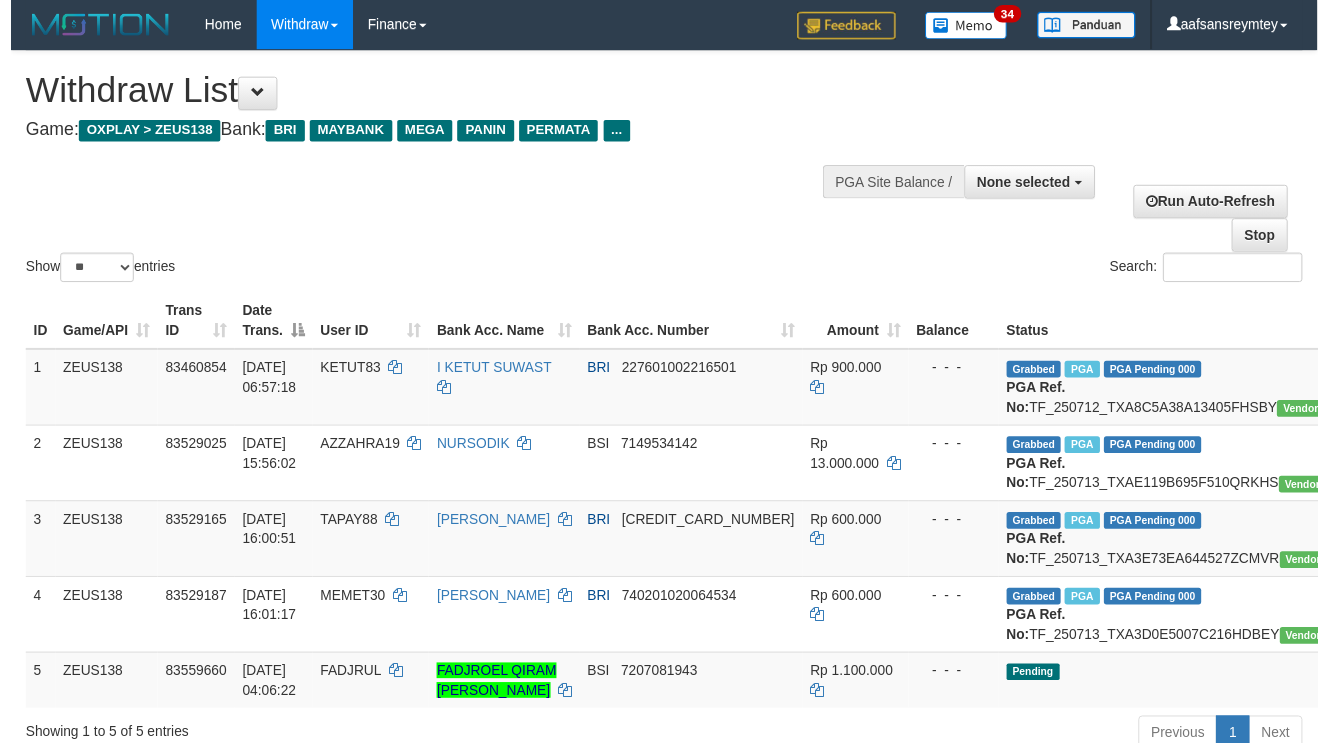 scroll, scrollTop: 290, scrollLeft: 0, axis: vertical 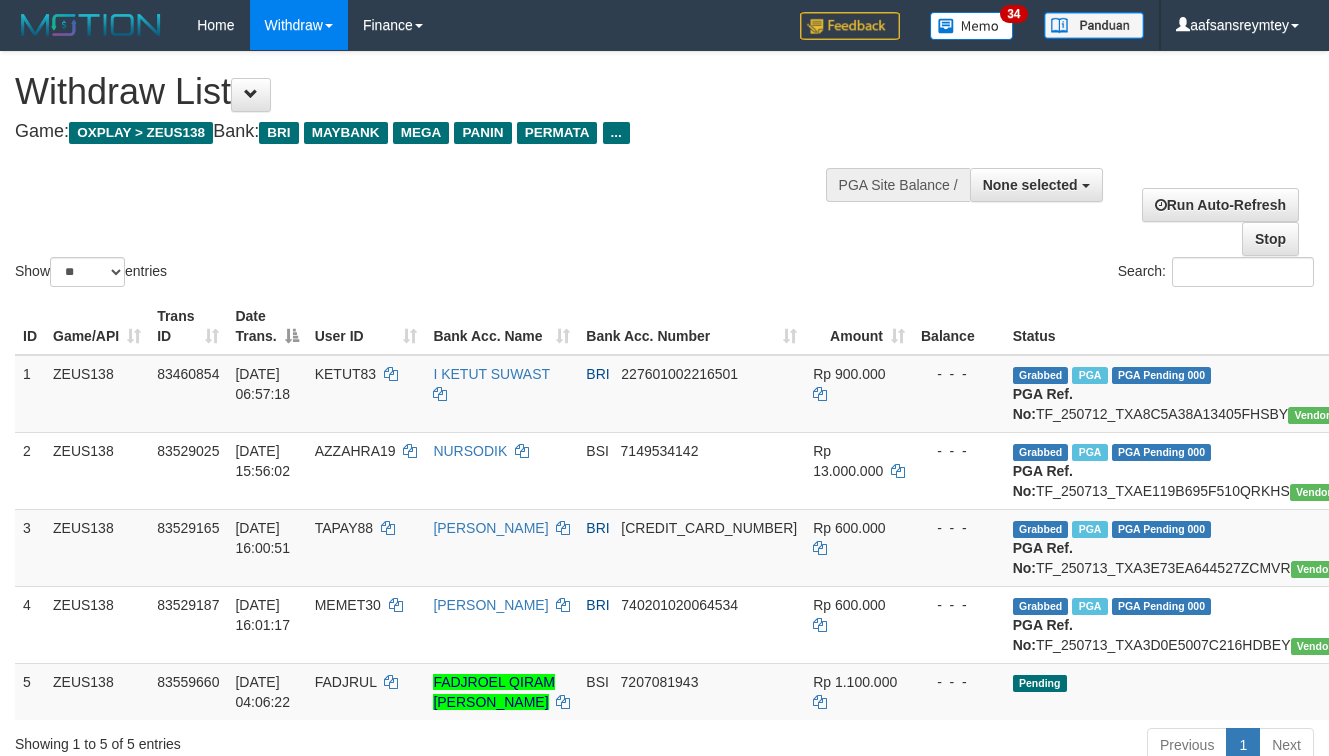 select 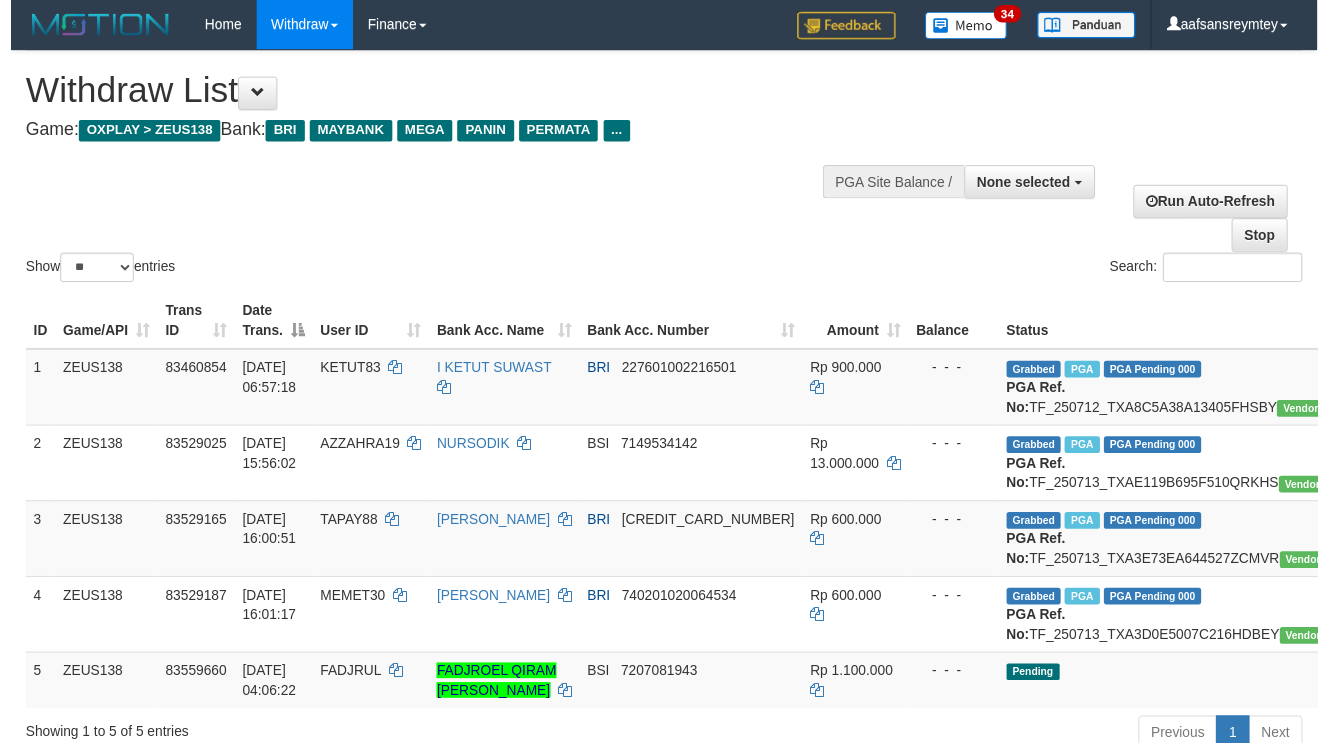 scroll, scrollTop: 290, scrollLeft: 0, axis: vertical 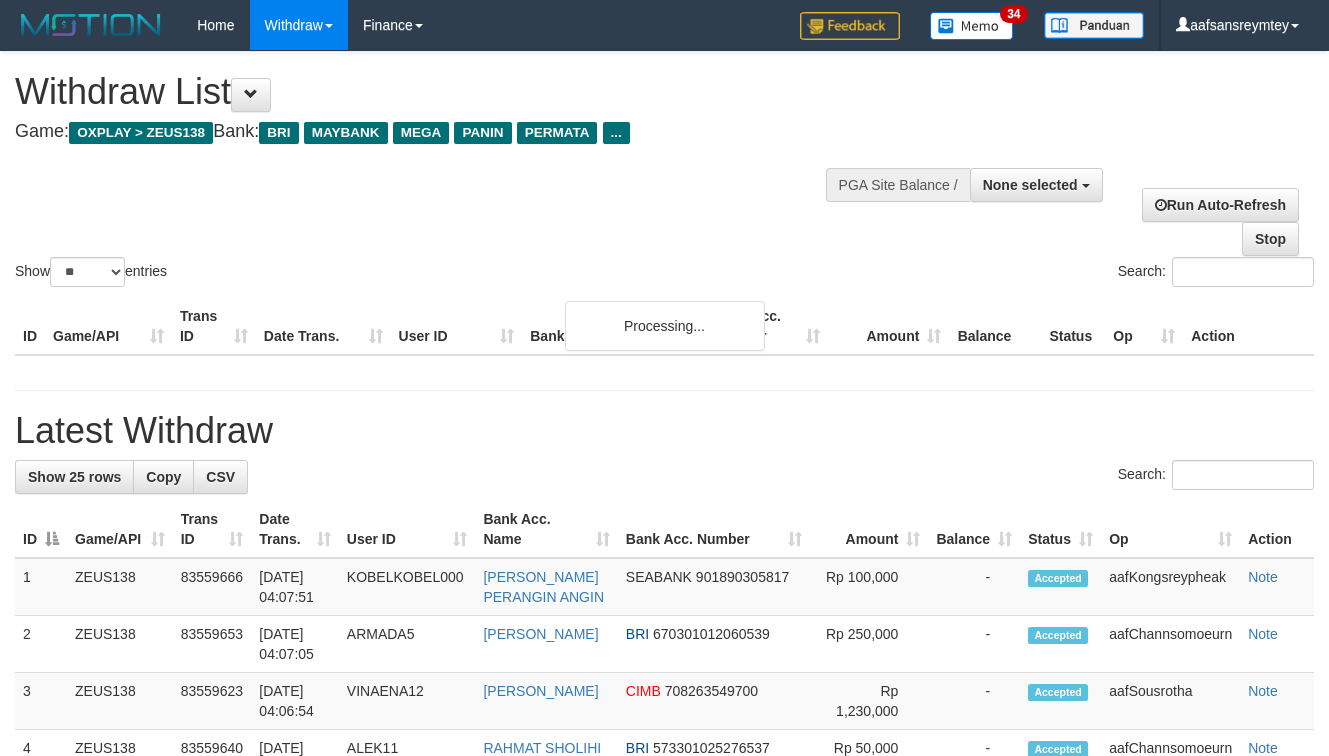 select 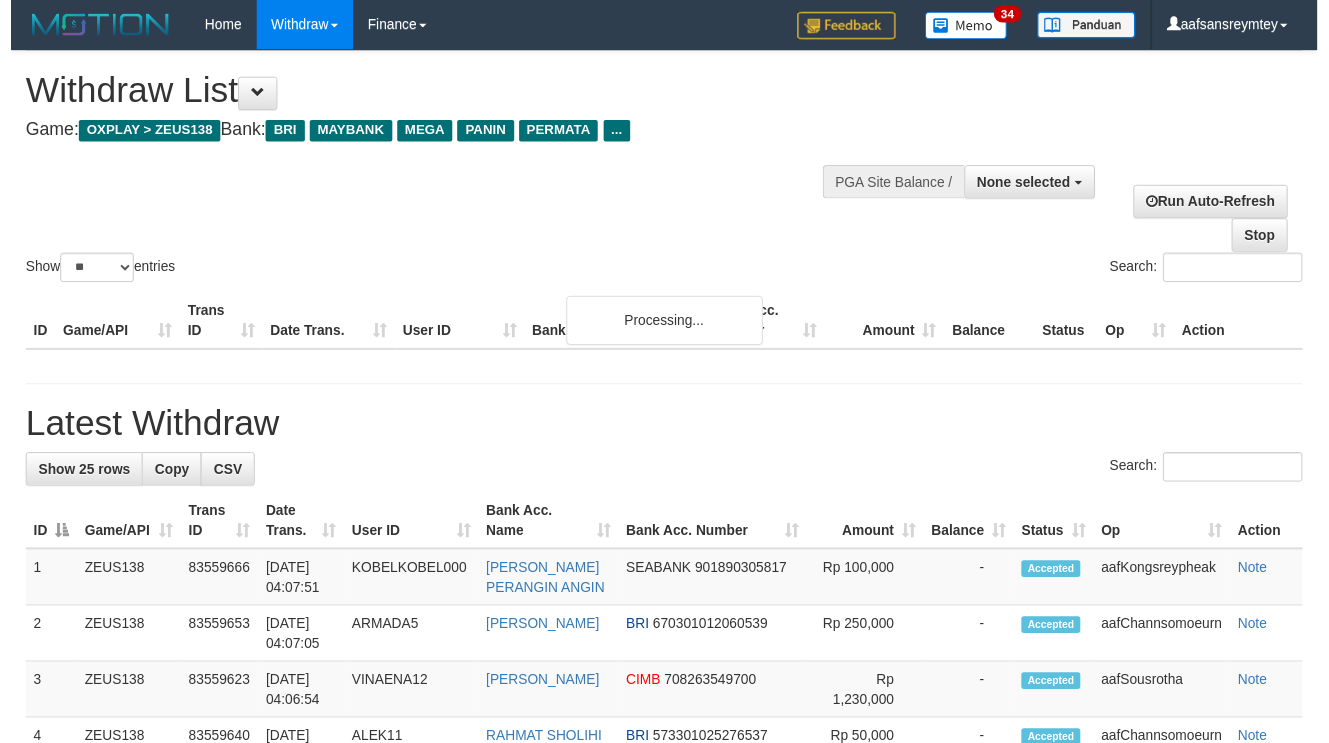scroll, scrollTop: 290, scrollLeft: 0, axis: vertical 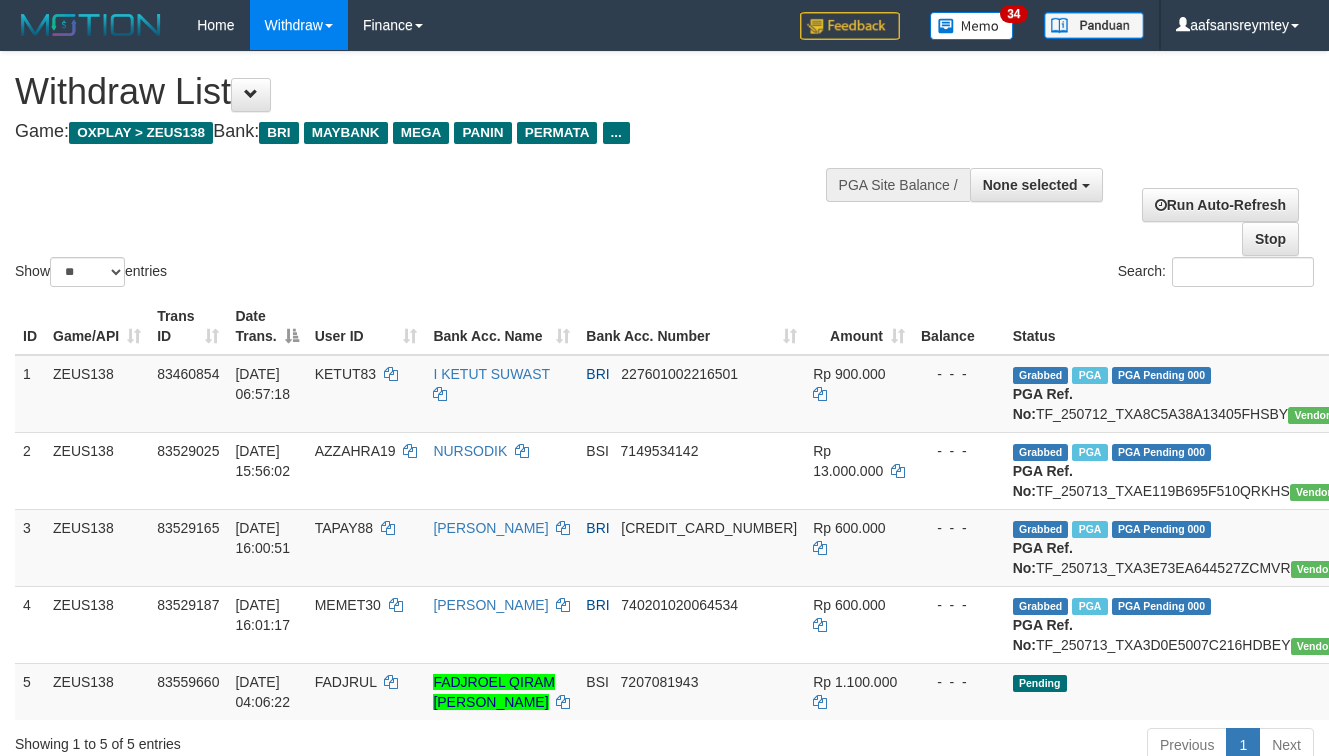 select 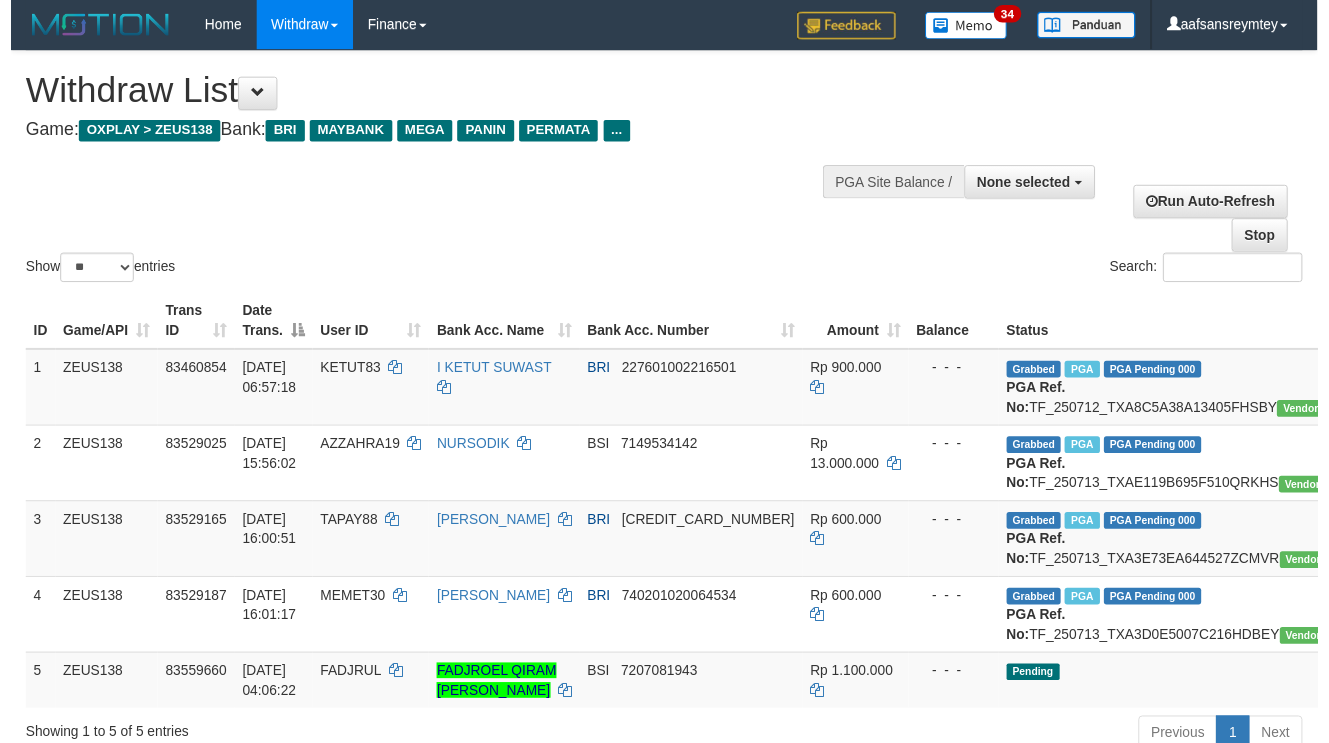 scroll, scrollTop: 290, scrollLeft: 0, axis: vertical 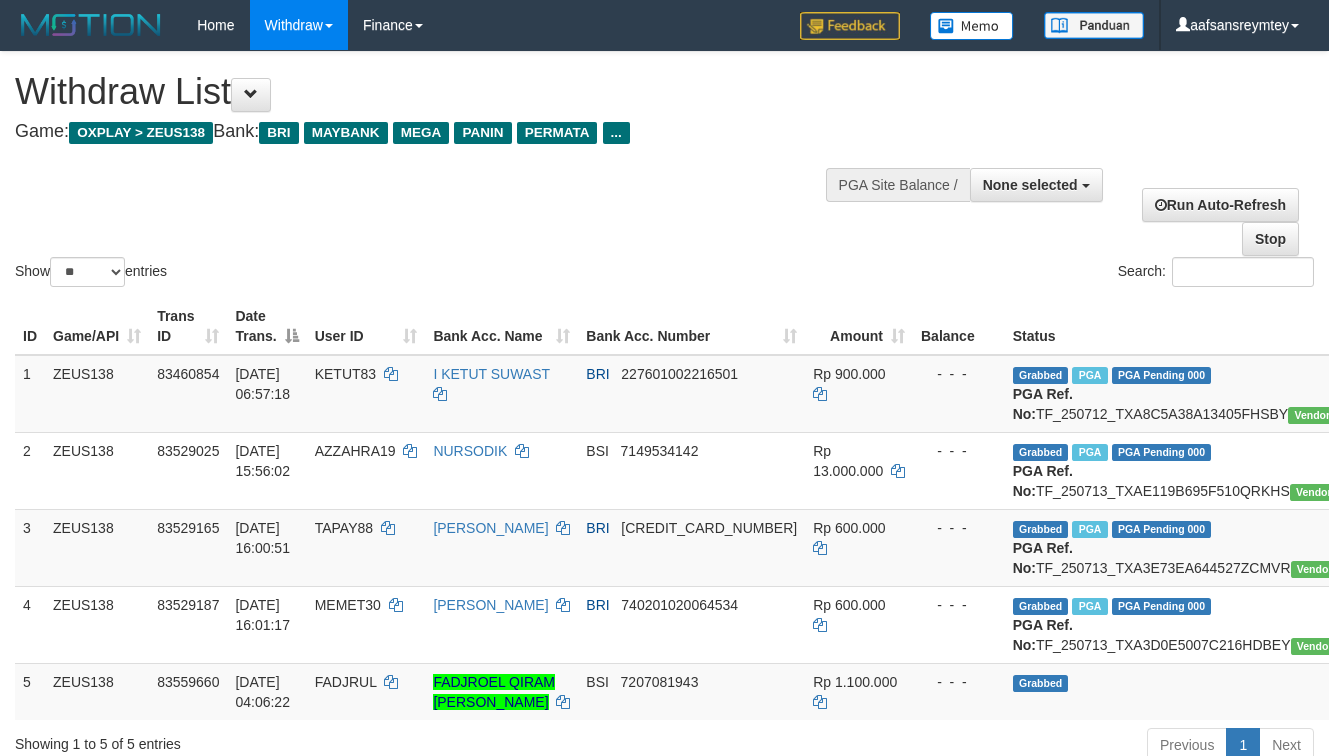 select 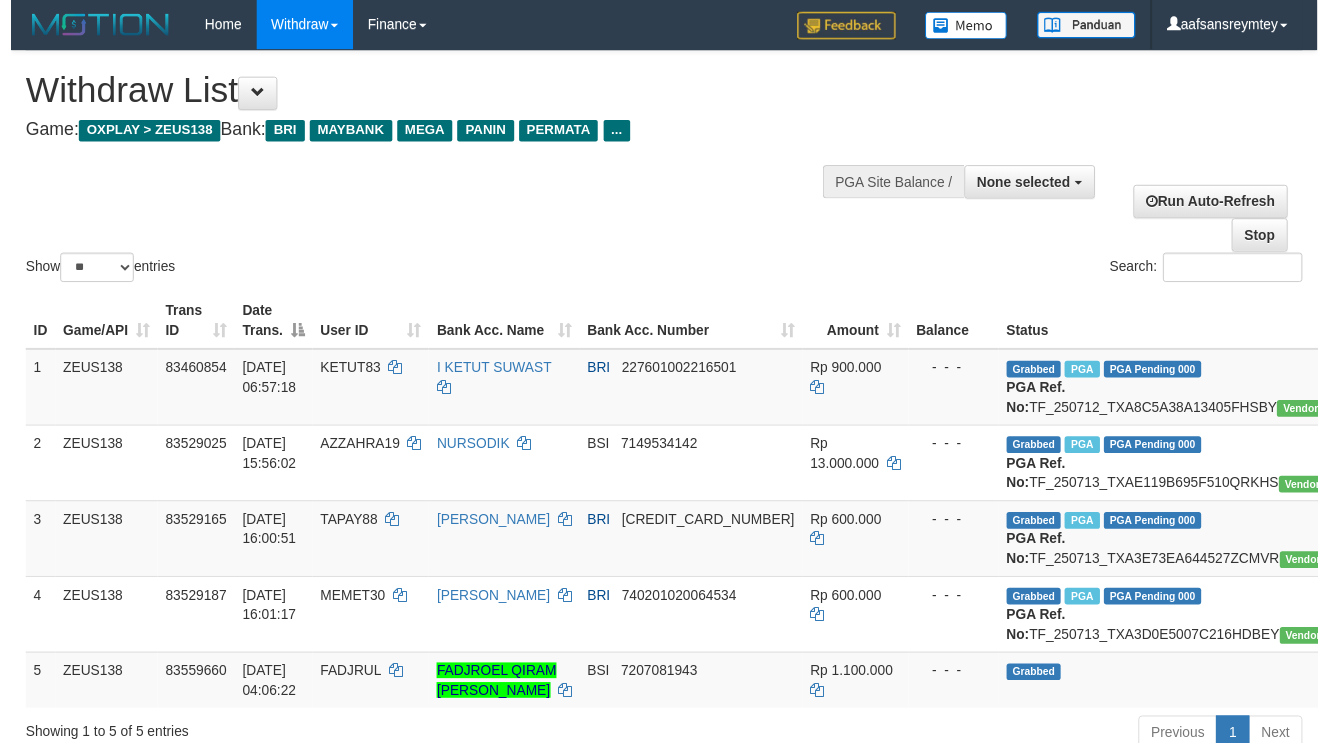 scroll, scrollTop: 290, scrollLeft: 0, axis: vertical 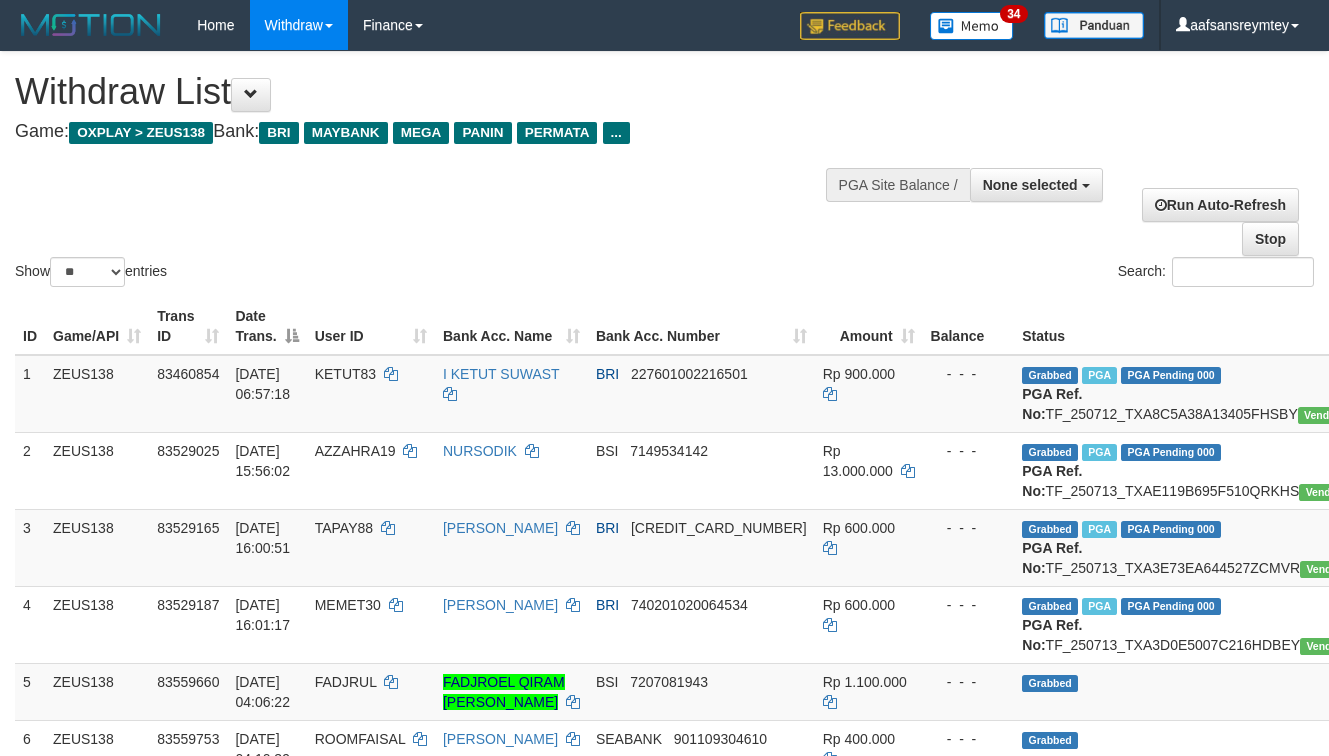 select 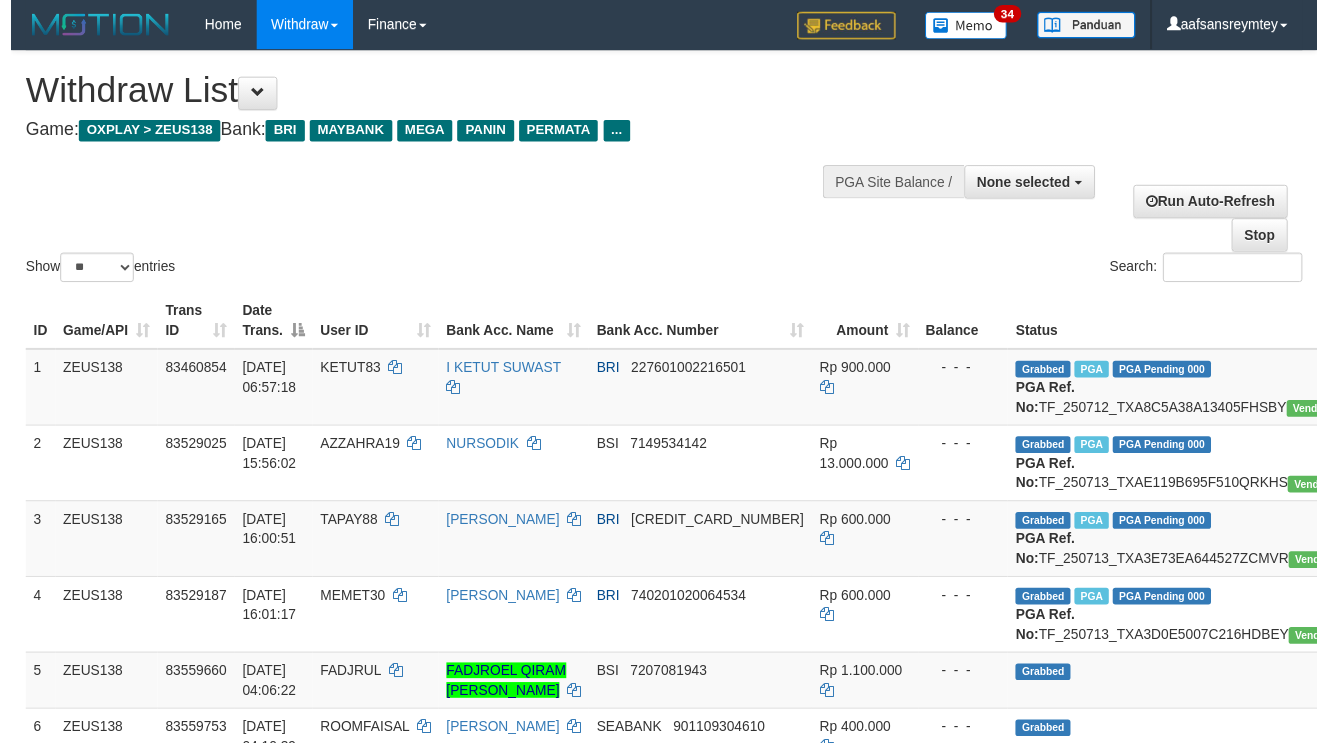 scroll, scrollTop: 290, scrollLeft: 0, axis: vertical 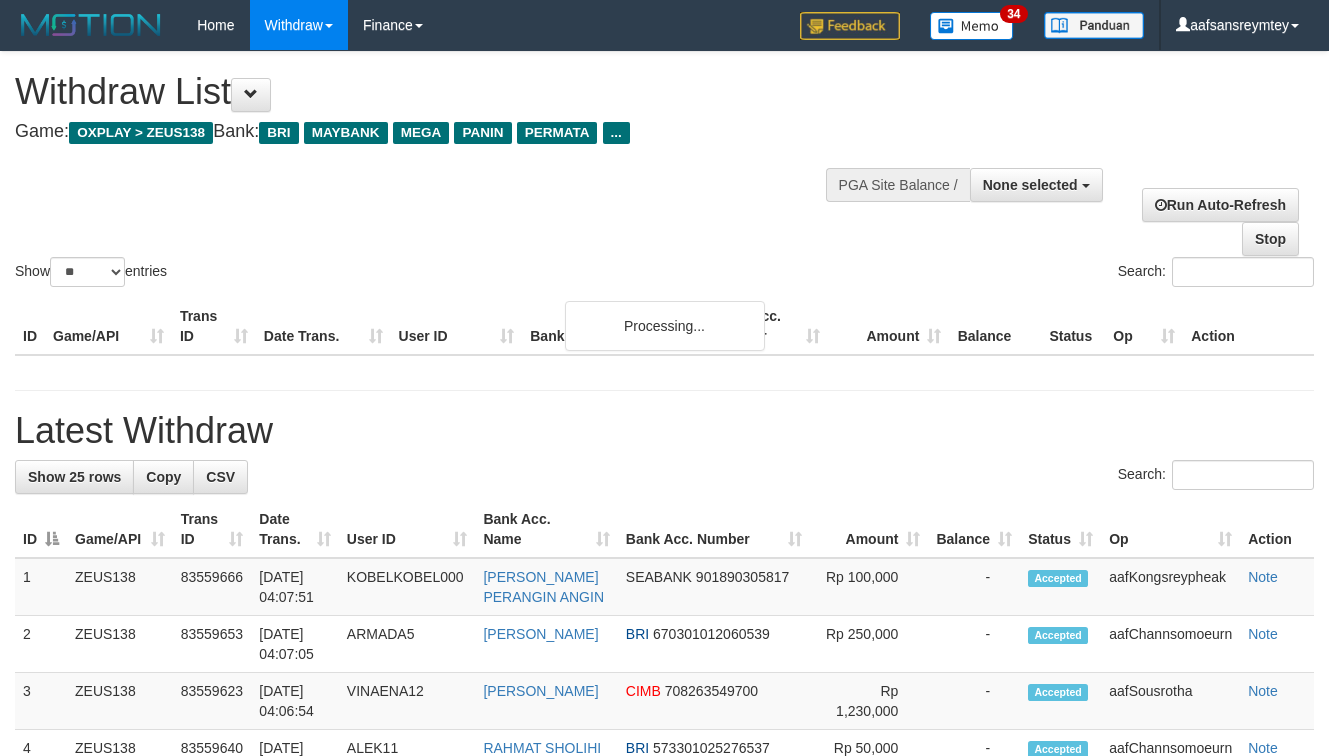 select 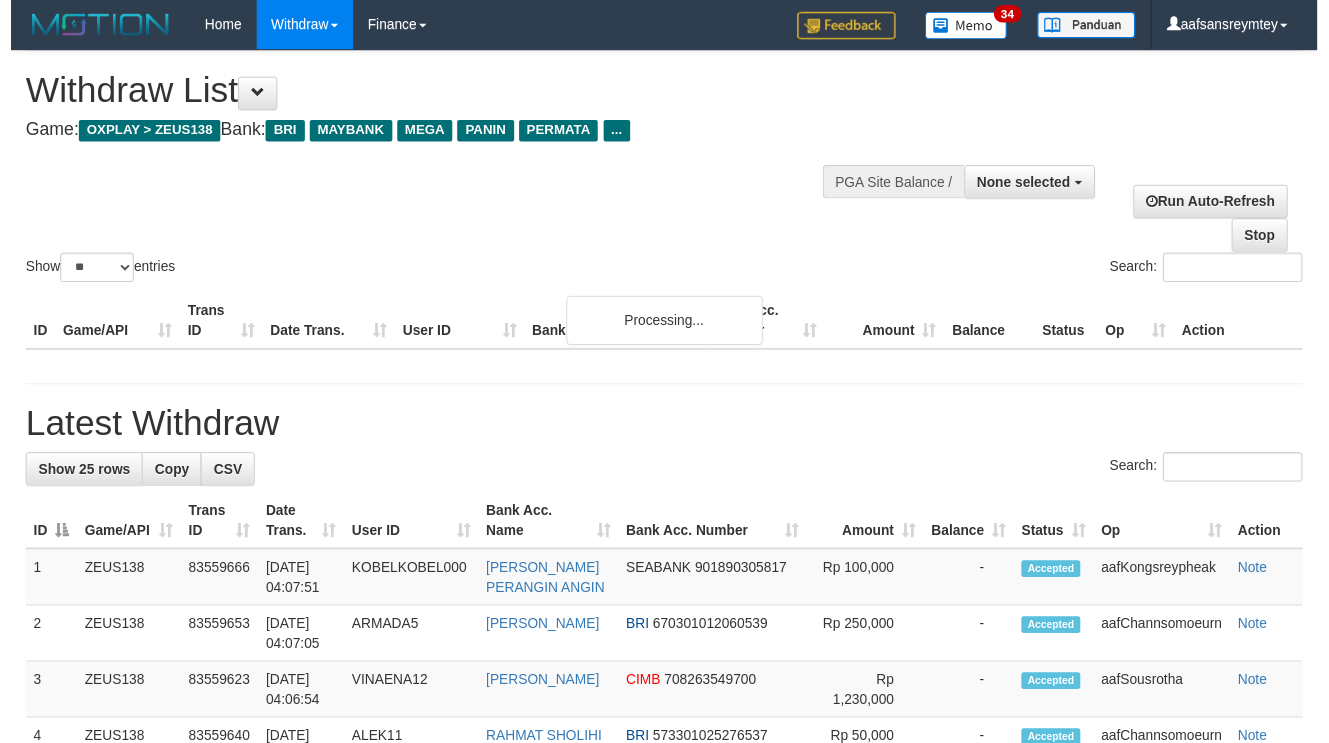 scroll, scrollTop: 290, scrollLeft: 0, axis: vertical 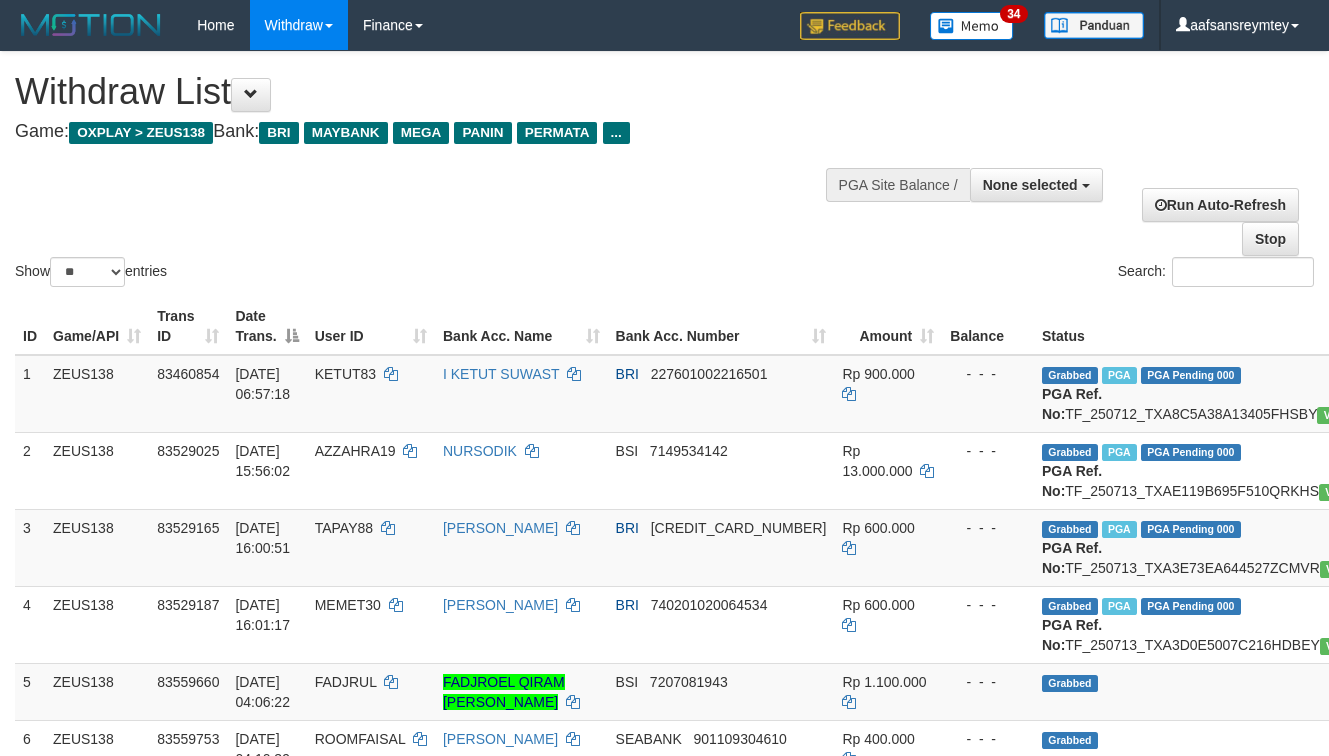 select 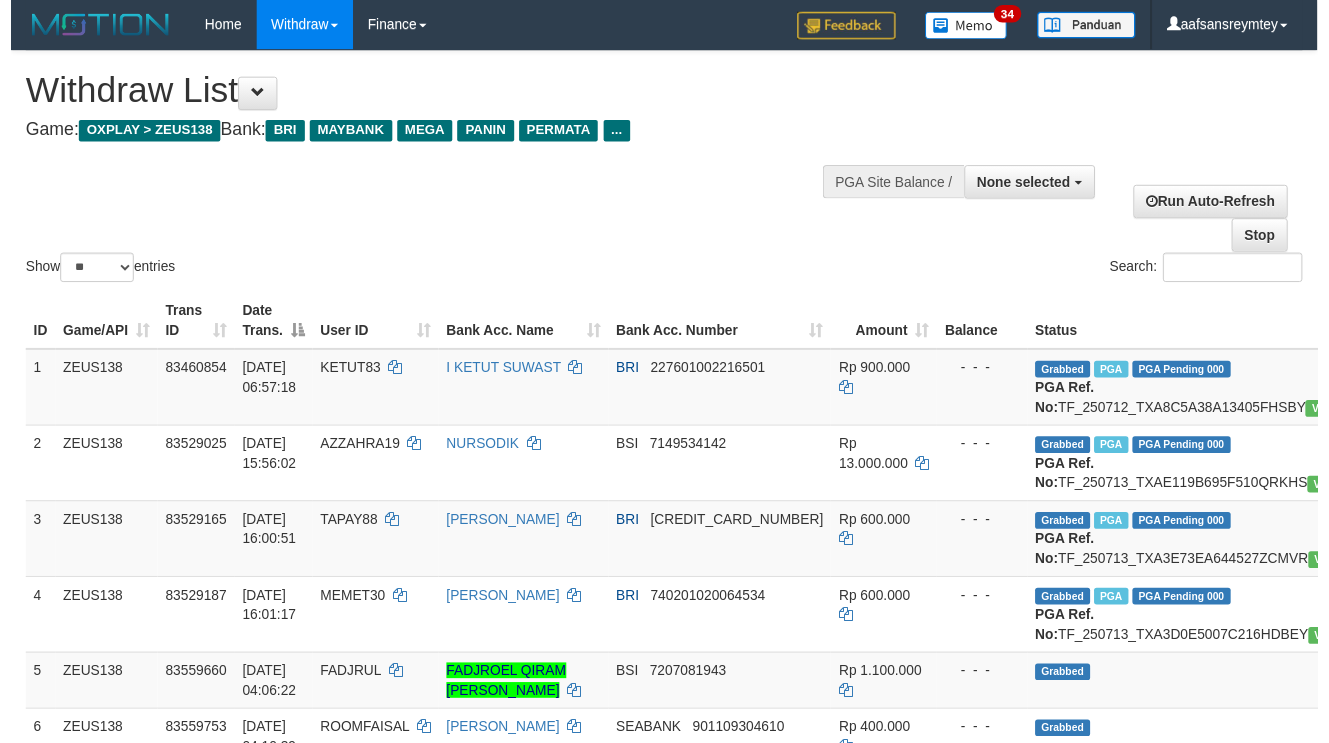 scroll, scrollTop: 290, scrollLeft: 0, axis: vertical 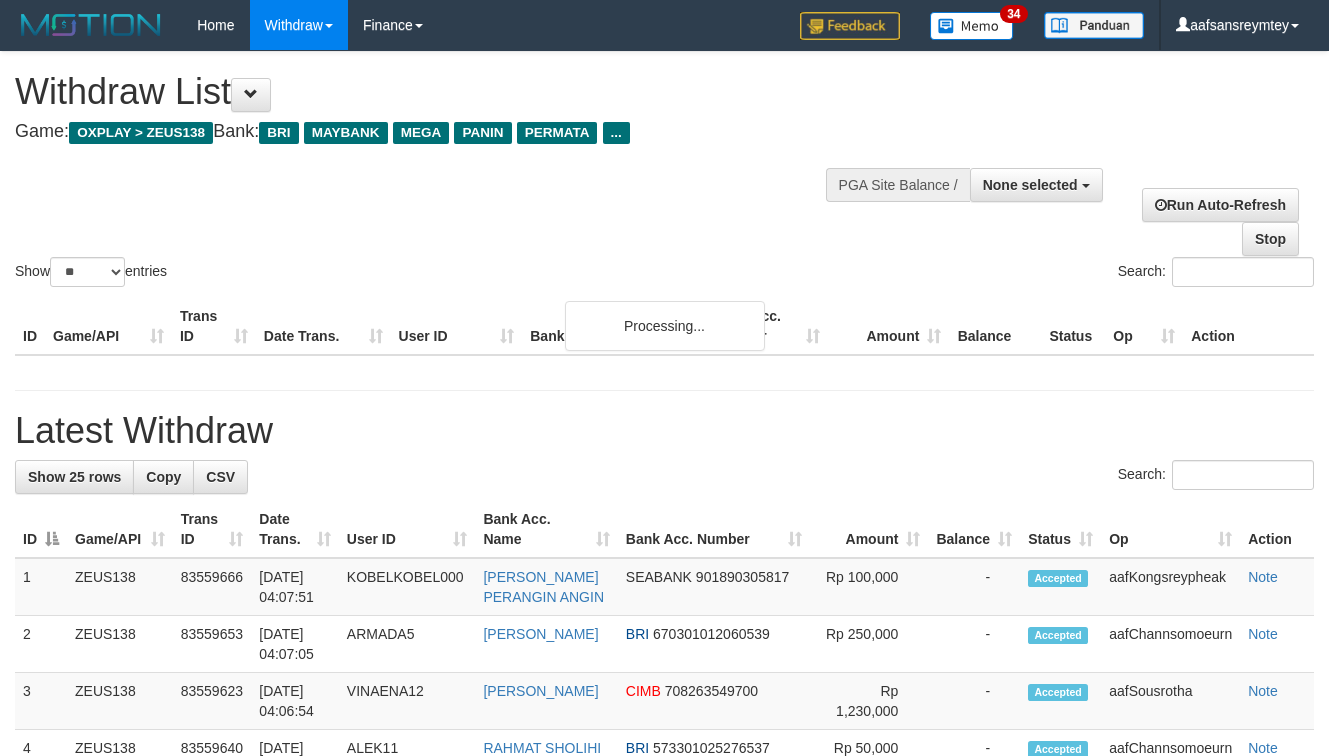 select 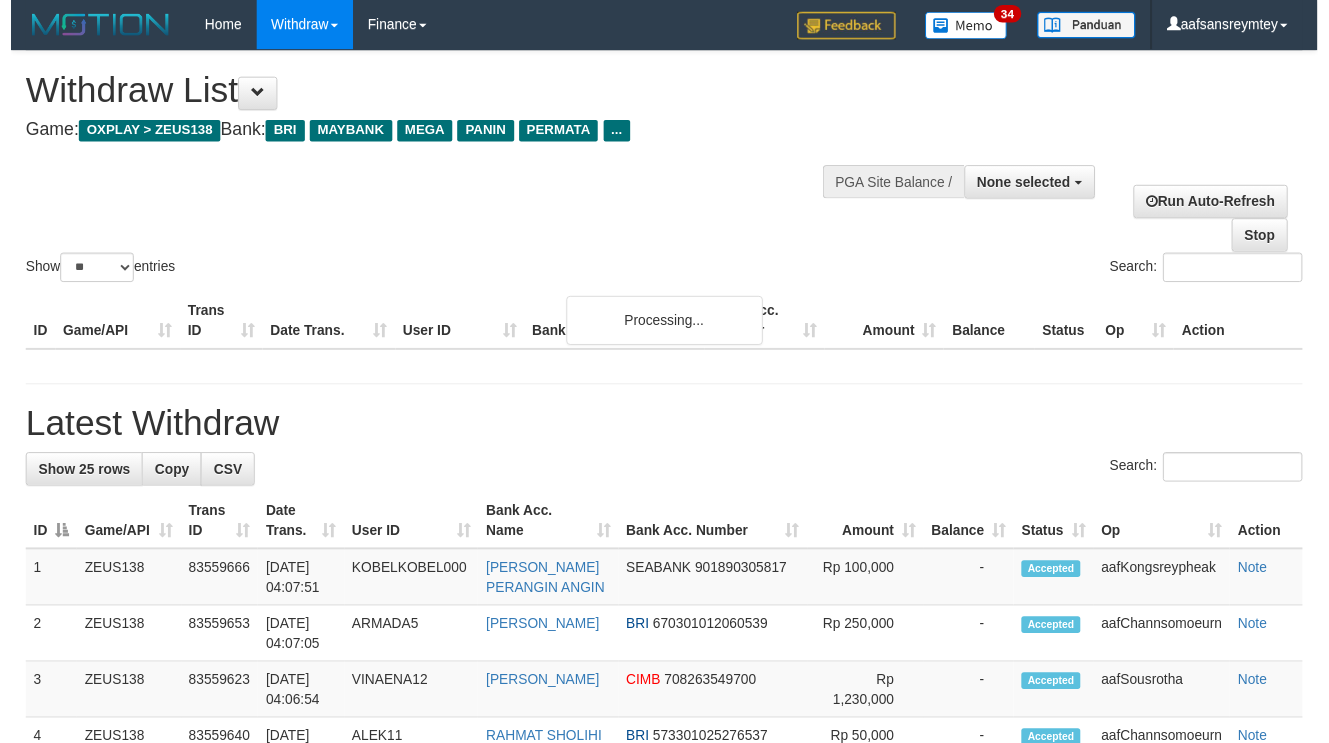 scroll, scrollTop: 290, scrollLeft: 0, axis: vertical 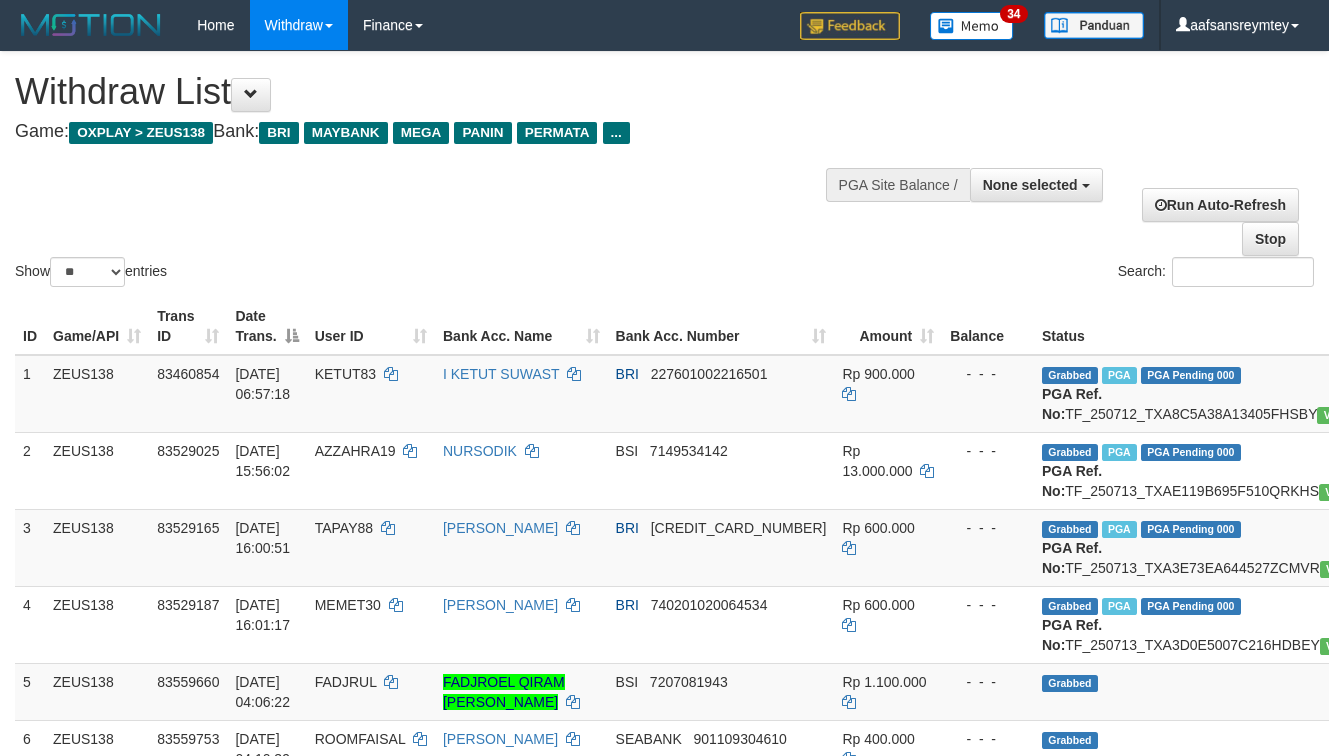 select 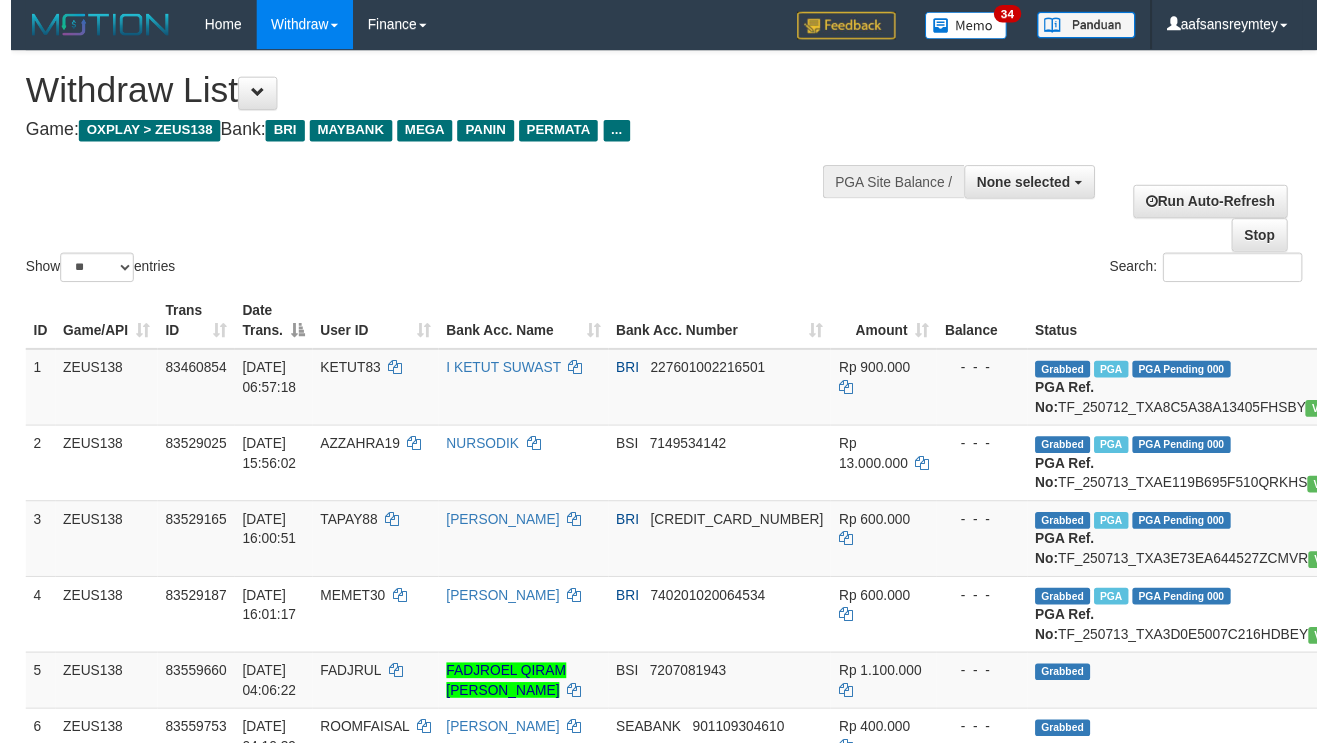 scroll, scrollTop: 290, scrollLeft: 0, axis: vertical 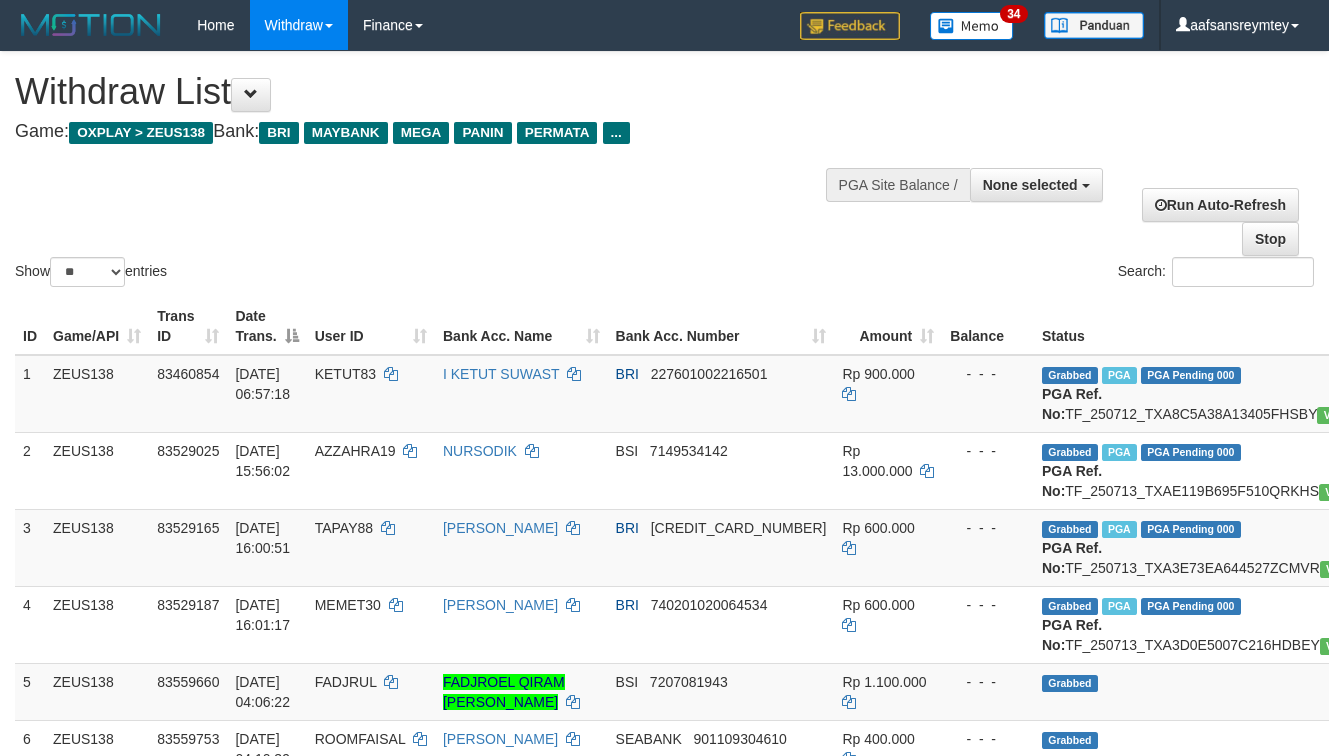 select 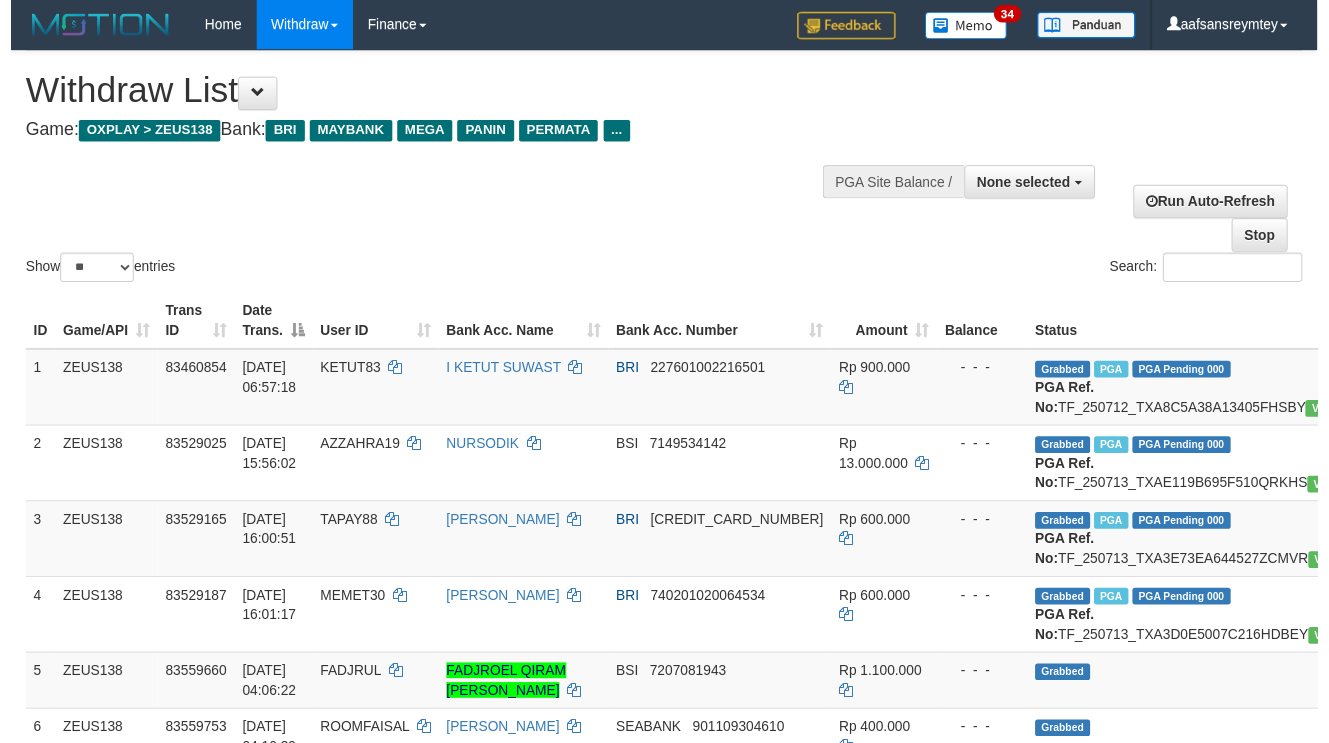 scroll, scrollTop: 290, scrollLeft: 0, axis: vertical 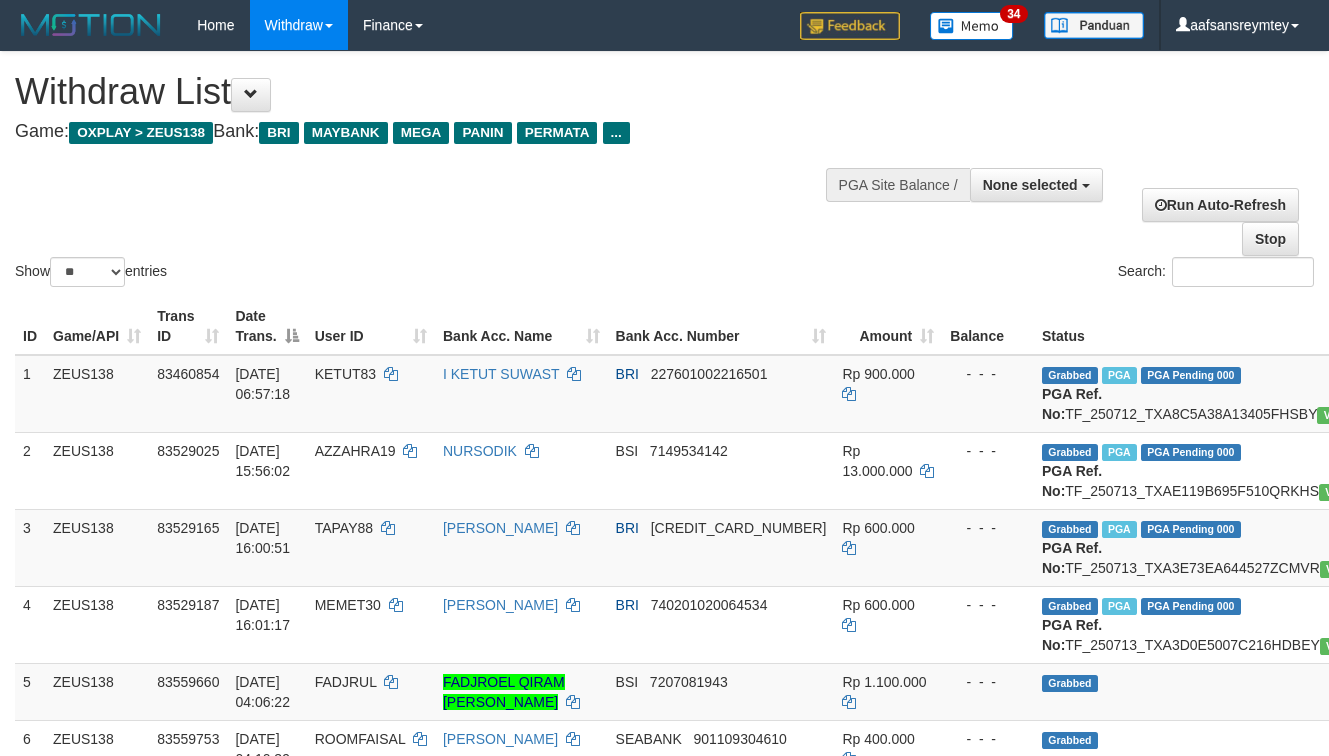 select 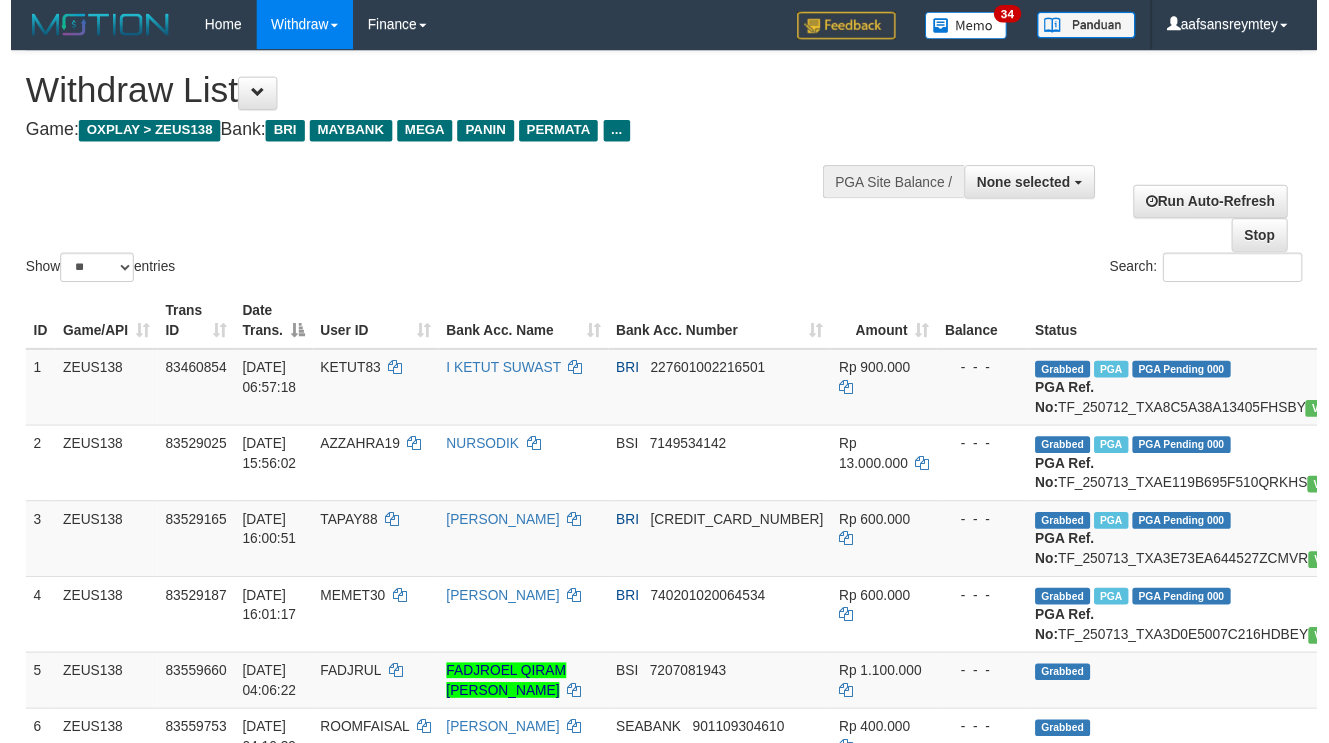 scroll, scrollTop: 290, scrollLeft: 0, axis: vertical 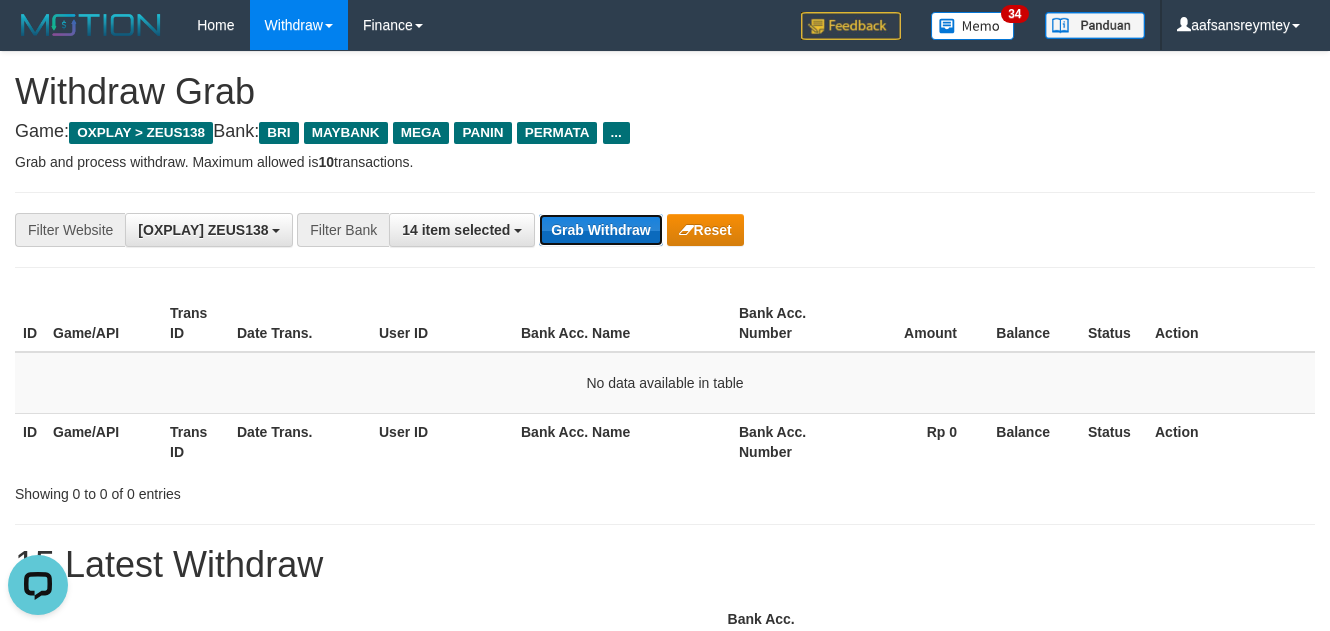 click on "Grab Withdraw" at bounding box center (600, 230) 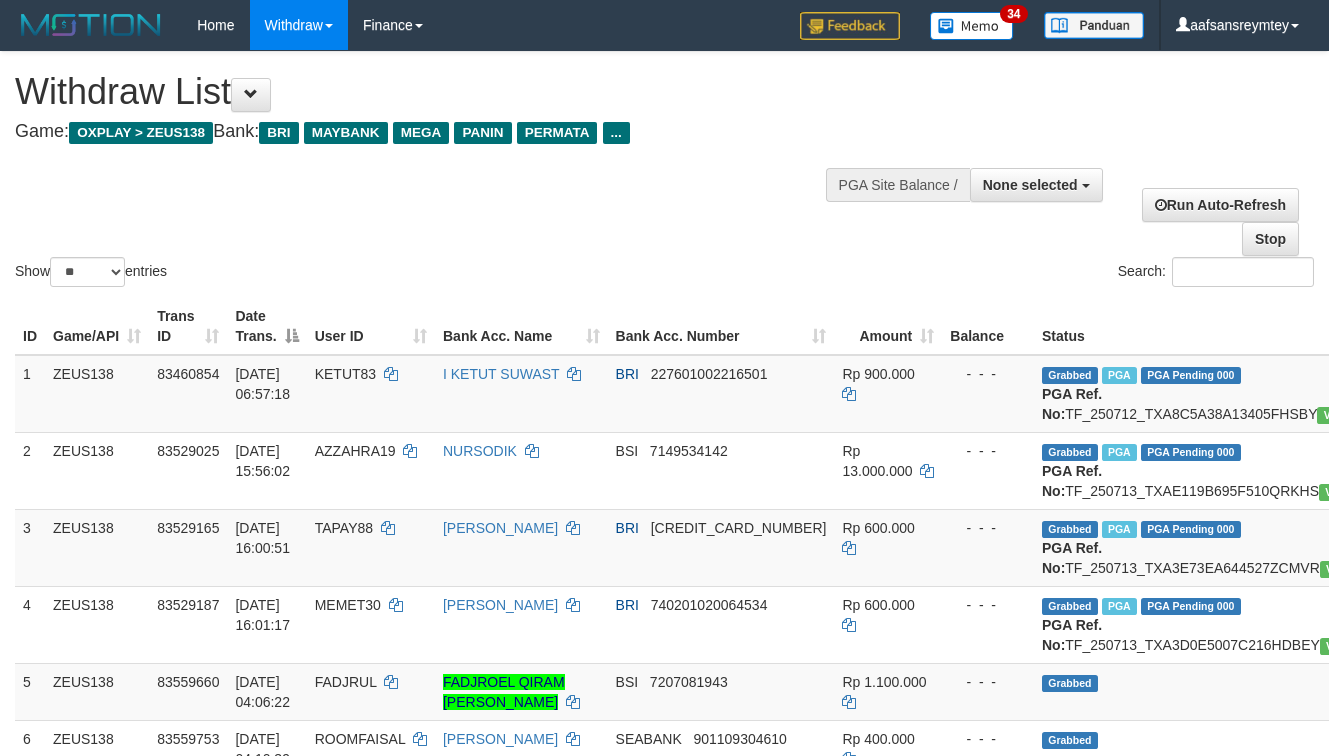 select 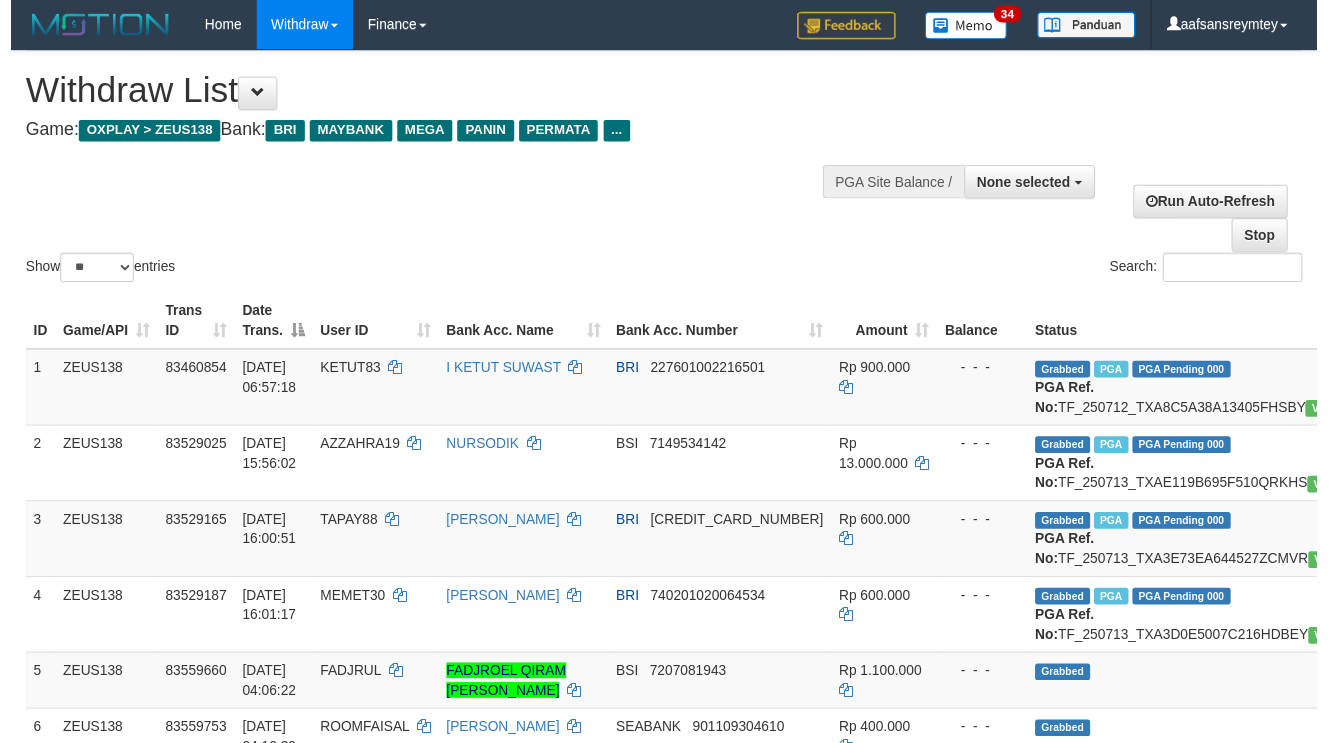 scroll, scrollTop: 290, scrollLeft: 0, axis: vertical 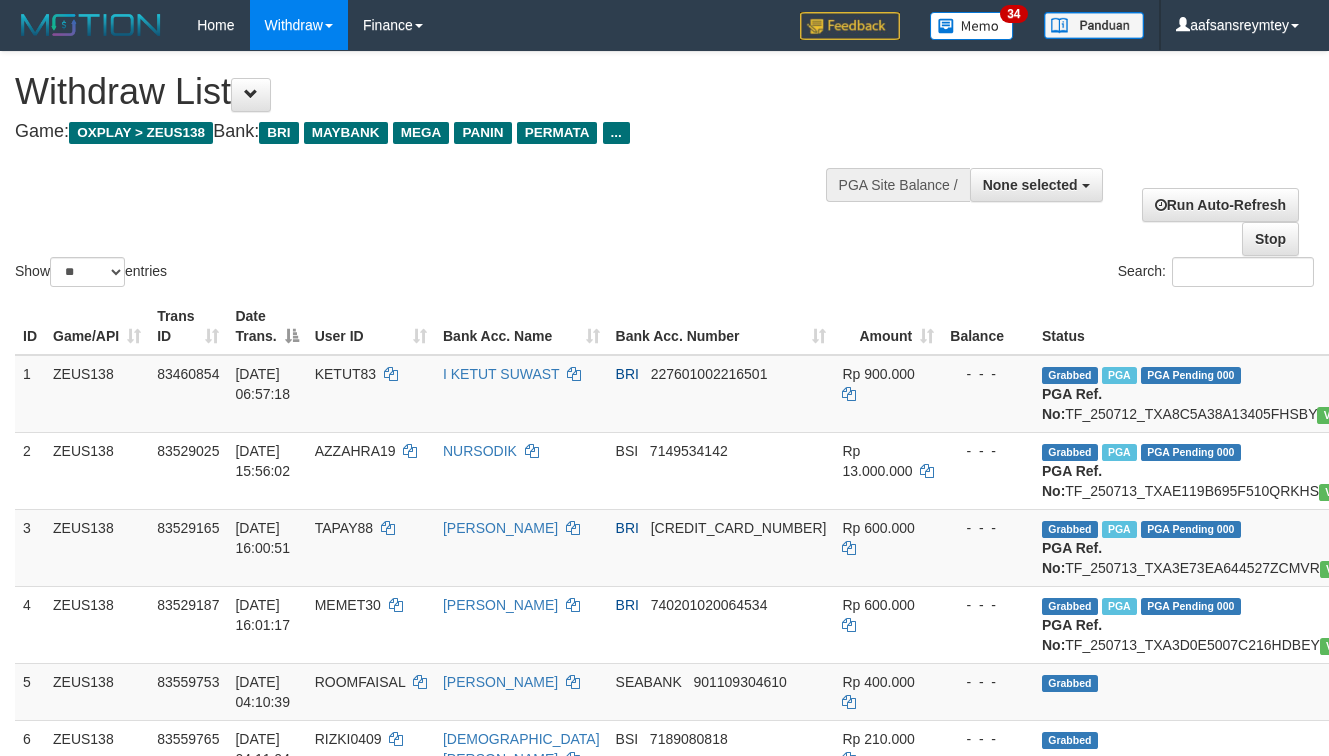 select 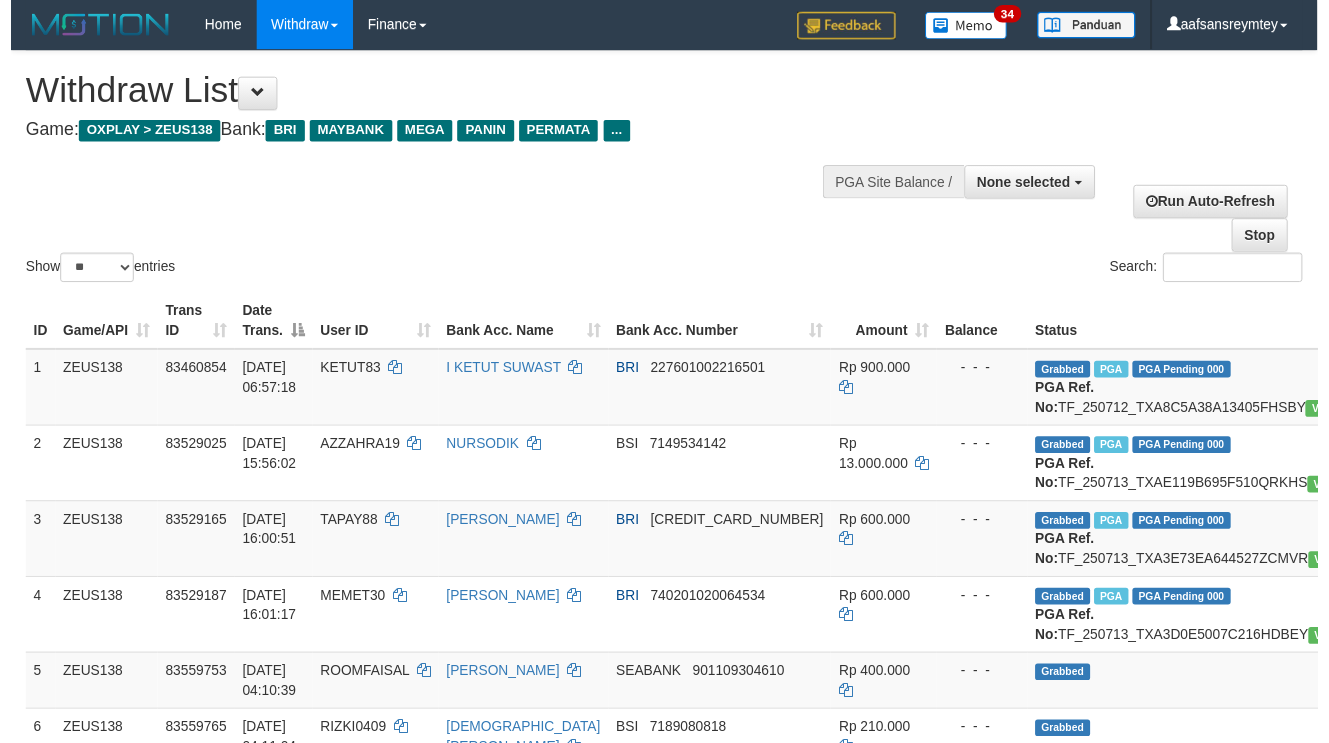 scroll, scrollTop: 290, scrollLeft: 0, axis: vertical 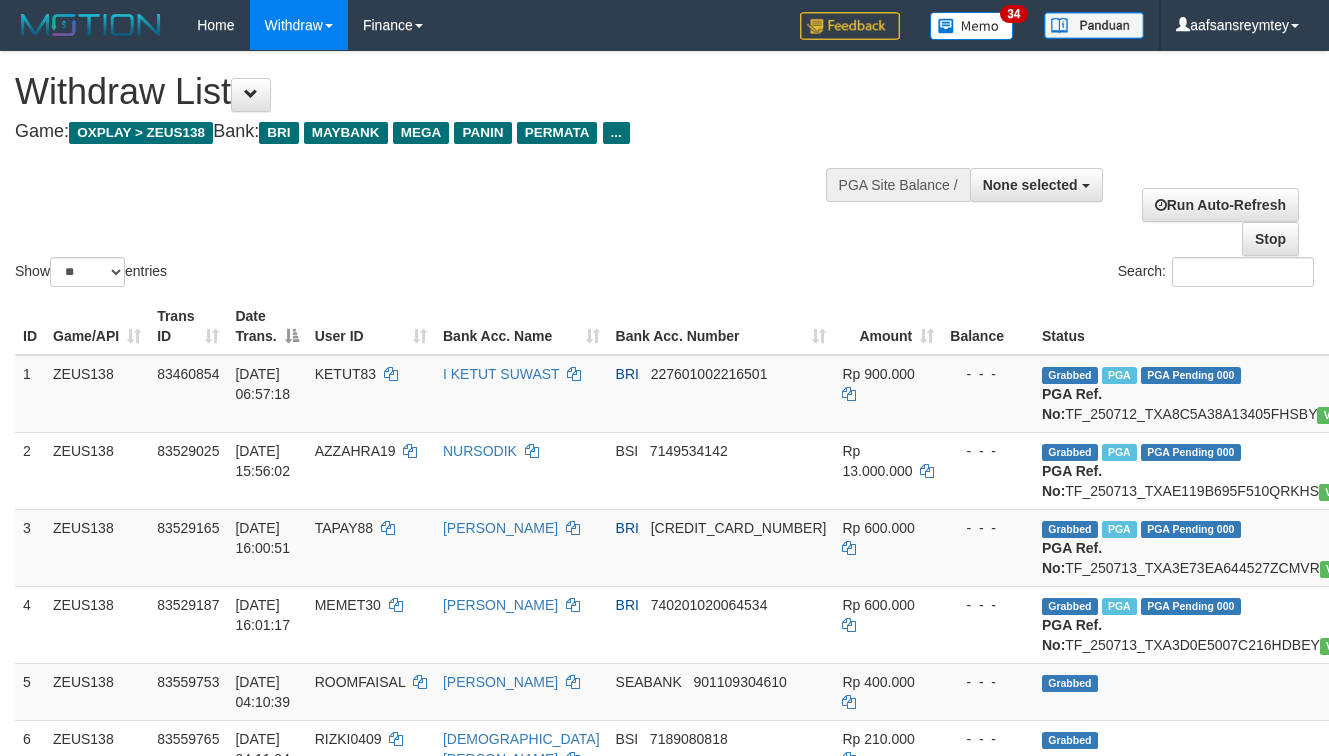 select 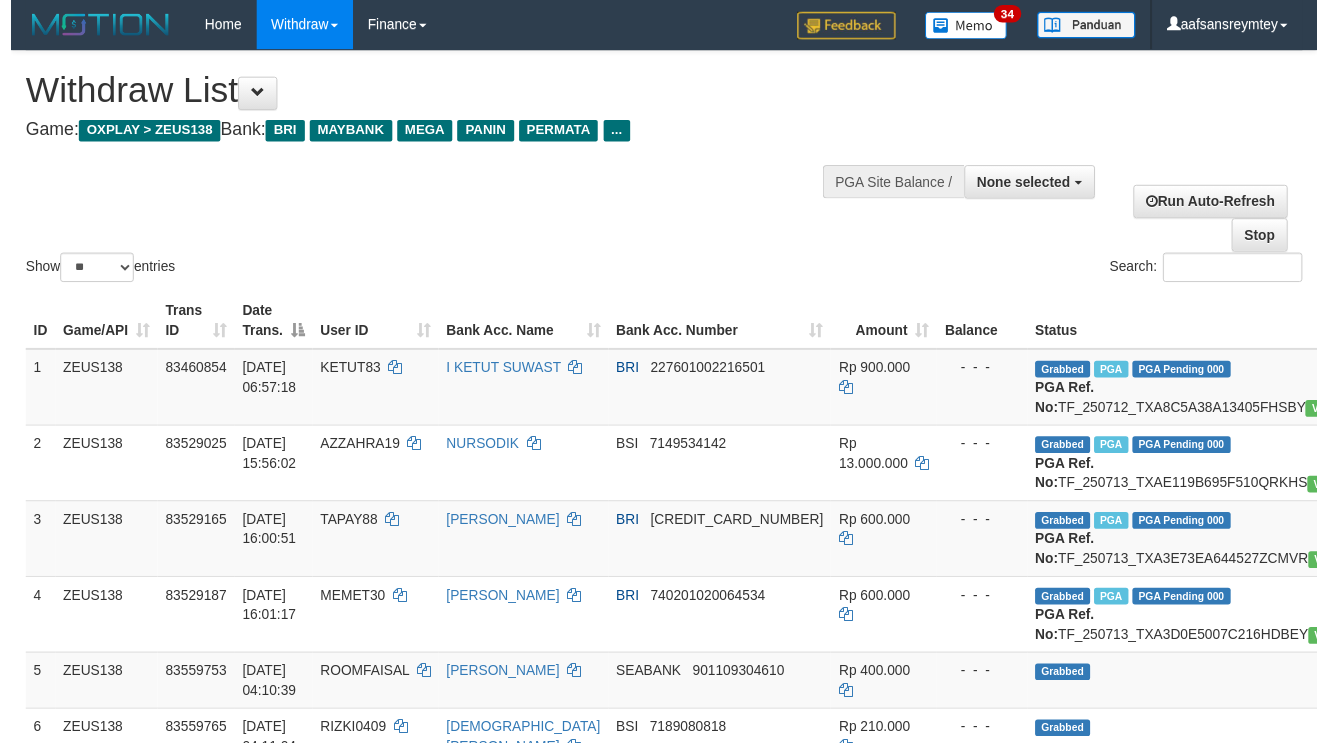 scroll, scrollTop: 290, scrollLeft: 0, axis: vertical 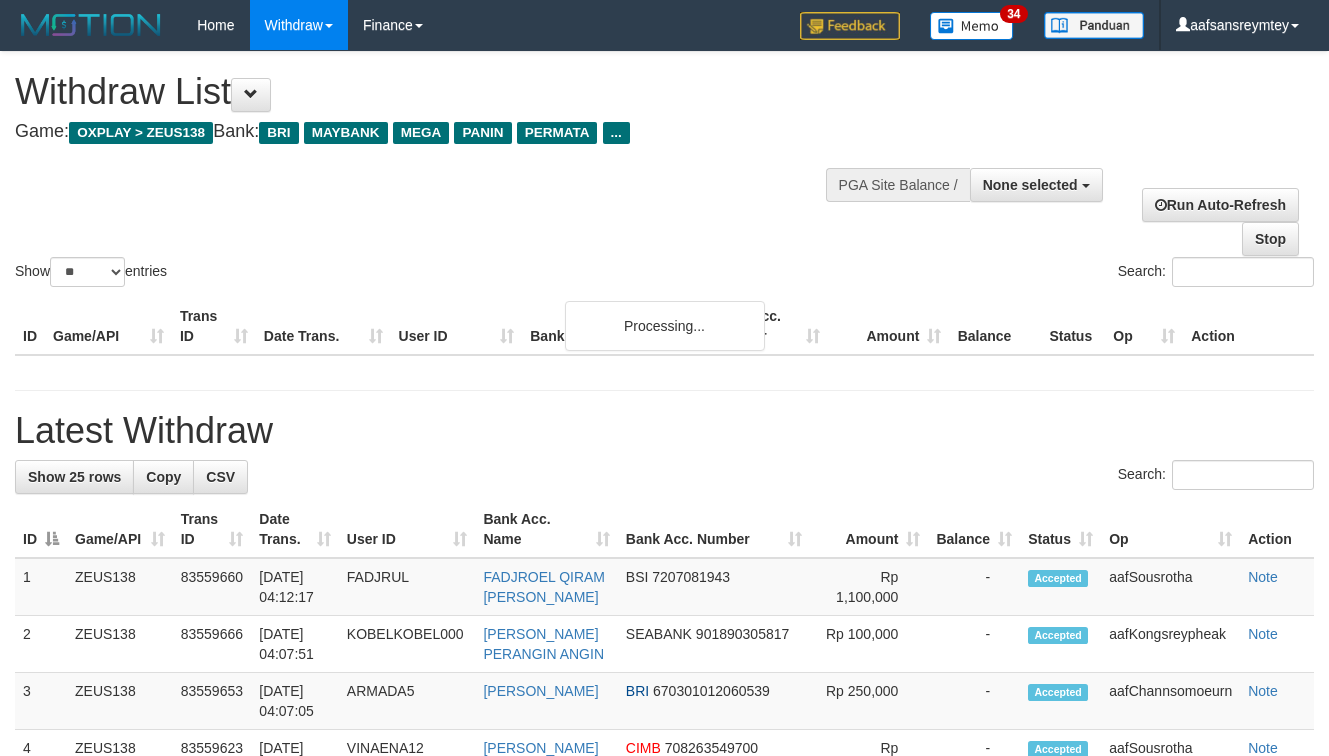 select 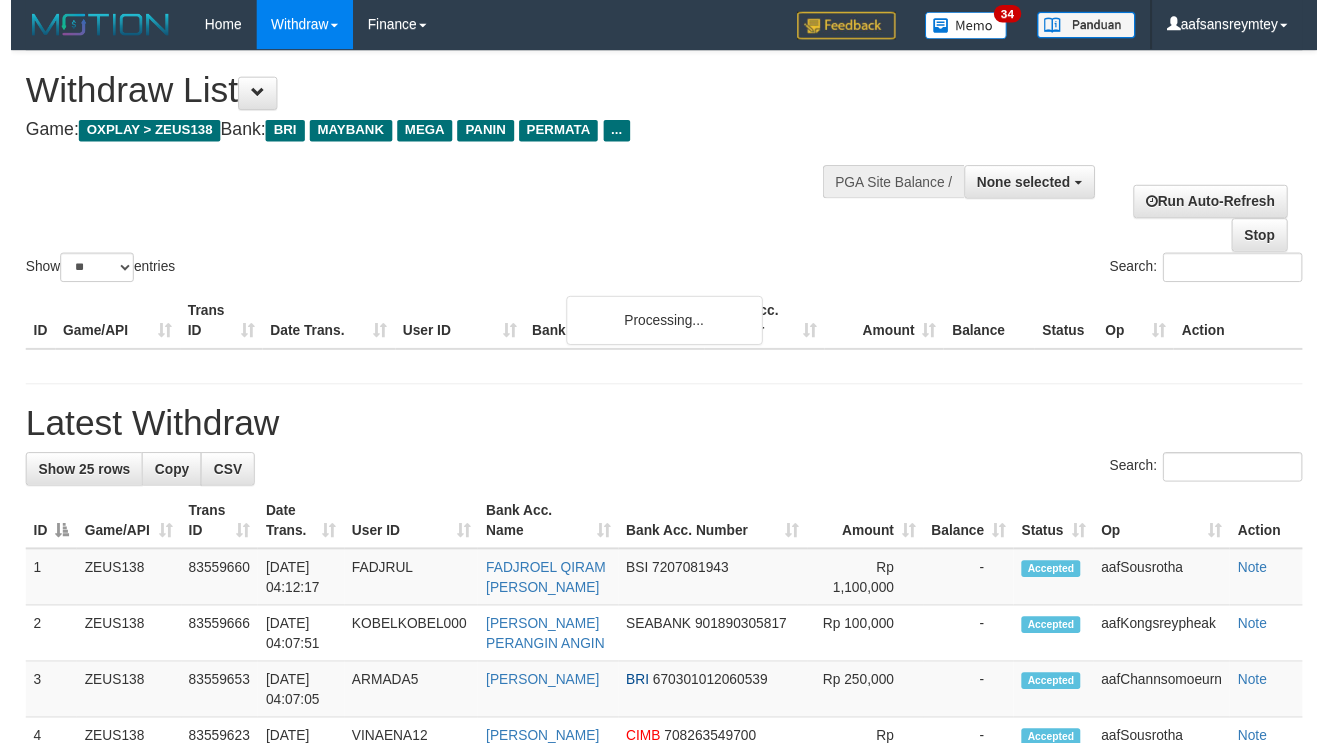 scroll, scrollTop: 290, scrollLeft: 0, axis: vertical 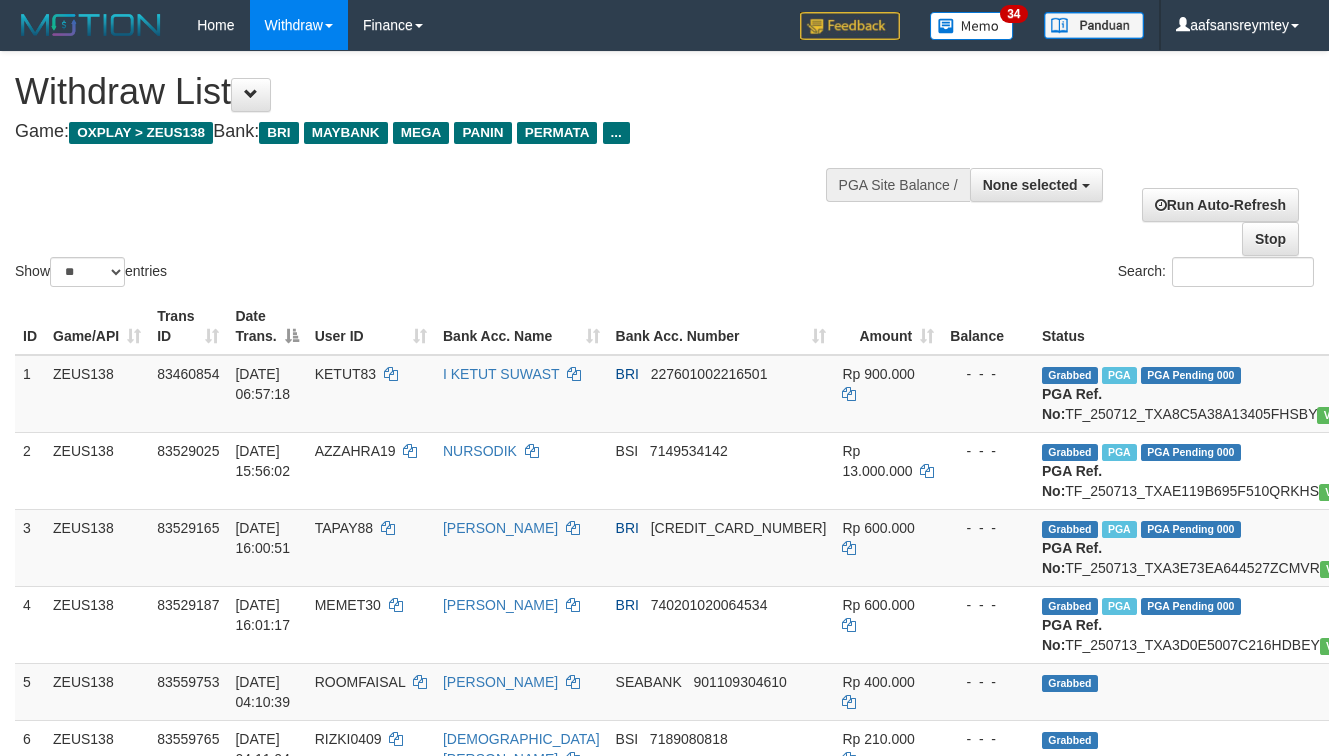 select 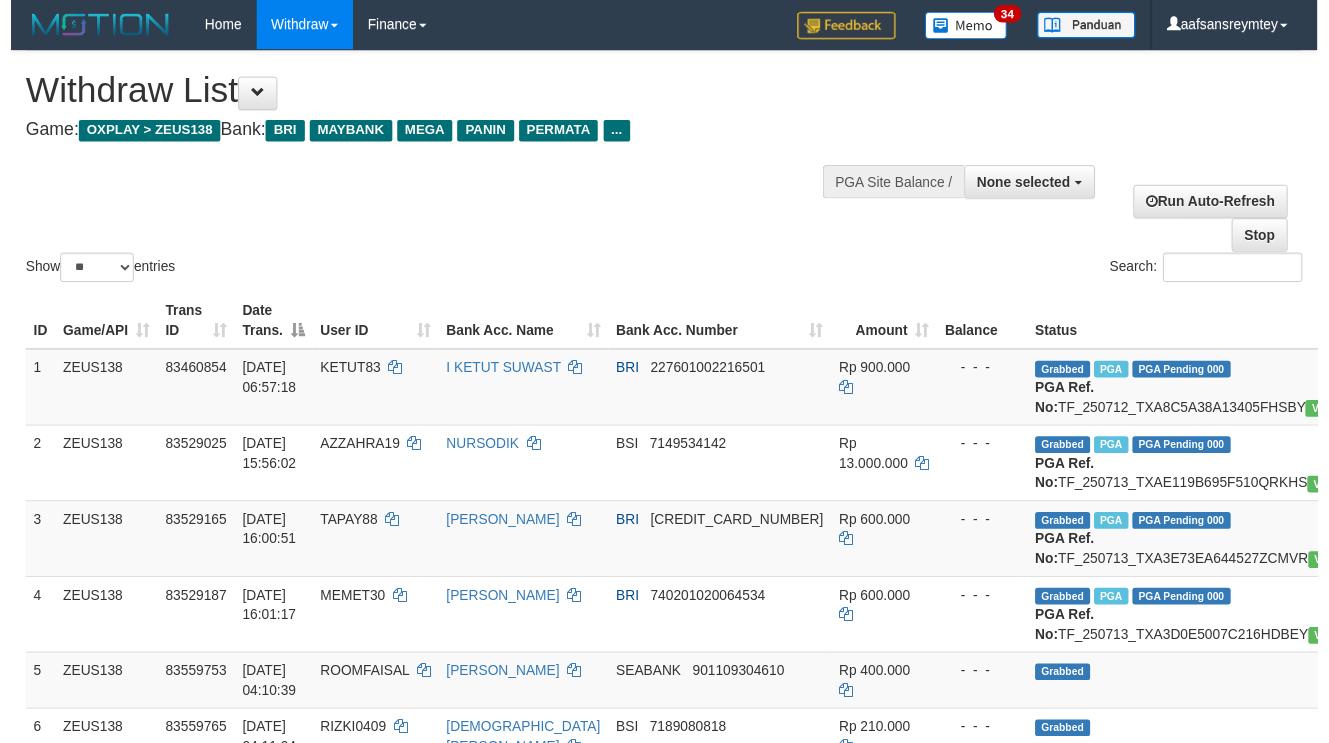 scroll, scrollTop: 290, scrollLeft: 0, axis: vertical 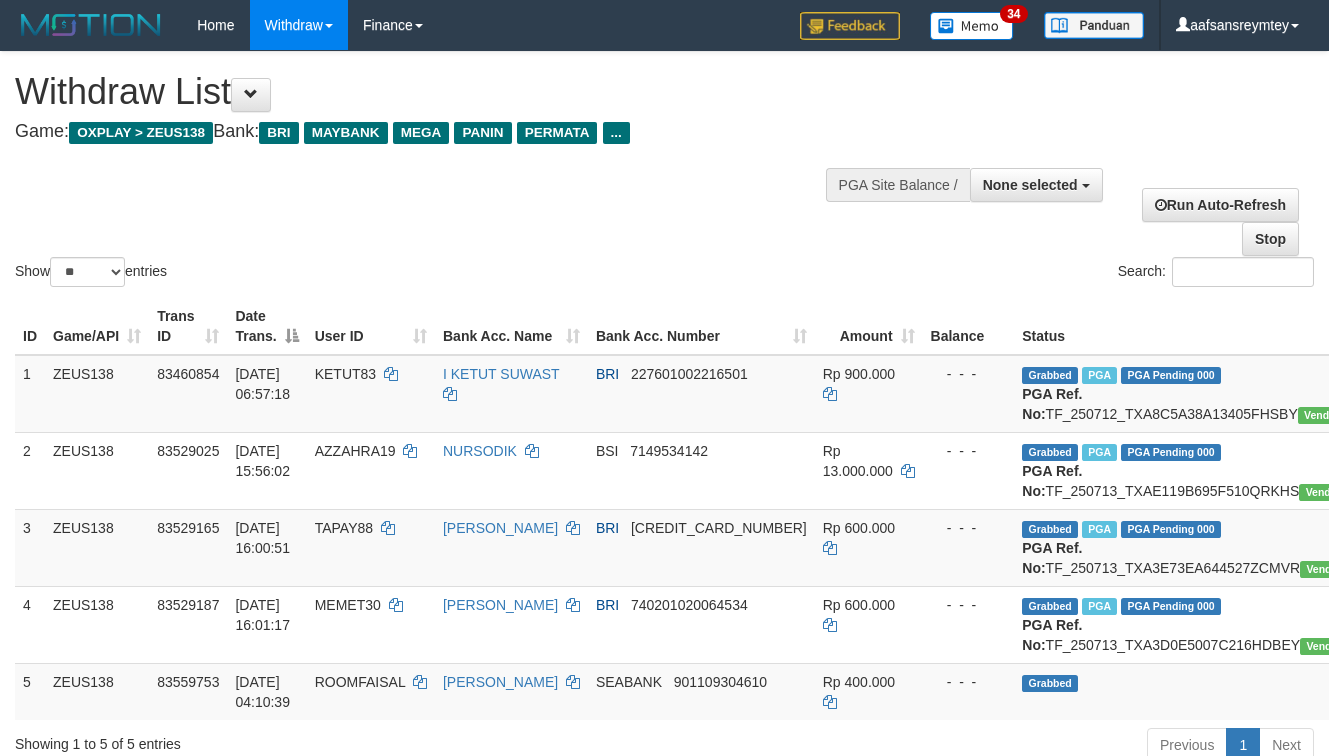 select 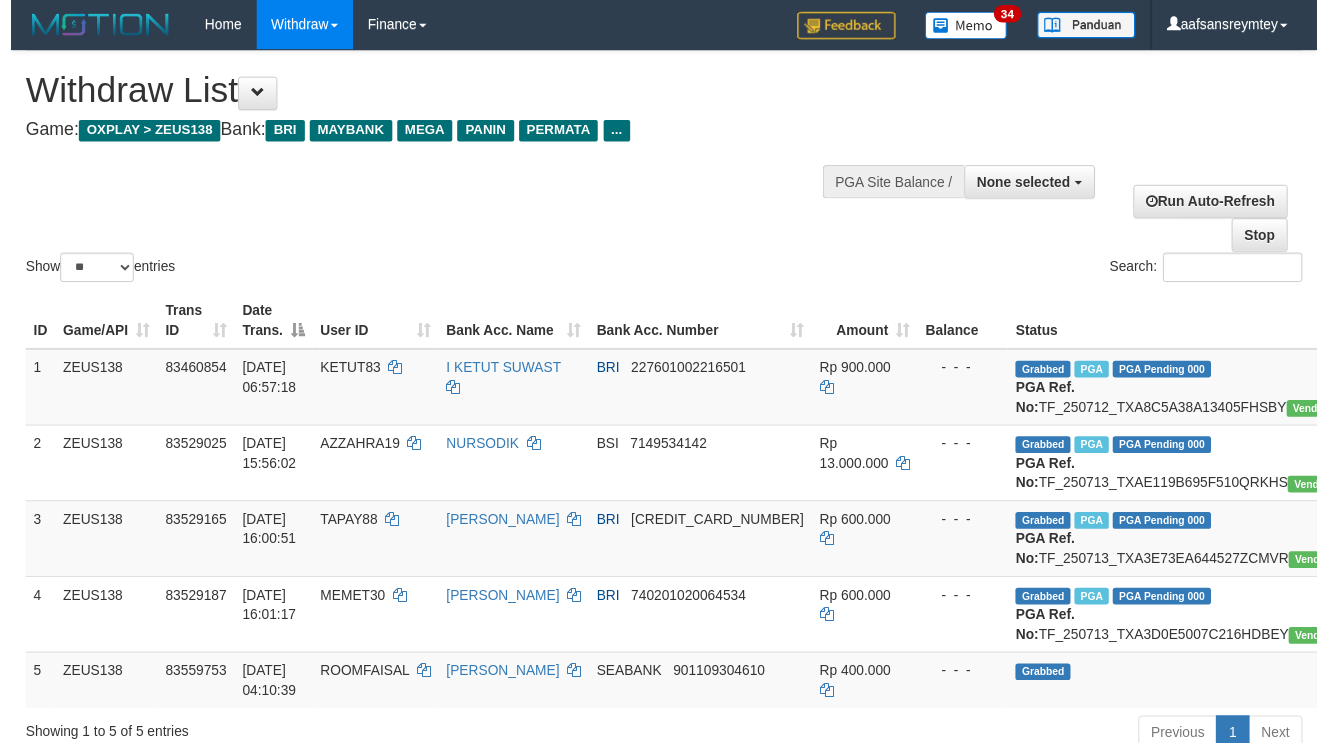 scroll, scrollTop: 290, scrollLeft: 0, axis: vertical 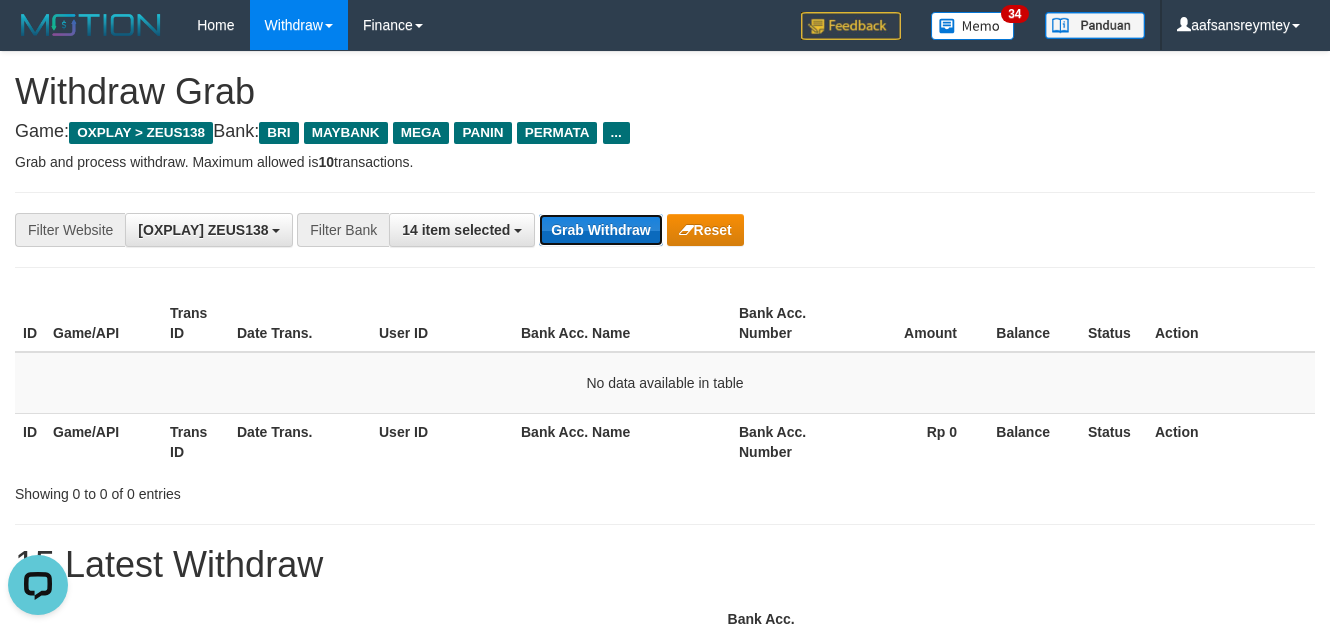click on "Grab Withdraw" at bounding box center (600, 230) 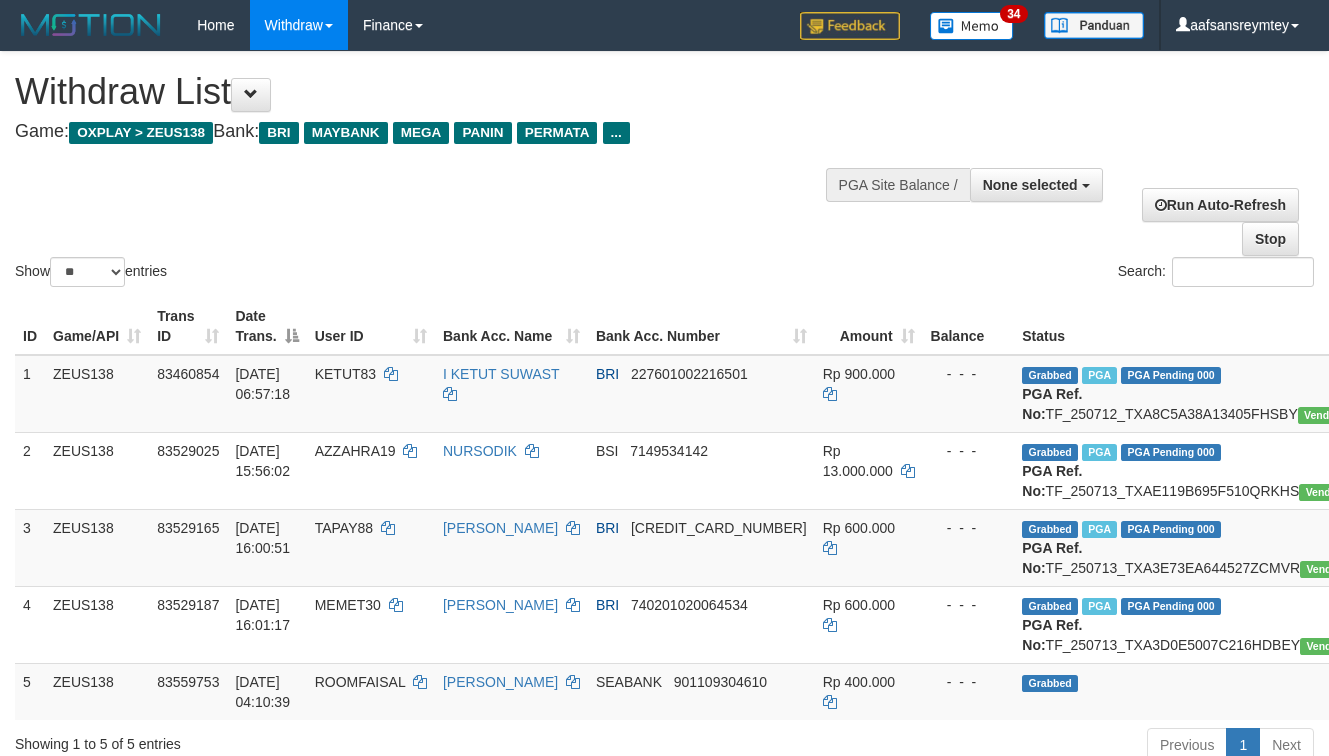 select 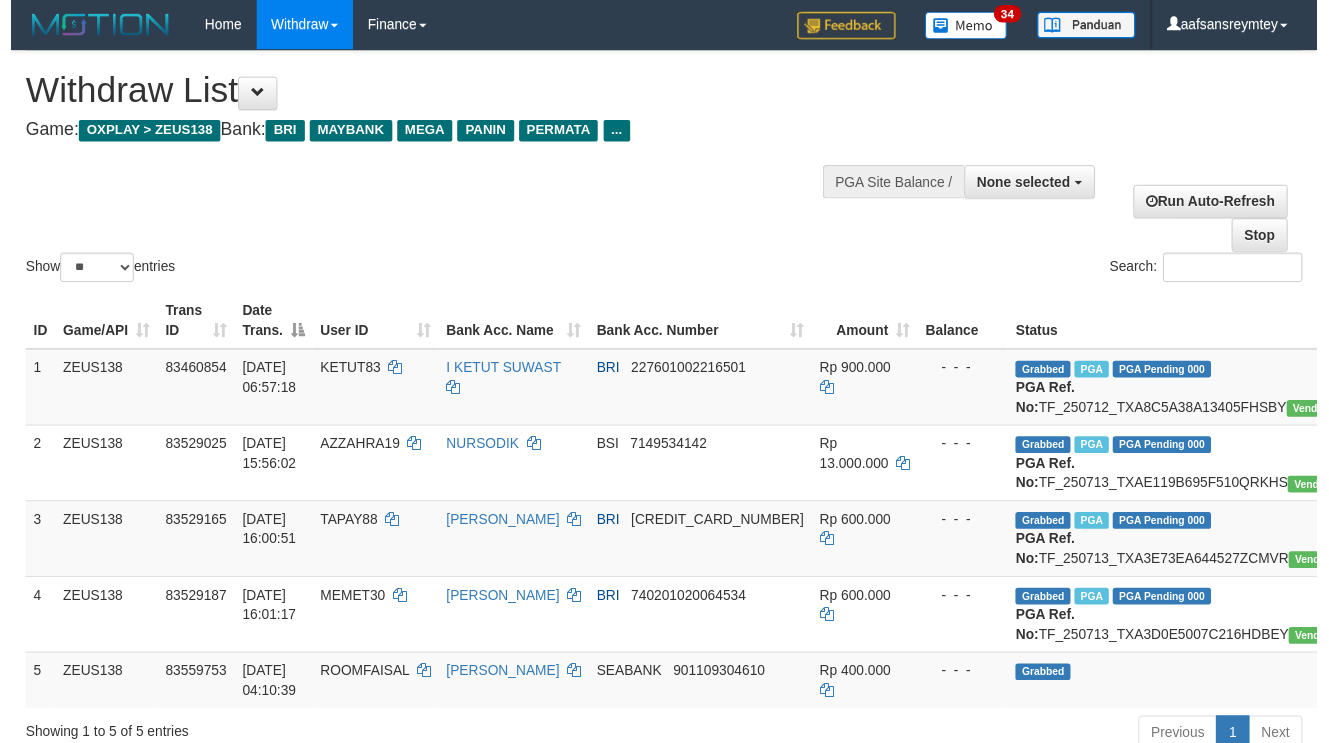 scroll, scrollTop: 290, scrollLeft: 0, axis: vertical 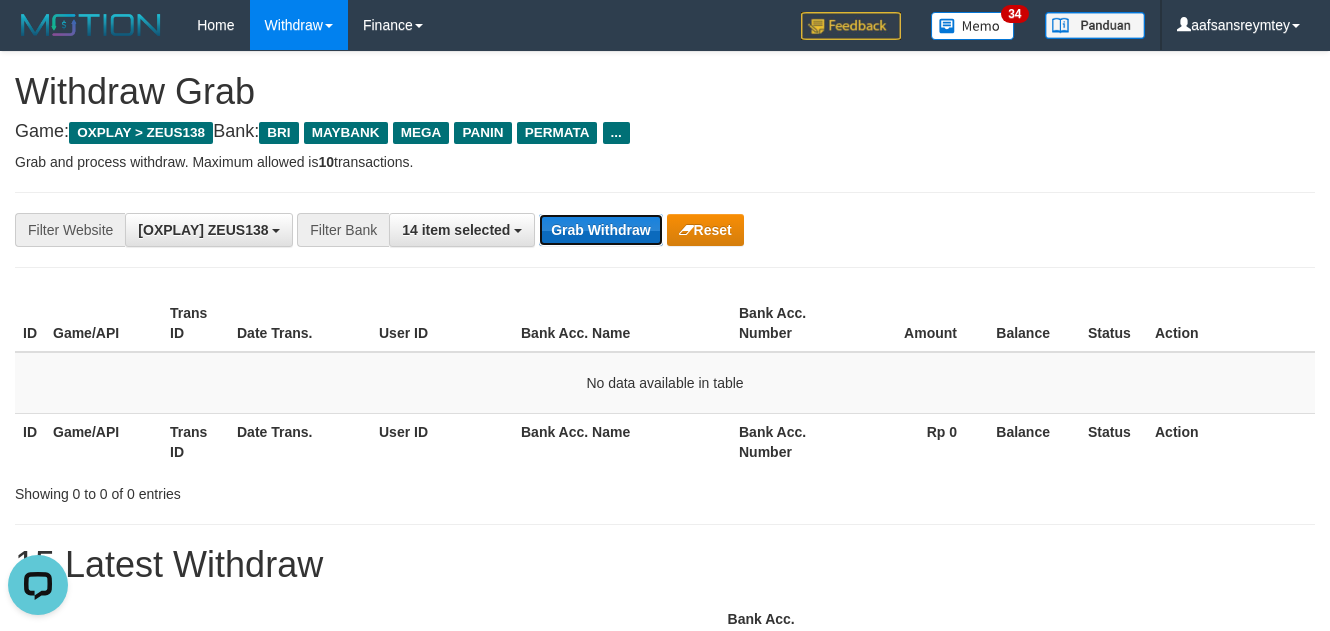 click on "Grab Withdraw" at bounding box center (600, 230) 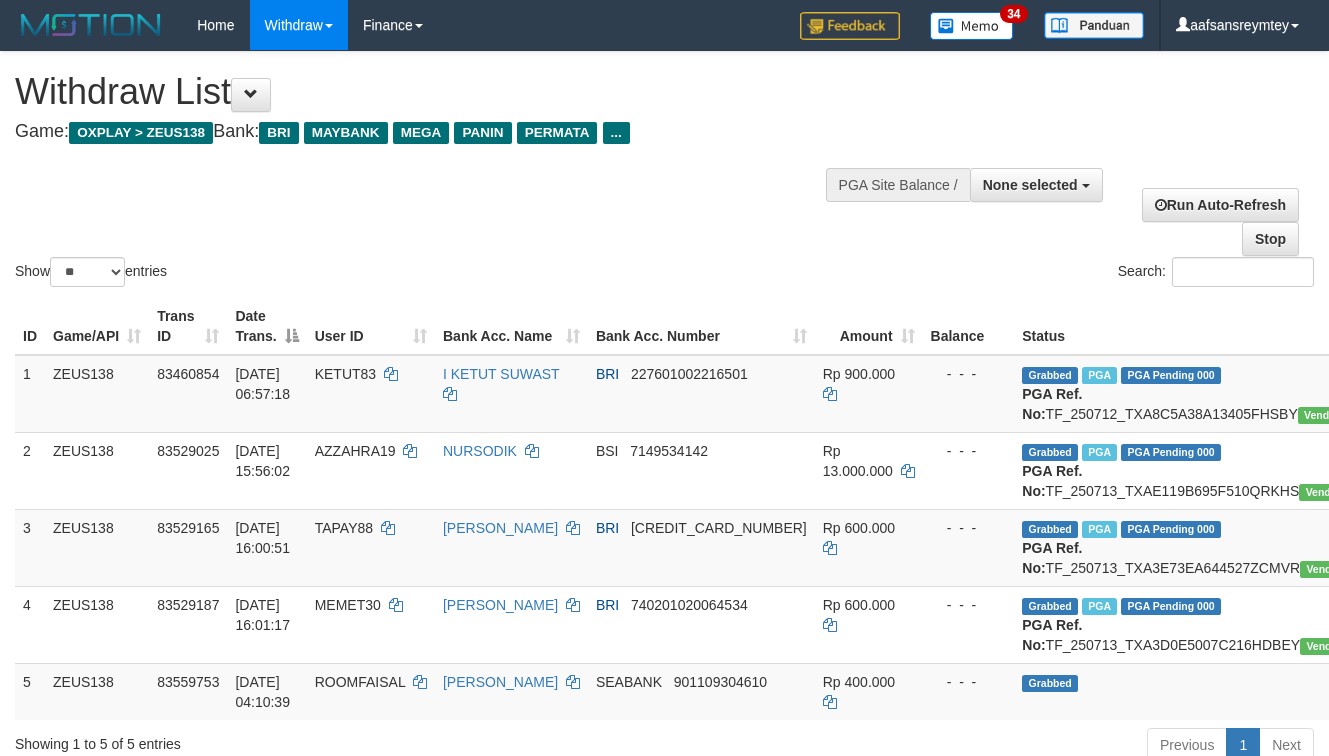 select 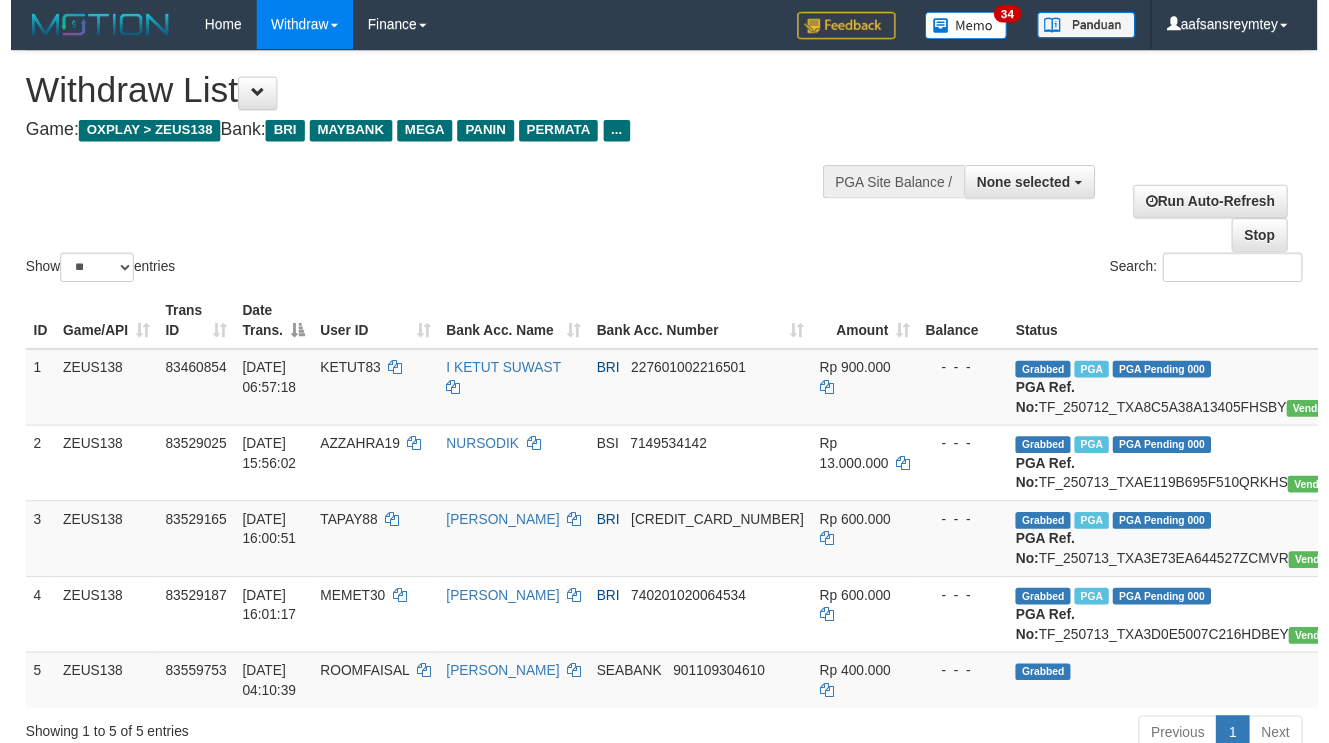 scroll, scrollTop: 290, scrollLeft: 0, axis: vertical 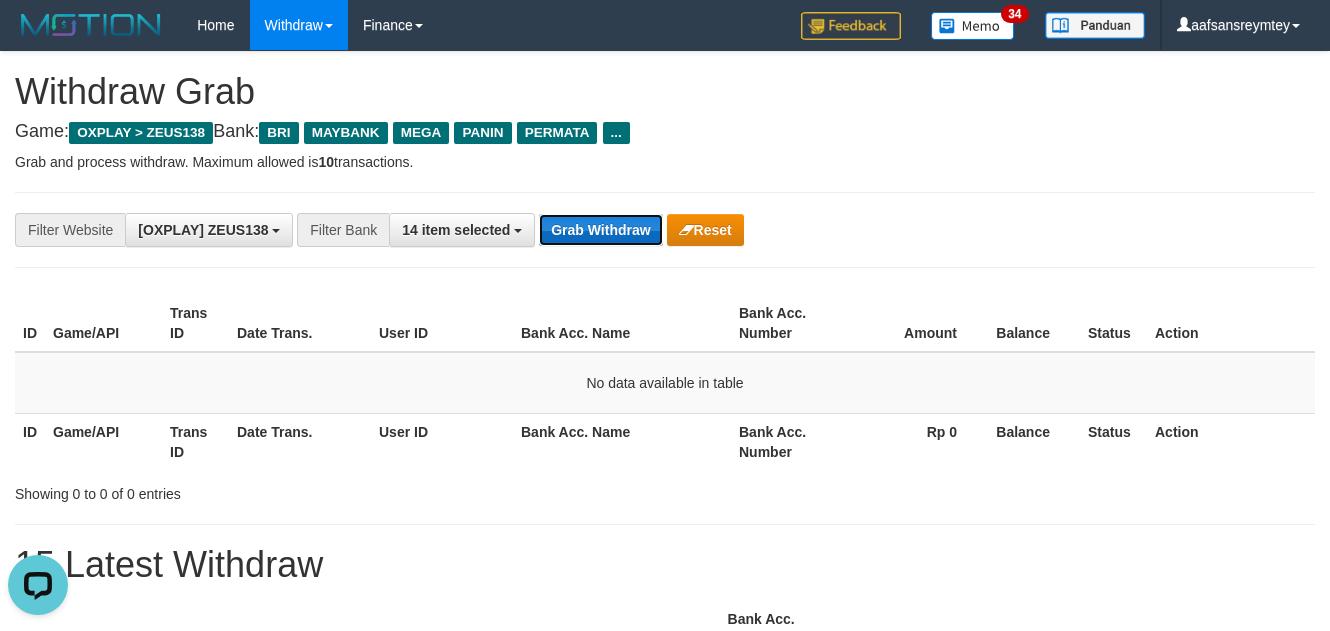 click on "Grab Withdraw" at bounding box center [600, 230] 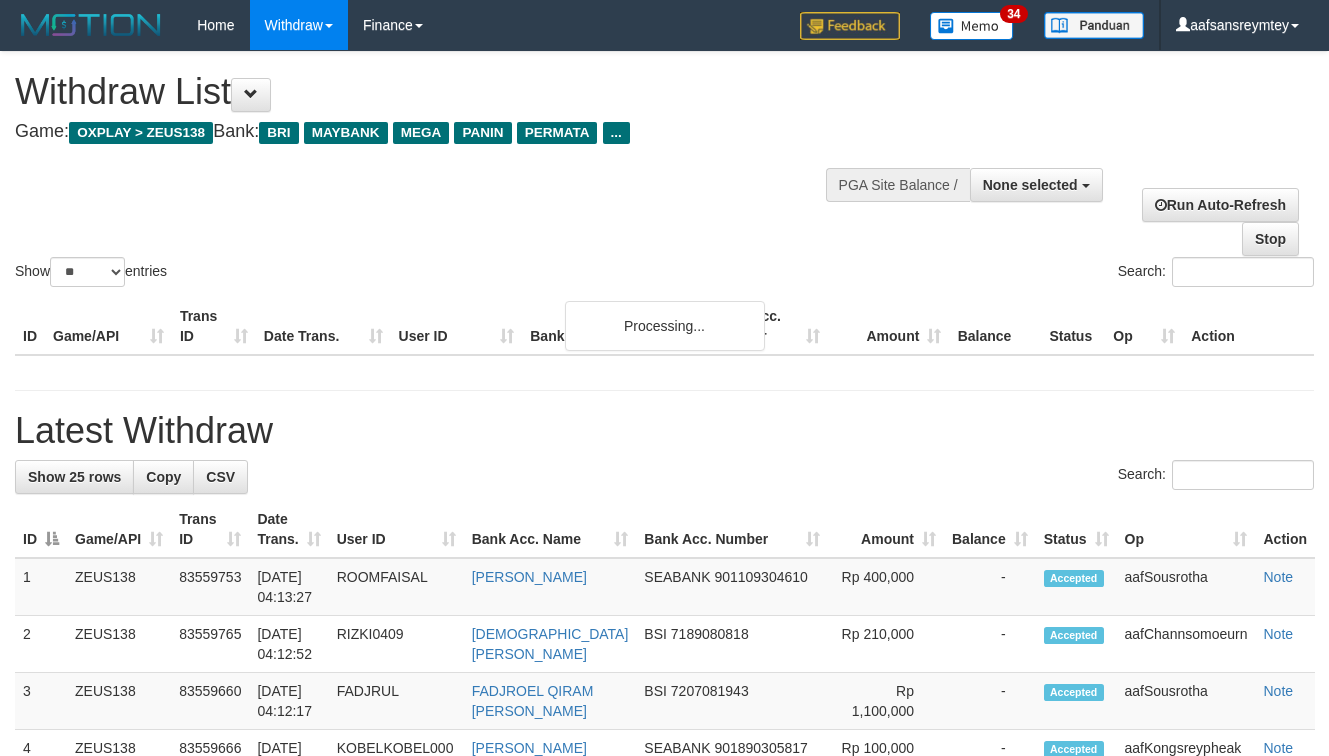 select 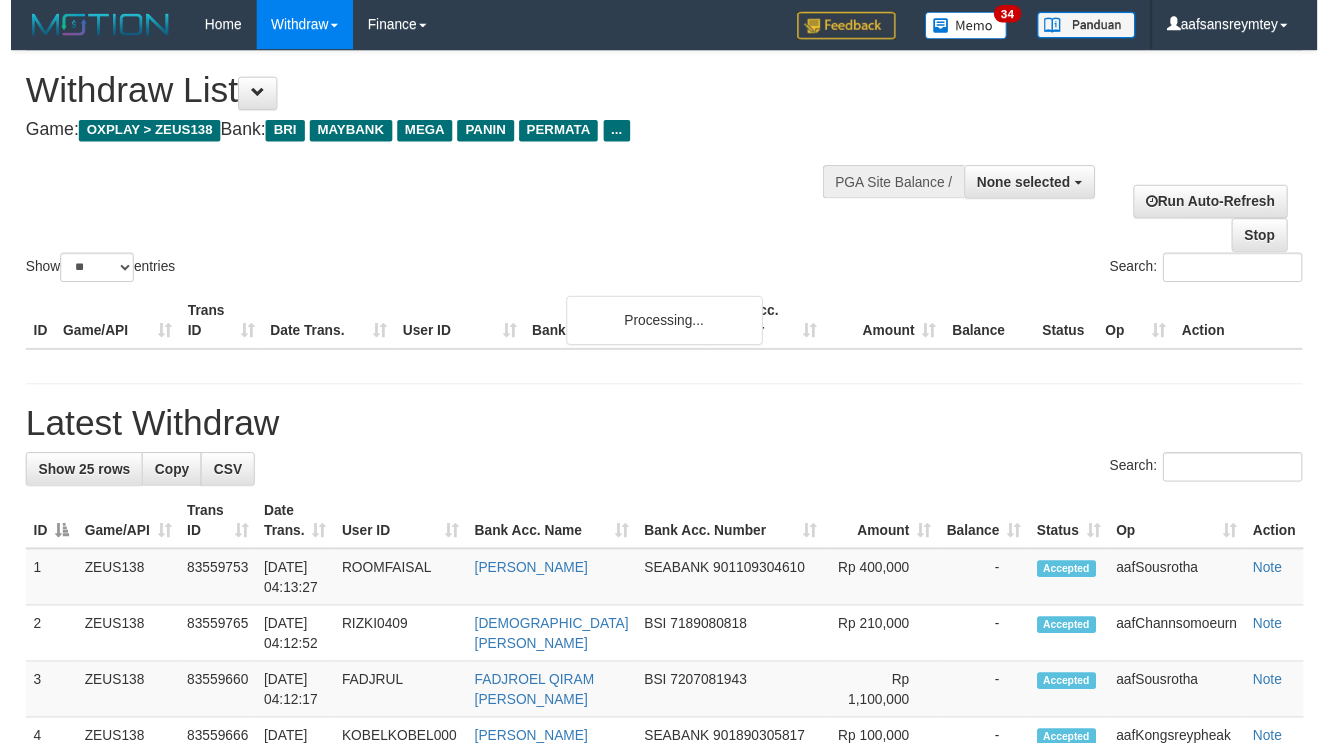scroll, scrollTop: 290, scrollLeft: 0, axis: vertical 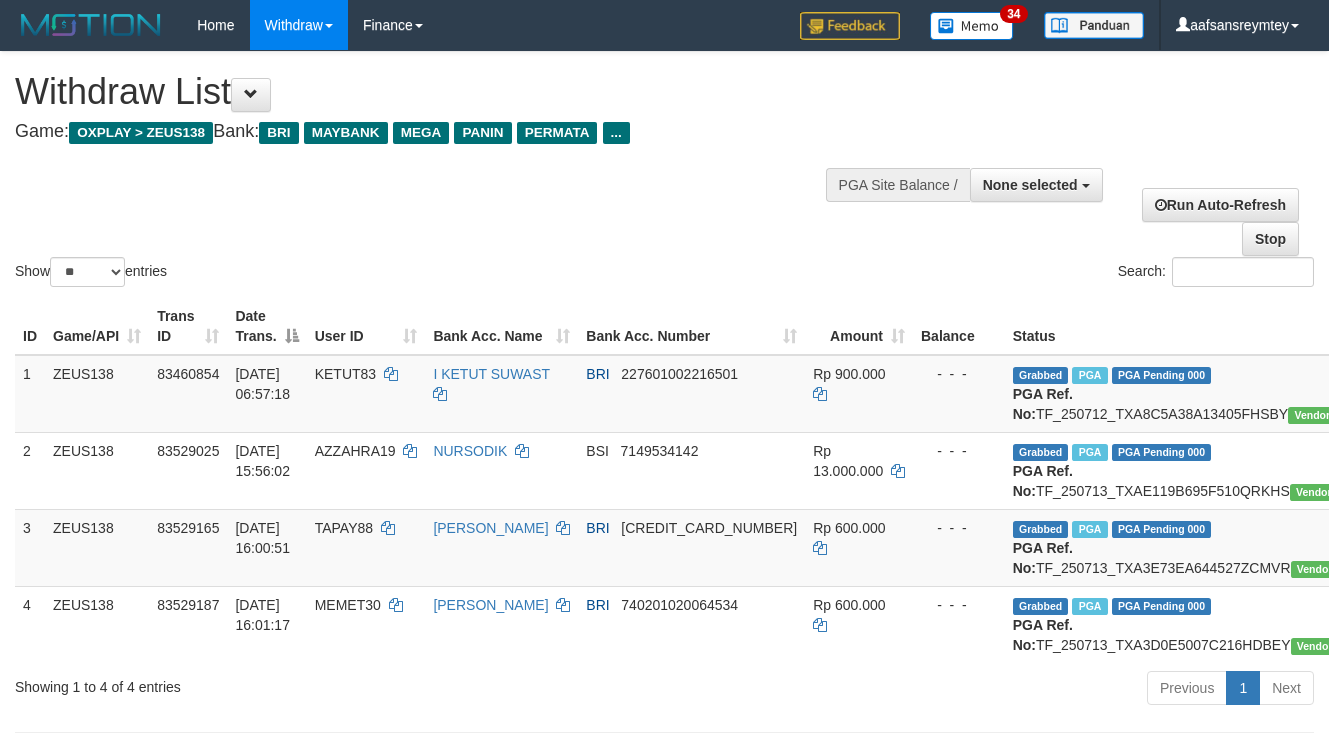 select 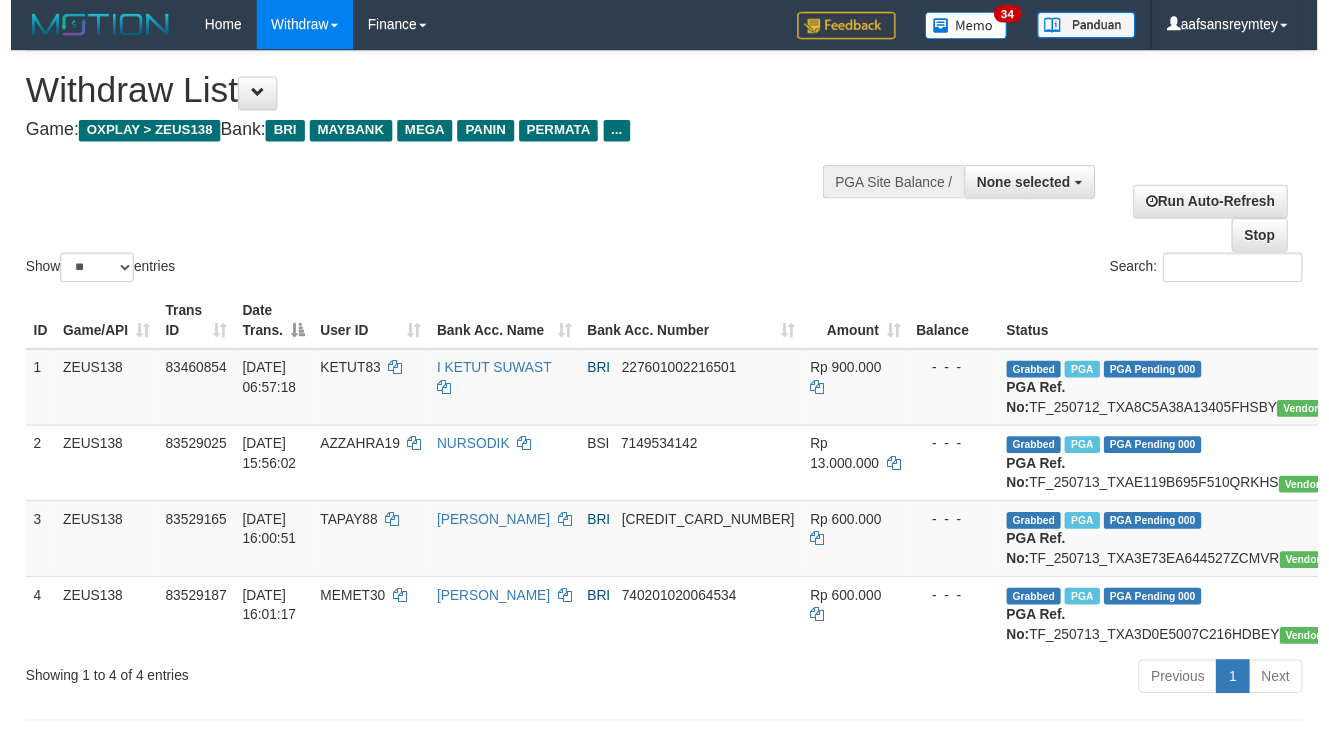 scroll, scrollTop: 290, scrollLeft: 0, axis: vertical 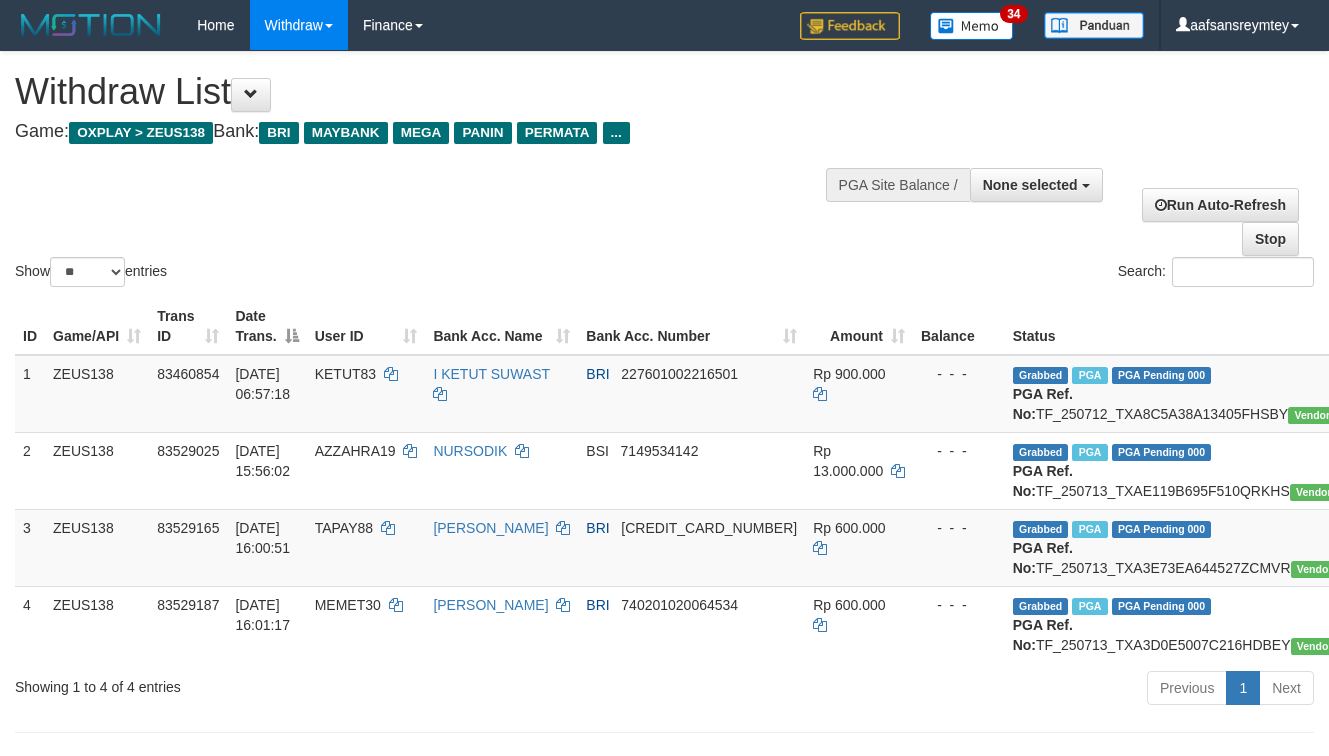 select 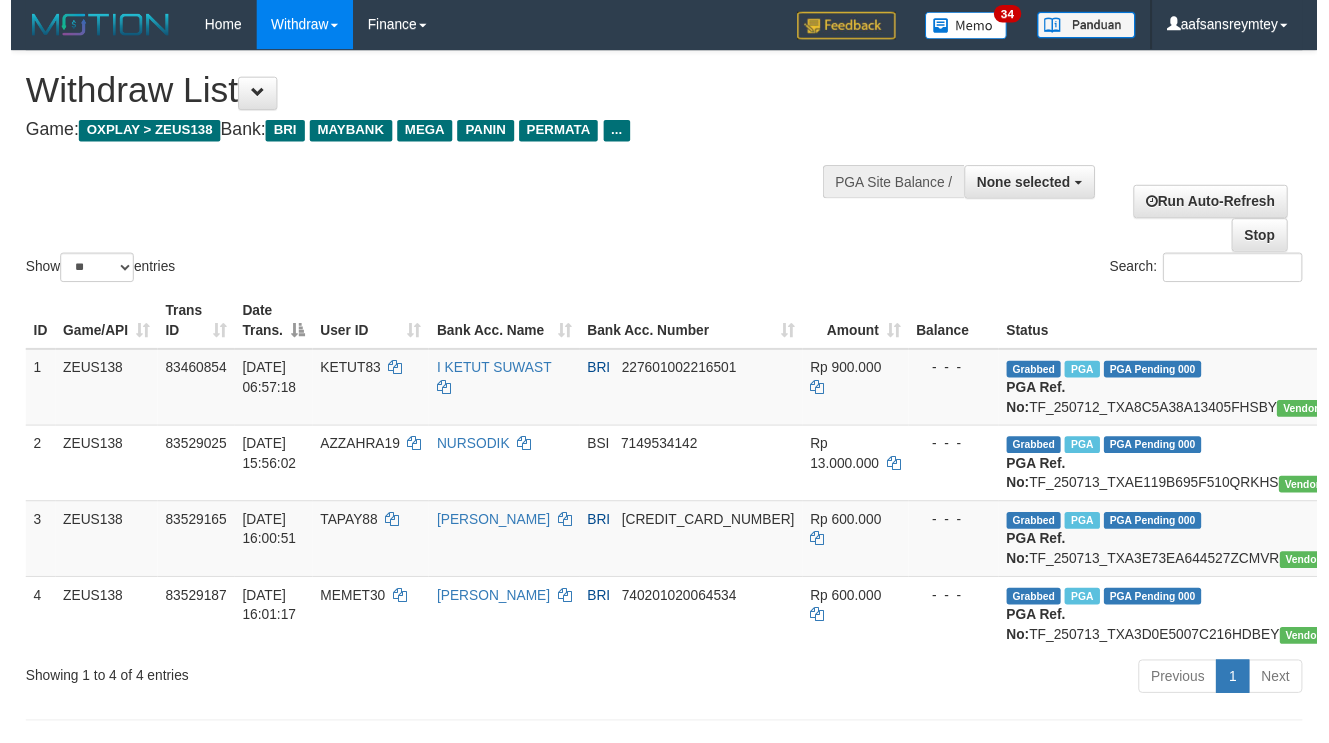 scroll, scrollTop: 290, scrollLeft: 0, axis: vertical 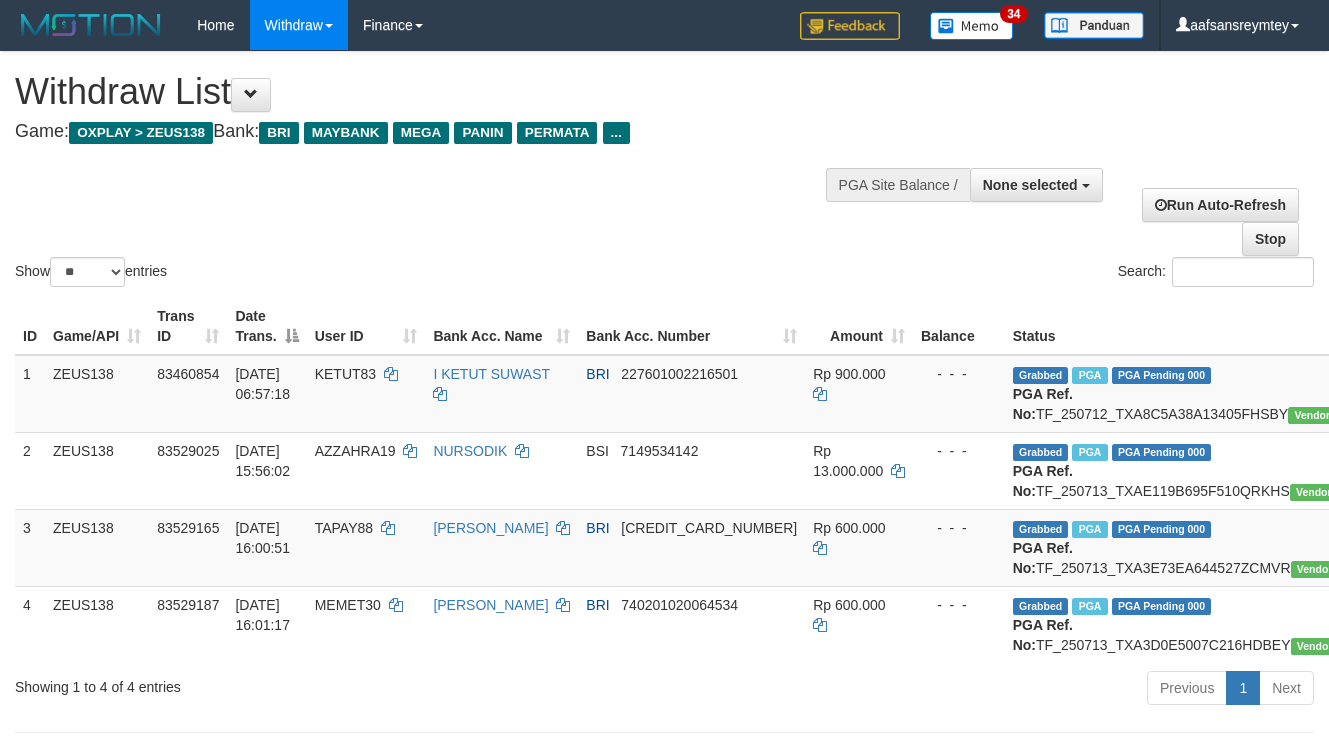select 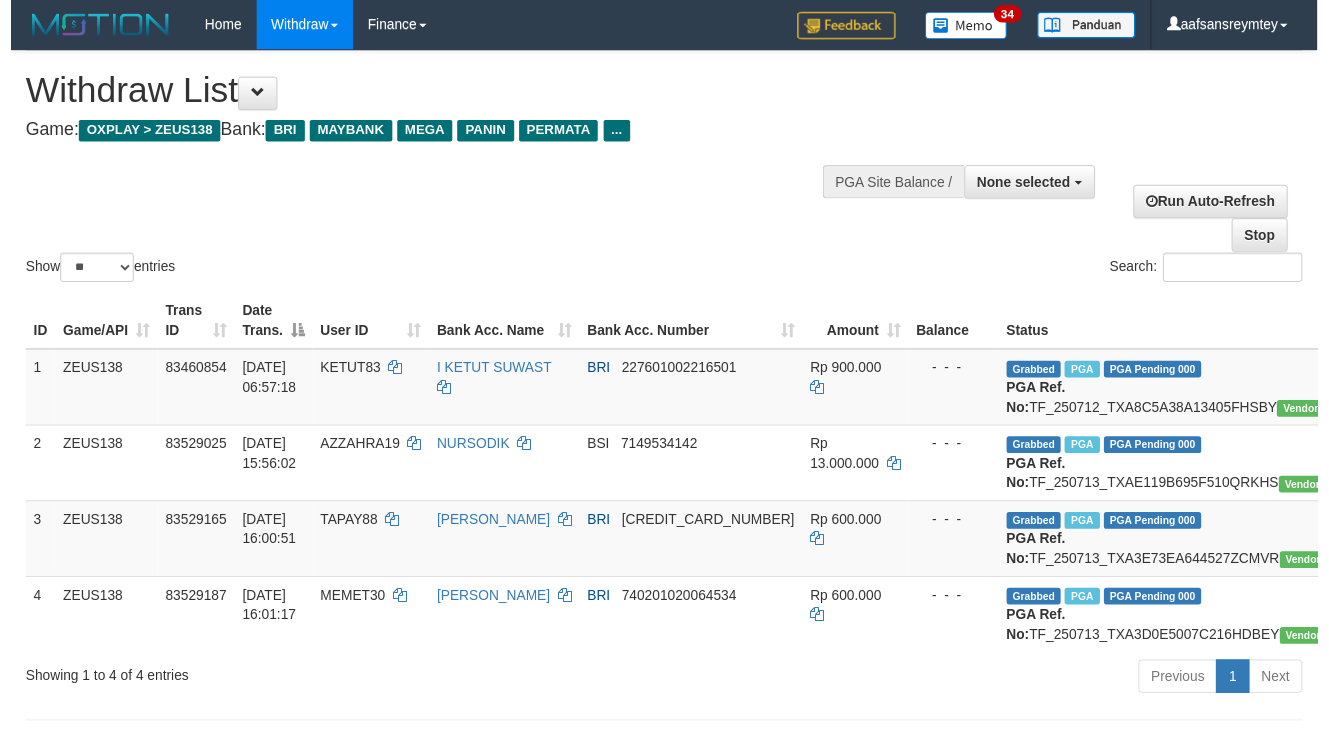 scroll, scrollTop: 290, scrollLeft: 0, axis: vertical 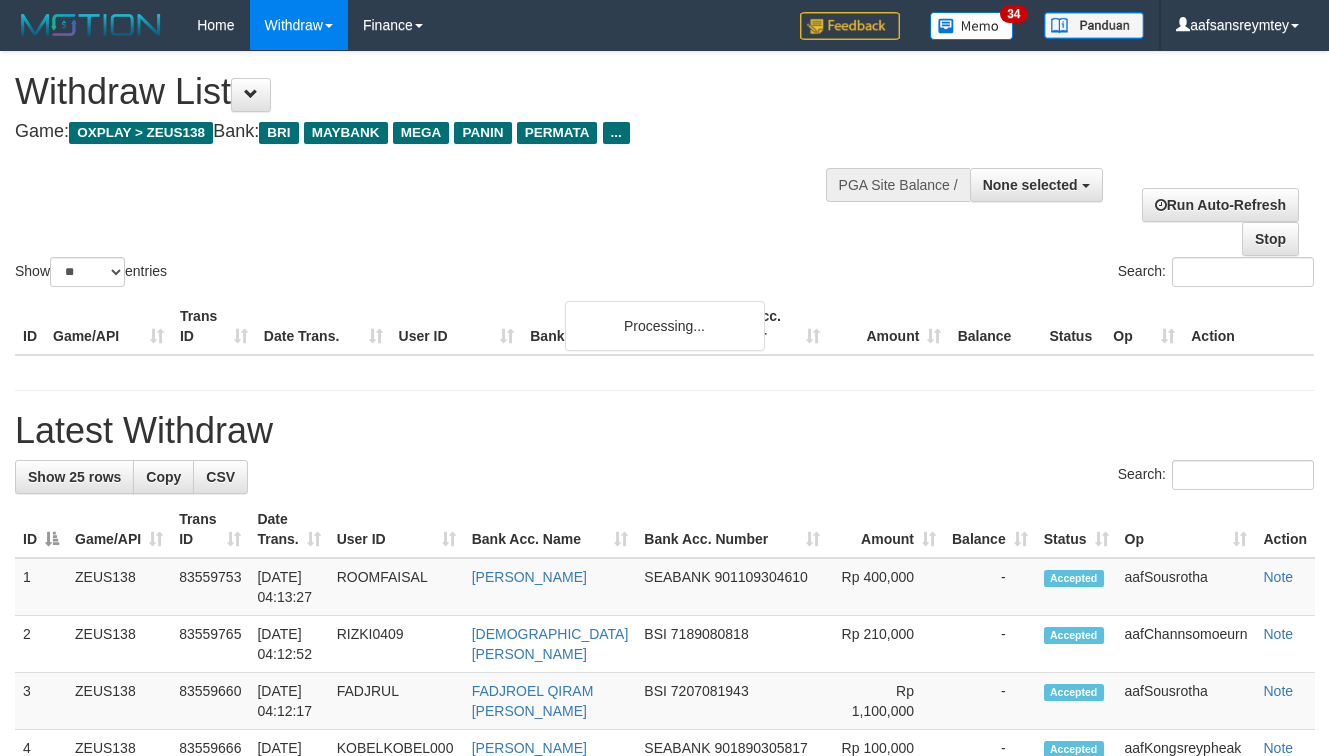select 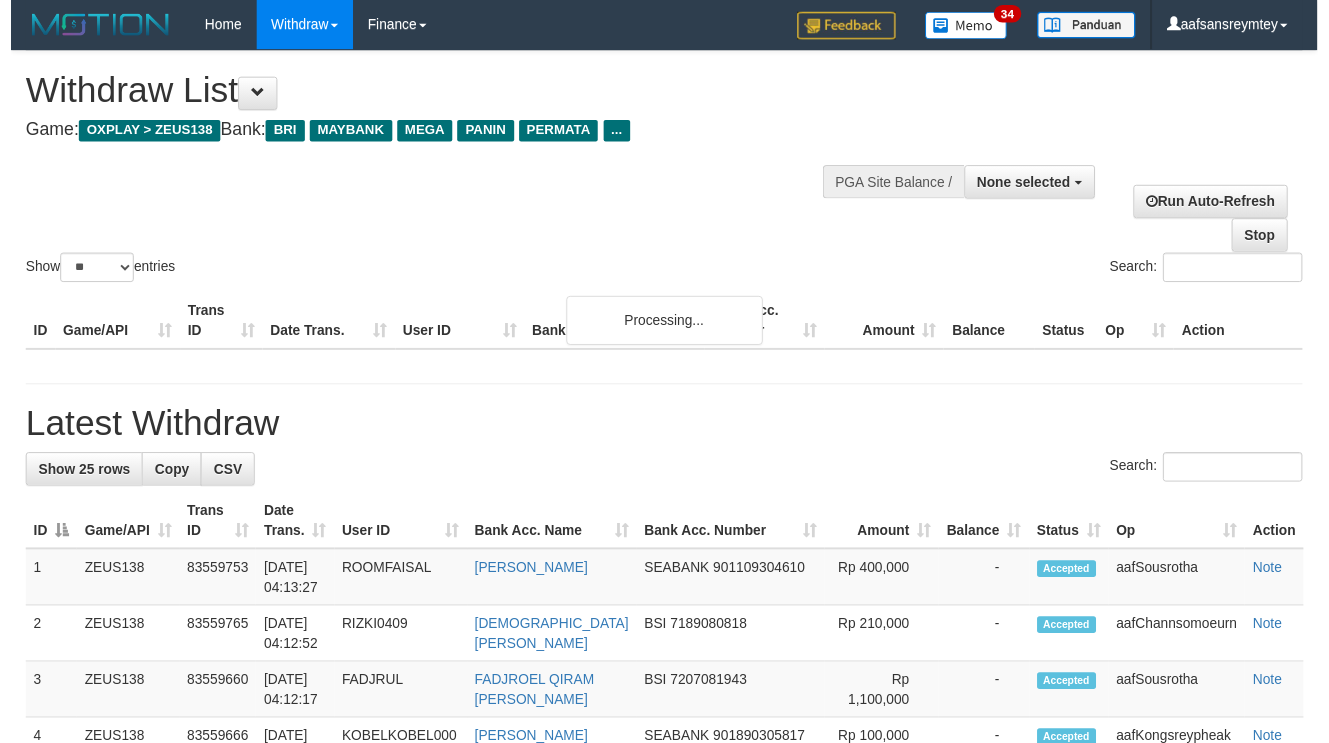 scroll, scrollTop: 290, scrollLeft: 0, axis: vertical 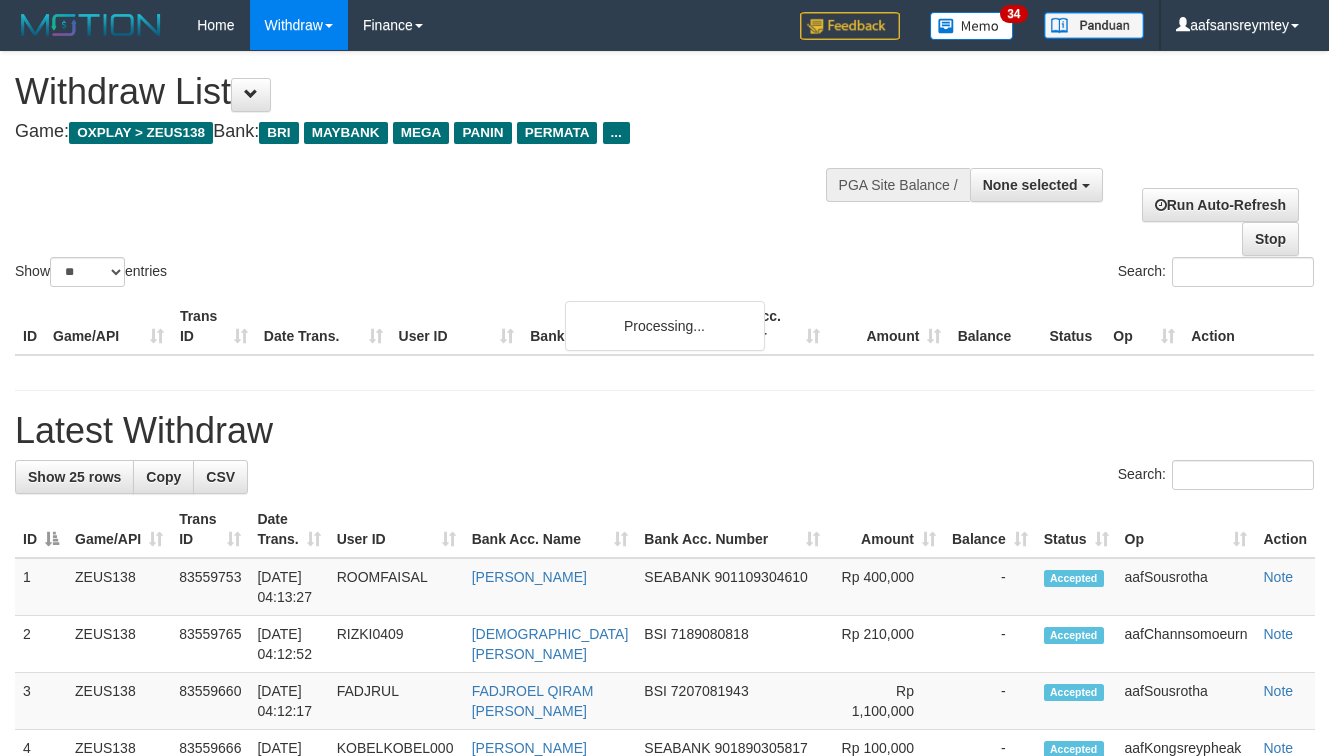 select 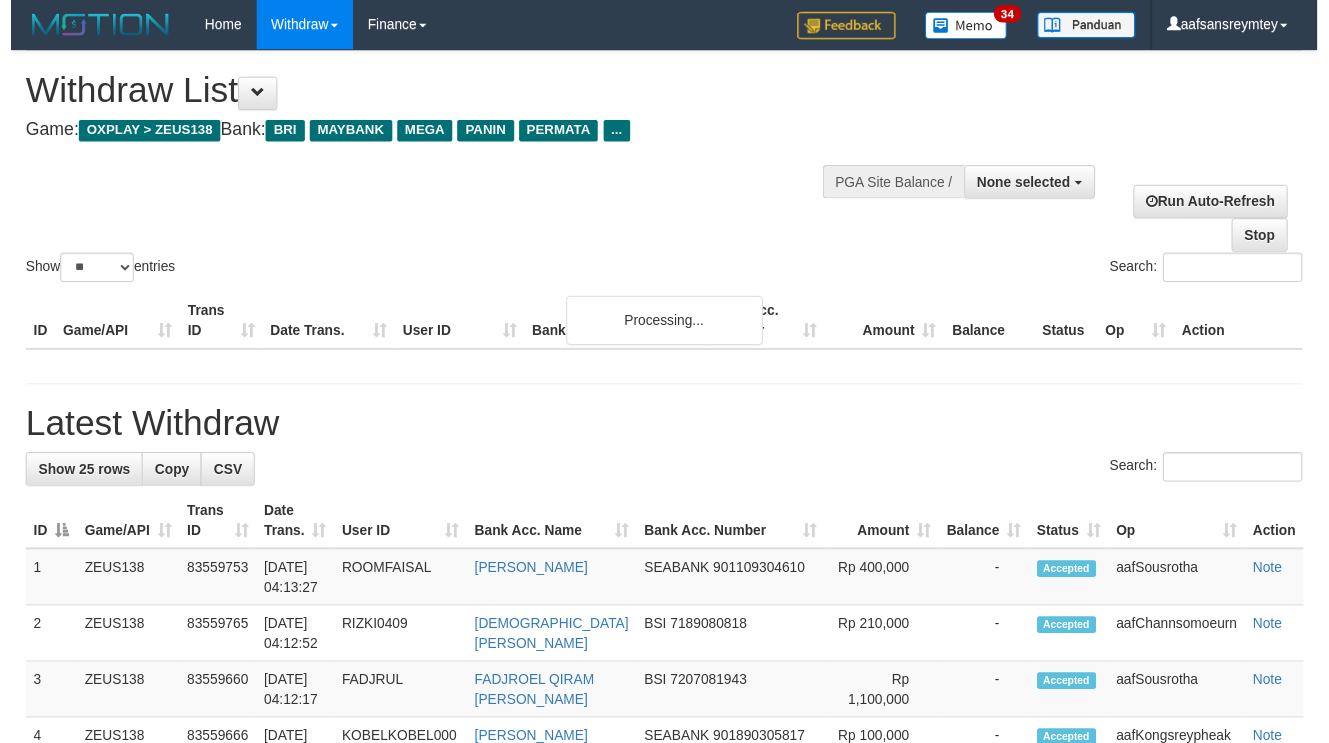 scroll, scrollTop: 290, scrollLeft: 0, axis: vertical 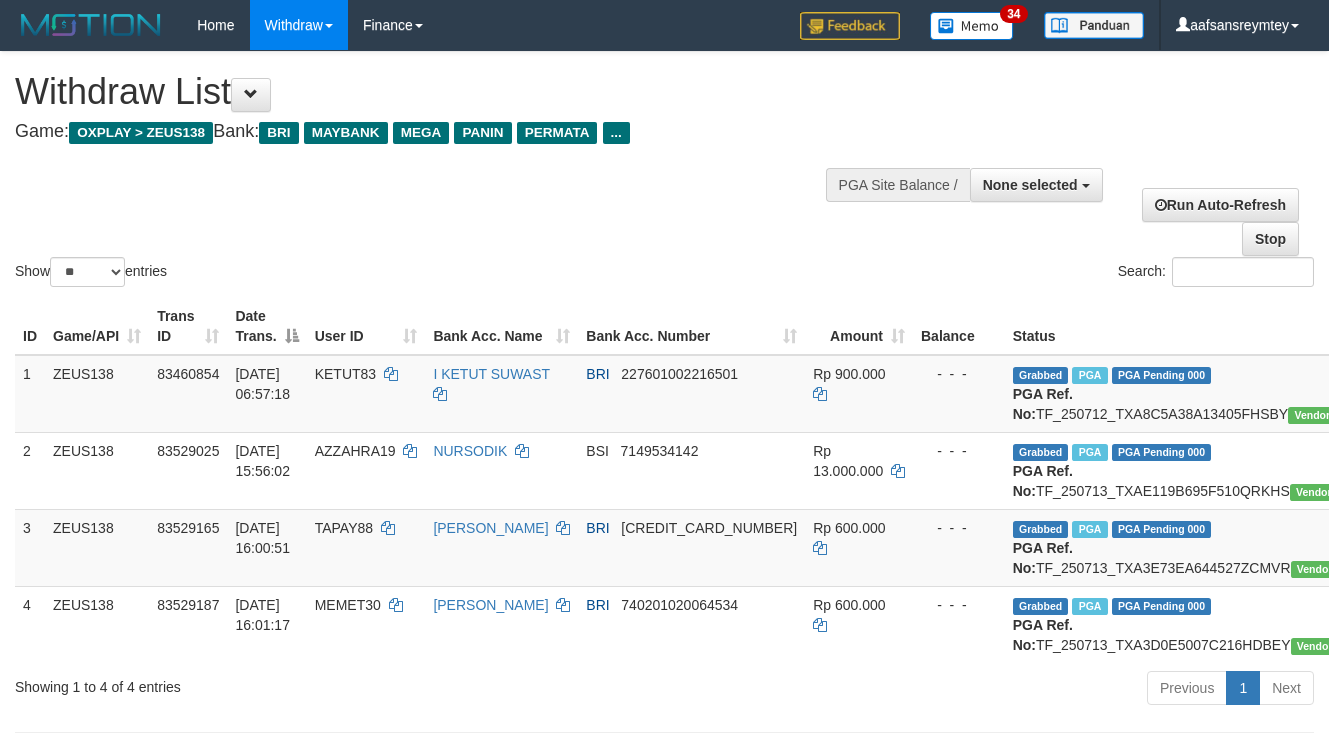 select 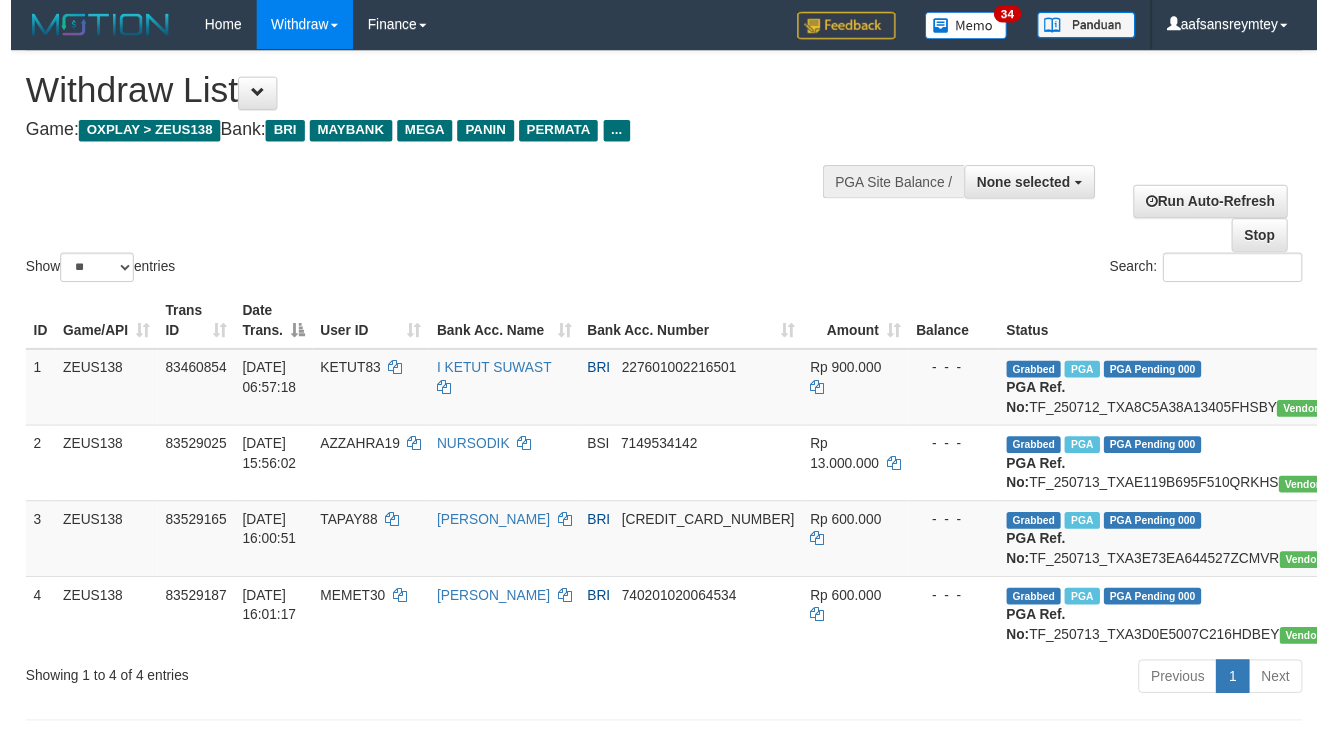 scroll, scrollTop: 290, scrollLeft: 0, axis: vertical 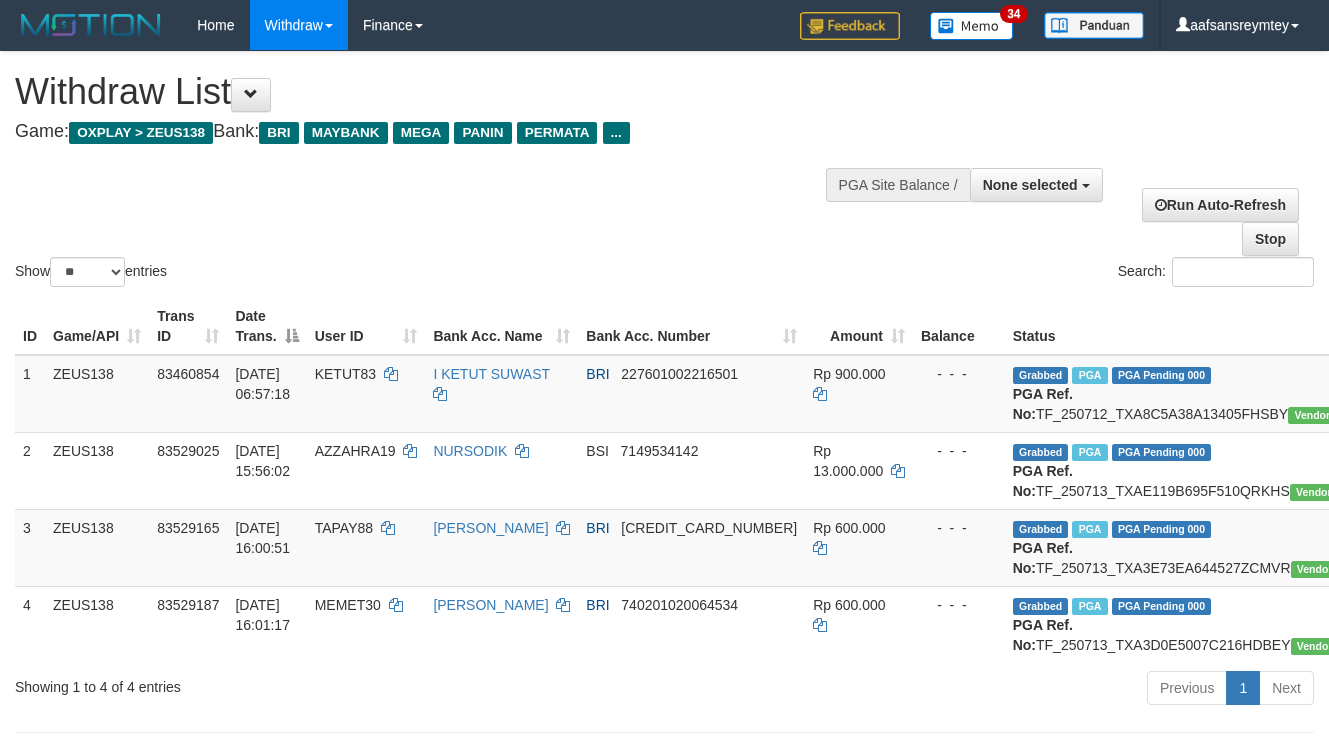 select 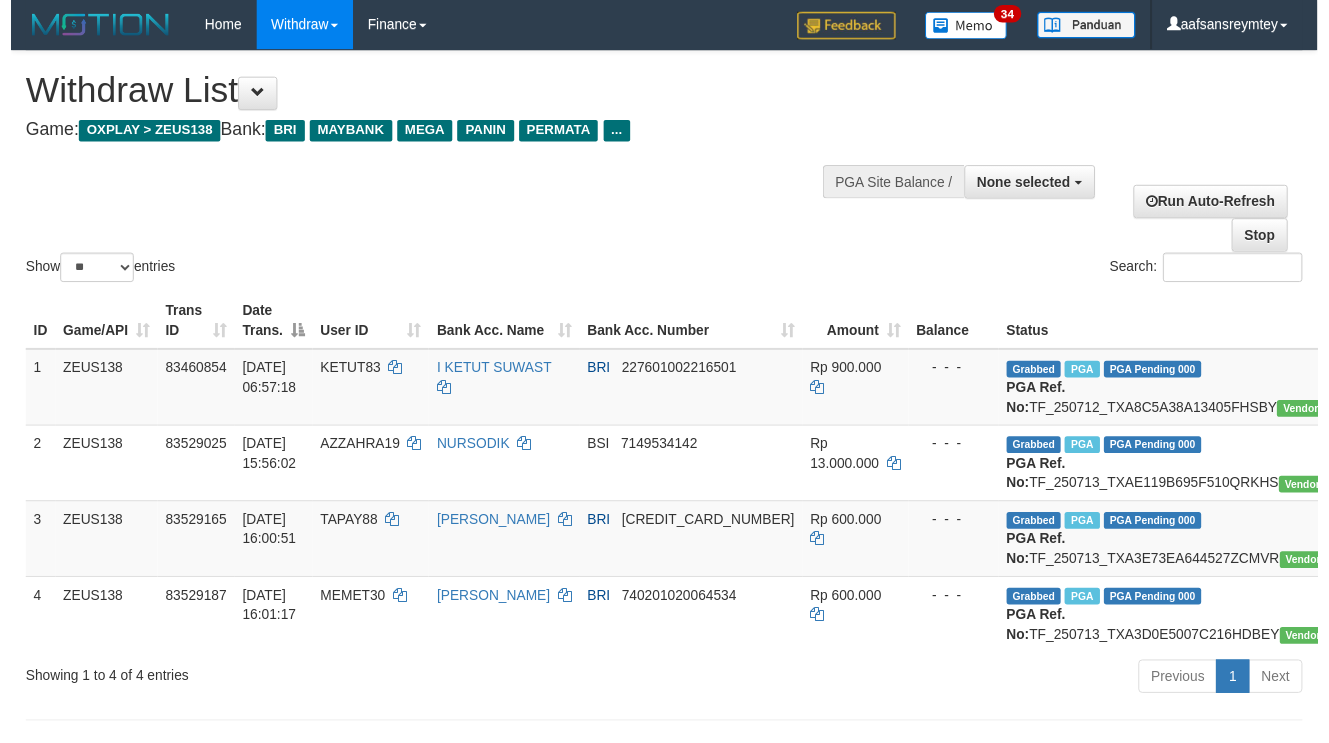 scroll, scrollTop: 290, scrollLeft: 0, axis: vertical 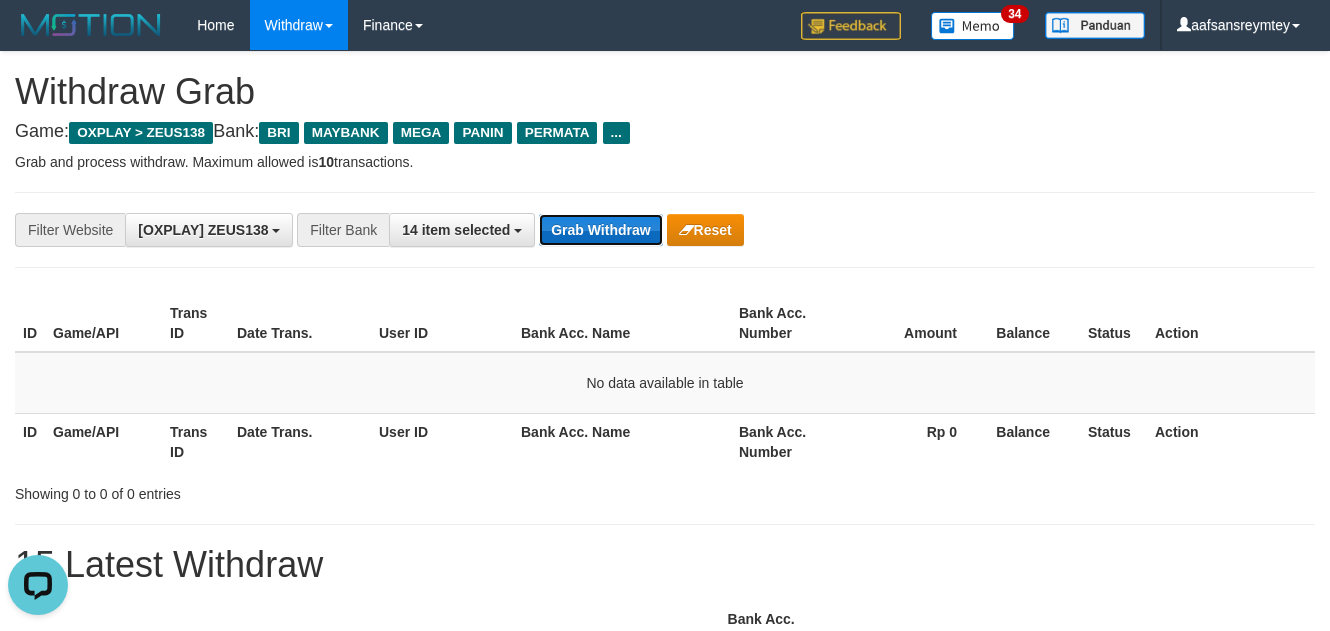 click on "Grab Withdraw" at bounding box center [600, 230] 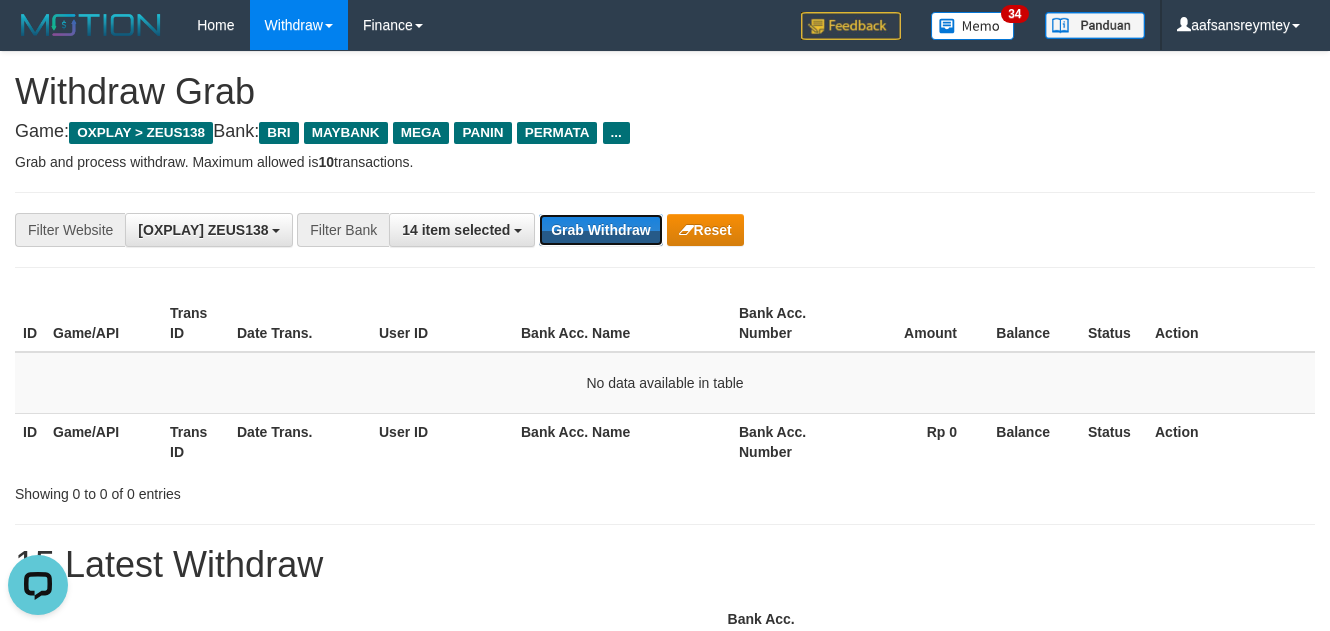 drag, startPoint x: 577, startPoint y: 224, endPoint x: 1030, endPoint y: 226, distance: 453.00443 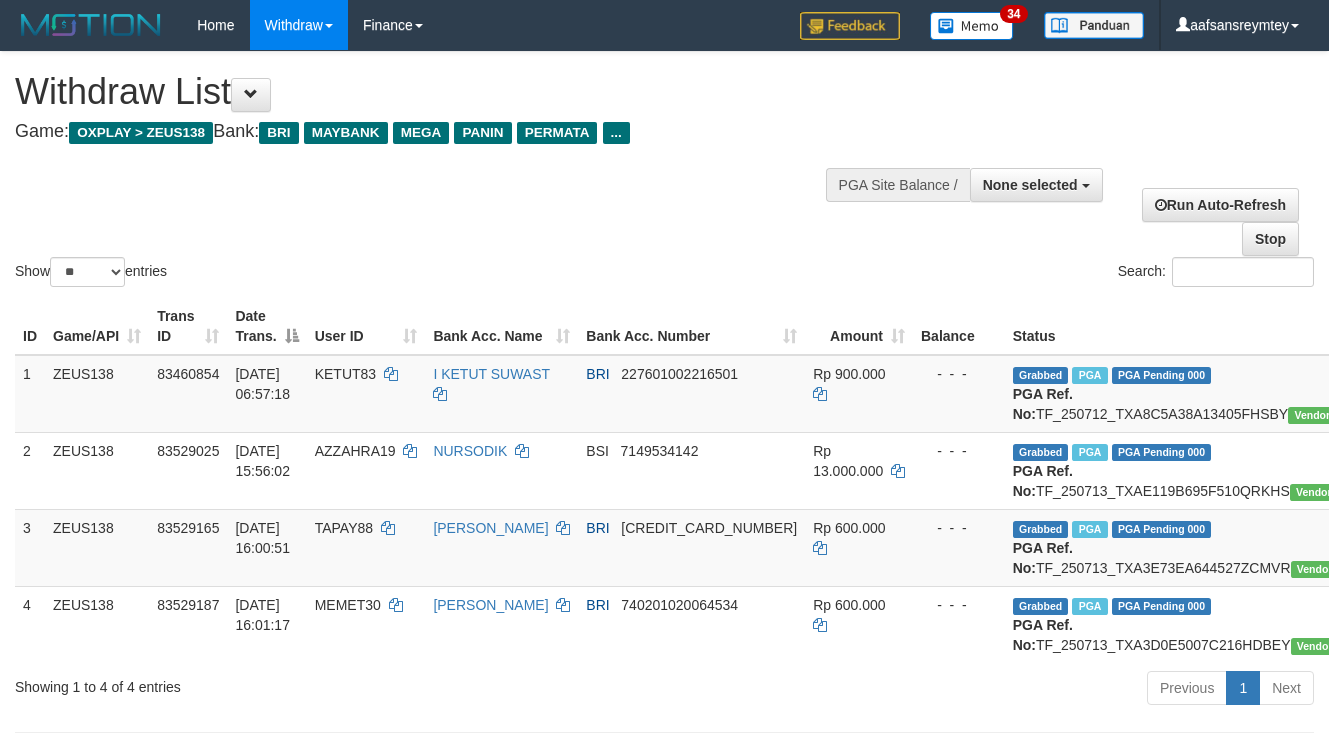 select 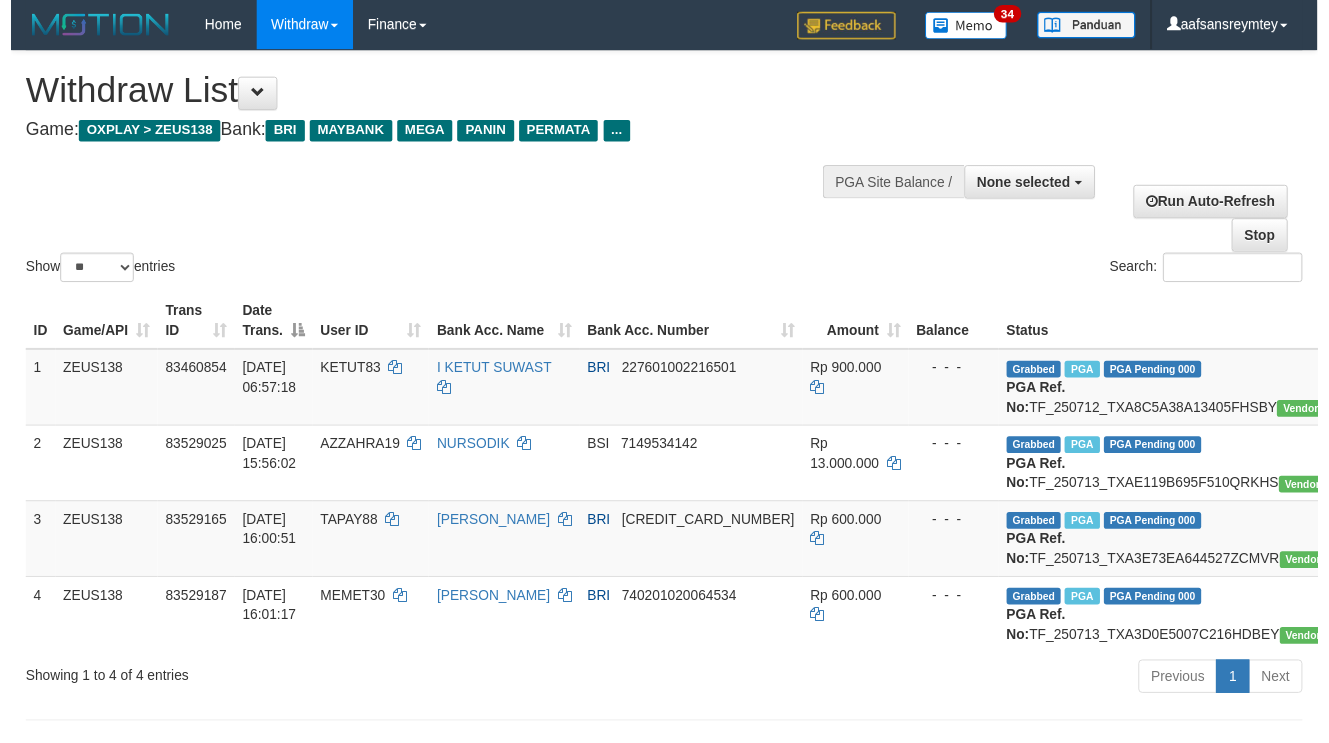 scroll, scrollTop: 290, scrollLeft: 0, axis: vertical 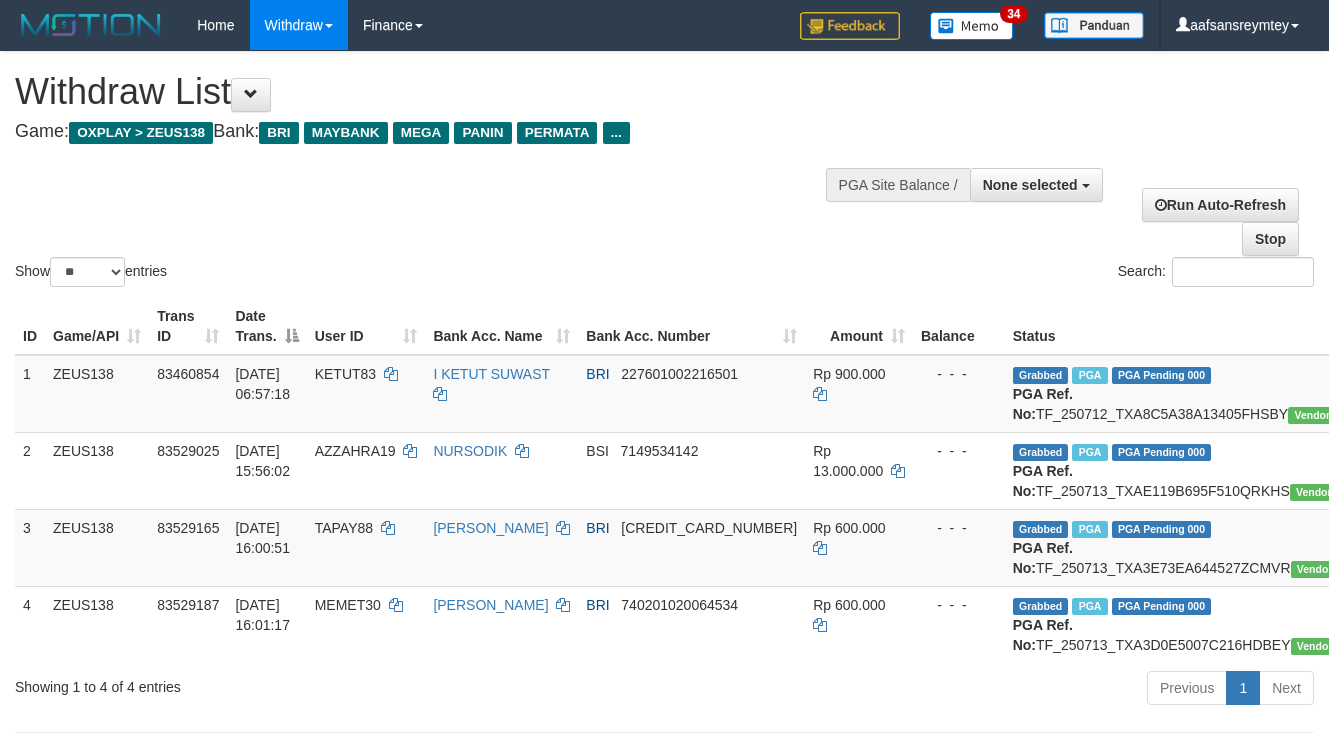 select 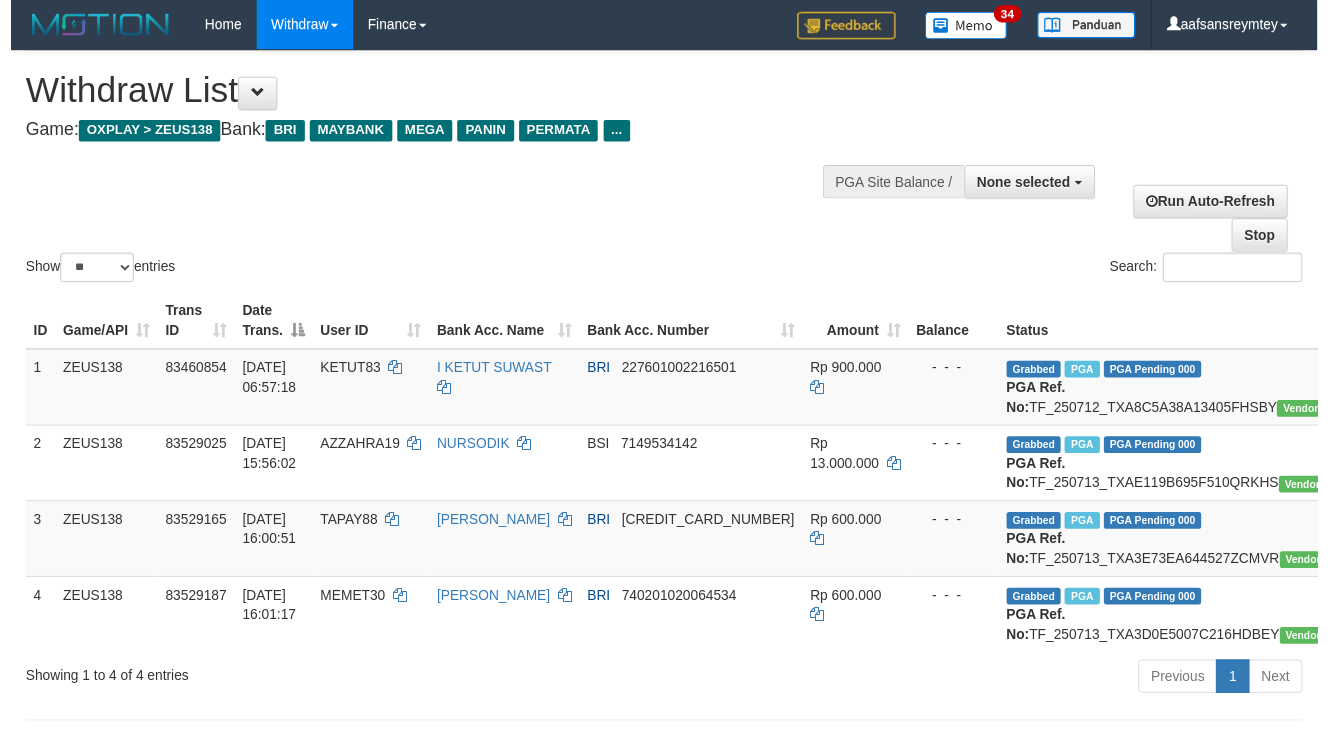 scroll, scrollTop: 290, scrollLeft: 0, axis: vertical 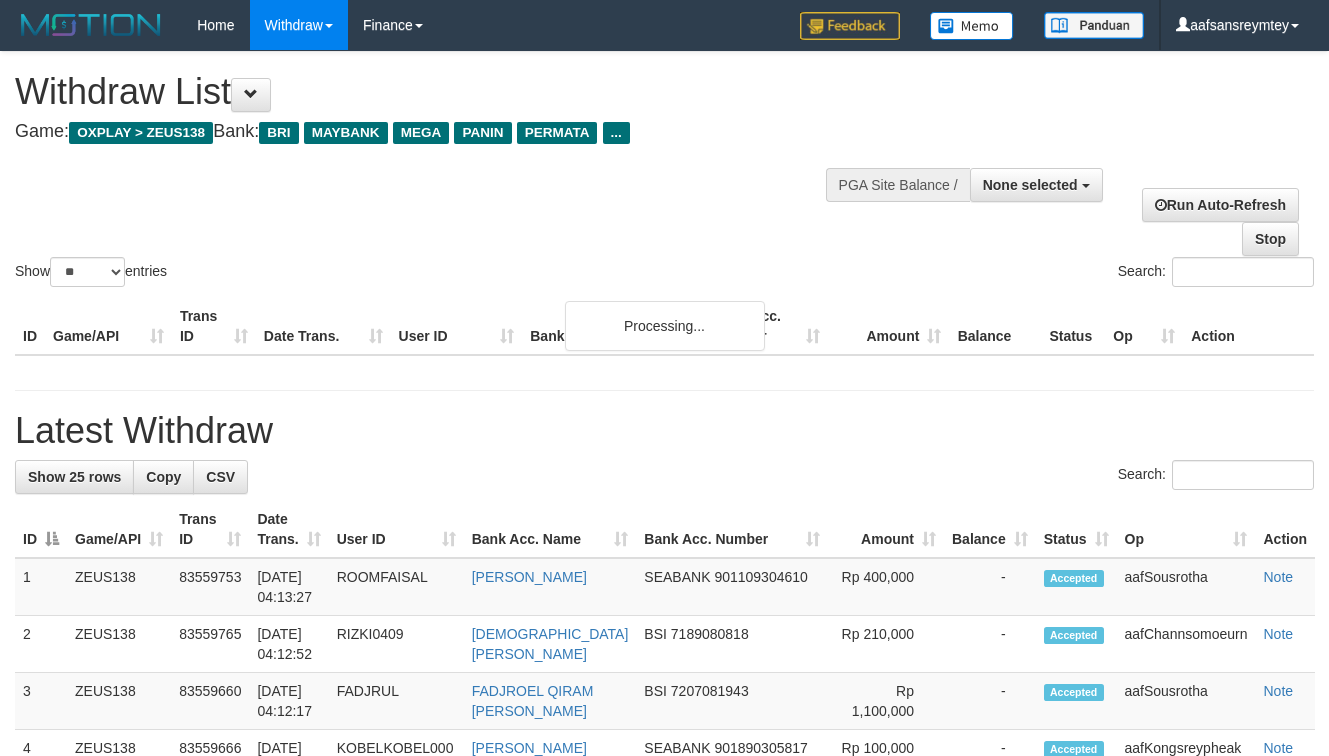 select 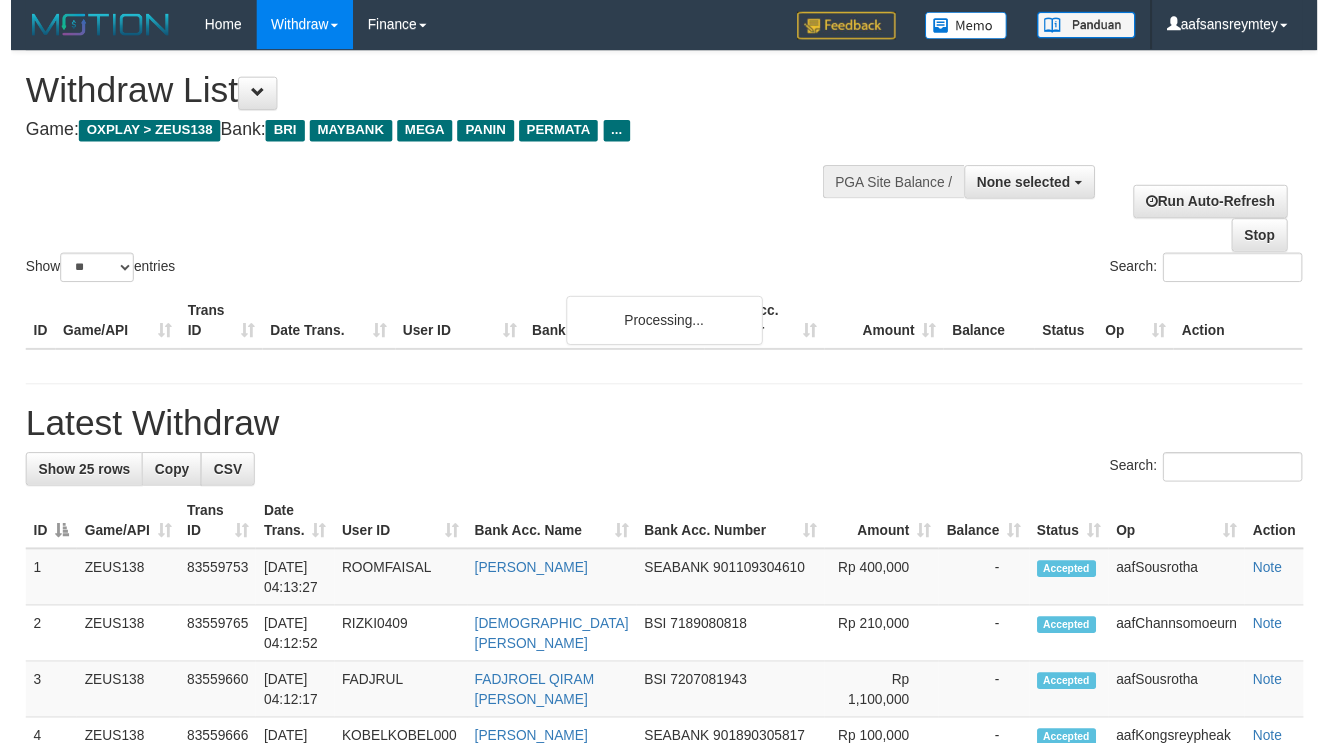 scroll, scrollTop: 290, scrollLeft: 0, axis: vertical 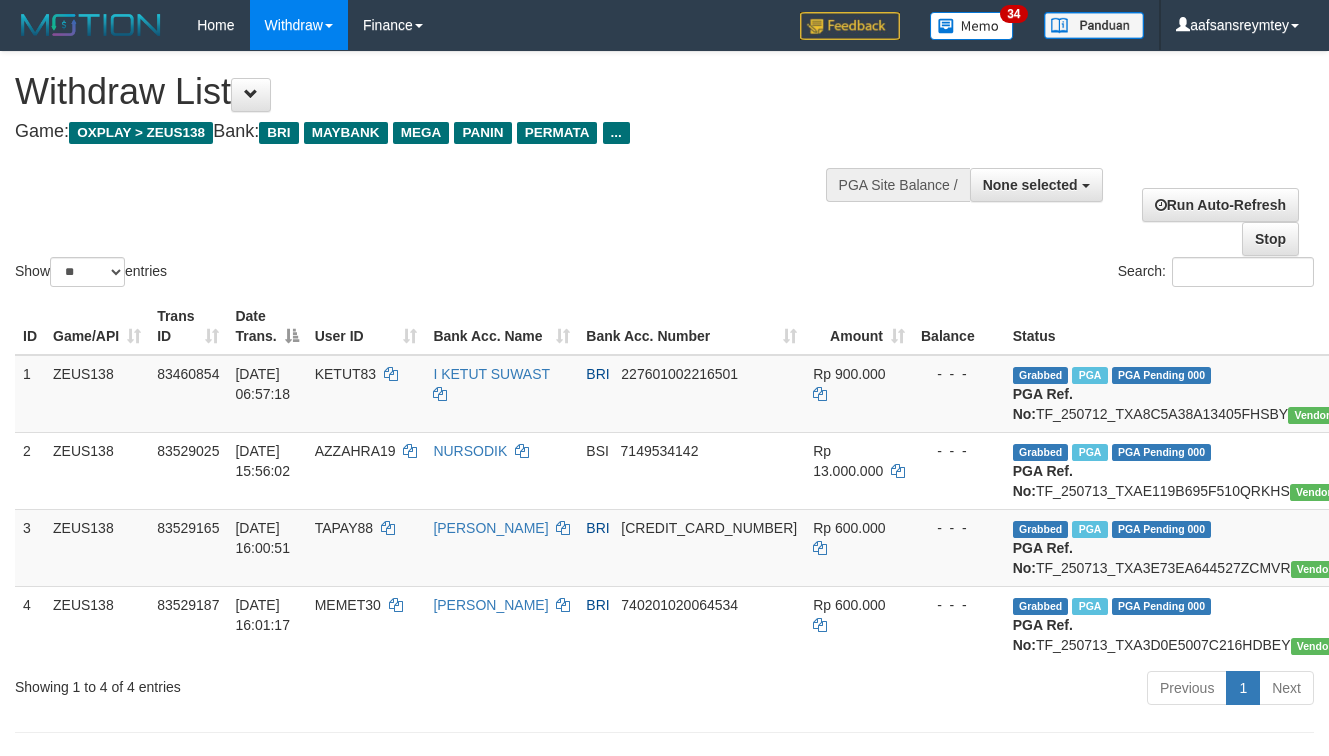 select 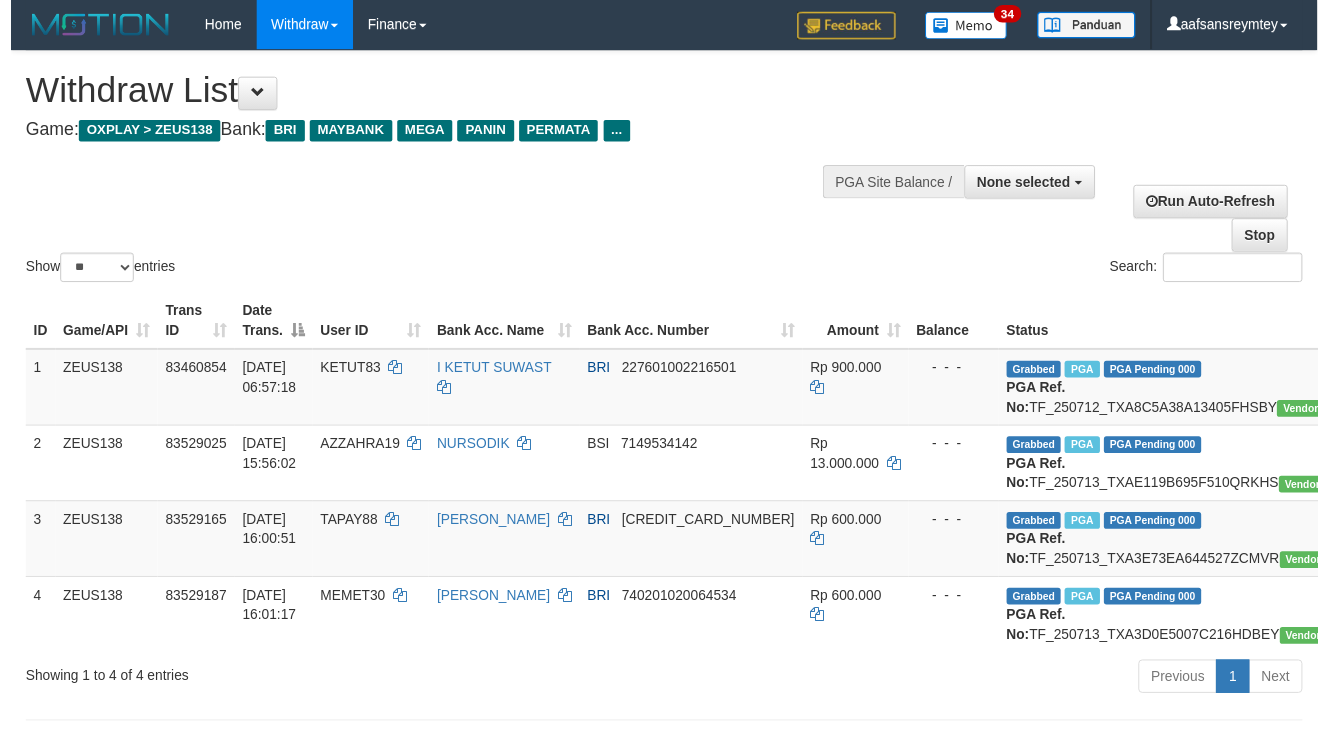 scroll, scrollTop: 290, scrollLeft: 0, axis: vertical 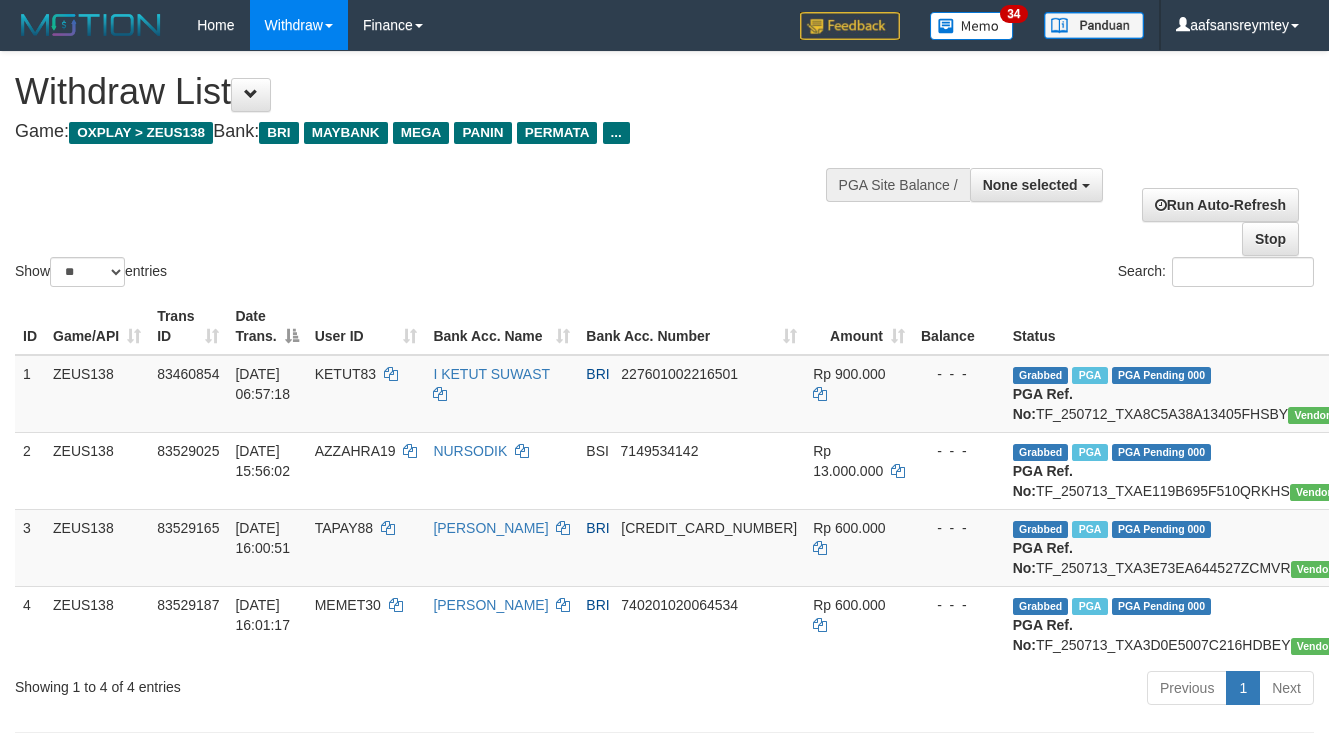 select 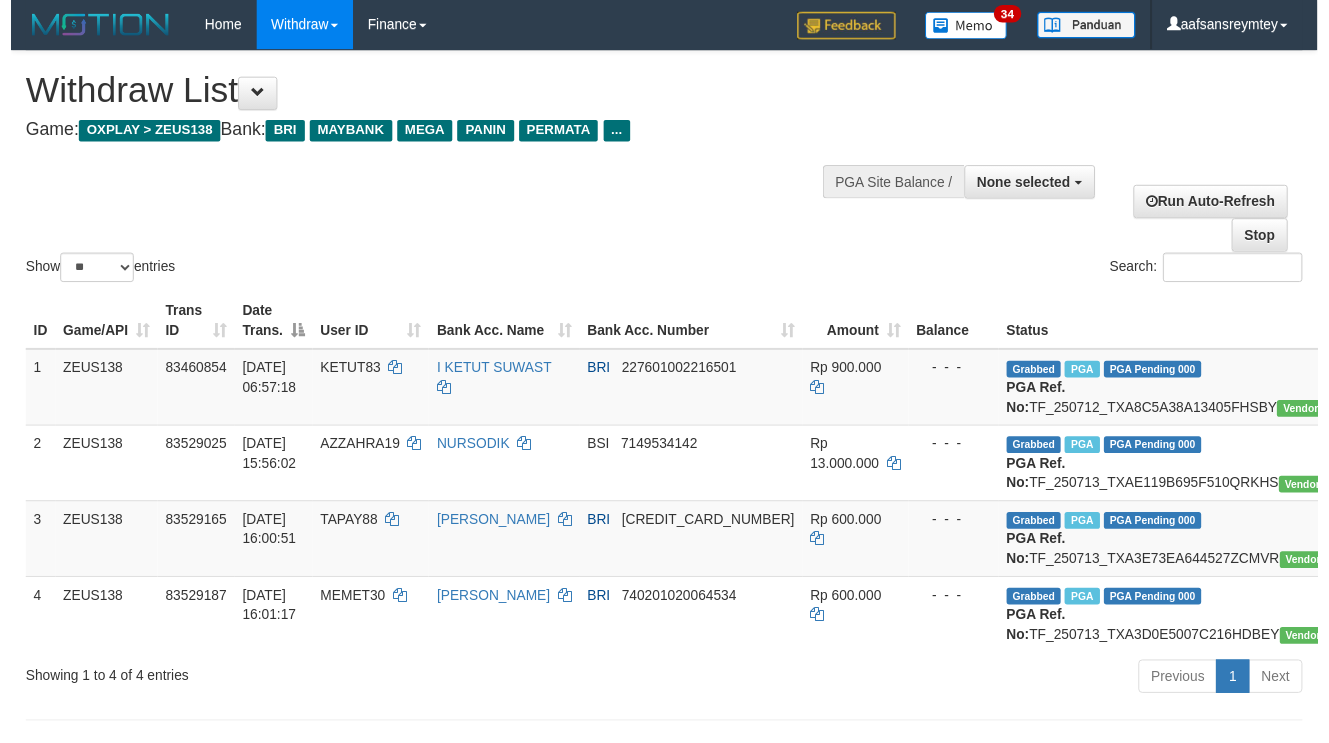 scroll, scrollTop: 290, scrollLeft: 0, axis: vertical 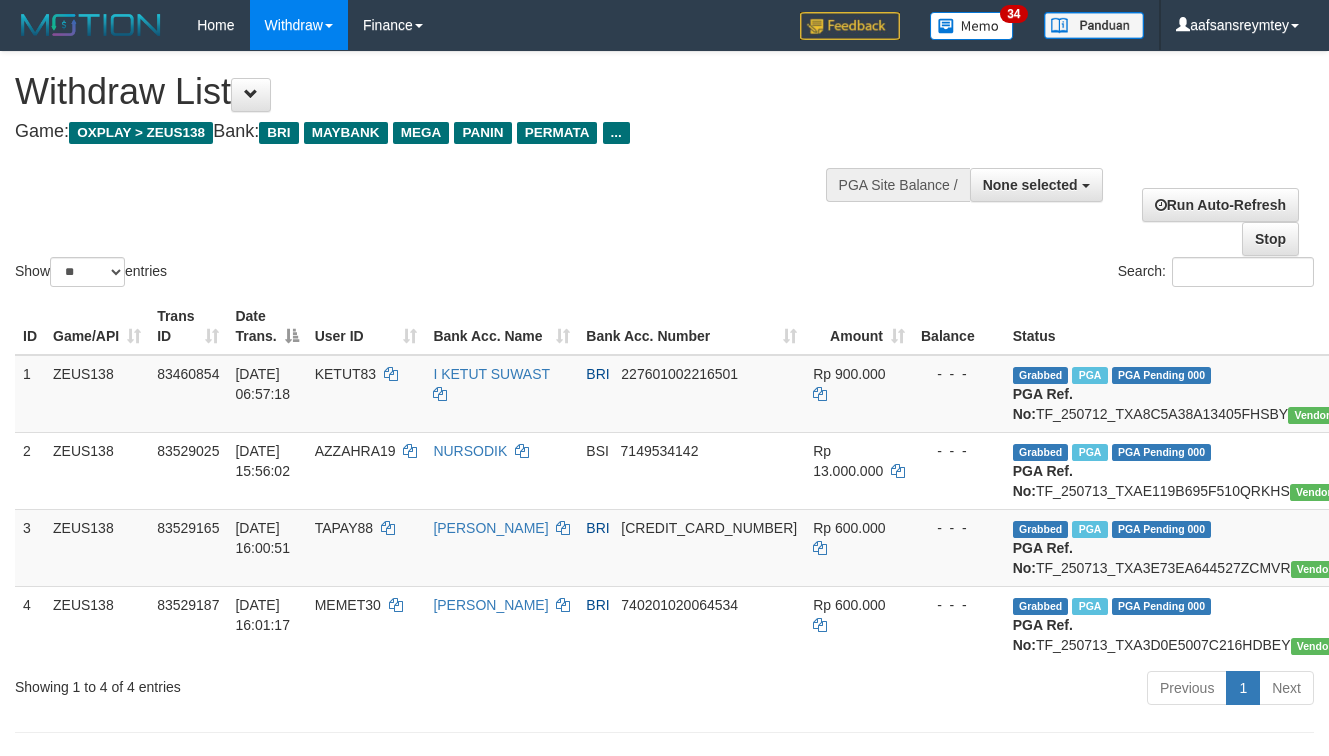 select 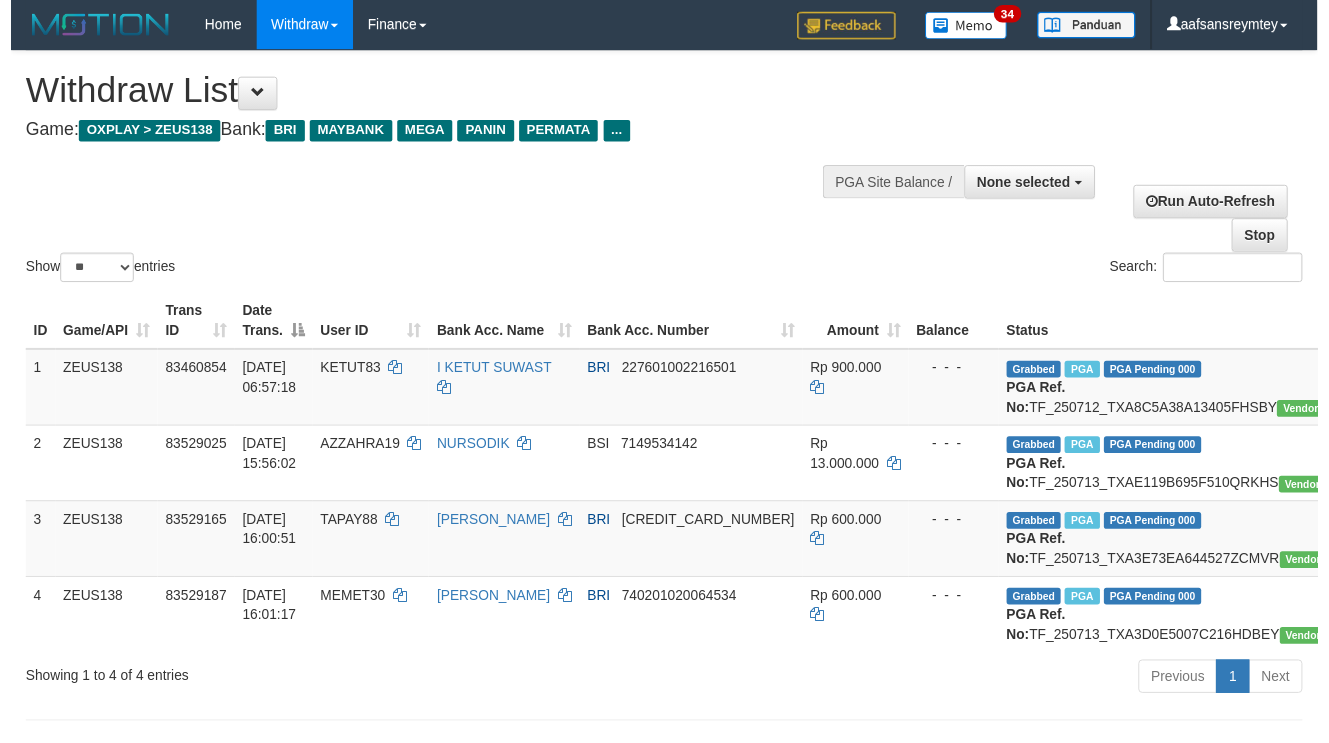 scroll, scrollTop: 18, scrollLeft: 0, axis: vertical 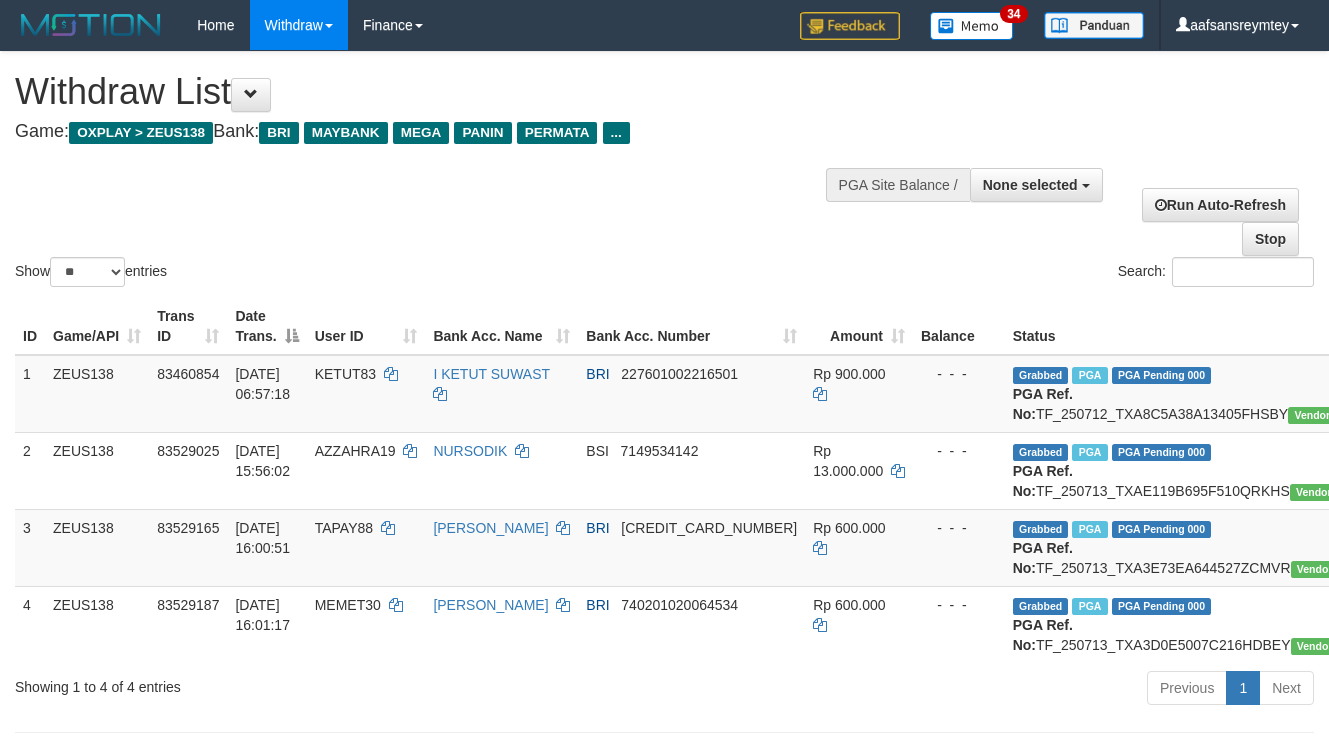 select 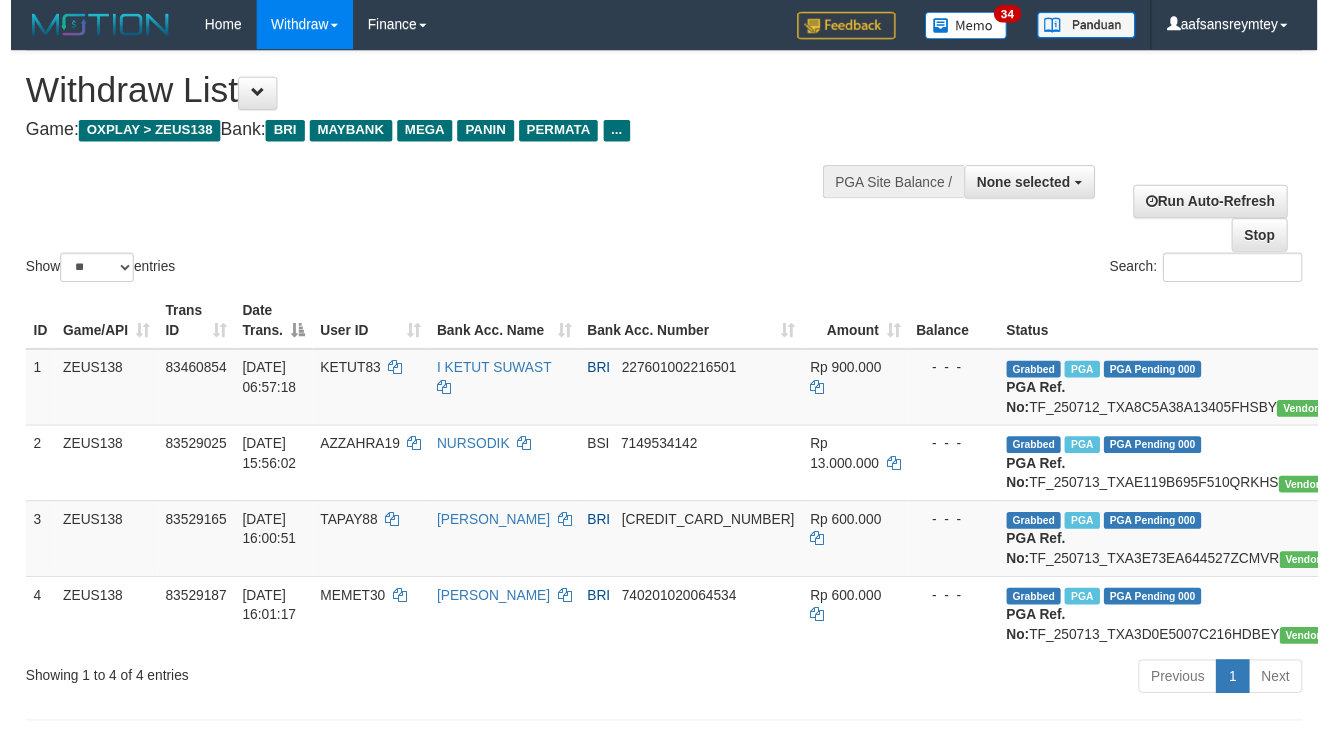 scroll, scrollTop: 18, scrollLeft: 0, axis: vertical 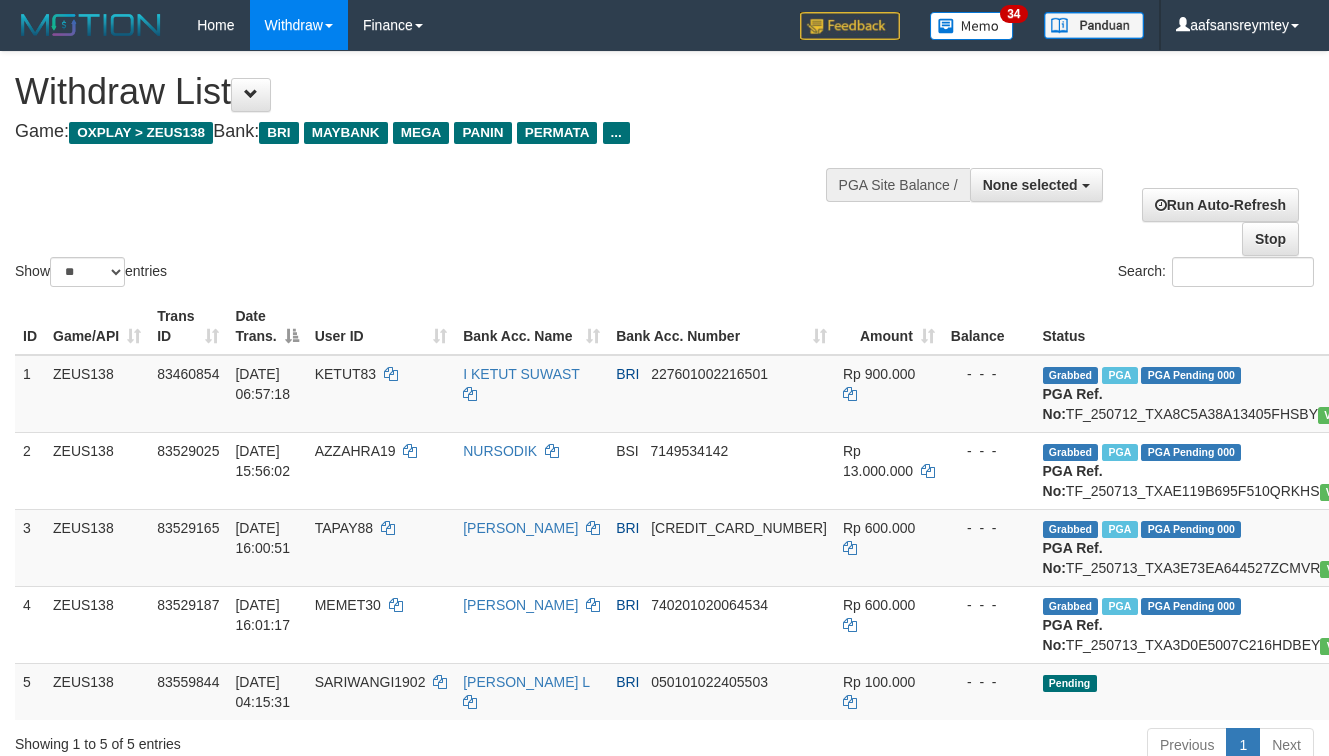 select 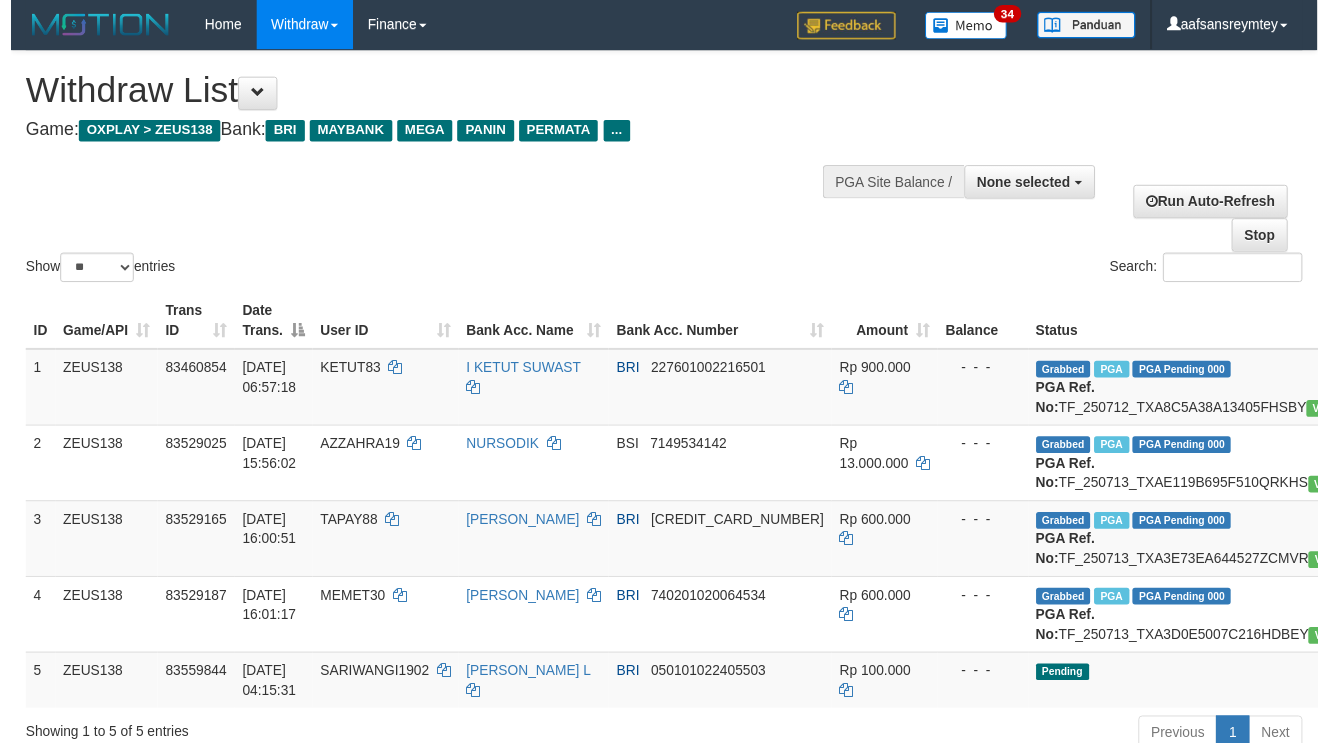 scroll, scrollTop: 18, scrollLeft: 0, axis: vertical 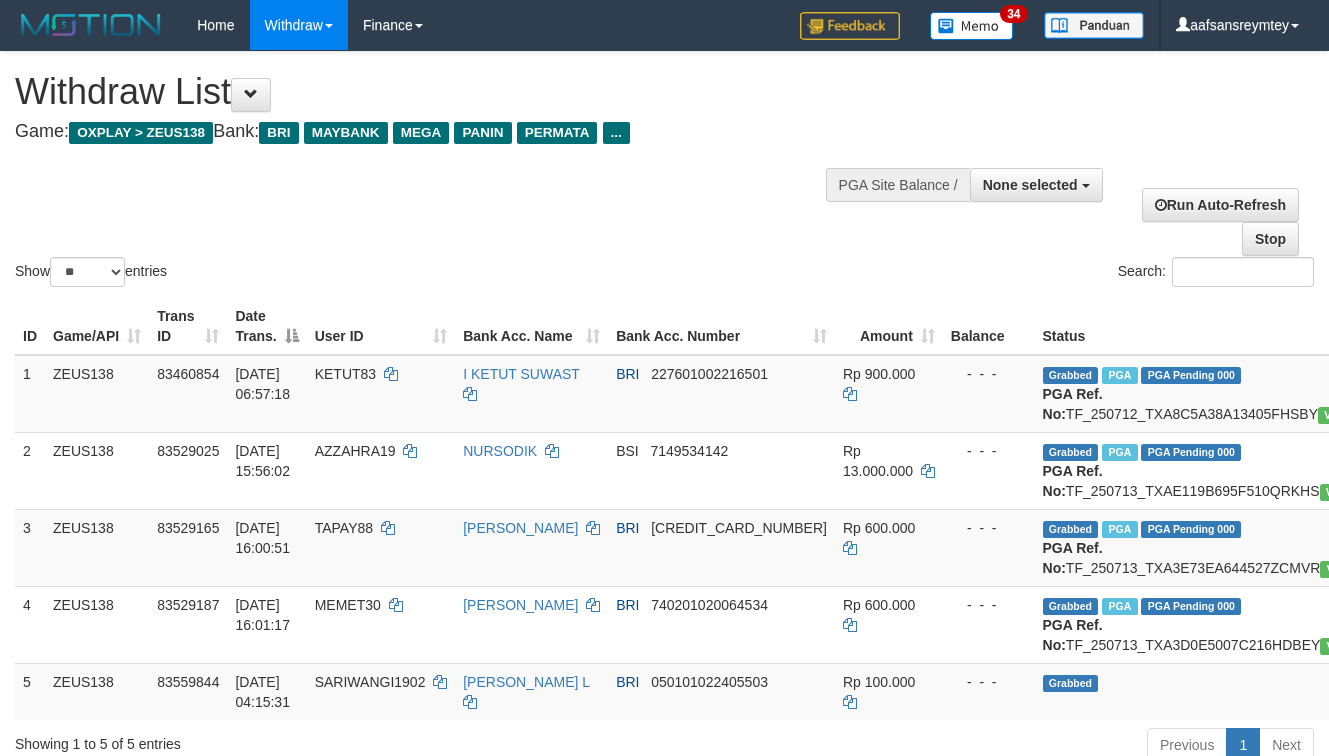 select 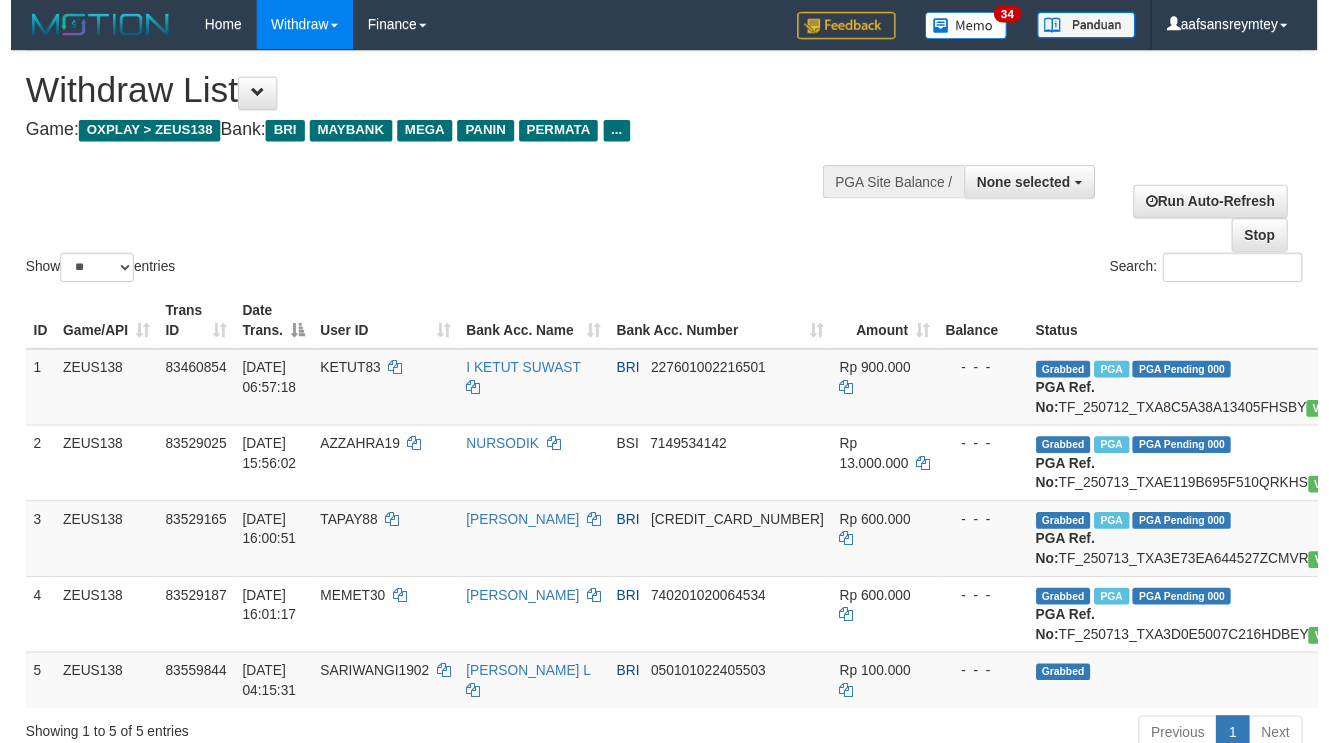 scroll, scrollTop: 18, scrollLeft: 0, axis: vertical 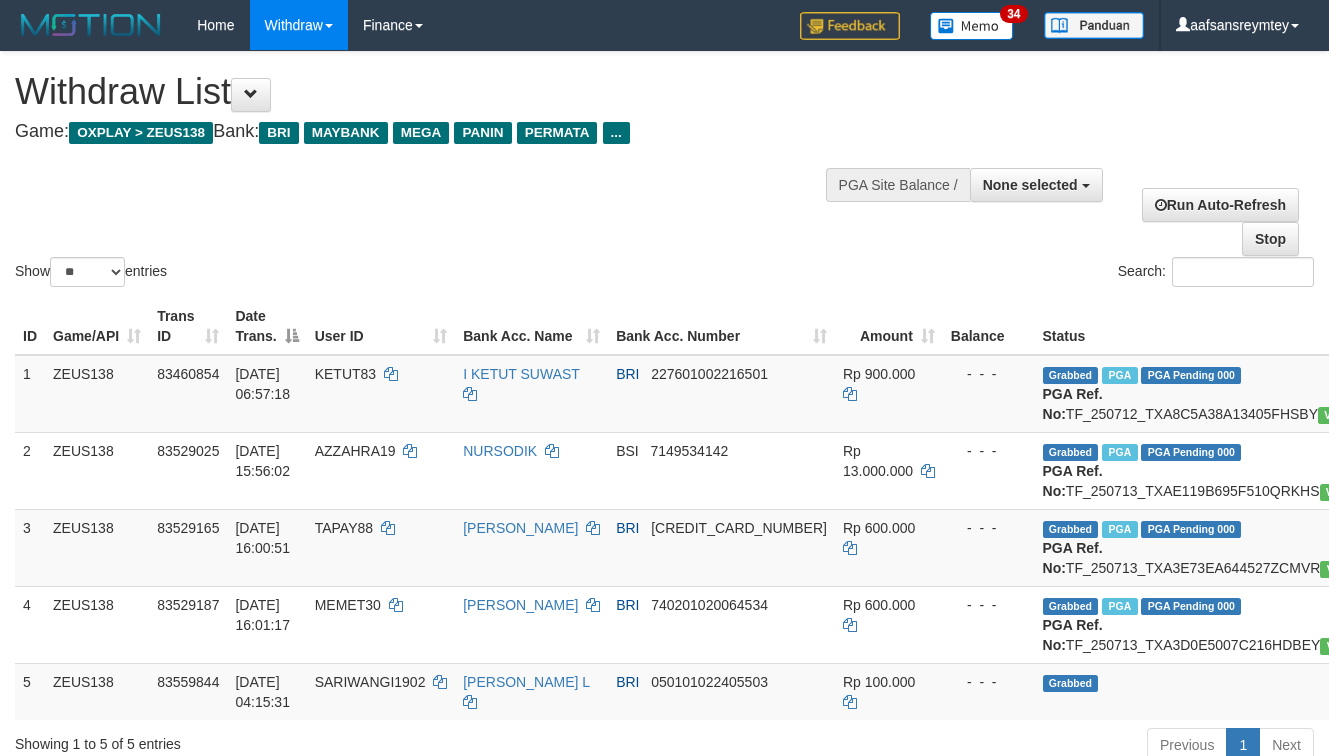 select 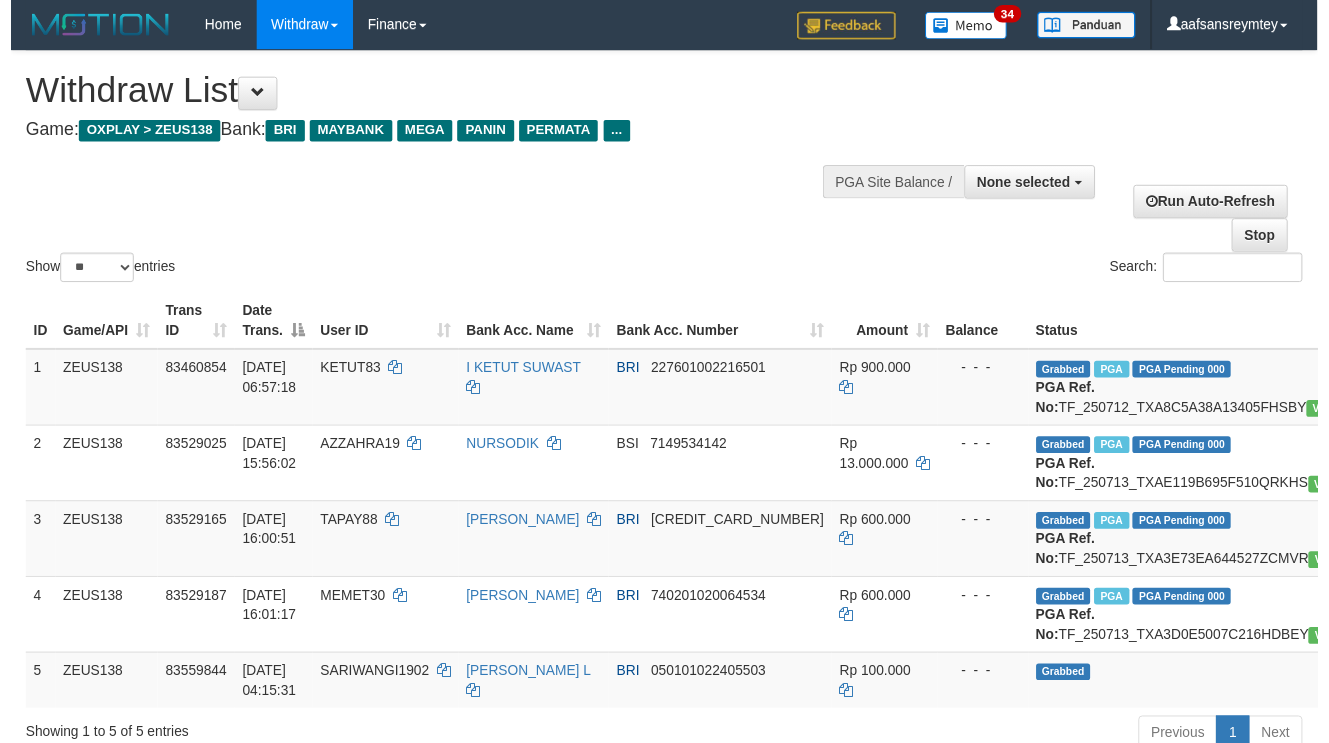 scroll, scrollTop: 18, scrollLeft: 0, axis: vertical 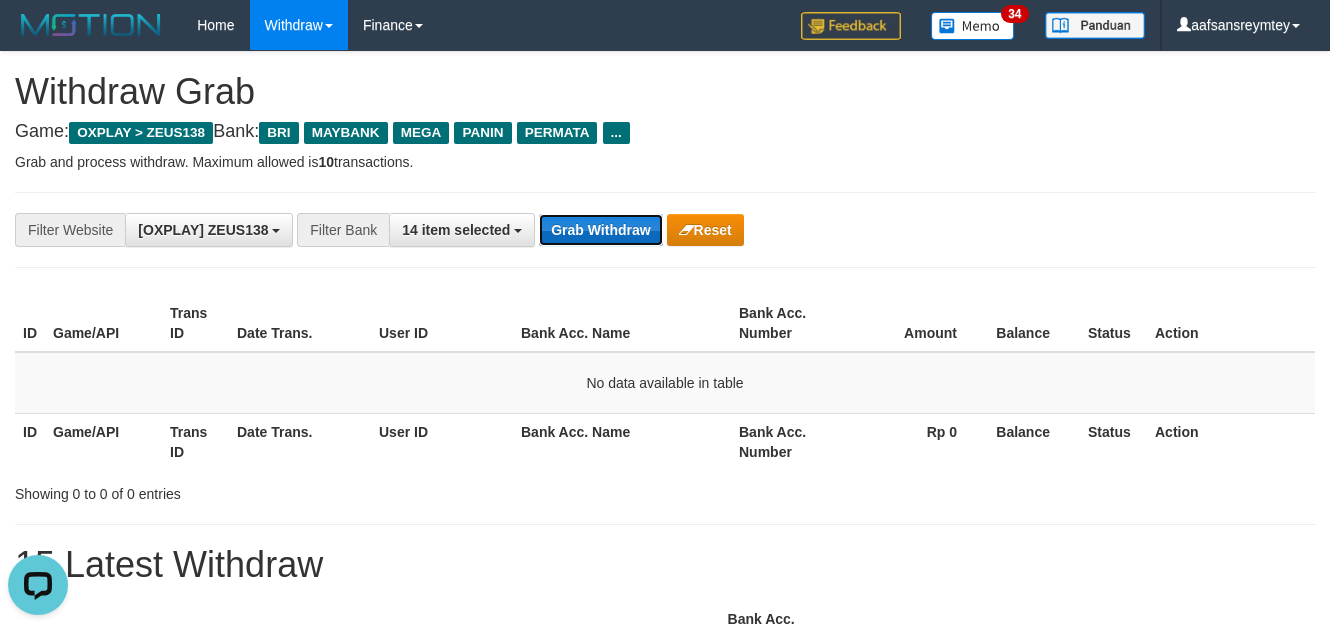 click on "Grab Withdraw" at bounding box center [600, 230] 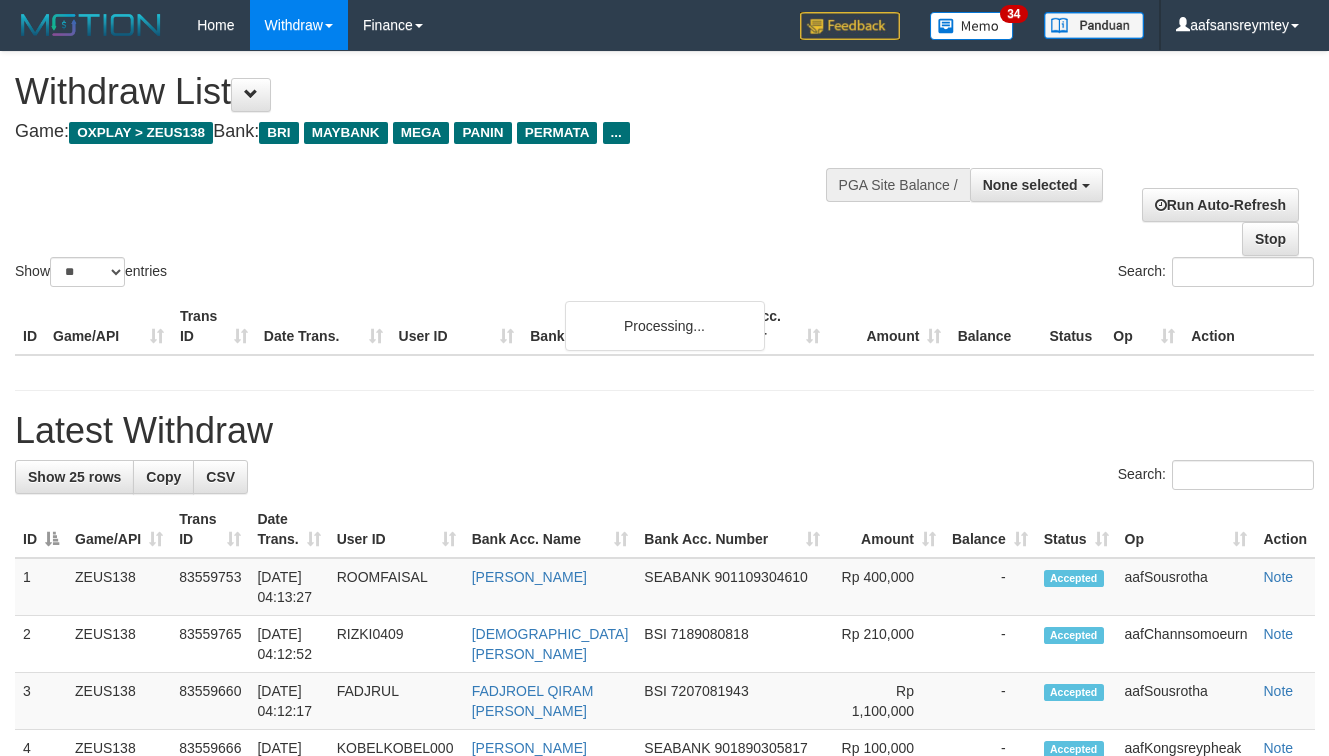 select 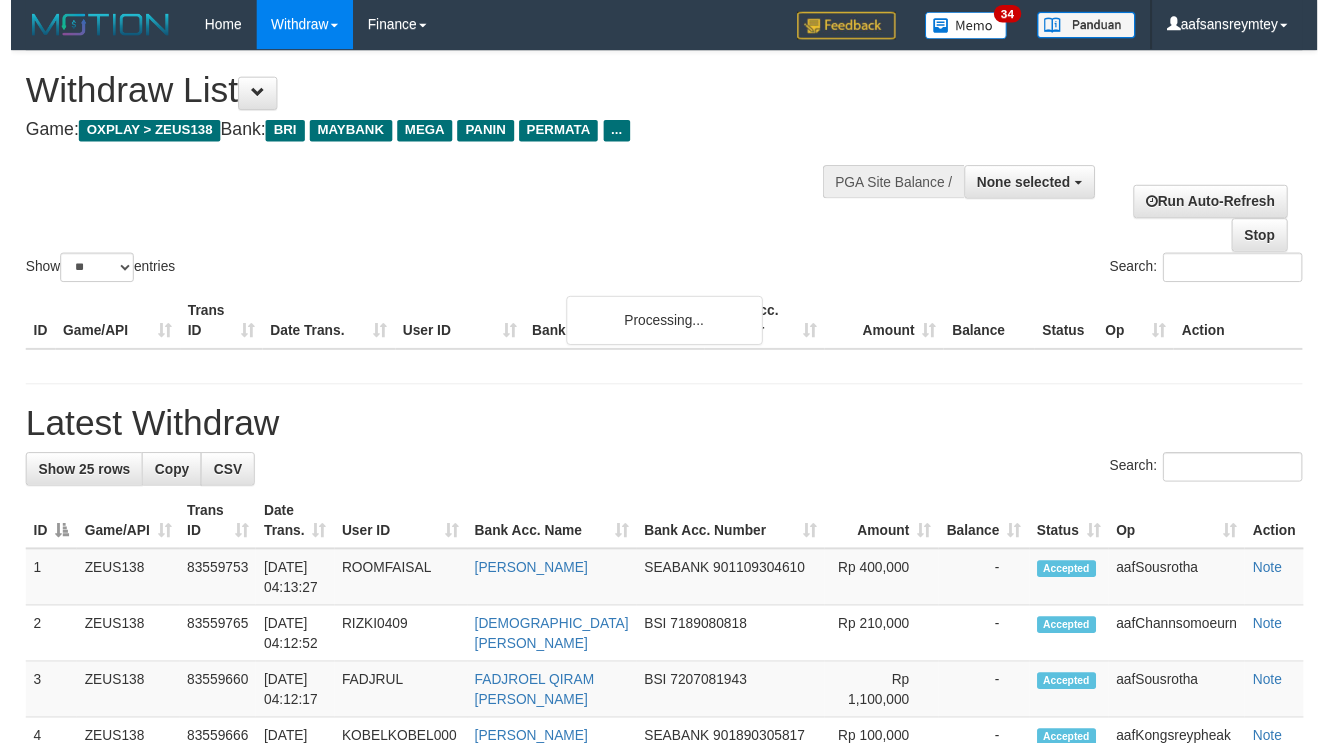 scroll, scrollTop: 18, scrollLeft: 0, axis: vertical 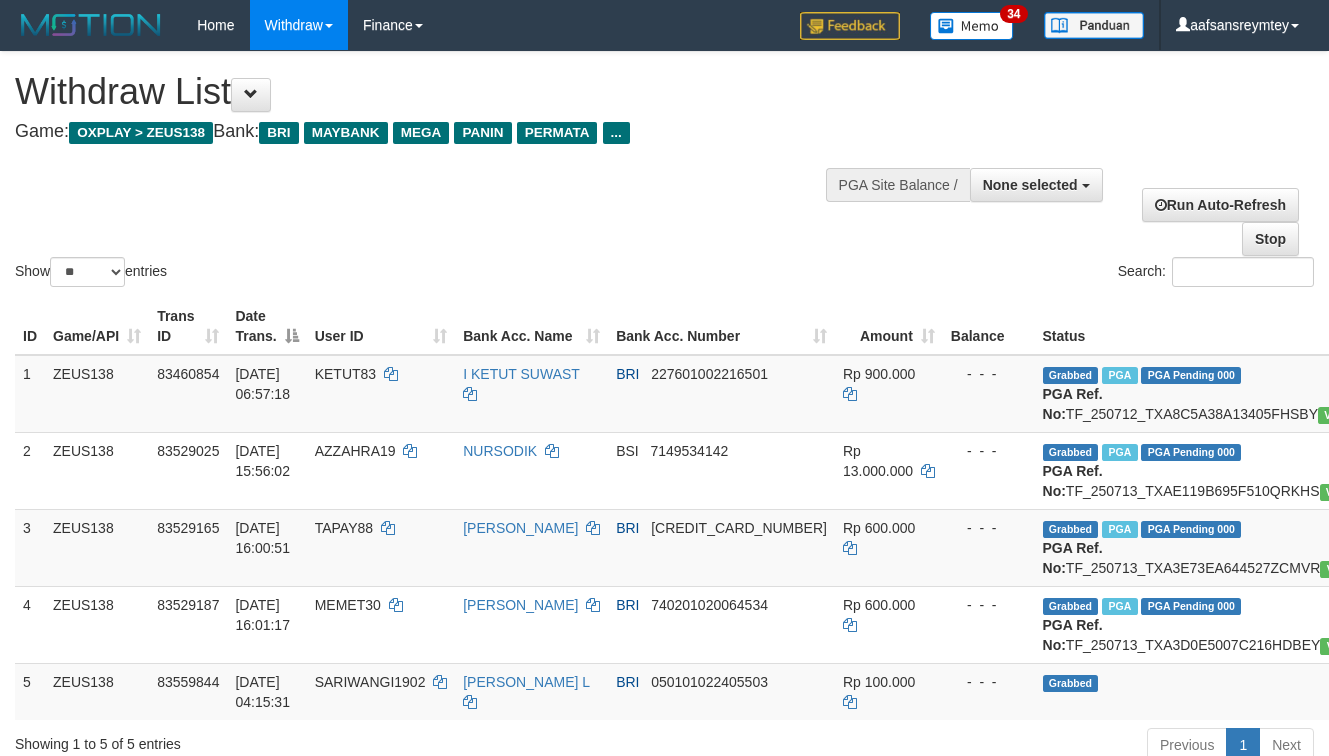 select 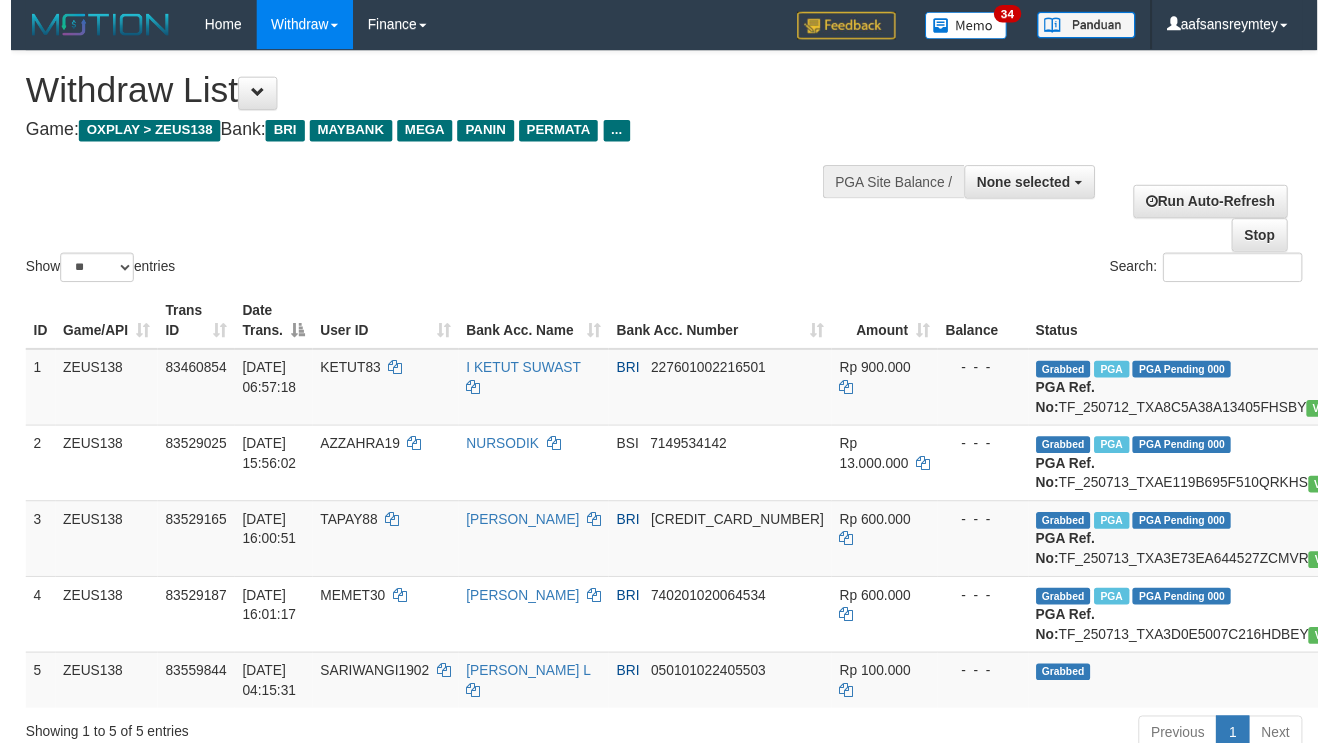 scroll, scrollTop: 18, scrollLeft: 0, axis: vertical 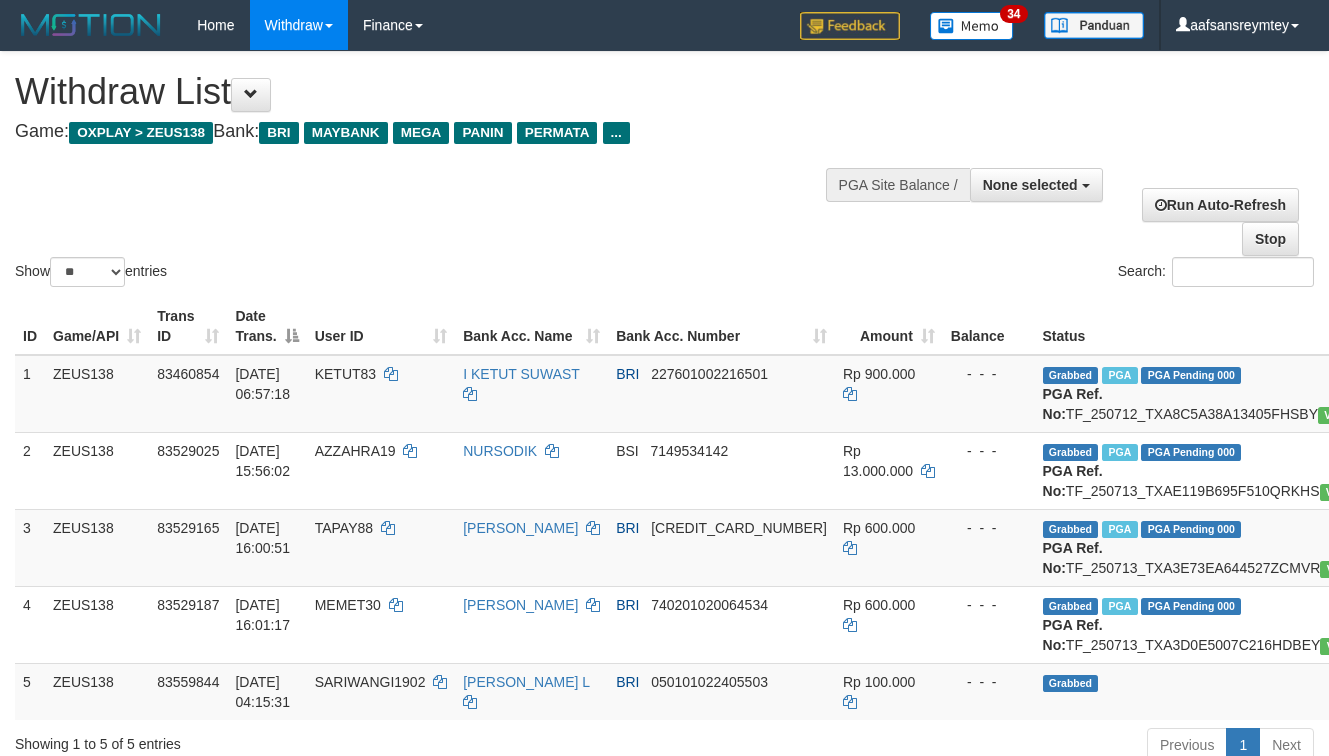 select 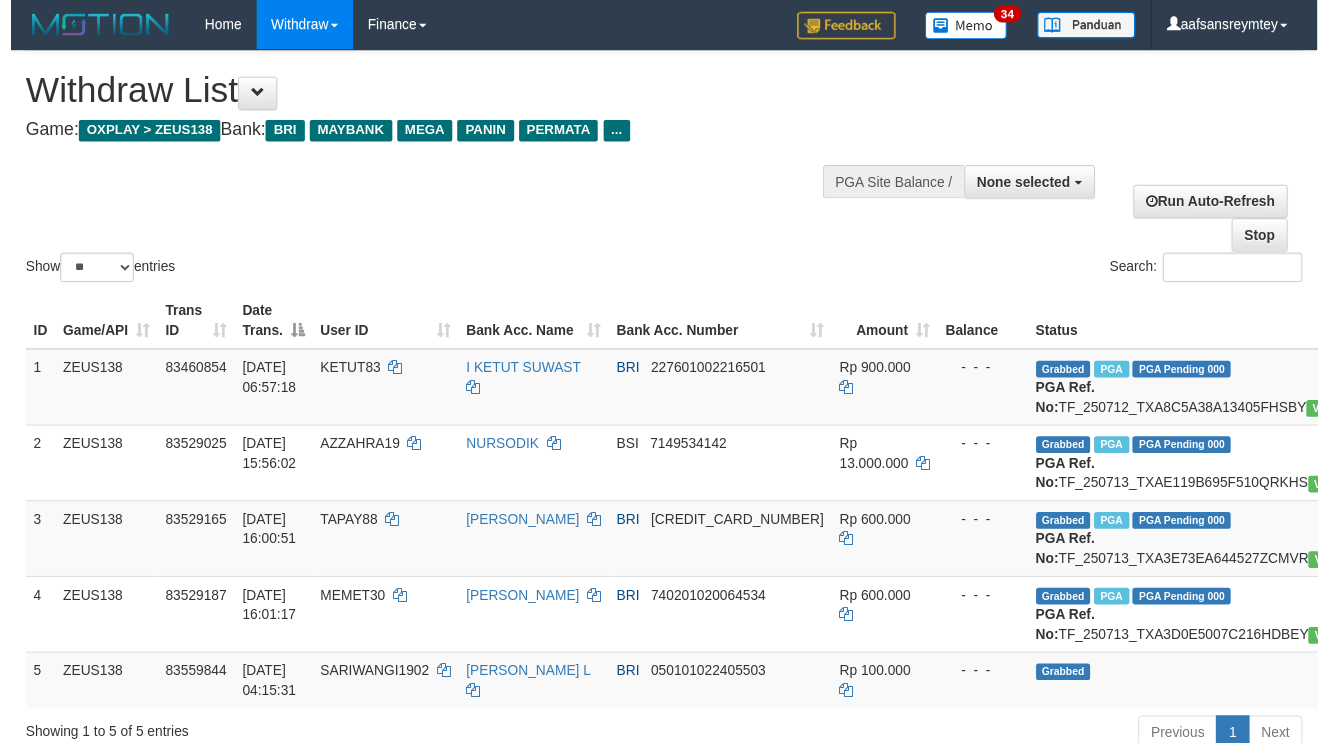 scroll, scrollTop: 18, scrollLeft: 0, axis: vertical 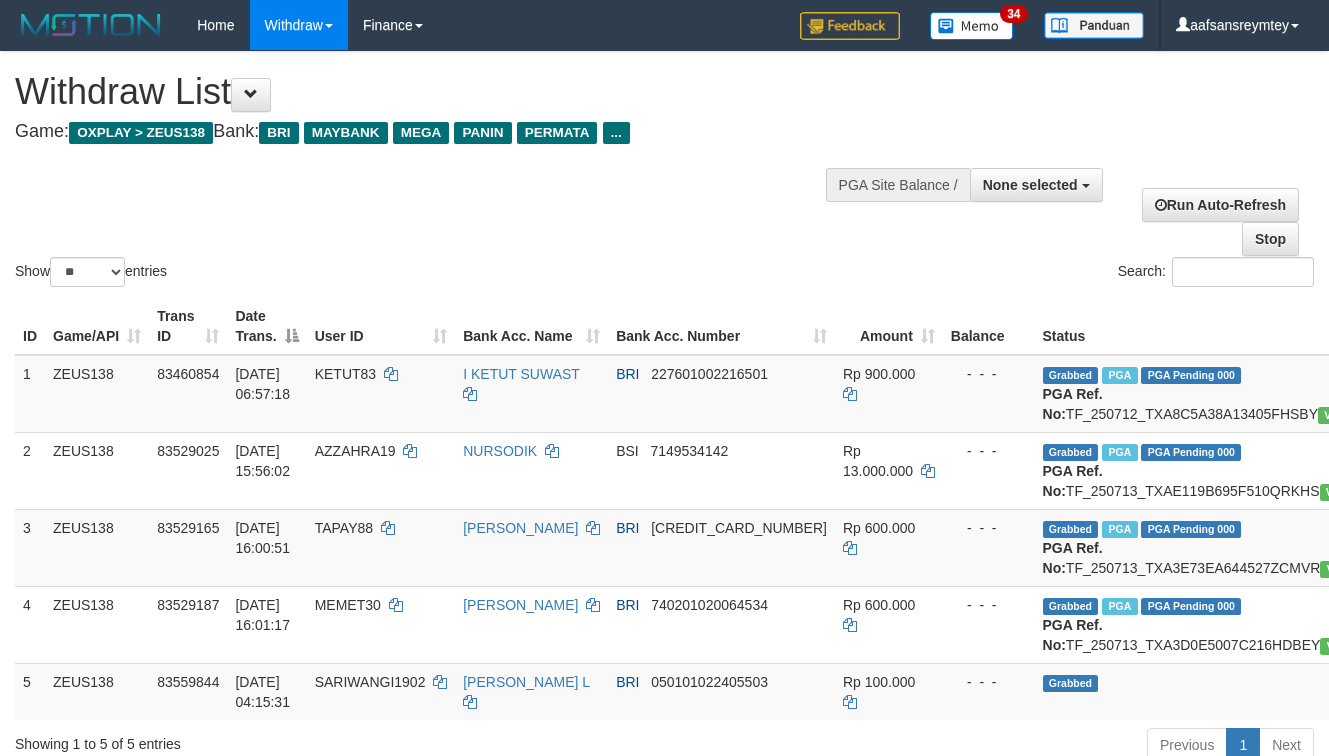 select 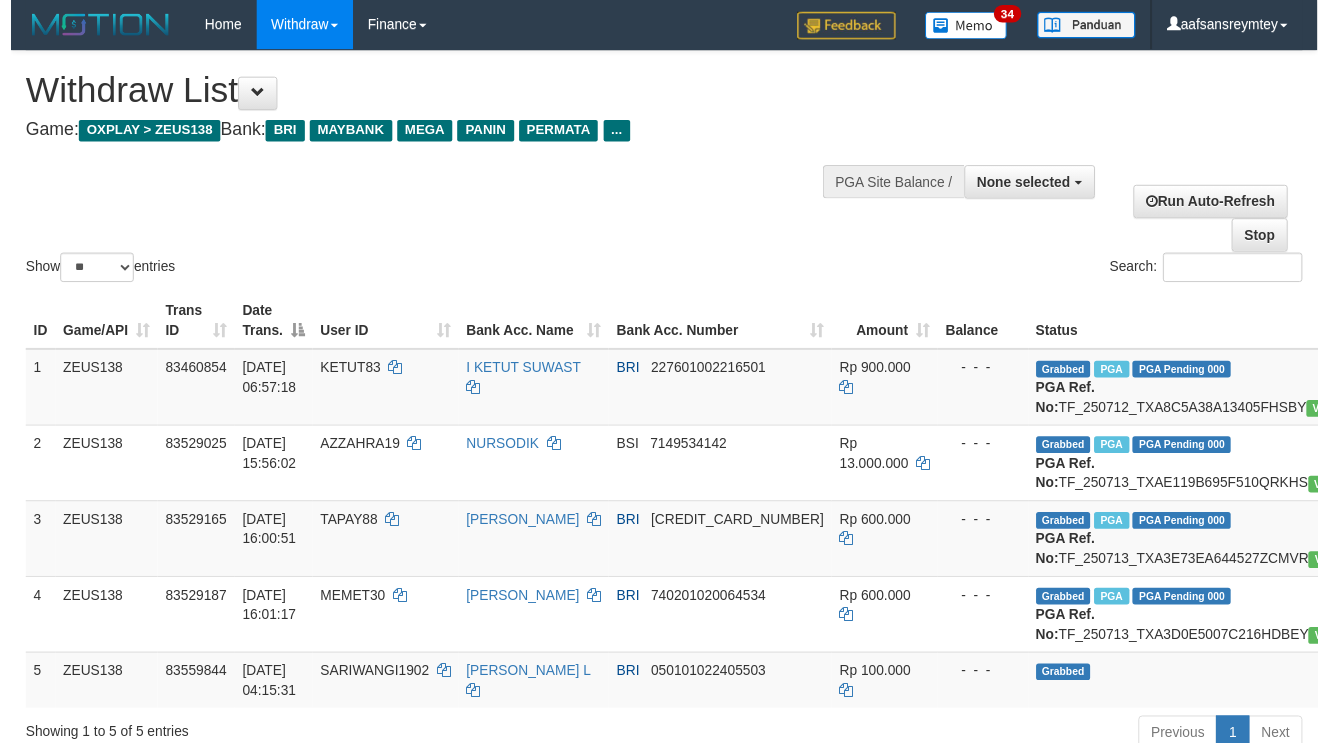 scroll, scrollTop: 18, scrollLeft: 0, axis: vertical 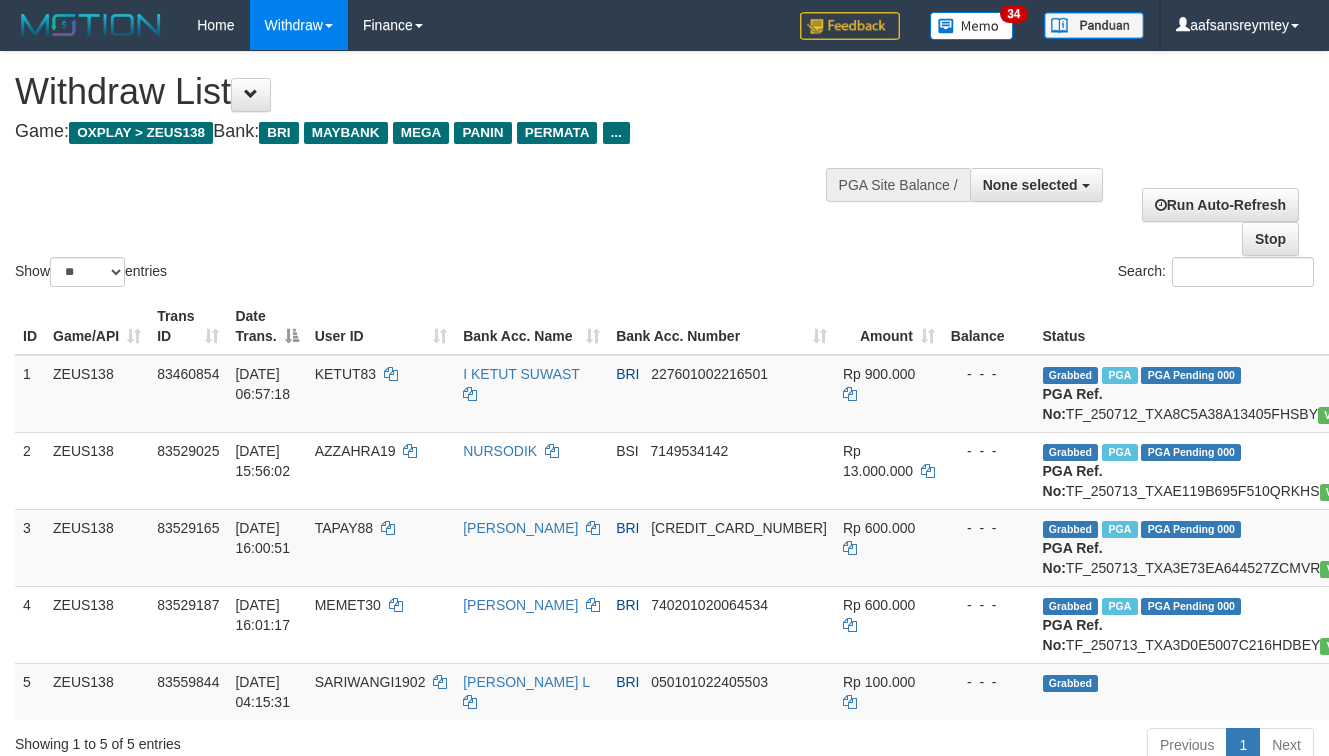 select 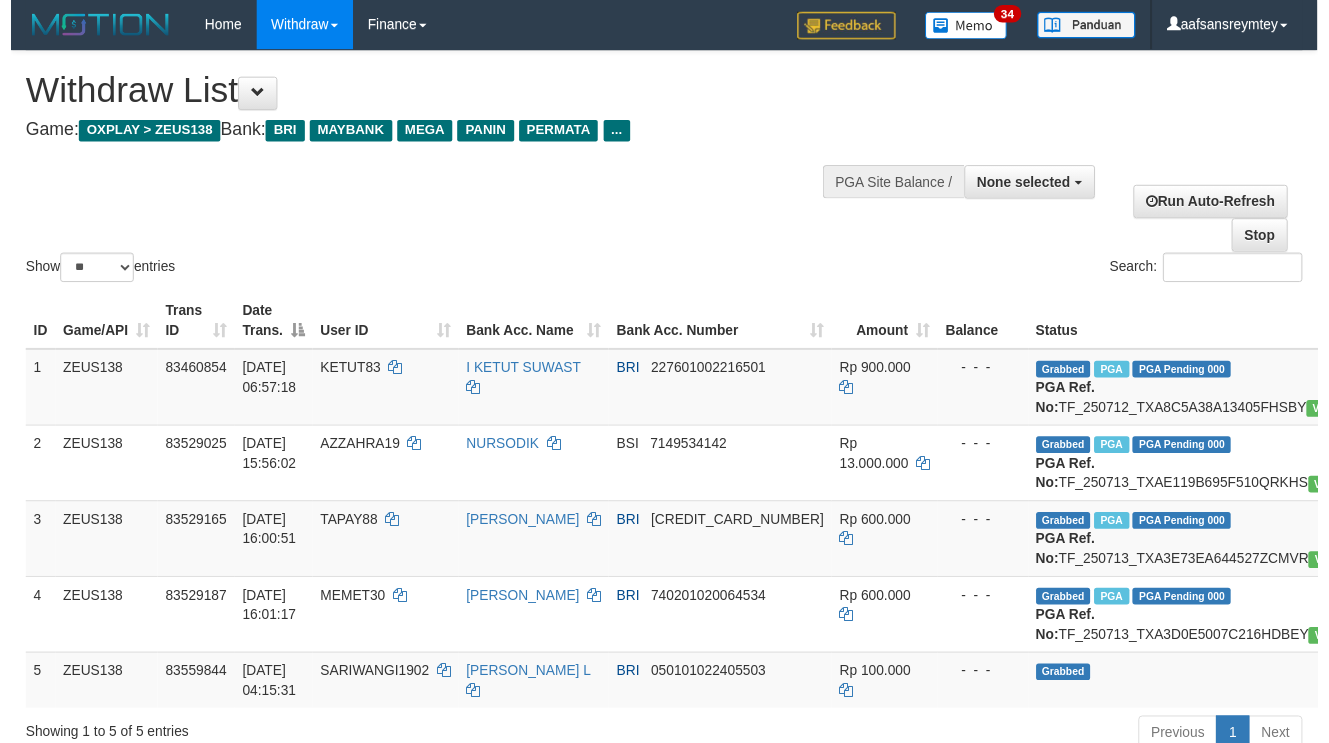 scroll, scrollTop: 18, scrollLeft: 0, axis: vertical 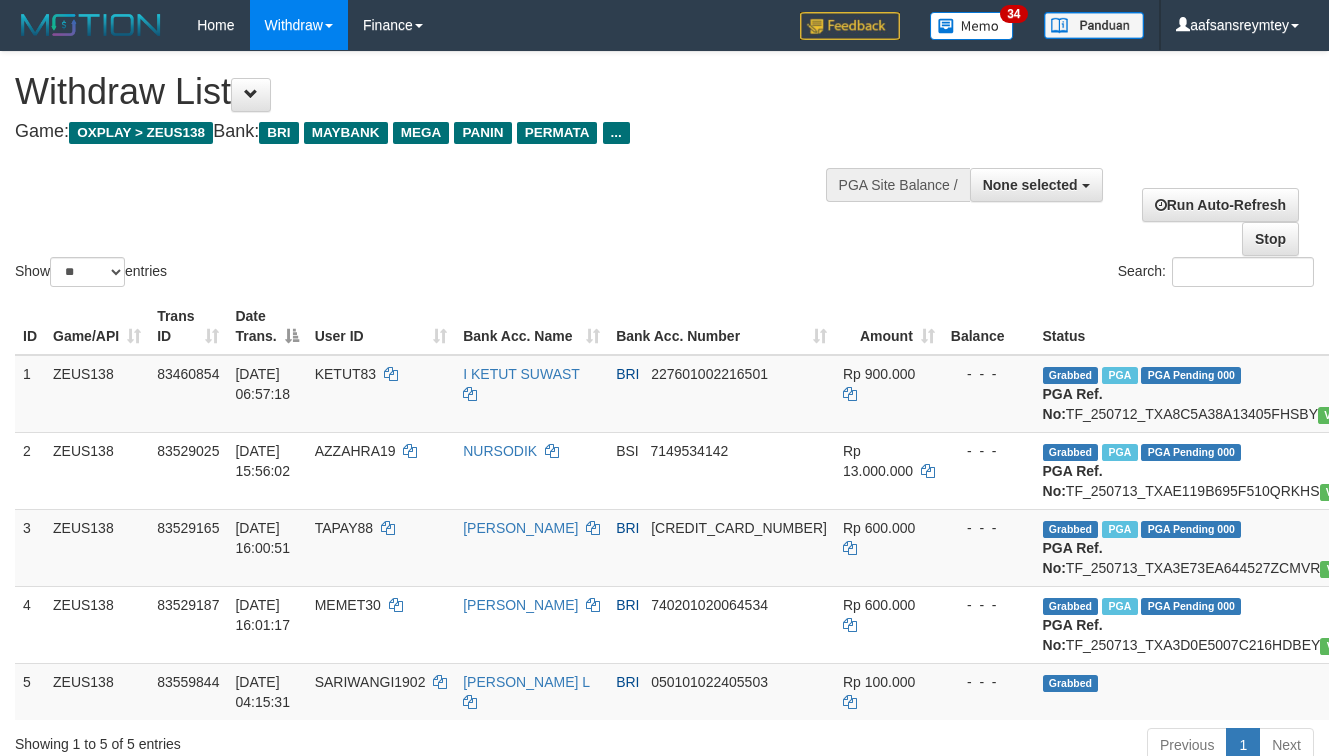 select 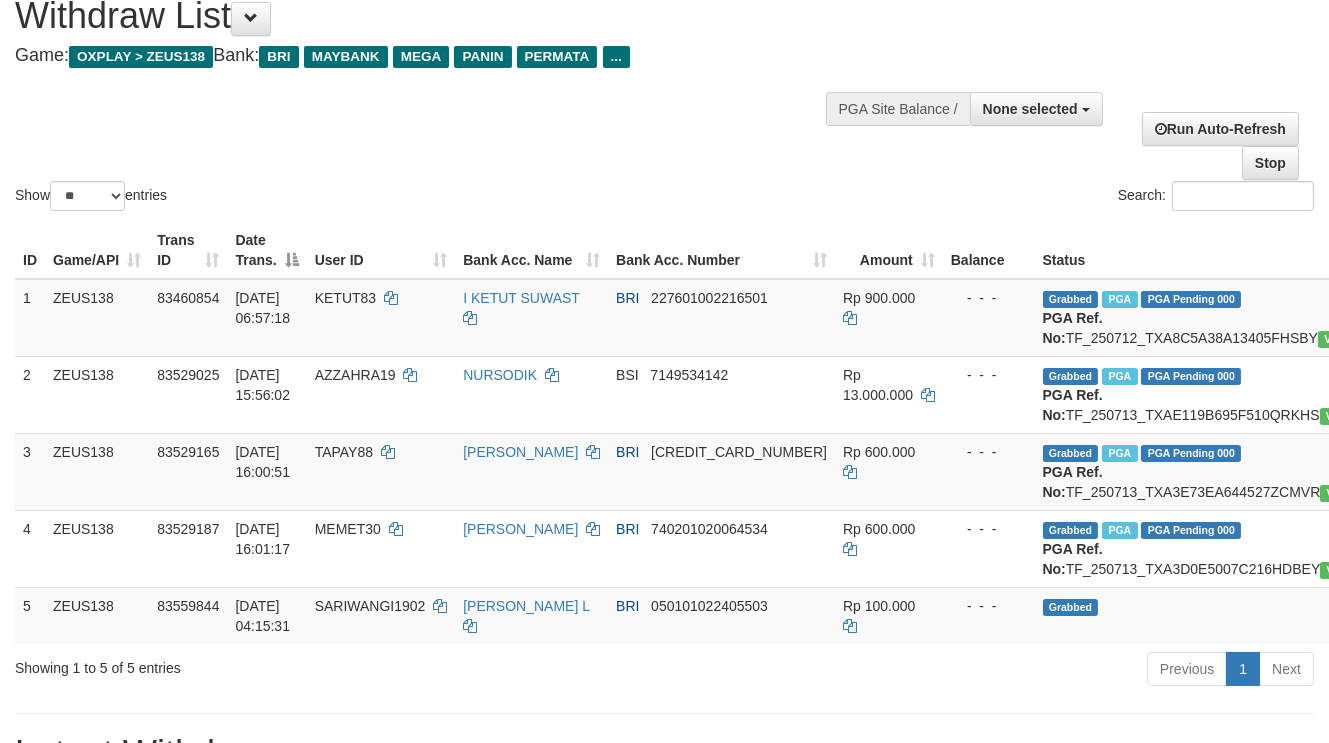 scroll, scrollTop: 109, scrollLeft: 0, axis: vertical 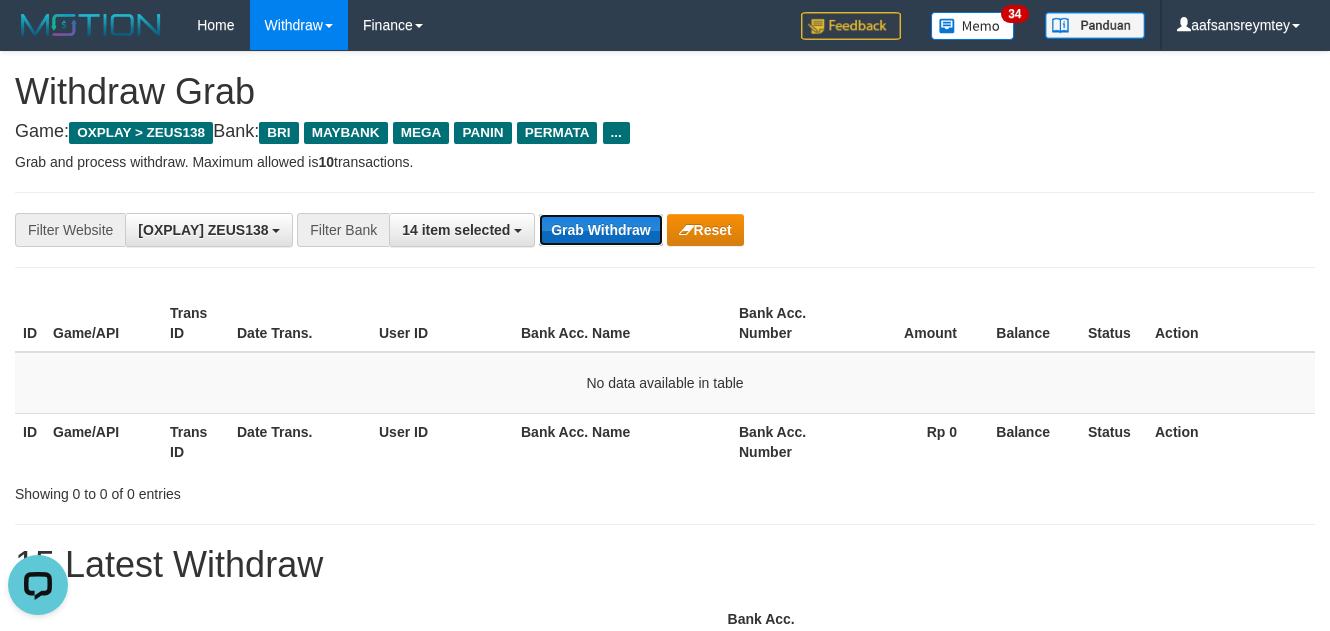 click on "Grab Withdraw" at bounding box center [600, 230] 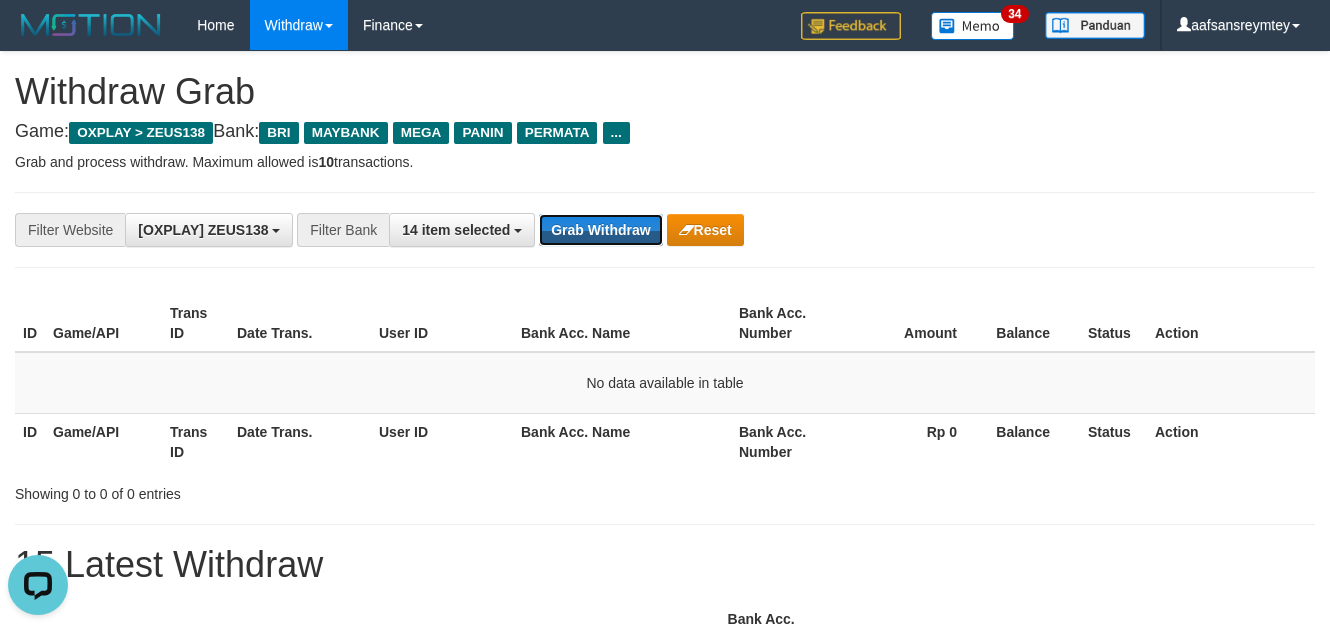 click on "Grab Withdraw" at bounding box center [600, 230] 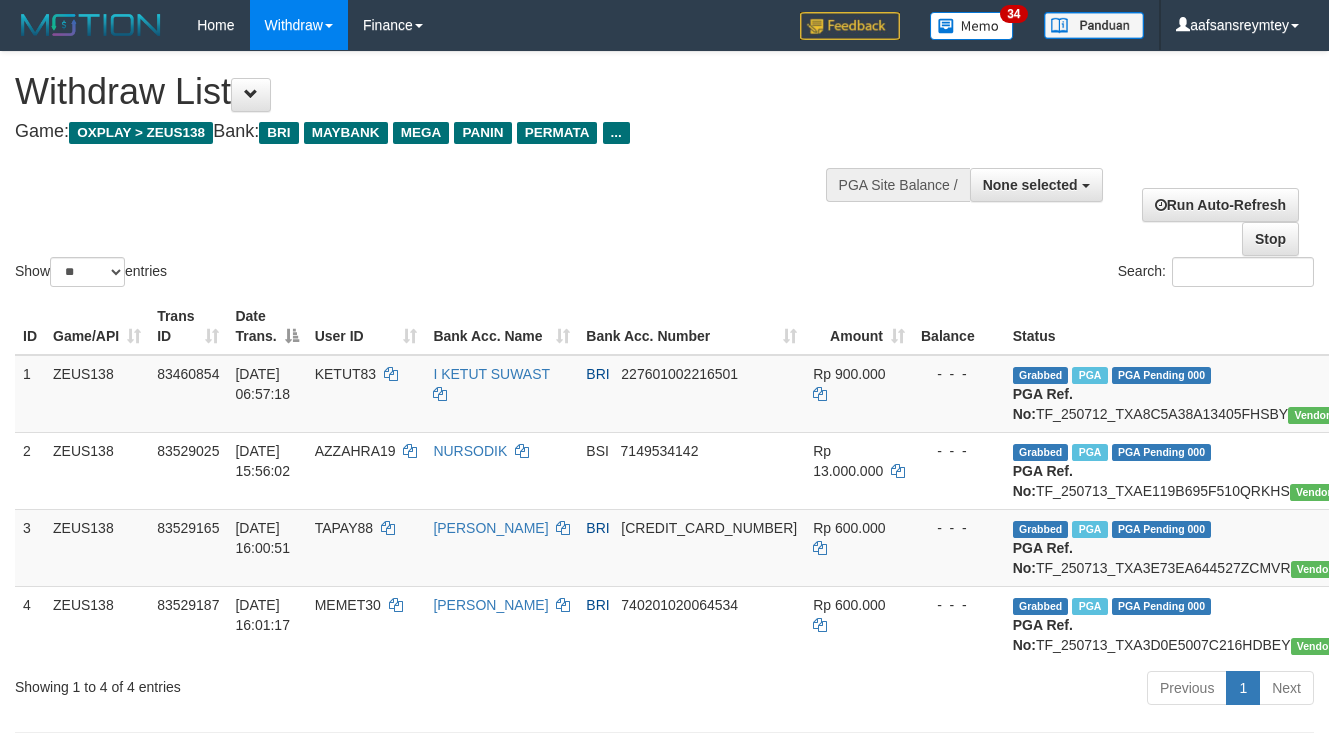 select 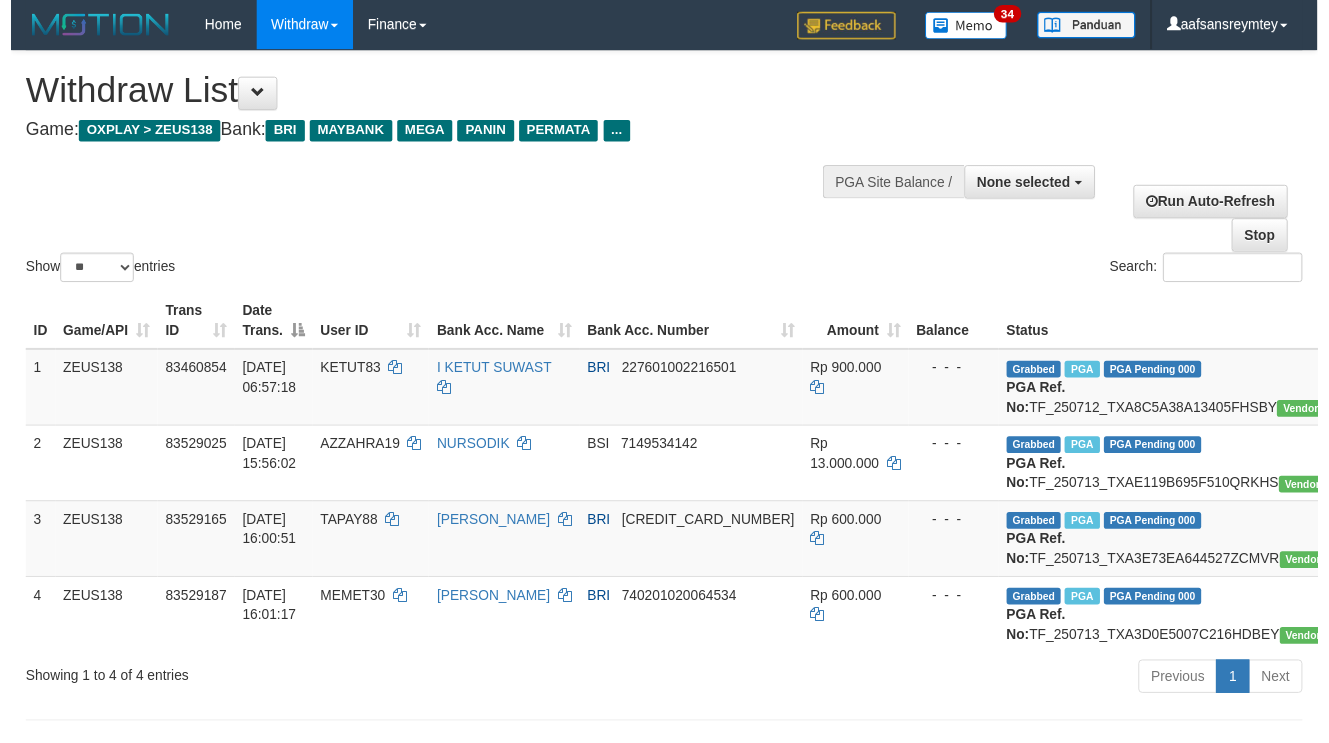 scroll, scrollTop: 110, scrollLeft: 0, axis: vertical 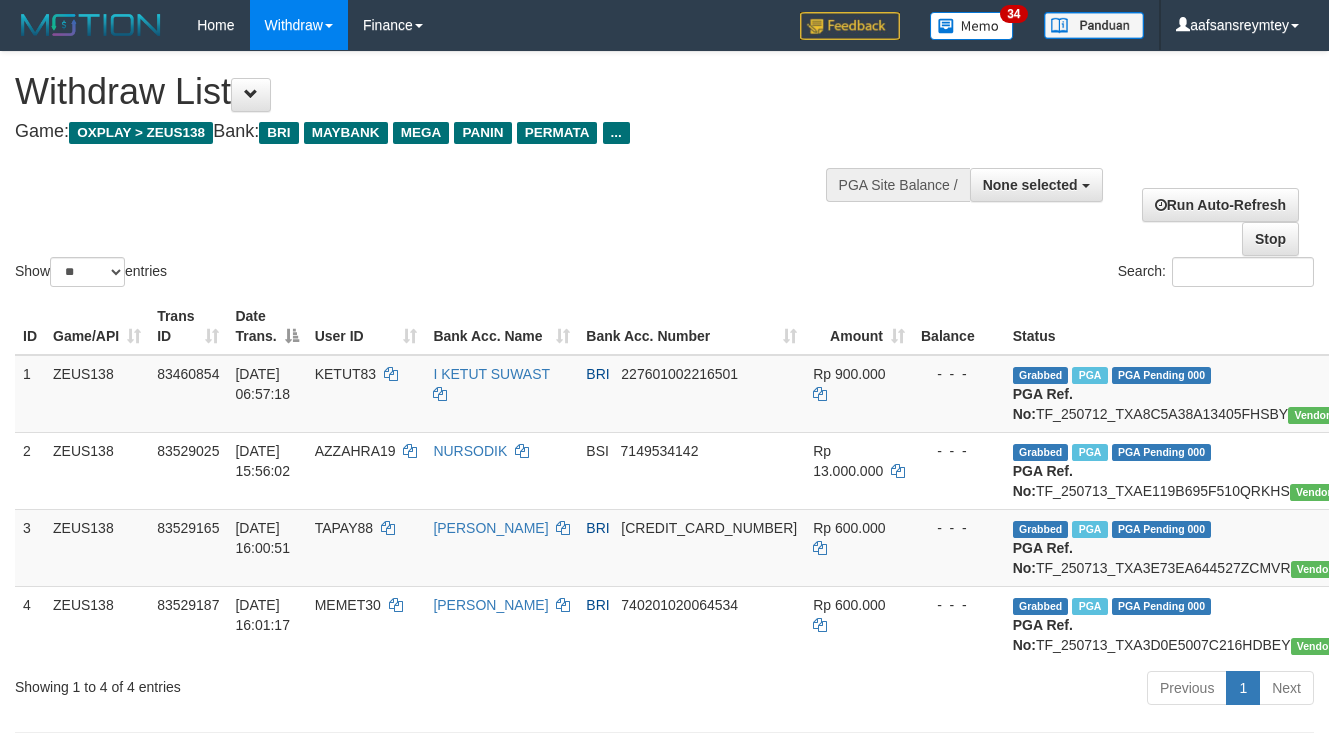 select 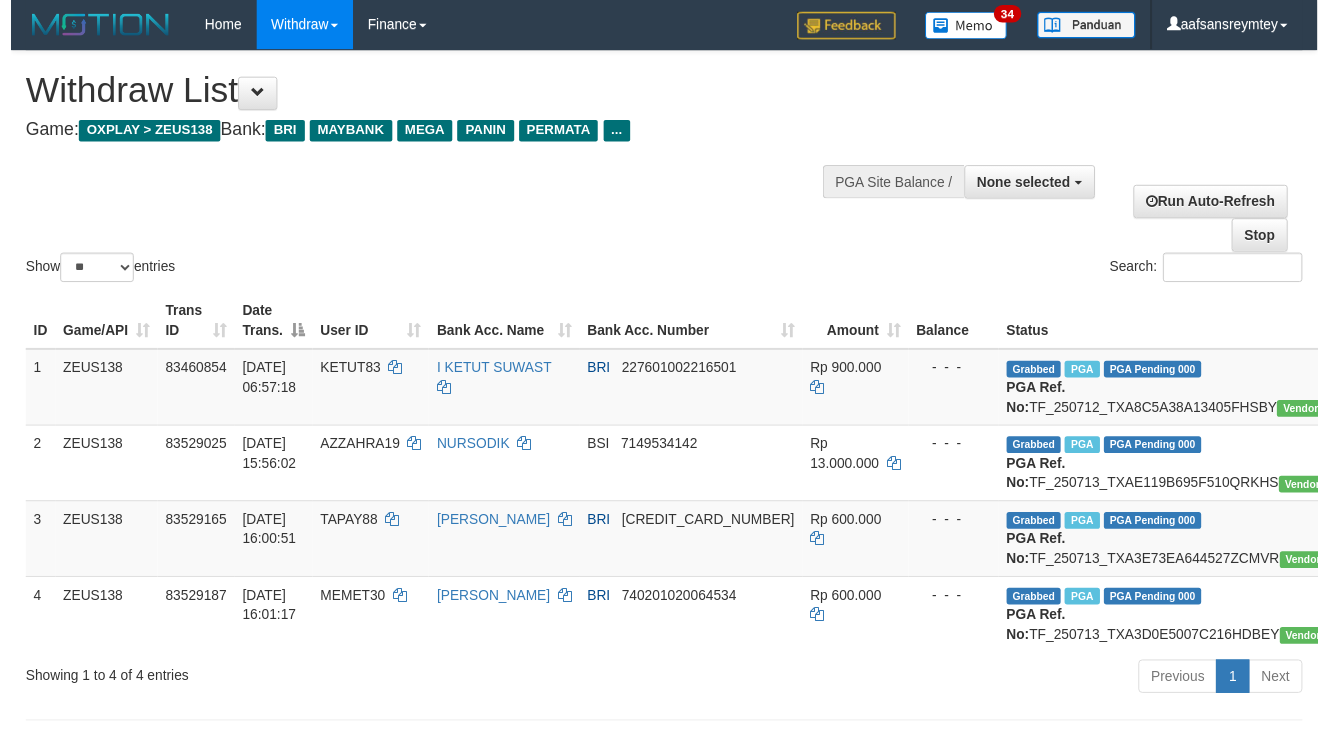 scroll, scrollTop: 110, scrollLeft: 0, axis: vertical 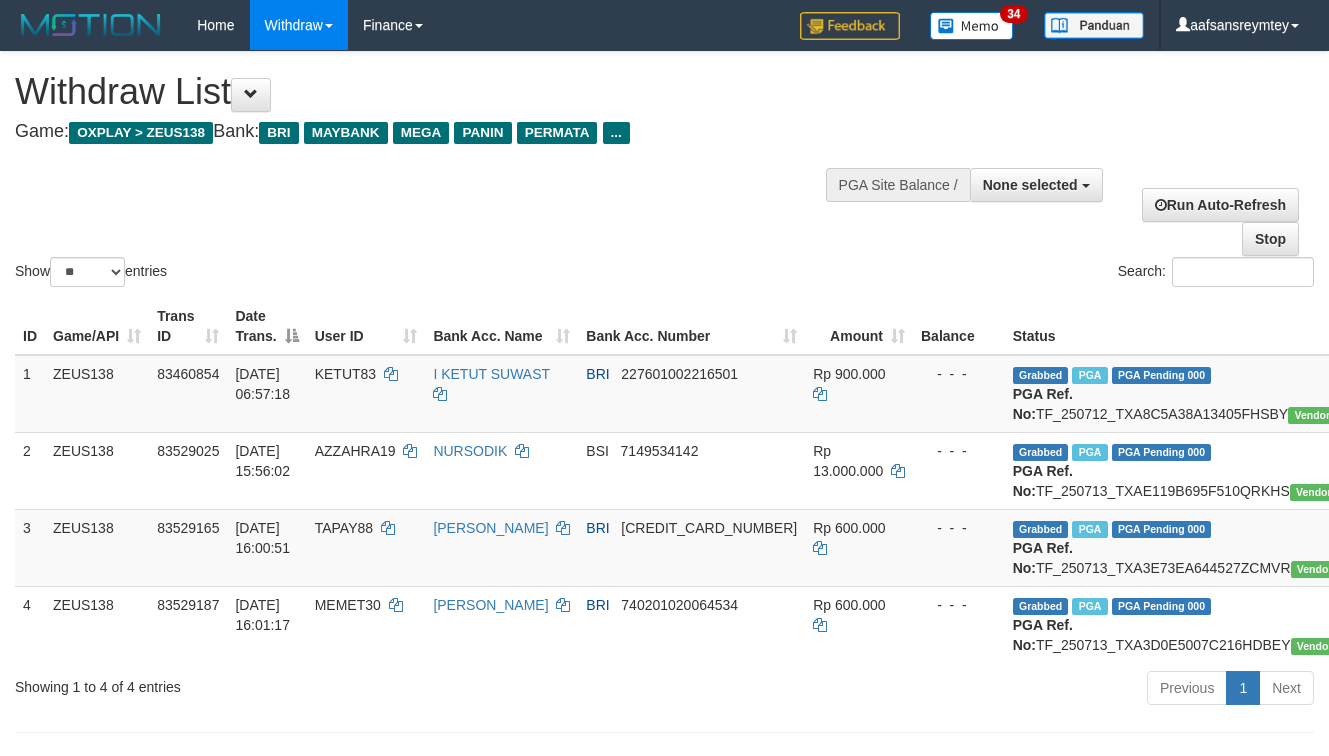 select 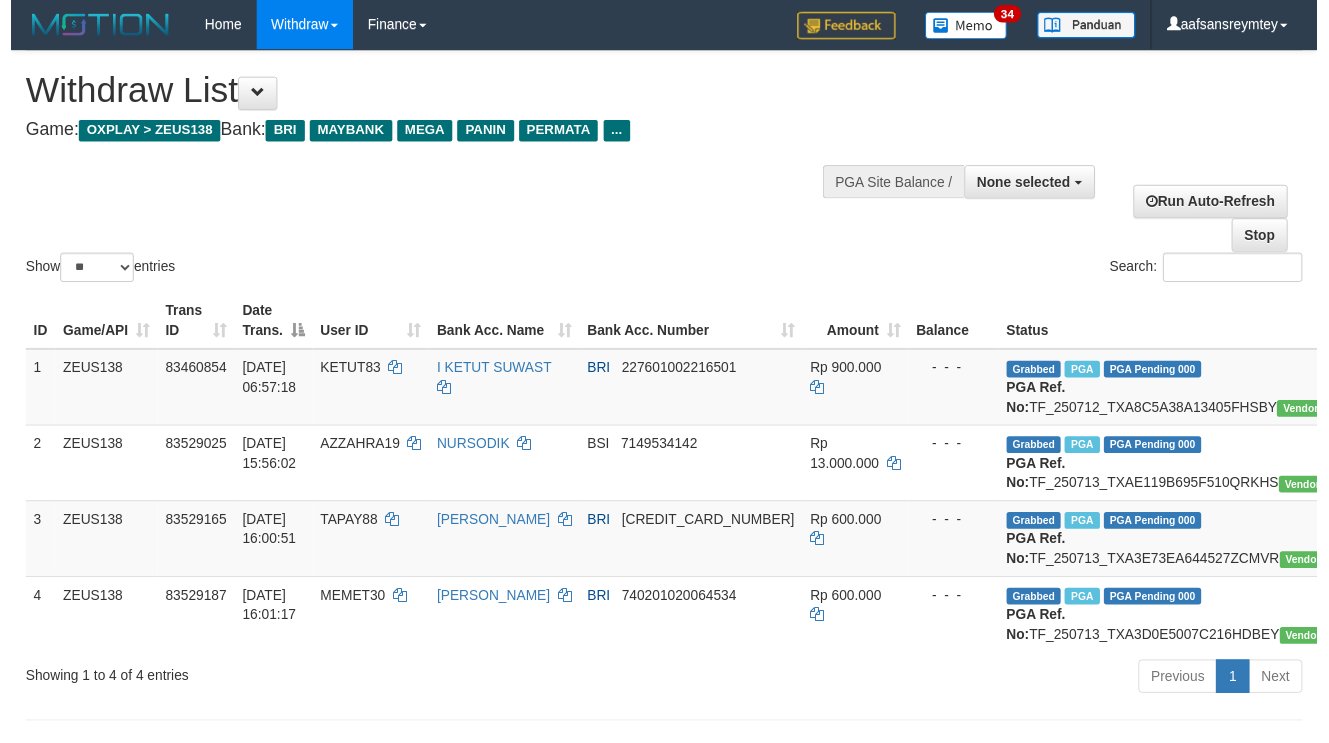 scroll, scrollTop: 111, scrollLeft: 0, axis: vertical 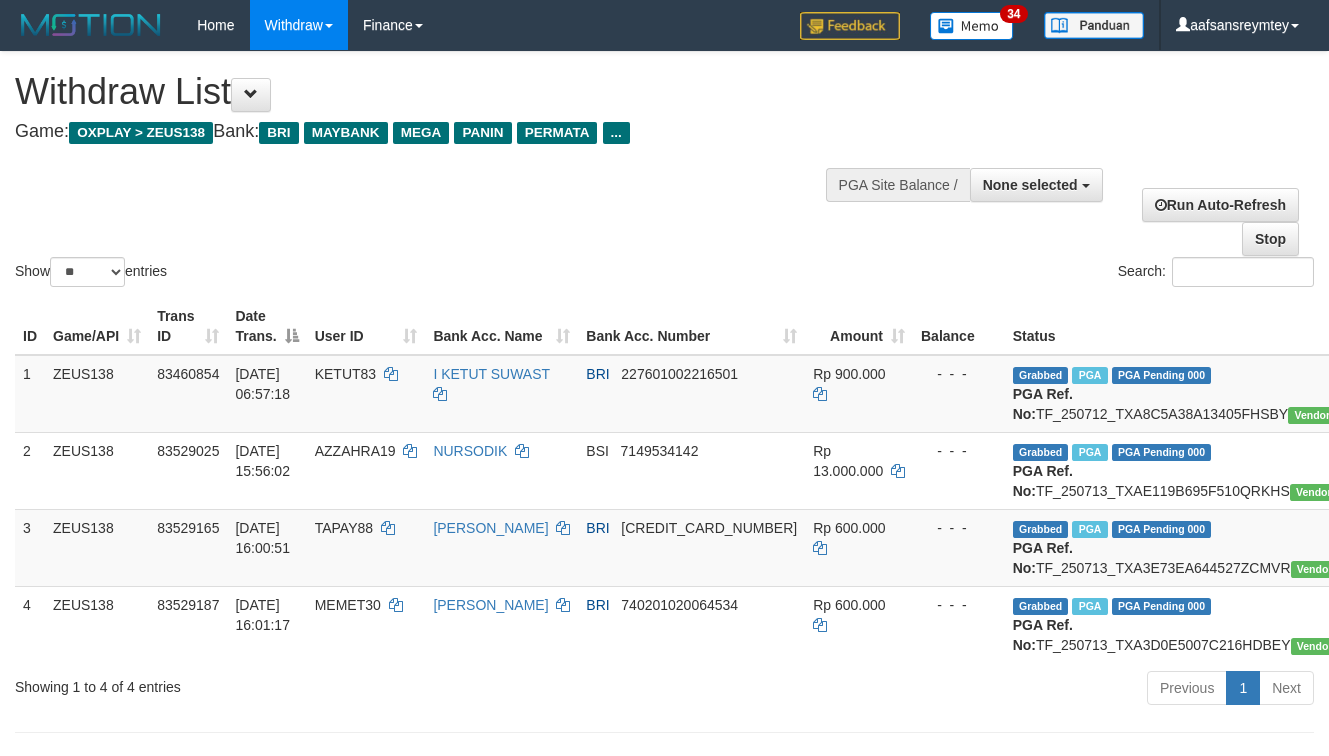 select 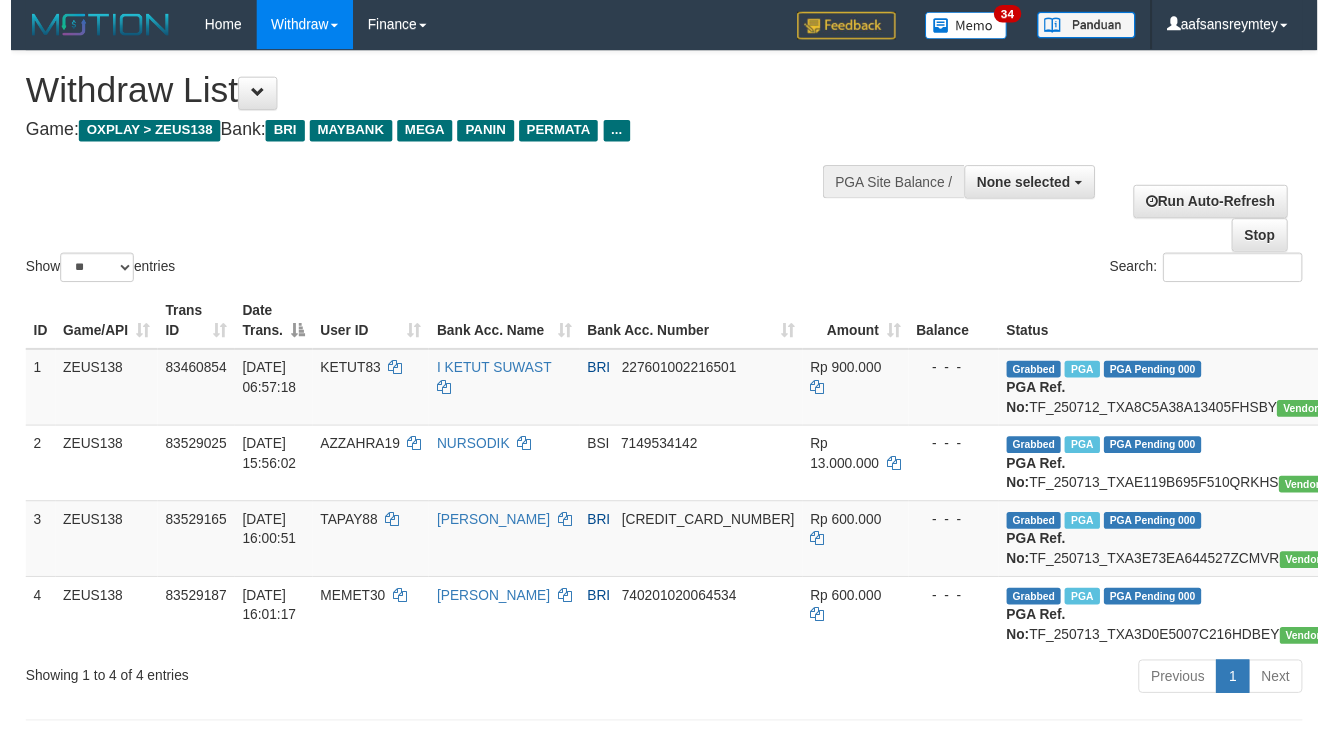 scroll, scrollTop: 61, scrollLeft: 0, axis: vertical 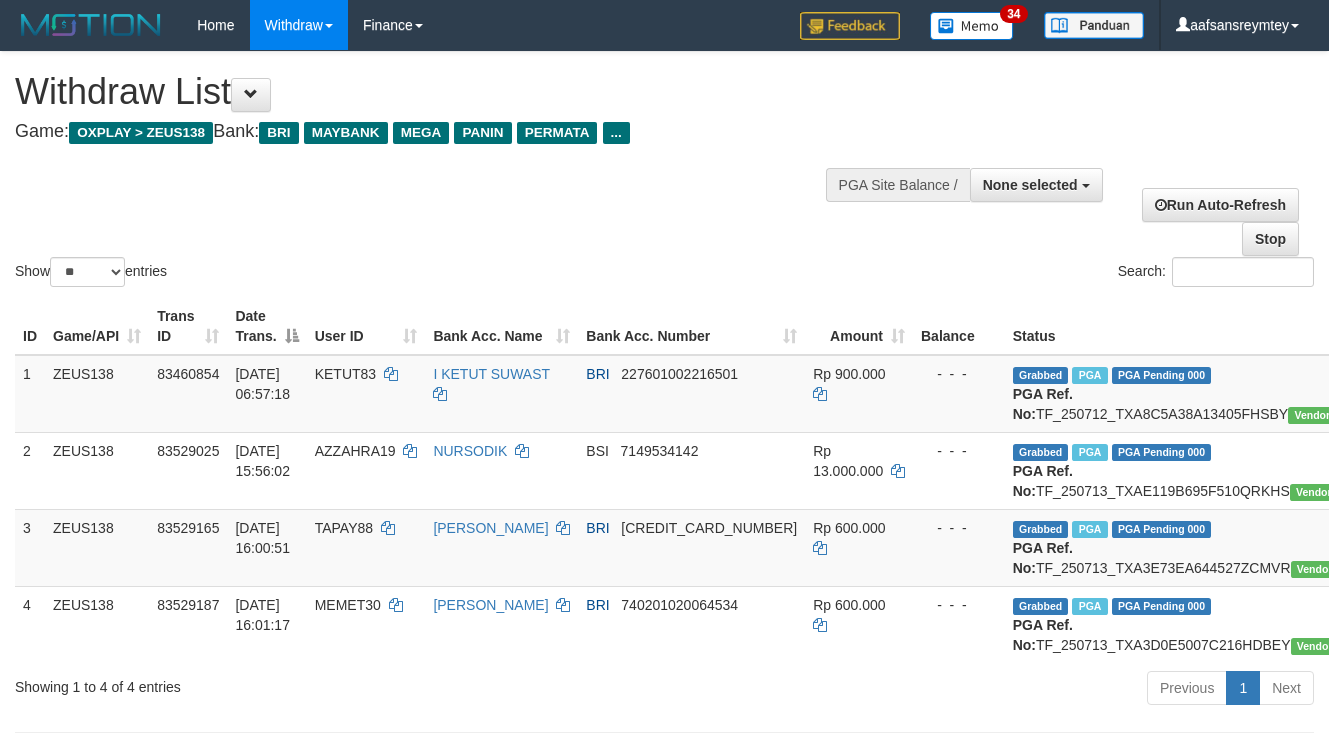 select 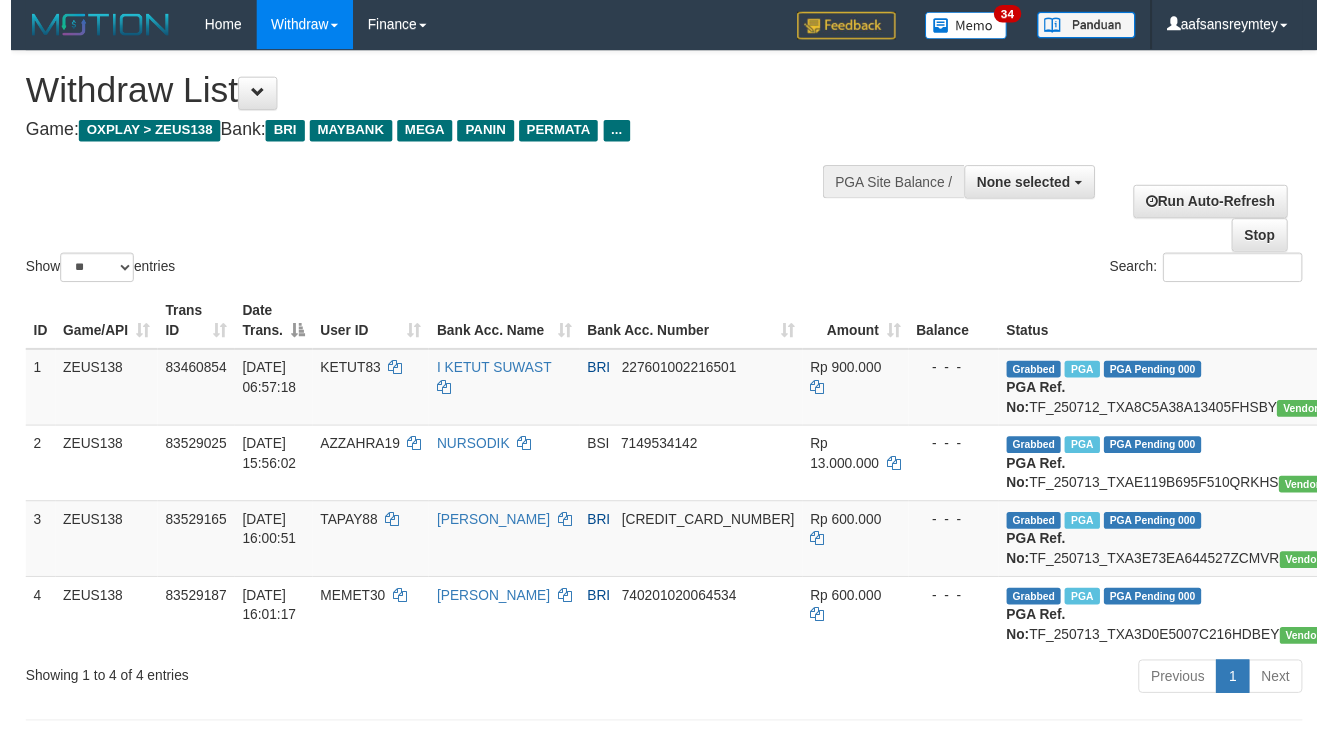 scroll, scrollTop: 61, scrollLeft: 0, axis: vertical 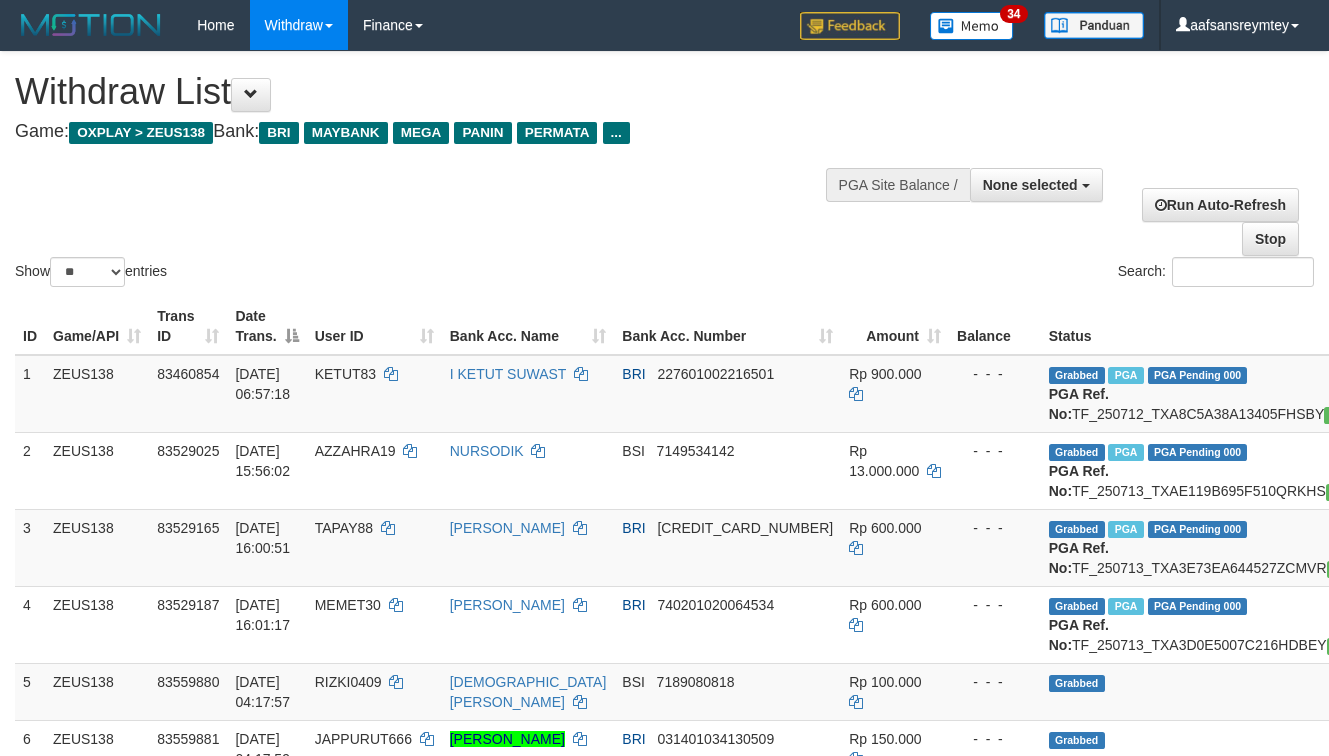 select 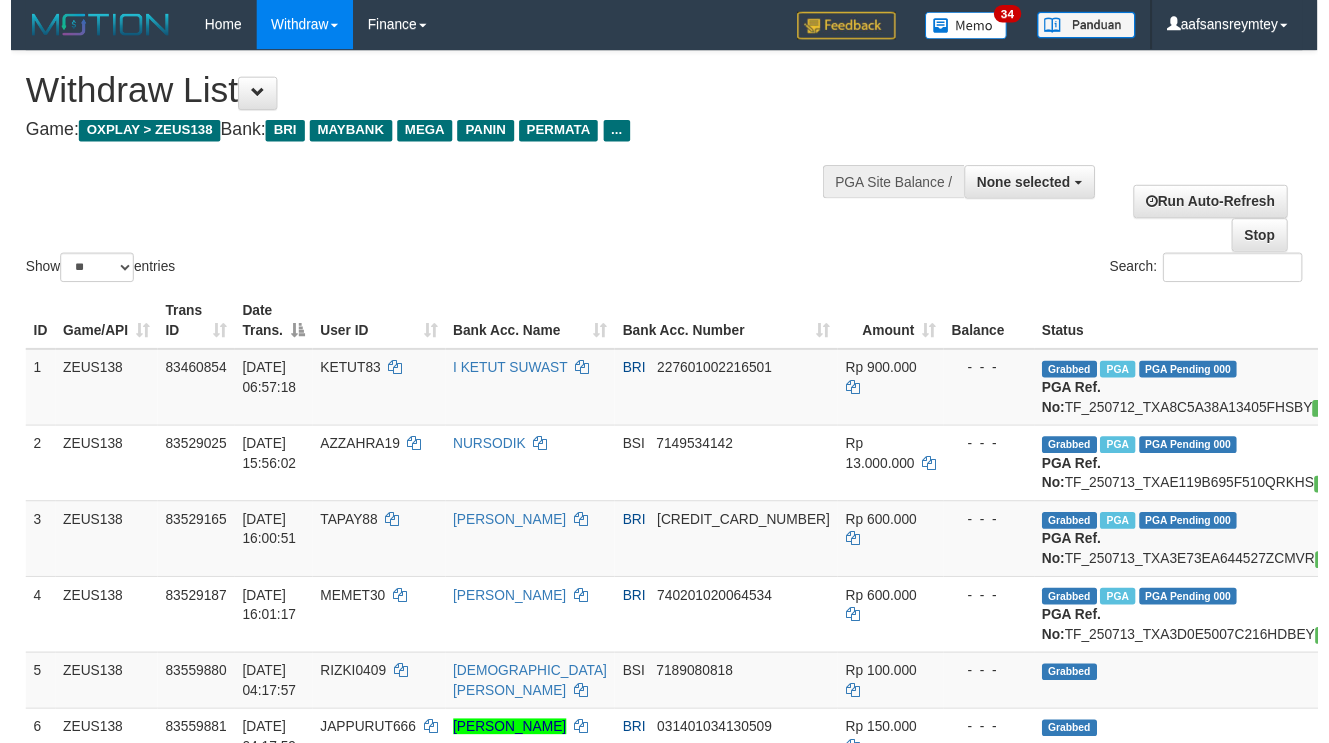 scroll, scrollTop: 61, scrollLeft: 0, axis: vertical 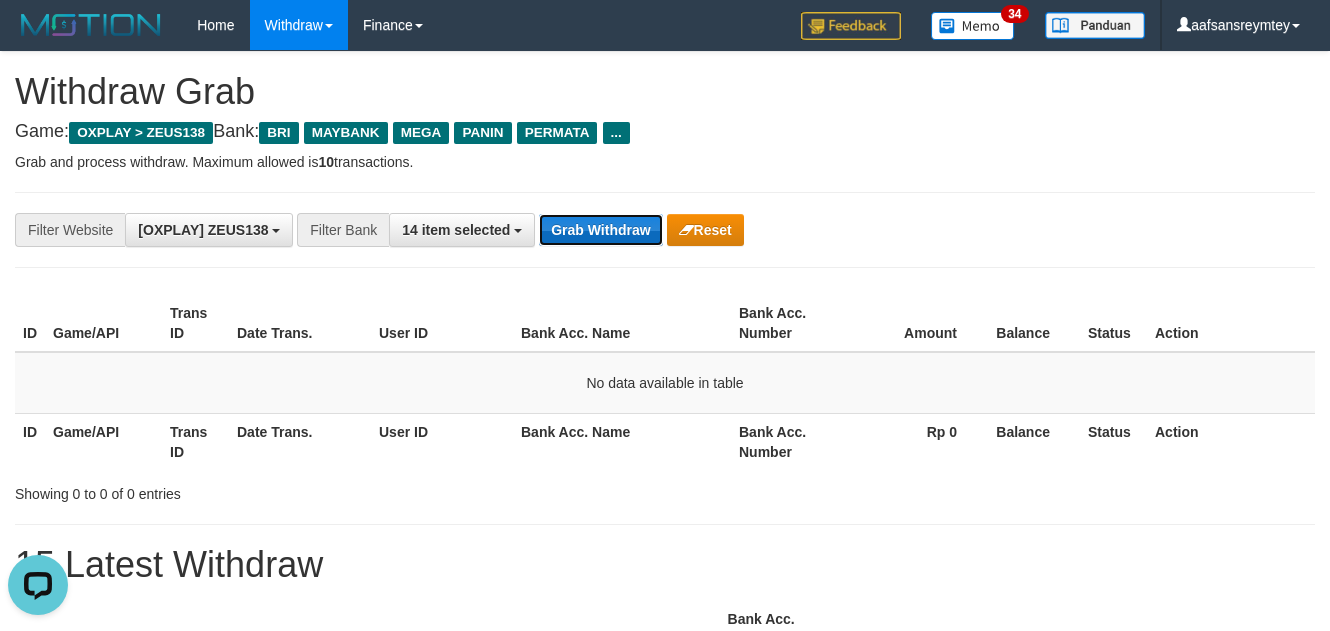 click on "Grab Withdraw" at bounding box center (600, 230) 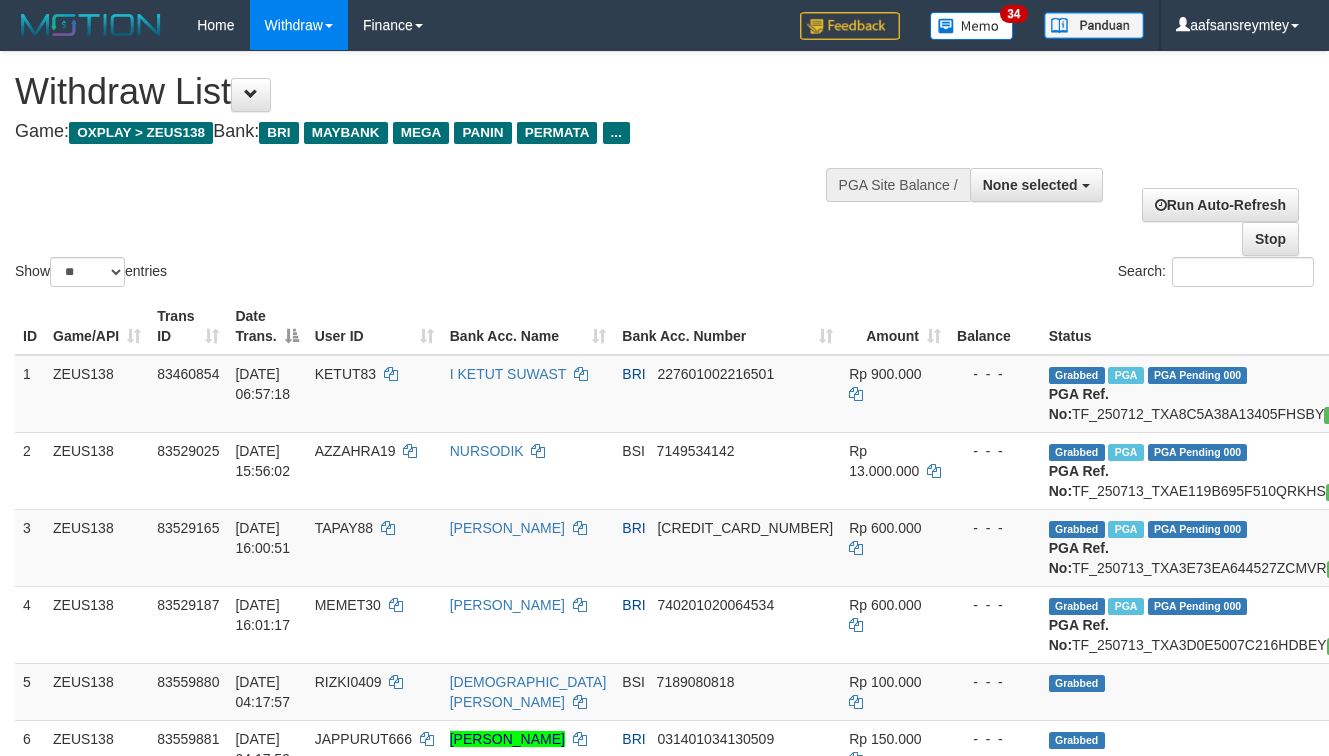 select 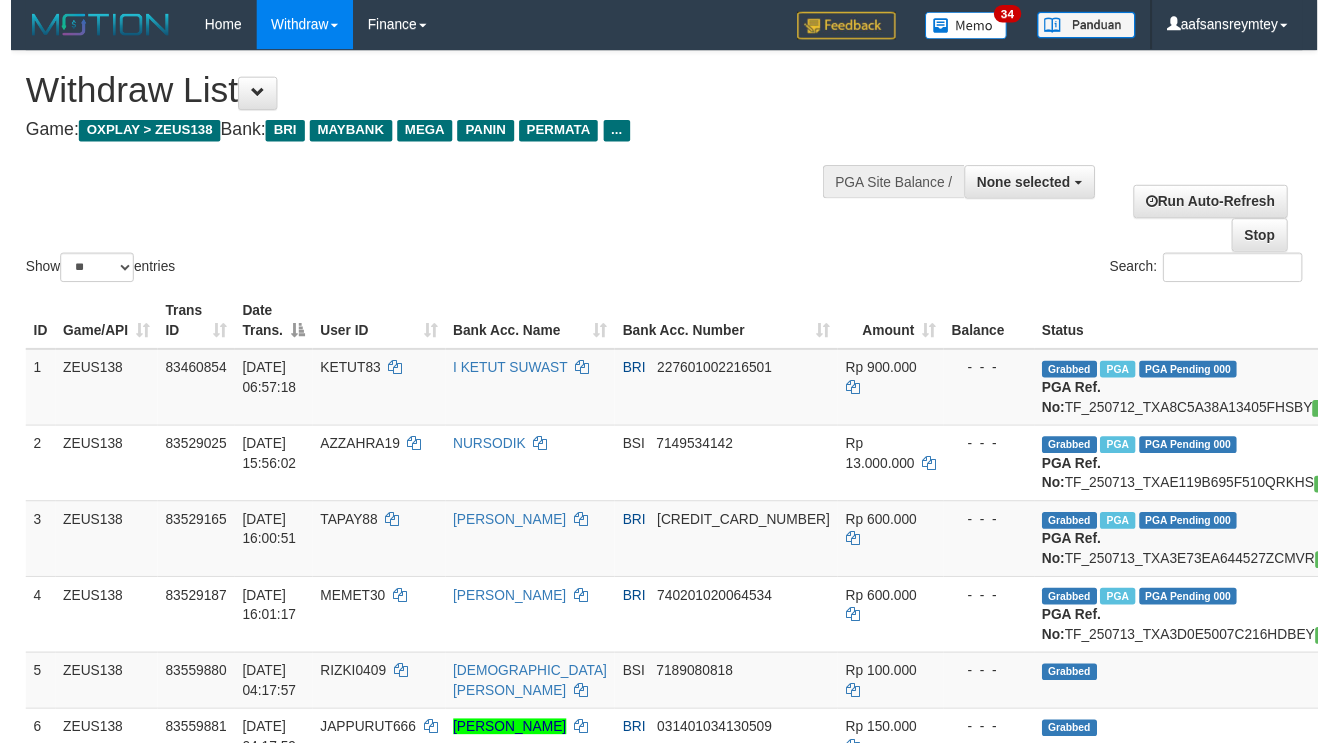 scroll, scrollTop: 61, scrollLeft: 0, axis: vertical 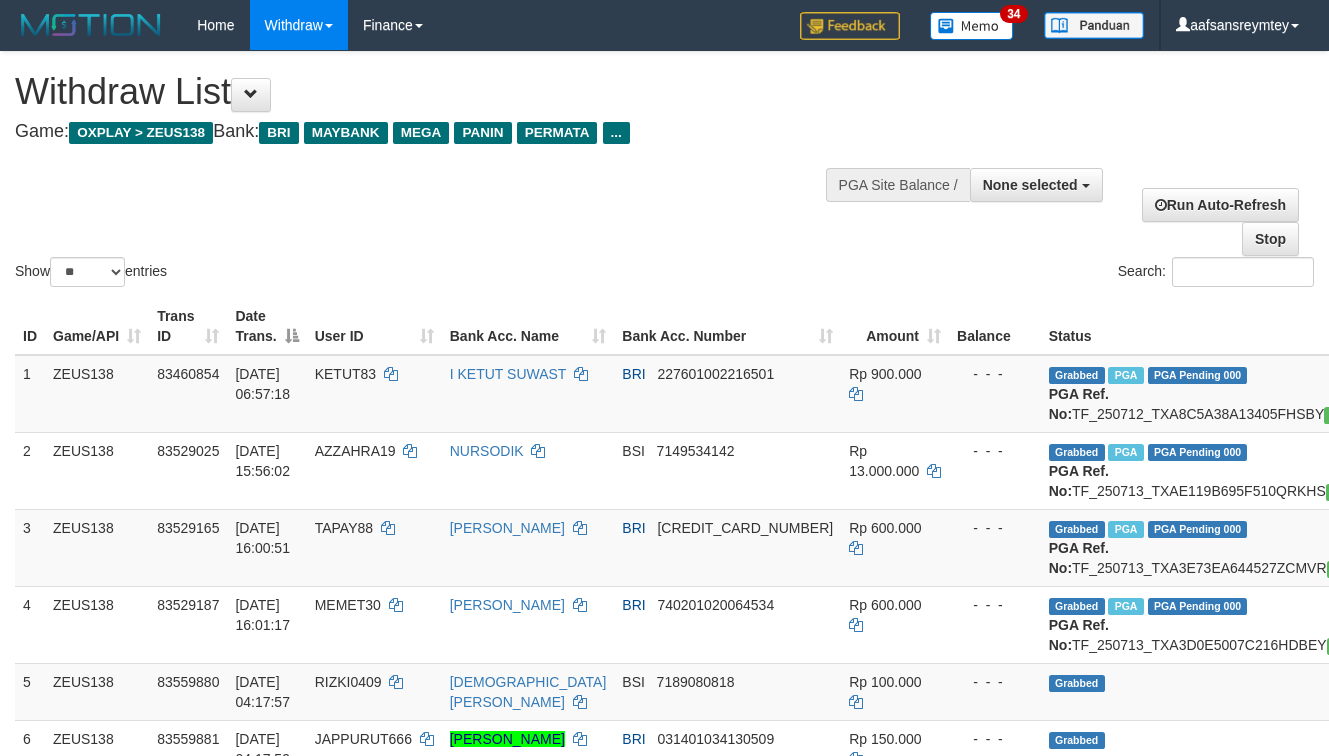 select 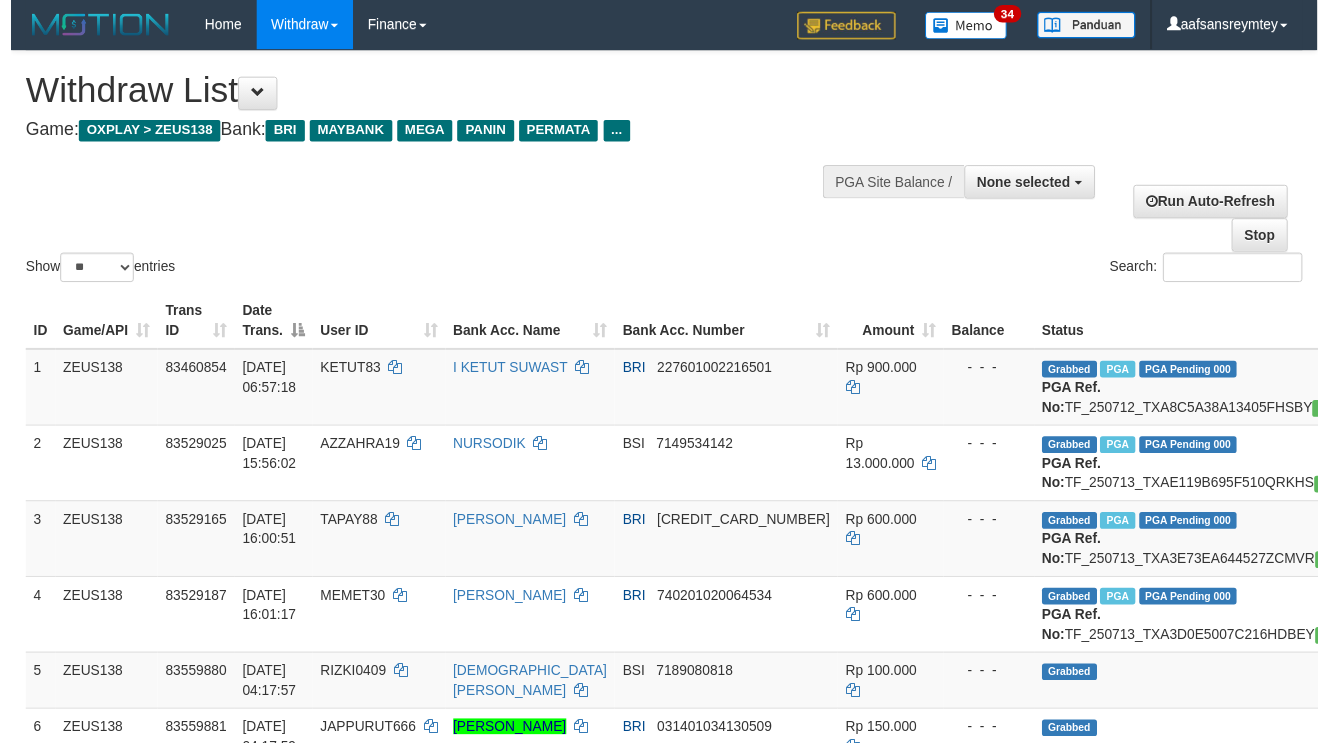 scroll, scrollTop: 61, scrollLeft: 0, axis: vertical 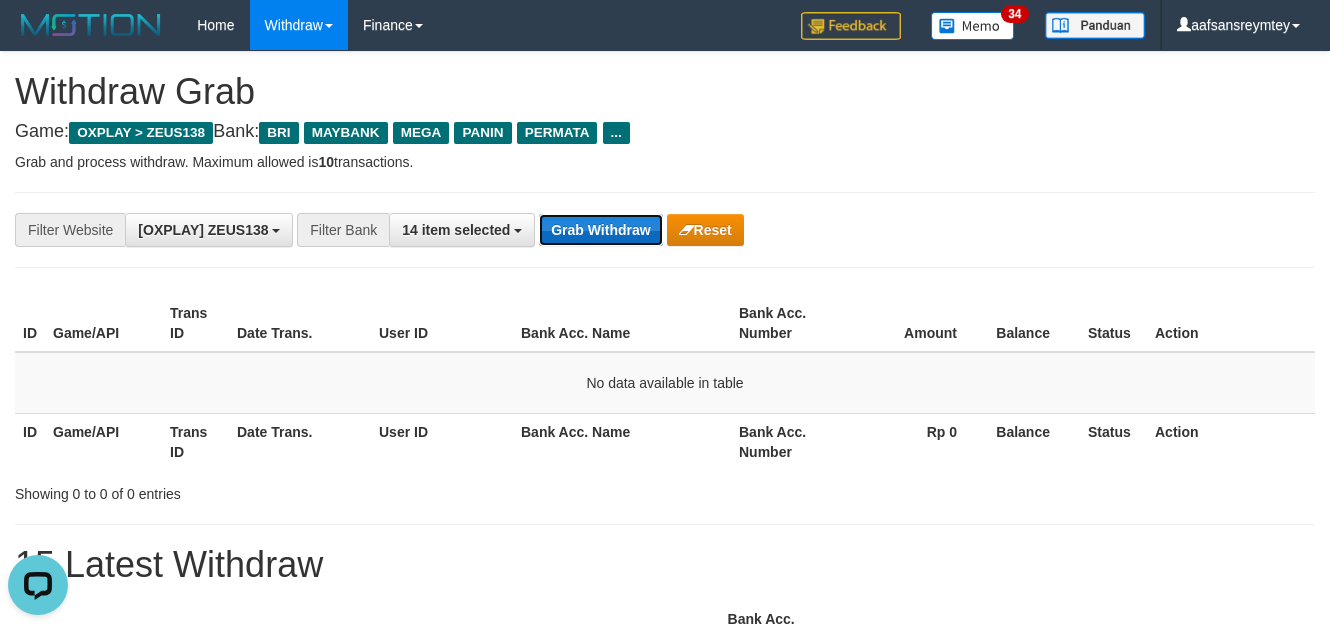 click on "Grab Withdraw" at bounding box center (600, 230) 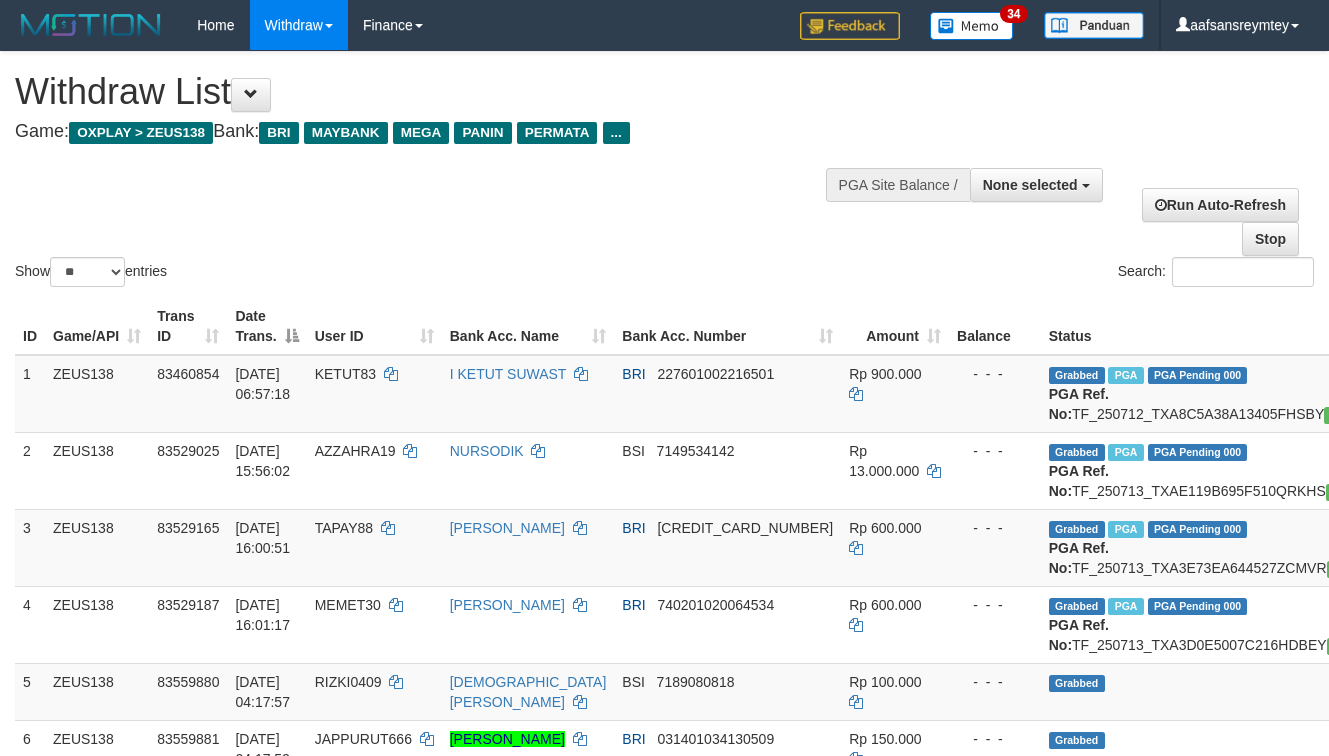 select 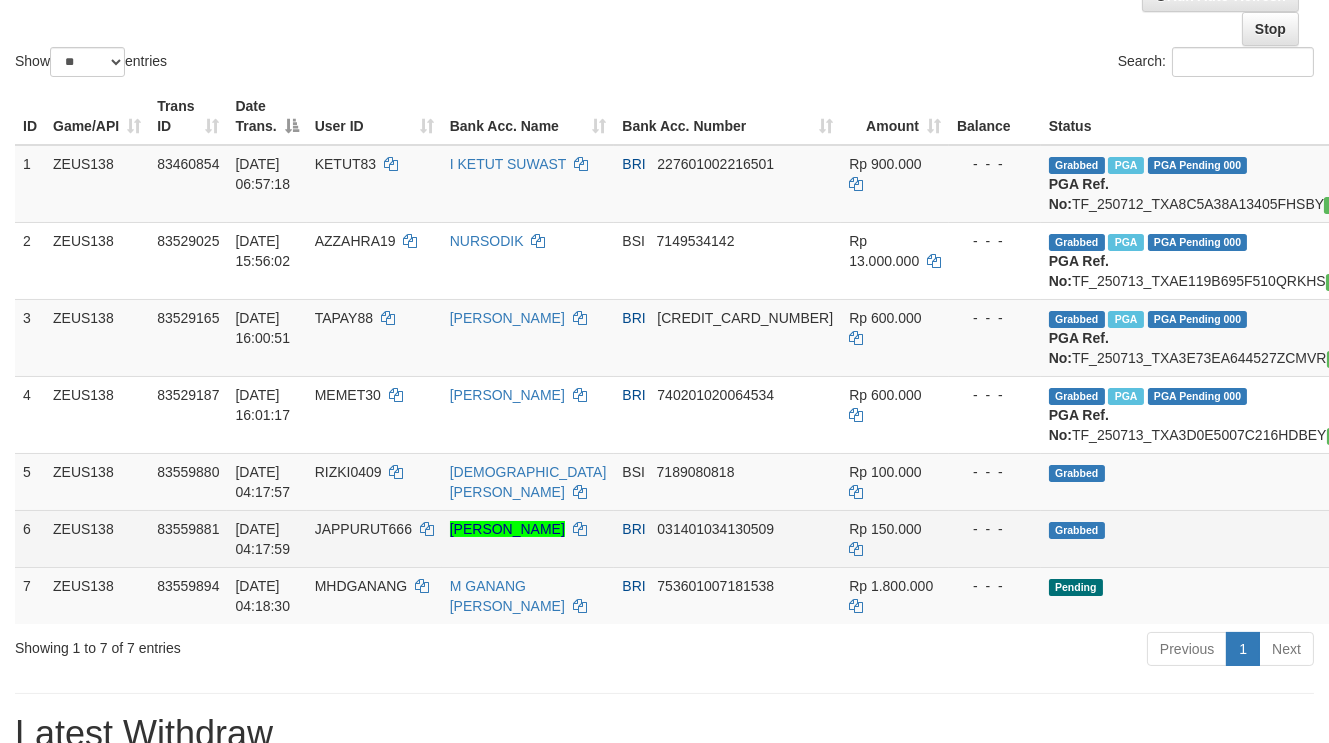 scroll, scrollTop: 243, scrollLeft: 0, axis: vertical 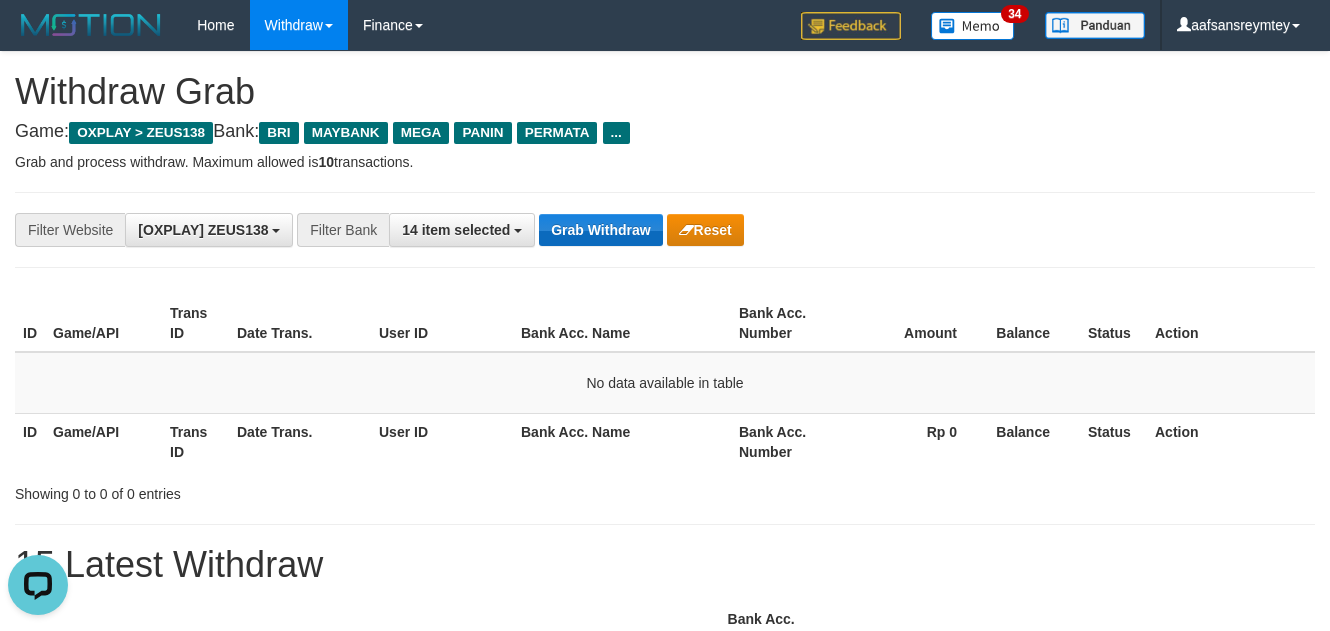 click on "**********" at bounding box center (665, 230) 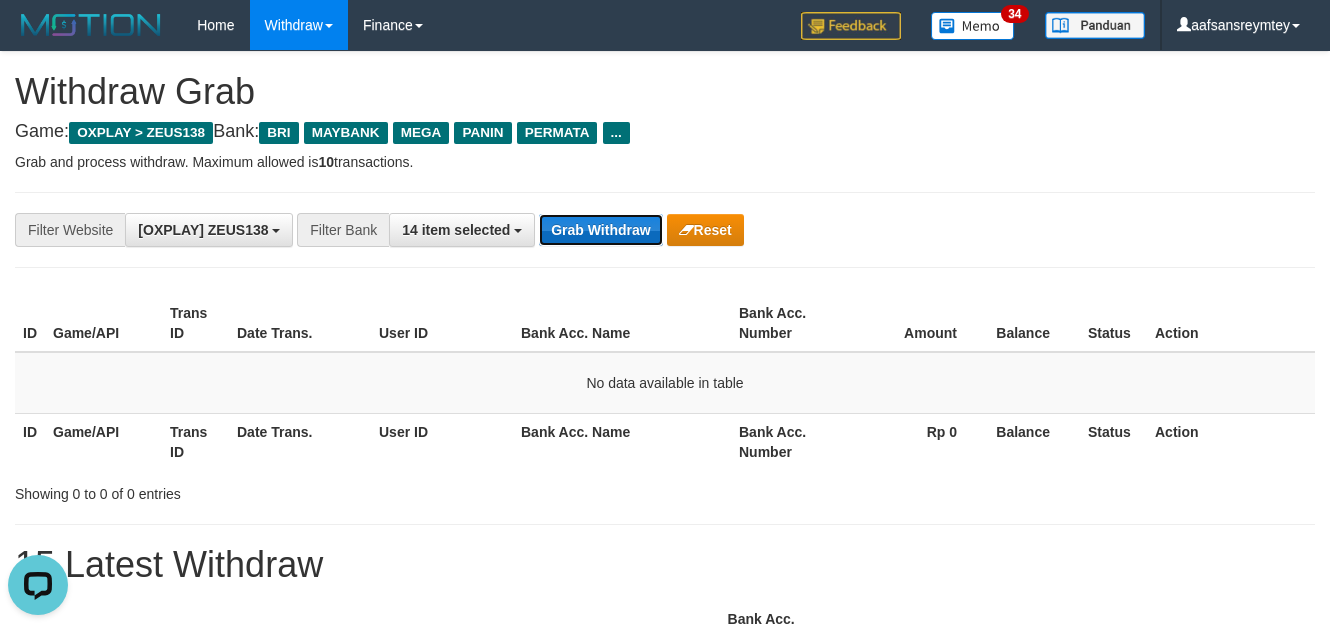 click on "Grab Withdraw" at bounding box center (600, 230) 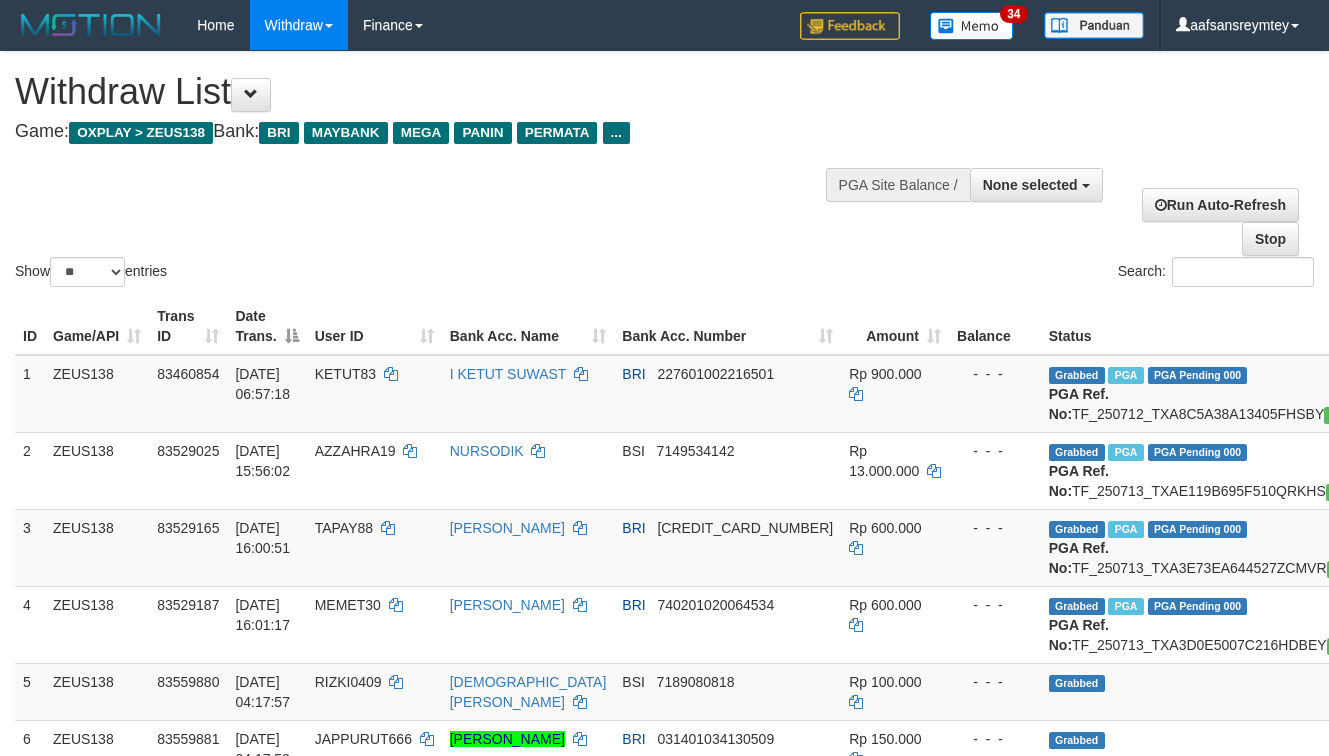 select 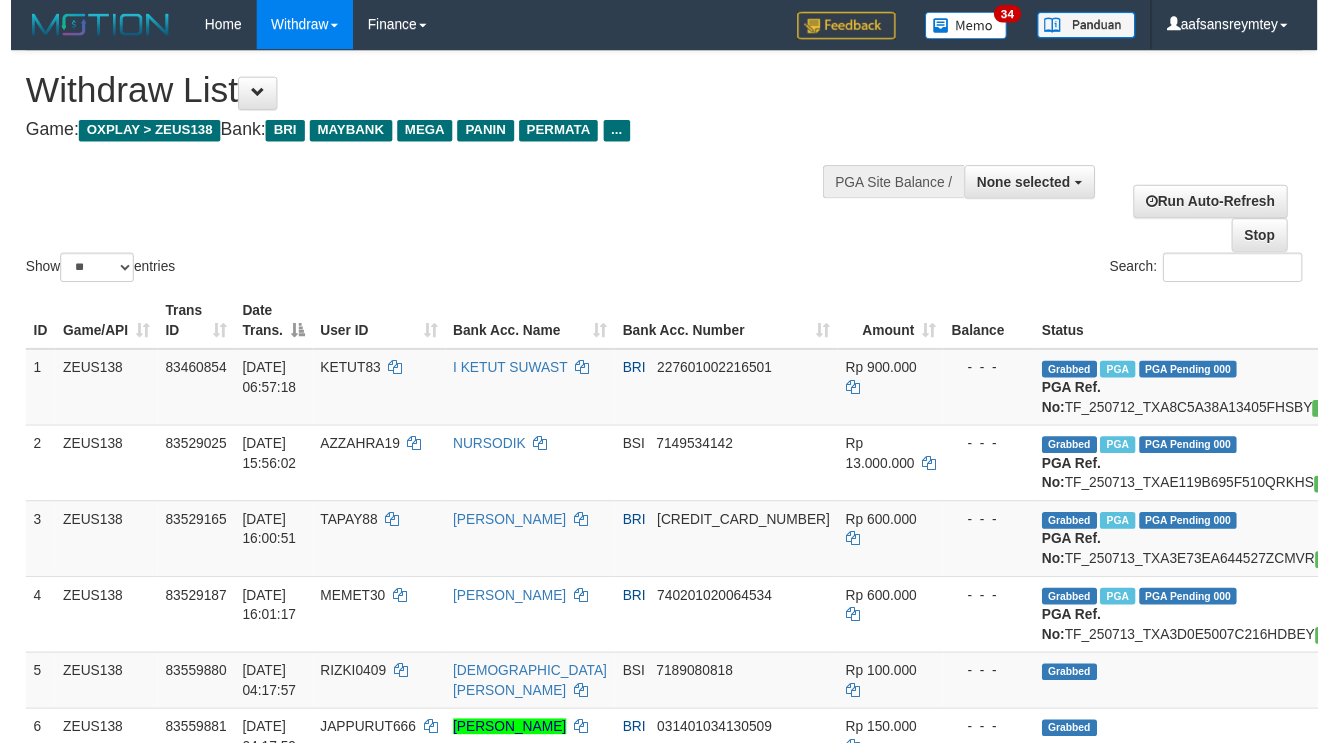 scroll, scrollTop: 235, scrollLeft: 0, axis: vertical 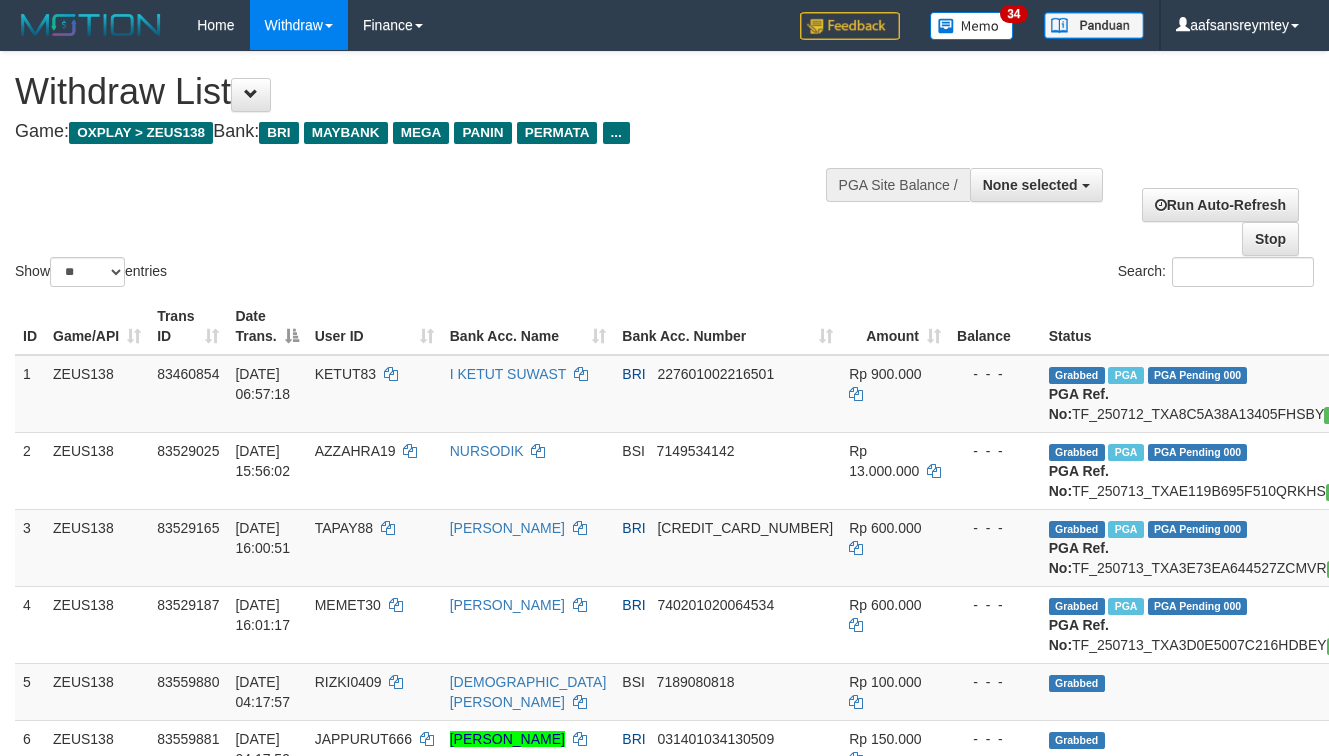 select 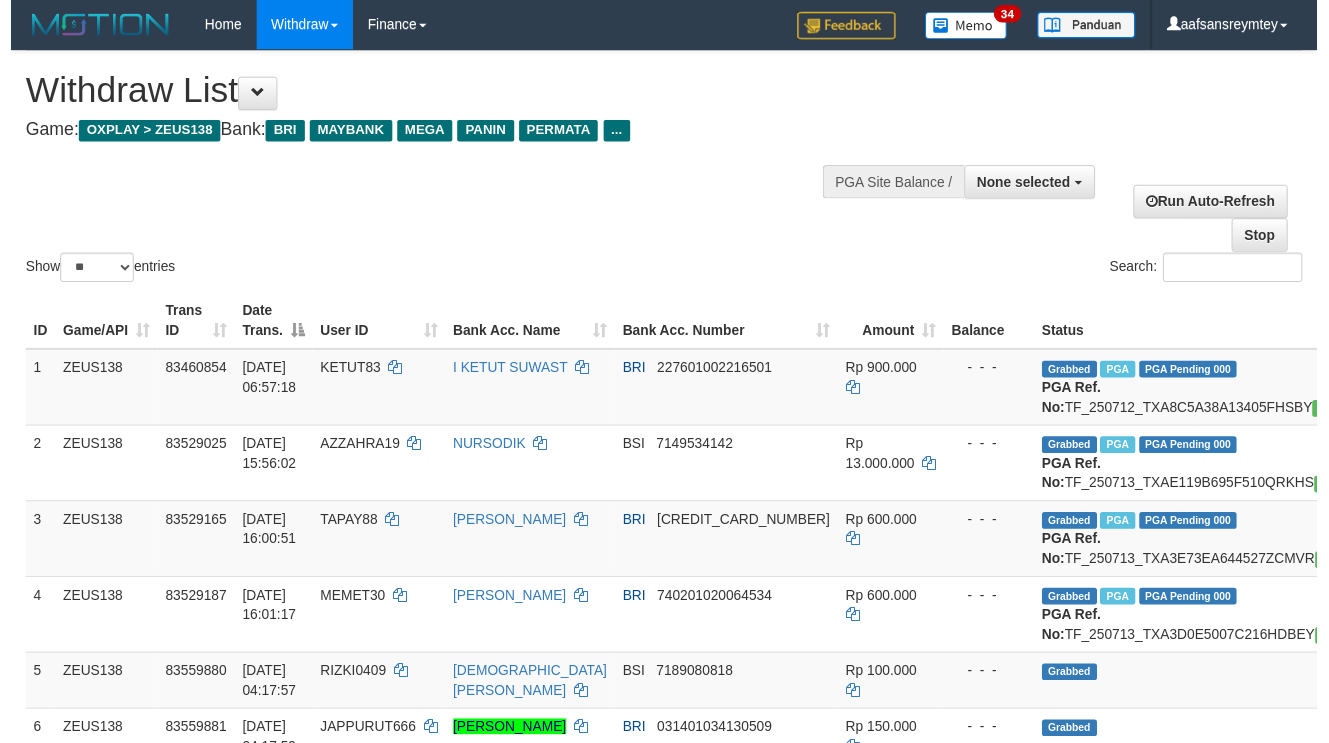 scroll, scrollTop: 304, scrollLeft: 0, axis: vertical 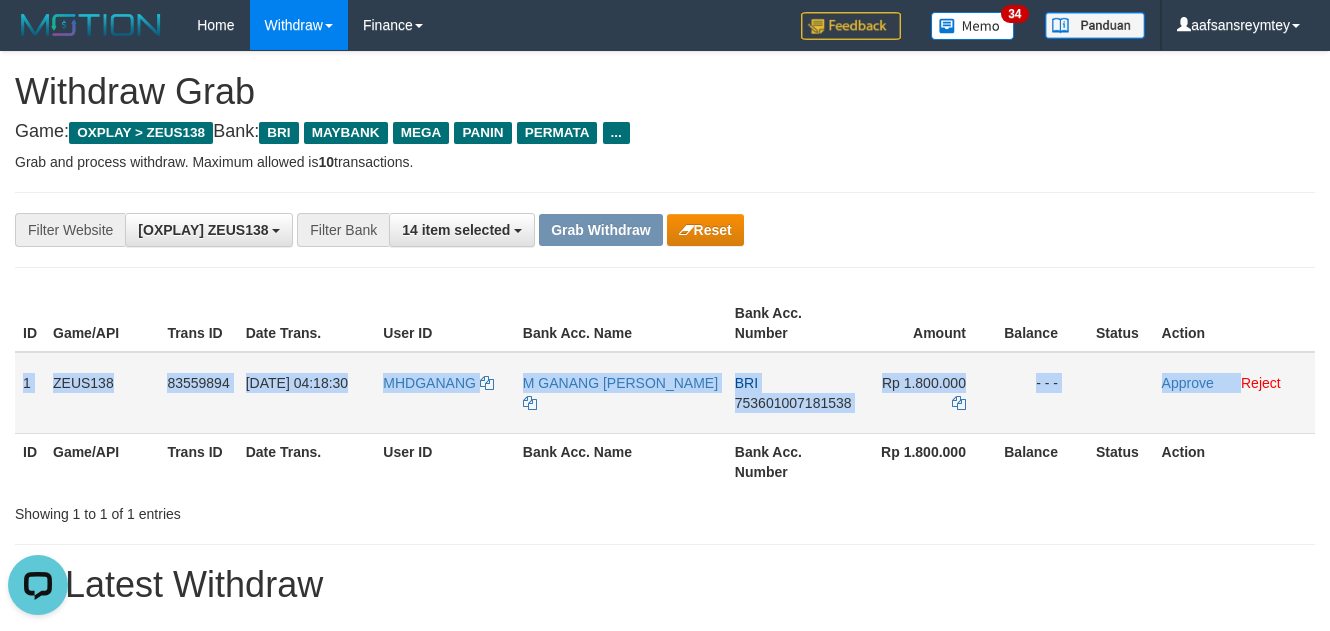 drag, startPoint x: 22, startPoint y: 384, endPoint x: 1240, endPoint y: 397, distance: 1218.0693 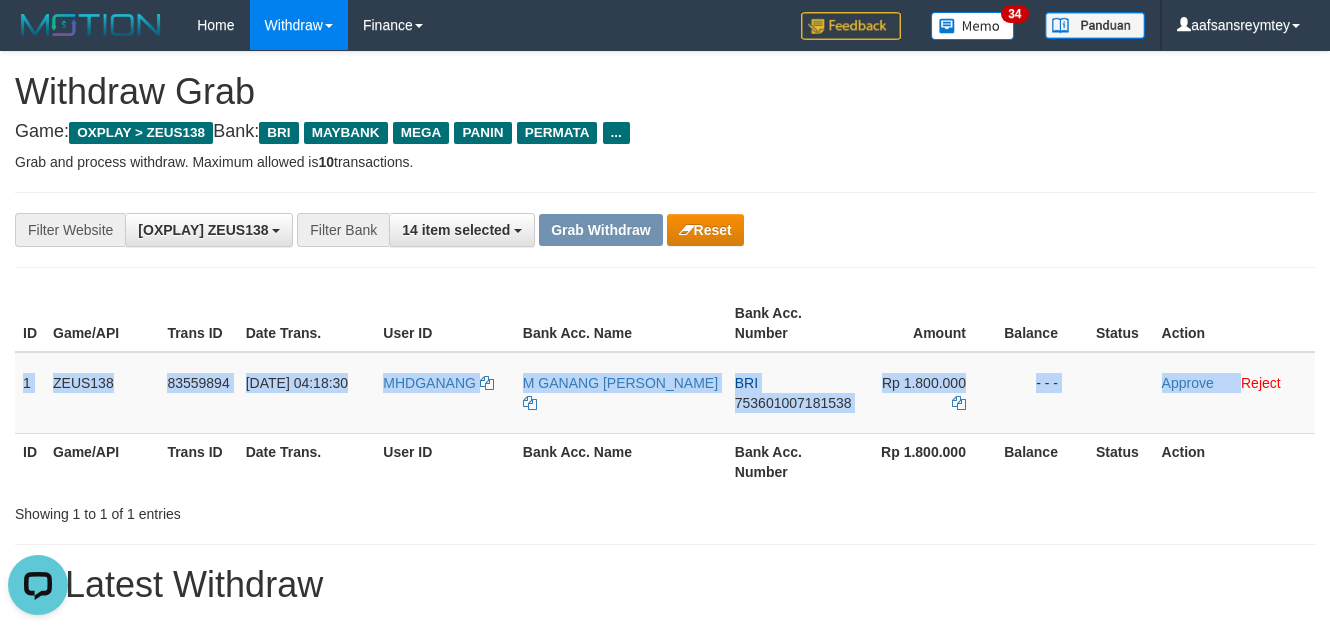 copy on "1
ZEUS138
83559894
14/07/2025 04:18:30
MHDGANANG
M GANANG RAMA T
BRI
753601007181538
Rp 1.800.000
- - -
Approve" 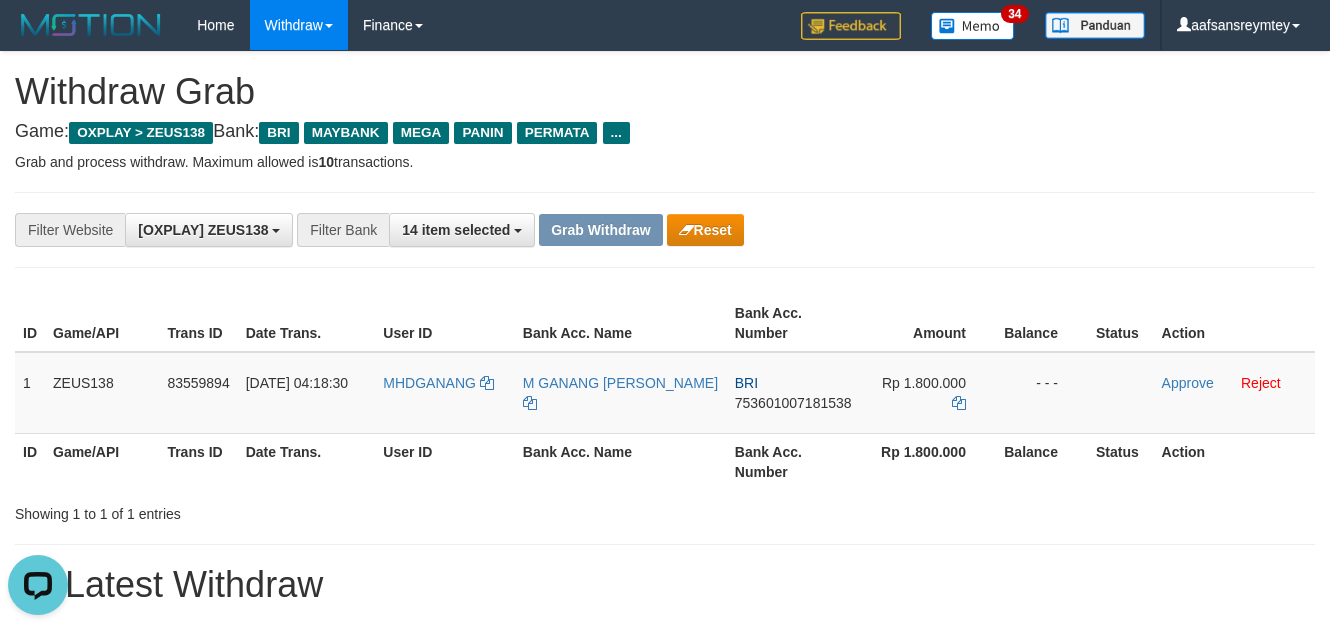 click on "**********" at bounding box center (665, 1103) 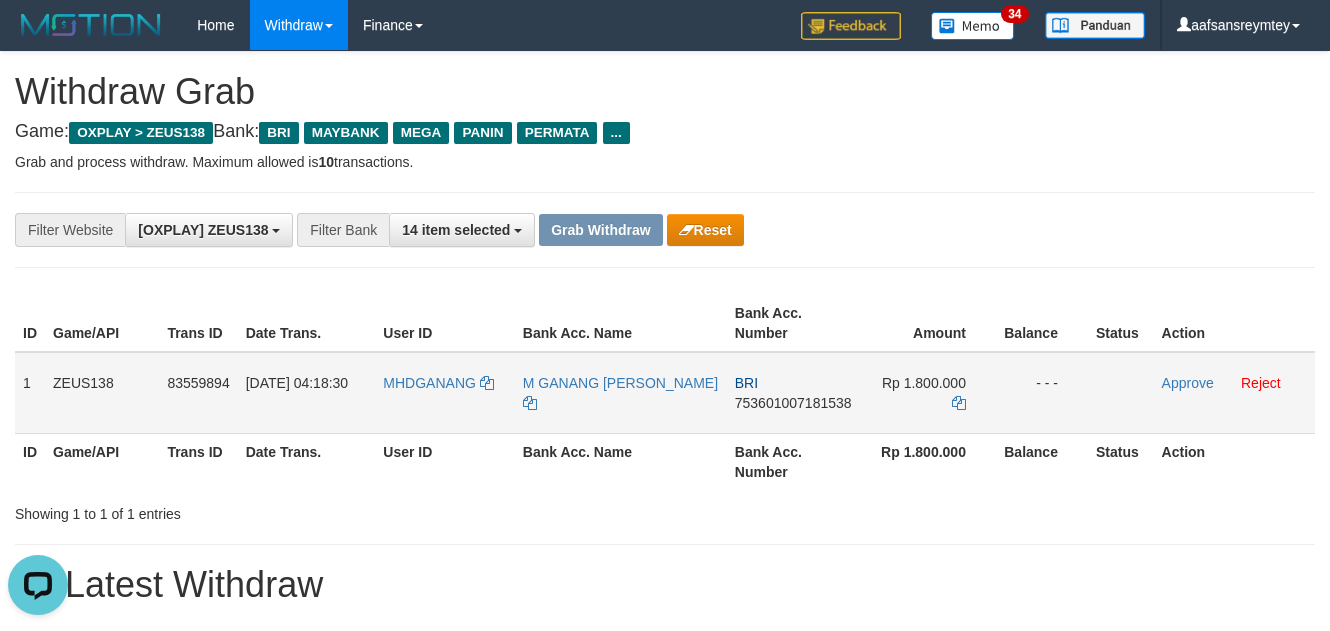 click on "753601007181538" at bounding box center (793, 403) 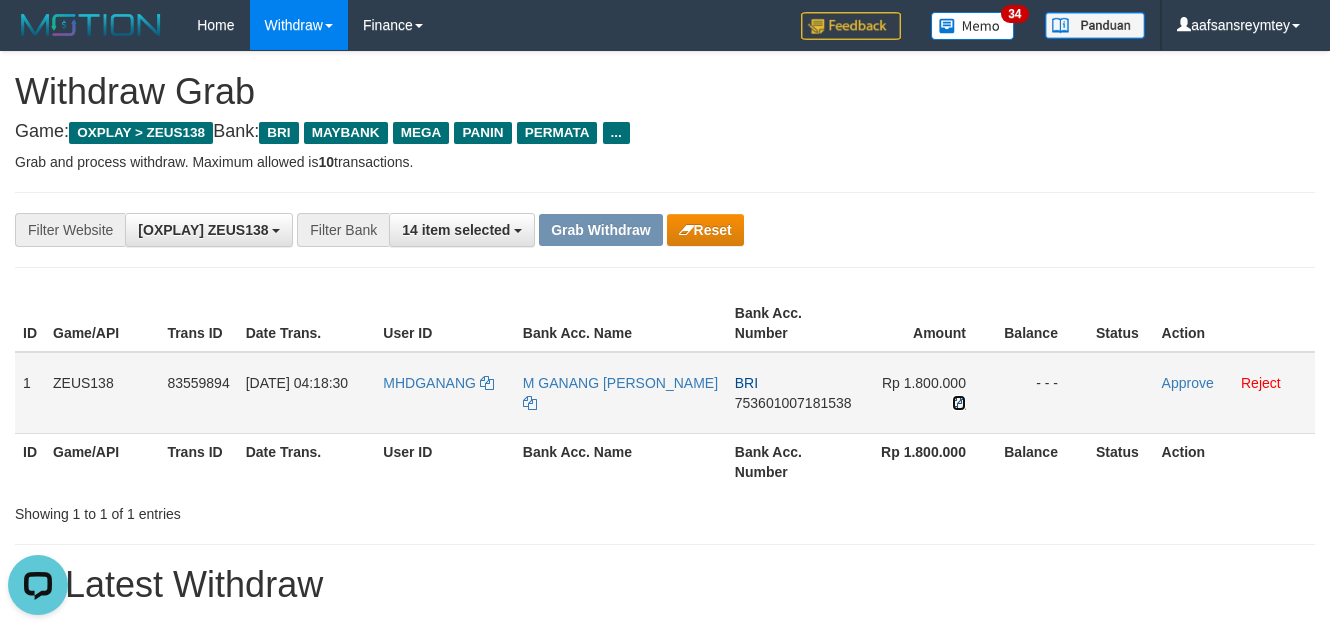 click at bounding box center [959, 403] 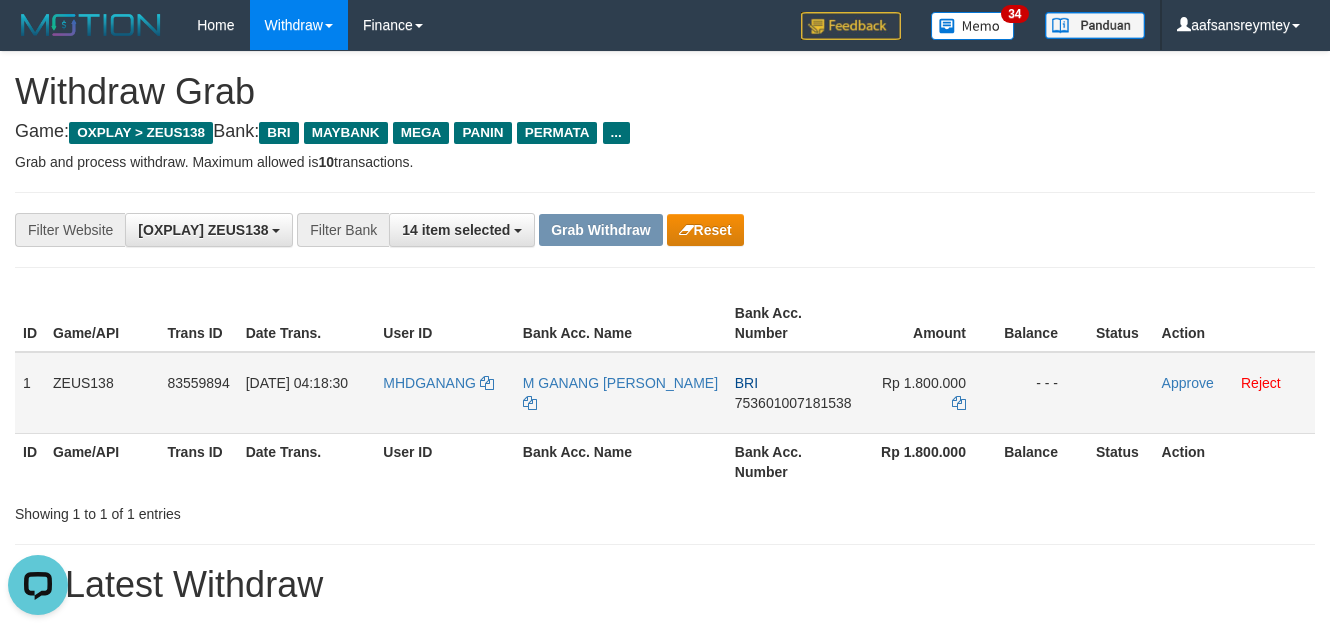 click on "MHDGANANG" at bounding box center [444, 393] 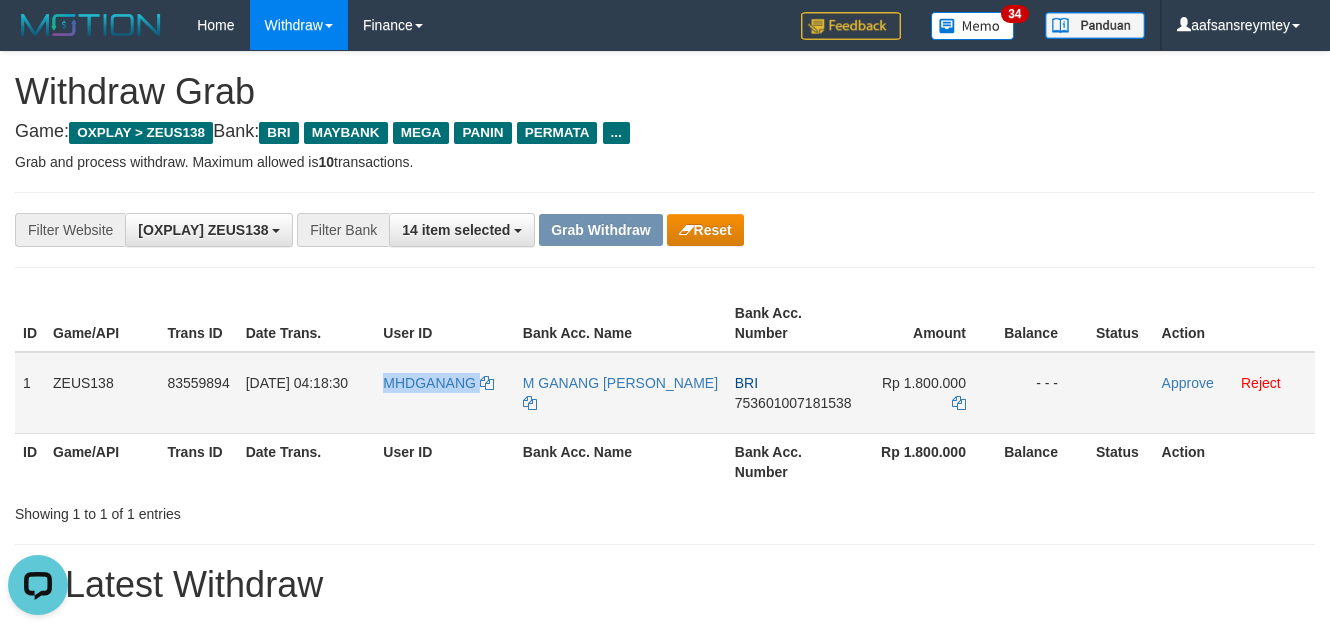 click on "MHDGANANG" at bounding box center (444, 393) 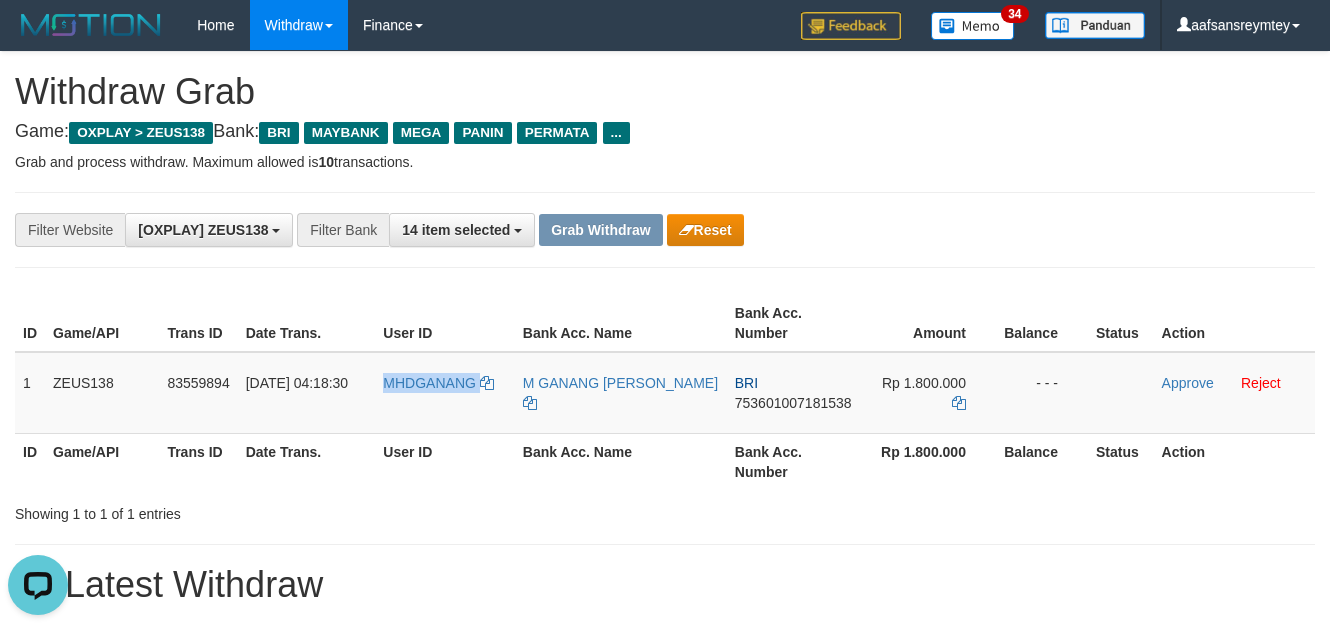 copy on "MHDGANANG" 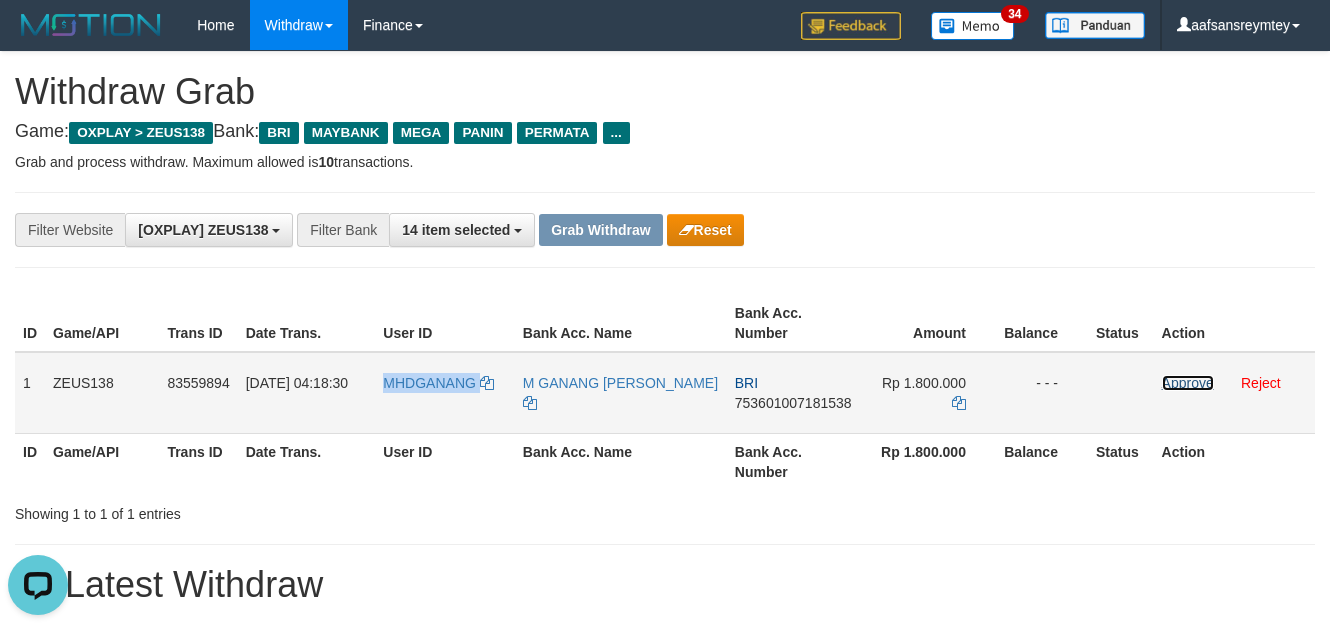 click on "Approve" at bounding box center (1188, 383) 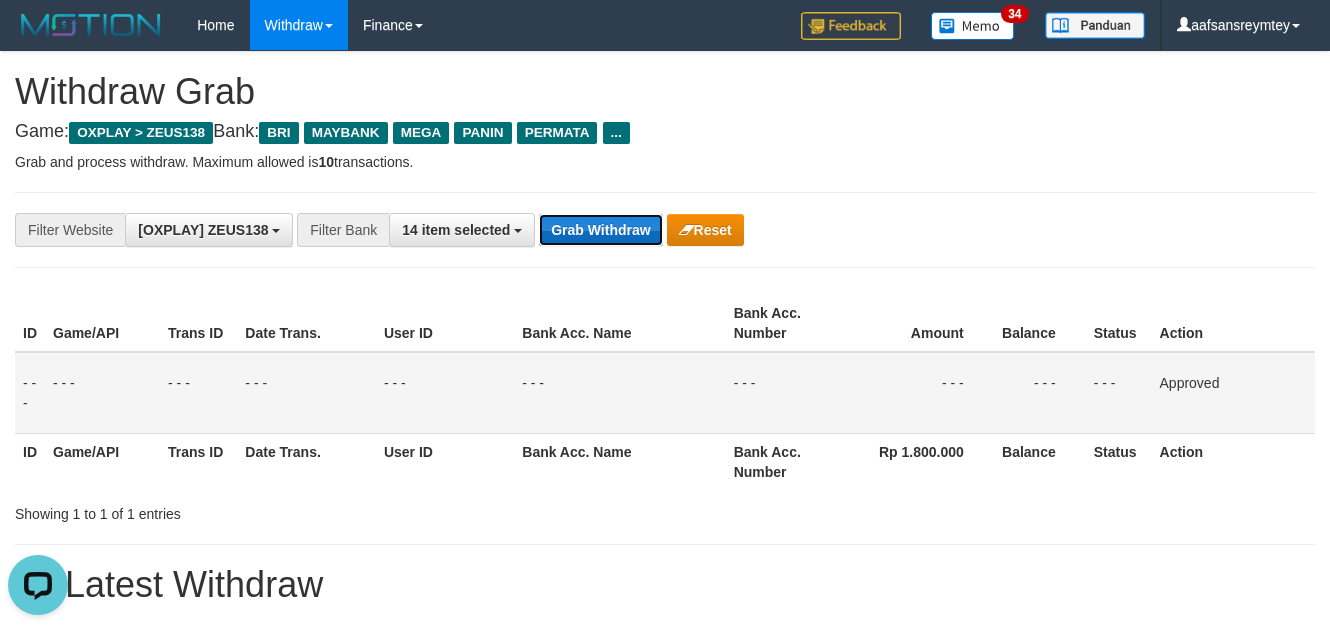 click on "Grab Withdraw" at bounding box center [600, 230] 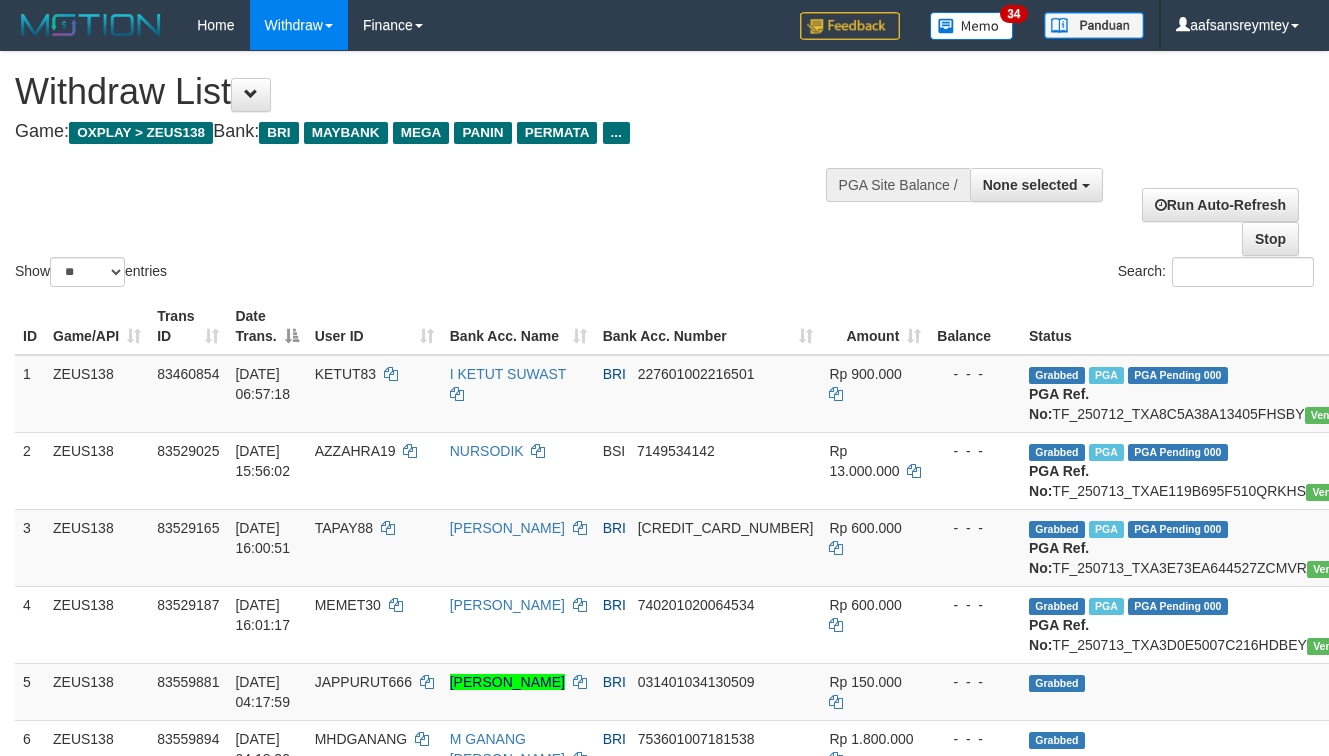 select 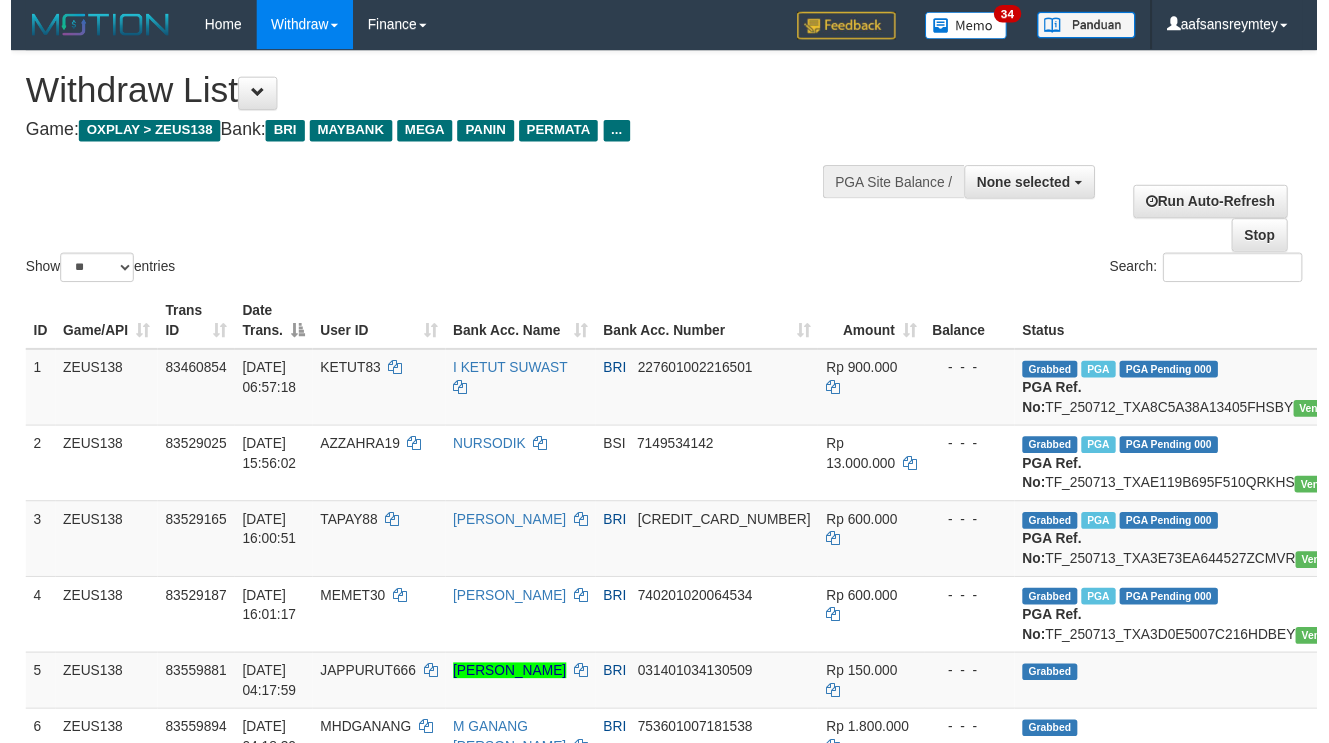 scroll, scrollTop: 984, scrollLeft: 0, axis: vertical 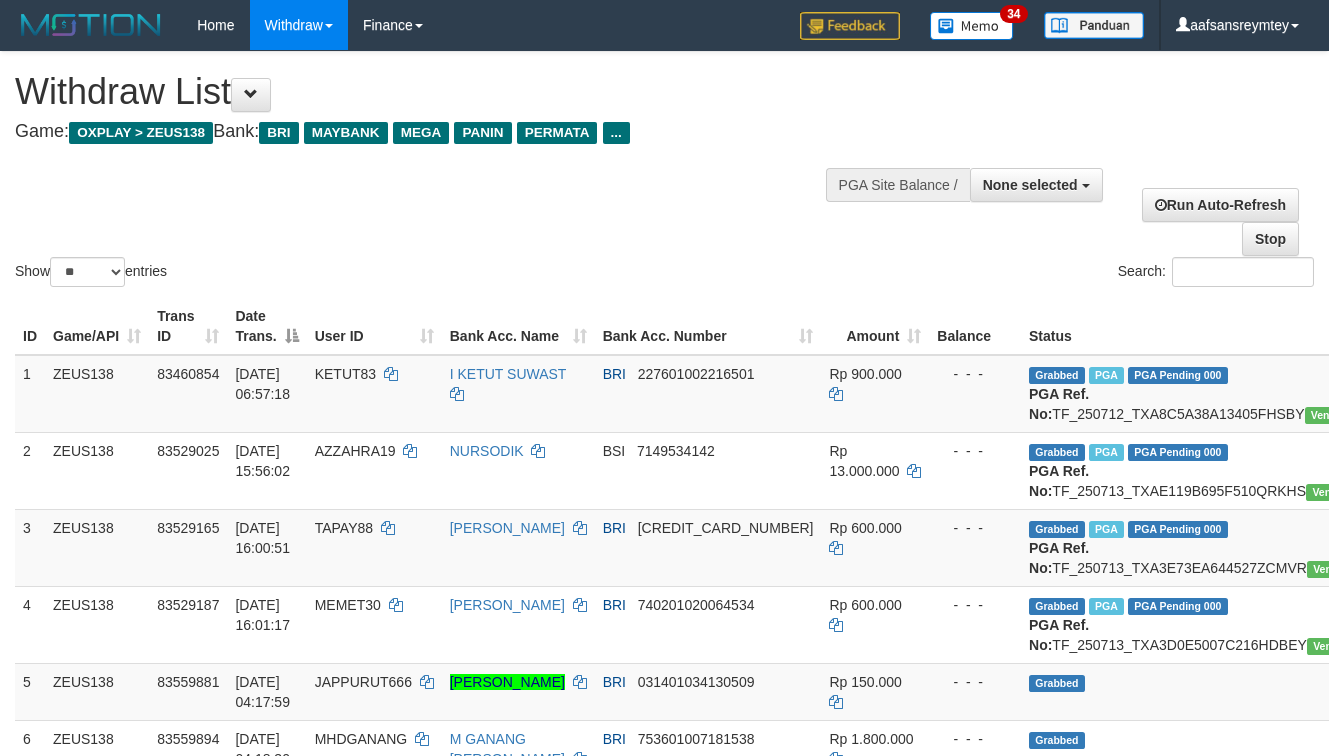select 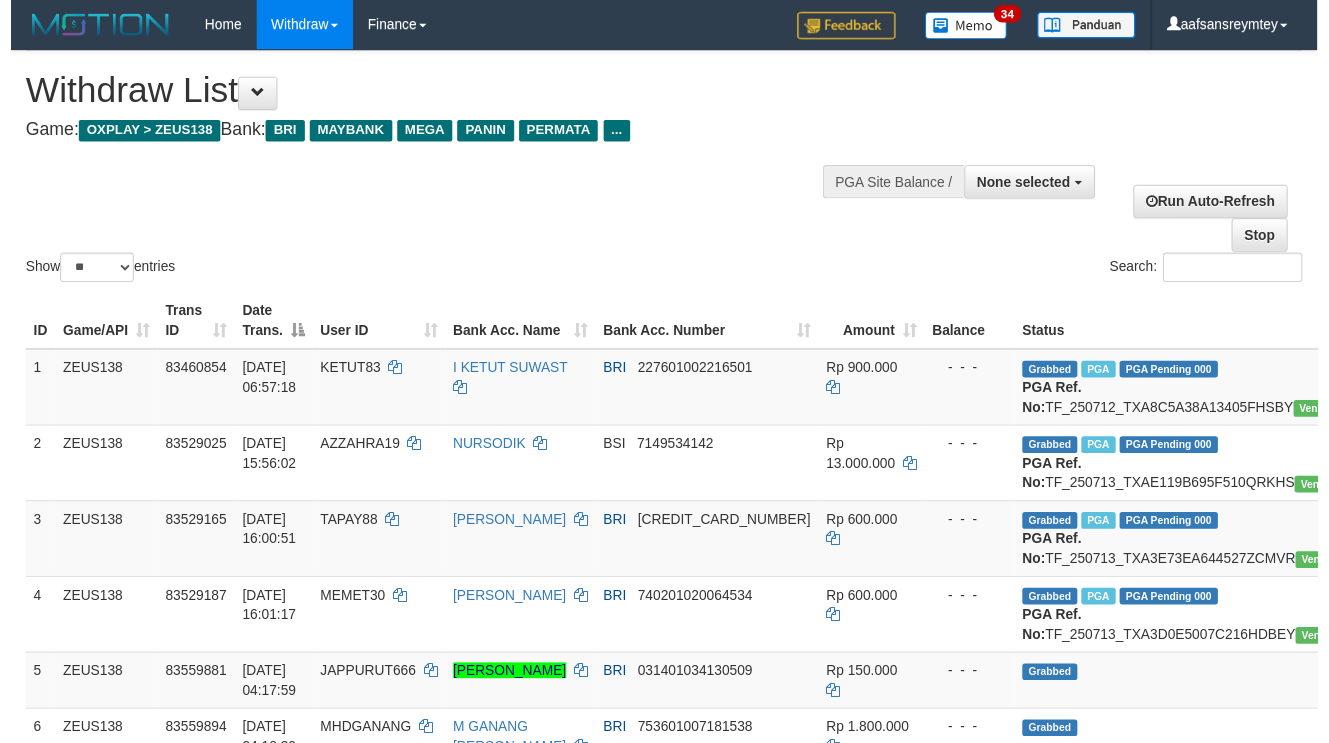 scroll, scrollTop: 241, scrollLeft: 0, axis: vertical 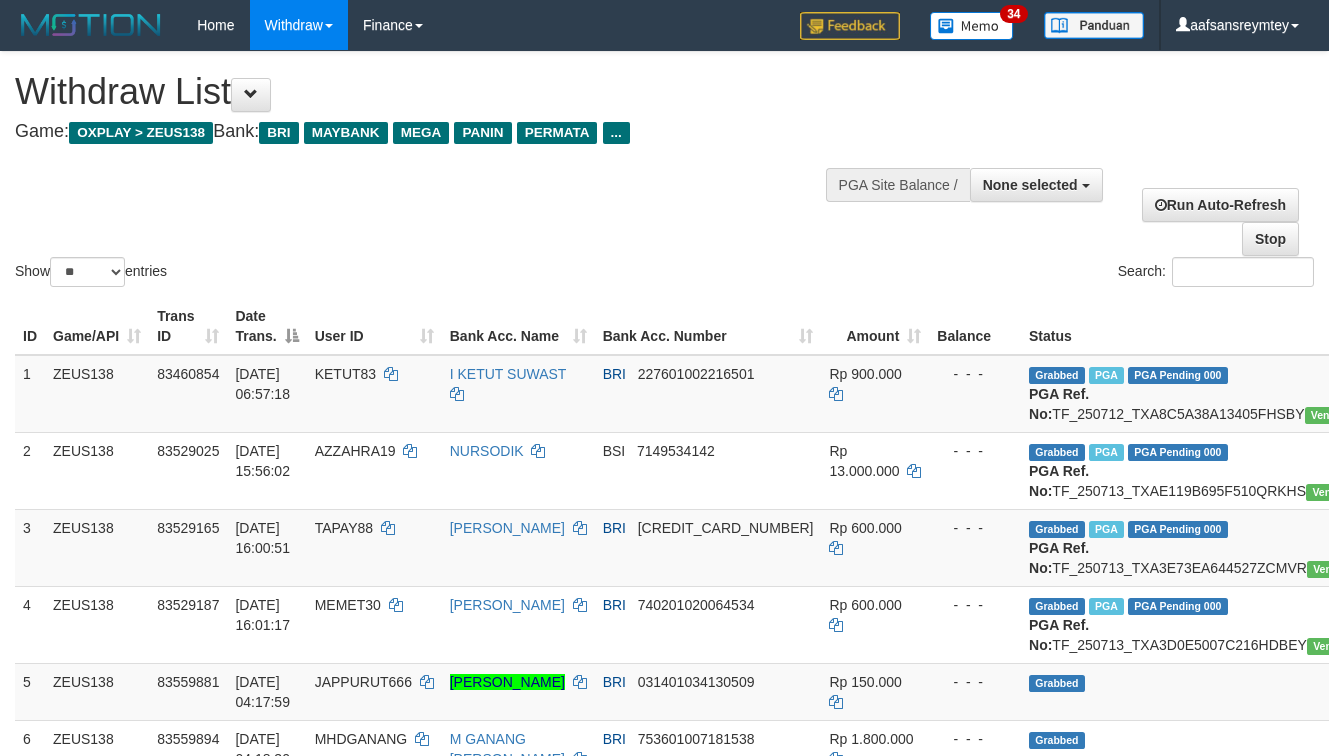 select 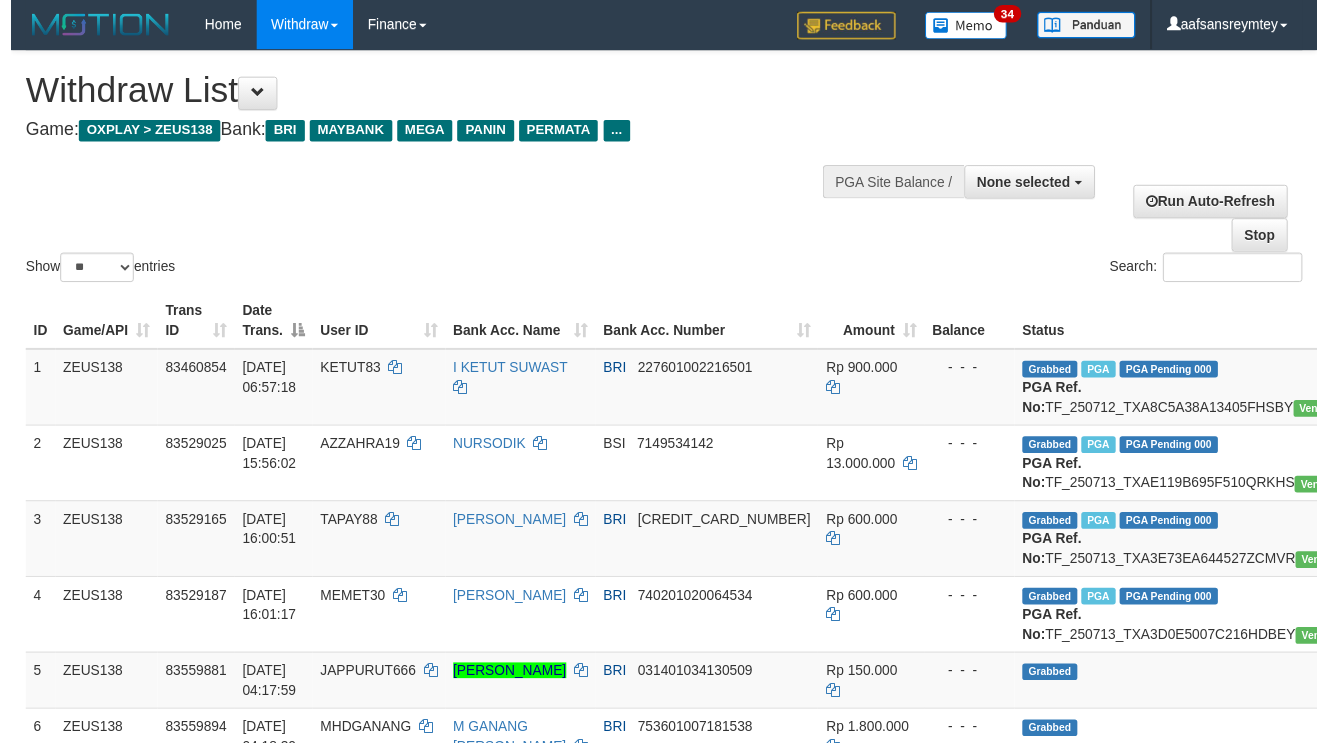 scroll, scrollTop: 310, scrollLeft: 0, axis: vertical 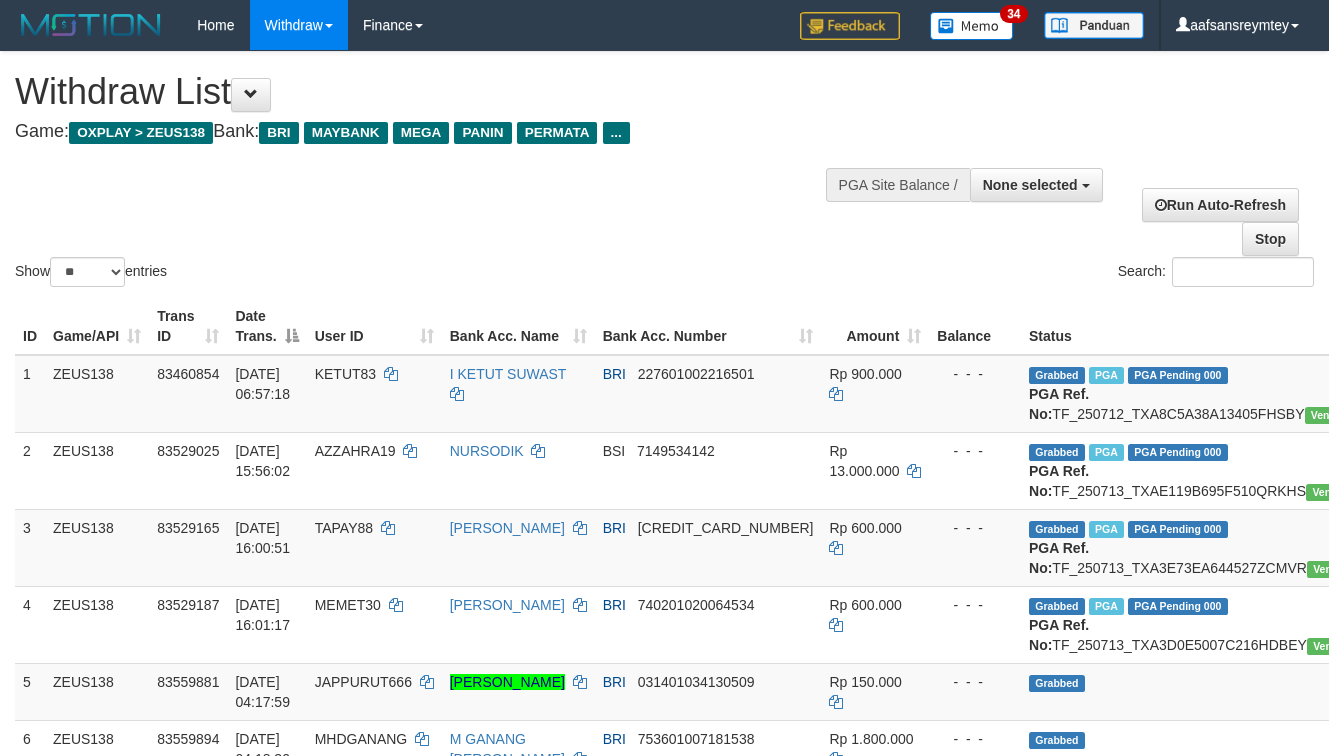select 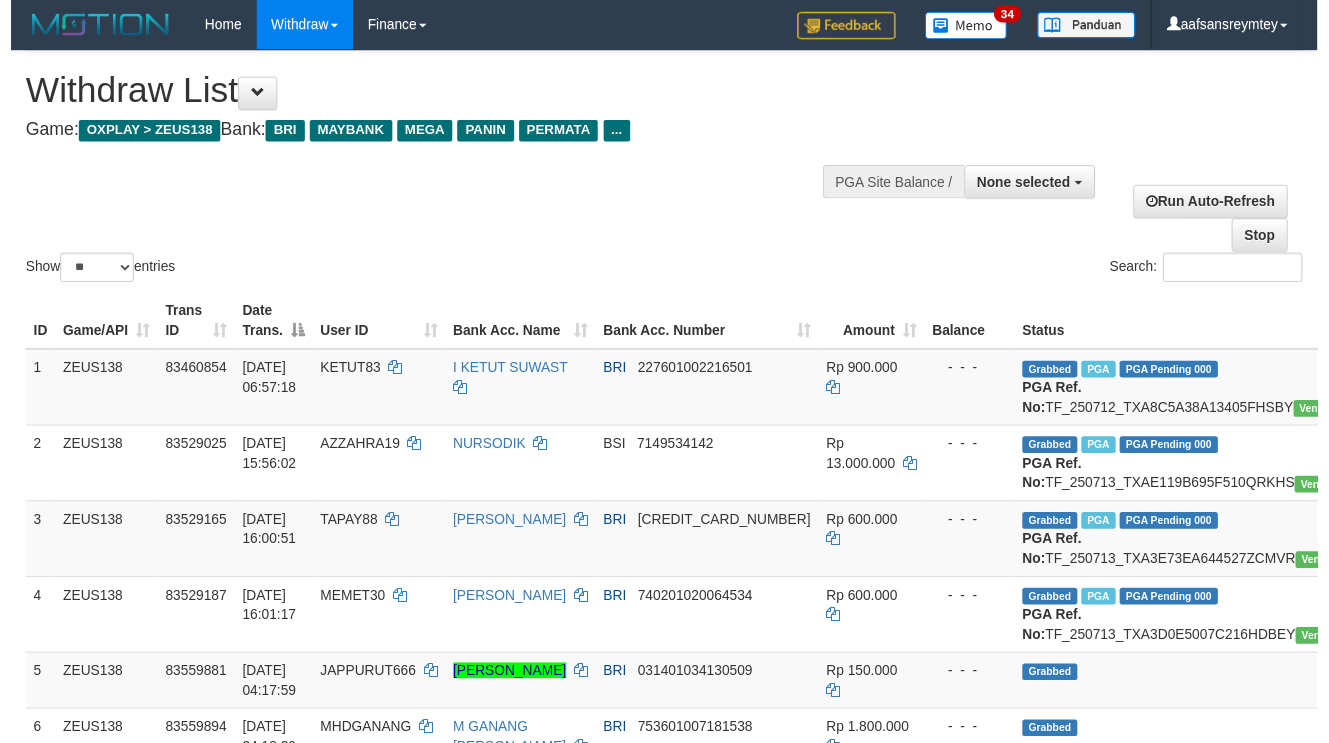 scroll, scrollTop: 1048, scrollLeft: 0, axis: vertical 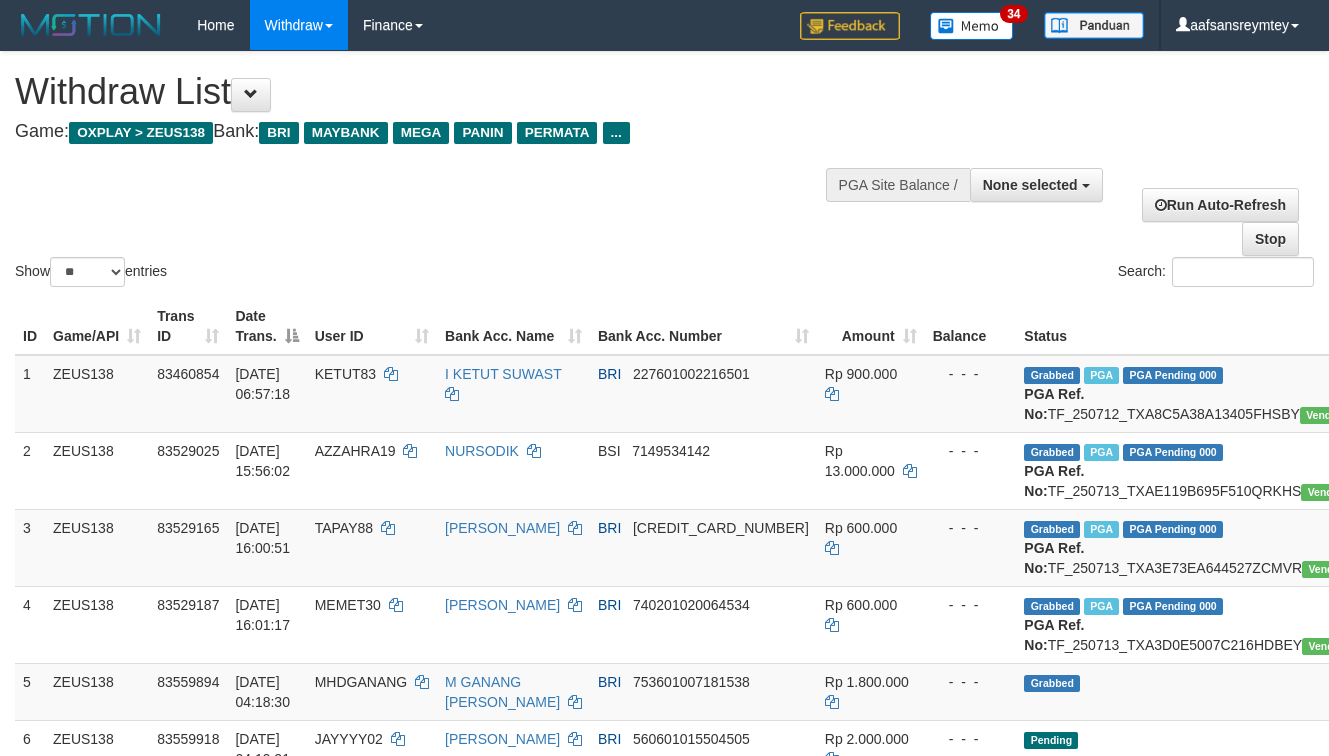 select 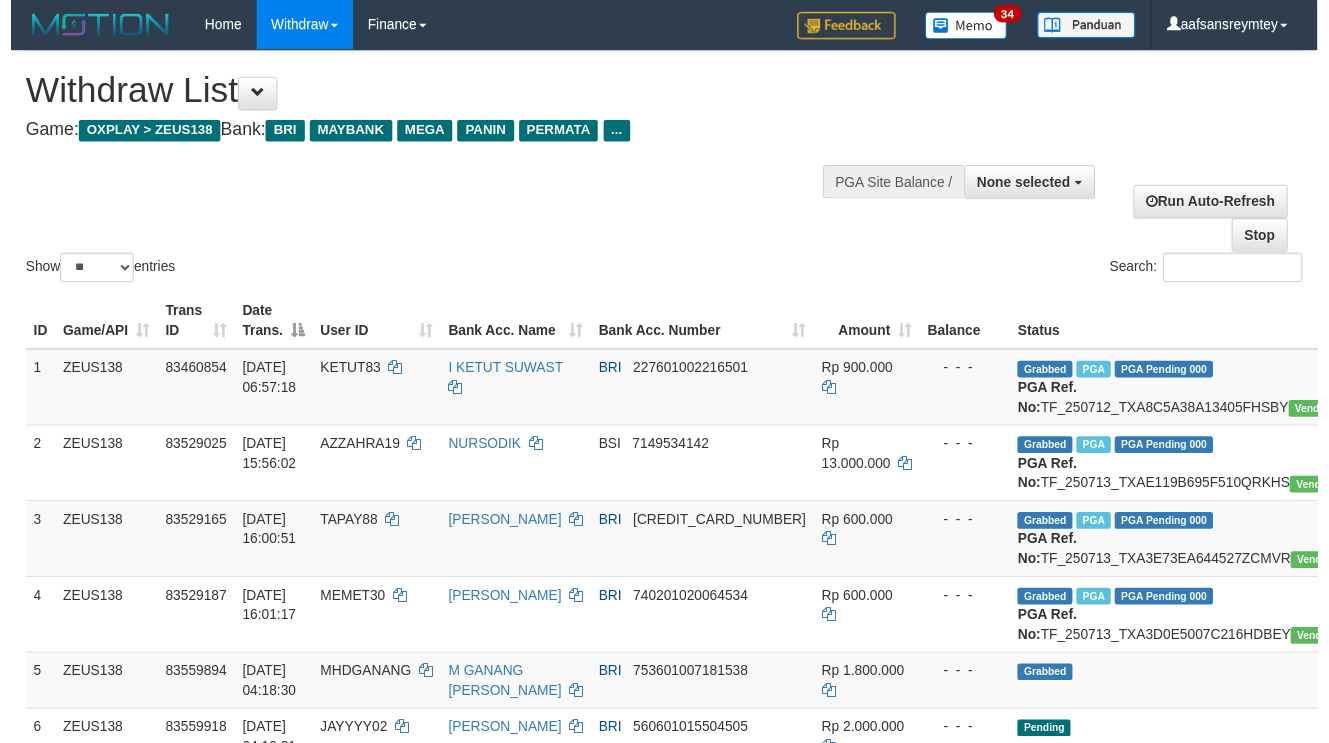 scroll, scrollTop: 248, scrollLeft: 0, axis: vertical 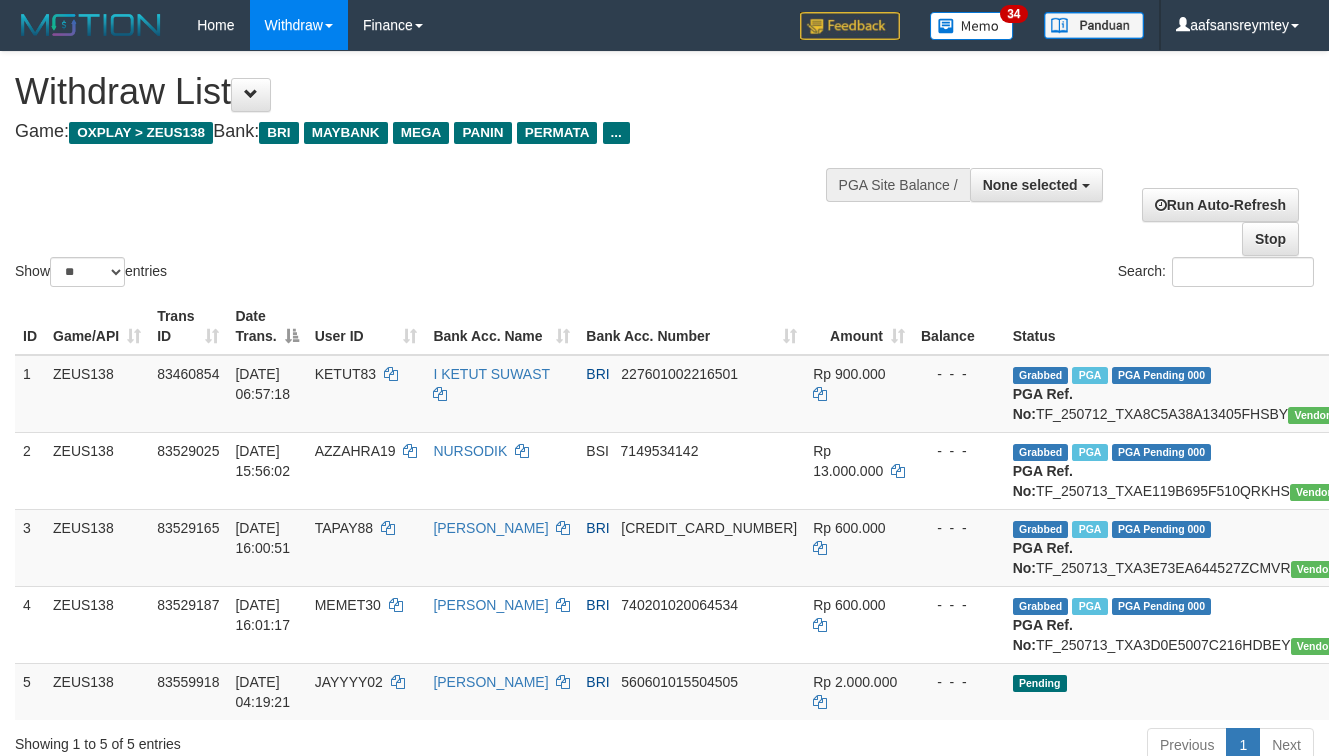 select 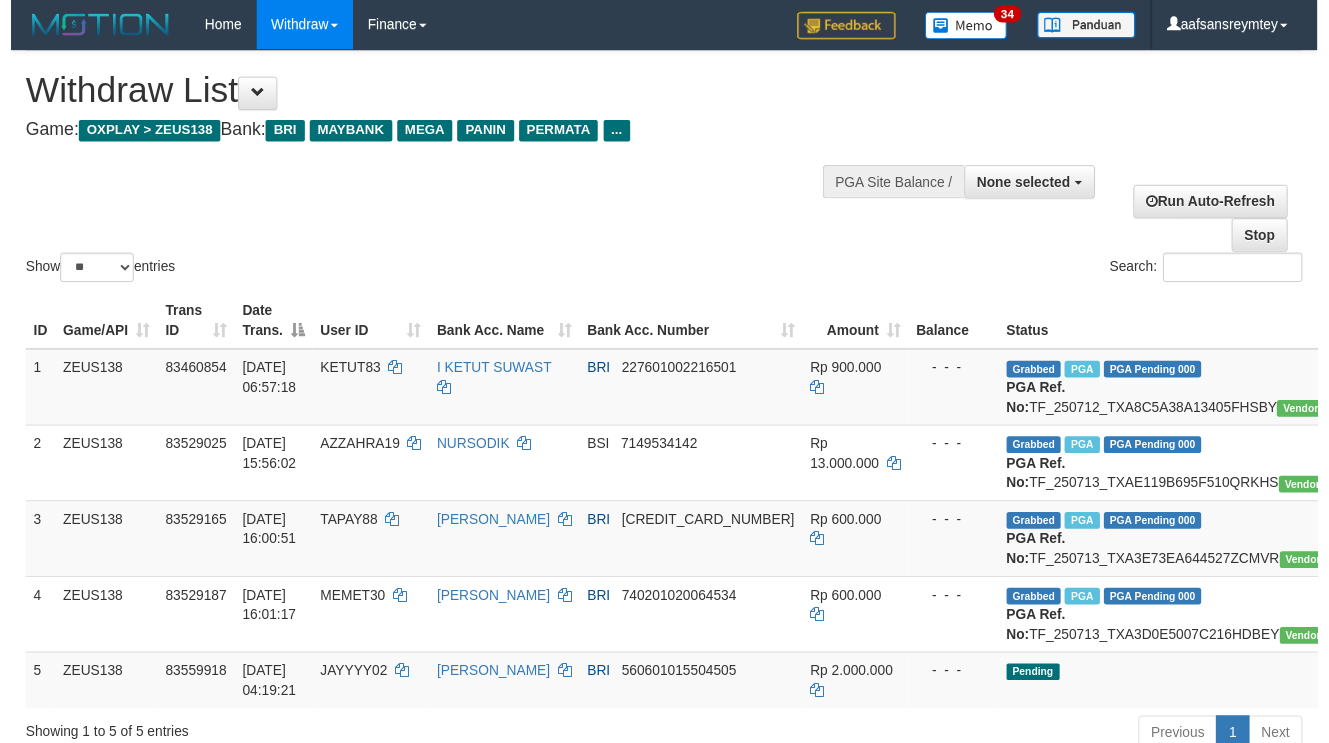 scroll, scrollTop: 317, scrollLeft: 0, axis: vertical 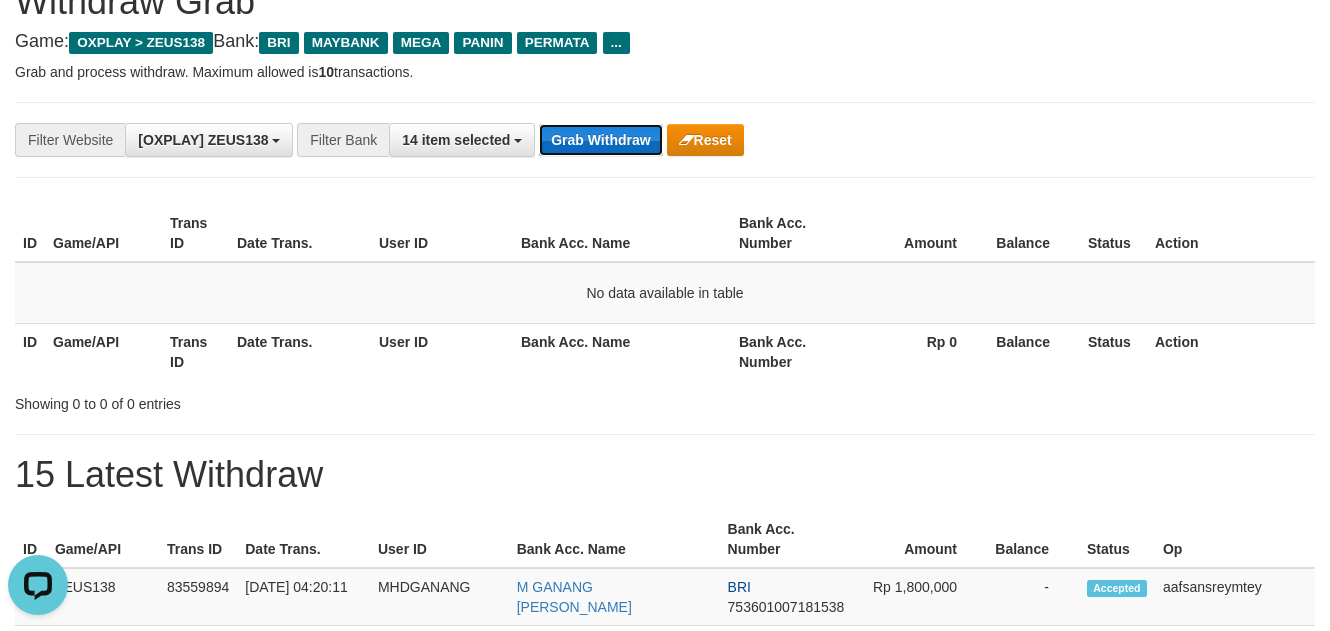 click on "Grab Withdraw" at bounding box center [600, 140] 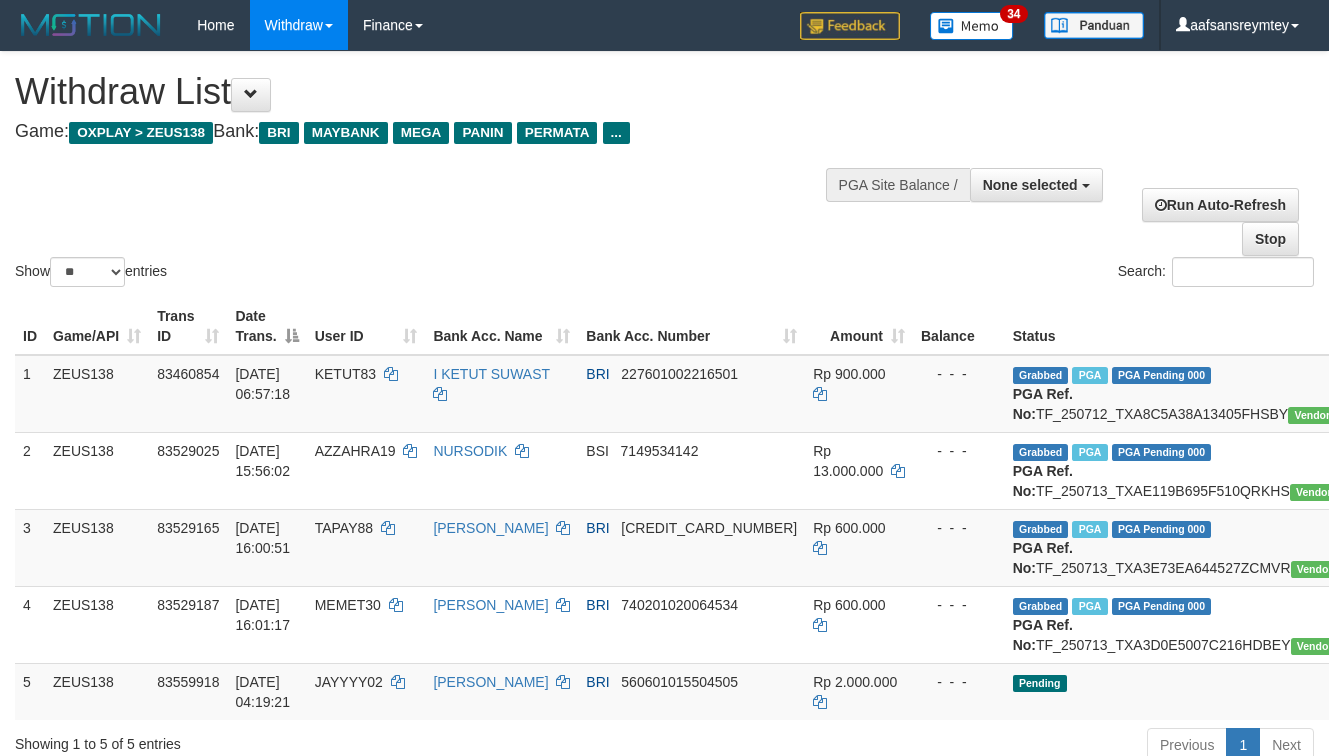 select 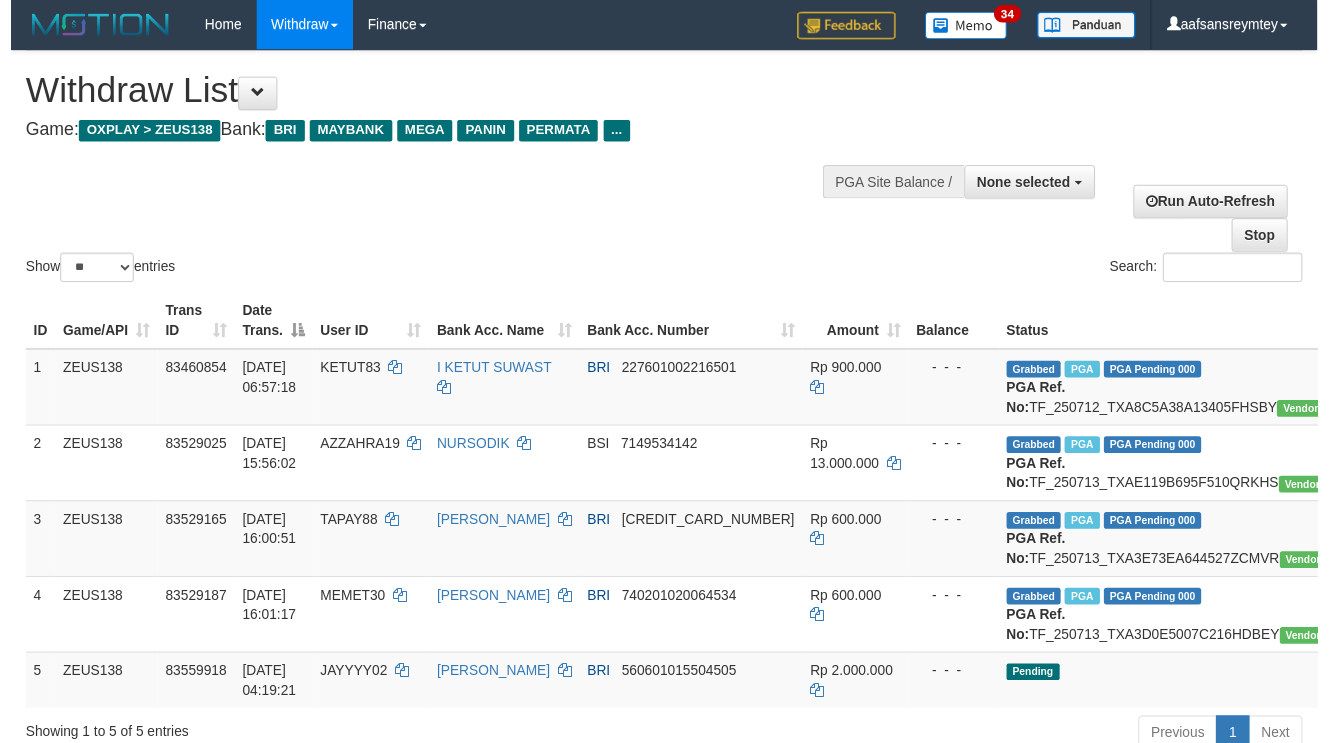scroll, scrollTop: 920, scrollLeft: 0, axis: vertical 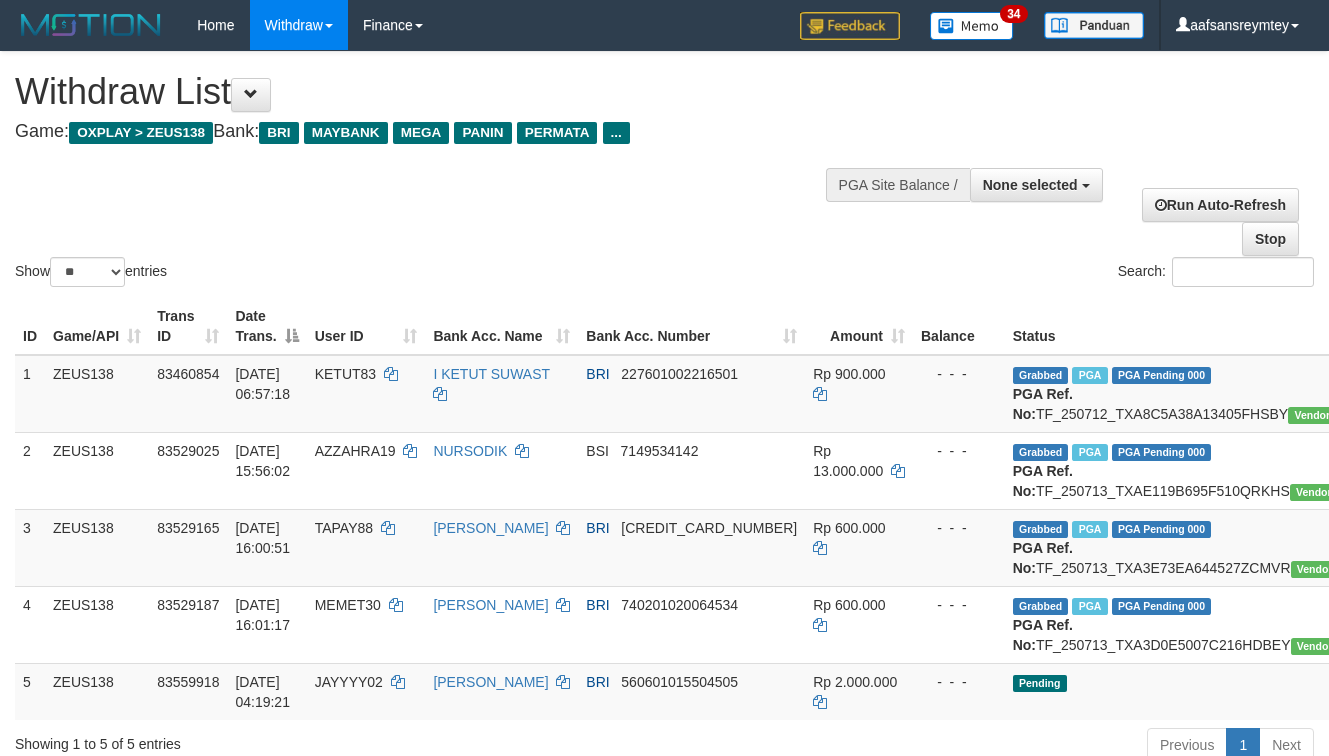 select 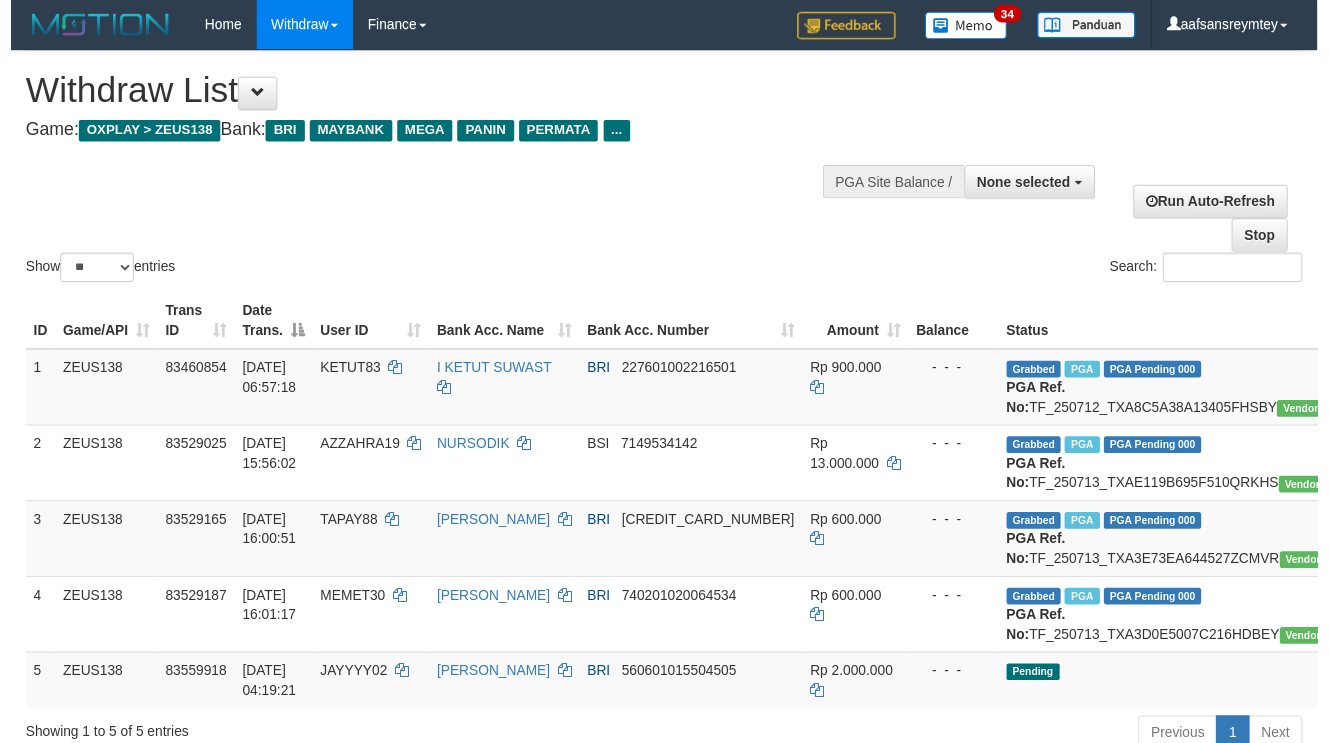 scroll, scrollTop: 254, scrollLeft: 0, axis: vertical 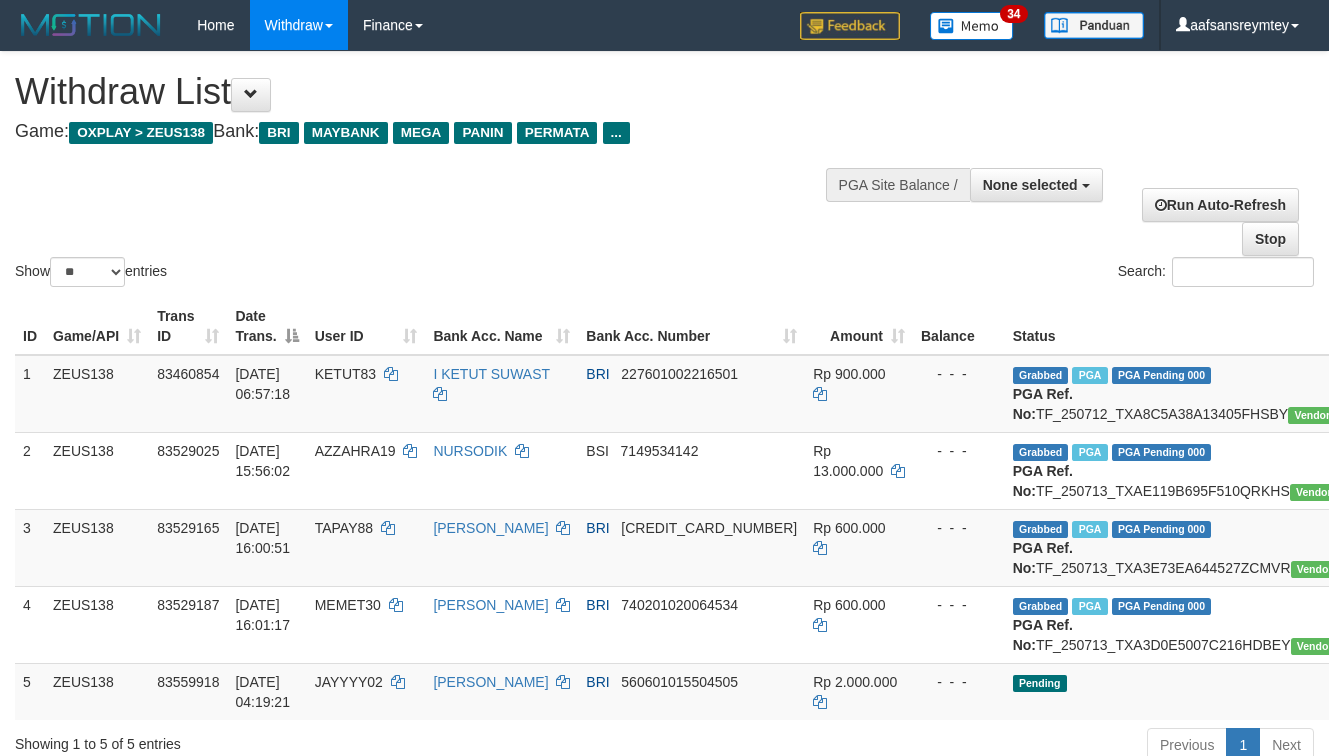 select 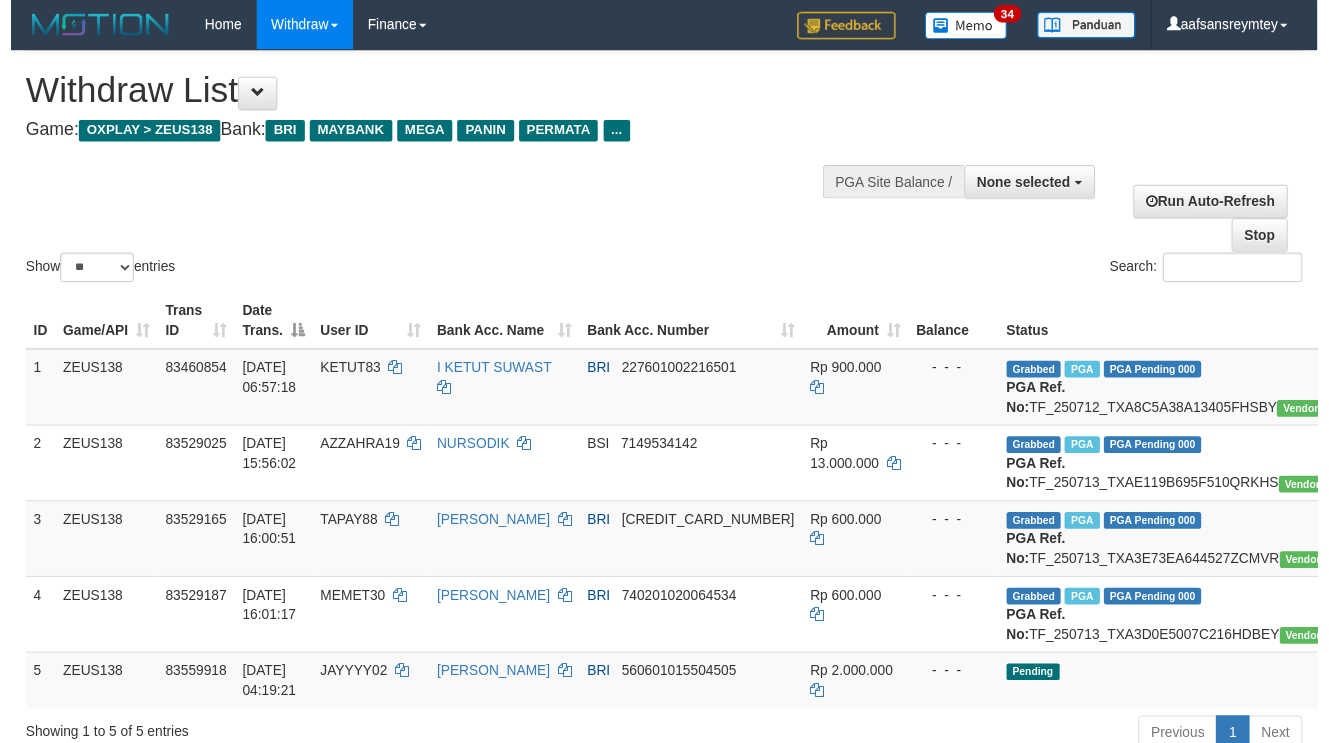 scroll, scrollTop: 163, scrollLeft: 0, axis: vertical 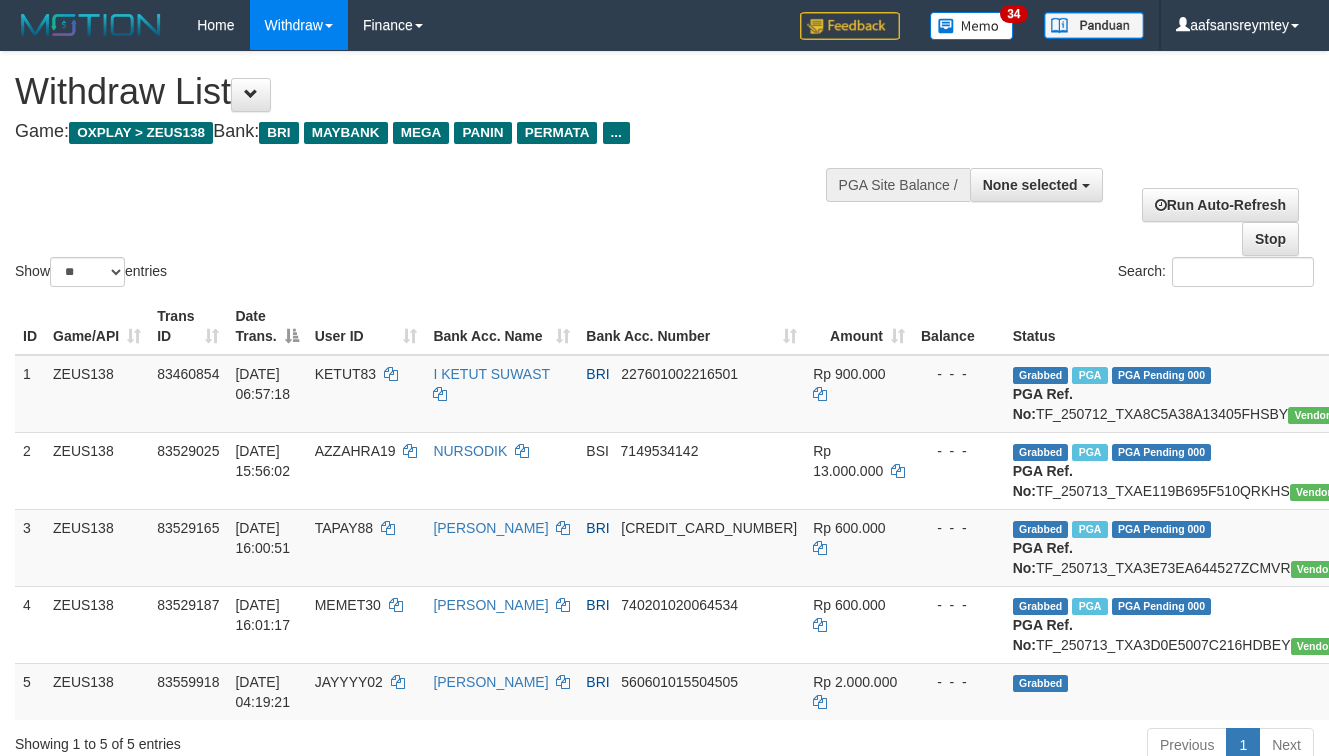 select 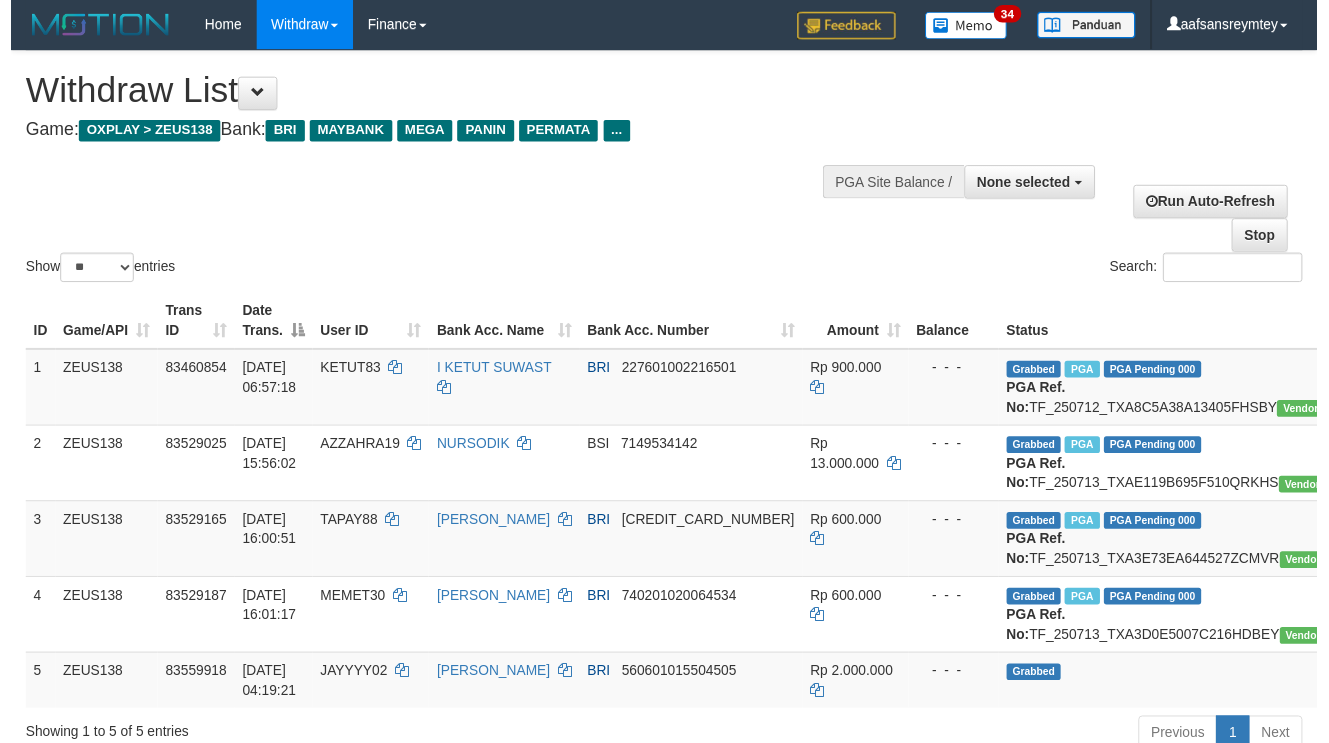 scroll, scrollTop: 163, scrollLeft: 0, axis: vertical 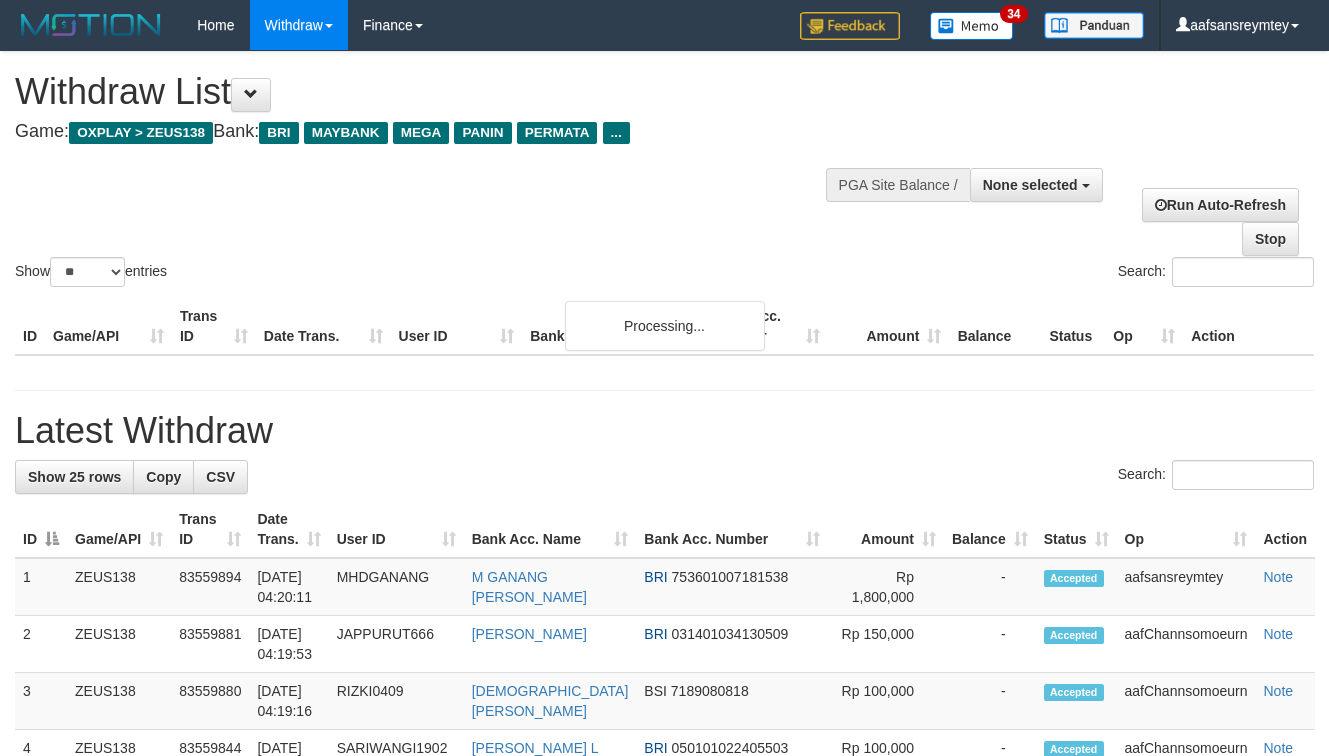 select 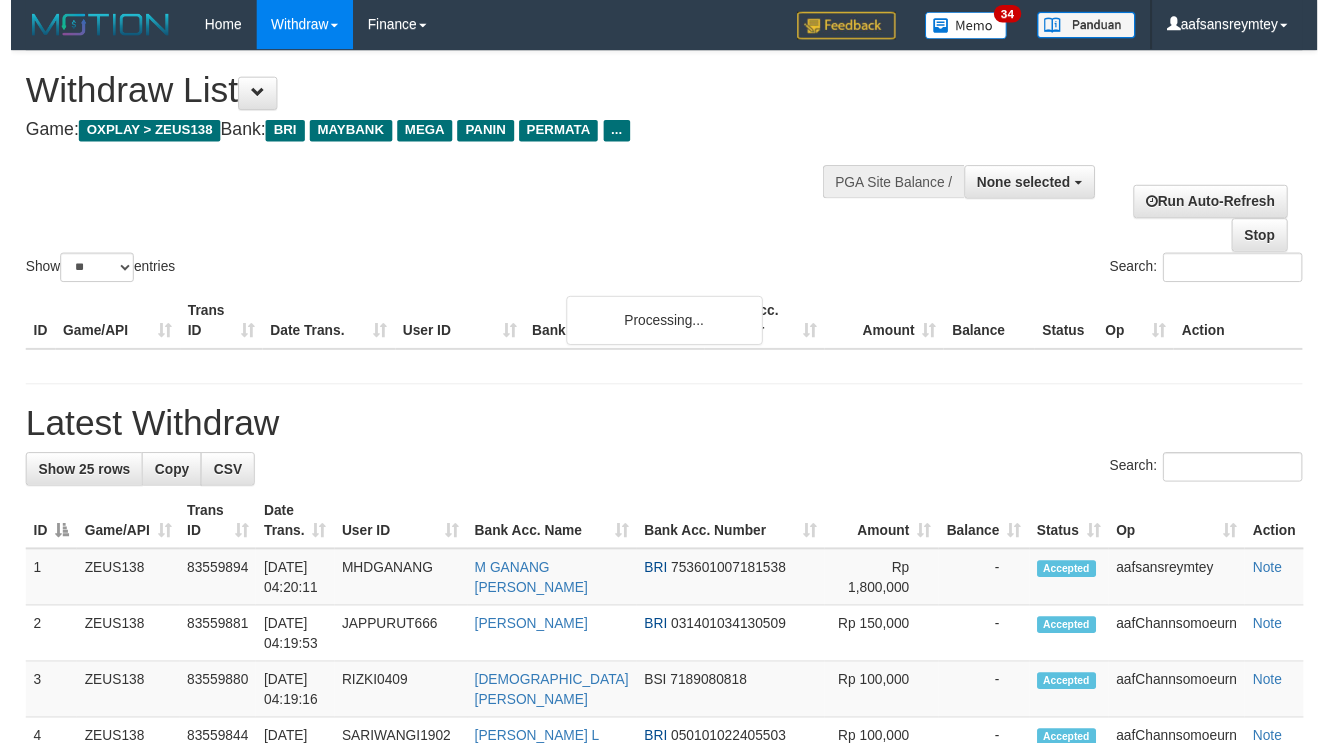 scroll, scrollTop: 163, scrollLeft: 0, axis: vertical 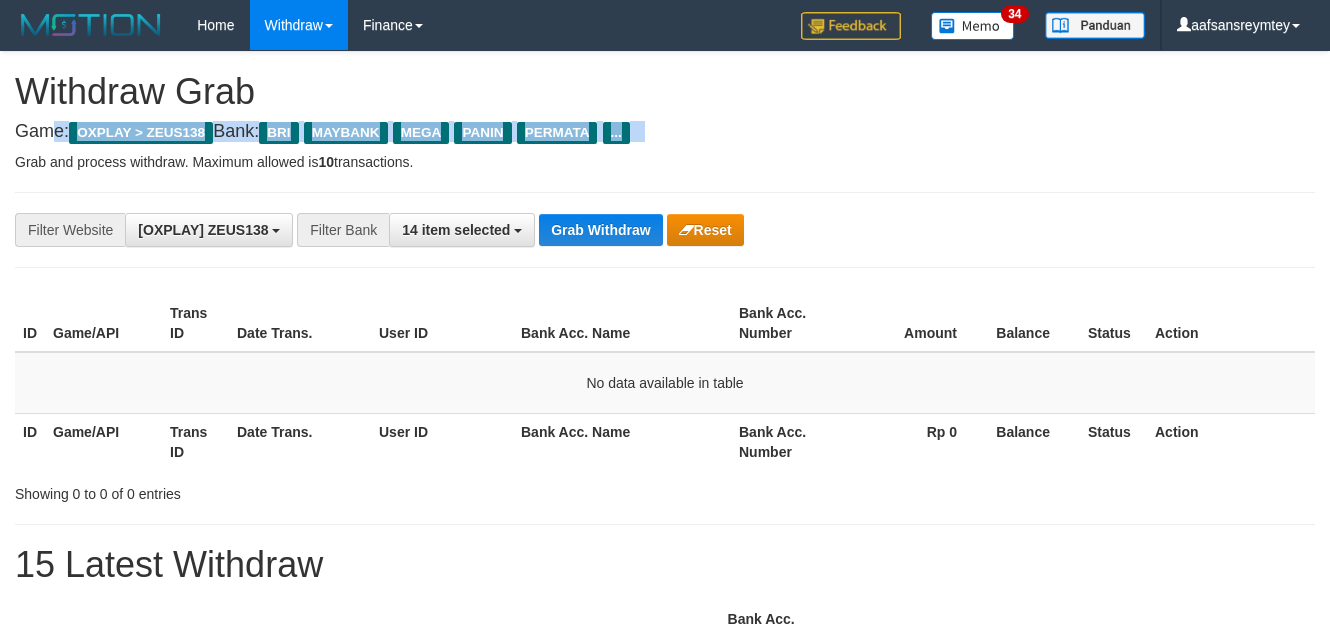 click on "PERMATA" at bounding box center (557, 133) 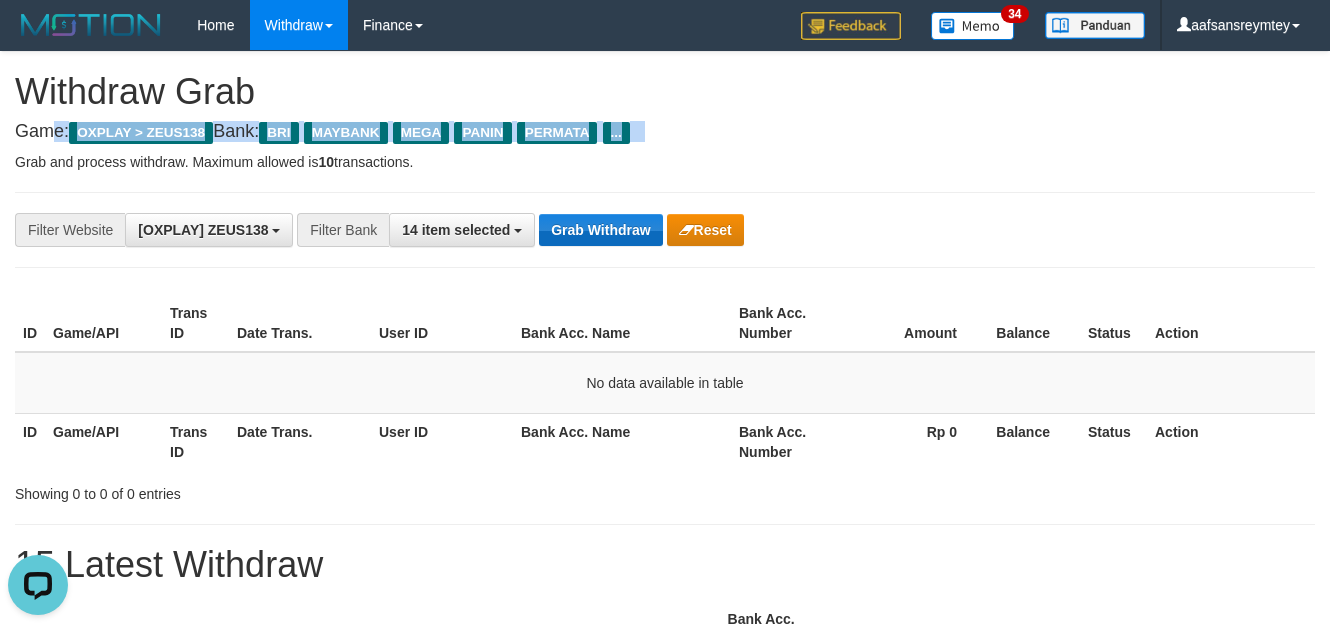 scroll, scrollTop: 0, scrollLeft: 0, axis: both 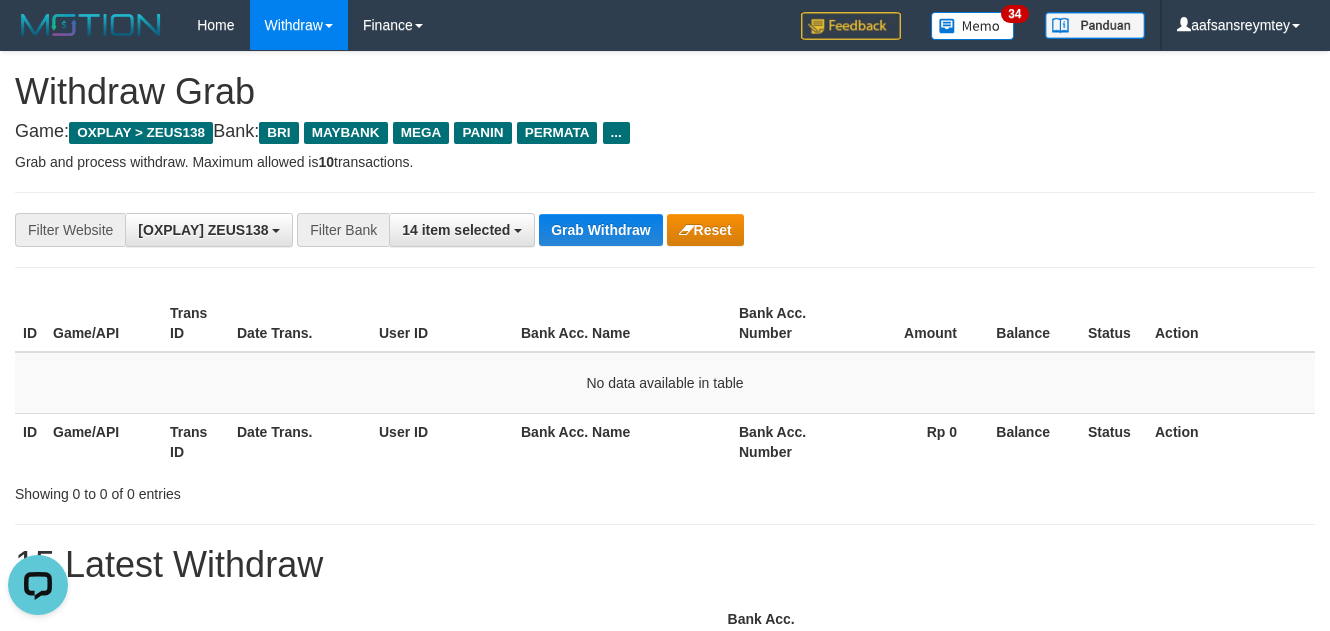 click on "**********" at bounding box center [665, 230] 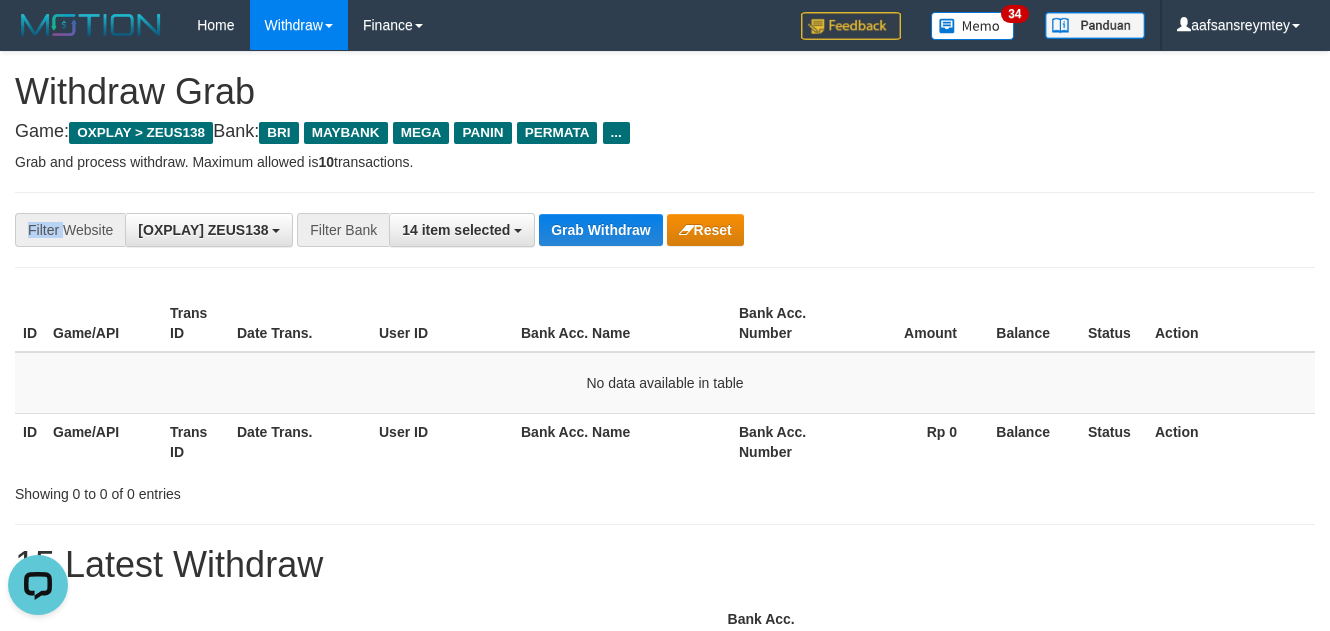 click on "**********" at bounding box center [665, 230] 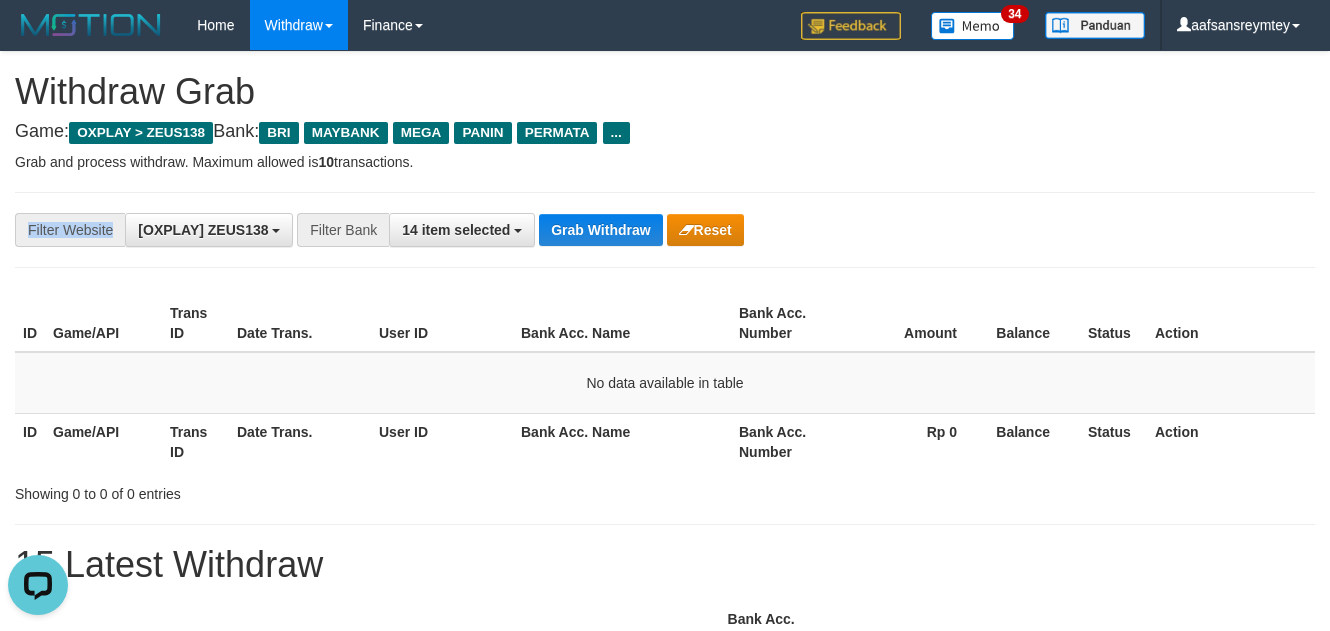 click on "**********" at bounding box center [665, 230] 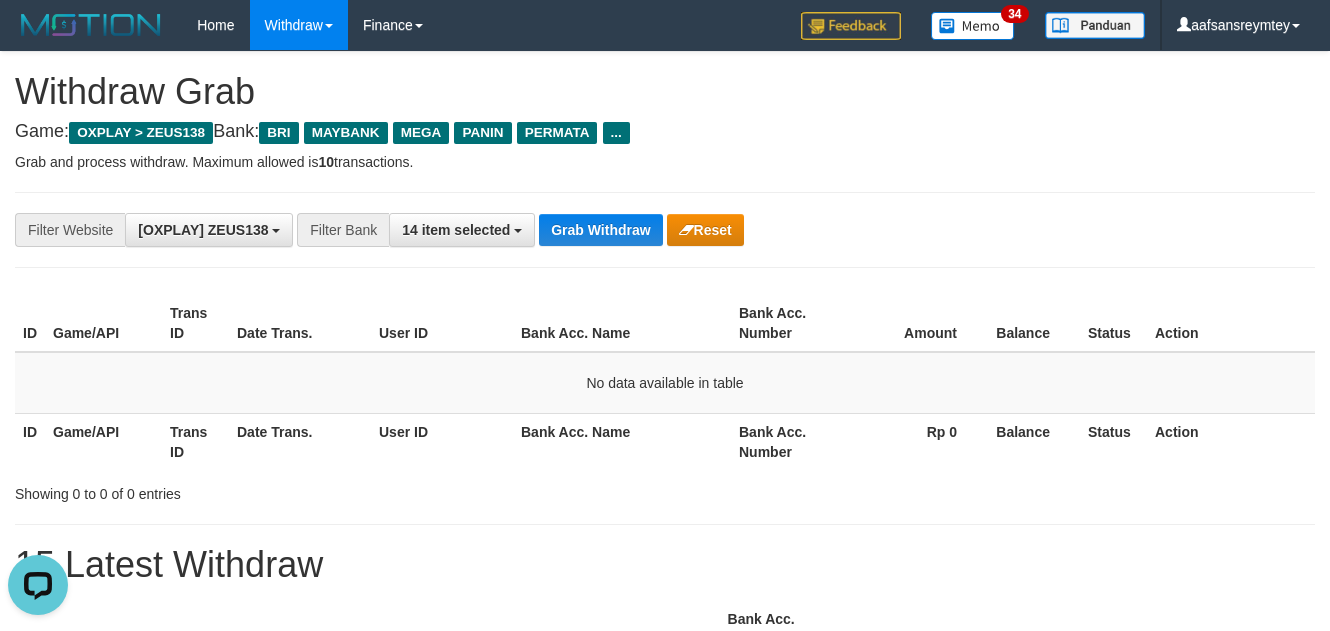 click on "**********" at bounding box center (665, 230) 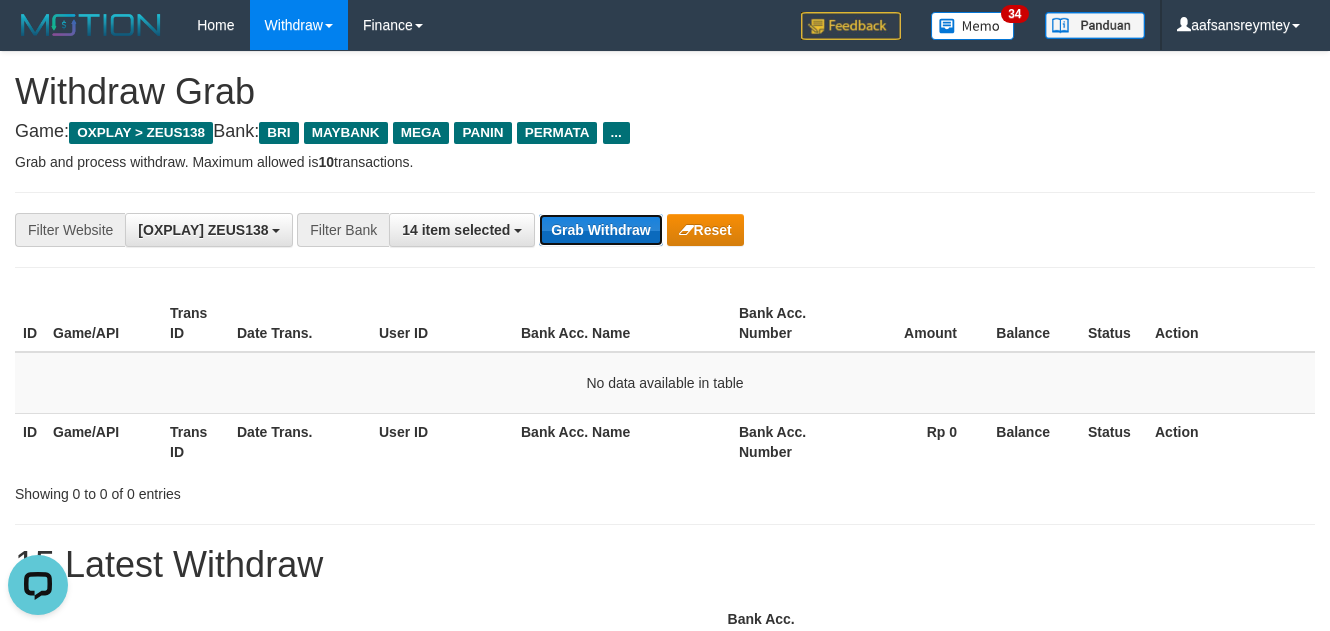 click on "Grab Withdraw" at bounding box center (600, 230) 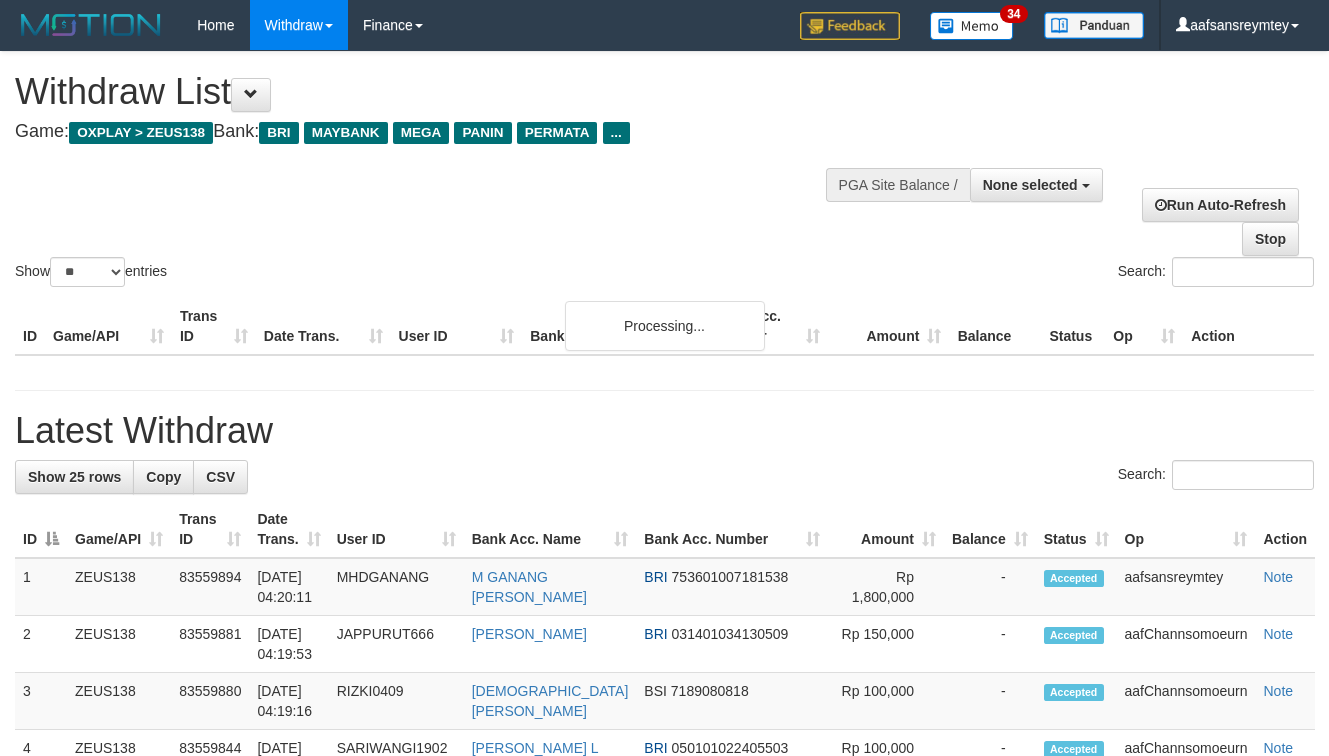 select 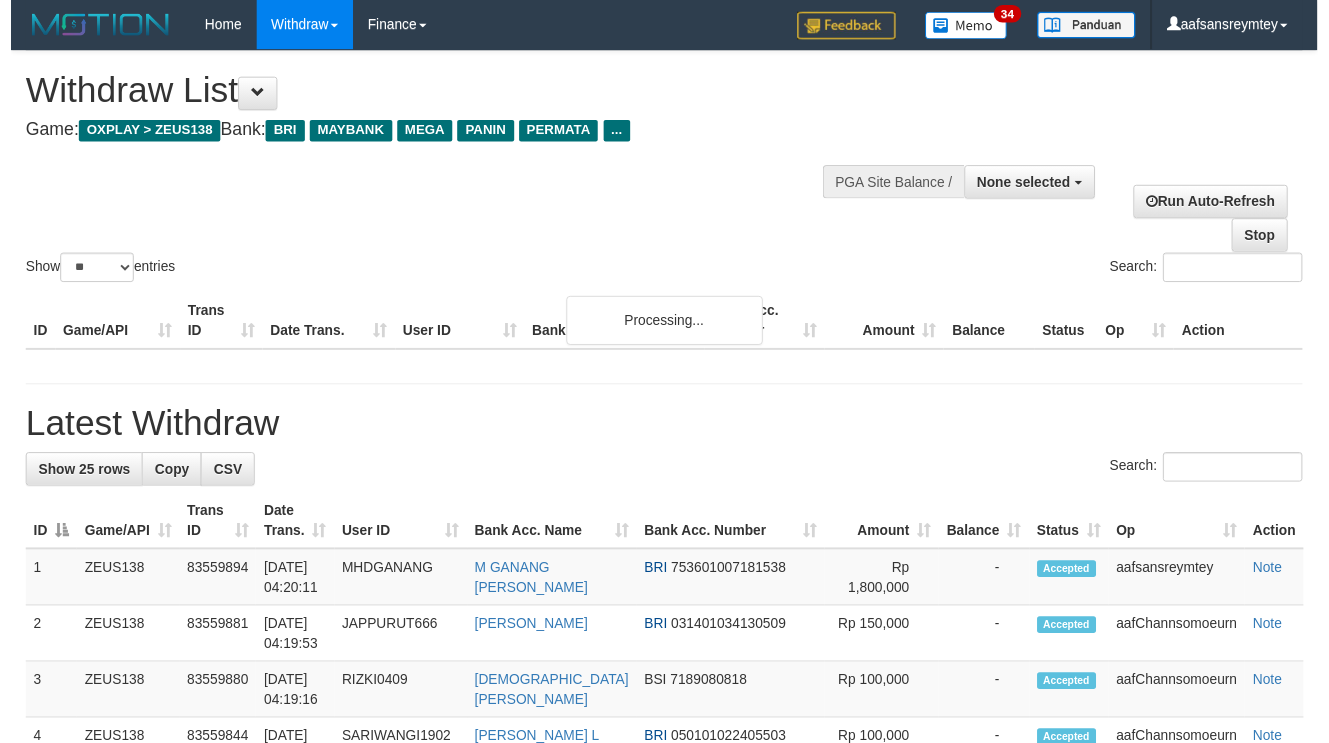 scroll, scrollTop: 163, scrollLeft: 0, axis: vertical 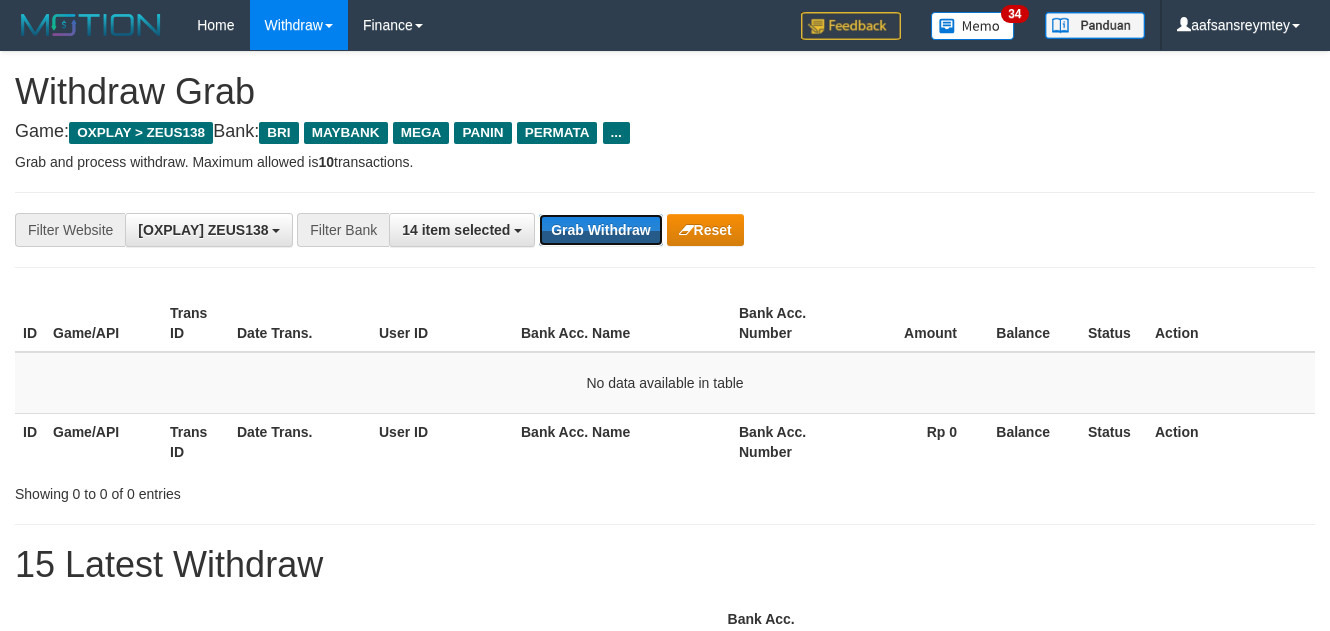 click on "Grab Withdraw" at bounding box center (600, 230) 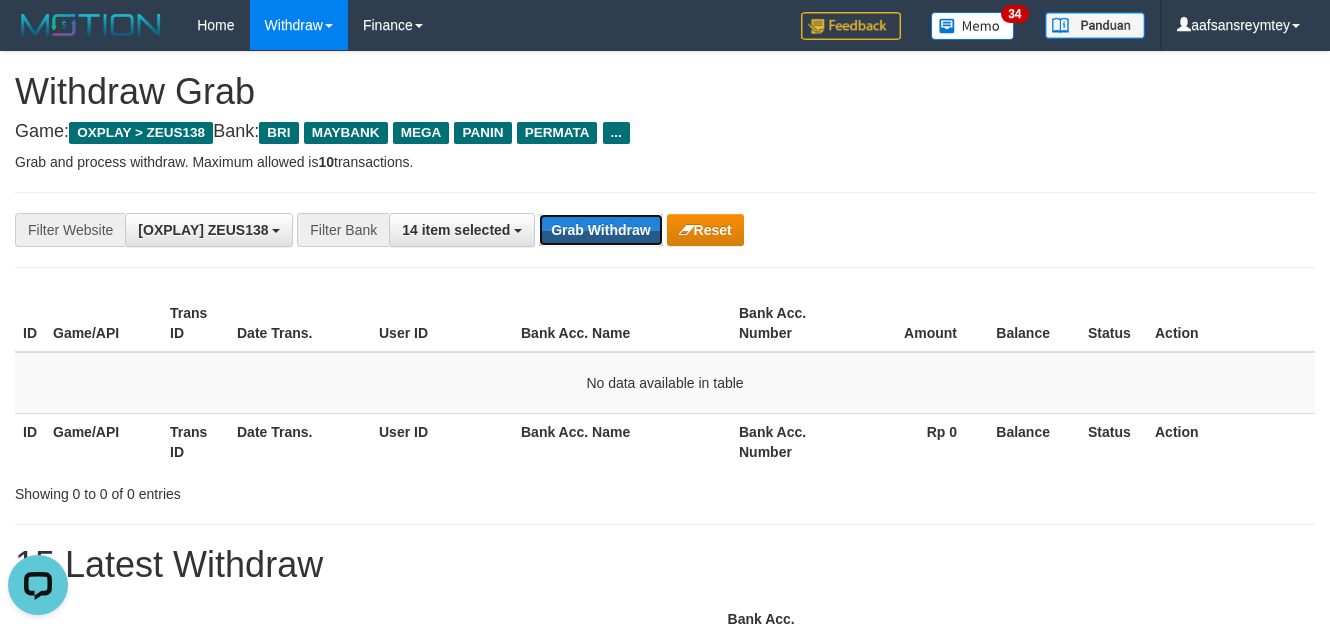 scroll, scrollTop: 0, scrollLeft: 0, axis: both 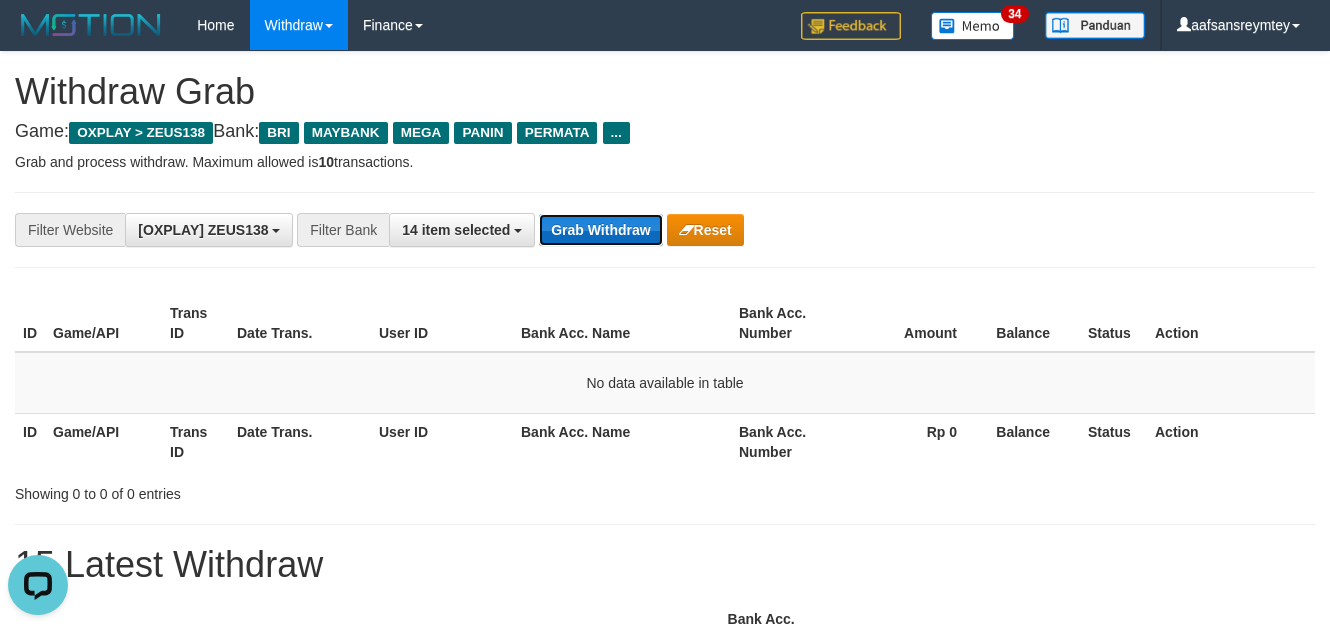 click on "Grab Withdraw" at bounding box center (600, 230) 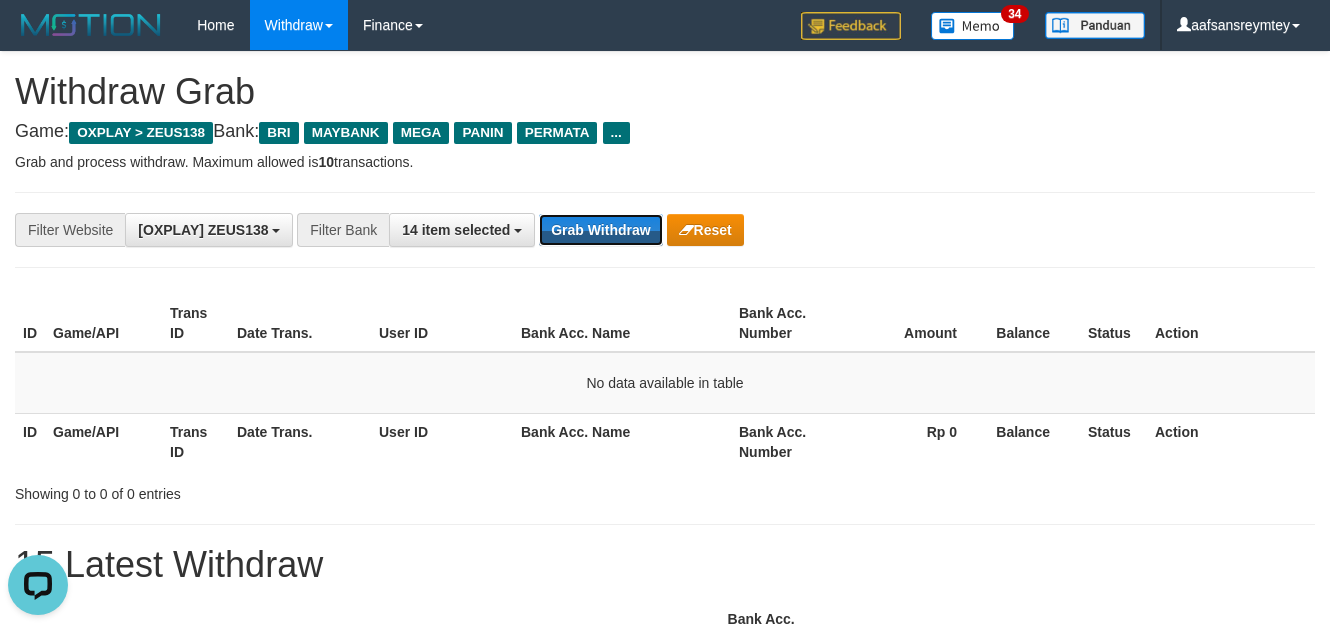 click on "Grab Withdraw" at bounding box center (600, 230) 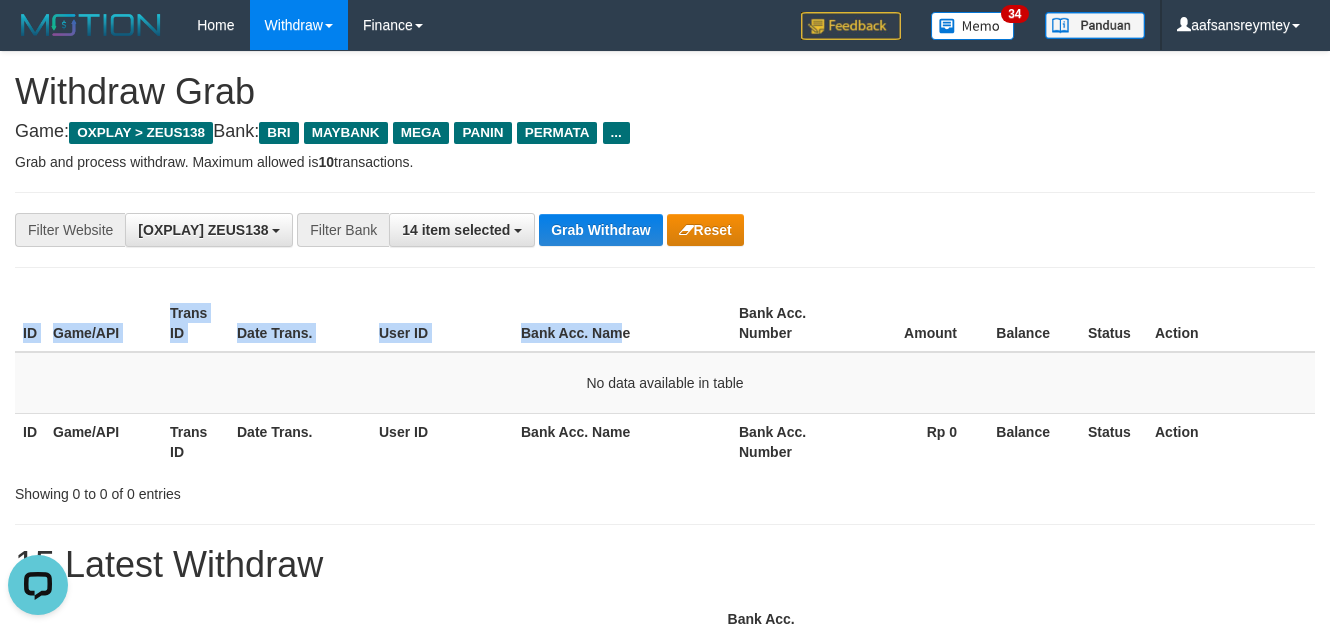 drag, startPoint x: 619, startPoint y: 252, endPoint x: 625, endPoint y: 207, distance: 45.39824 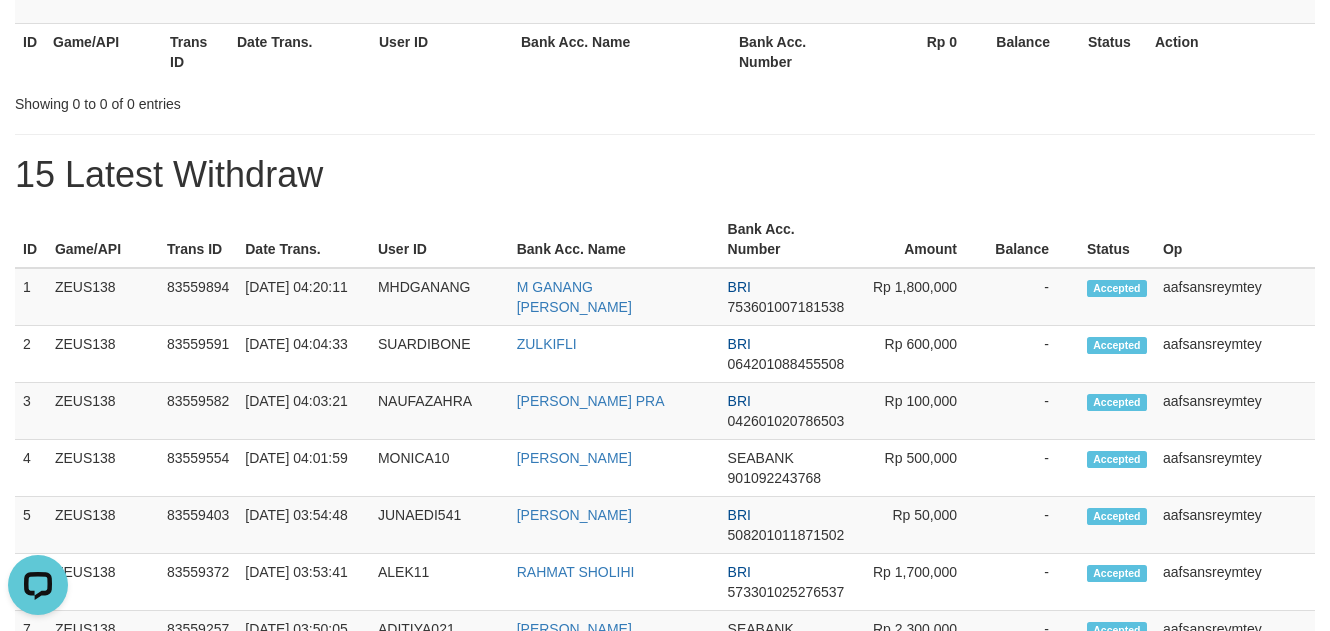 scroll, scrollTop: 551, scrollLeft: 0, axis: vertical 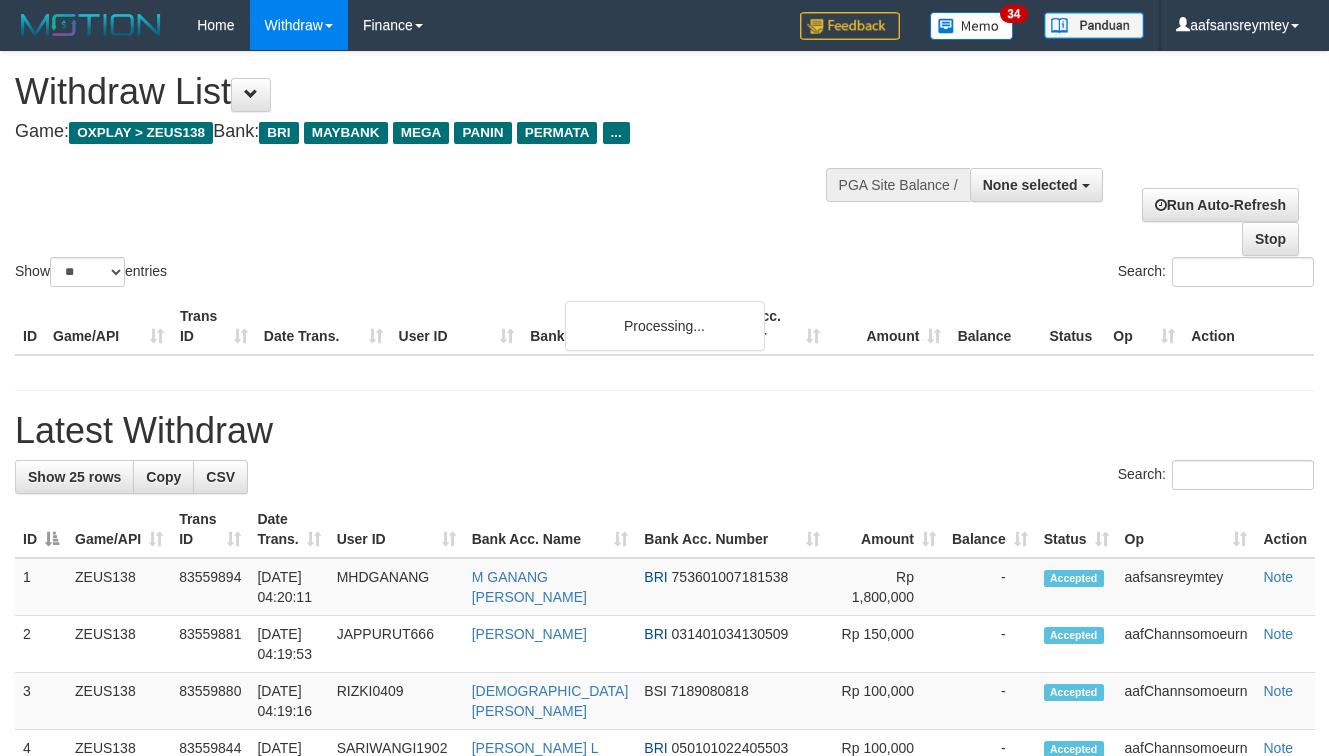 select 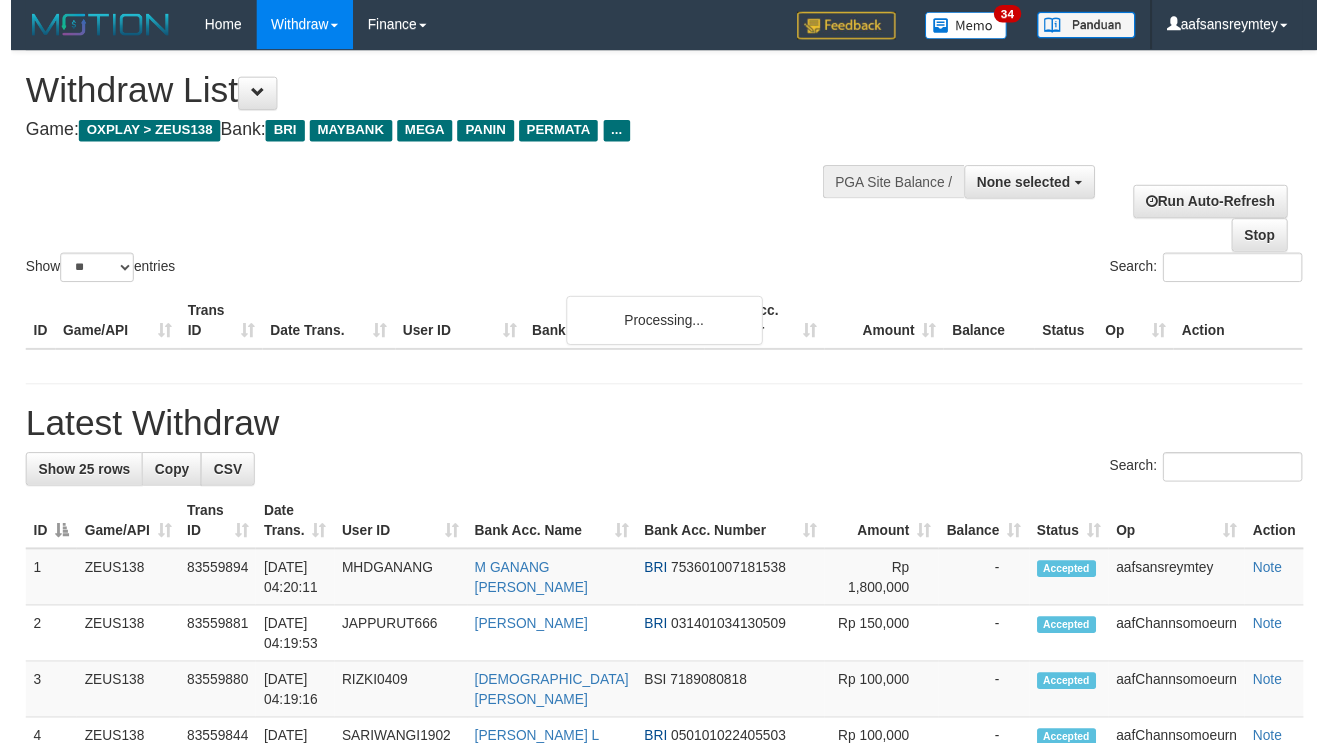 scroll, scrollTop: 163, scrollLeft: 0, axis: vertical 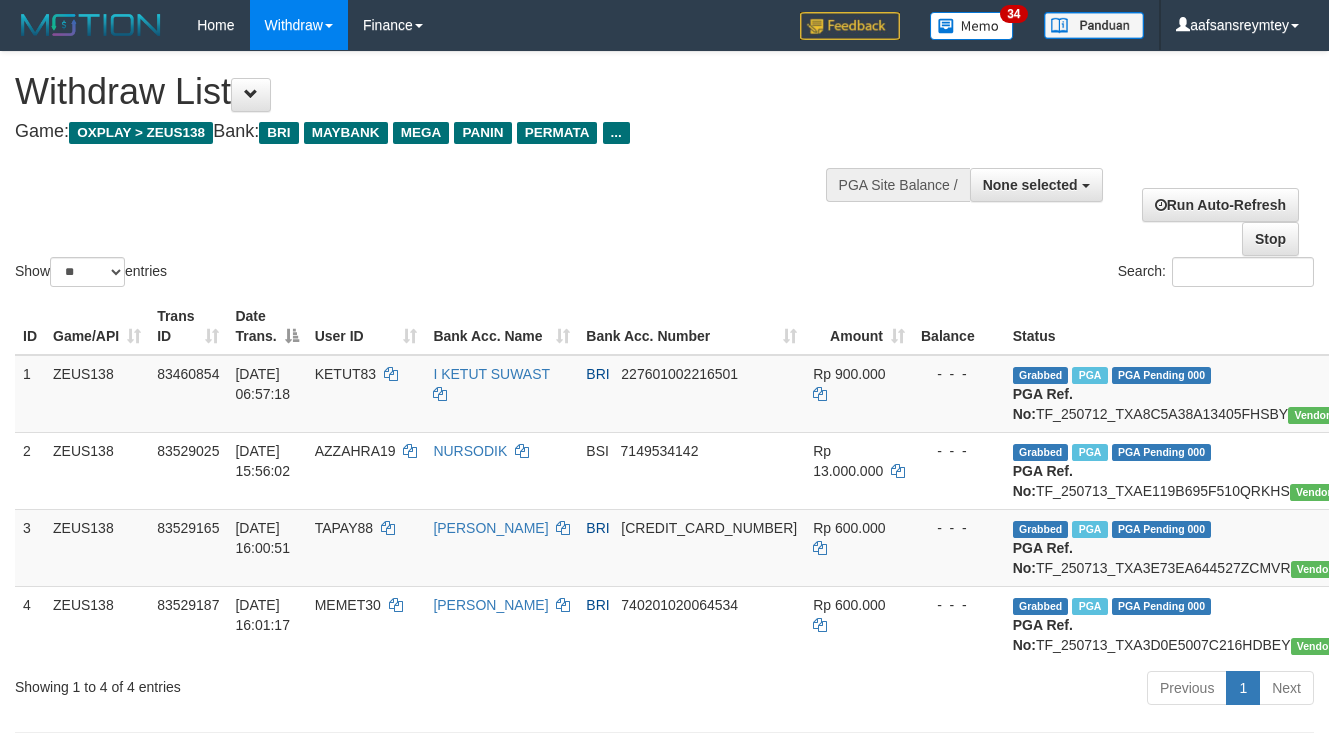 select 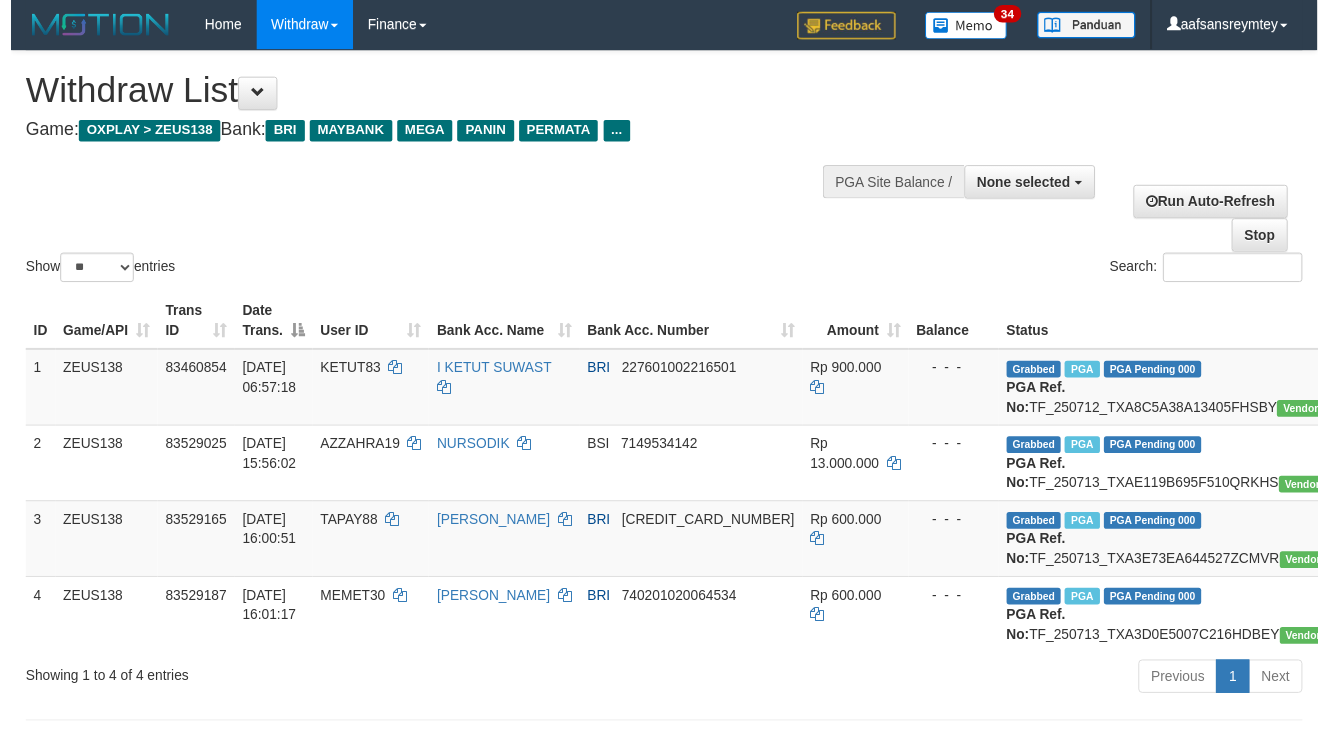 scroll, scrollTop: 163, scrollLeft: 0, axis: vertical 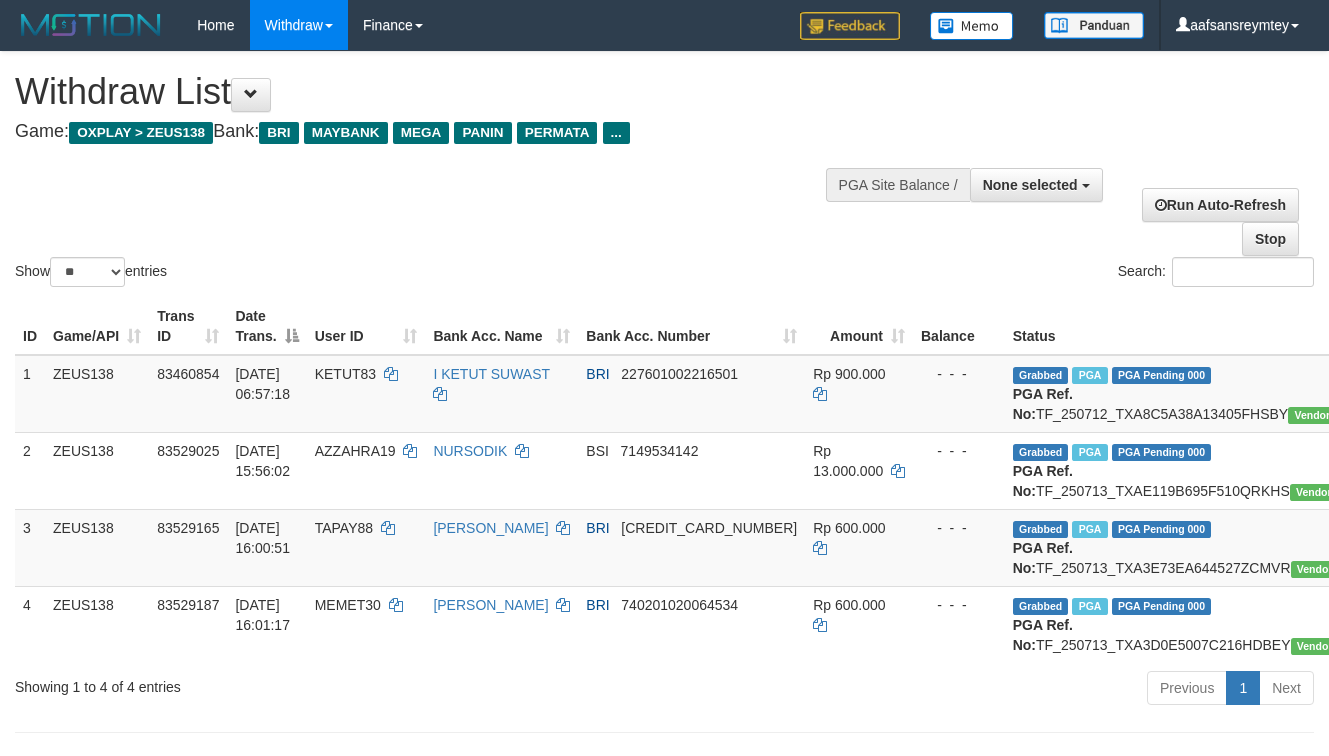 select 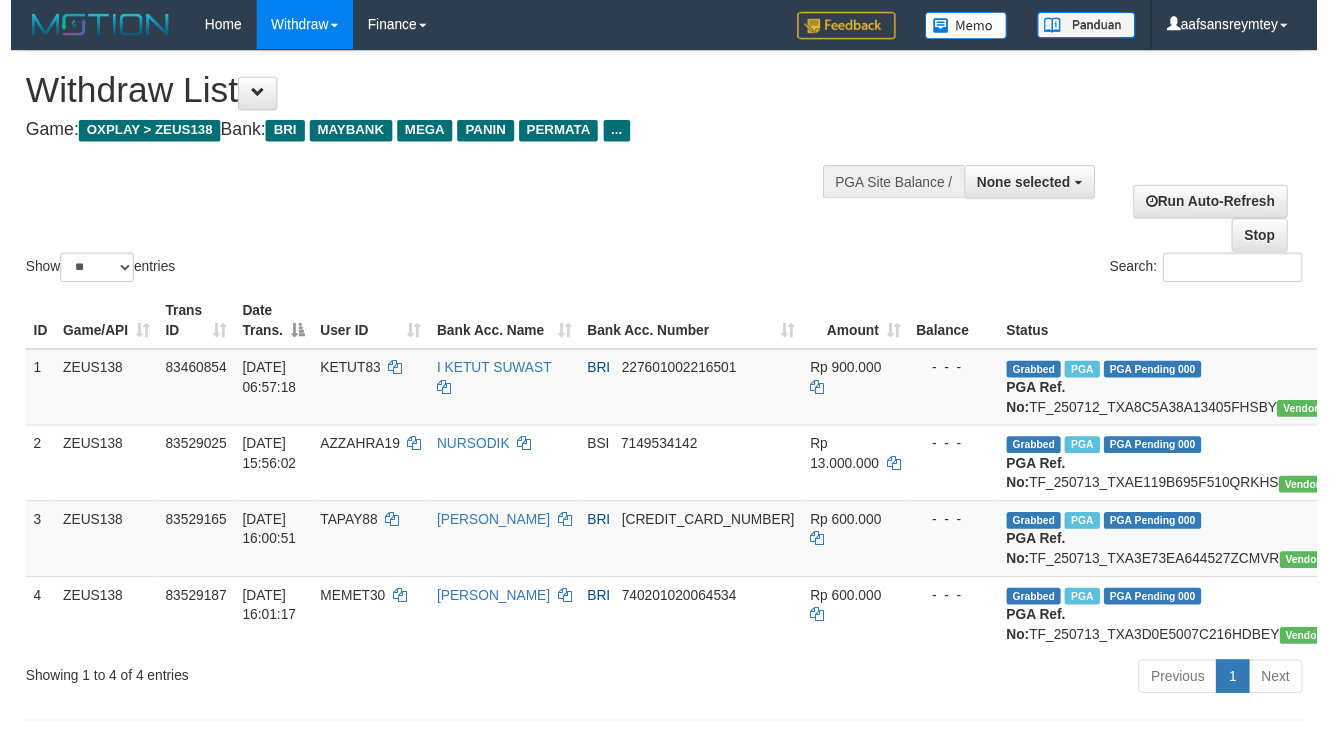 scroll, scrollTop: 163, scrollLeft: 0, axis: vertical 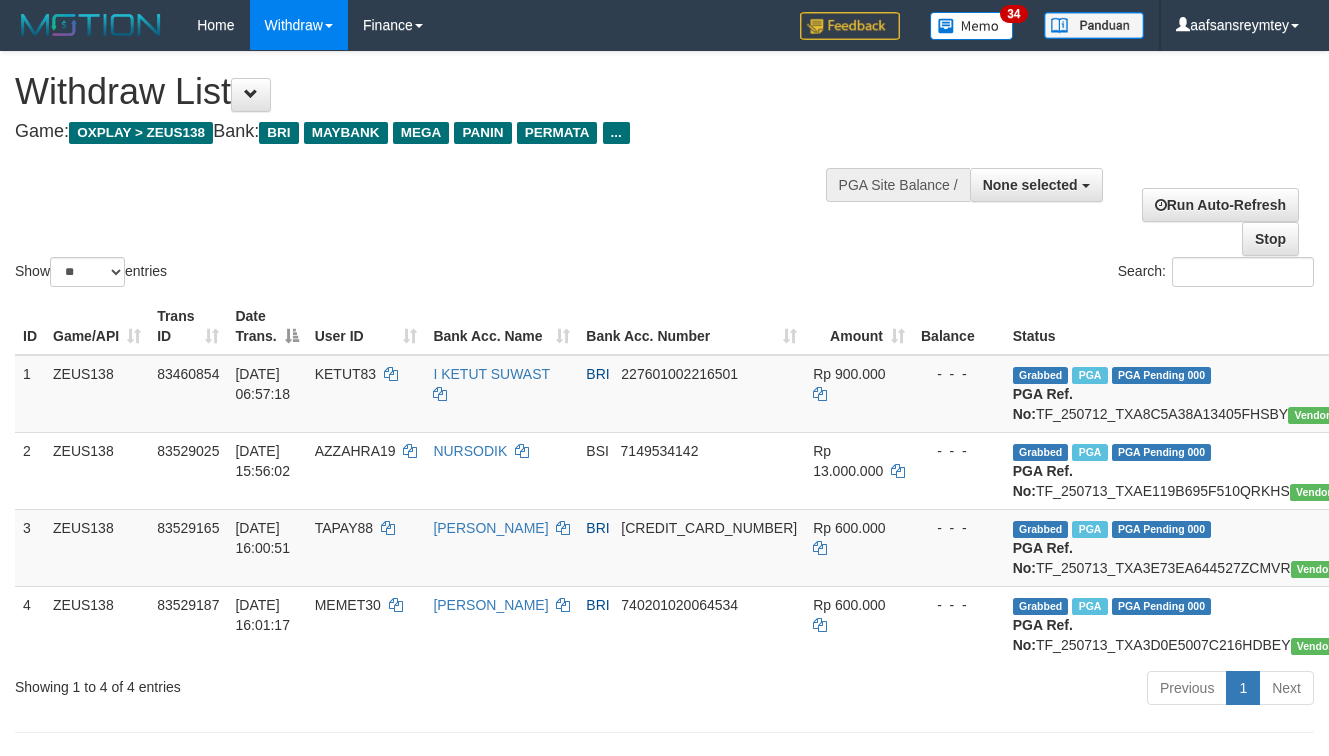 select 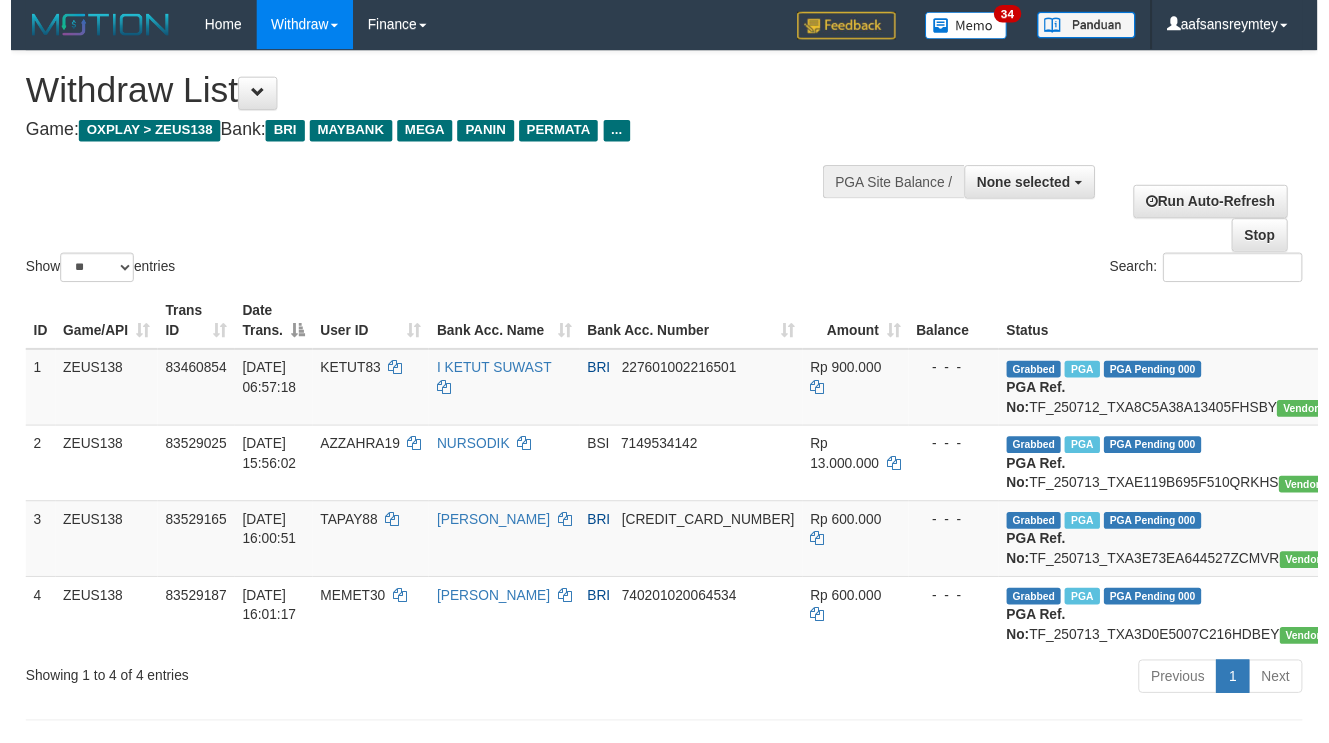 scroll, scrollTop: 163, scrollLeft: 0, axis: vertical 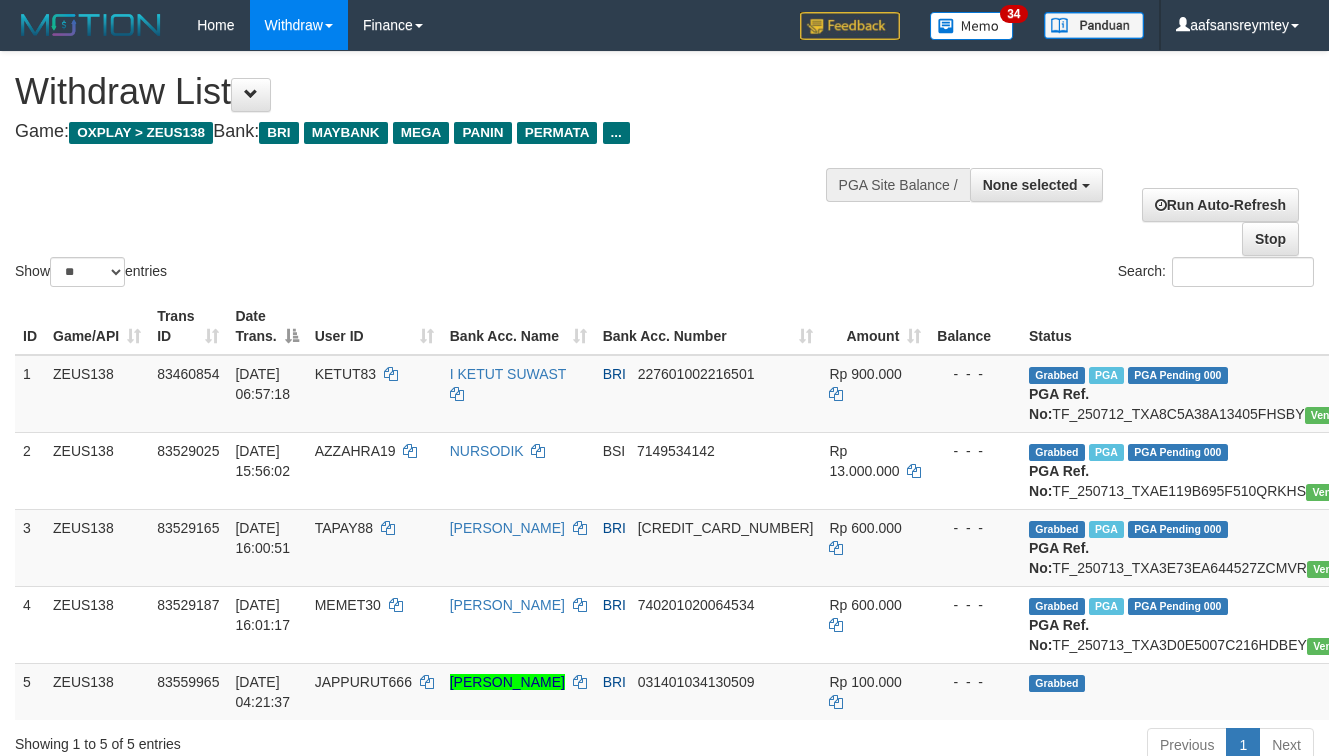 select 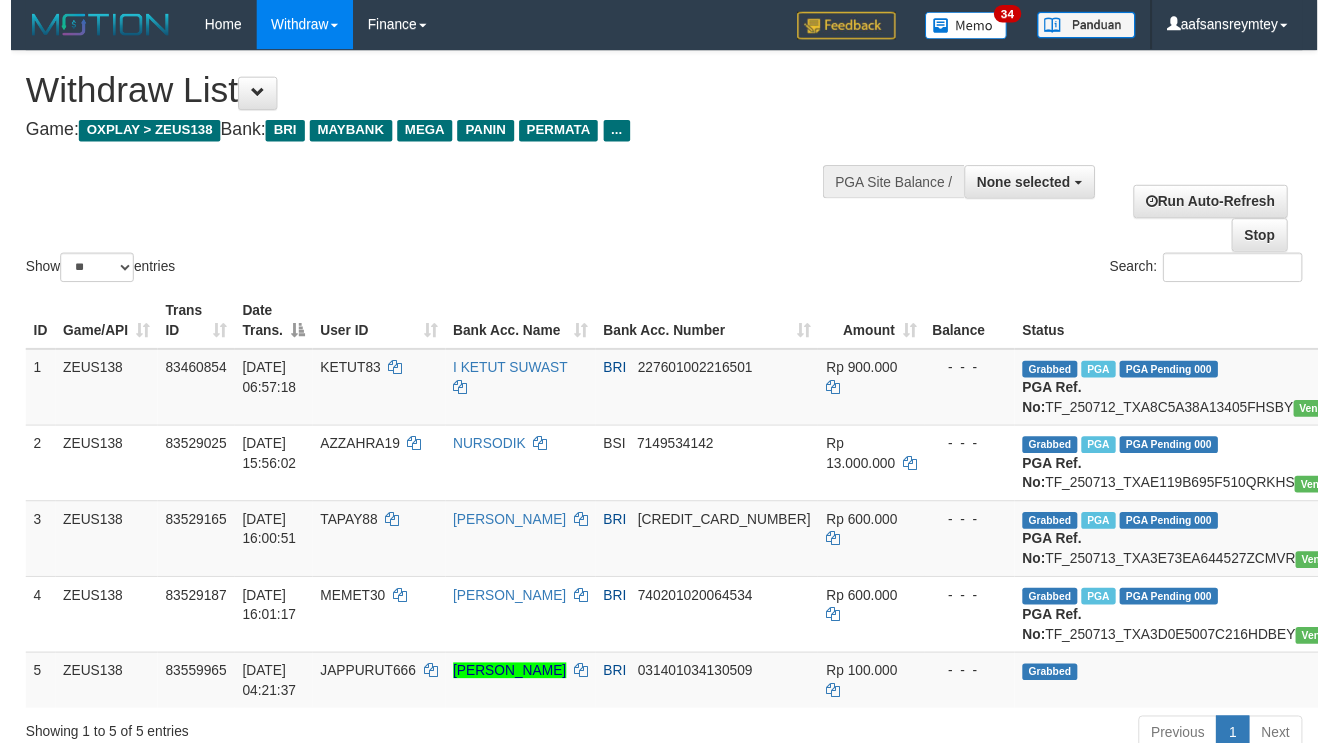 scroll, scrollTop: 73, scrollLeft: 0, axis: vertical 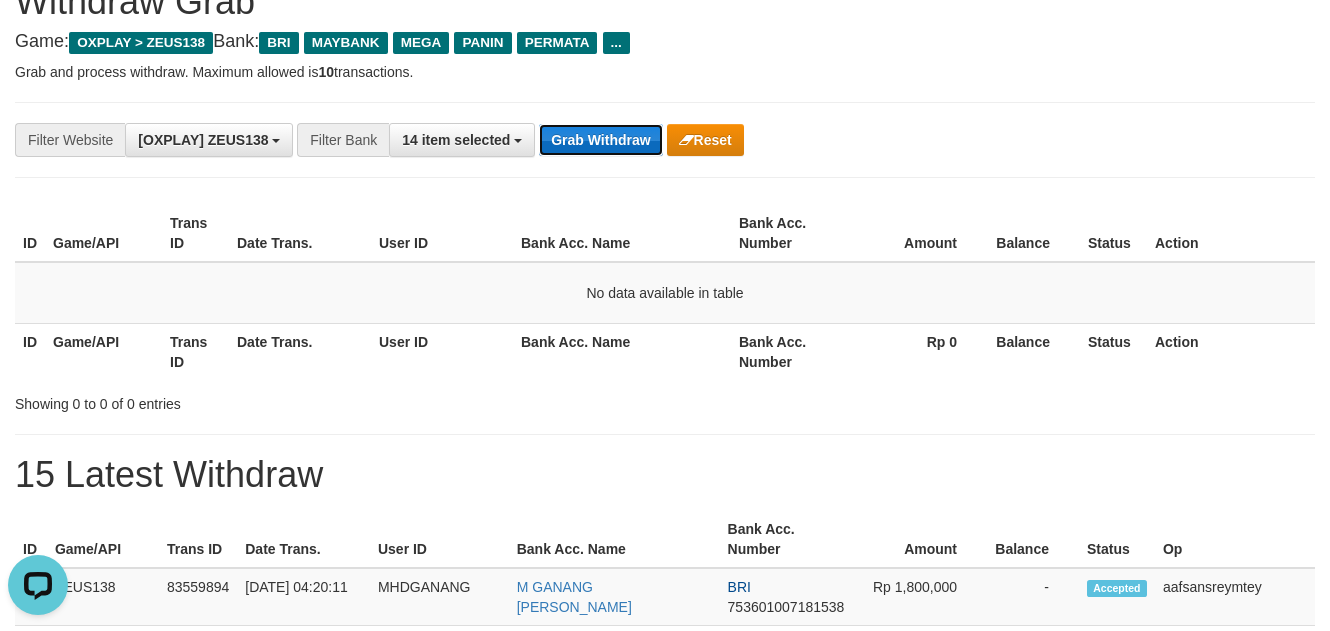 click on "Grab Withdraw" at bounding box center [600, 140] 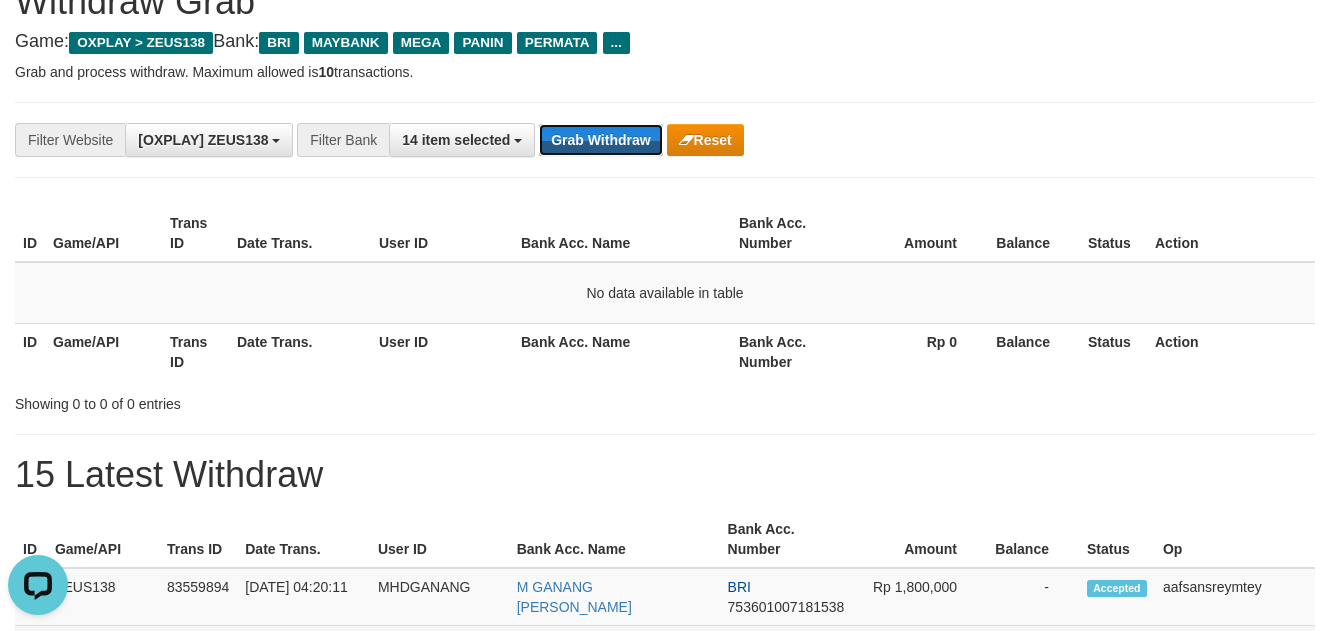 click on "Grab Withdraw" at bounding box center [600, 140] 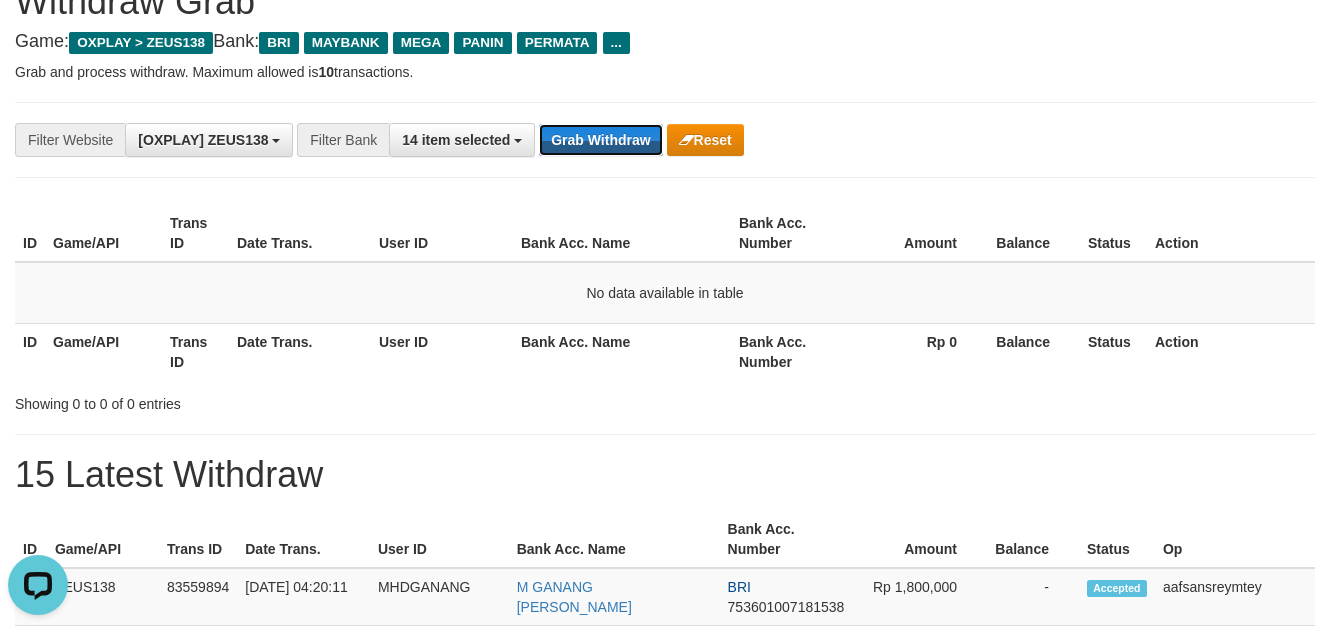 click on "Grab Withdraw" at bounding box center (600, 140) 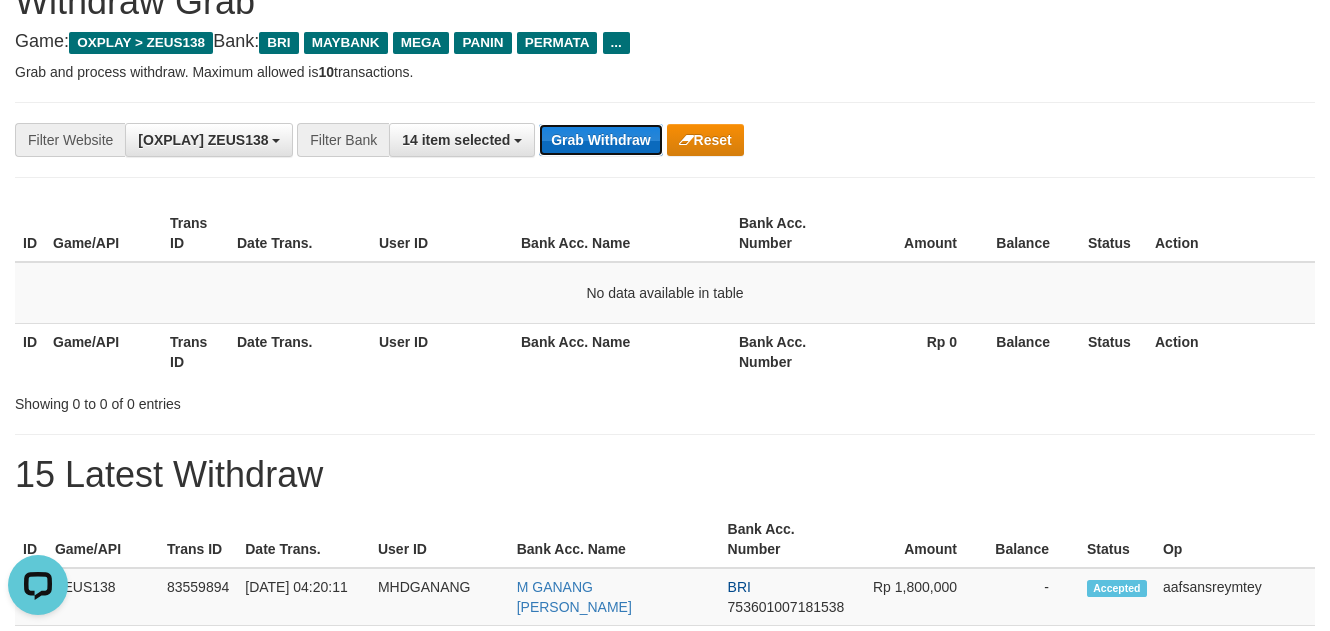 click on "Grab Withdraw" at bounding box center [600, 140] 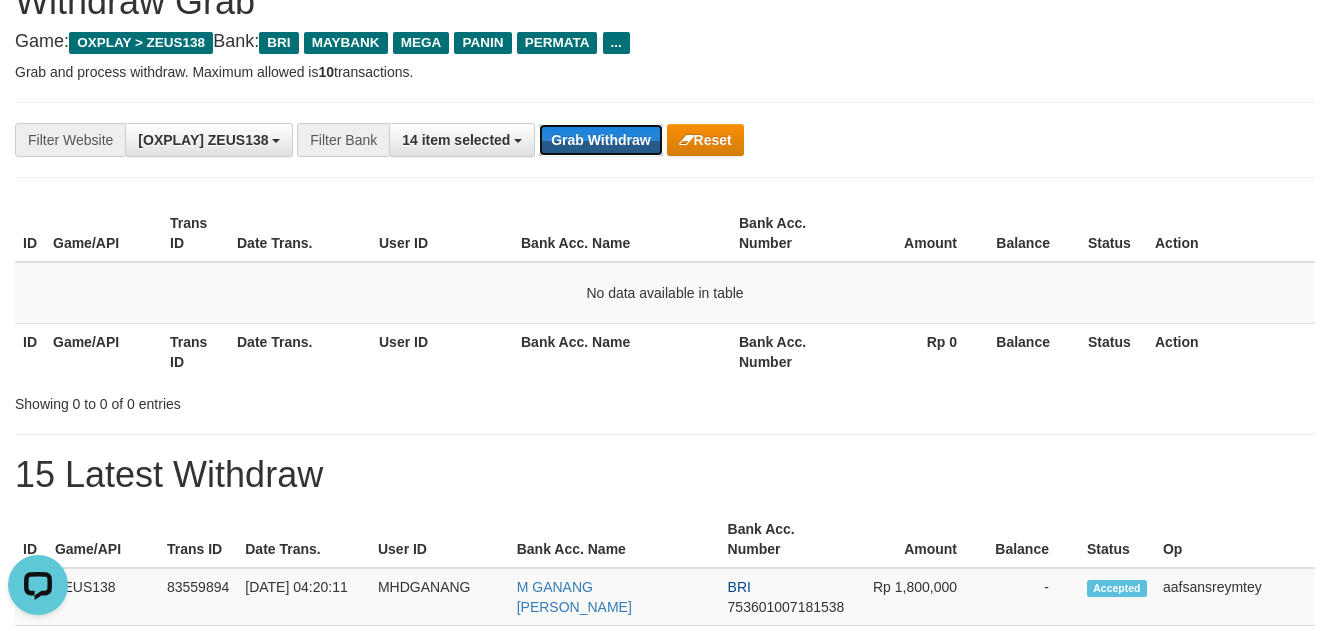 click on "Grab Withdraw" at bounding box center (600, 140) 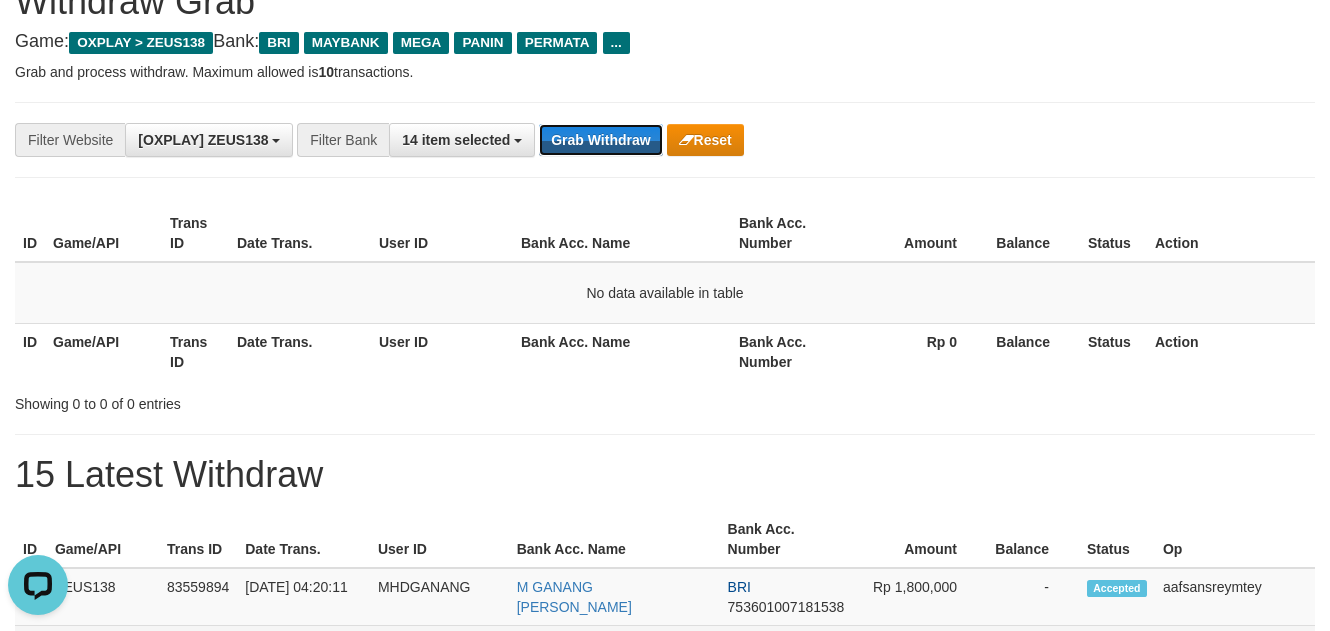 click on "Grab Withdraw" at bounding box center [600, 140] 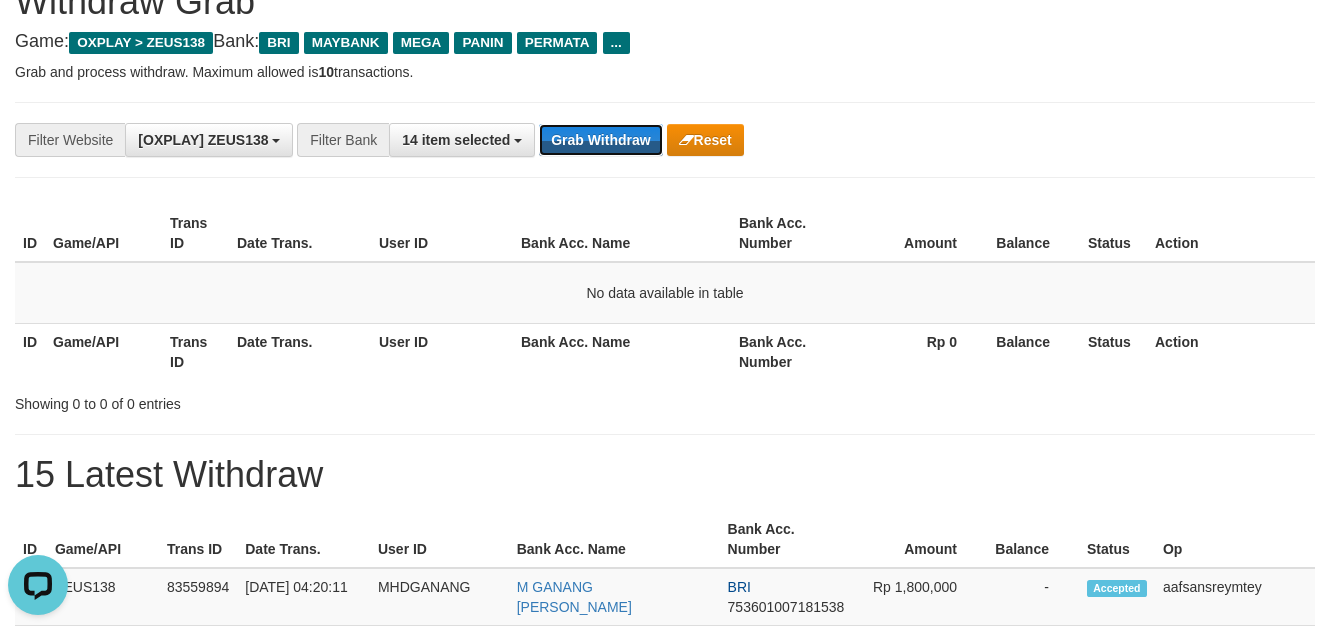 click on "Grab Withdraw" at bounding box center (600, 140) 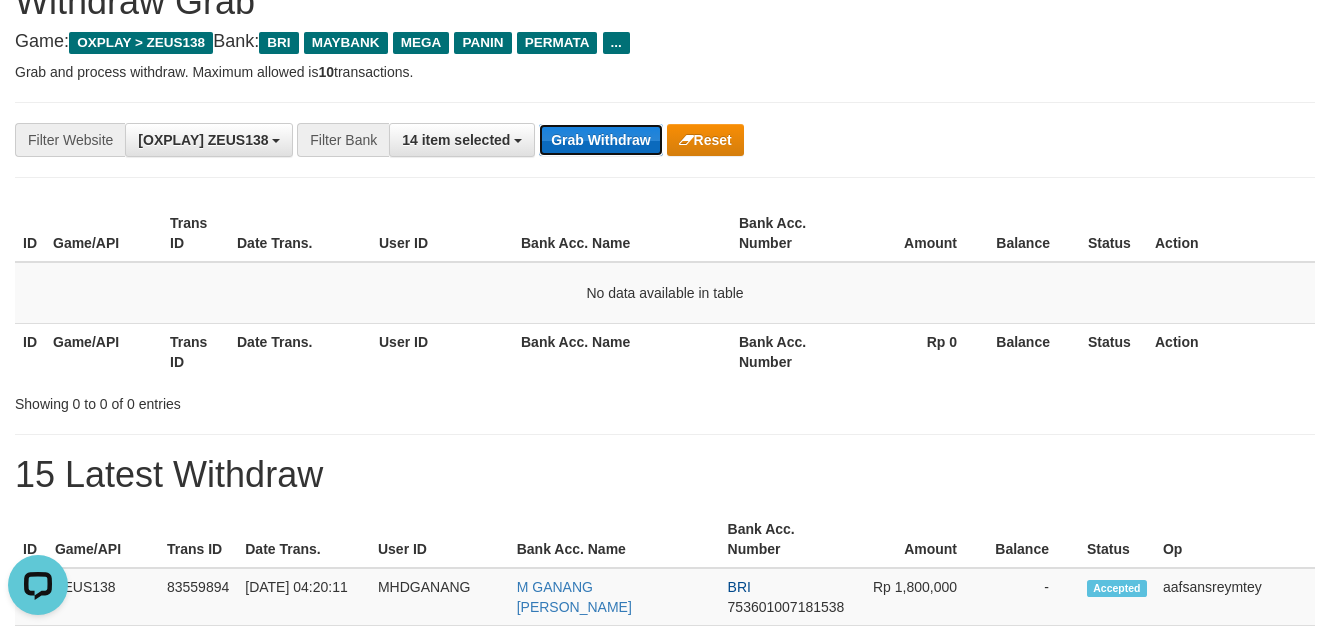 click on "Grab Withdraw" at bounding box center [600, 140] 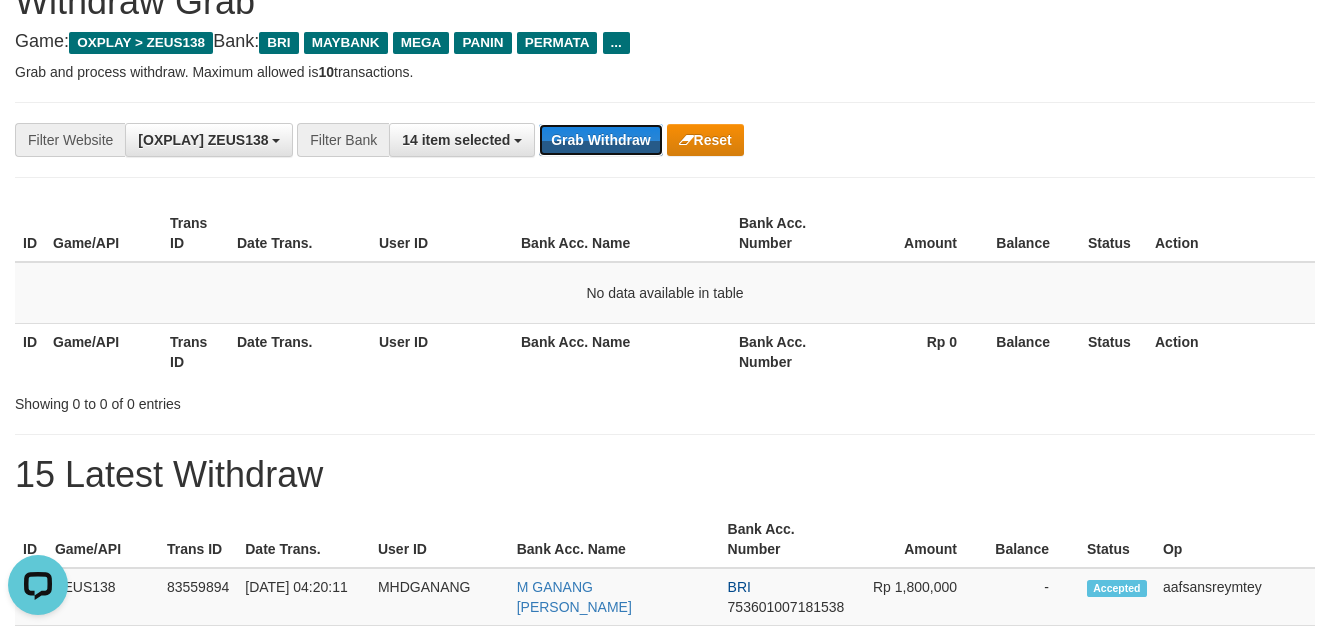 click on "Grab Withdraw" at bounding box center [600, 140] 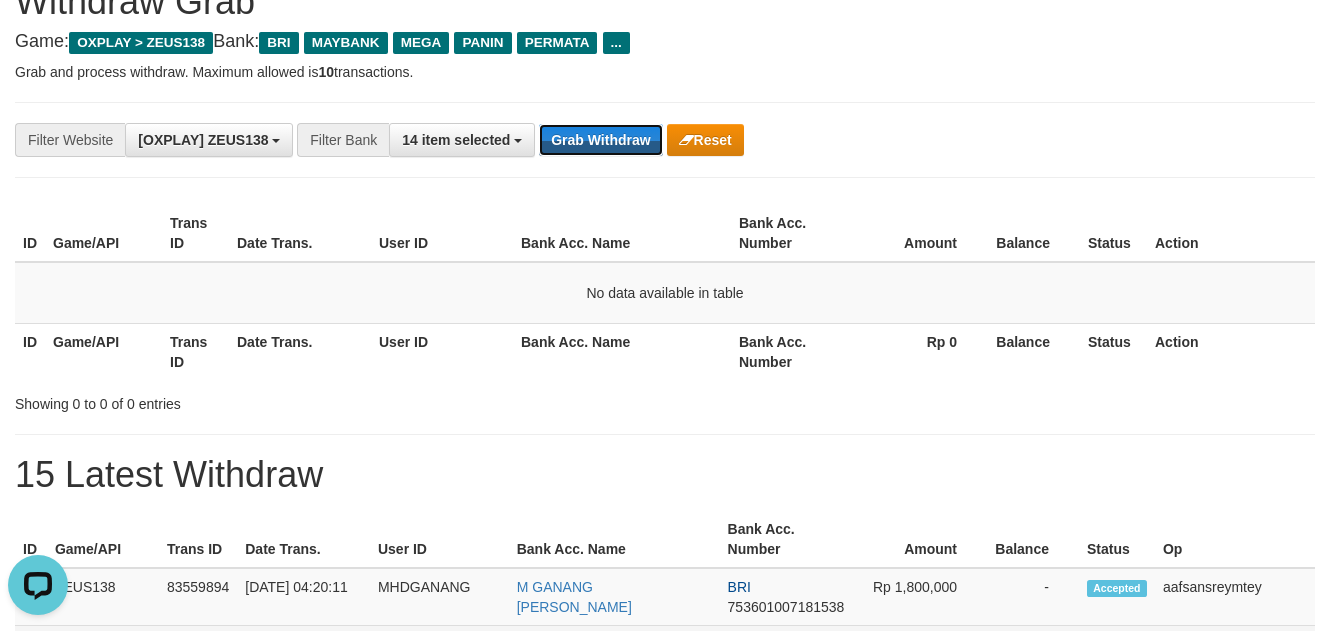 click on "Grab Withdraw" at bounding box center [600, 140] 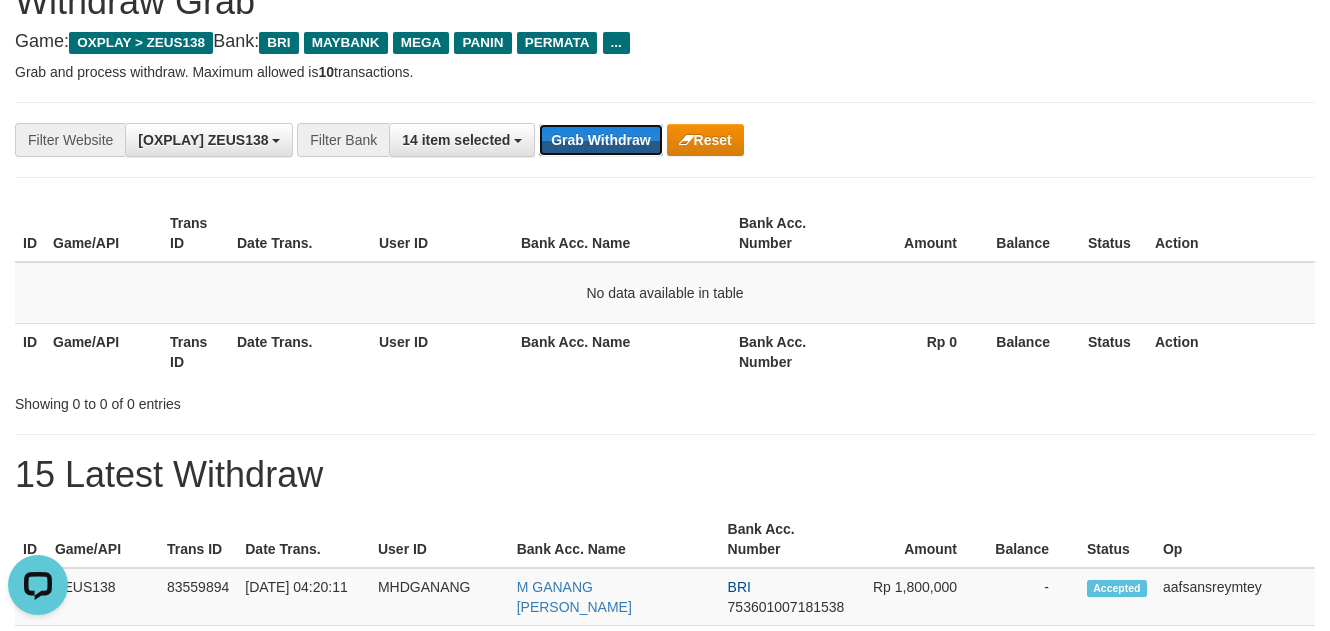 click on "Grab Withdraw" at bounding box center (600, 140) 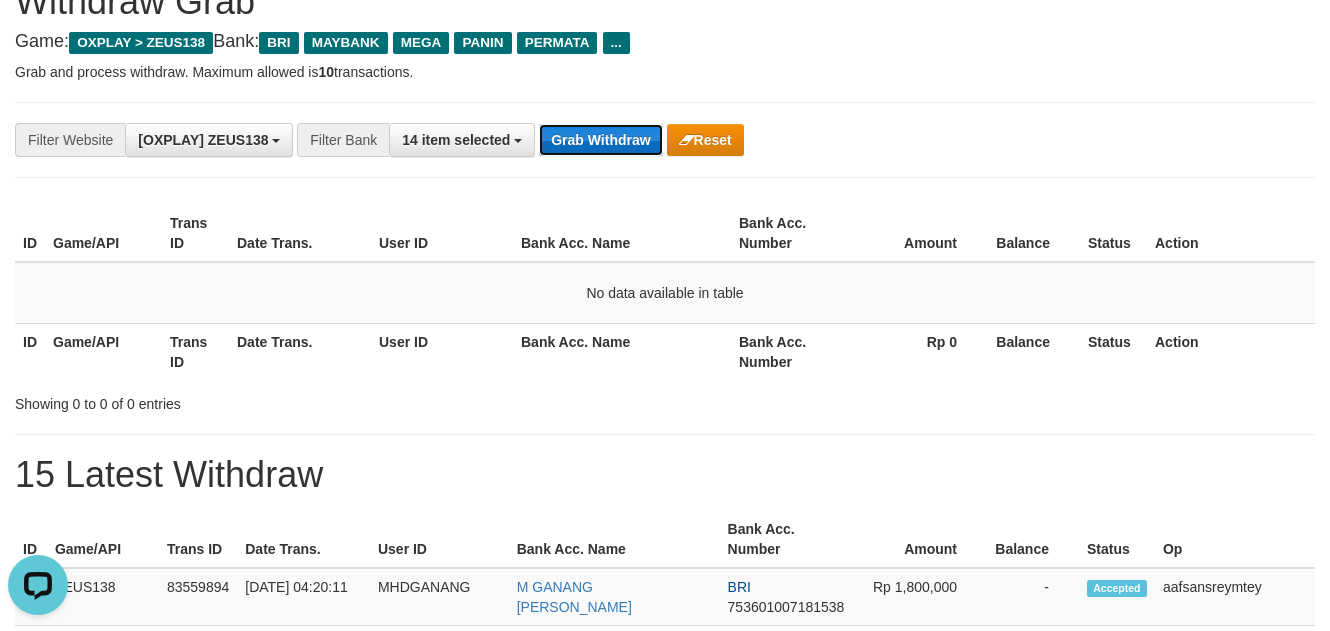click on "Grab Withdraw" at bounding box center [600, 140] 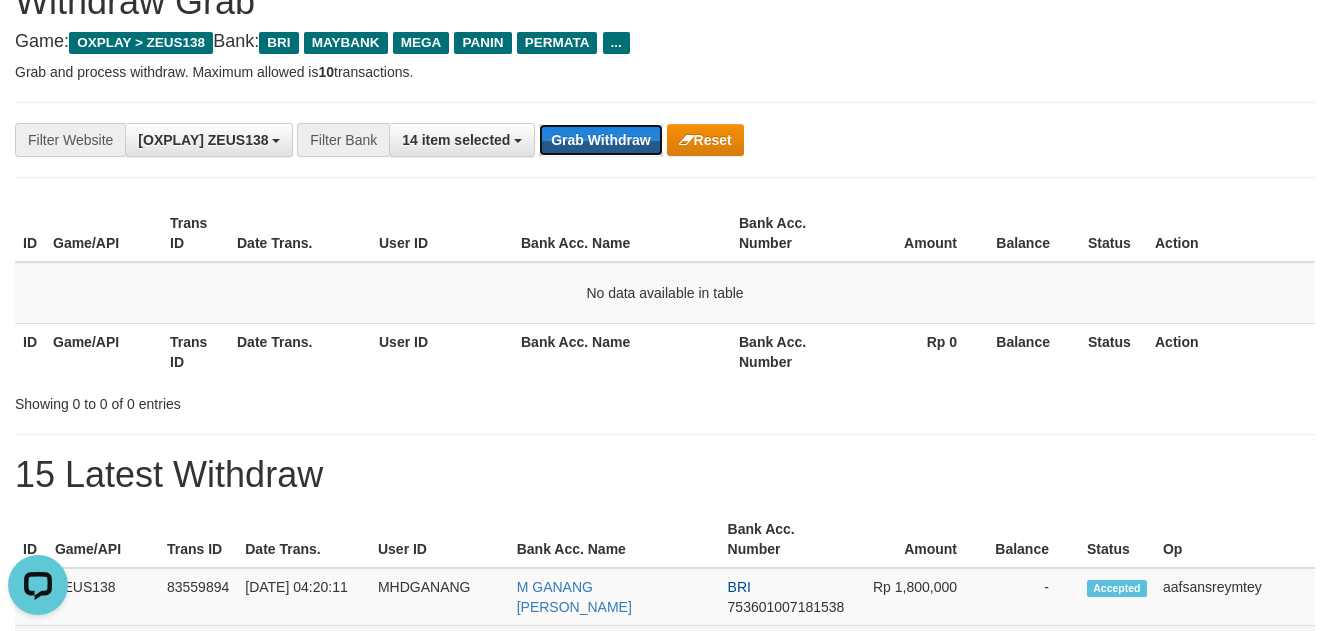 click on "Grab Withdraw" at bounding box center [600, 140] 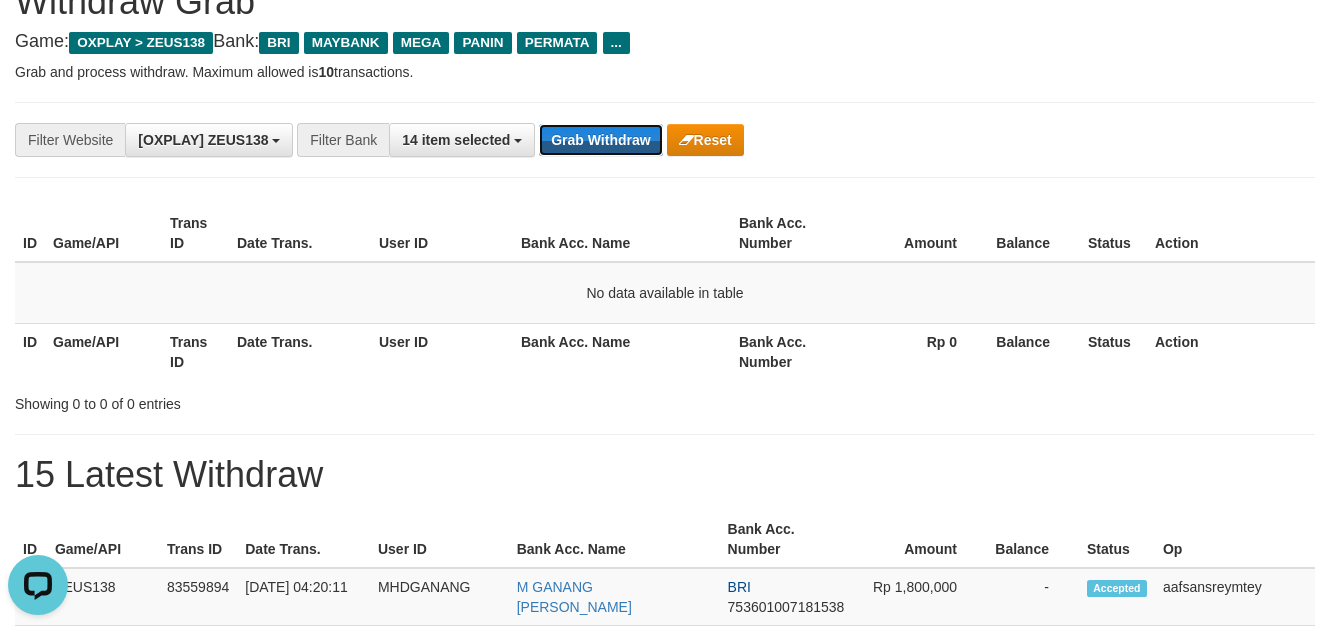 click on "Grab Withdraw" at bounding box center (600, 140) 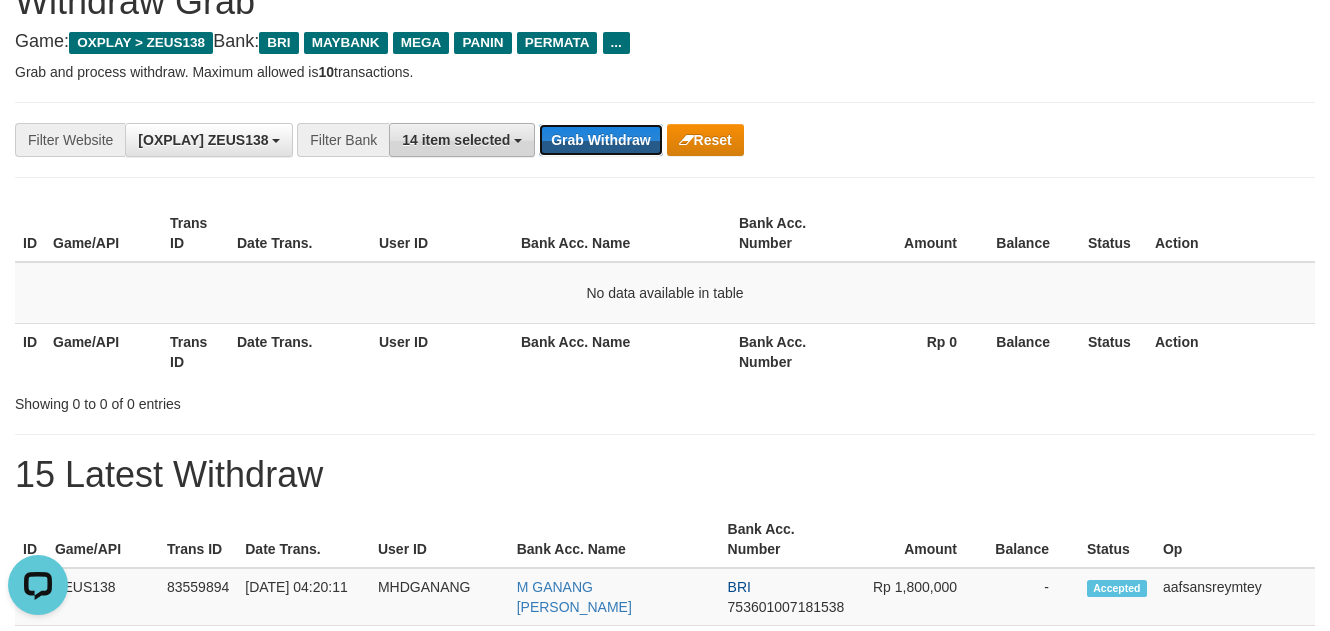 click on "Grab Withdraw" at bounding box center [600, 140] 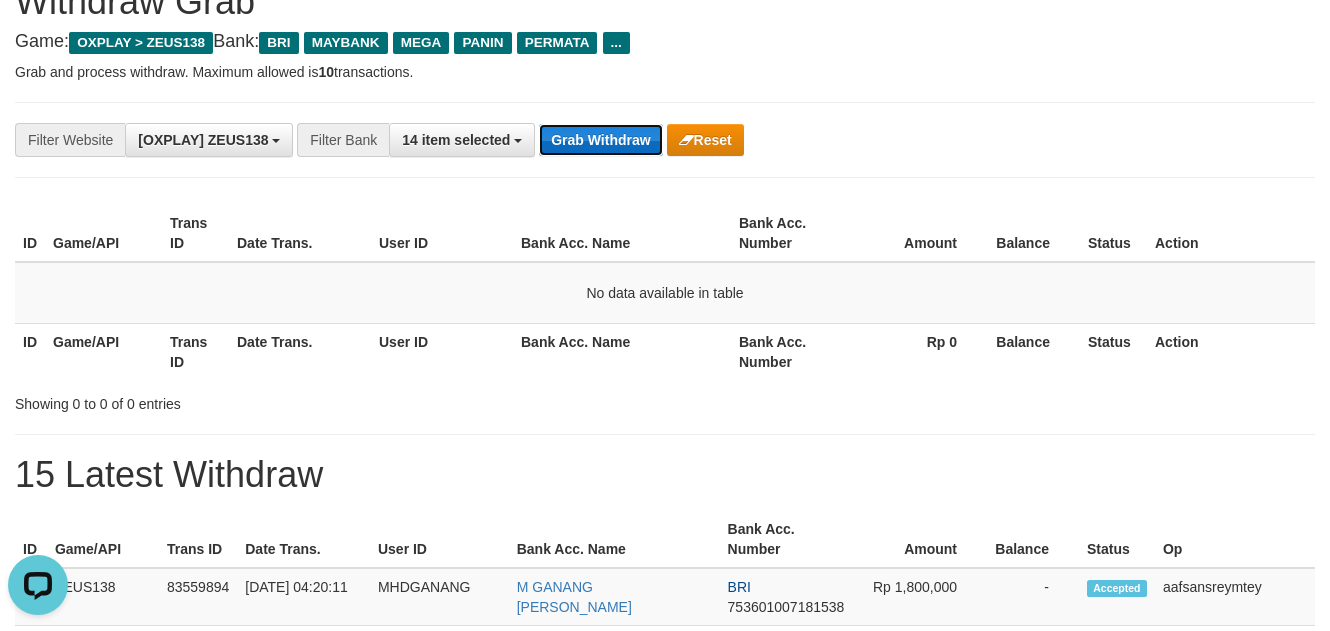 click on "Grab Withdraw" at bounding box center (600, 140) 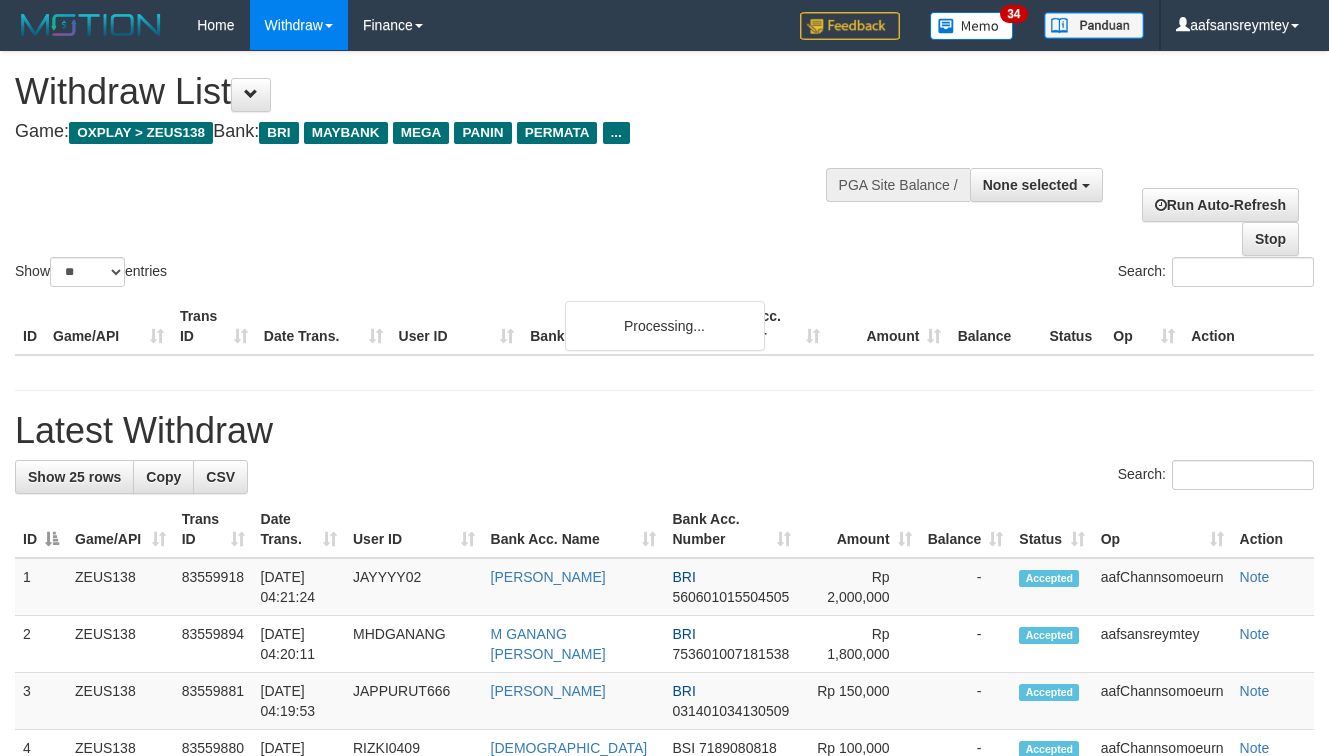 select 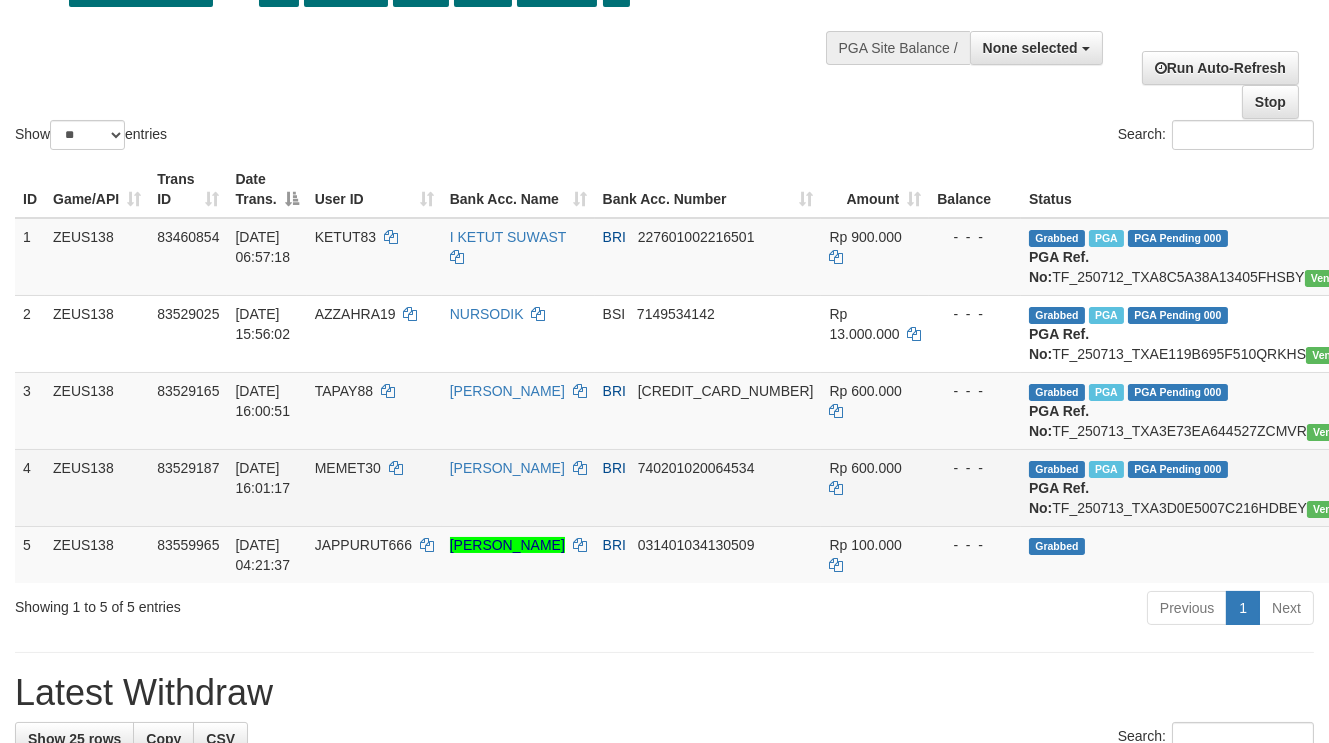 scroll, scrollTop: 256, scrollLeft: 0, axis: vertical 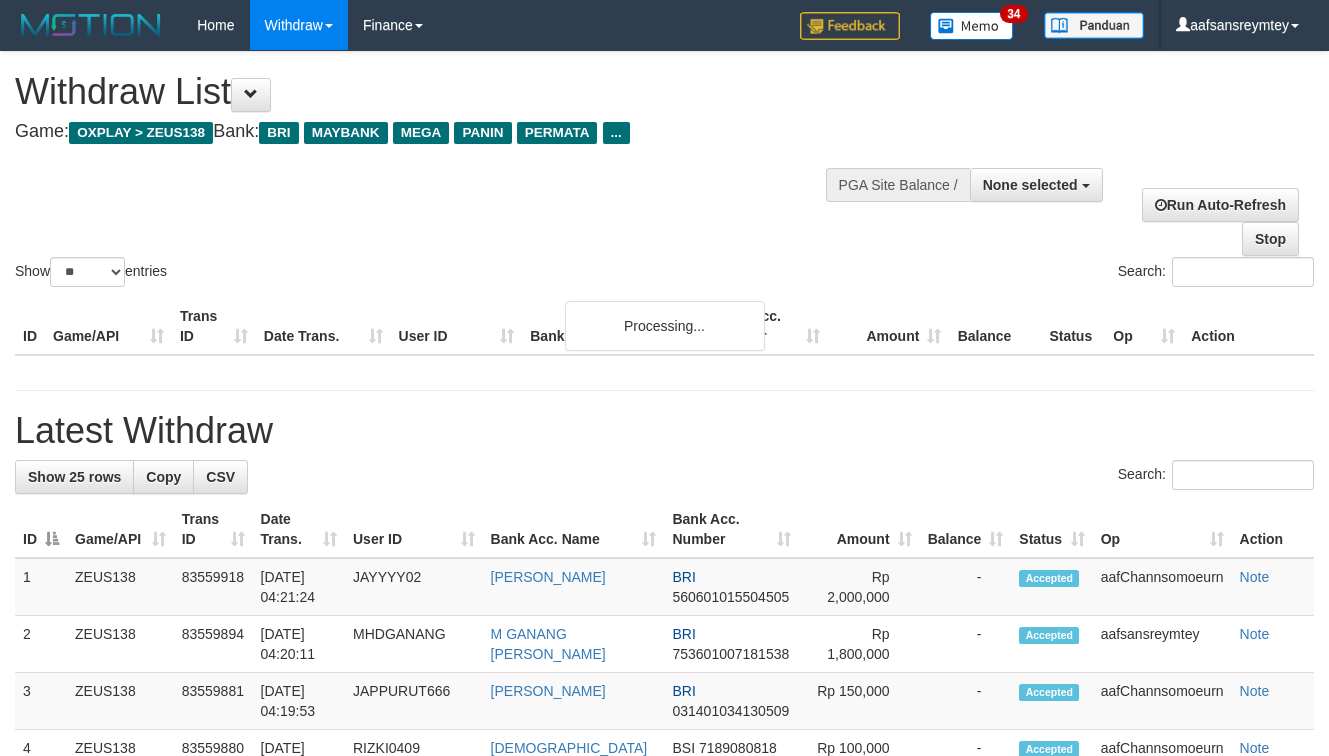 select 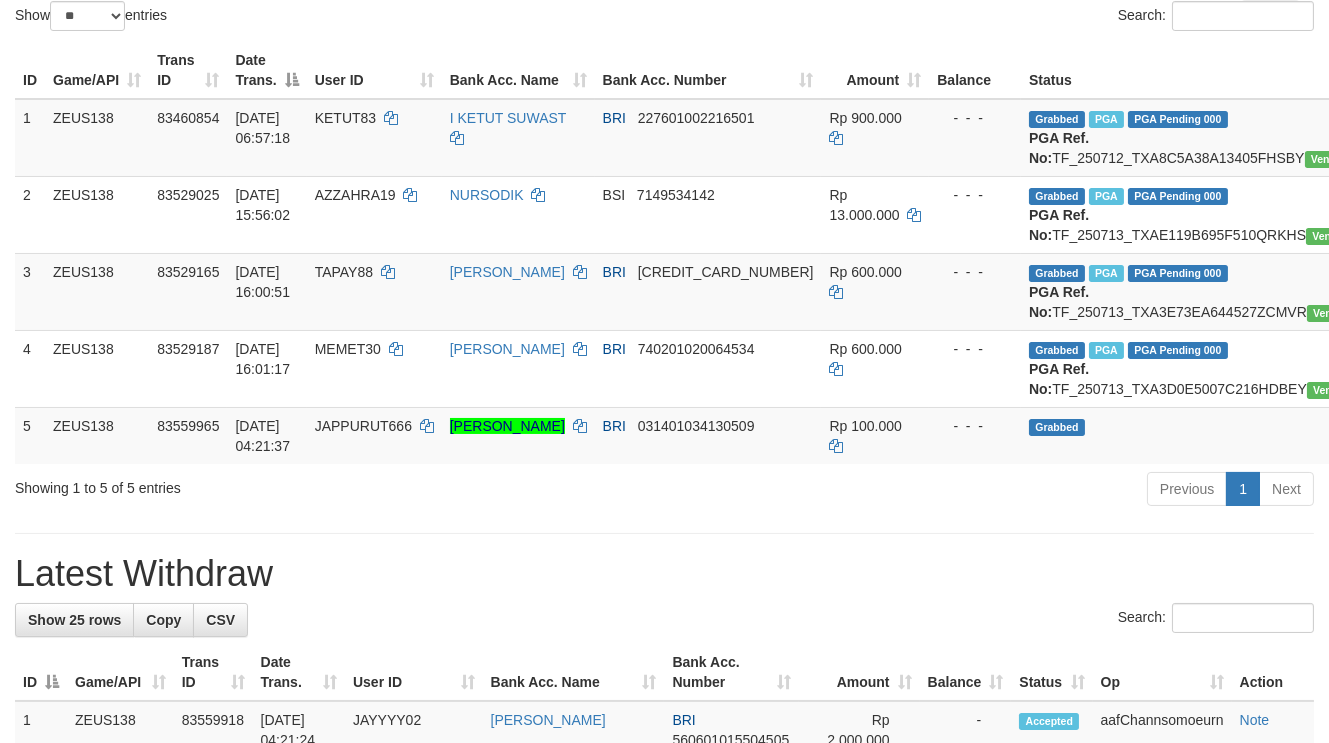 scroll, scrollTop: 257, scrollLeft: 0, axis: vertical 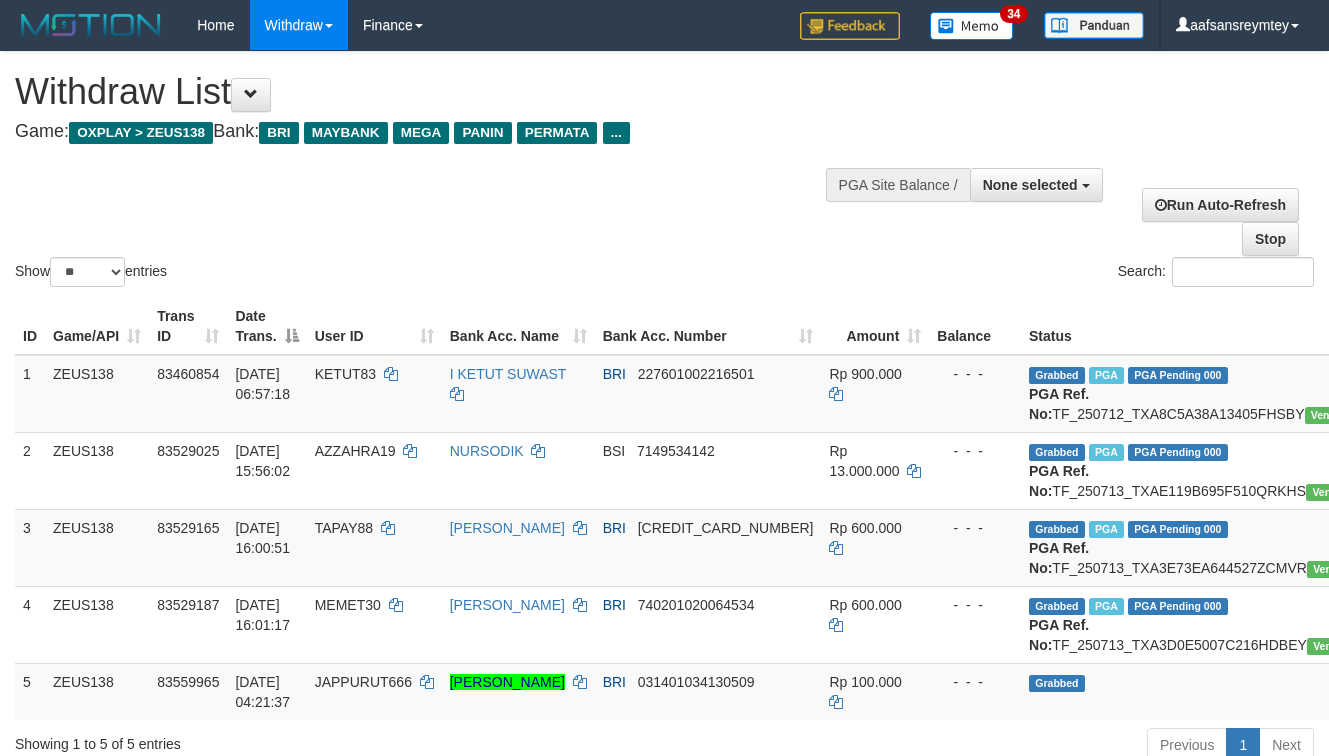 select 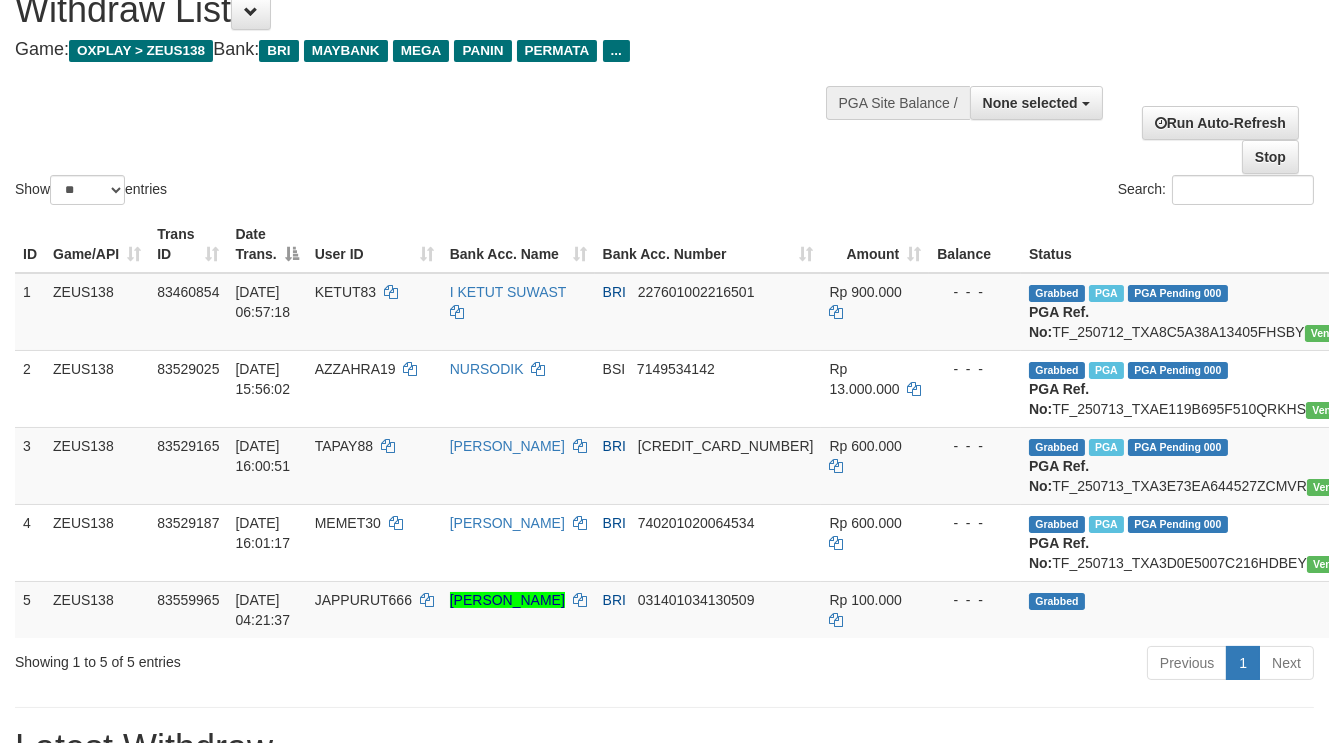 scroll, scrollTop: 75, scrollLeft: 0, axis: vertical 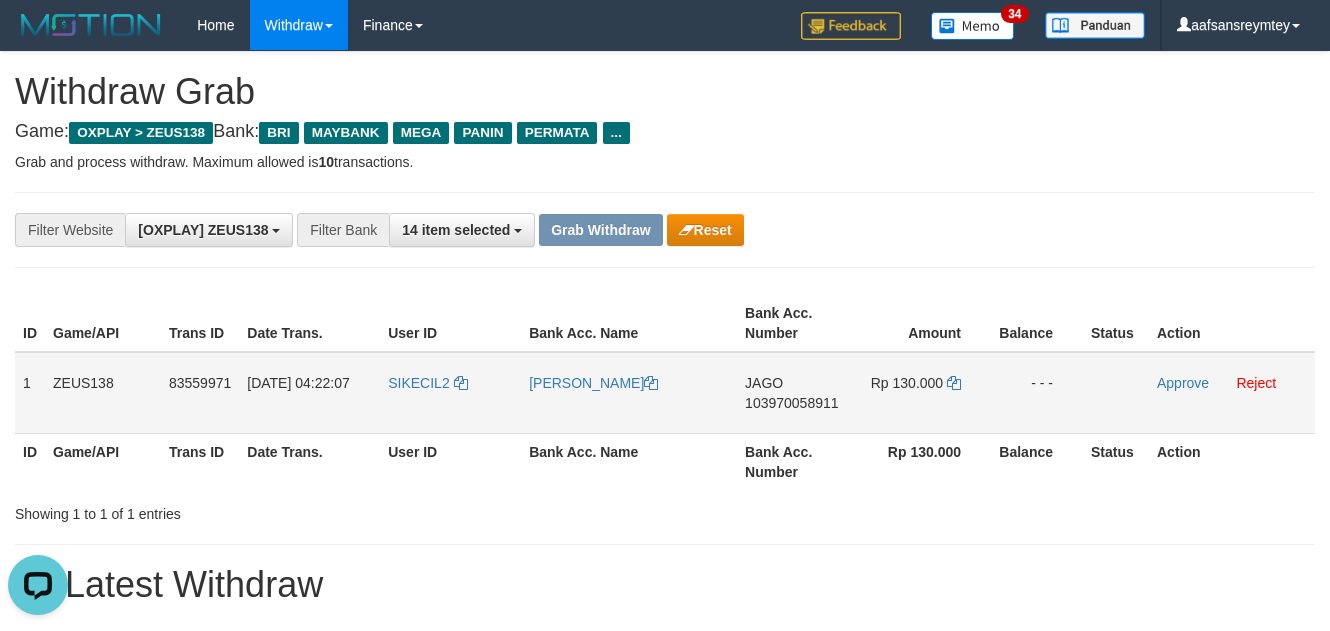 click on "SIKECIL2" at bounding box center (450, 393) 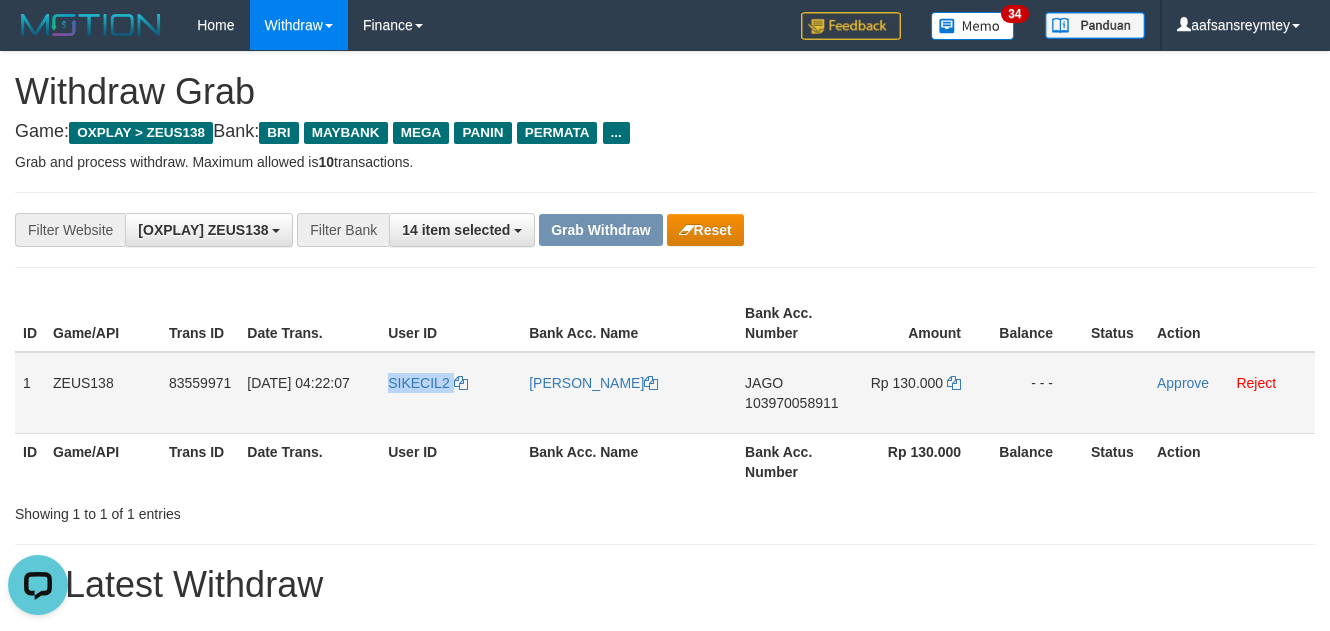 click on "SIKECIL2" at bounding box center (450, 393) 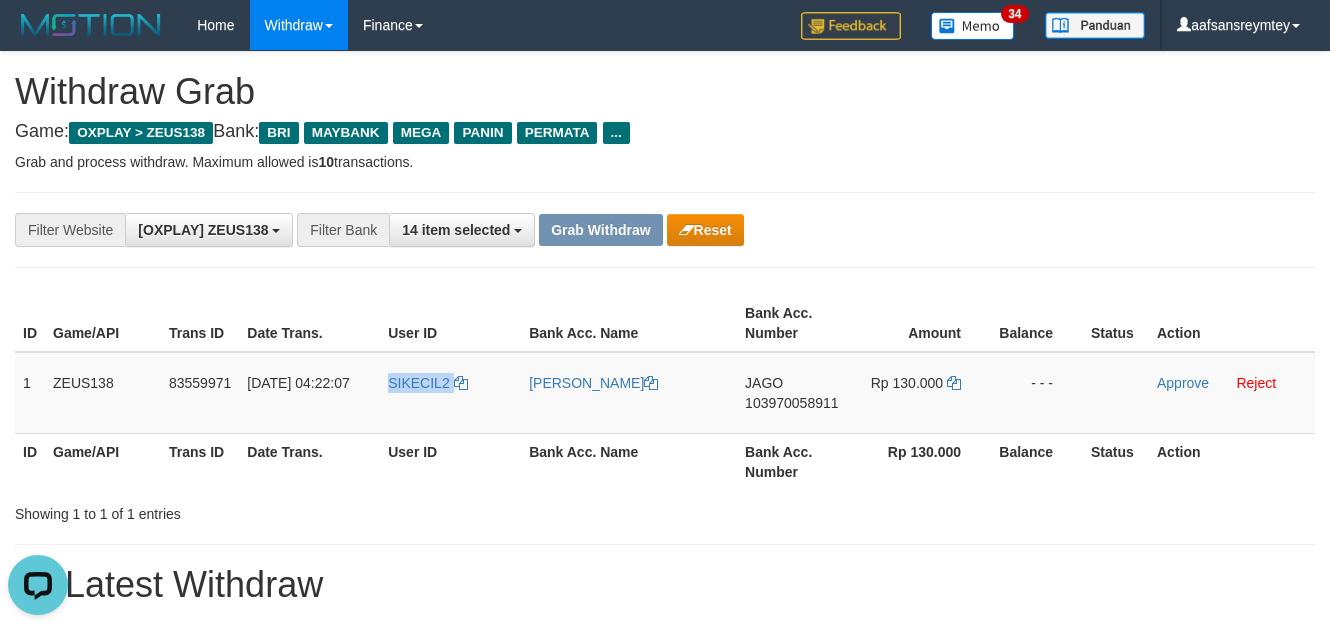 copy on "SIKECIL2" 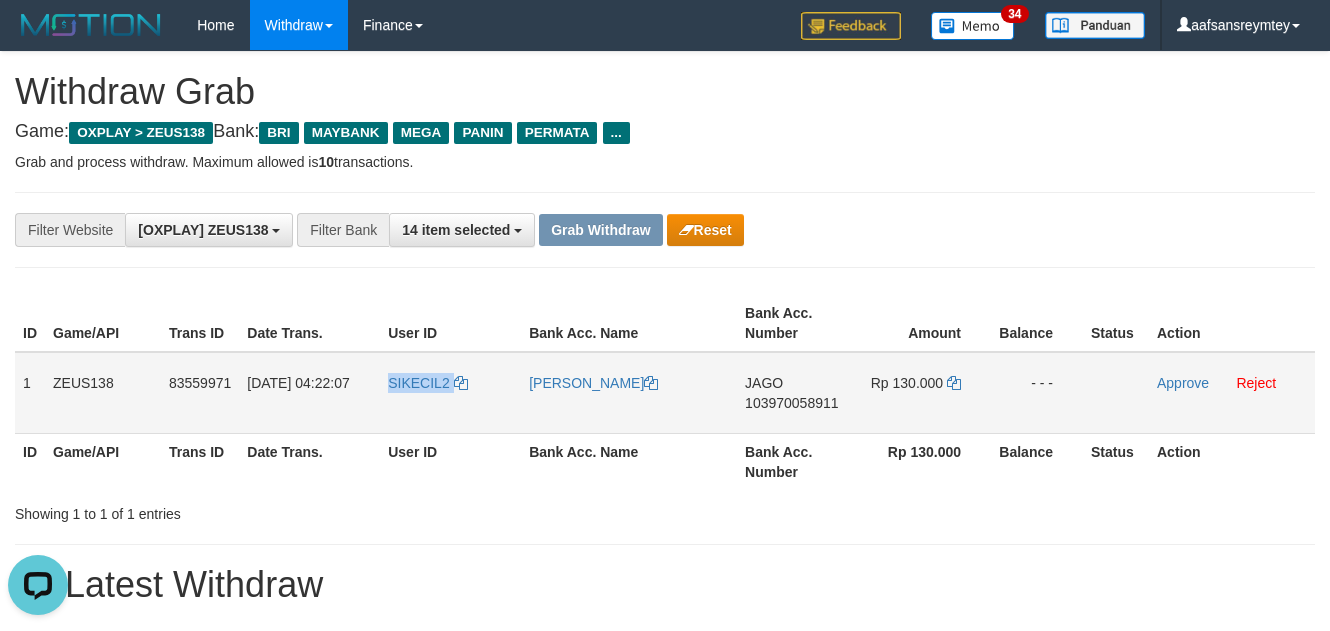 click on "SIKECIL2" at bounding box center (450, 393) 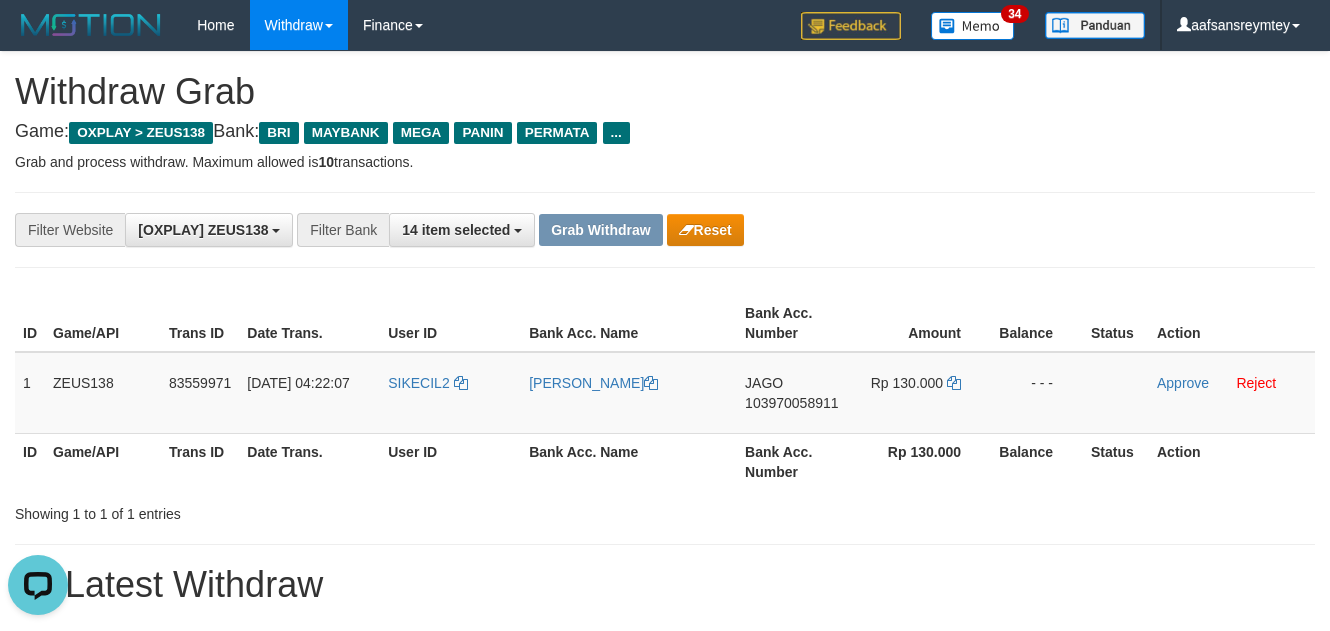 click on "Grab and process withdraw.
Maximum allowed is  10  transactions." at bounding box center (665, 162) 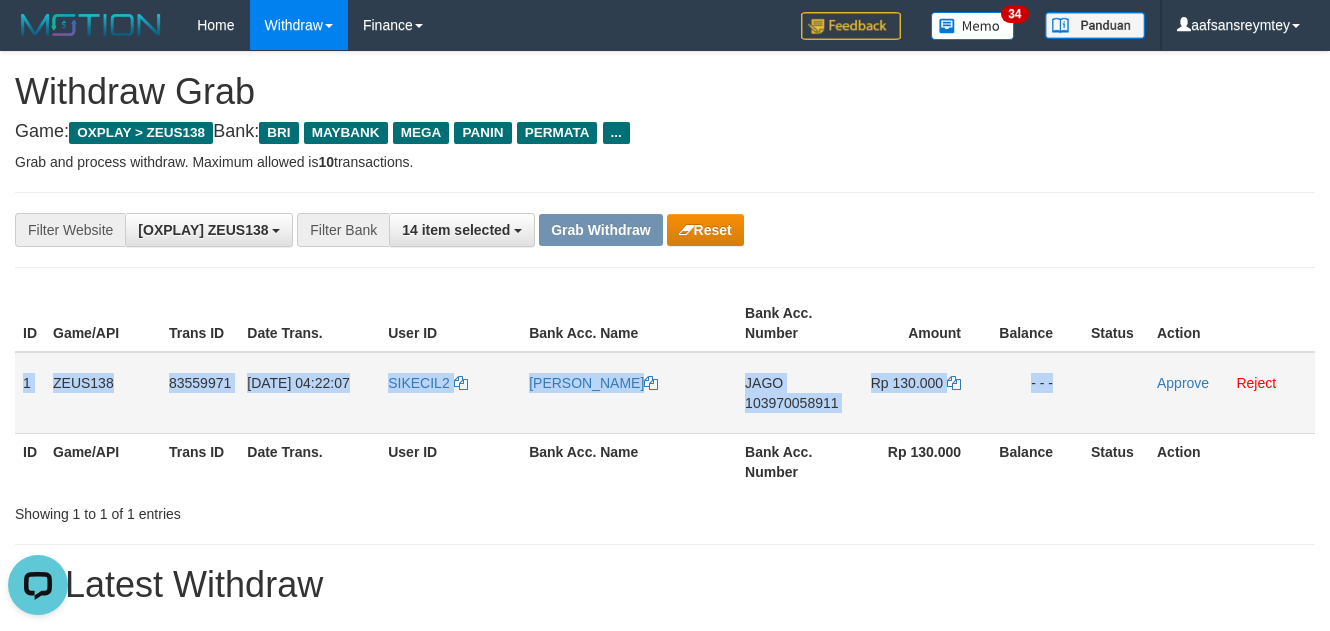 drag, startPoint x: 20, startPoint y: 386, endPoint x: 1148, endPoint y: 415, distance: 1128.3727 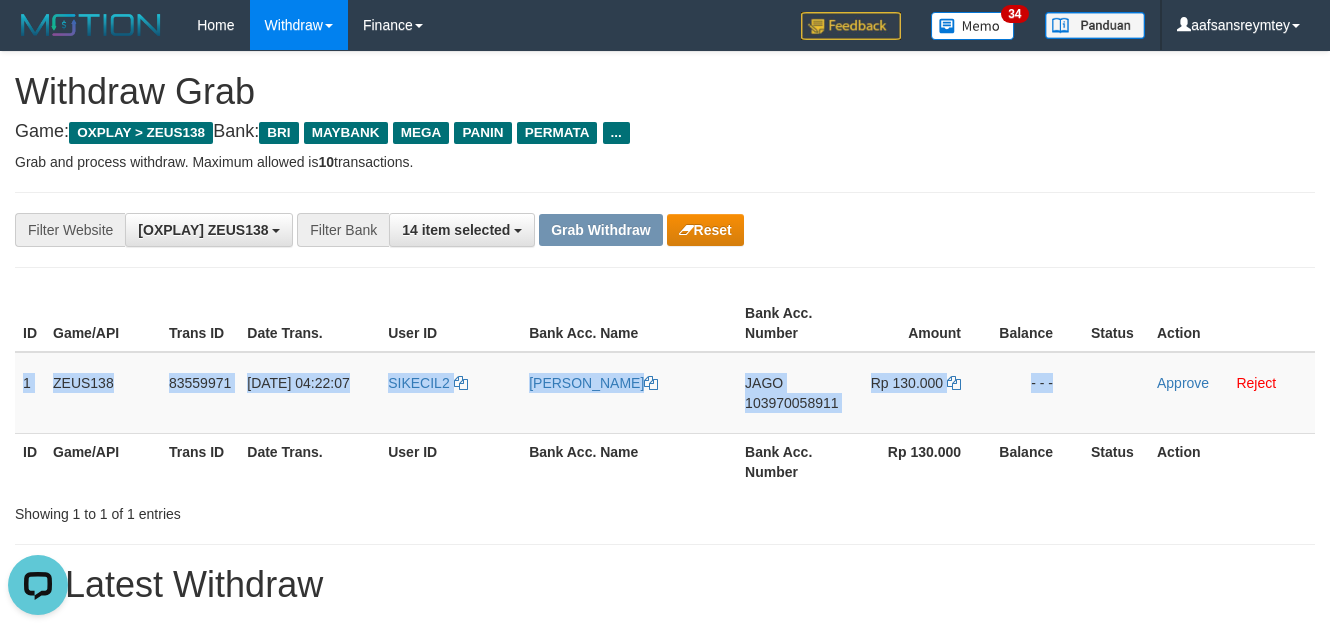 copy on "1
ZEUS138
83559971
14/07/2025 04:22:07
SIKECIL2
IKRAM ZAIDAN WICAKSONO
JAGO
103970058911
Rp 130.000
- - -" 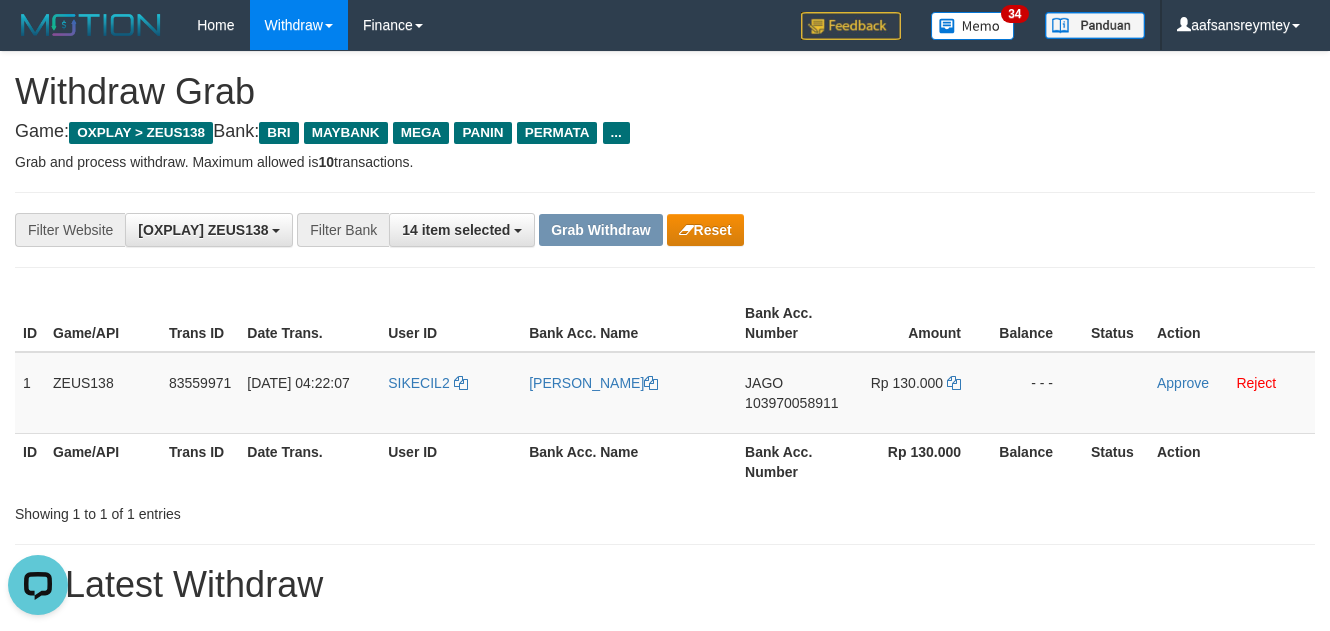 drag, startPoint x: 1031, startPoint y: 226, endPoint x: 1158, endPoint y: 248, distance: 128.89143 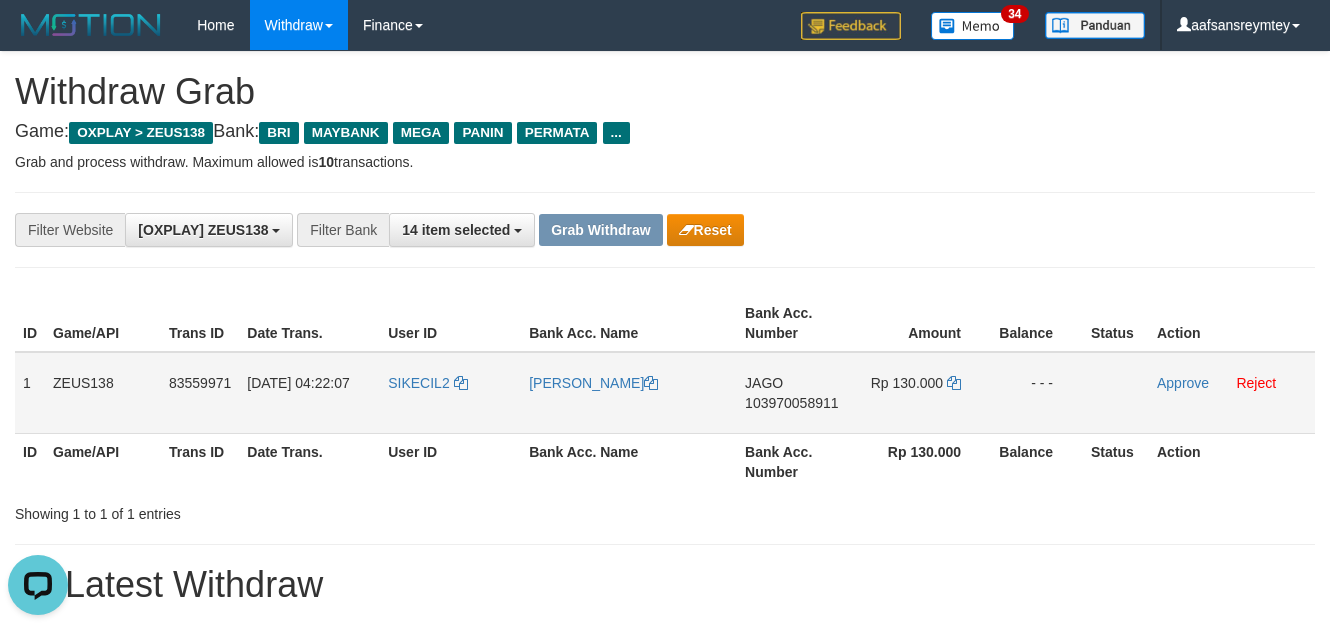 click on "JAGO" at bounding box center (764, 383) 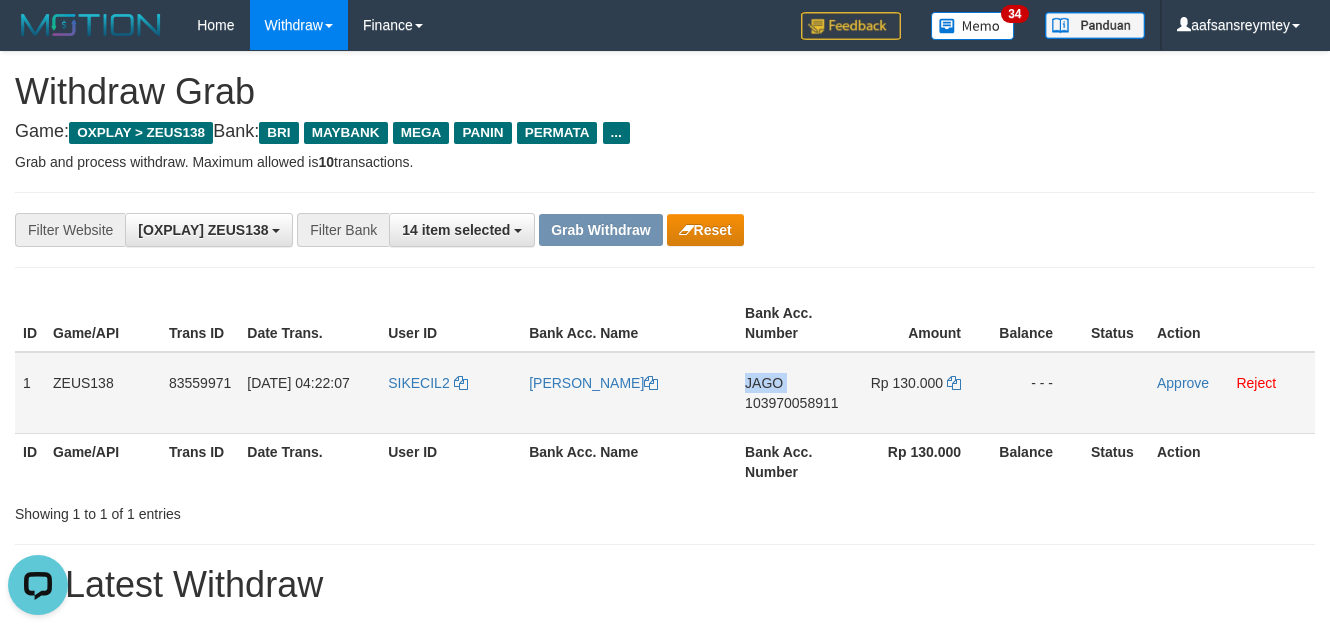 click on "JAGO" at bounding box center [764, 383] 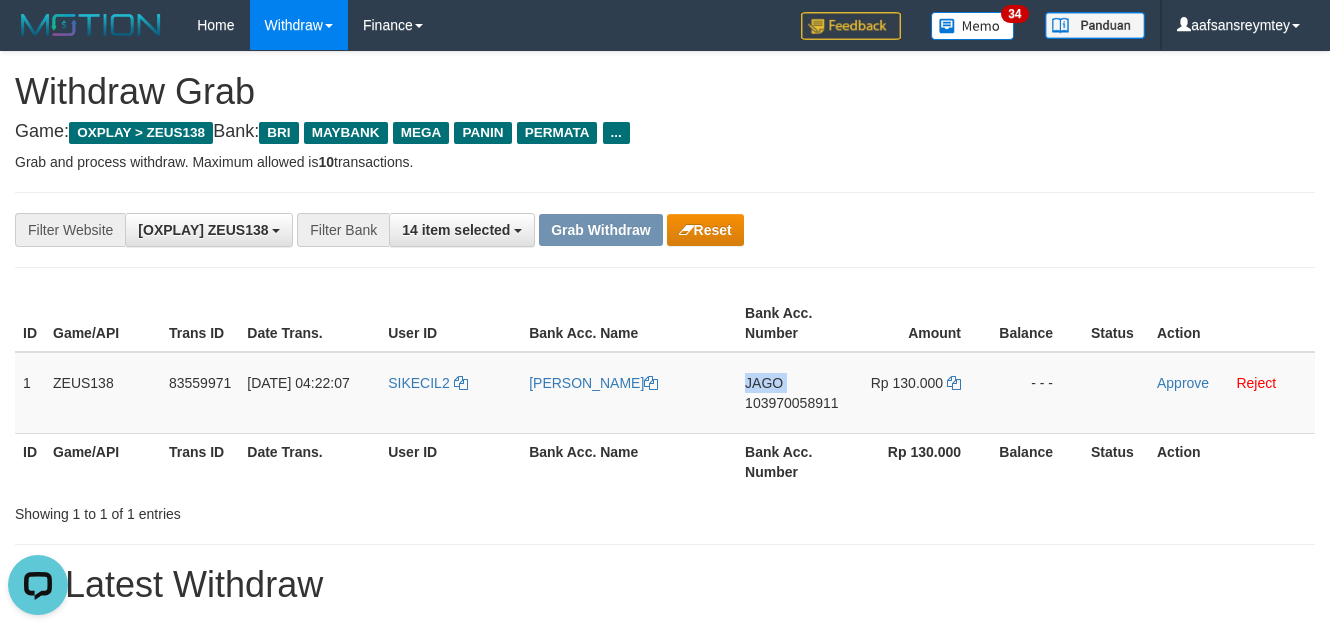 copy on "JAGO" 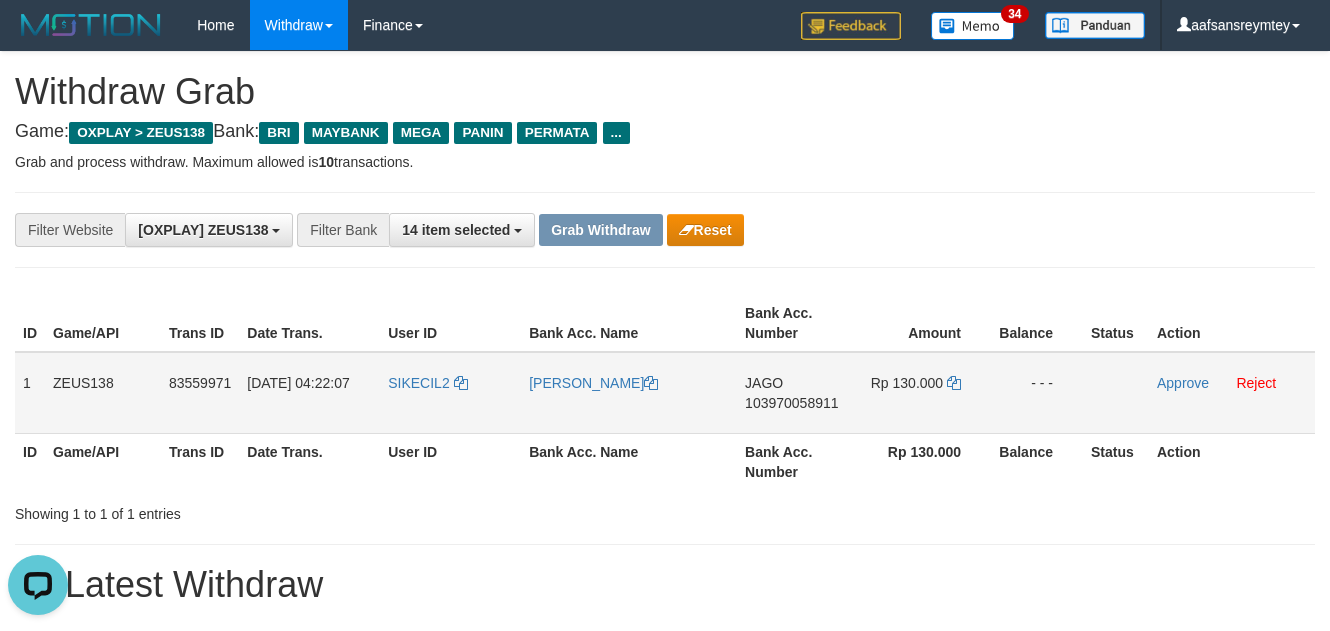 click on "103970058911" at bounding box center [791, 403] 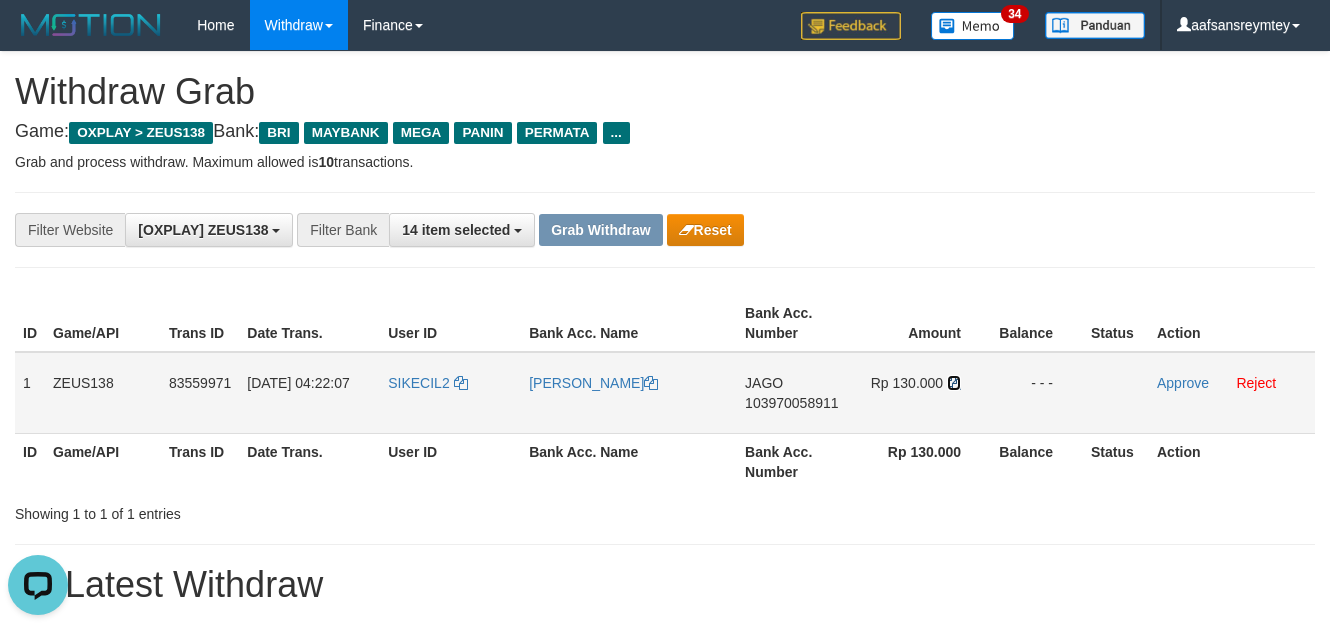 click at bounding box center [954, 383] 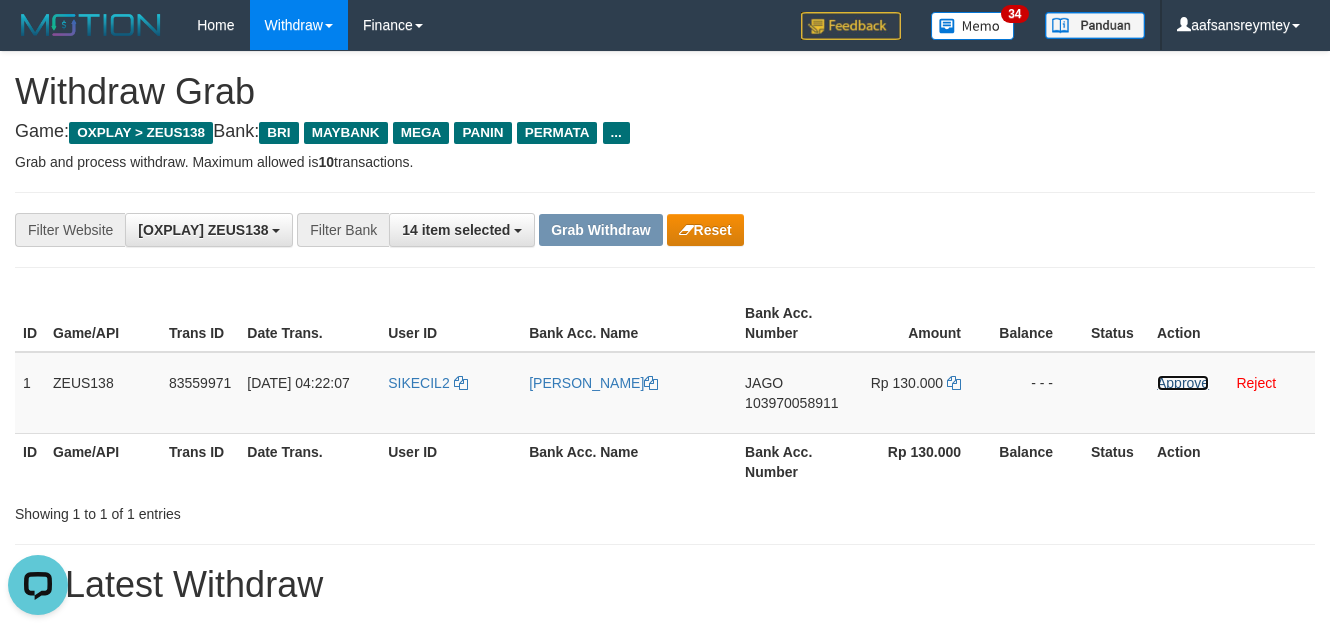 drag, startPoint x: 1161, startPoint y: 379, endPoint x: 763, endPoint y: 193, distance: 439.31766 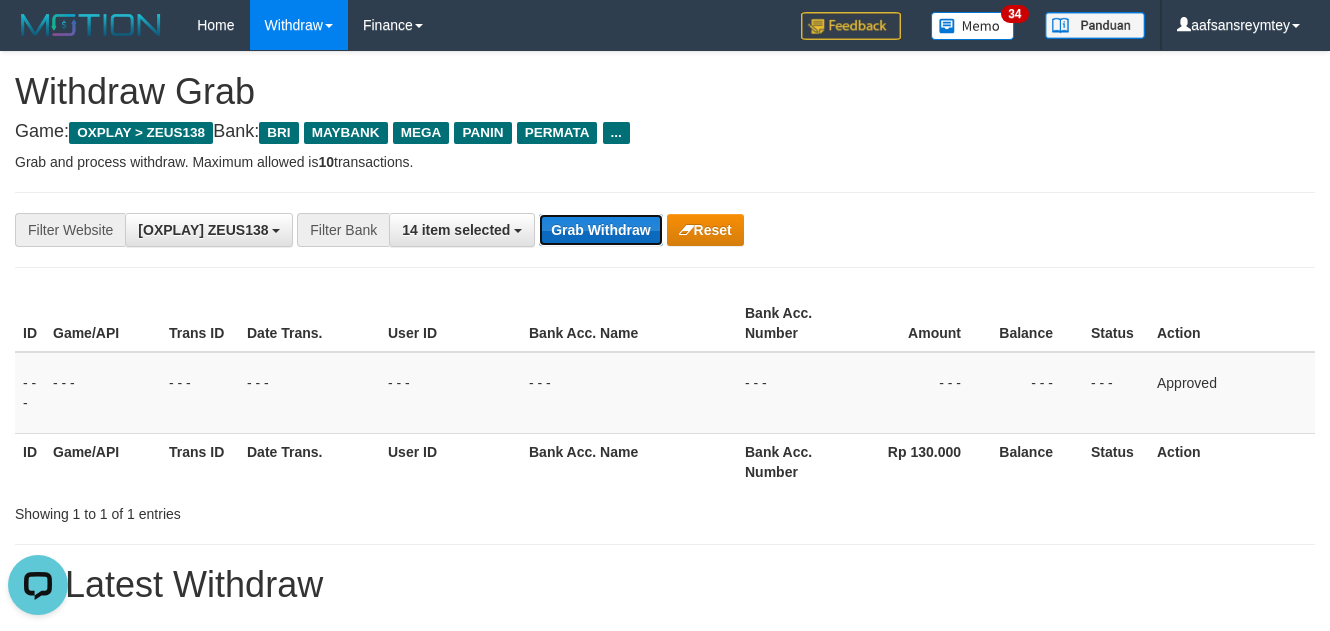 click on "Grab Withdraw" at bounding box center (600, 230) 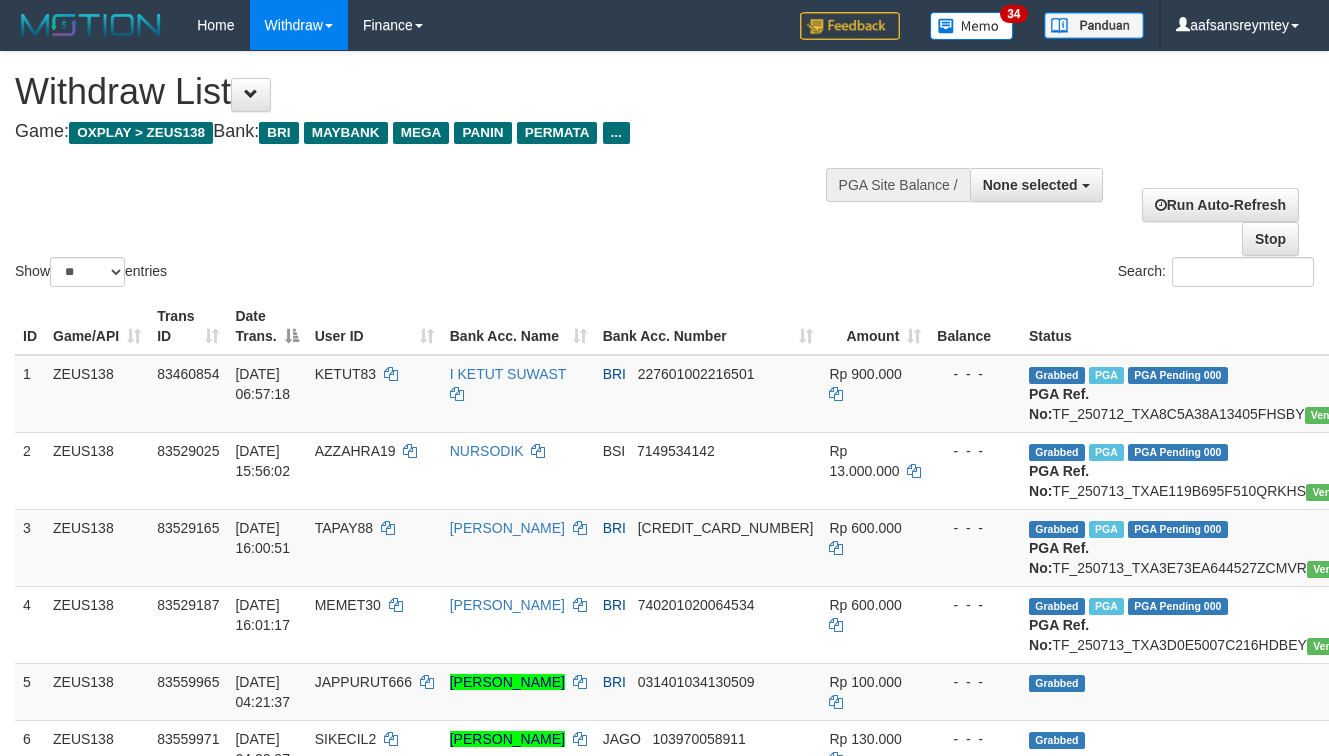 select 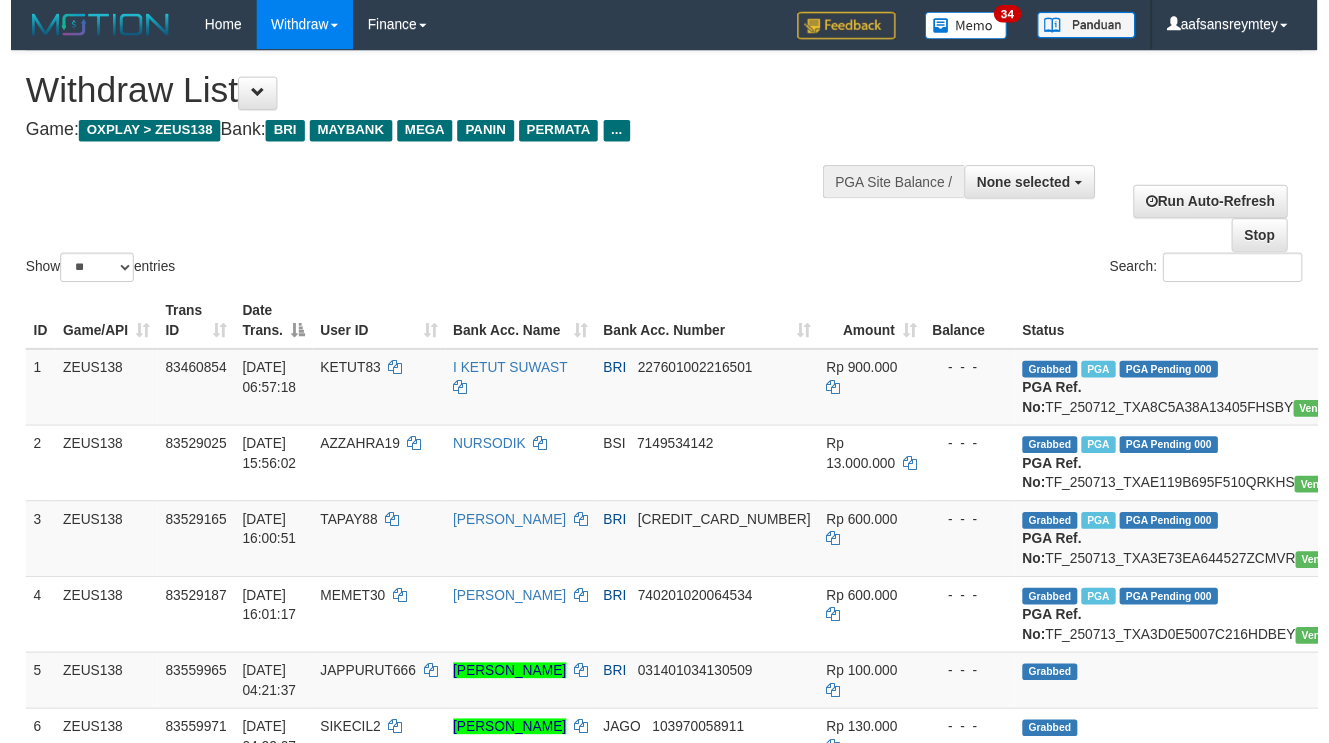 scroll, scrollTop: 181, scrollLeft: 0, axis: vertical 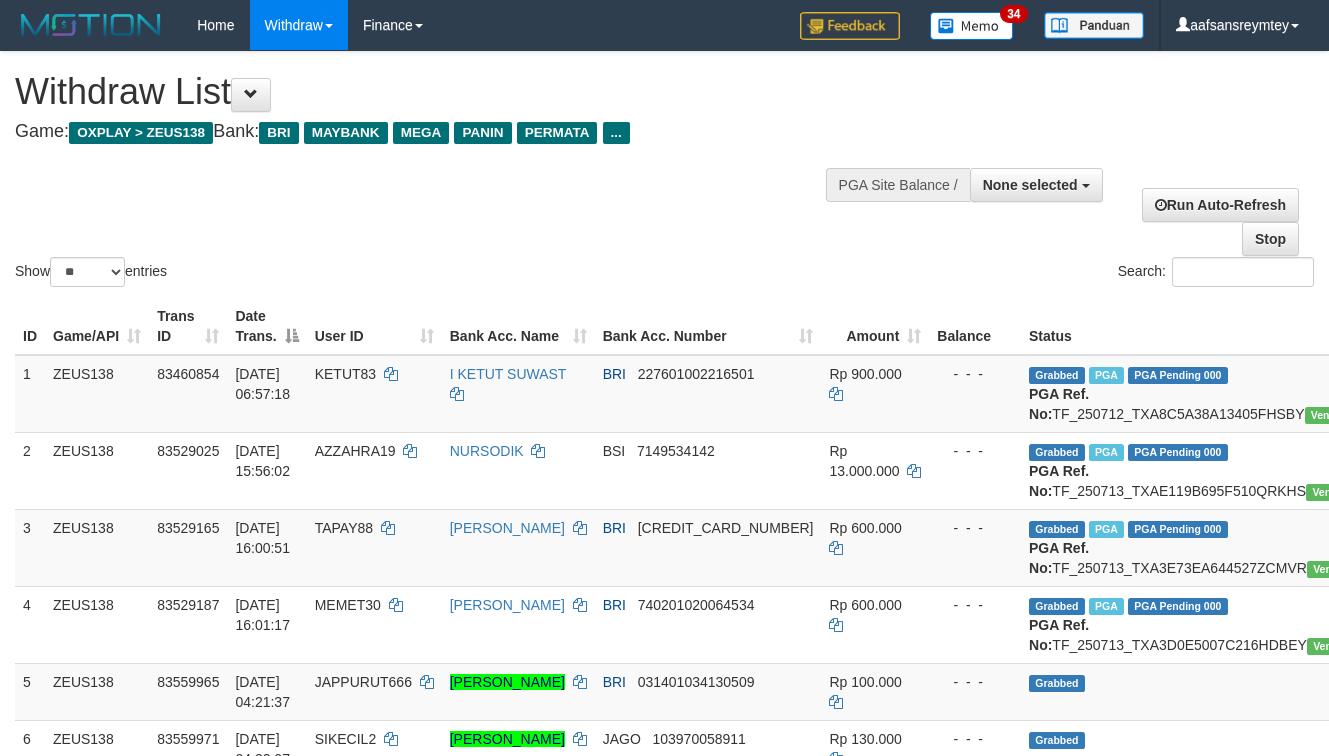 select 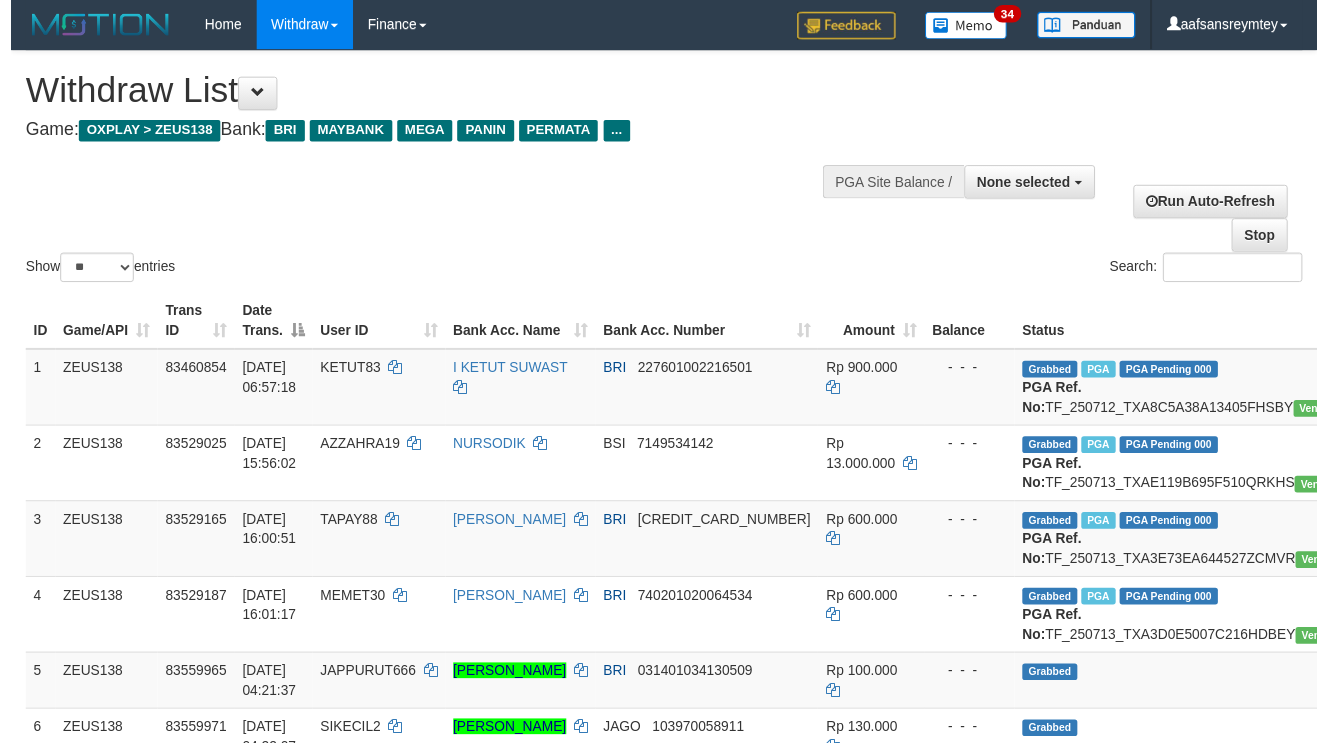 scroll, scrollTop: 181, scrollLeft: 0, axis: vertical 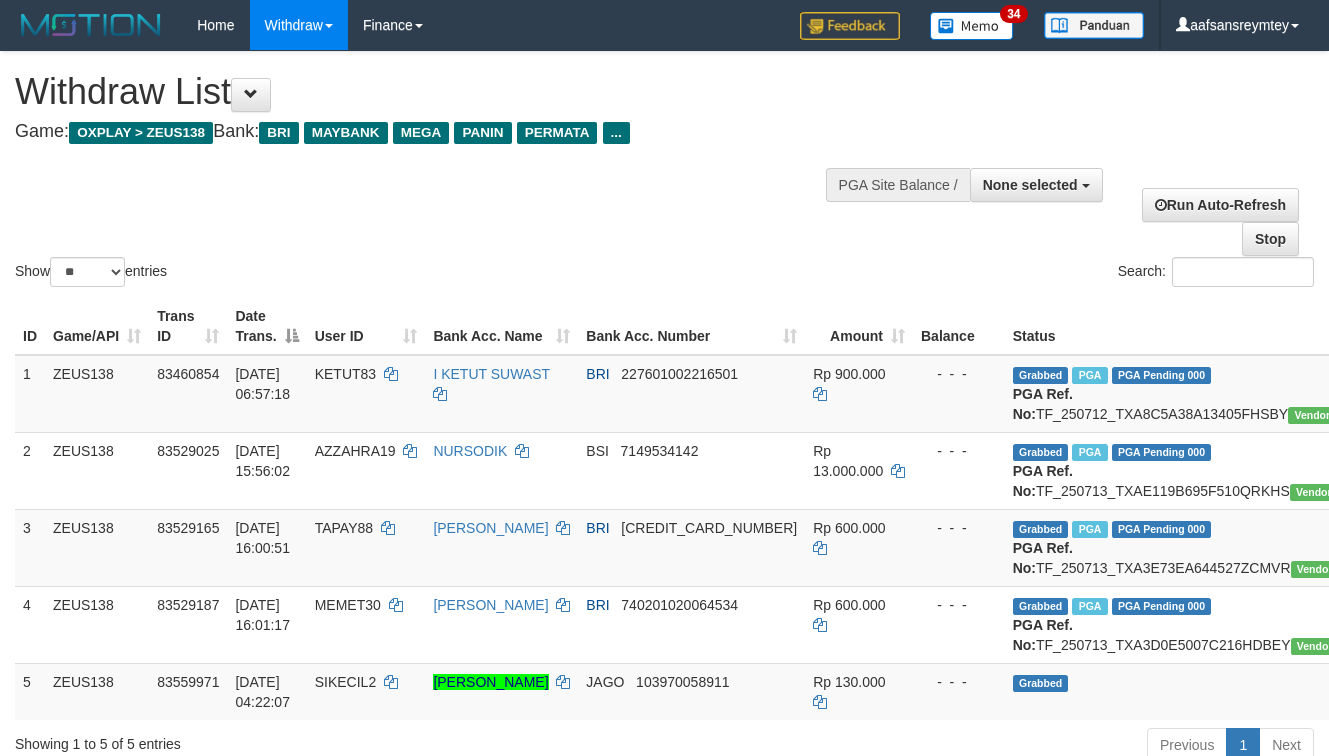 select 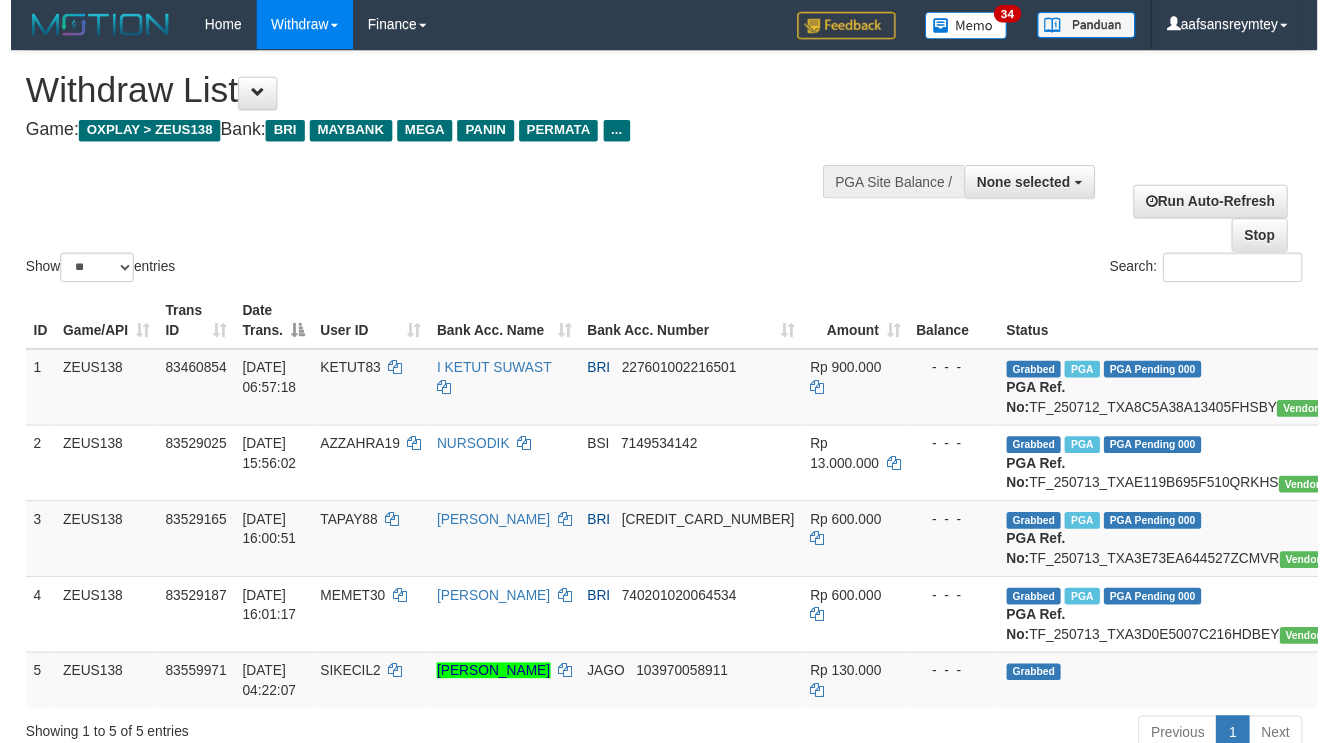 scroll, scrollTop: 181, scrollLeft: 0, axis: vertical 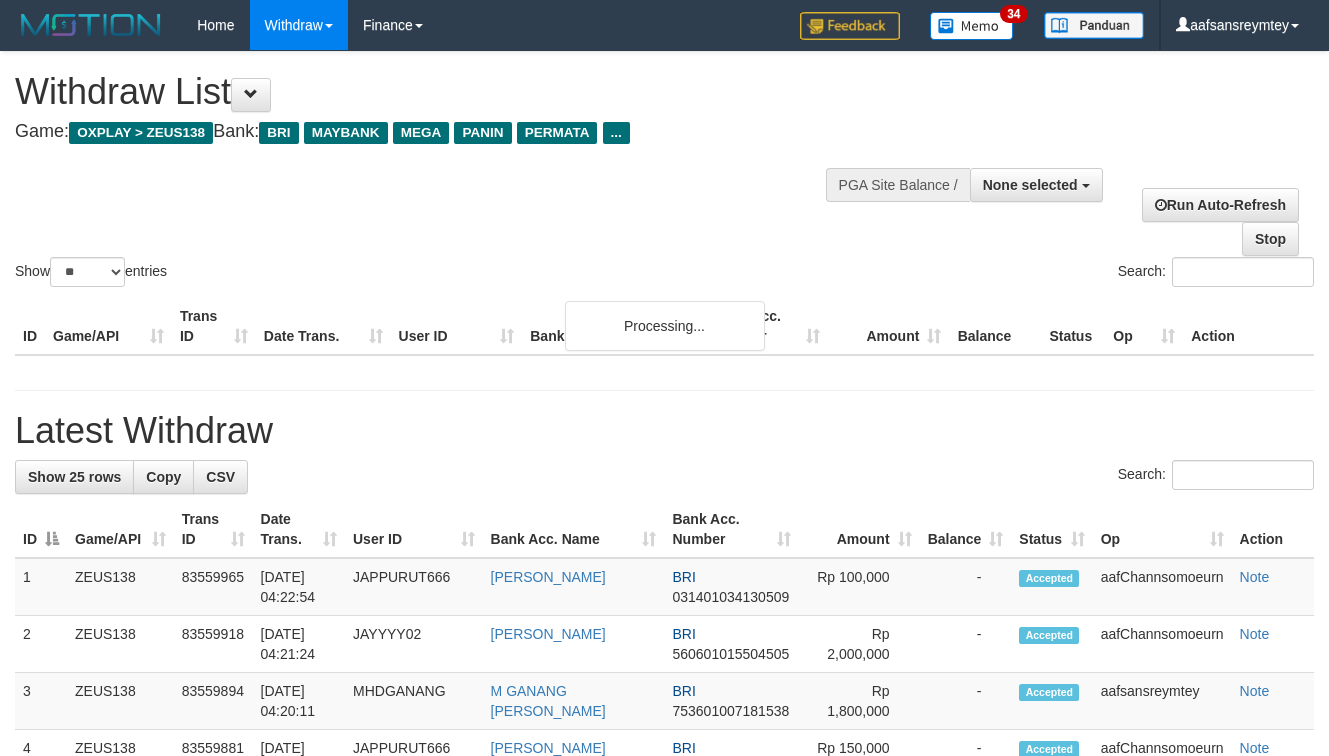 select 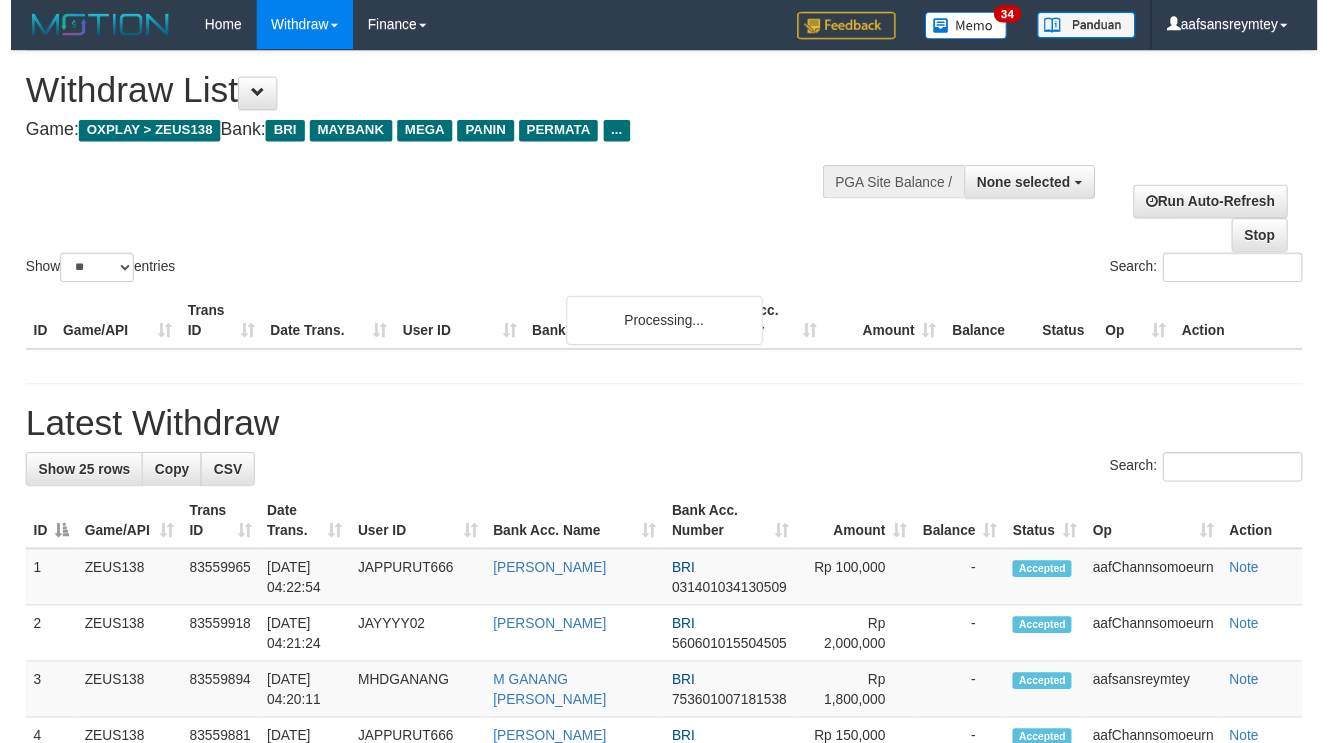 scroll, scrollTop: 181, scrollLeft: 0, axis: vertical 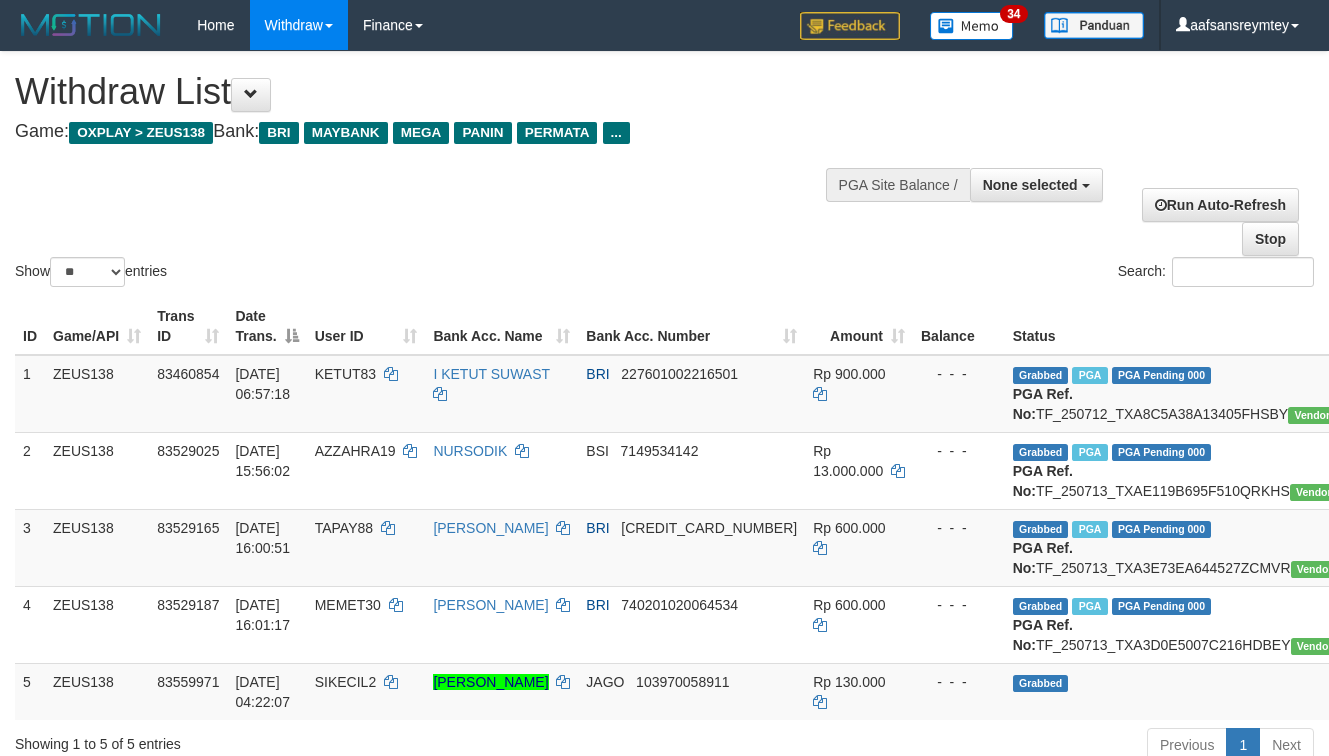 select 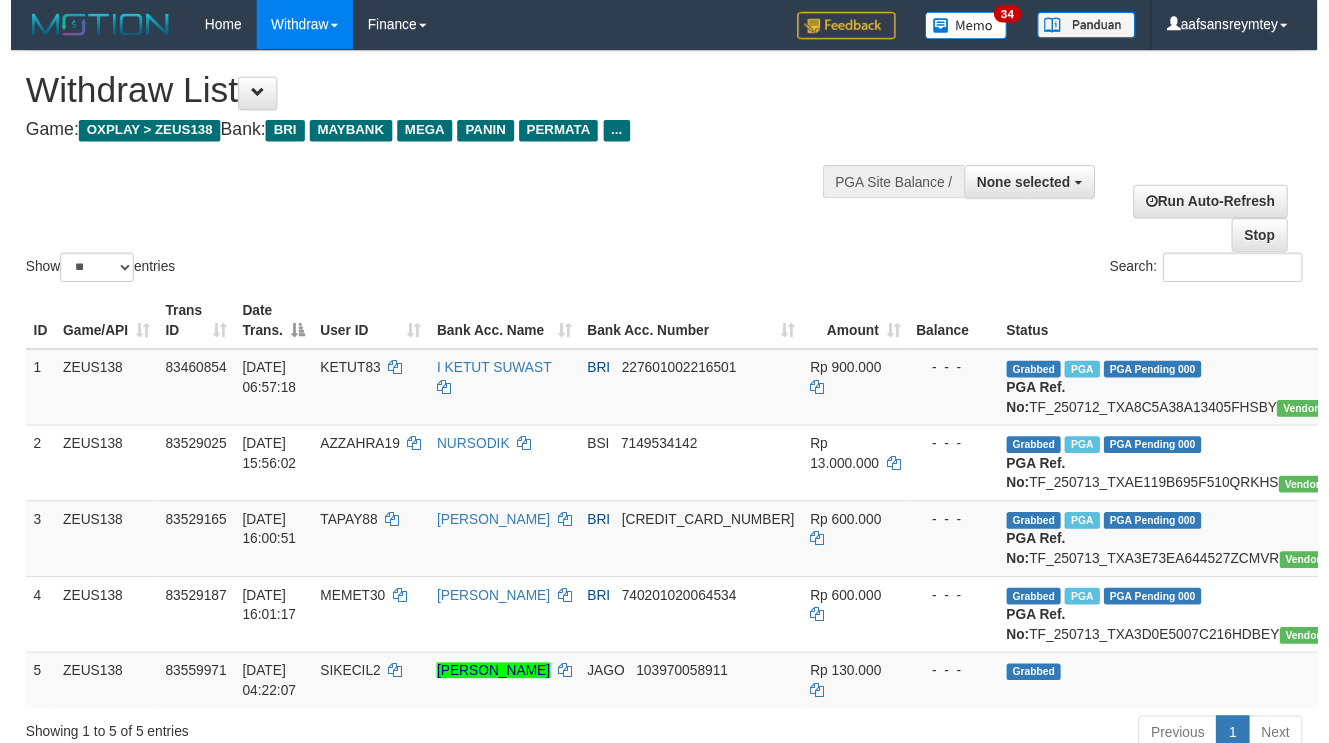 scroll, scrollTop: 181, scrollLeft: 0, axis: vertical 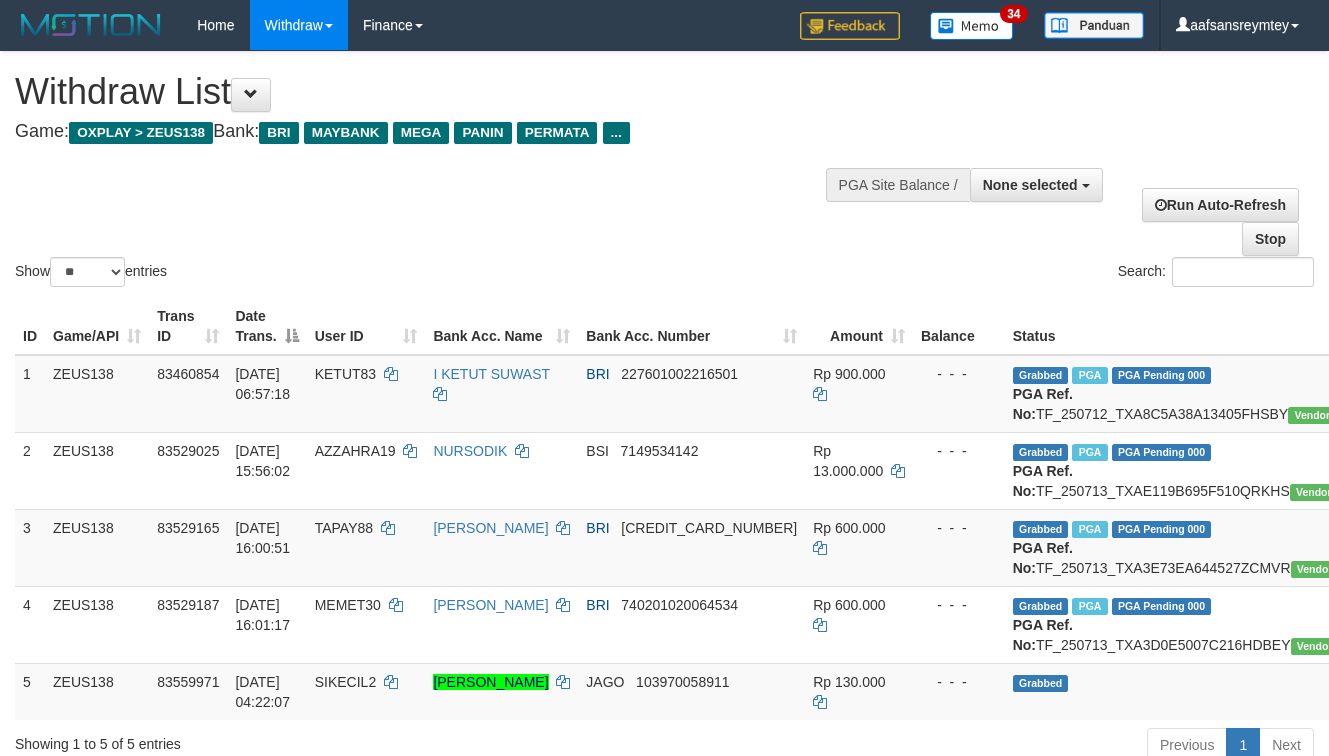 select 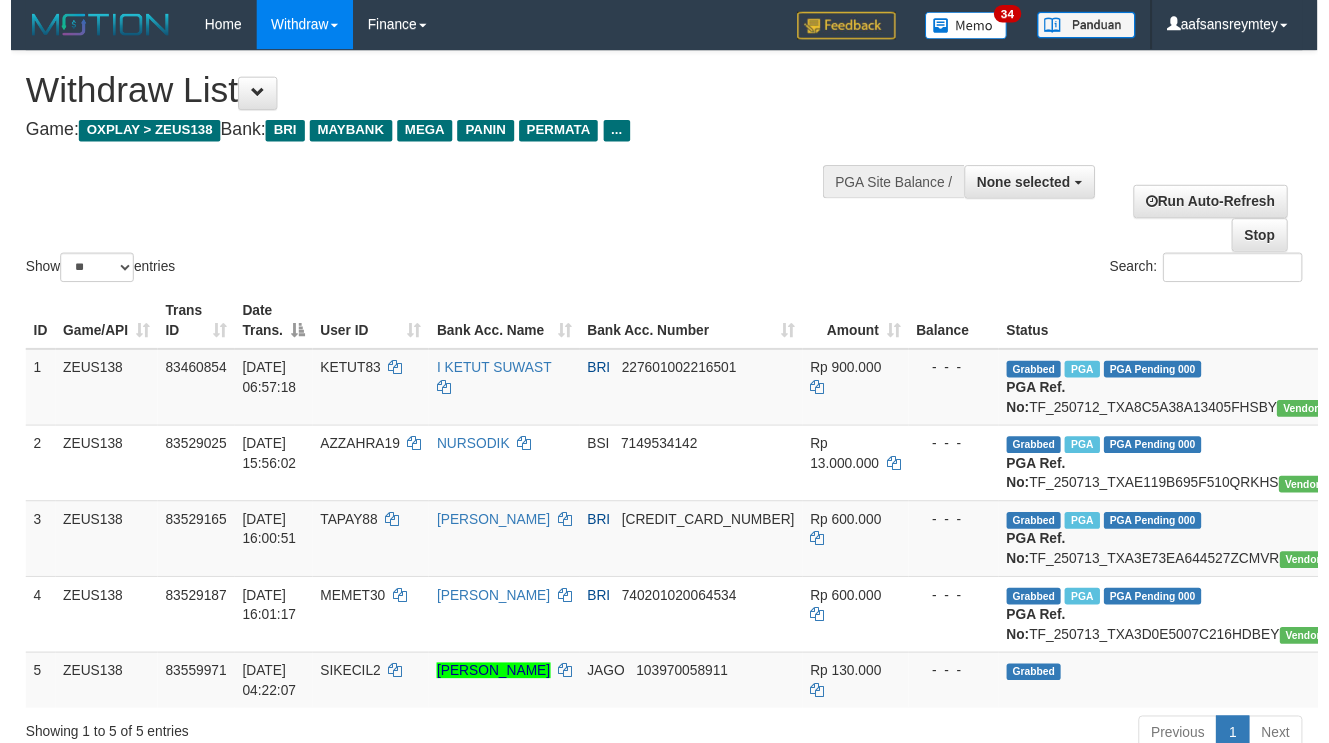 scroll, scrollTop: 181, scrollLeft: 0, axis: vertical 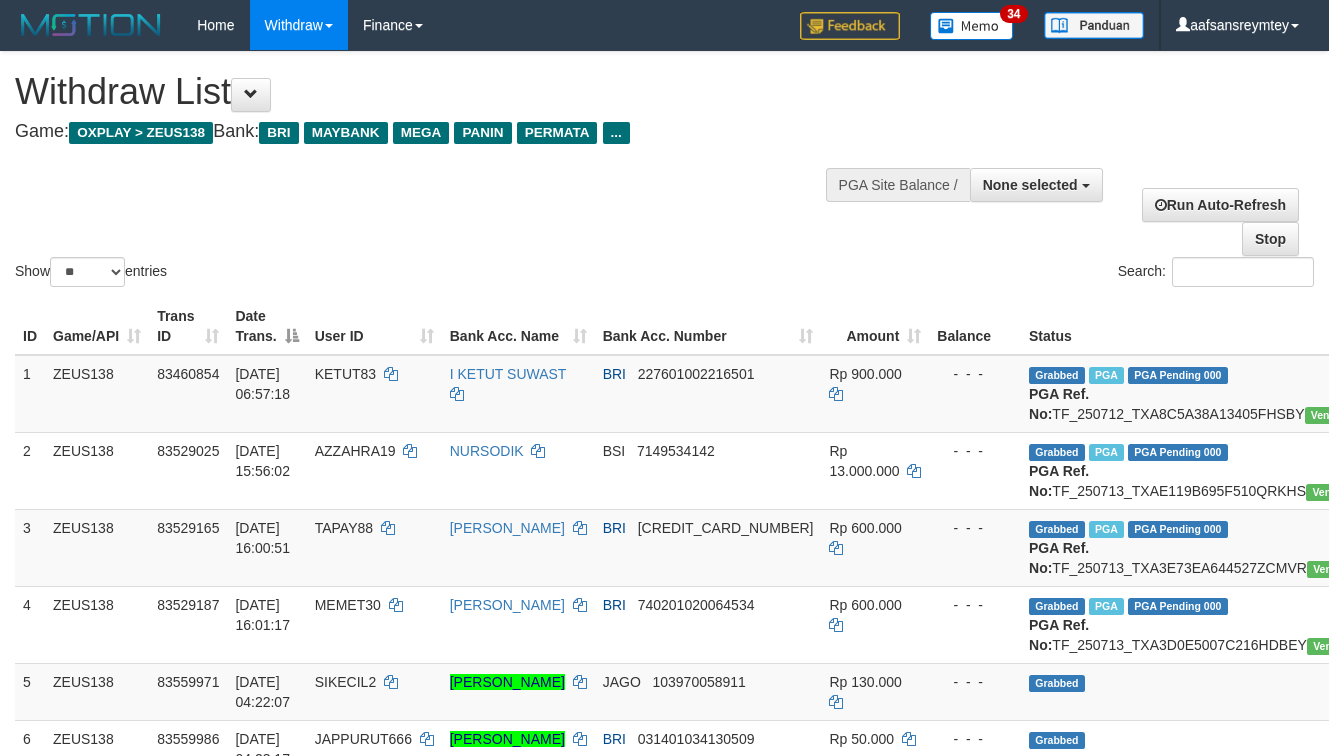 select 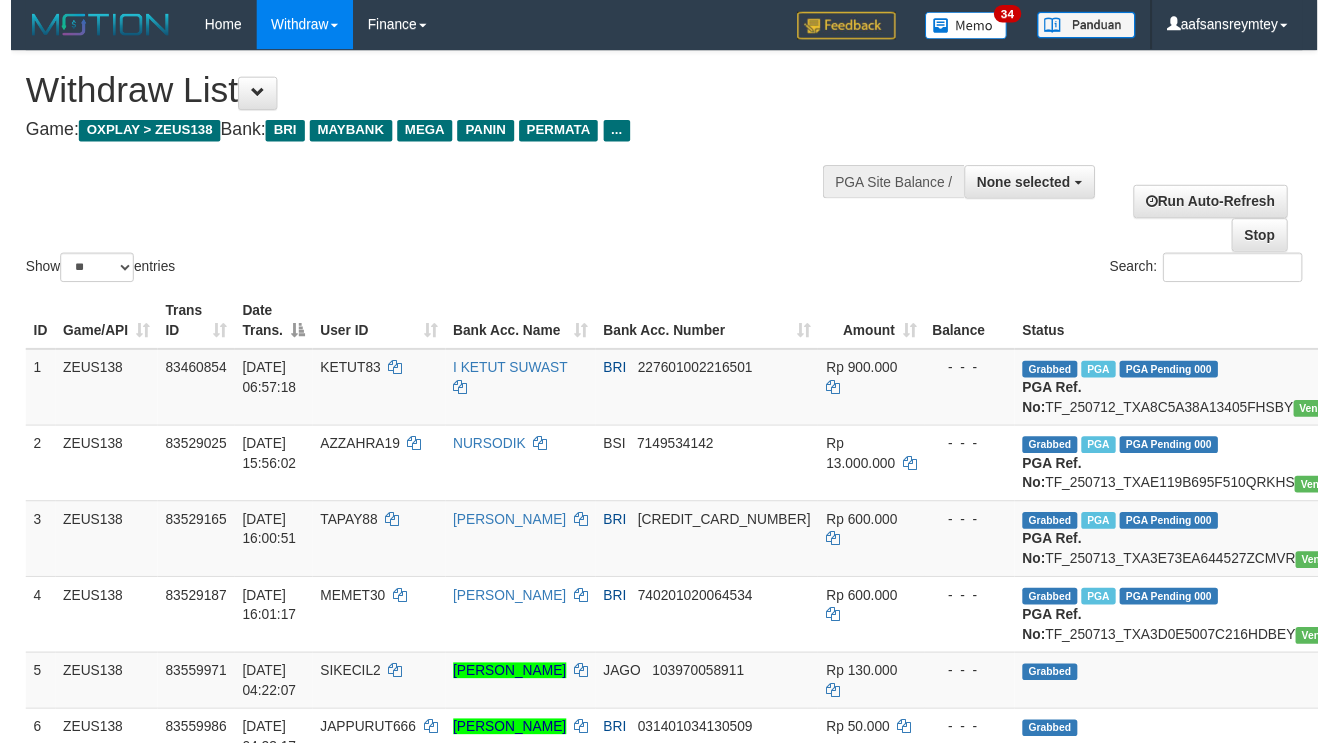 scroll, scrollTop: 181, scrollLeft: 0, axis: vertical 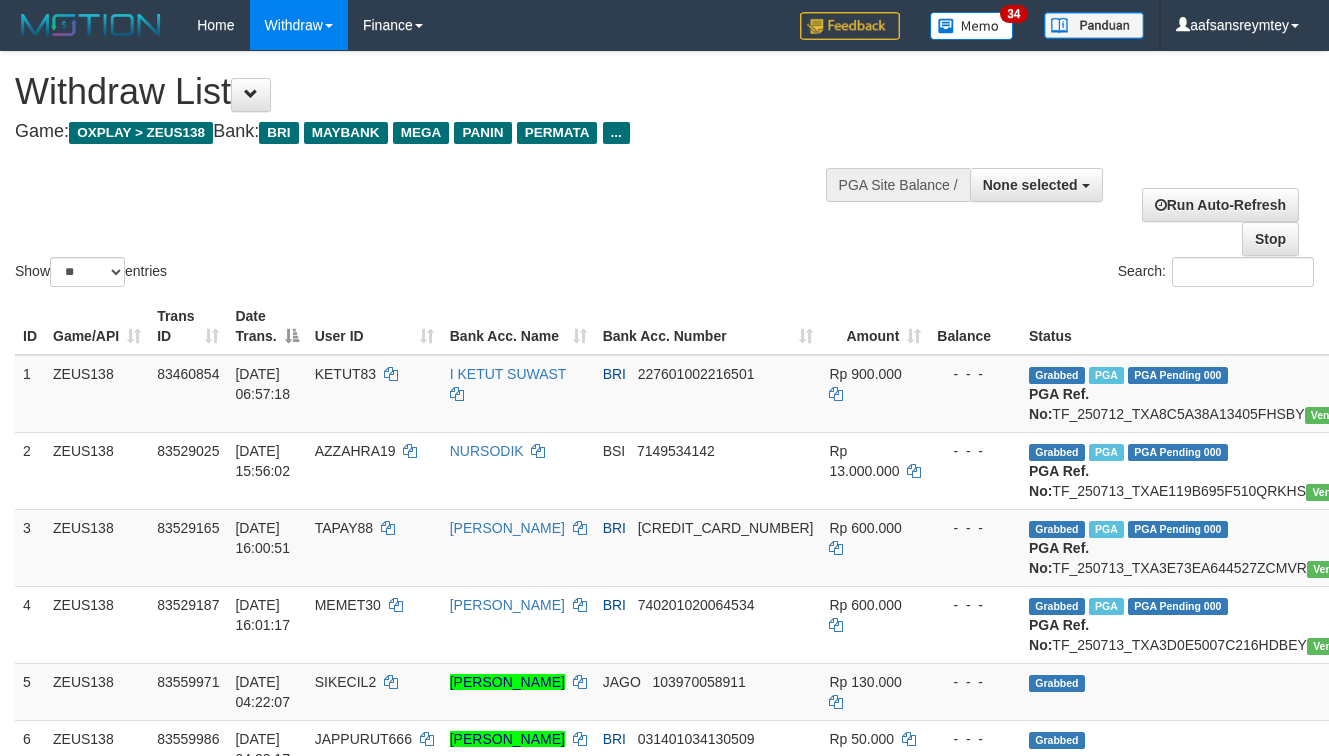select 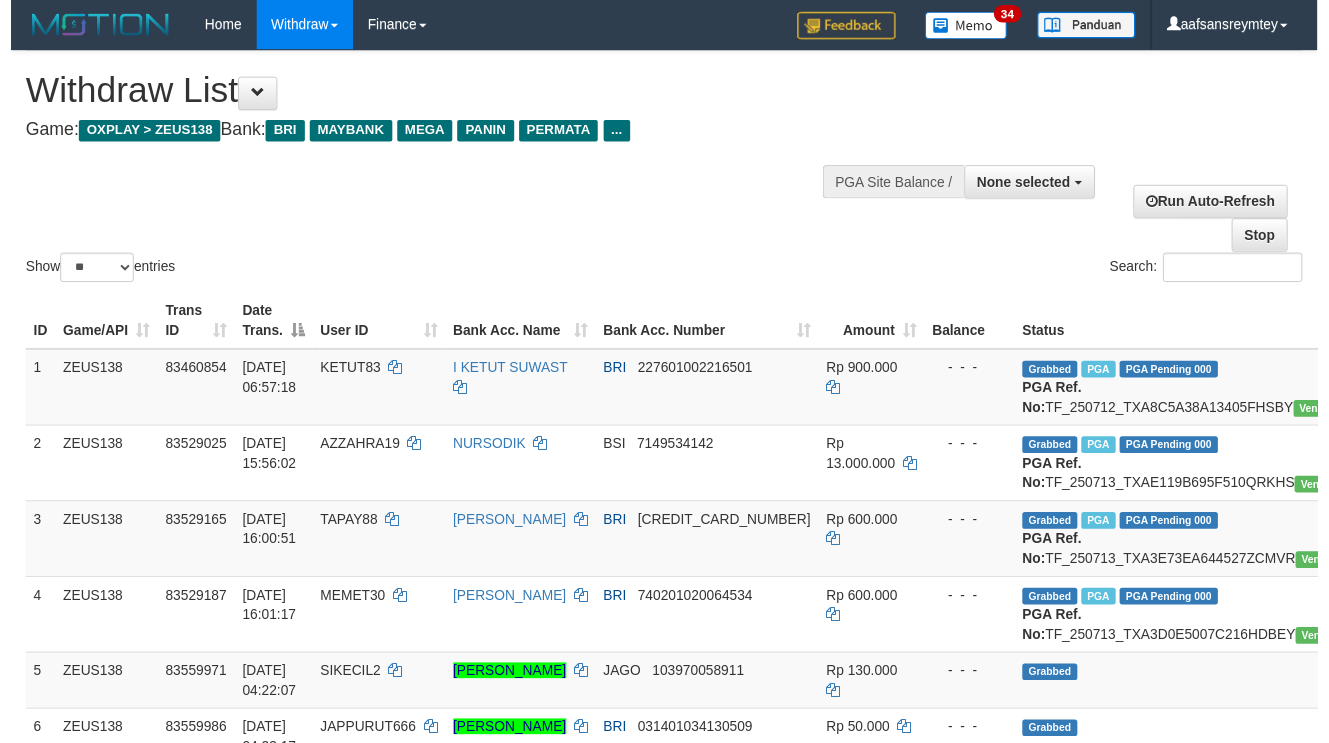 scroll, scrollTop: 181, scrollLeft: 0, axis: vertical 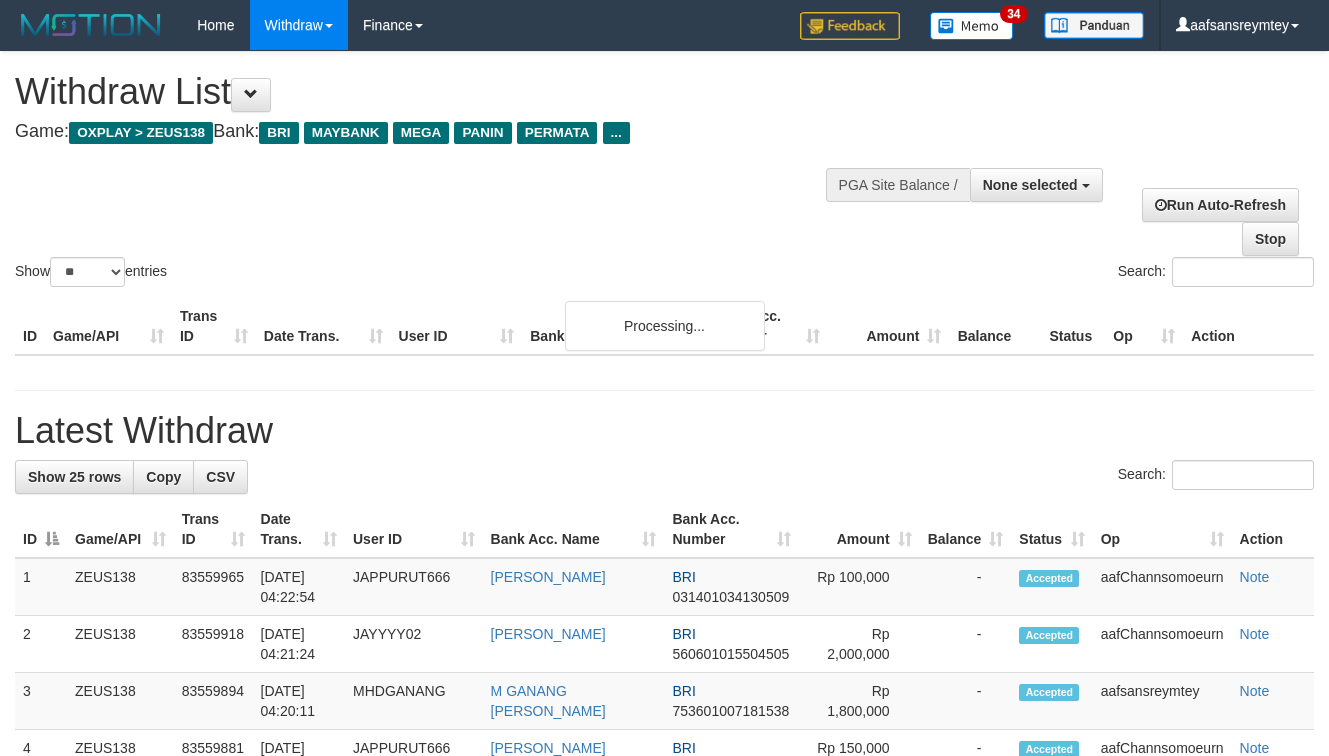 select 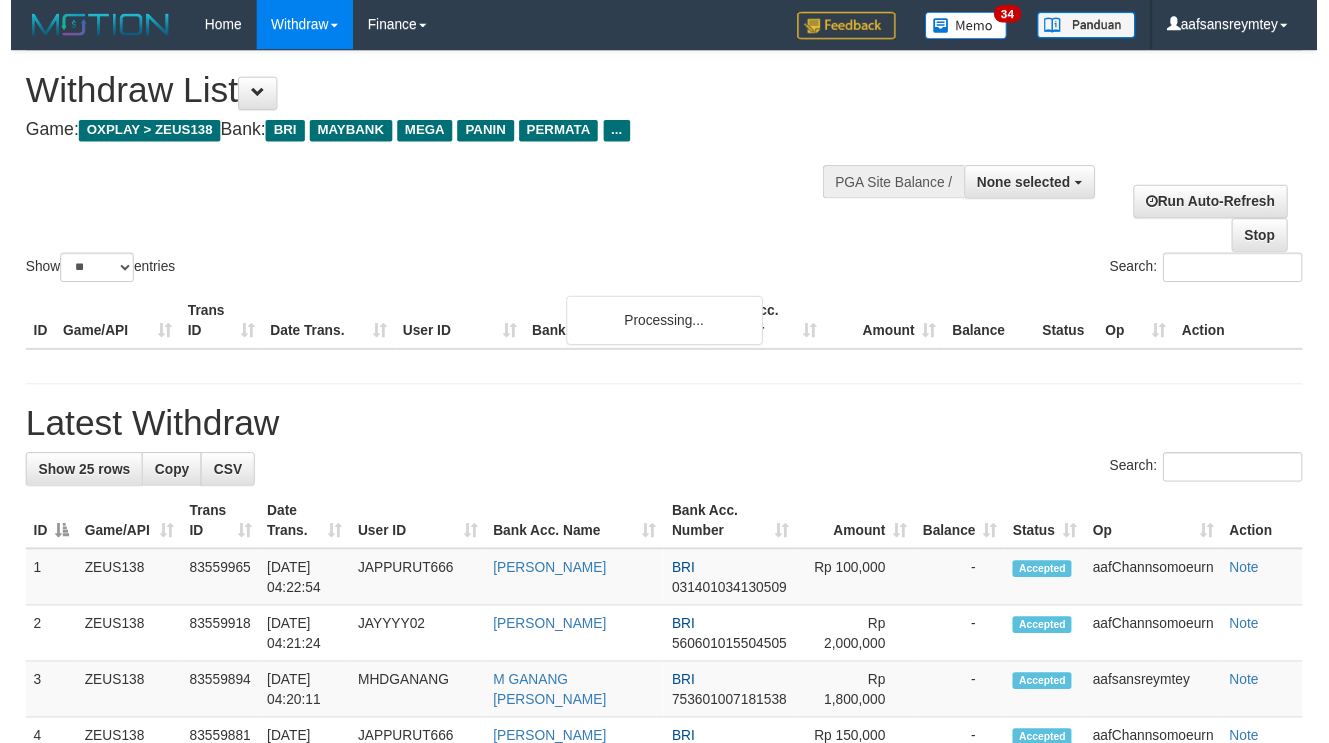 scroll, scrollTop: 181, scrollLeft: 0, axis: vertical 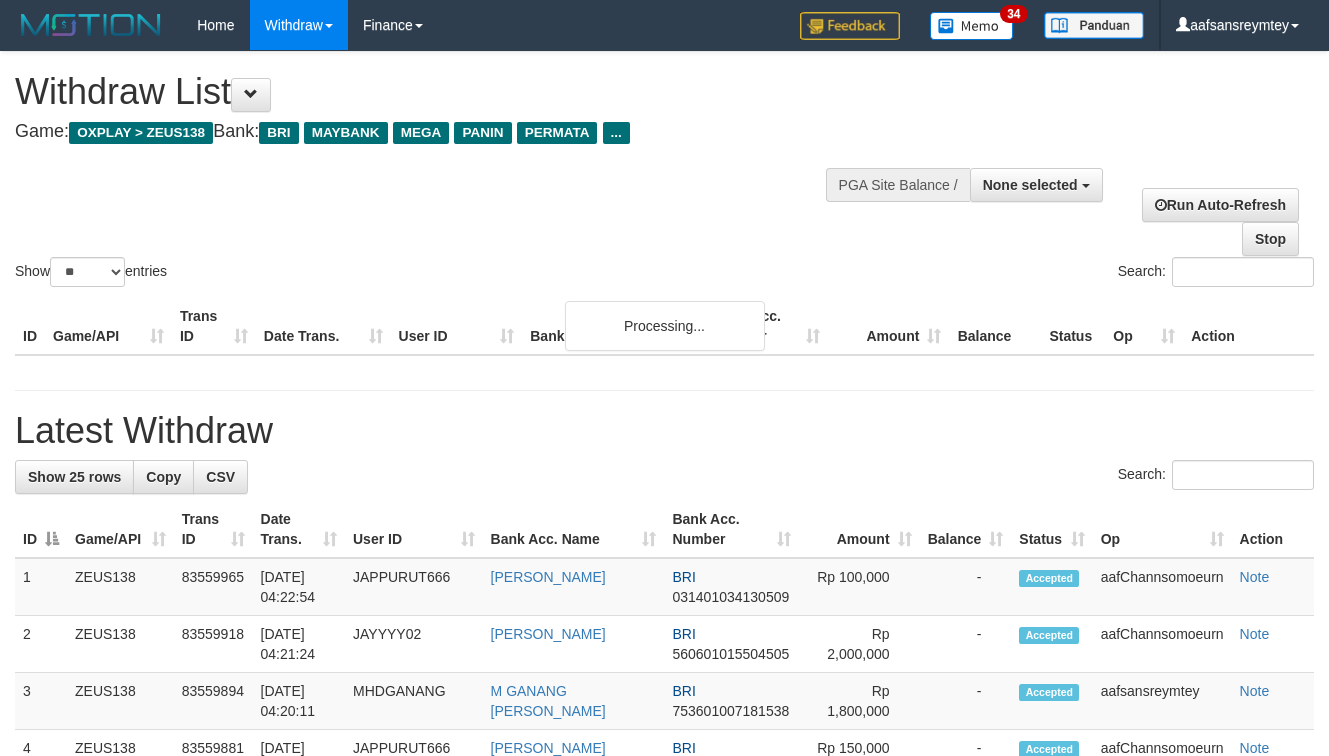 select 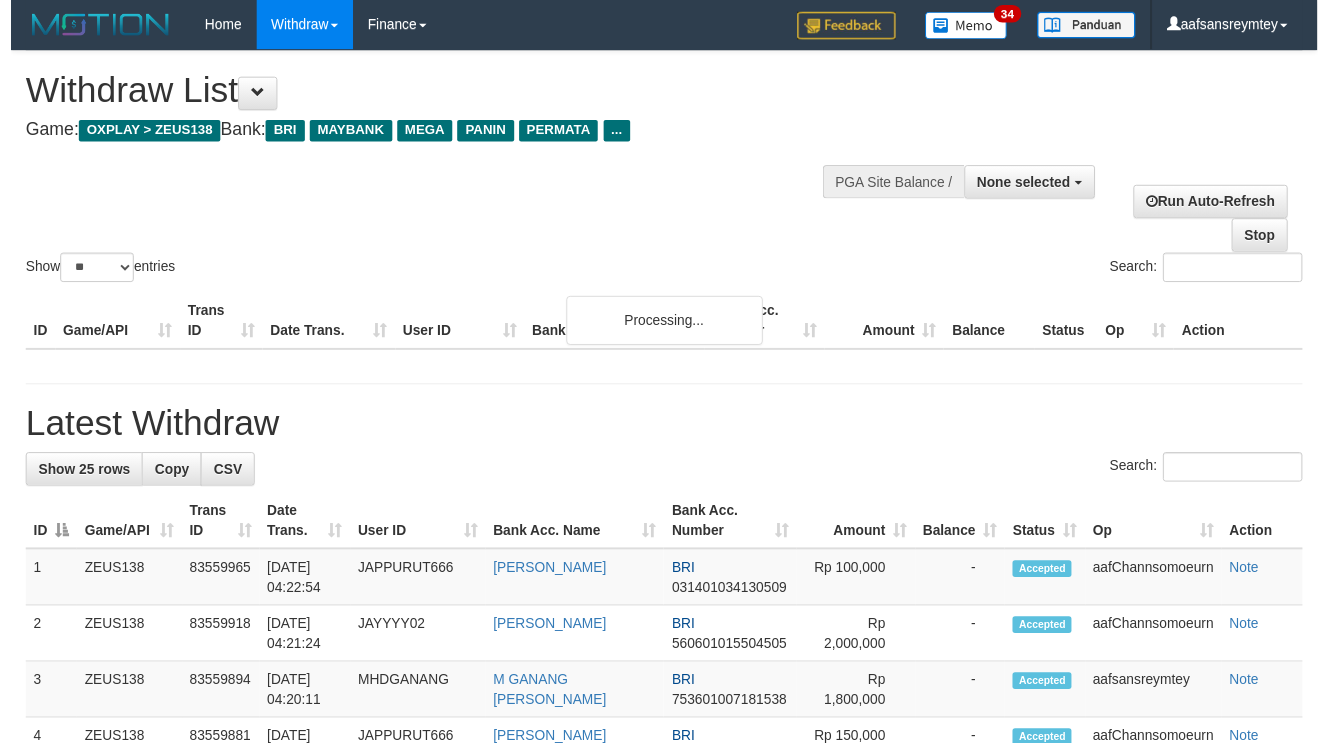 scroll, scrollTop: 181, scrollLeft: 0, axis: vertical 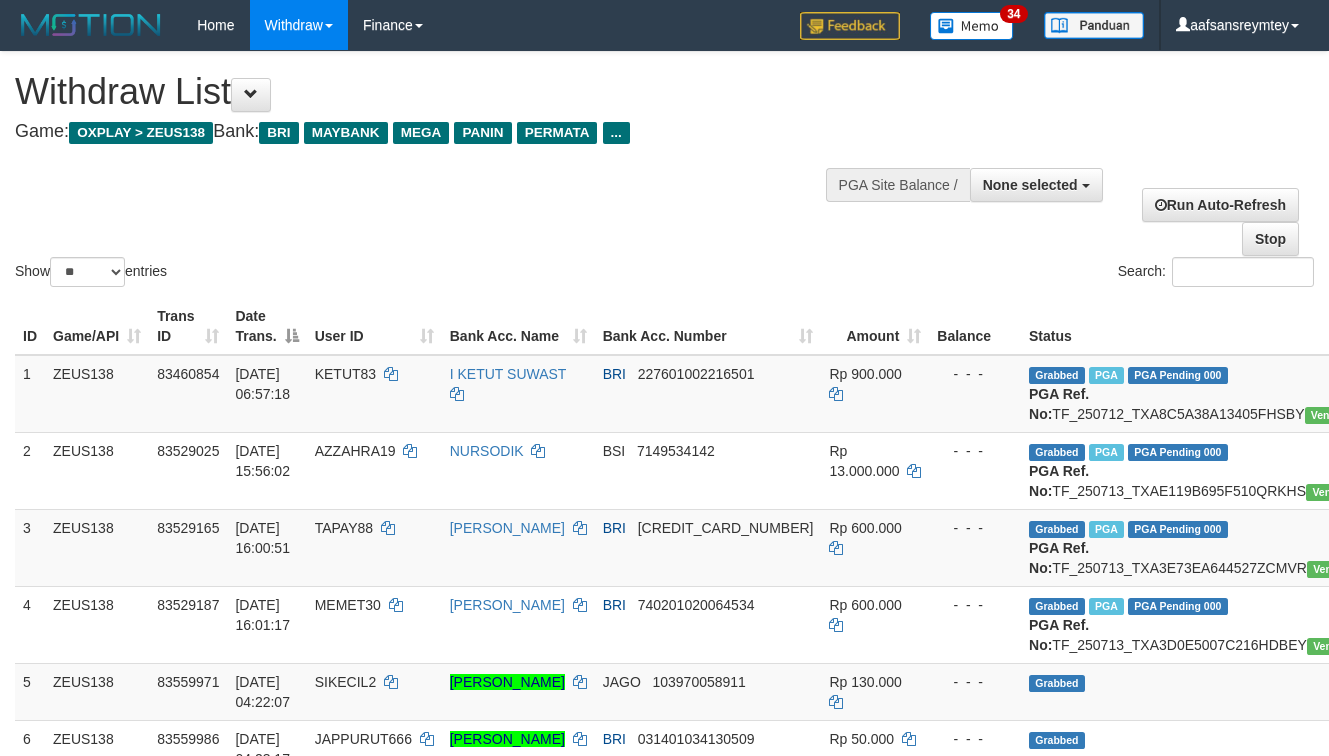 select 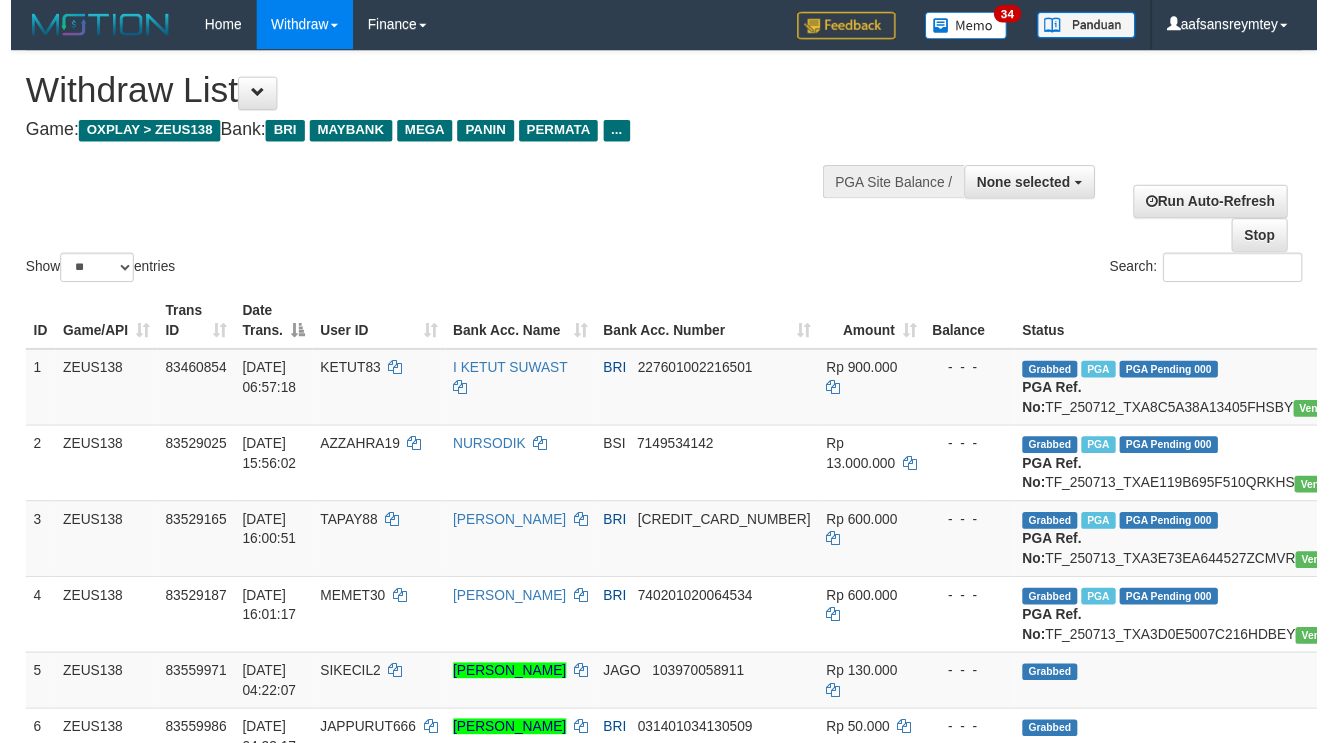 scroll, scrollTop: 181, scrollLeft: 0, axis: vertical 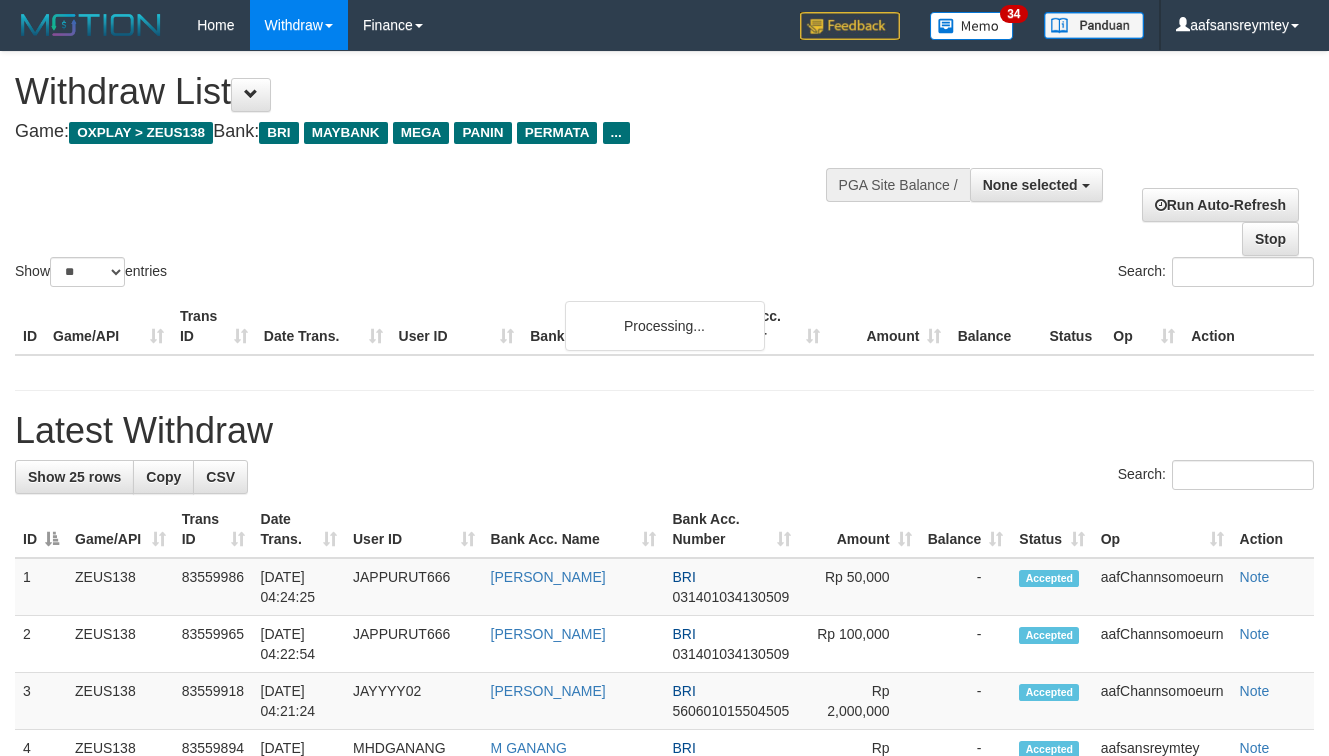 select 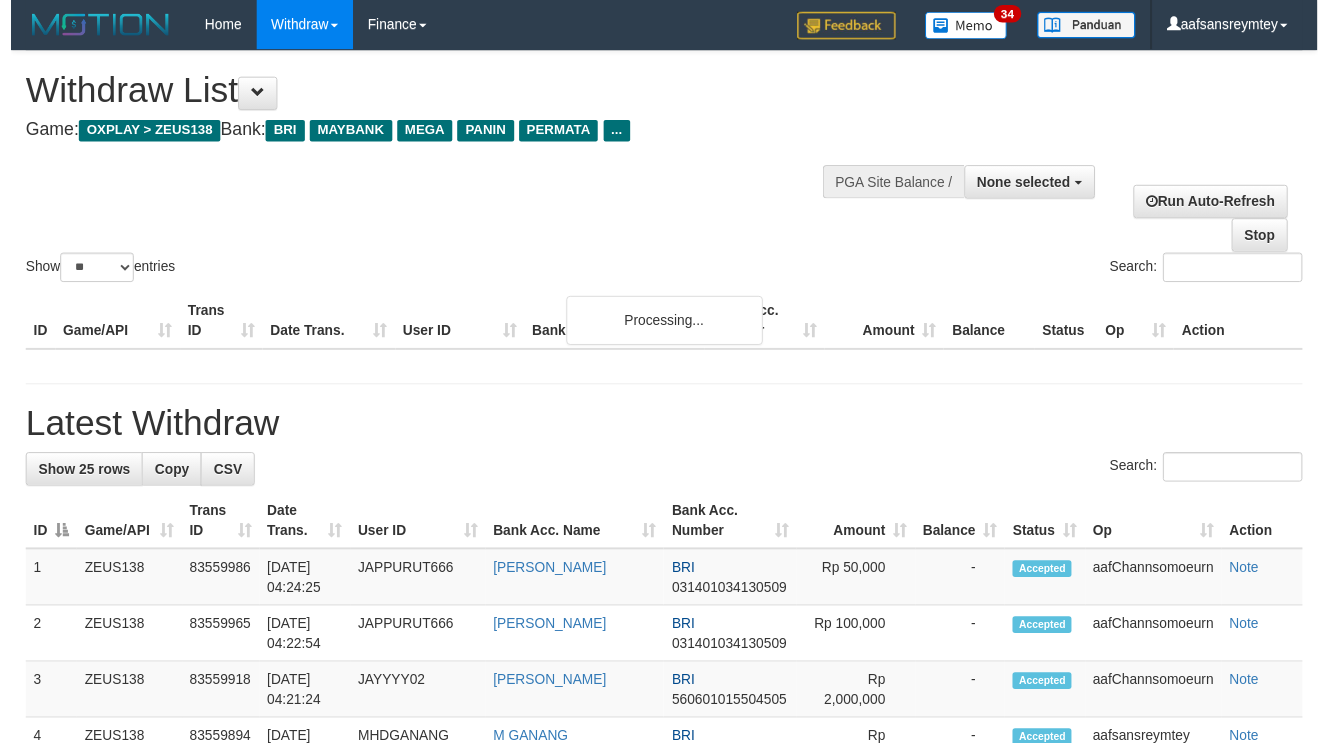 scroll, scrollTop: 181, scrollLeft: 0, axis: vertical 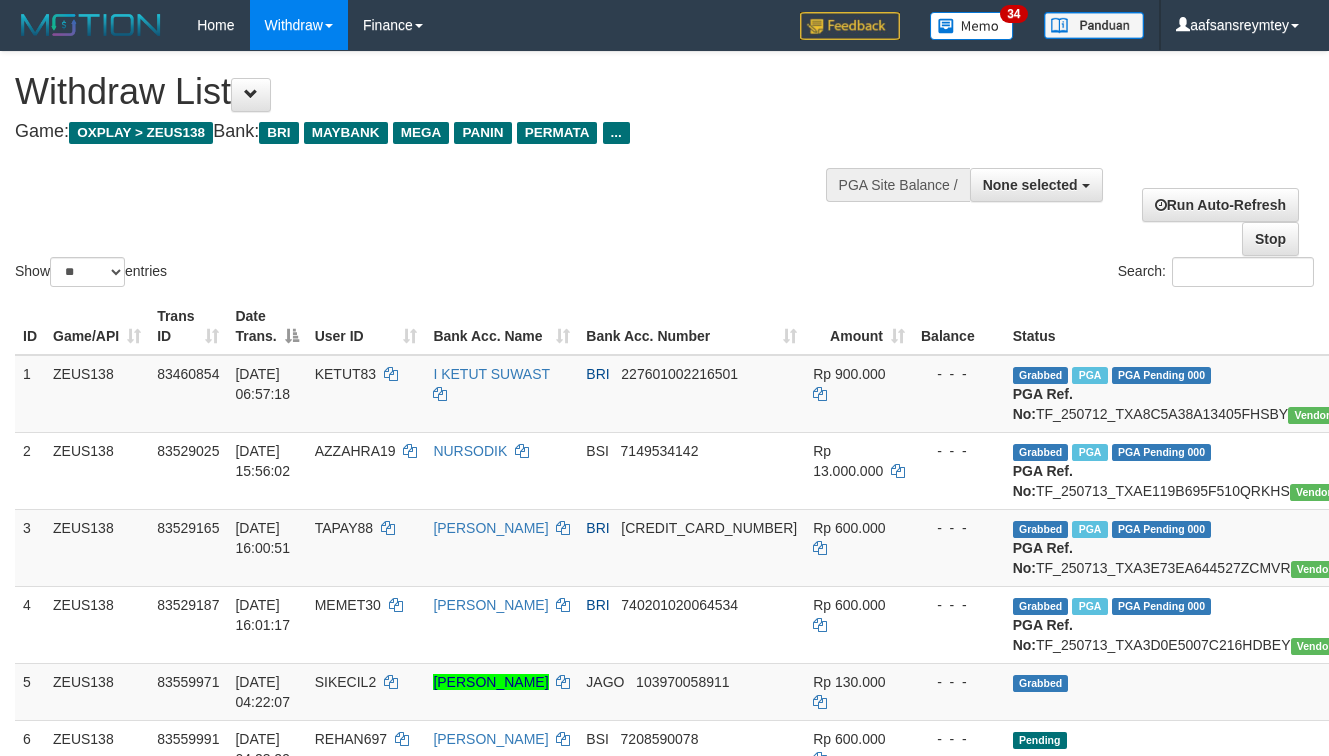 select 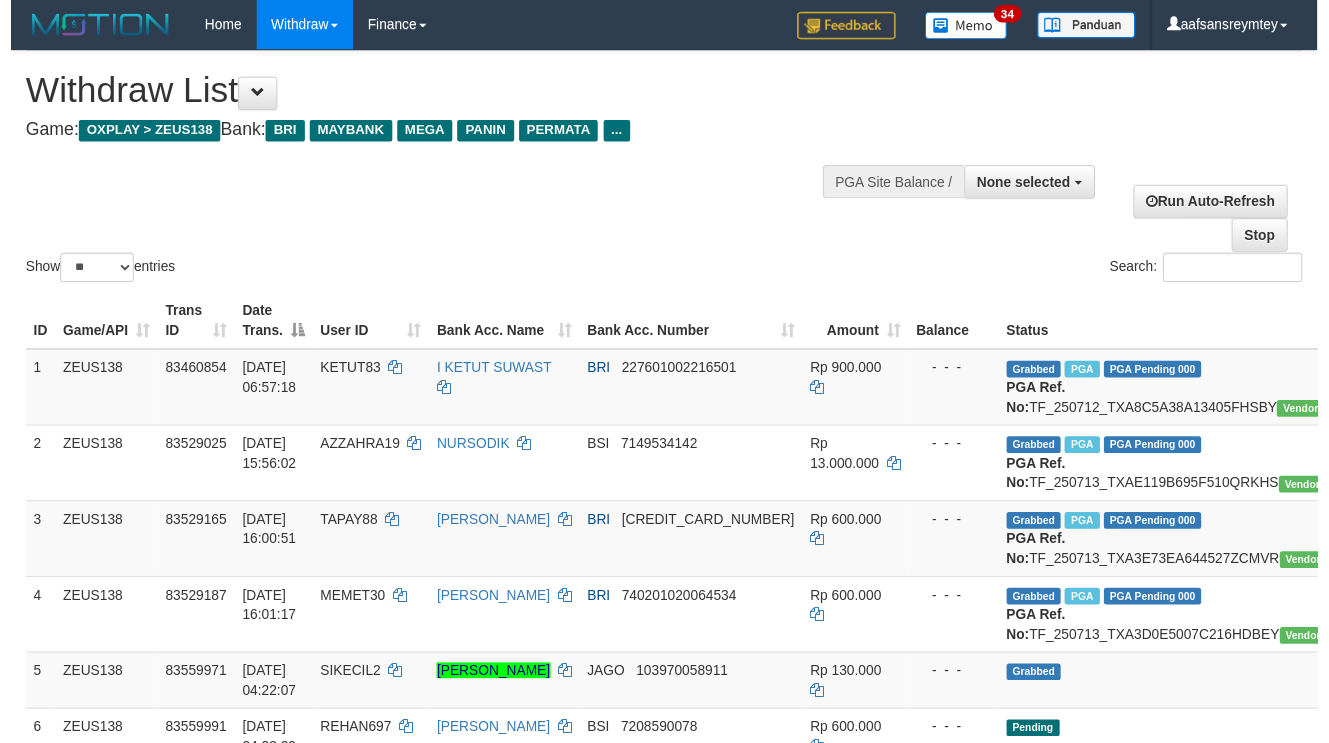 scroll, scrollTop: 181, scrollLeft: 0, axis: vertical 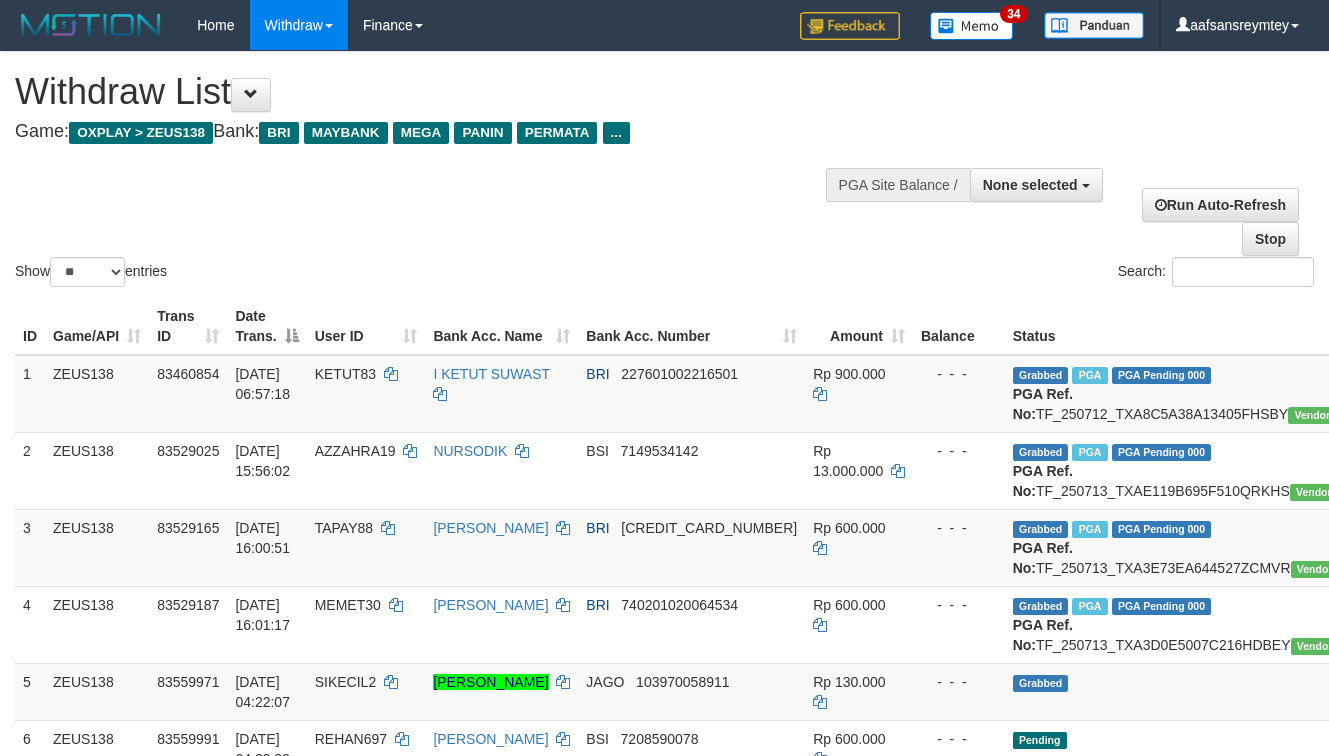 select 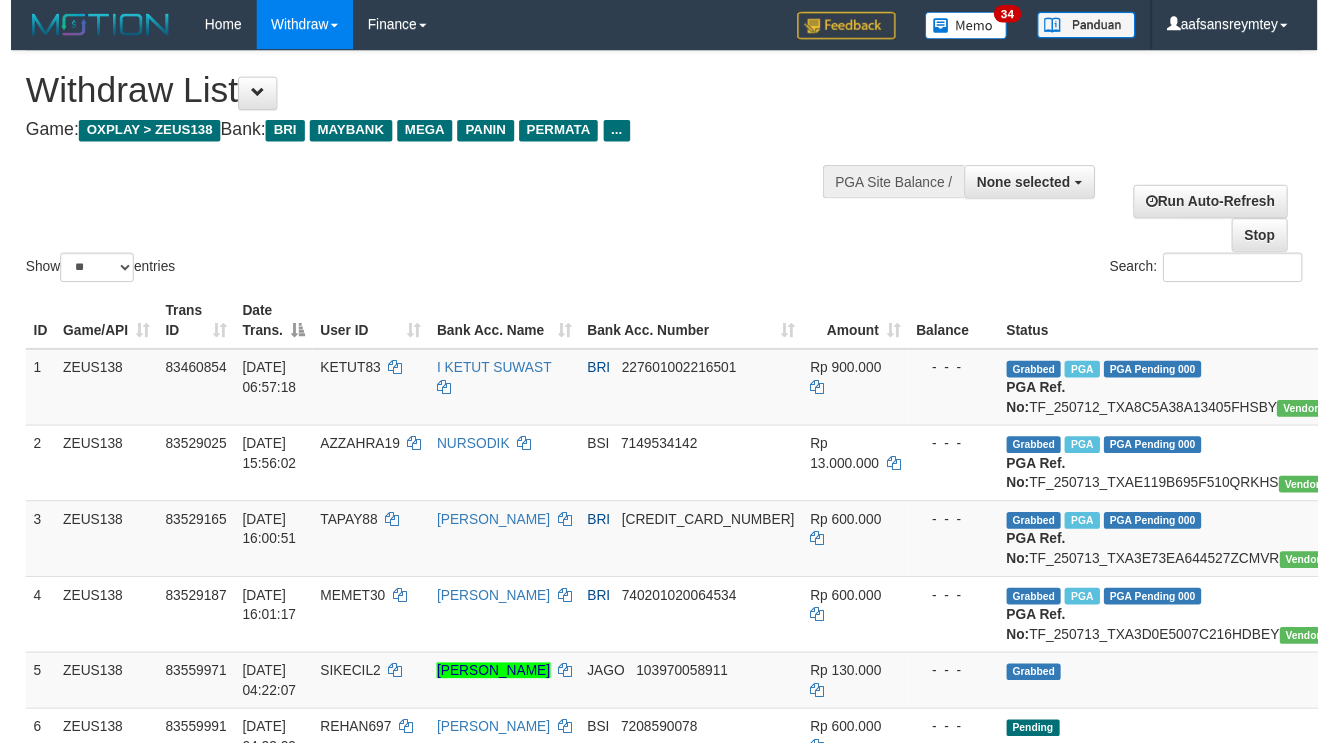 scroll, scrollTop: 181, scrollLeft: 0, axis: vertical 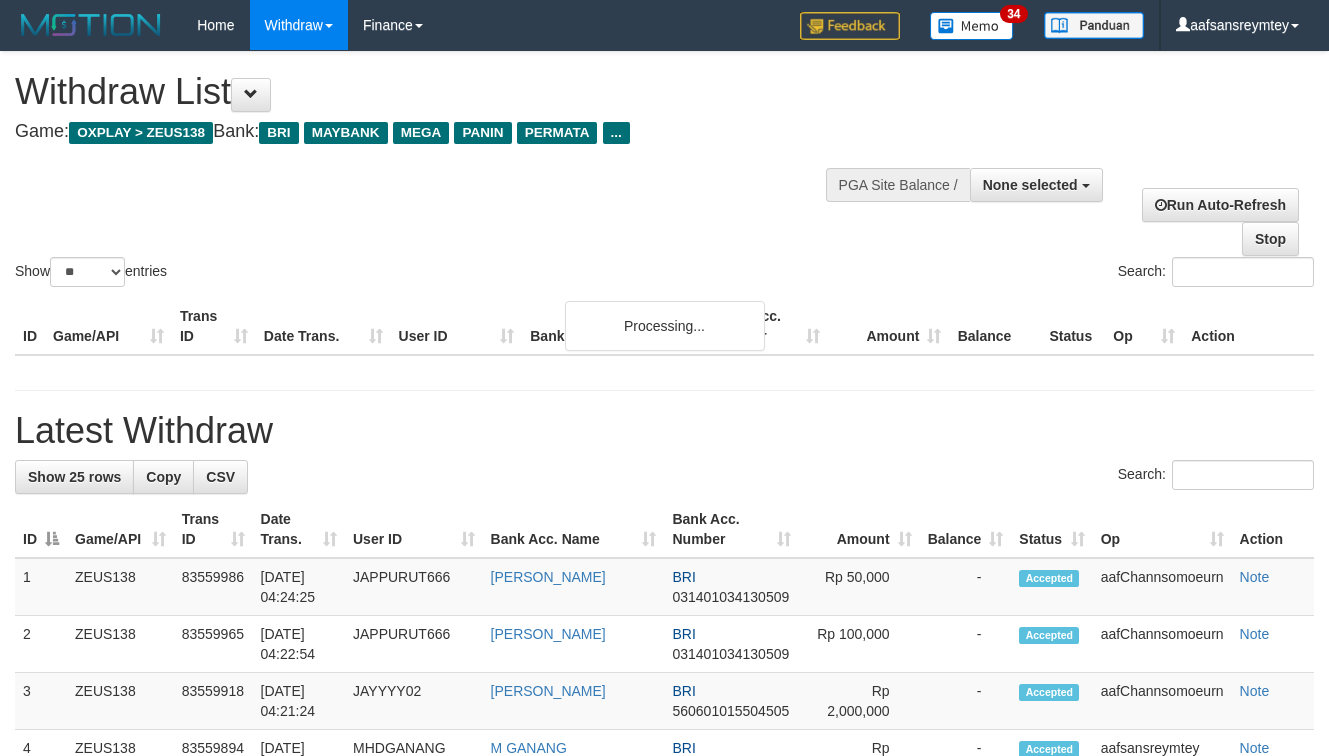 select 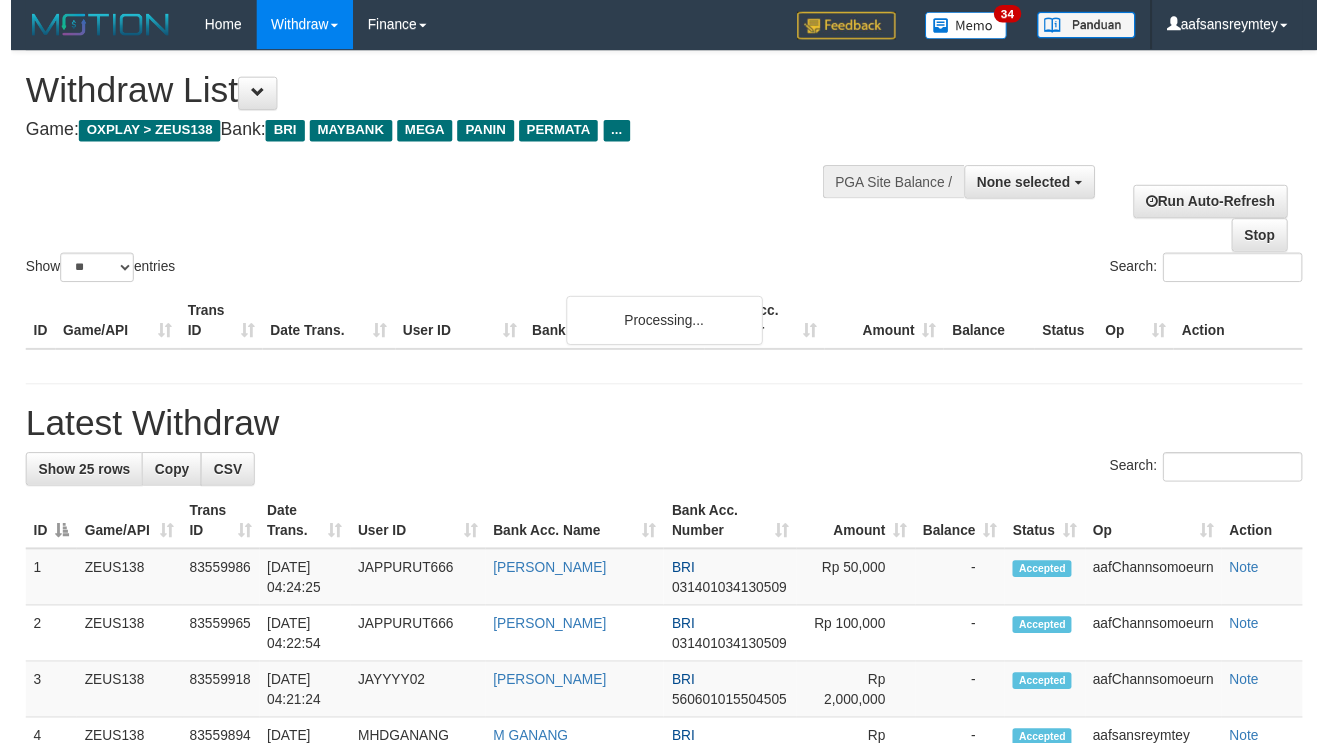 scroll, scrollTop: 181, scrollLeft: 0, axis: vertical 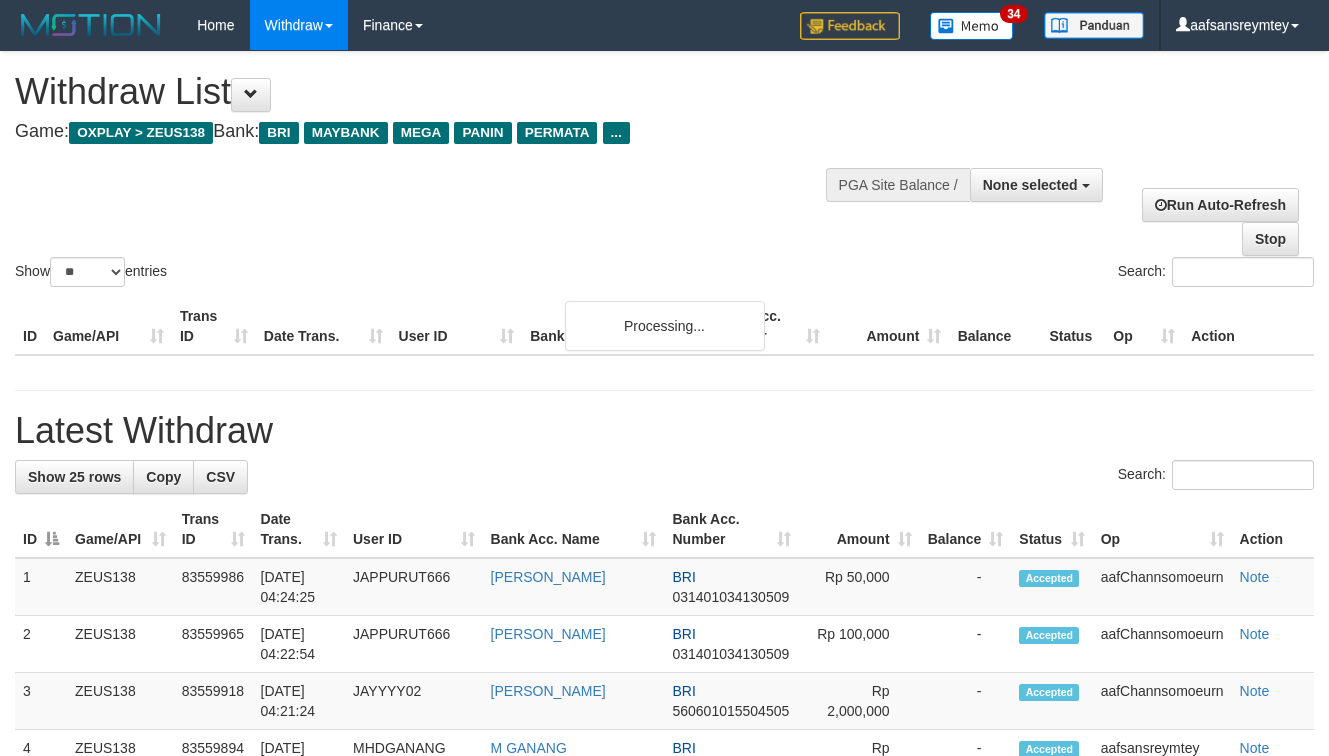 select 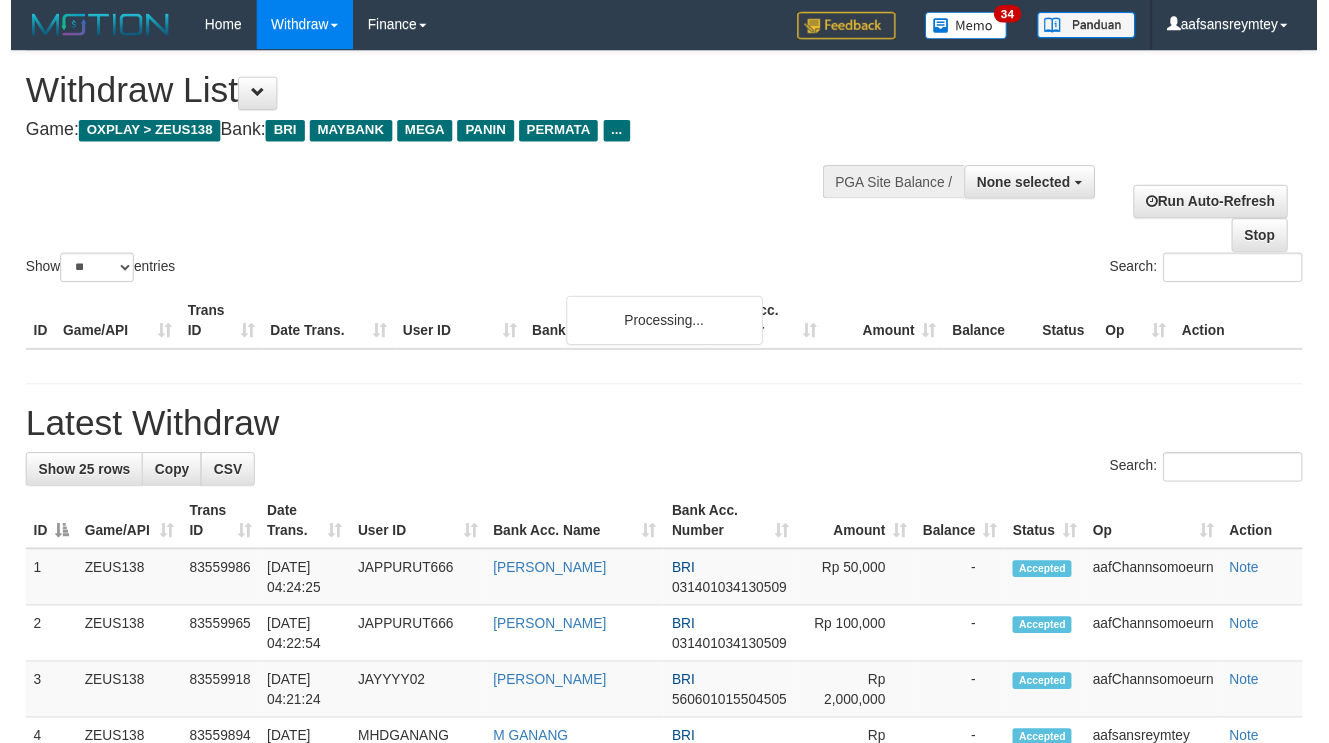 scroll, scrollTop: 181, scrollLeft: 0, axis: vertical 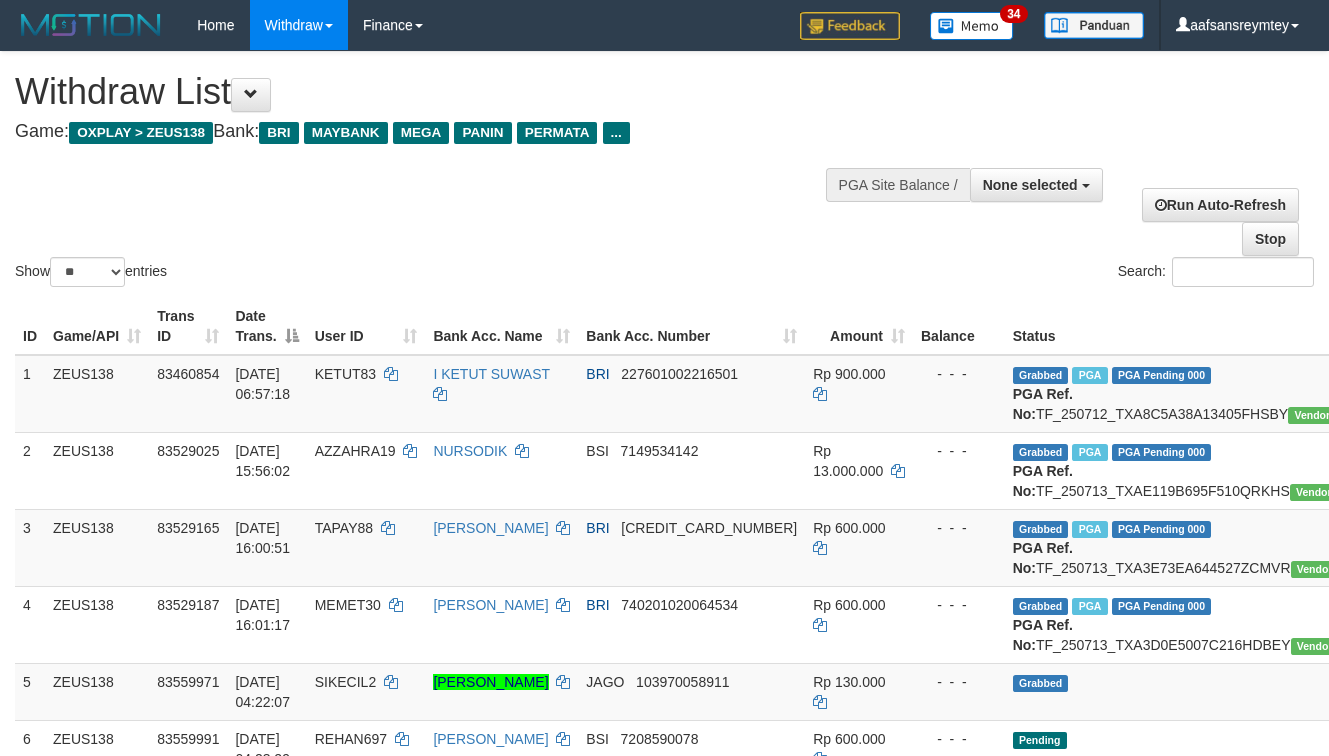 select 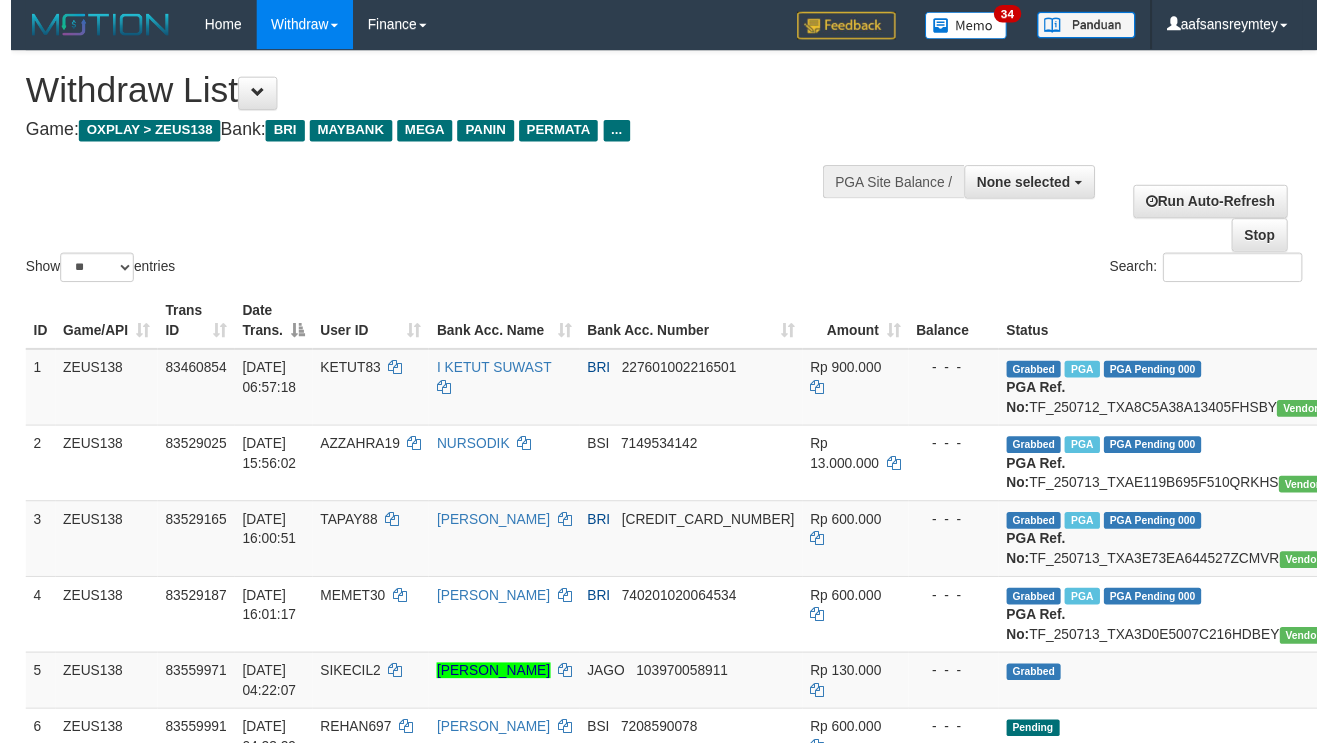 scroll, scrollTop: 181, scrollLeft: 0, axis: vertical 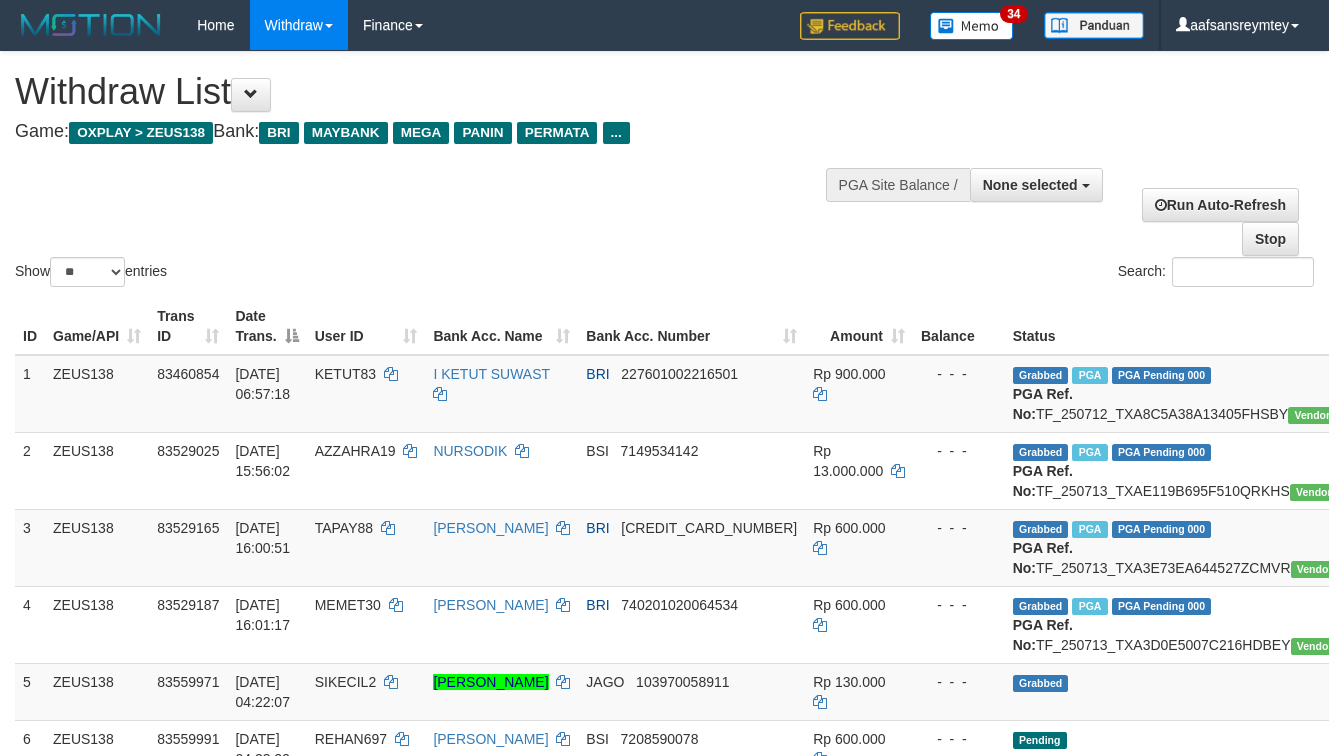 select 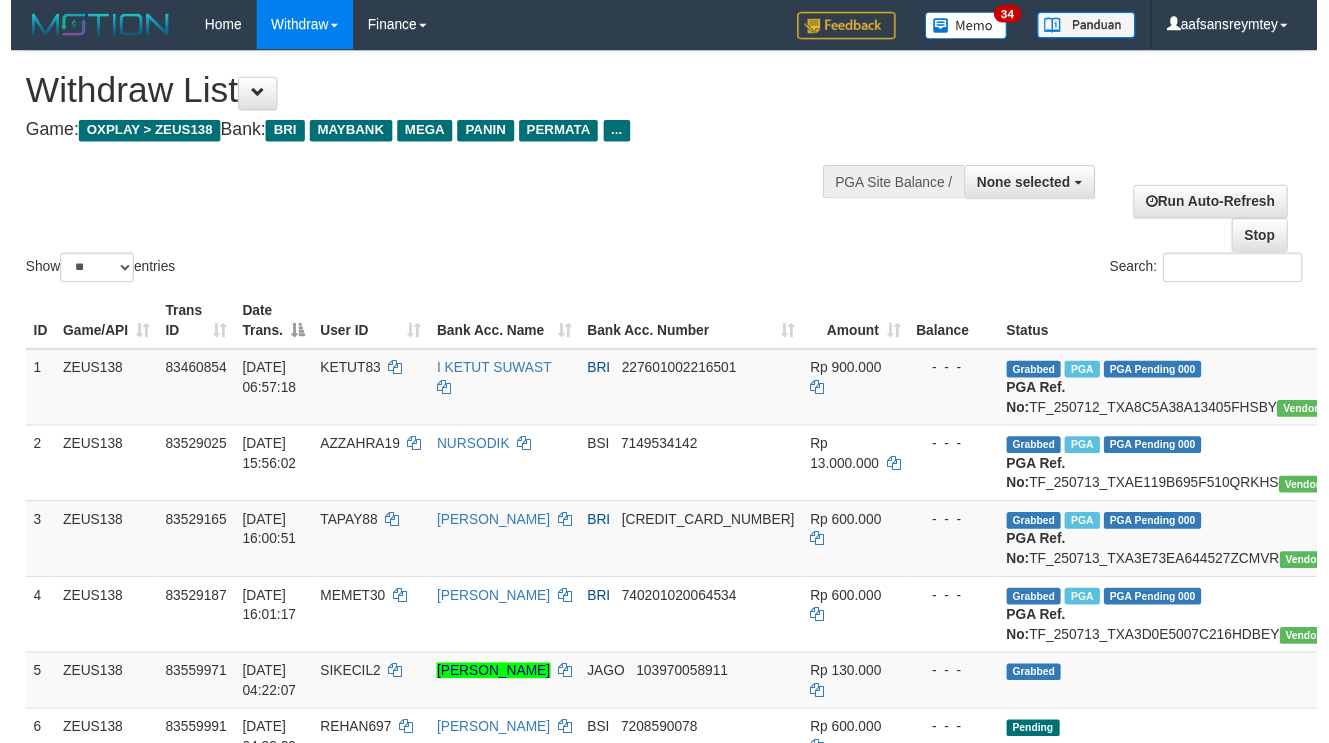 scroll, scrollTop: 181, scrollLeft: 0, axis: vertical 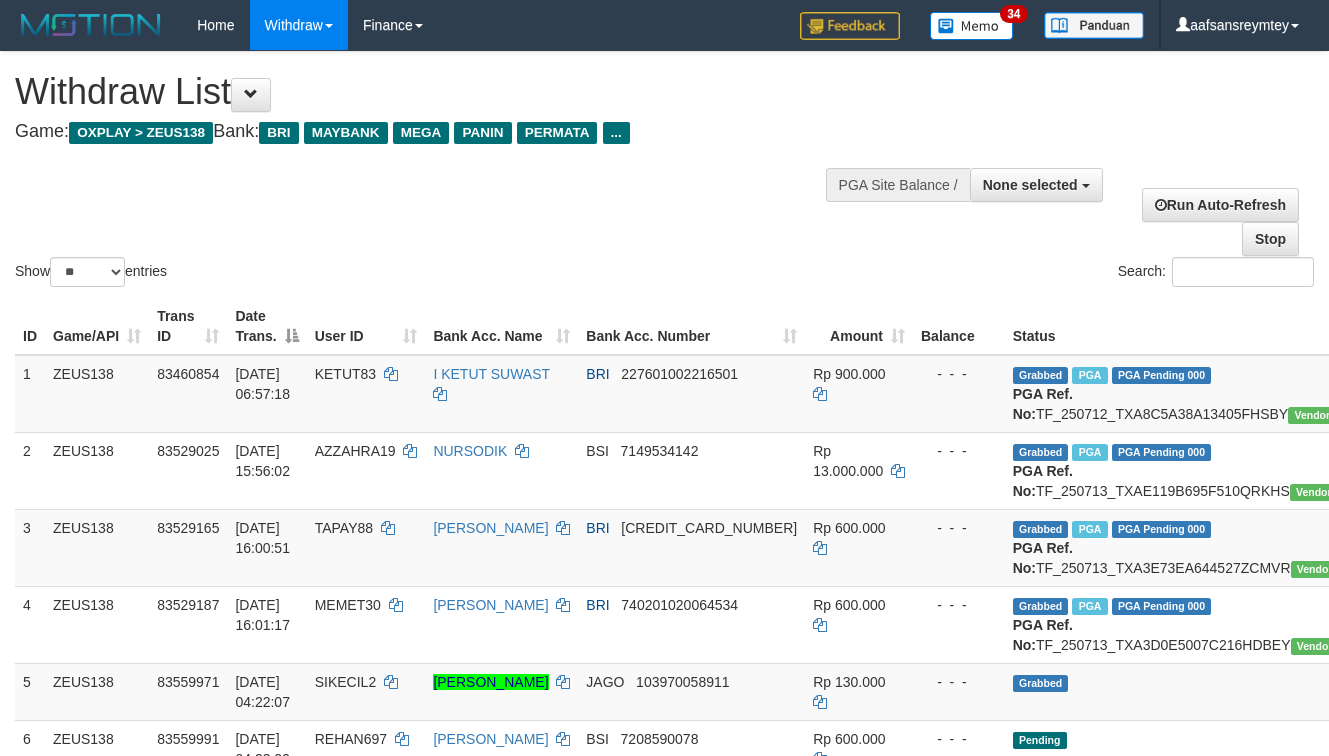 select 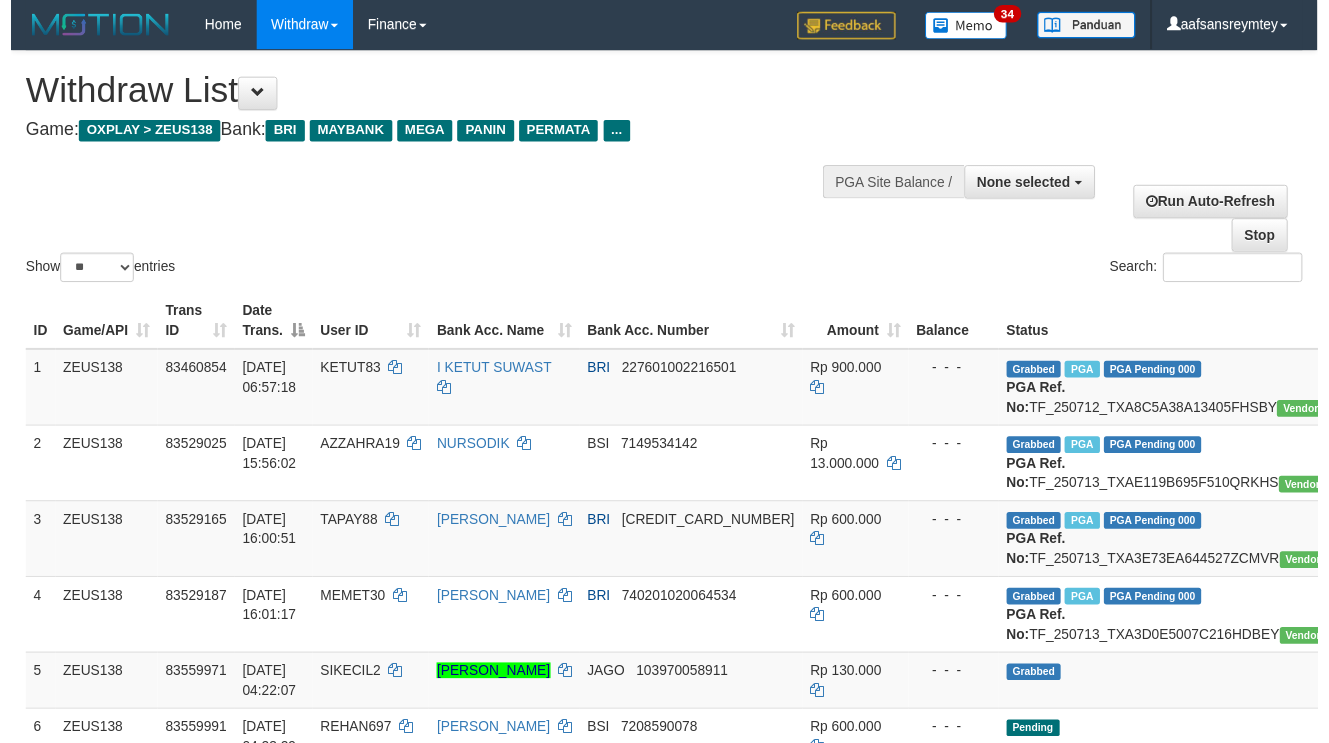 scroll, scrollTop: 181, scrollLeft: 0, axis: vertical 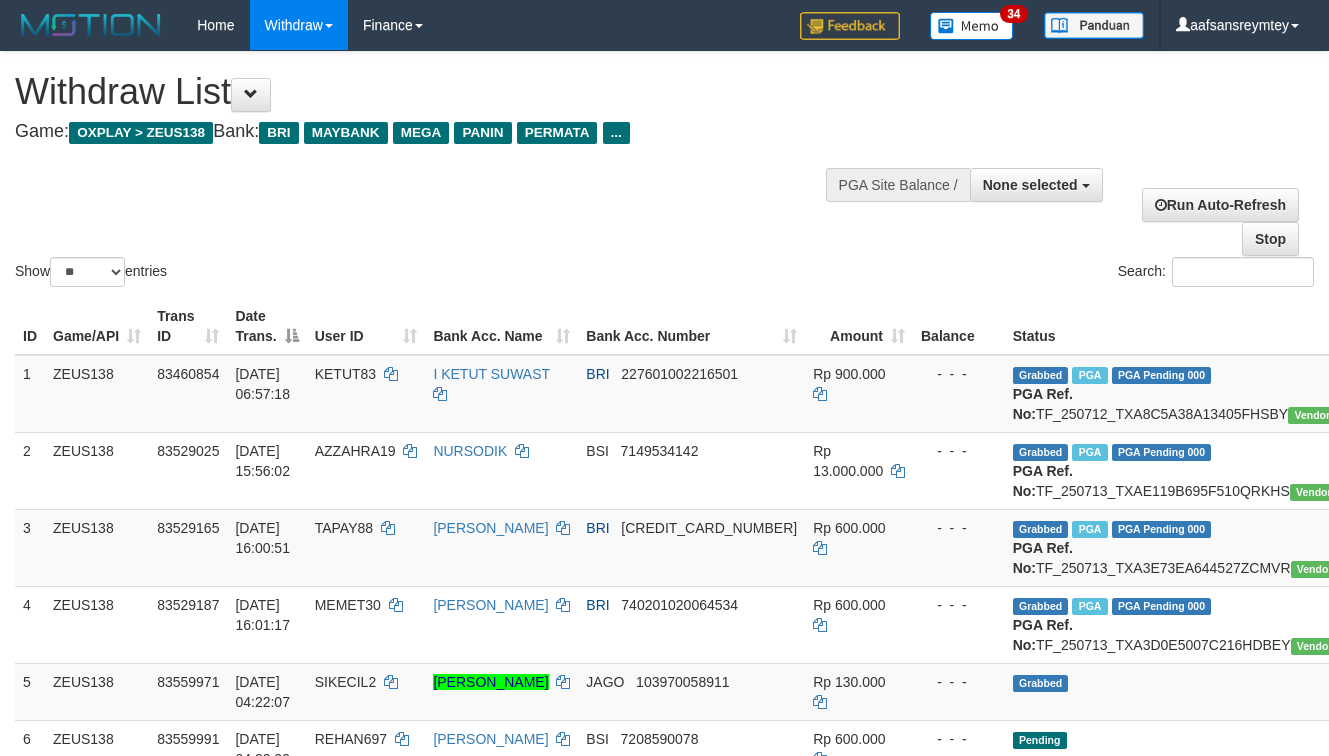 select 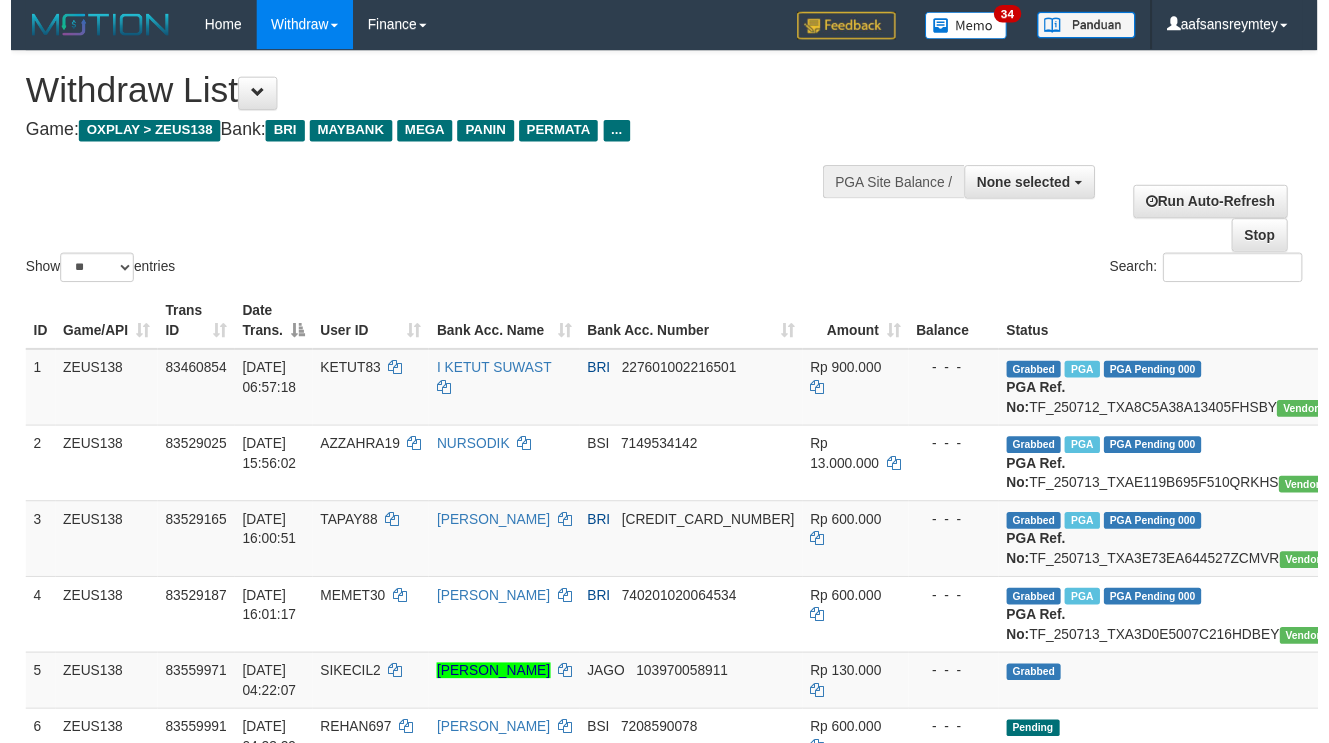 scroll, scrollTop: 181, scrollLeft: 0, axis: vertical 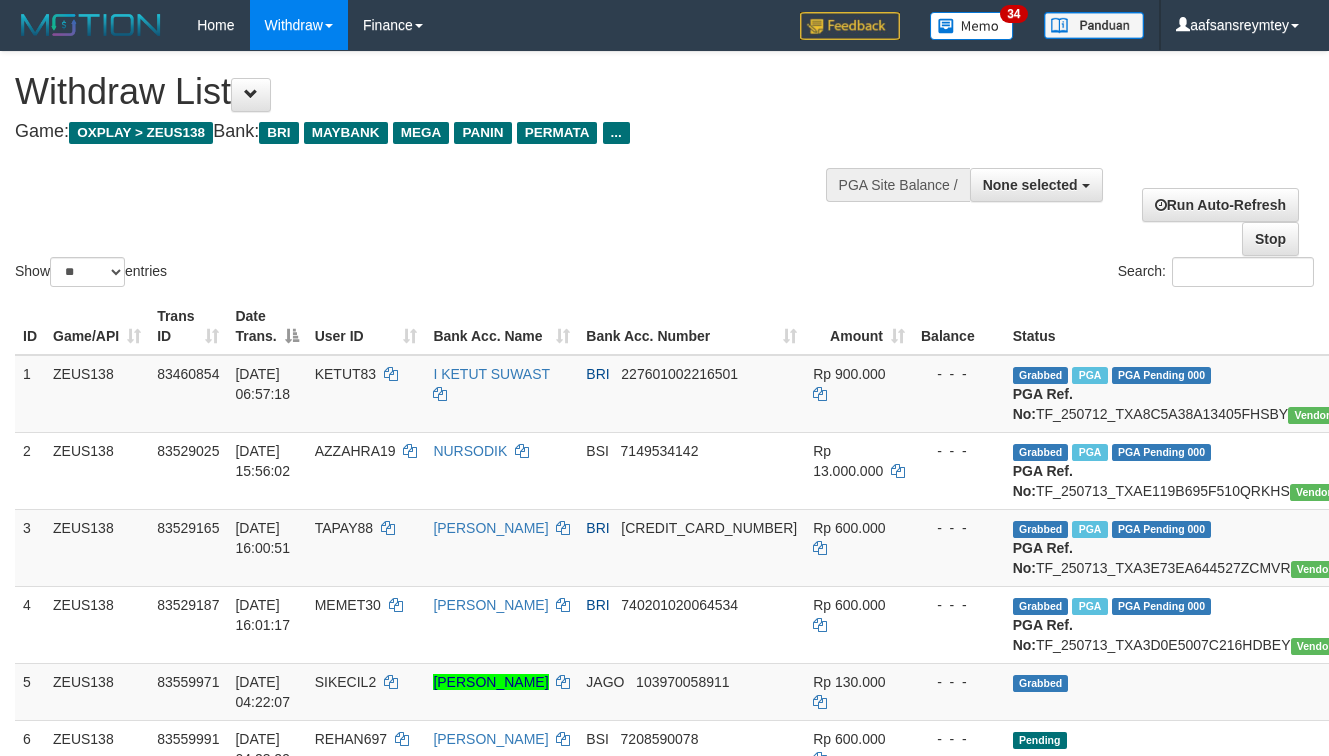 select 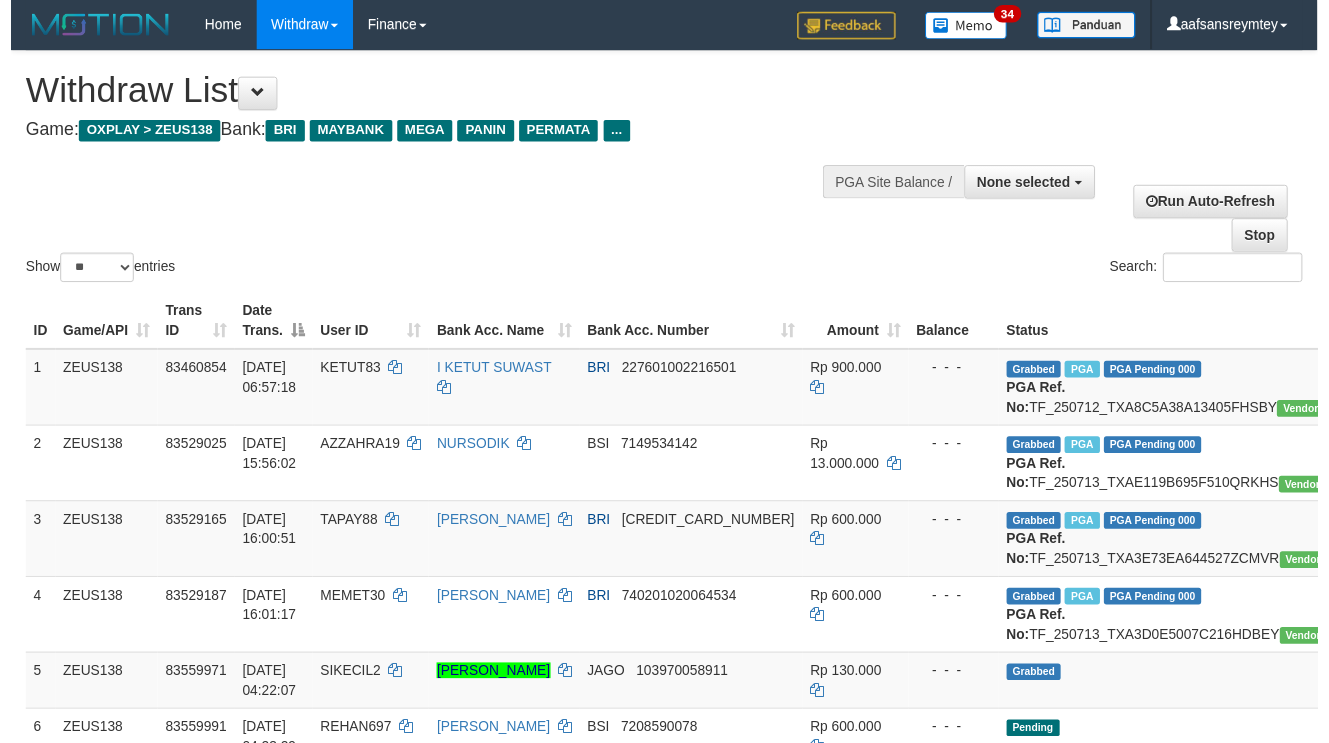 scroll, scrollTop: 181, scrollLeft: 0, axis: vertical 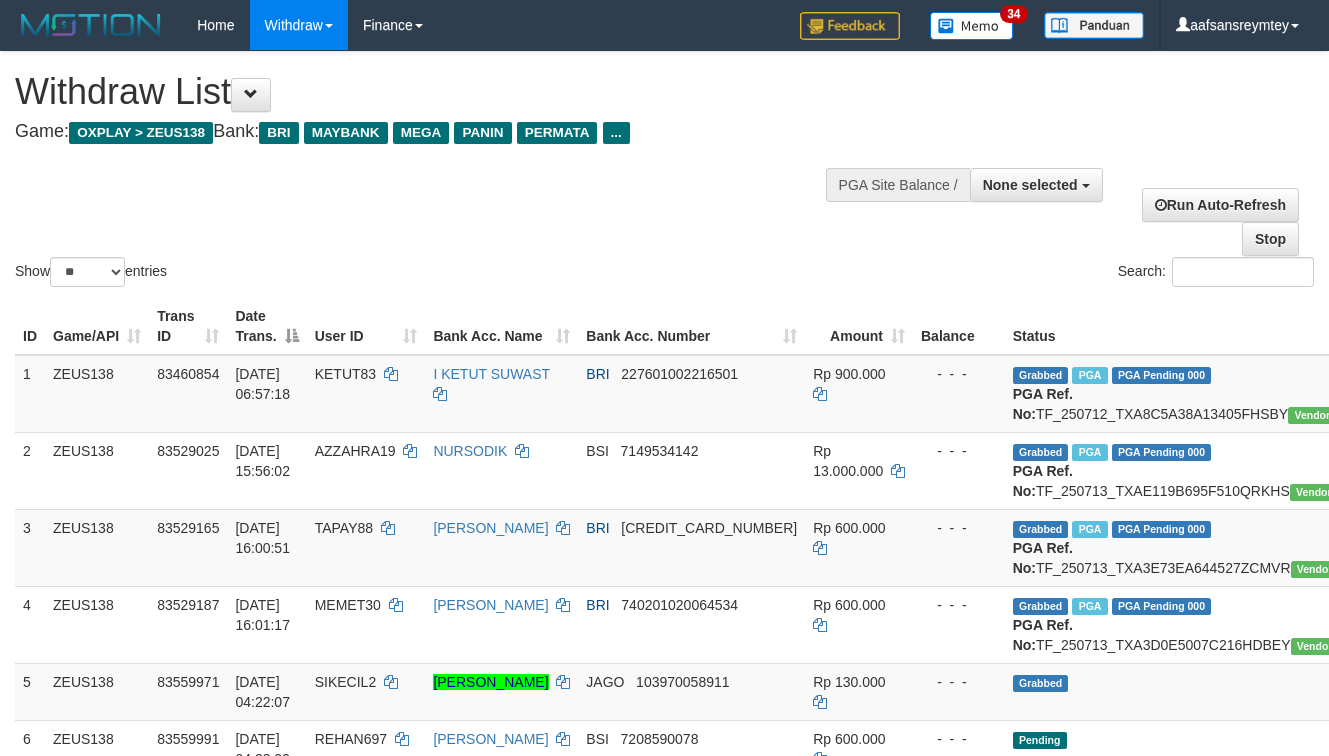 select 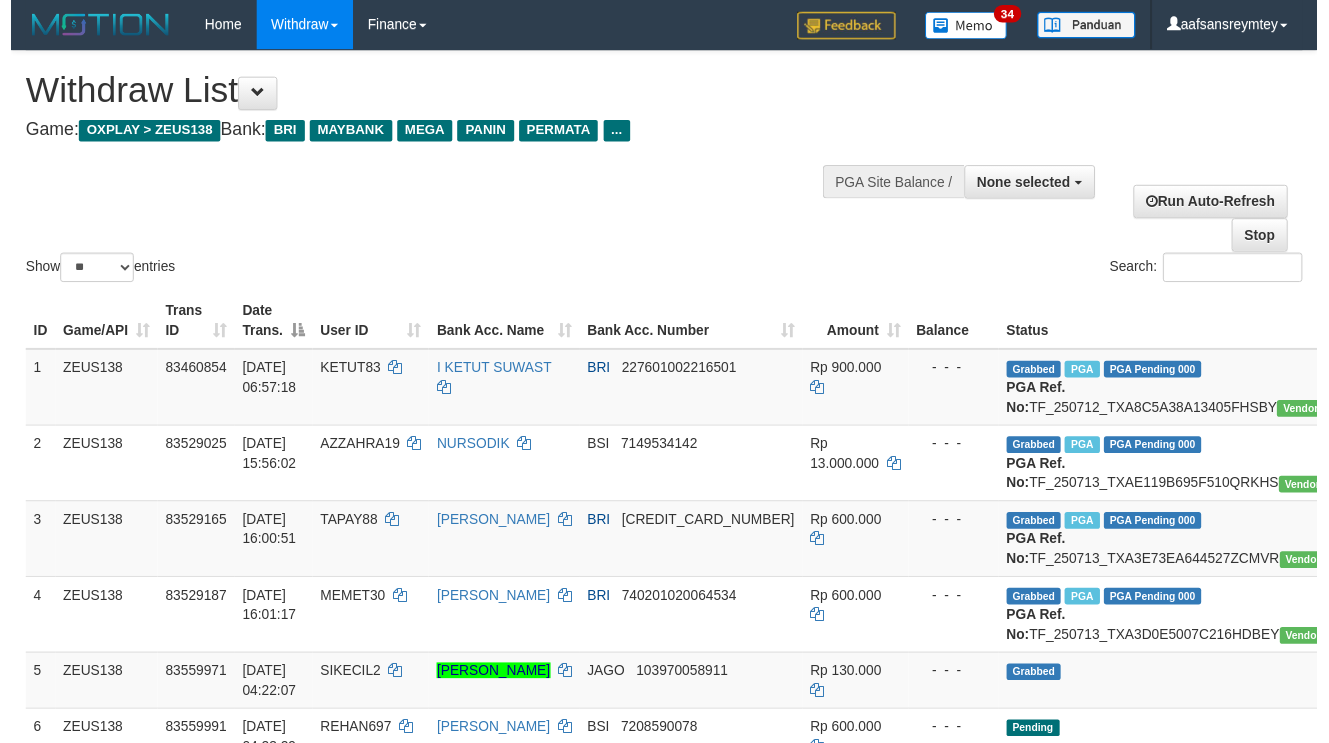 scroll, scrollTop: 181, scrollLeft: 0, axis: vertical 